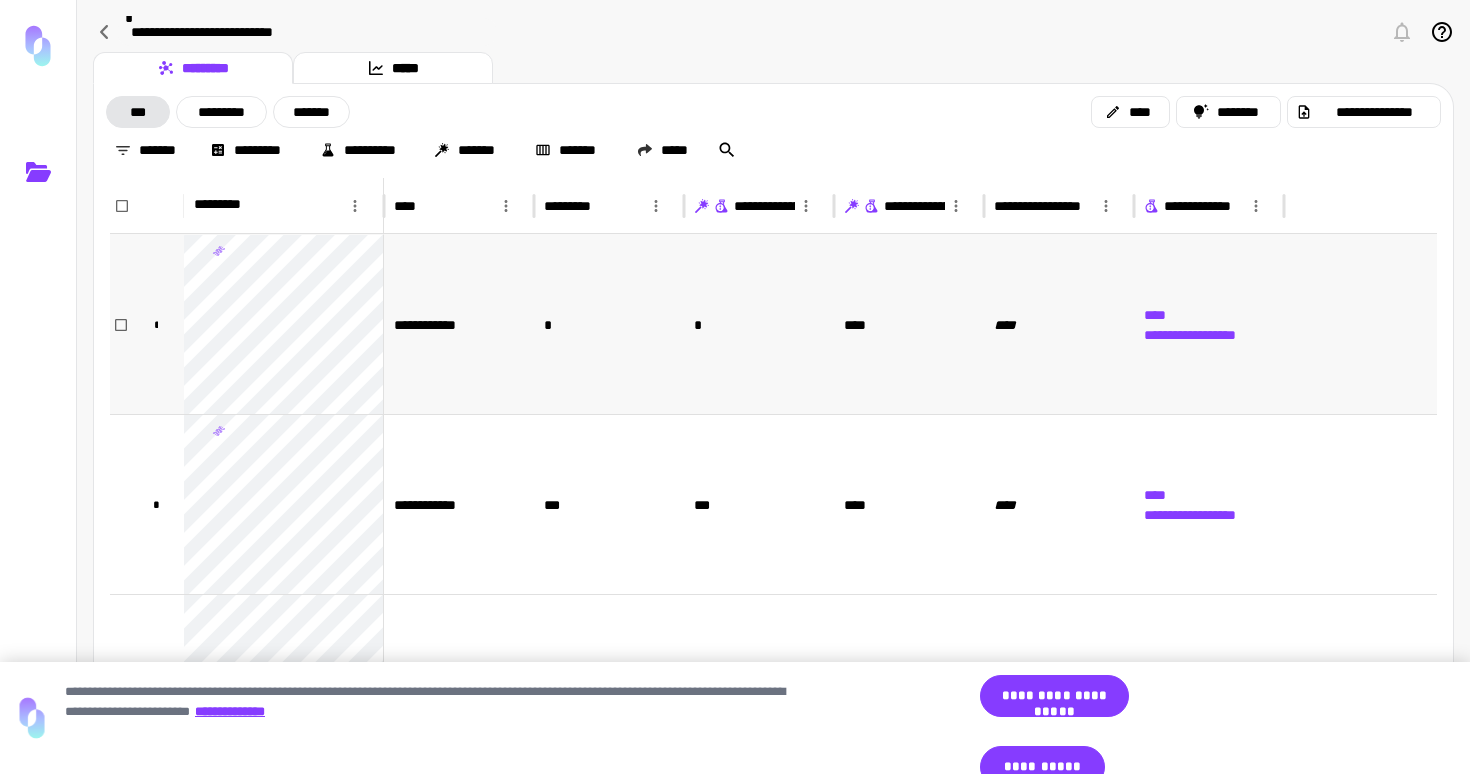 scroll, scrollTop: 0, scrollLeft: 0, axis: both 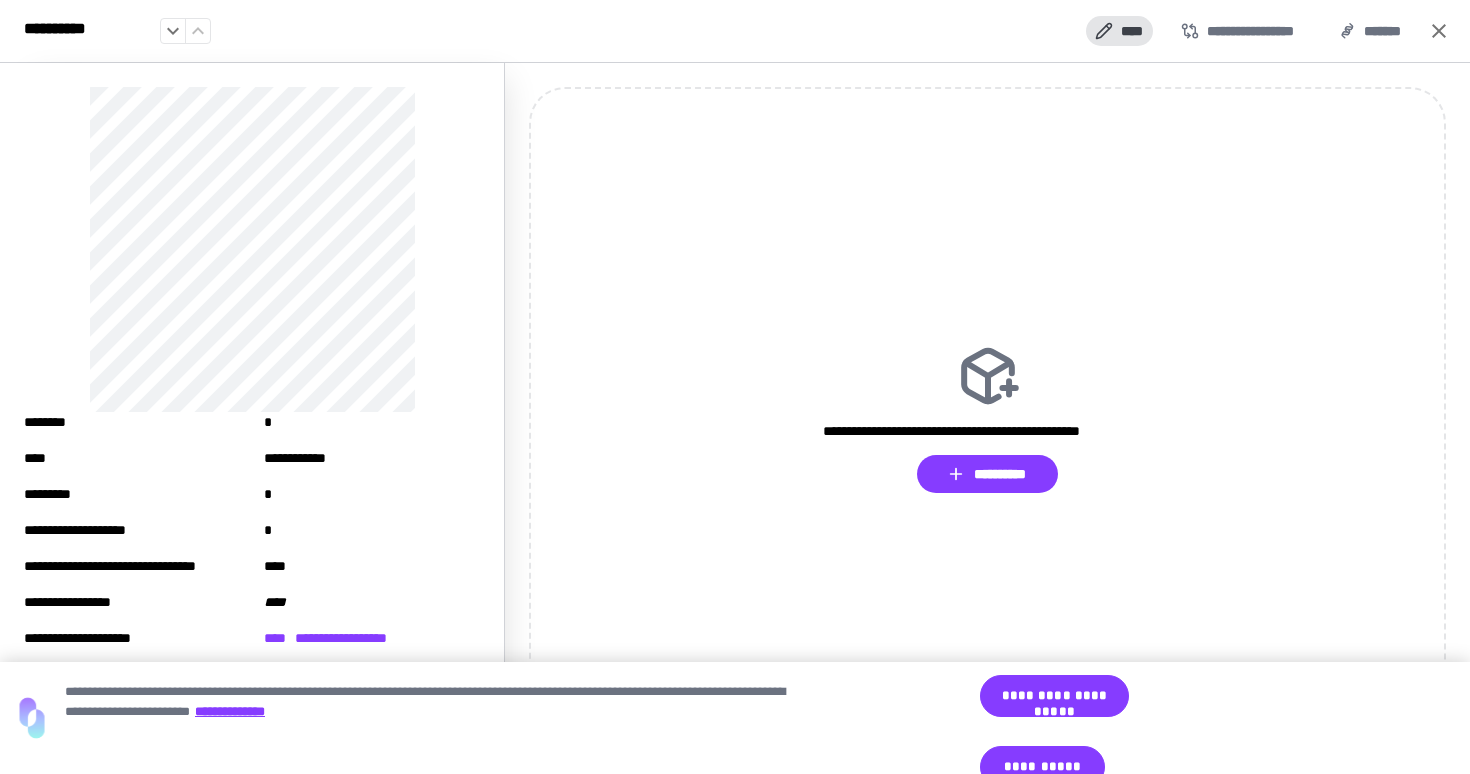 click 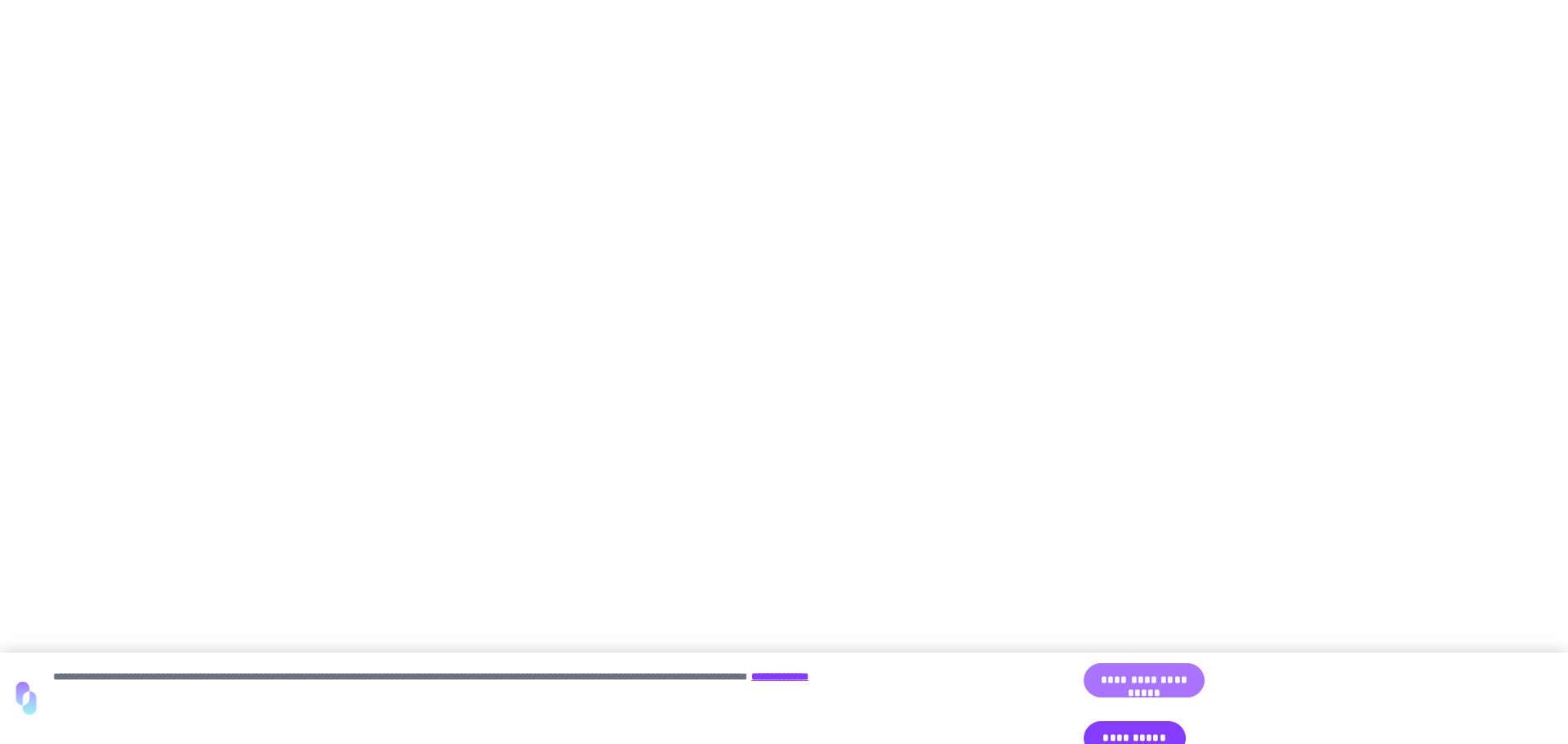 scroll, scrollTop: 0, scrollLeft: 0, axis: both 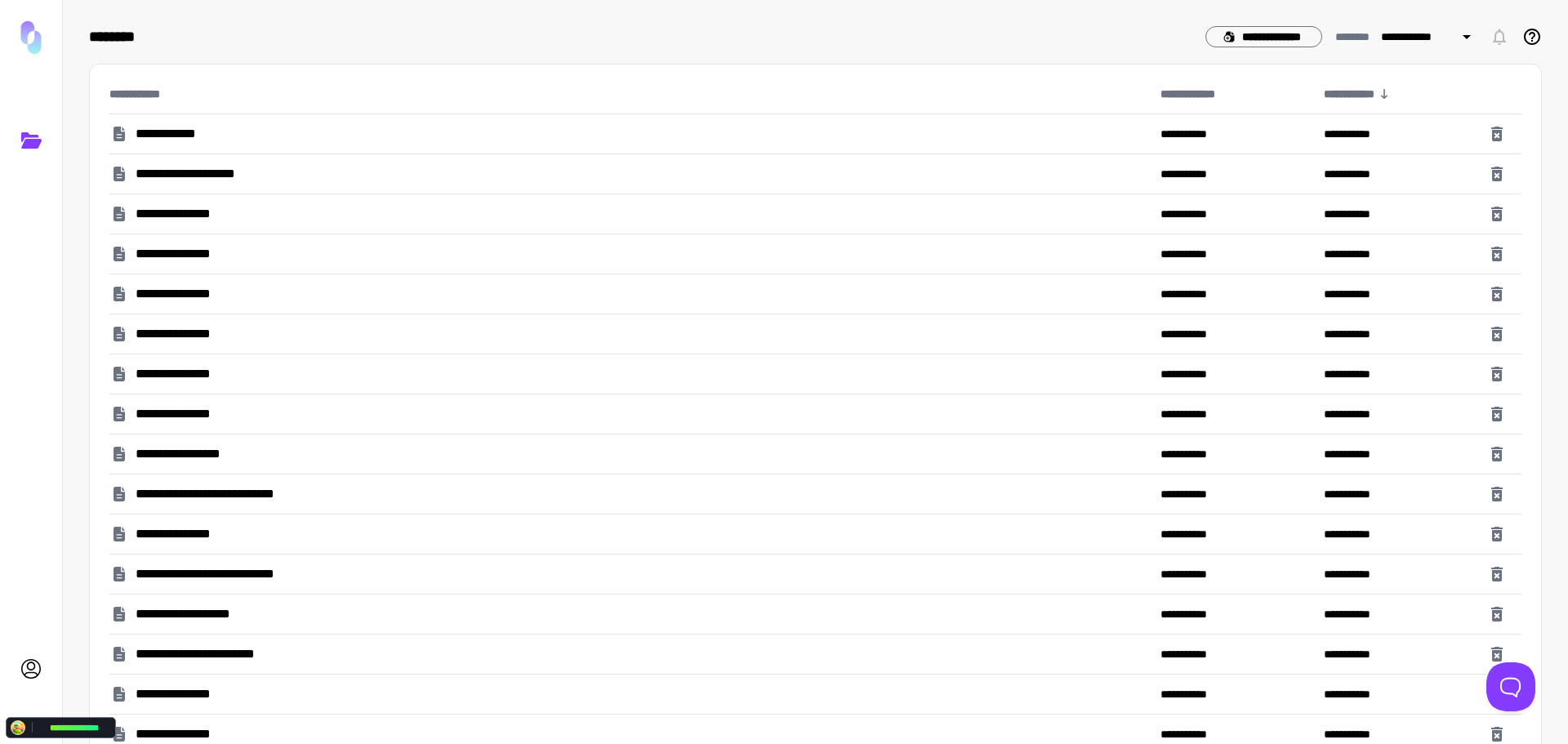 drag, startPoint x: 262, startPoint y: 498, endPoint x: 246, endPoint y: 497, distance: 16.03122 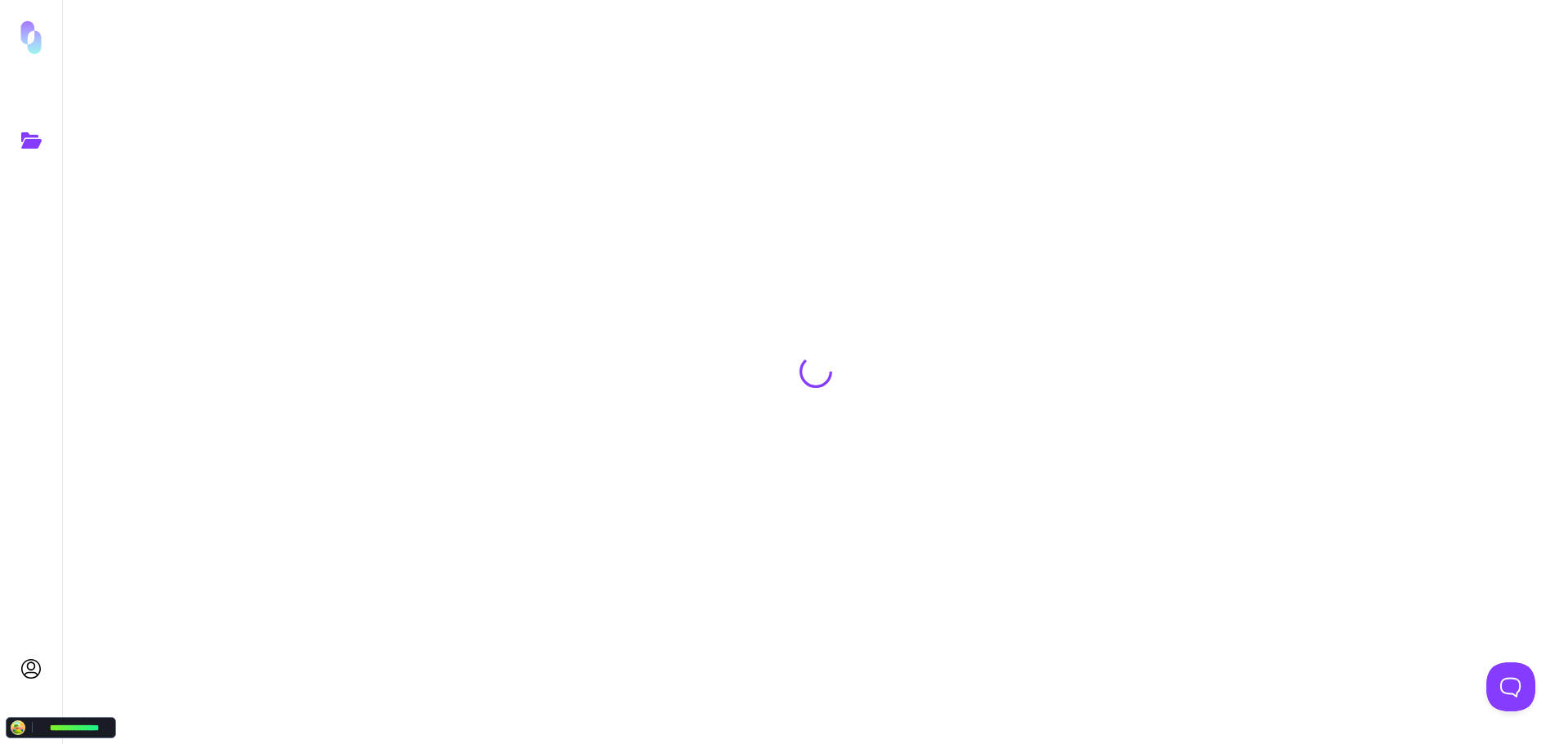 click on "**********" at bounding box center [815, 372] 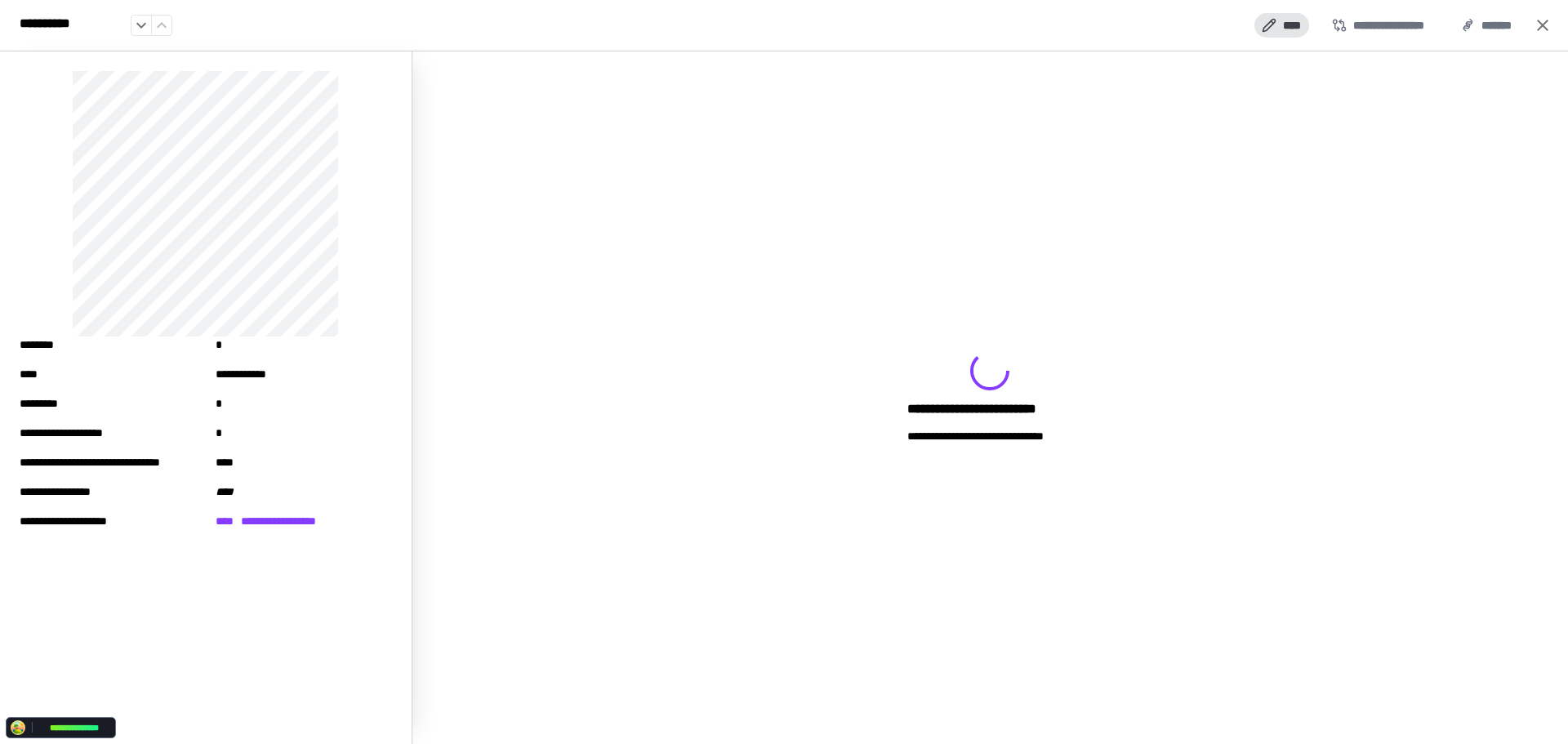 click on "****" at bounding box center (1281, 25) 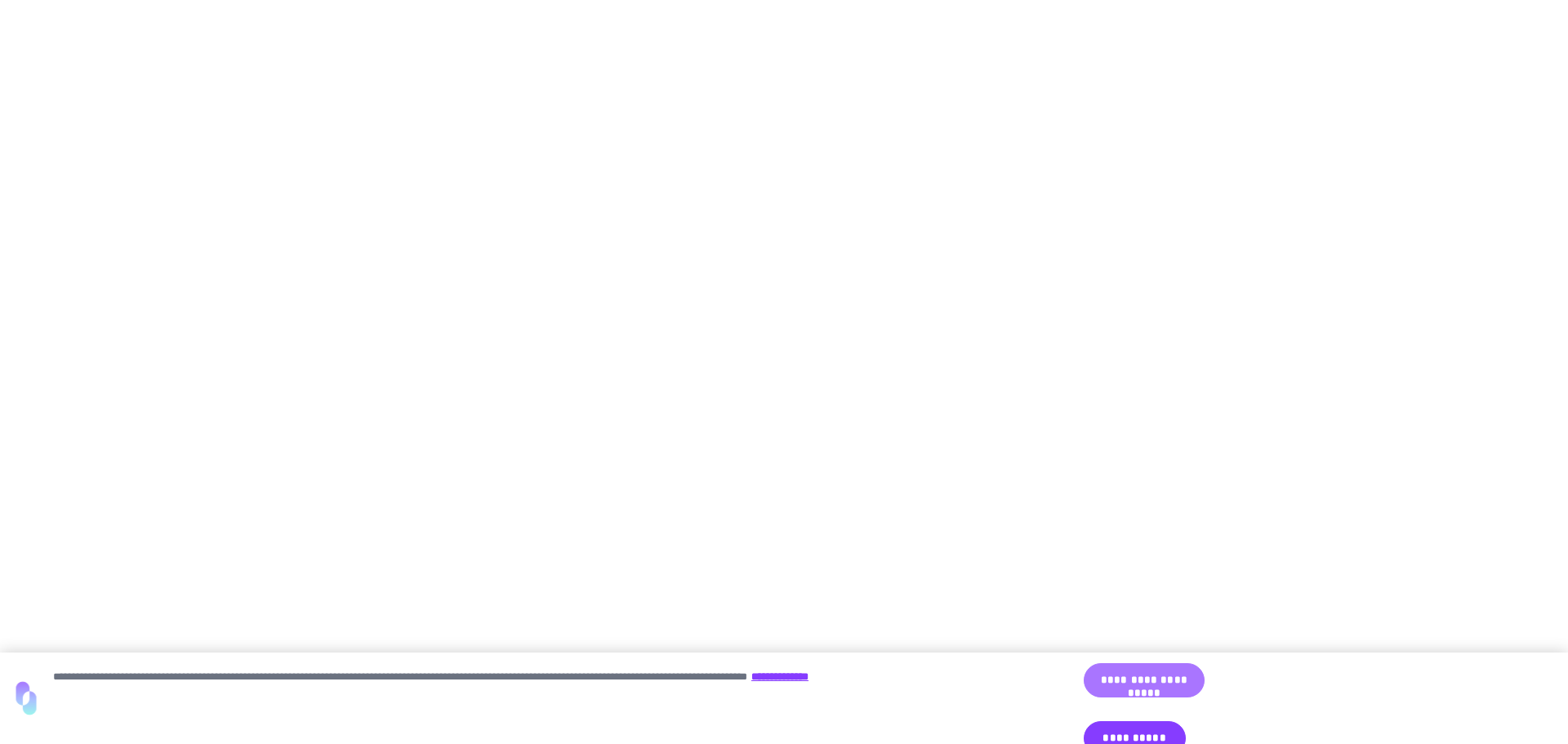 scroll, scrollTop: 0, scrollLeft: 0, axis: both 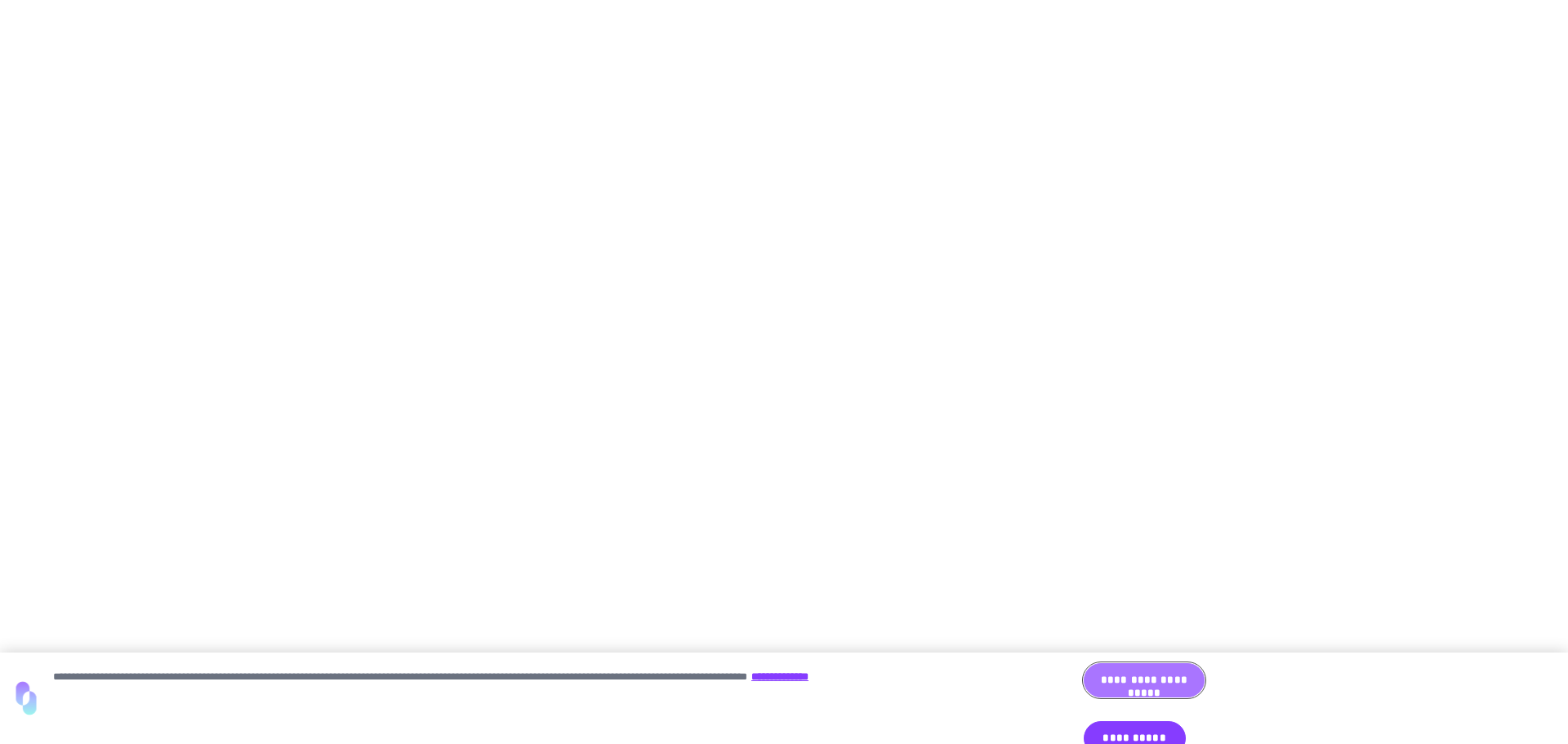 click on "**********" at bounding box center [1144, 680] 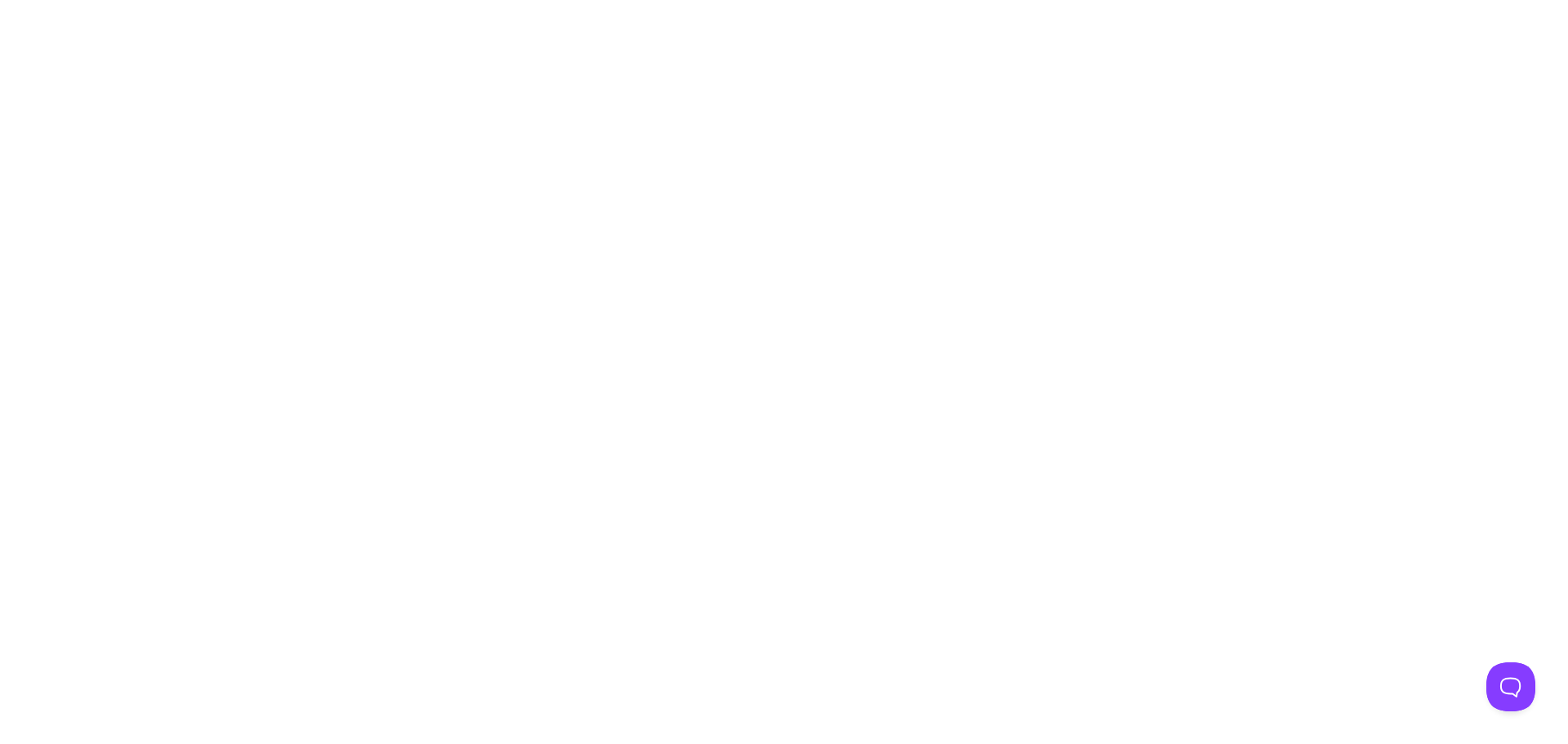 scroll, scrollTop: 0, scrollLeft: 0, axis: both 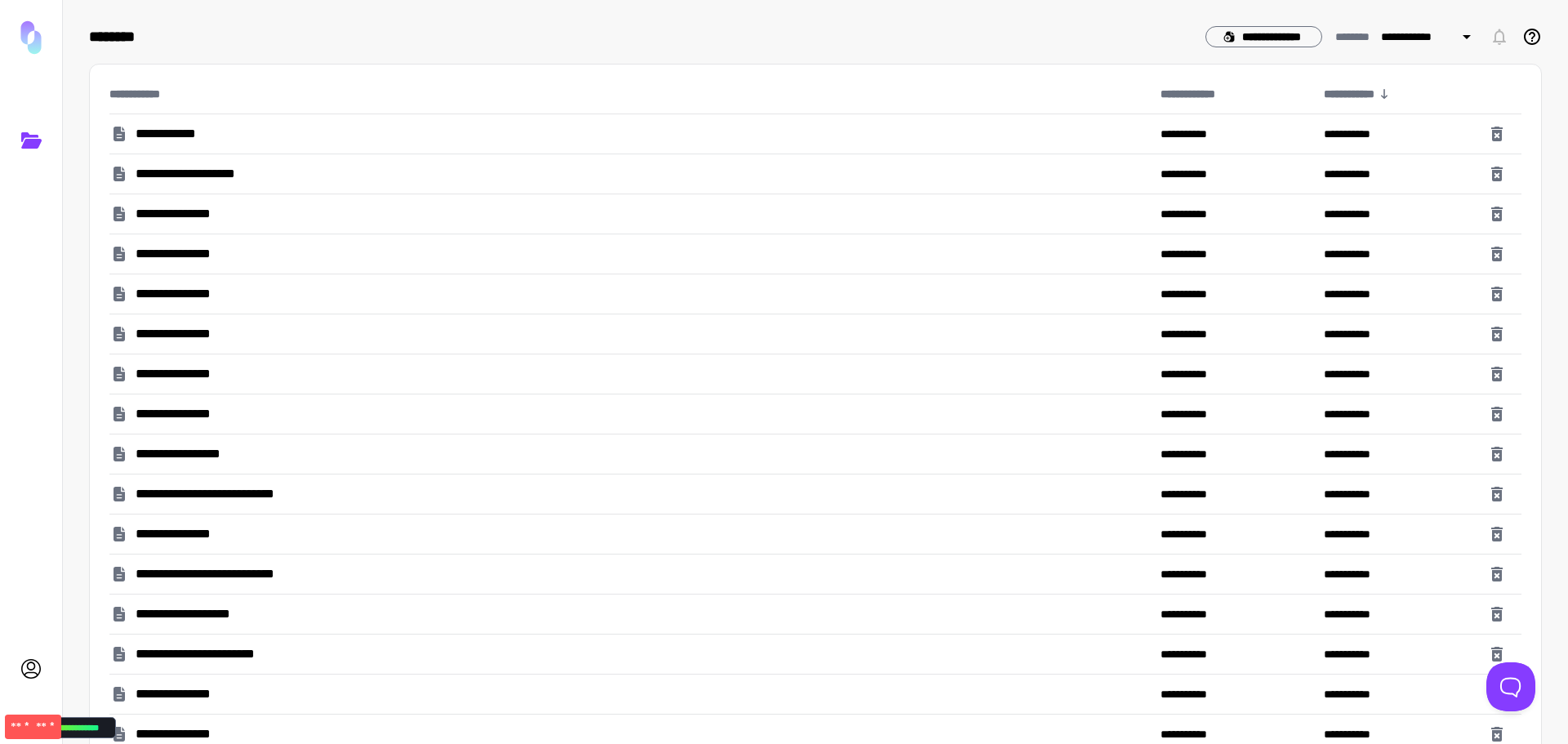 click on "**********" at bounding box center [179, 214] 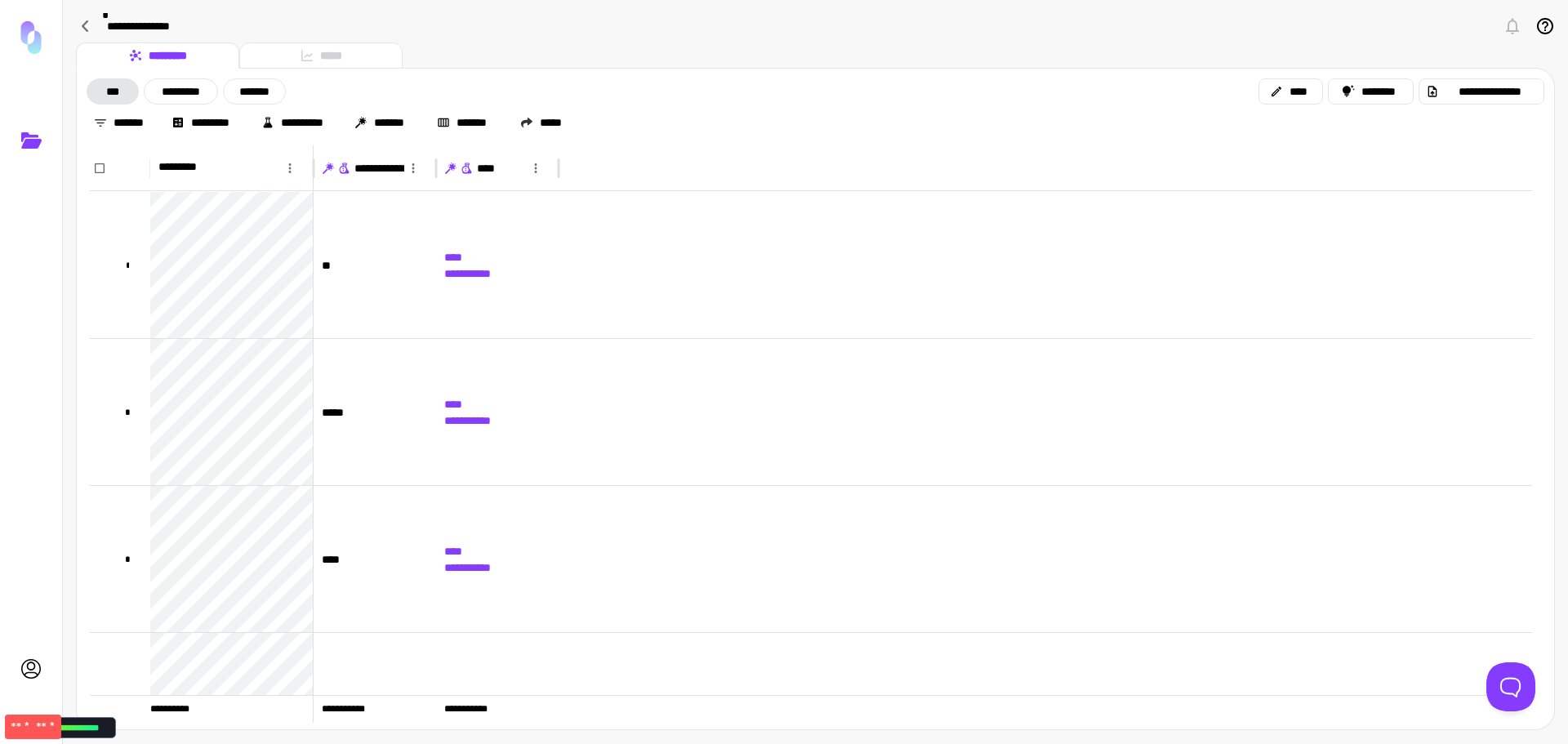 click on "** *" 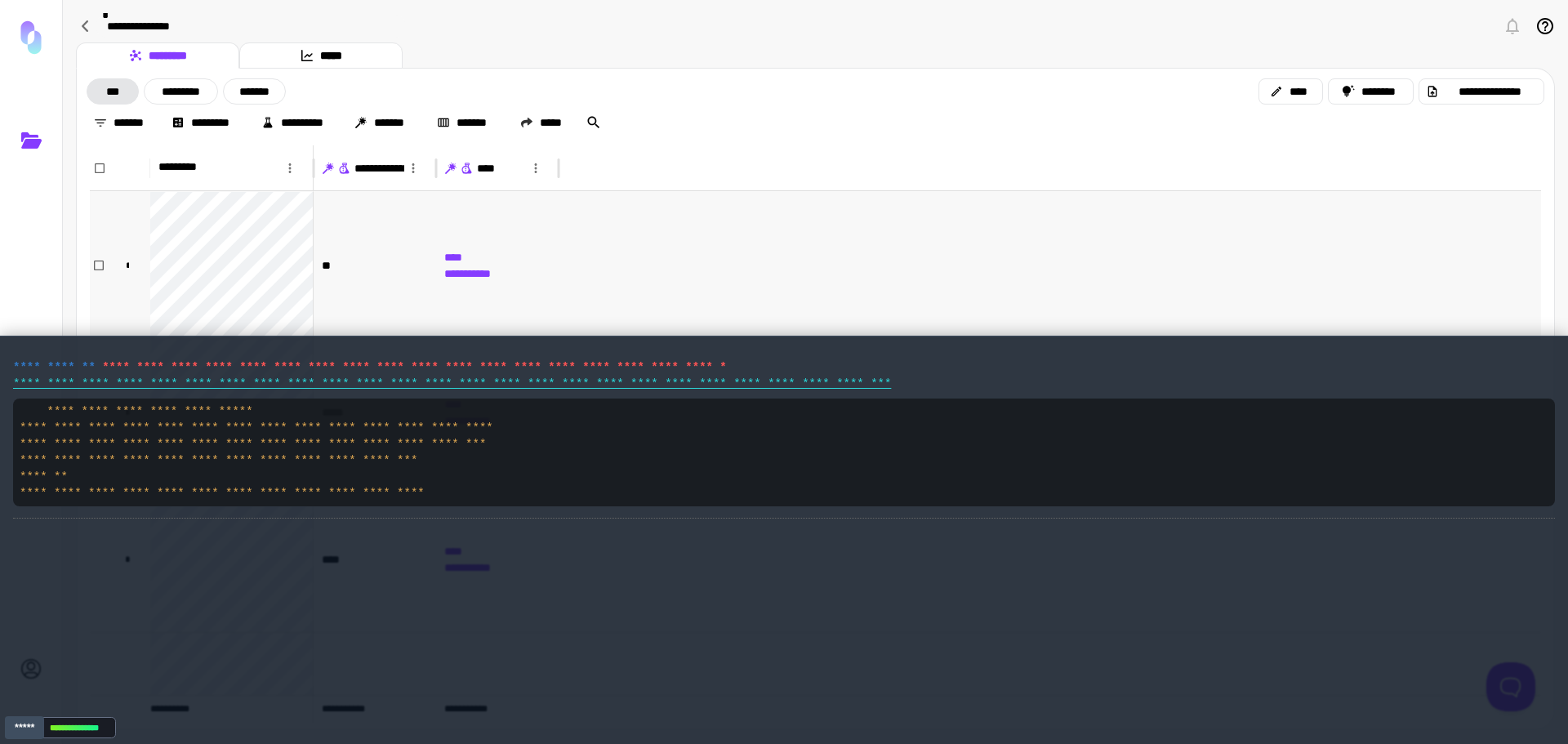 click on "**" at bounding box center (375, 265) 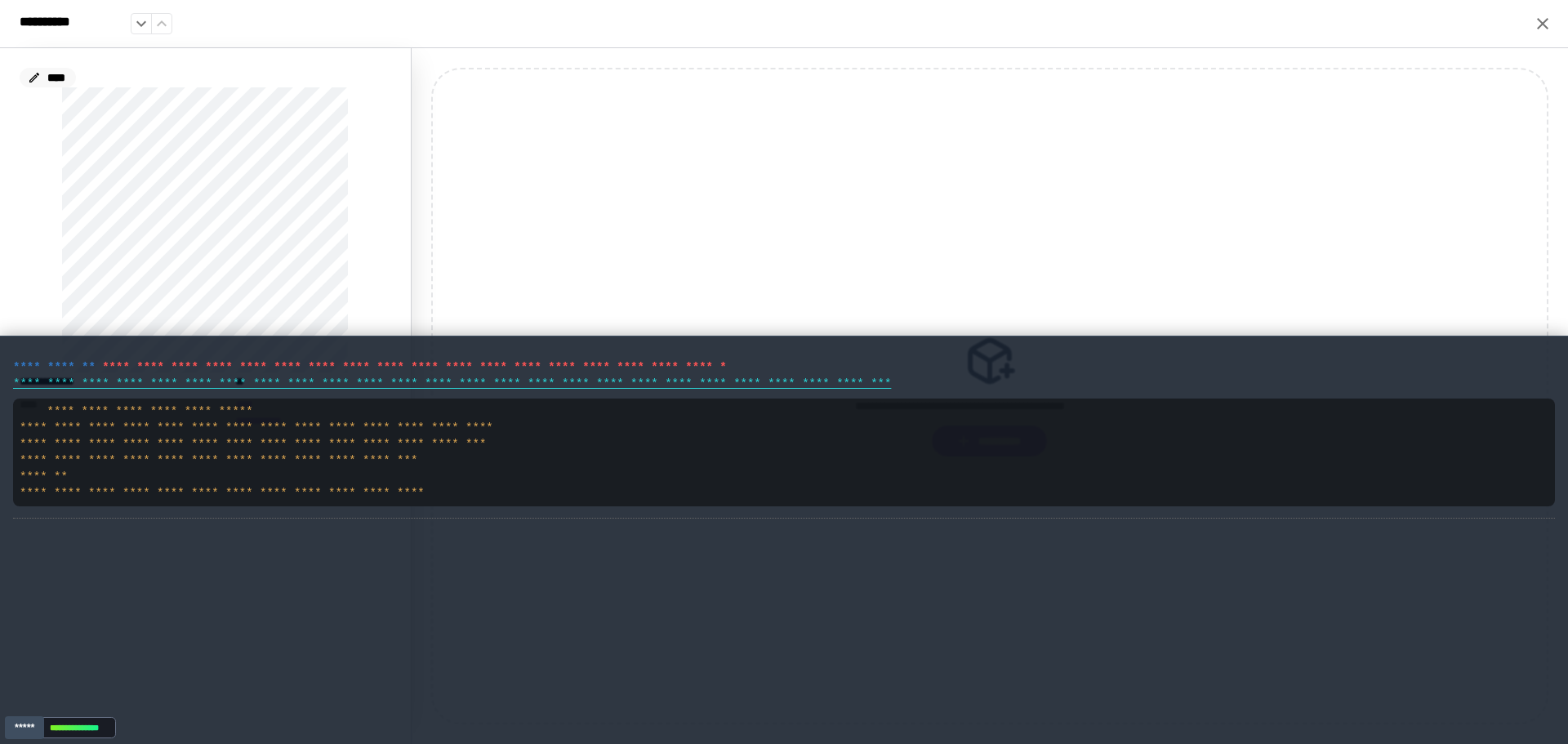 click on "****" at bounding box center (47, 78) 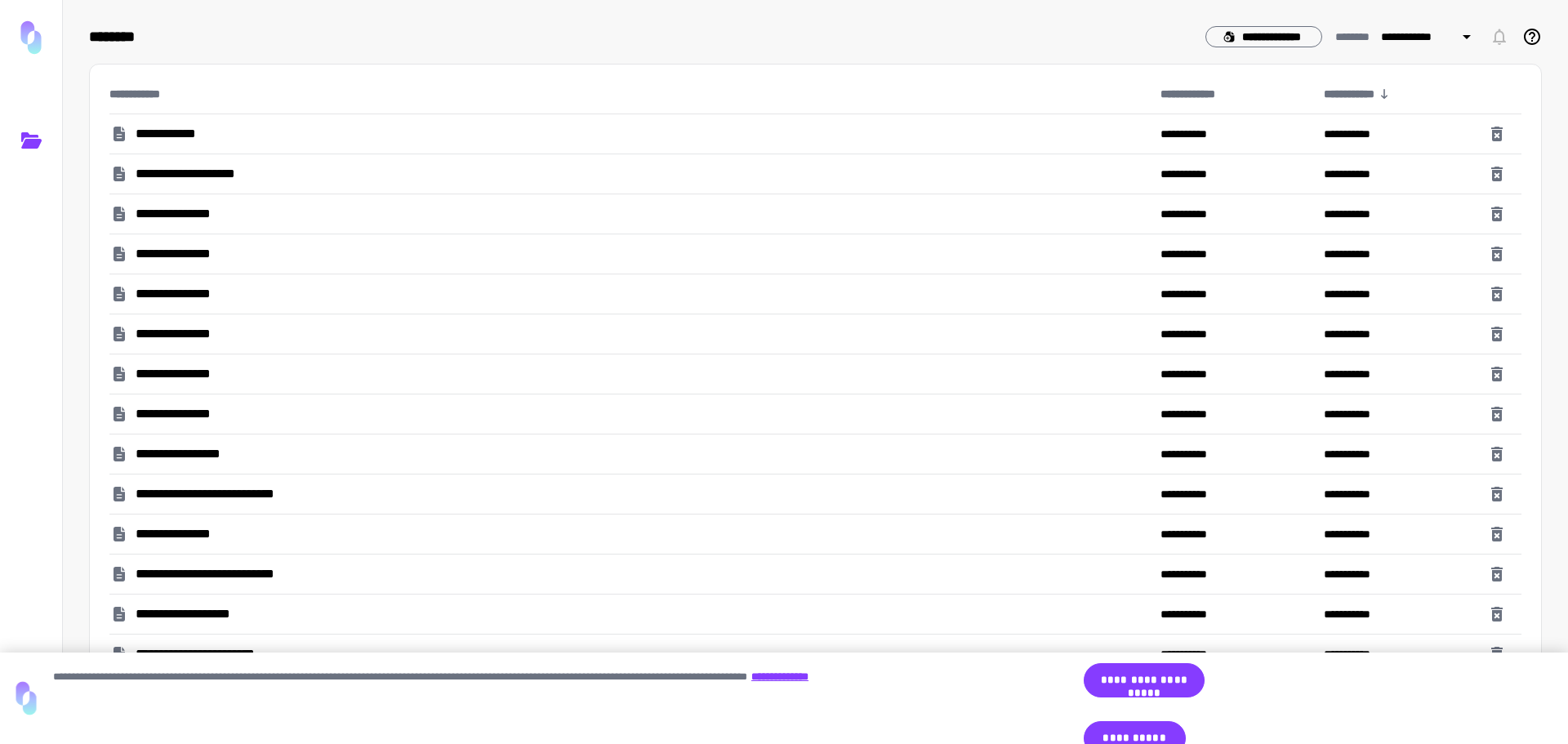 scroll, scrollTop: 0, scrollLeft: 0, axis: both 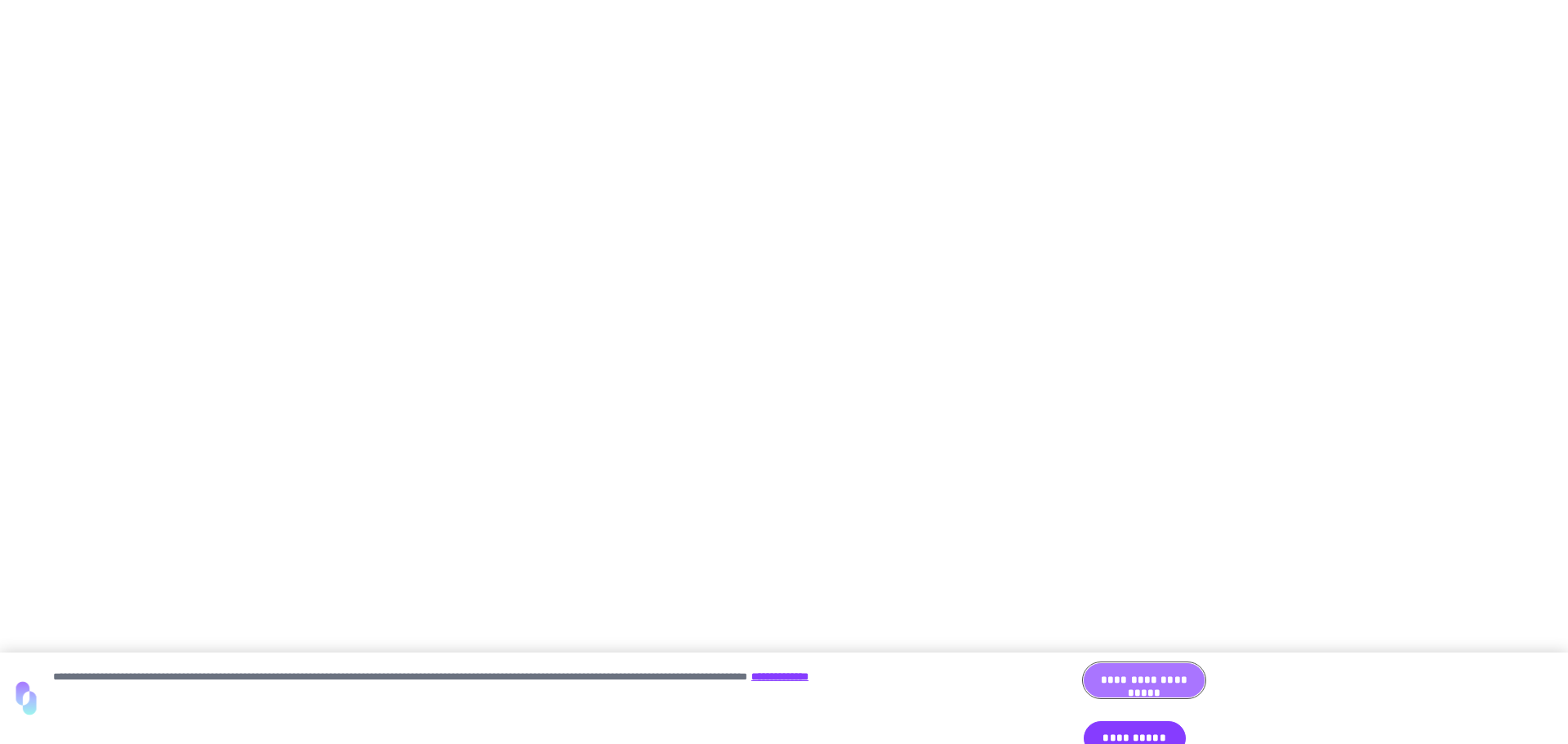 click on "**********" at bounding box center [1144, 680] 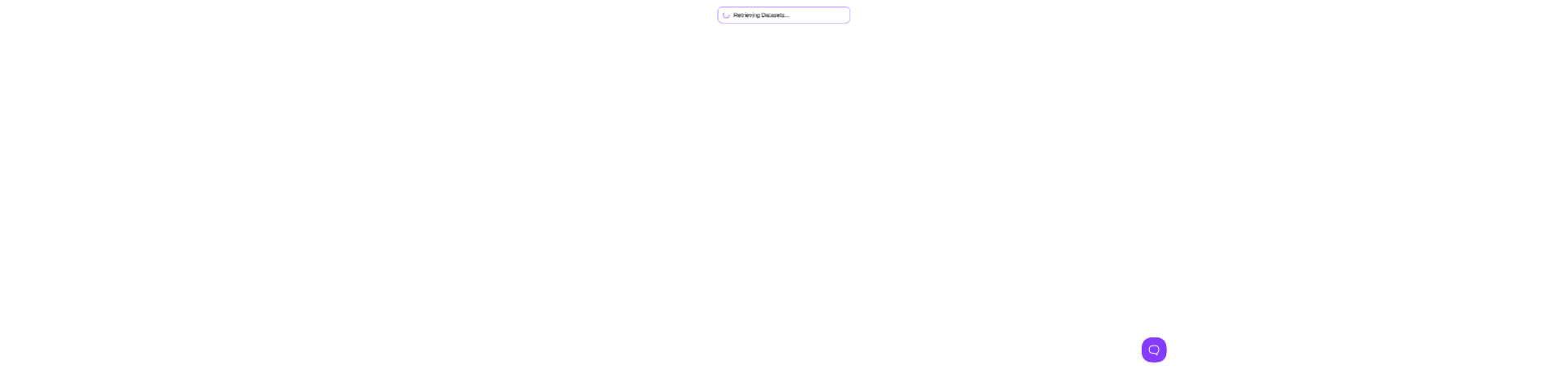 scroll, scrollTop: 0, scrollLeft: 0, axis: both 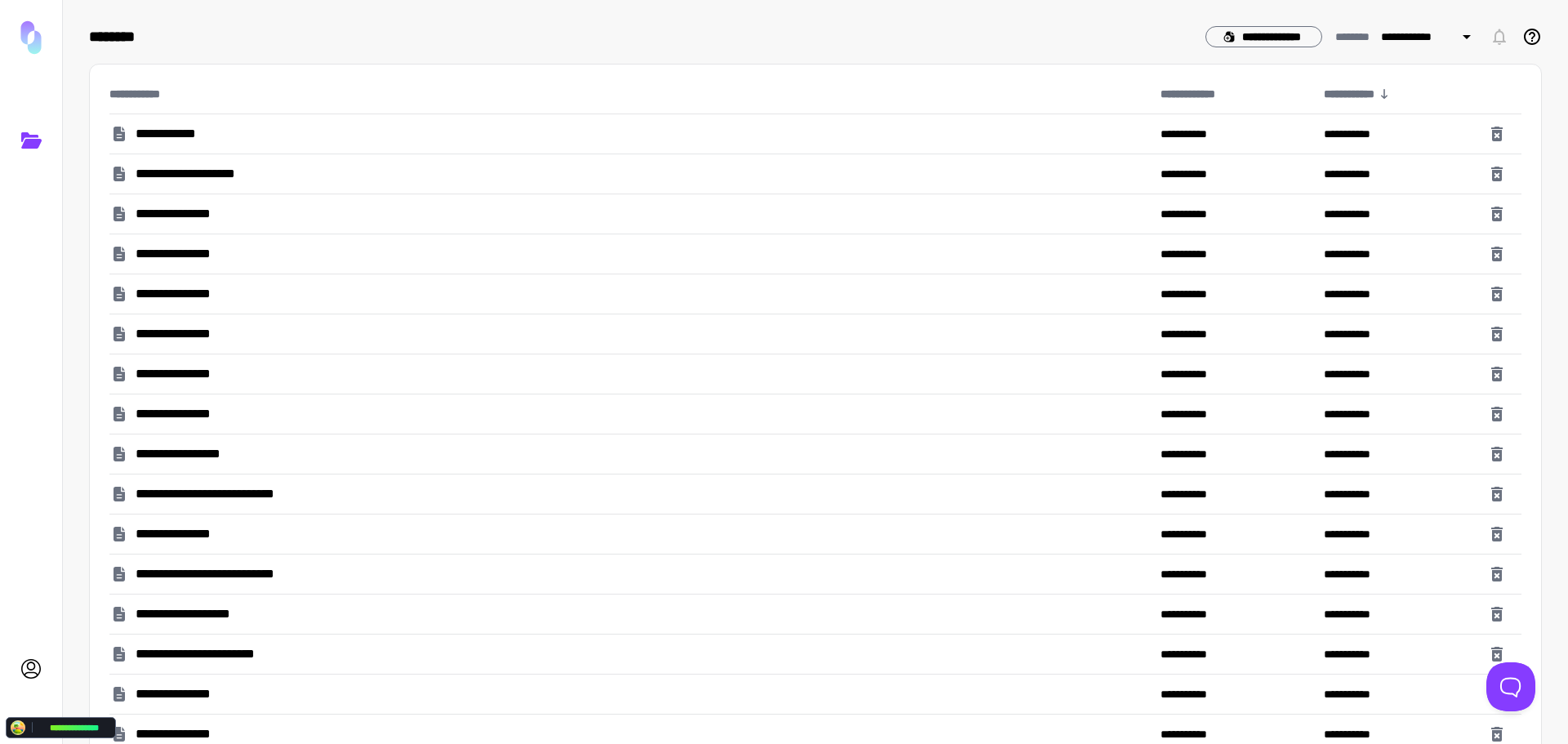 click on "**********" at bounding box center [216, 494] 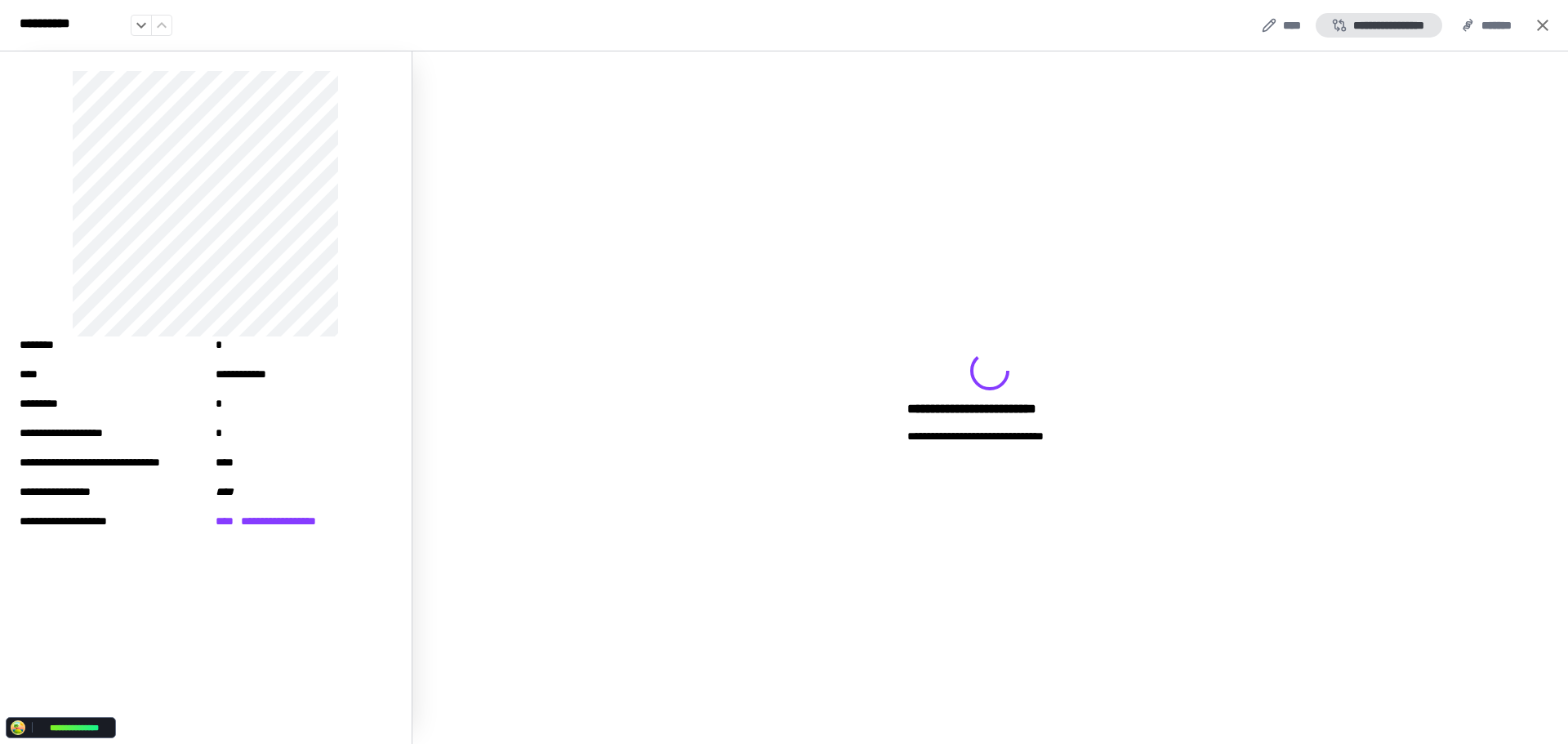 click on "**********" at bounding box center (1379, 25) 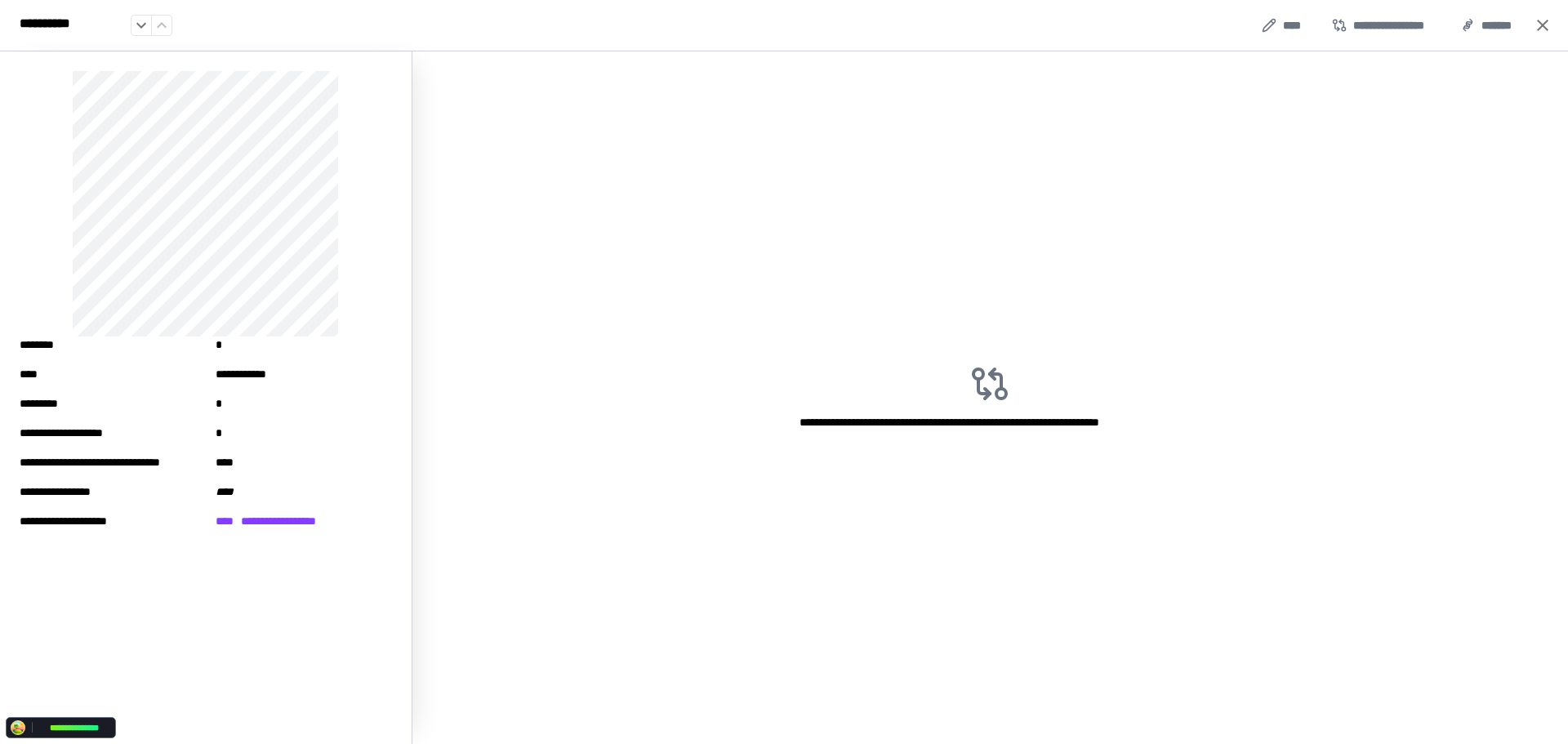 click 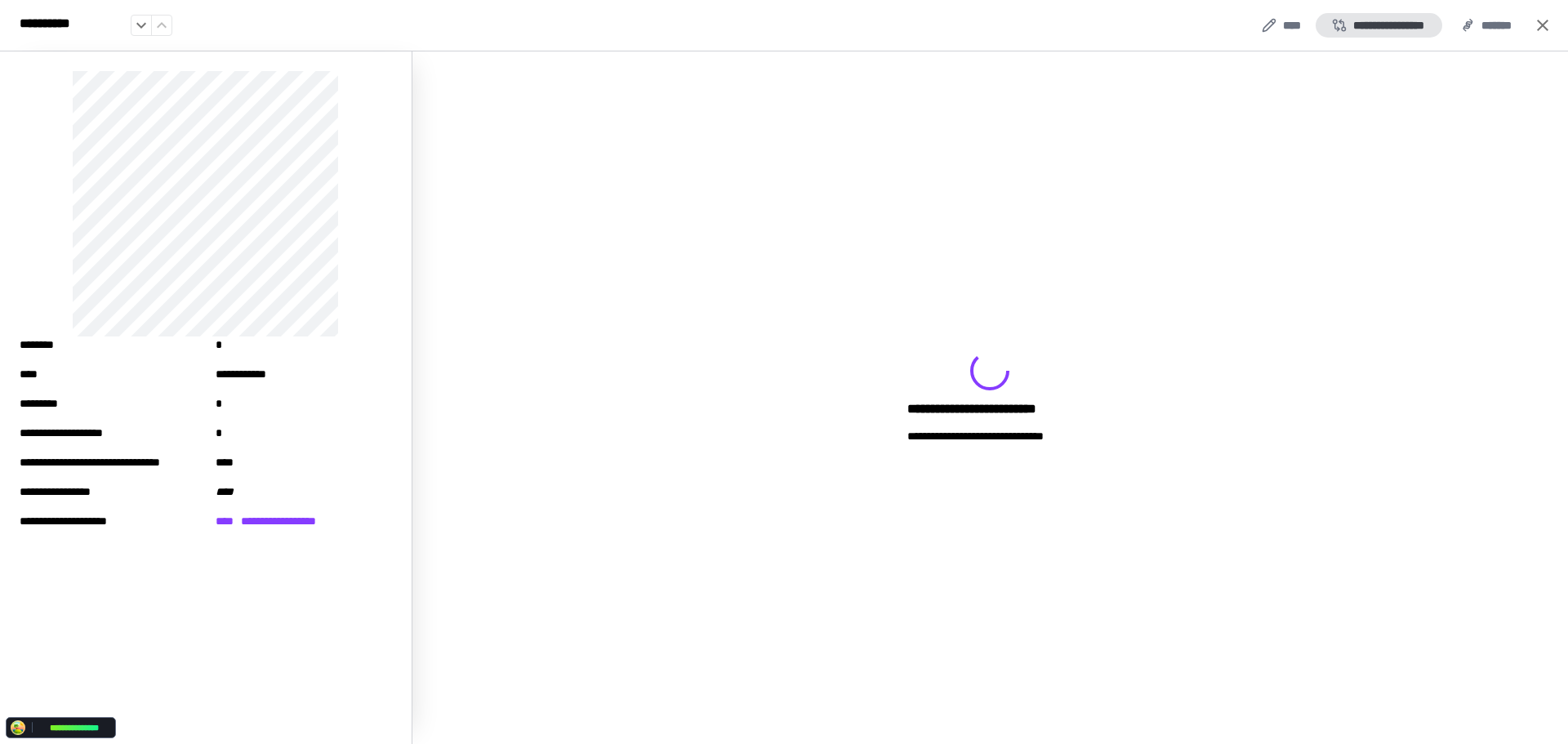 click on "**********" at bounding box center (1379, 25) 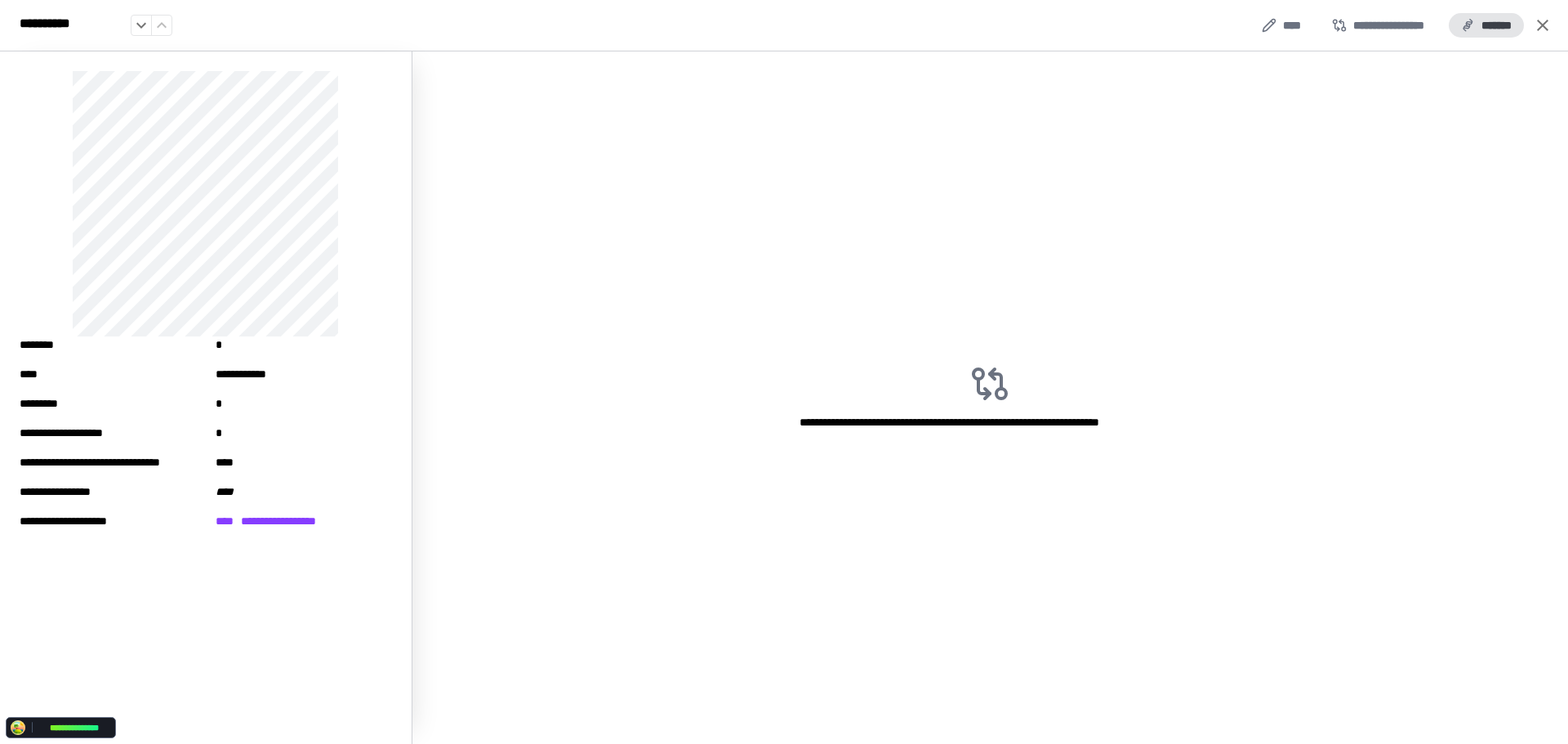 click 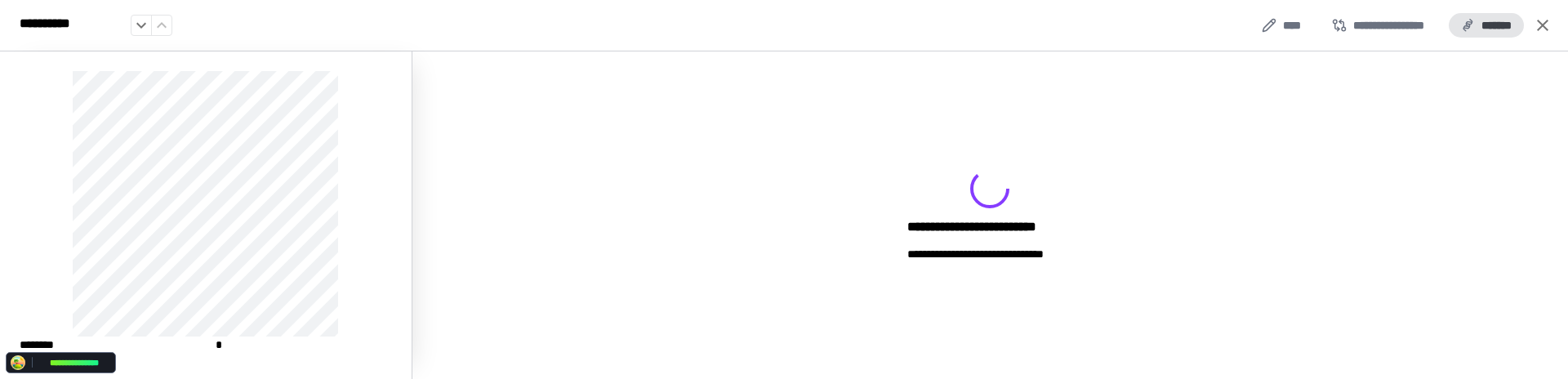 click on "*******" at bounding box center (1486, 25) 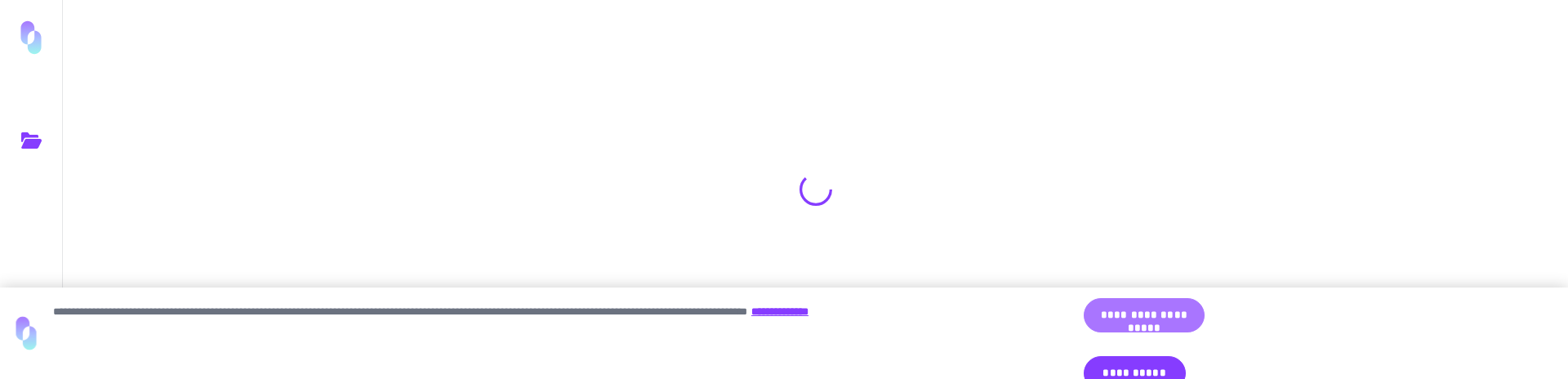 scroll, scrollTop: 0, scrollLeft: 0, axis: both 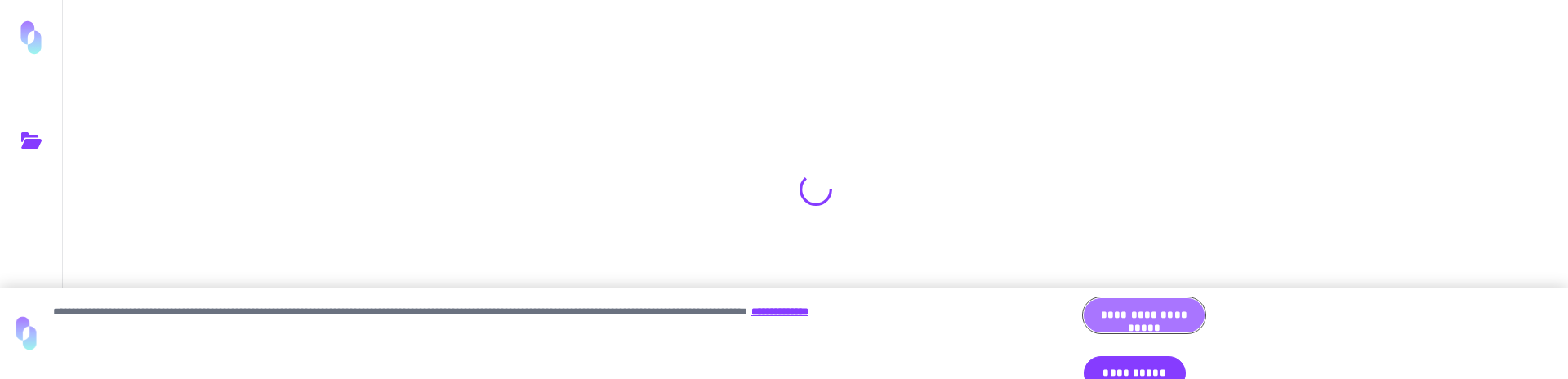 click on "**********" at bounding box center [1144, 315] 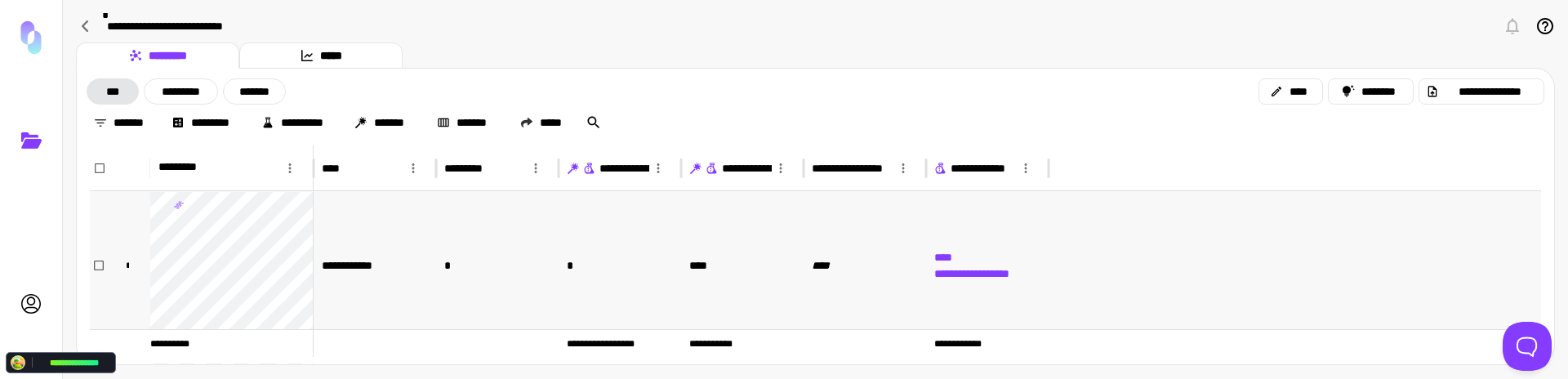 click on "*" at bounding box center [620, 265] 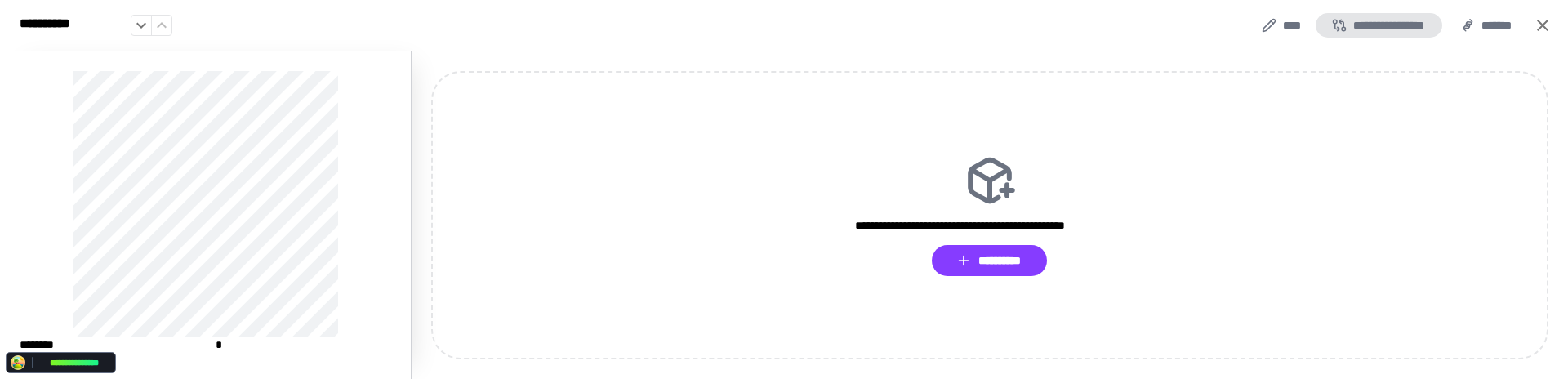 click on "**********" at bounding box center (1379, 25) 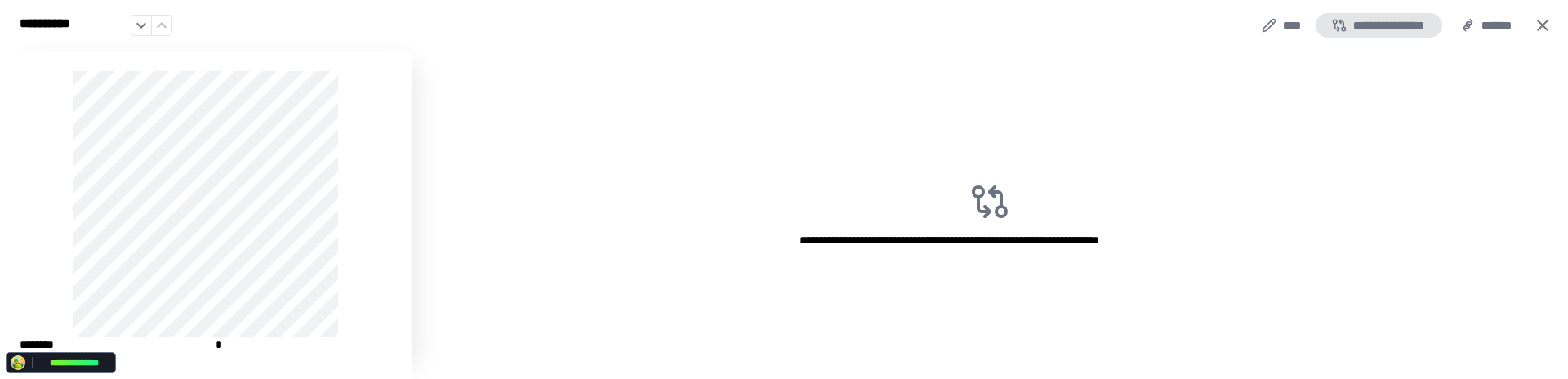 click on "**********" at bounding box center [1379, 25] 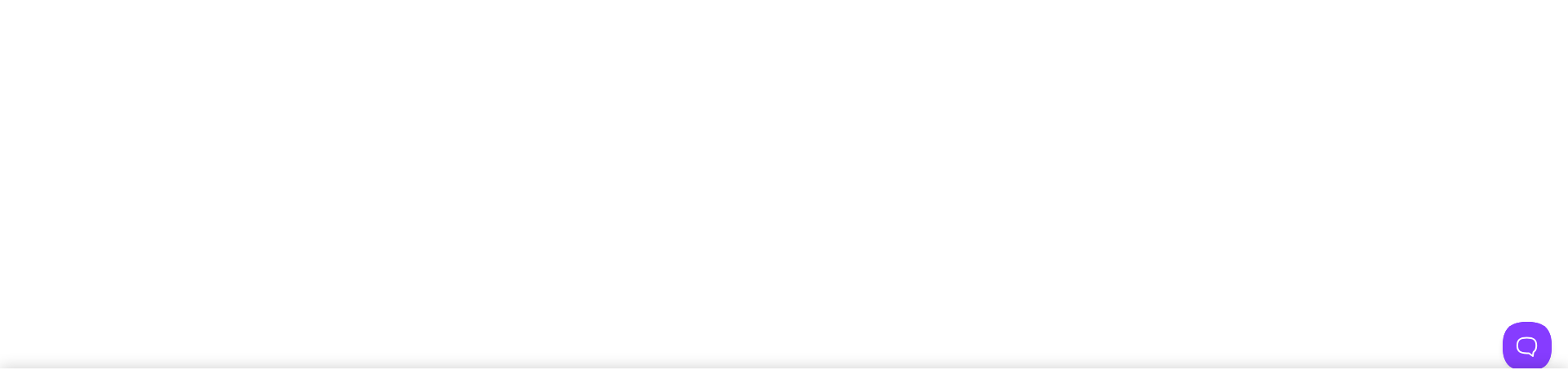 scroll, scrollTop: 0, scrollLeft: 0, axis: both 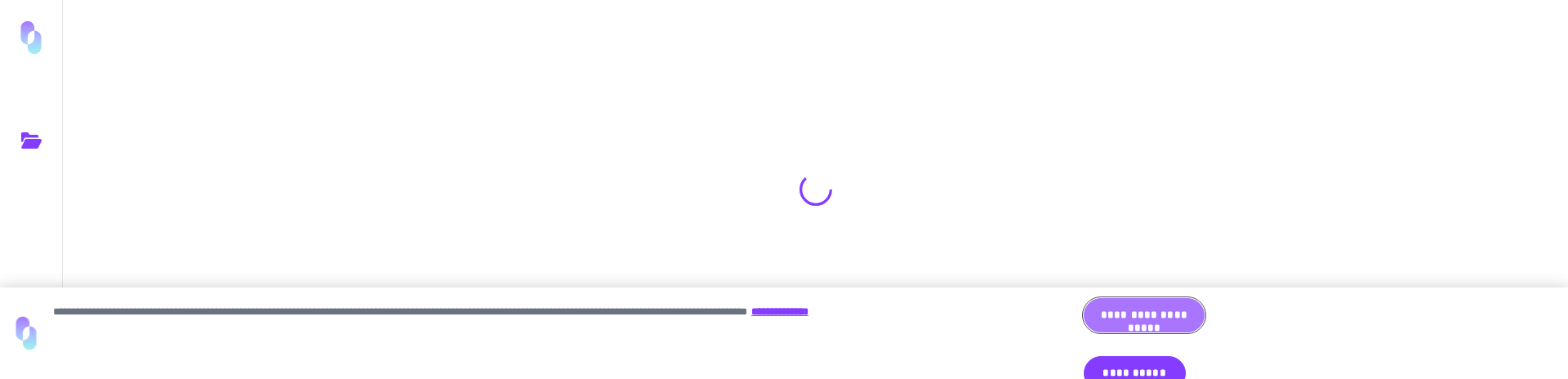 click on "**********" at bounding box center (1144, 315) 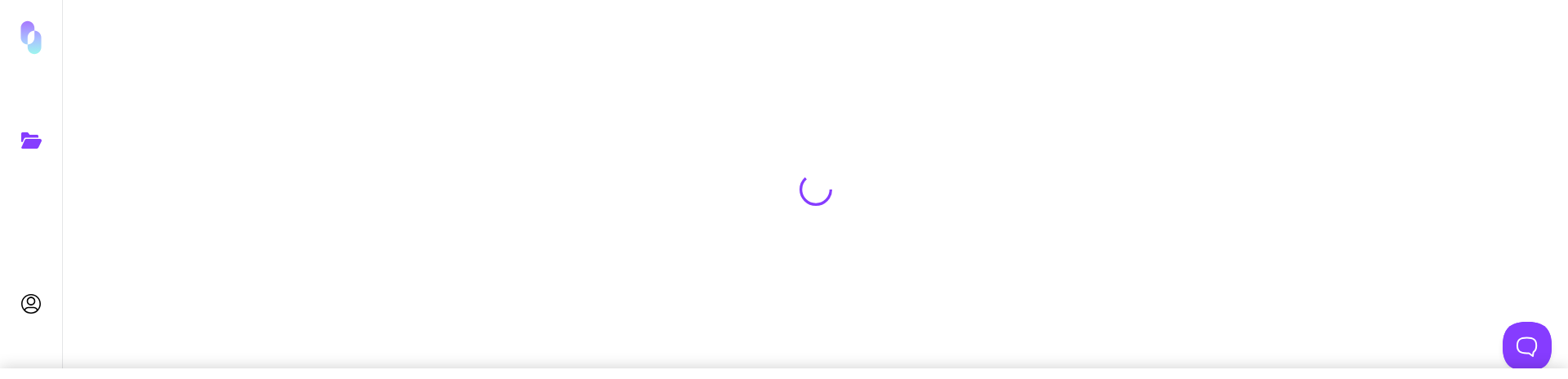 scroll, scrollTop: 0, scrollLeft: 0, axis: both 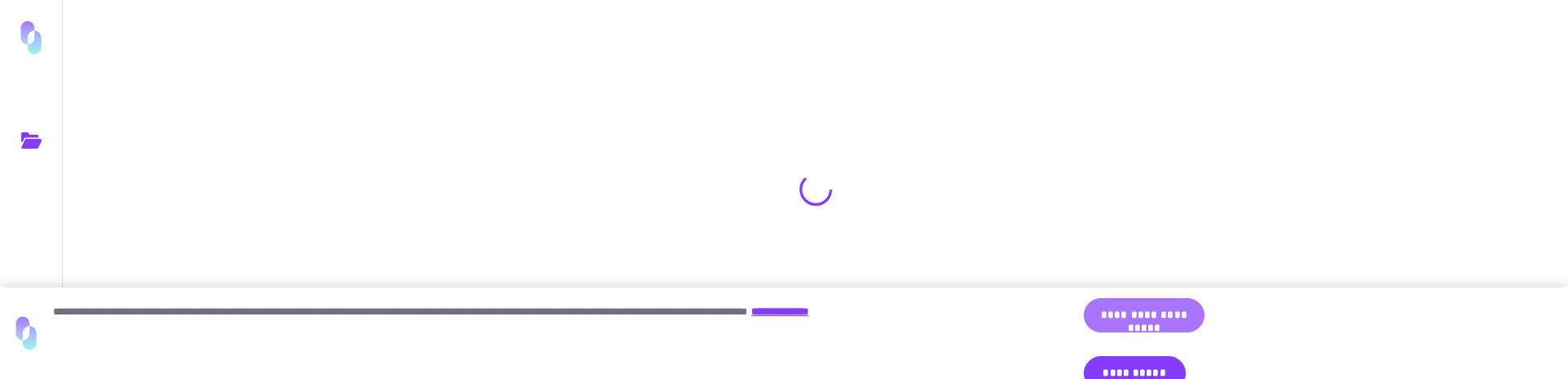click on "**********" at bounding box center [1144, 315] 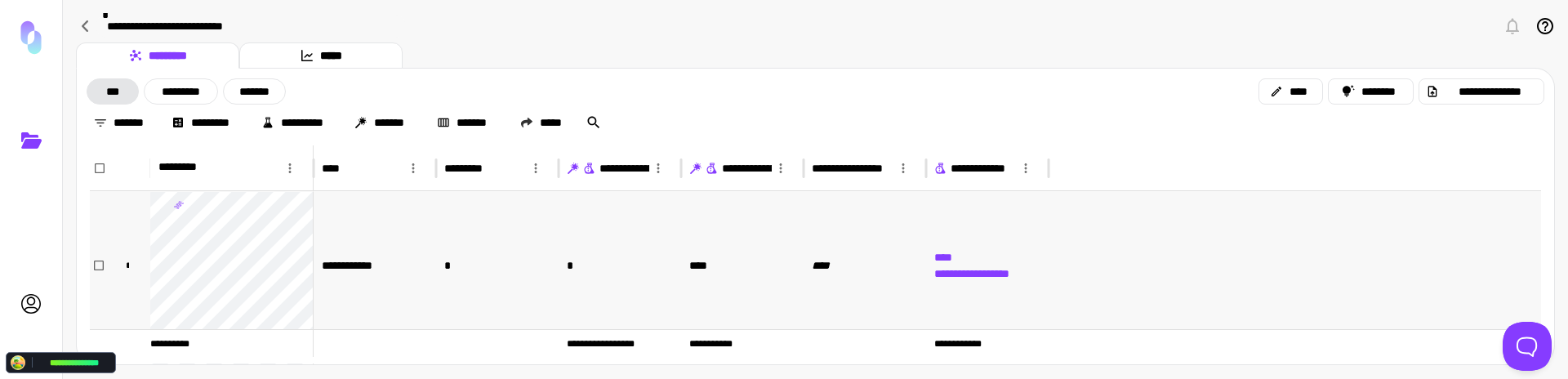 click on "**********" at bounding box center [375, 265] 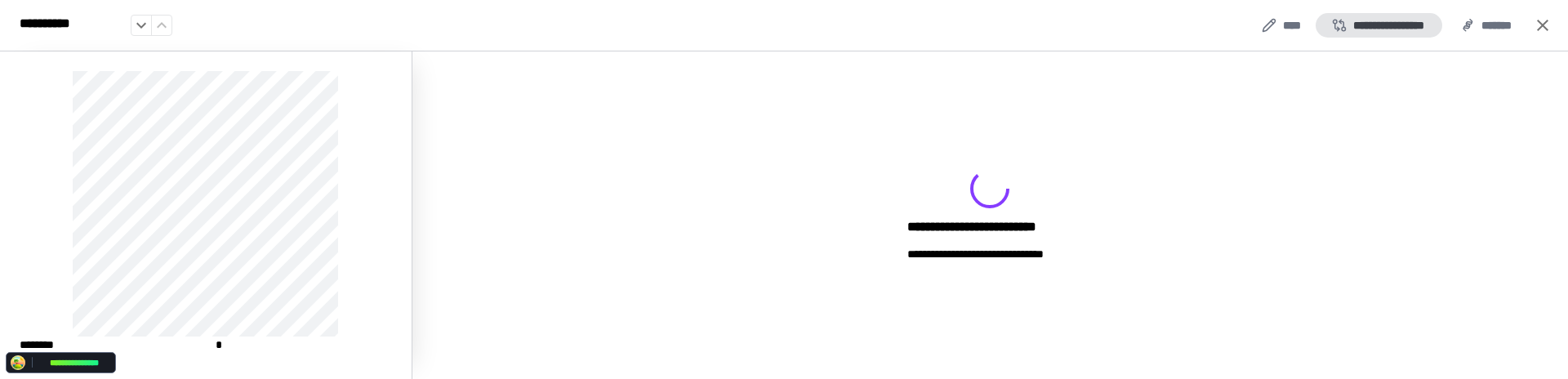 click on "**********" at bounding box center [1379, 25] 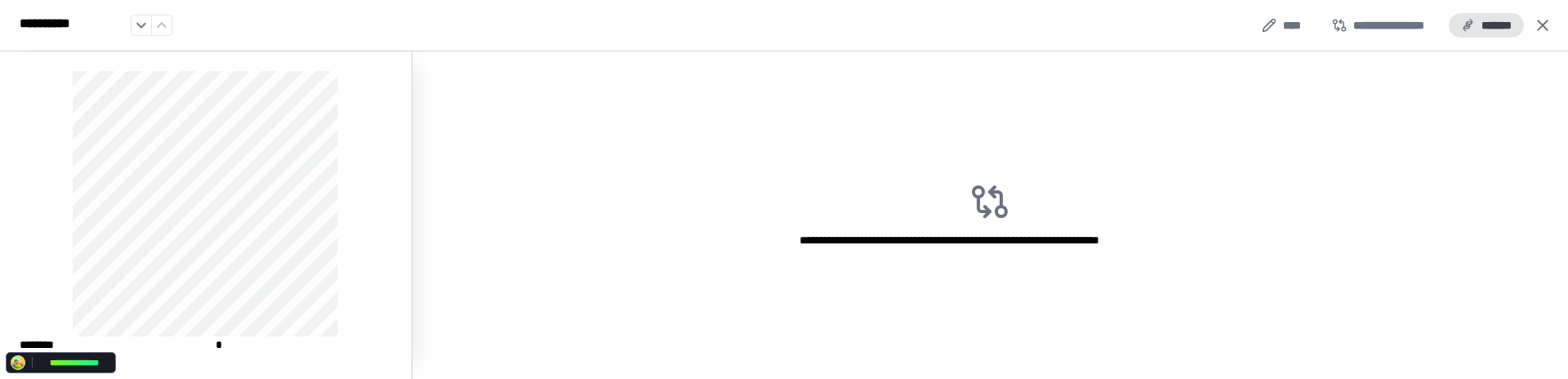 click on "*******" at bounding box center (1486, 25) 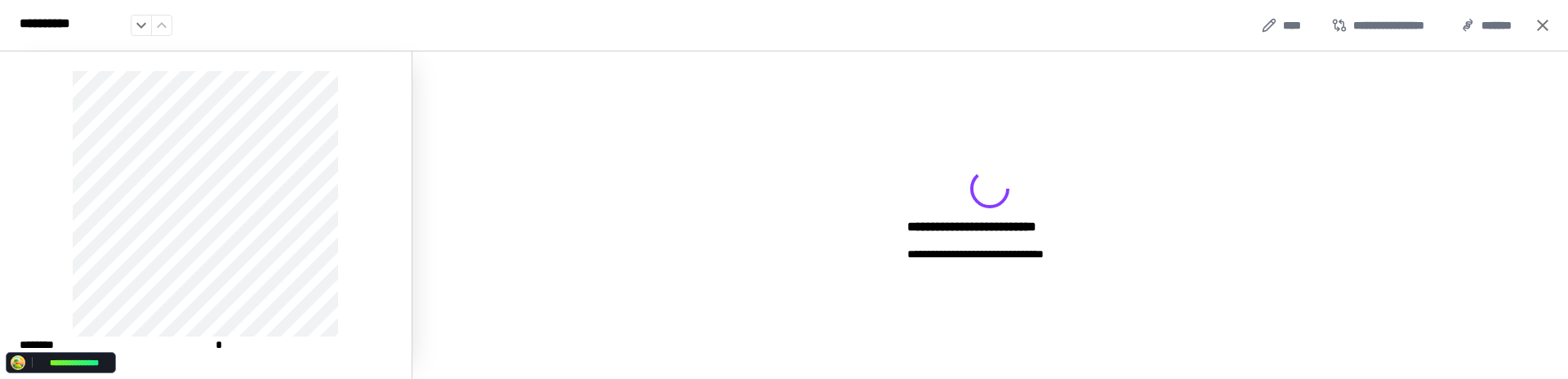 click on "**********" at bounding box center [784, 25] 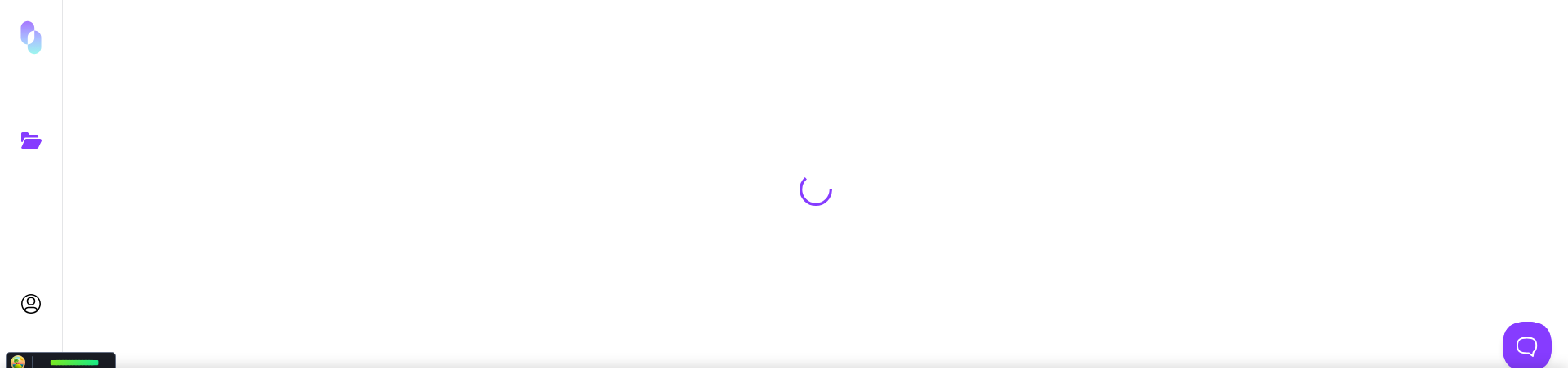 scroll, scrollTop: 0, scrollLeft: 0, axis: both 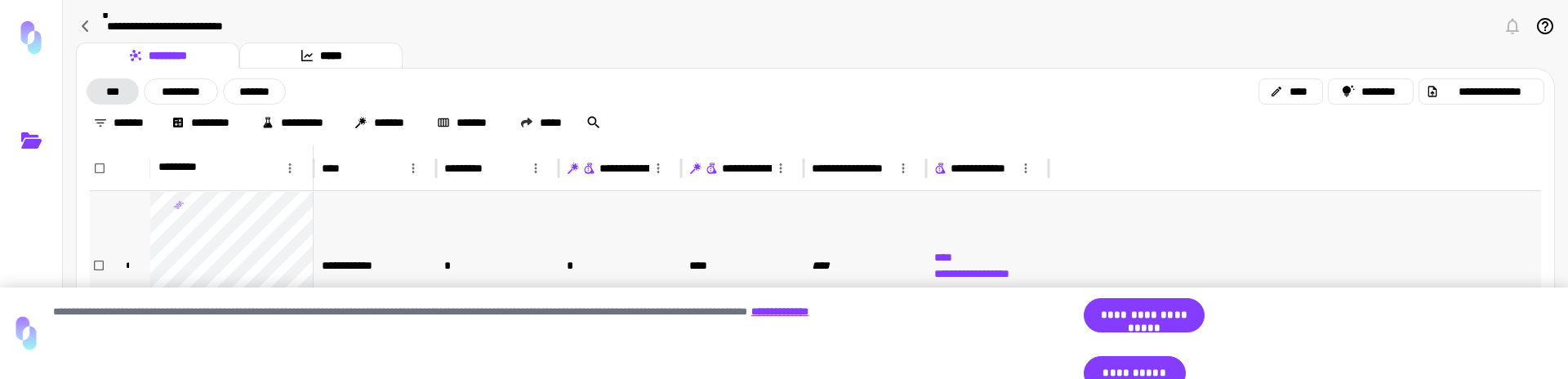 click on "**********" at bounding box center [375, 265] 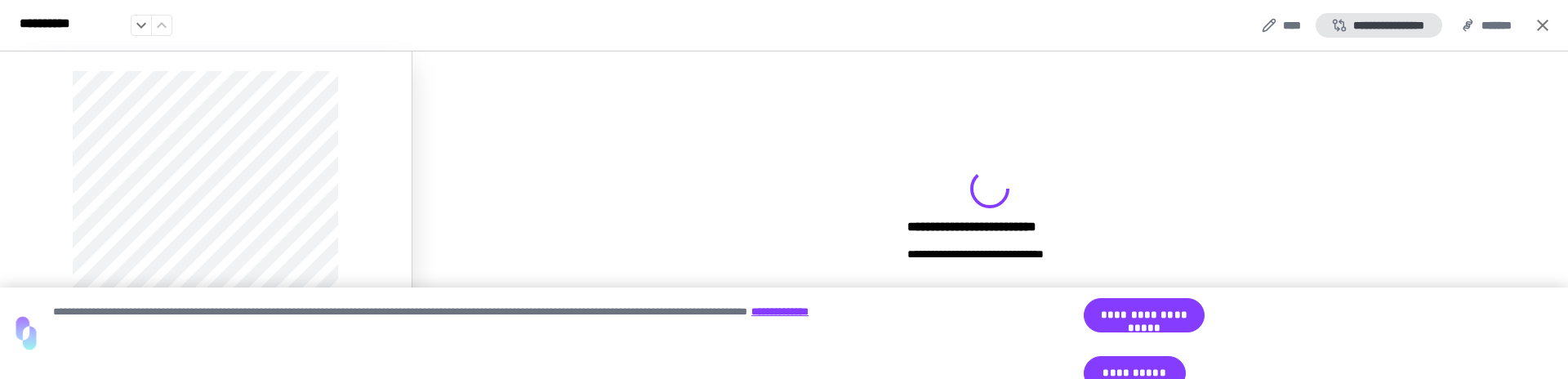 click 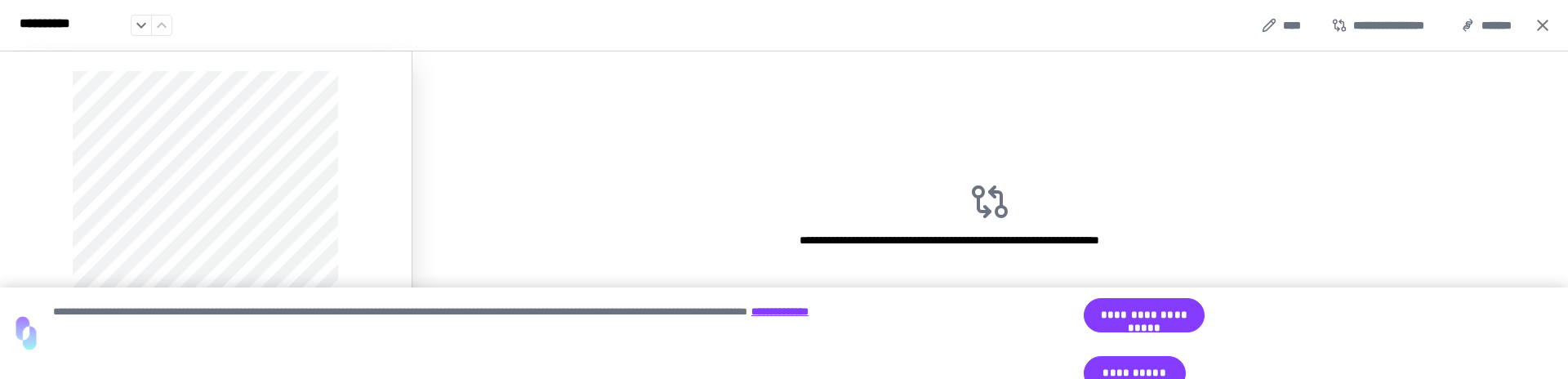 click on "**********" at bounding box center (990, 215) 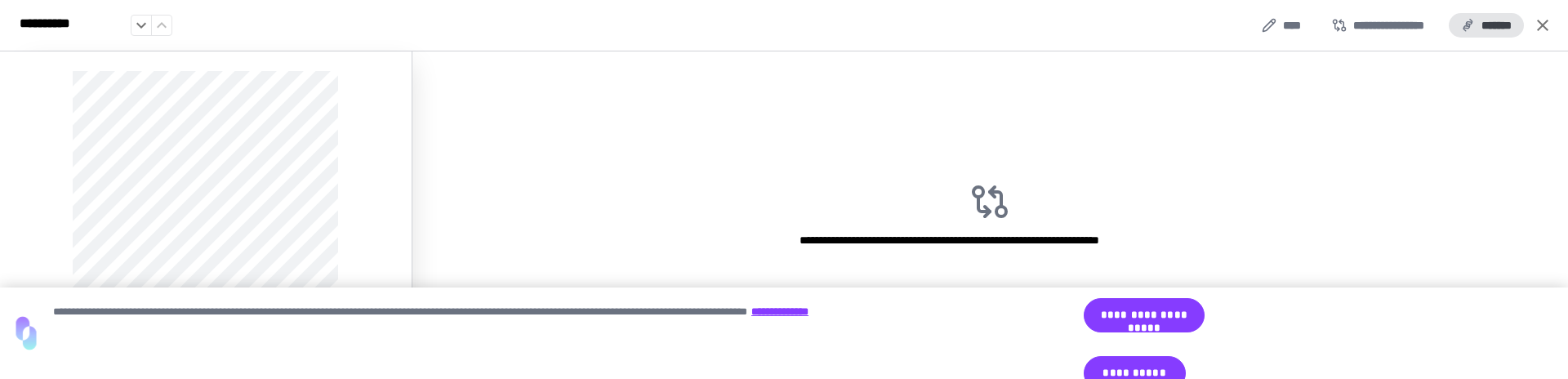 click on "*******" at bounding box center (1486, 25) 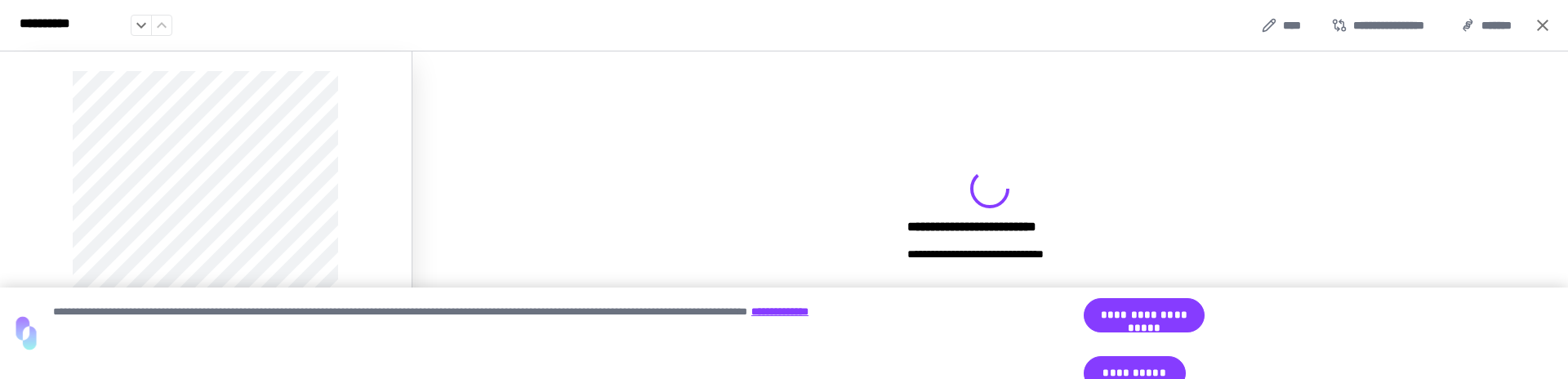 click on "**********" at bounding box center [784, 215] 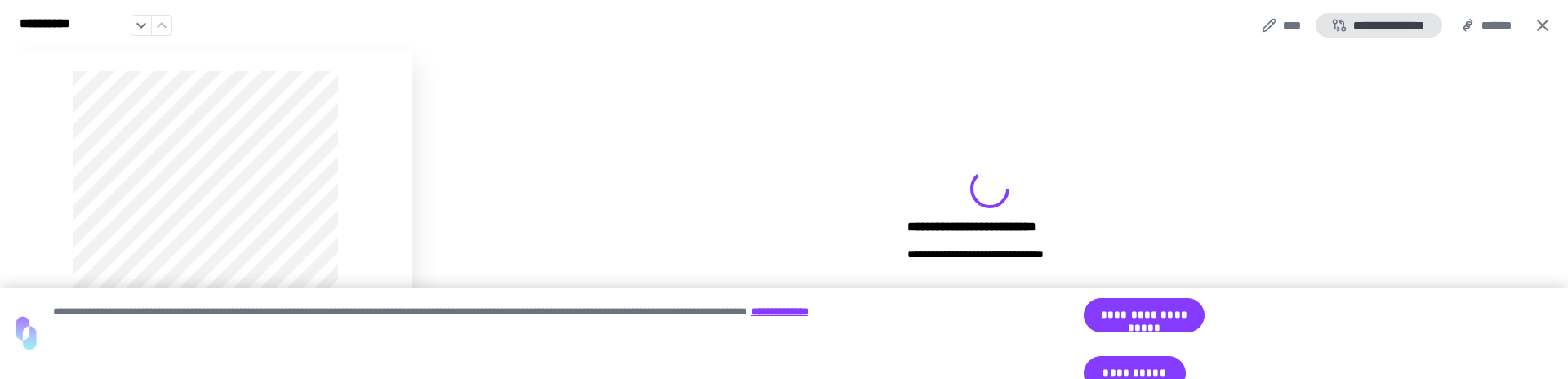 click on "**********" at bounding box center (1379, 25) 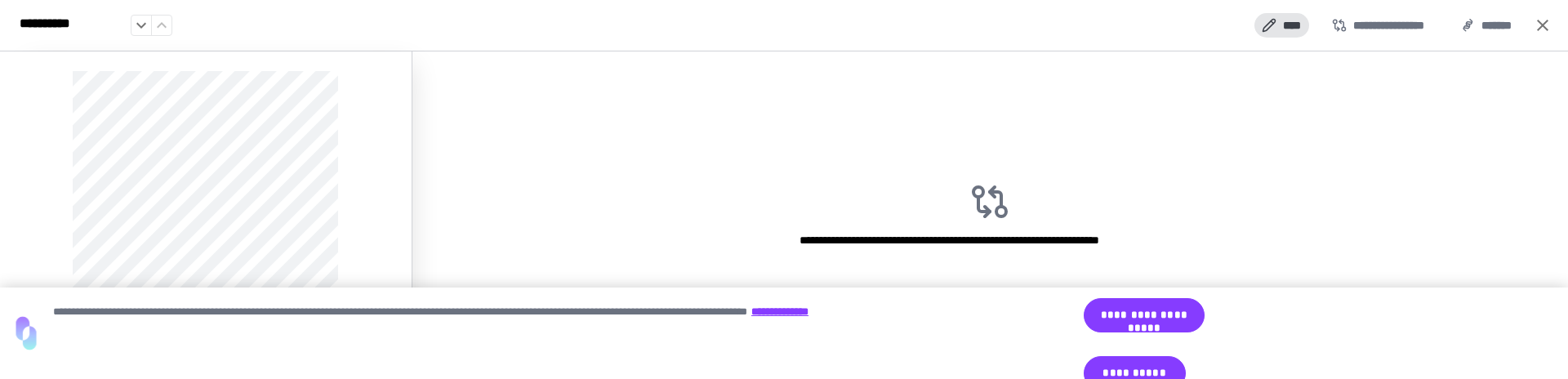click on "****" at bounding box center [1281, 25] 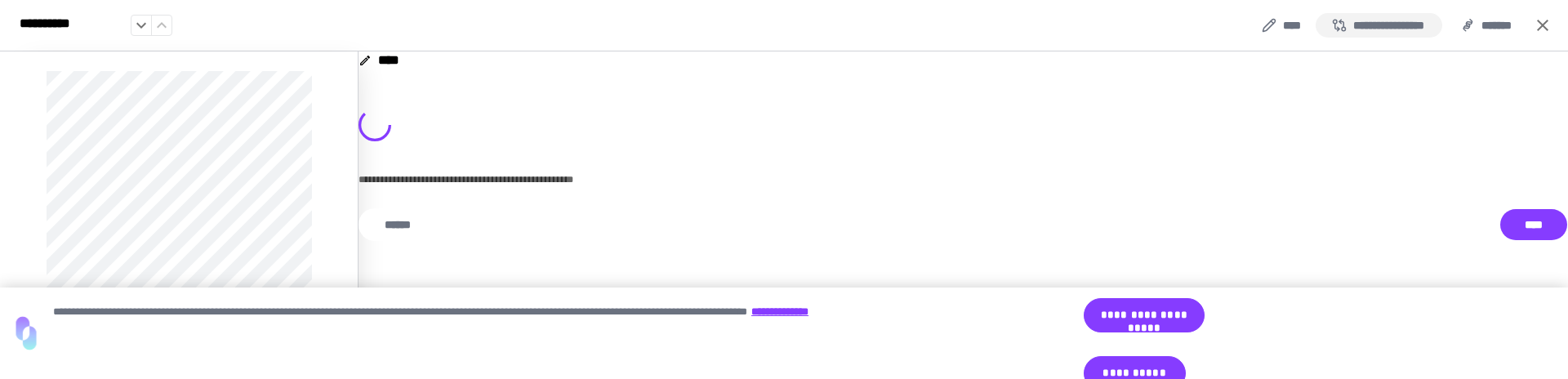 scroll, scrollTop: 234, scrollLeft: 0, axis: vertical 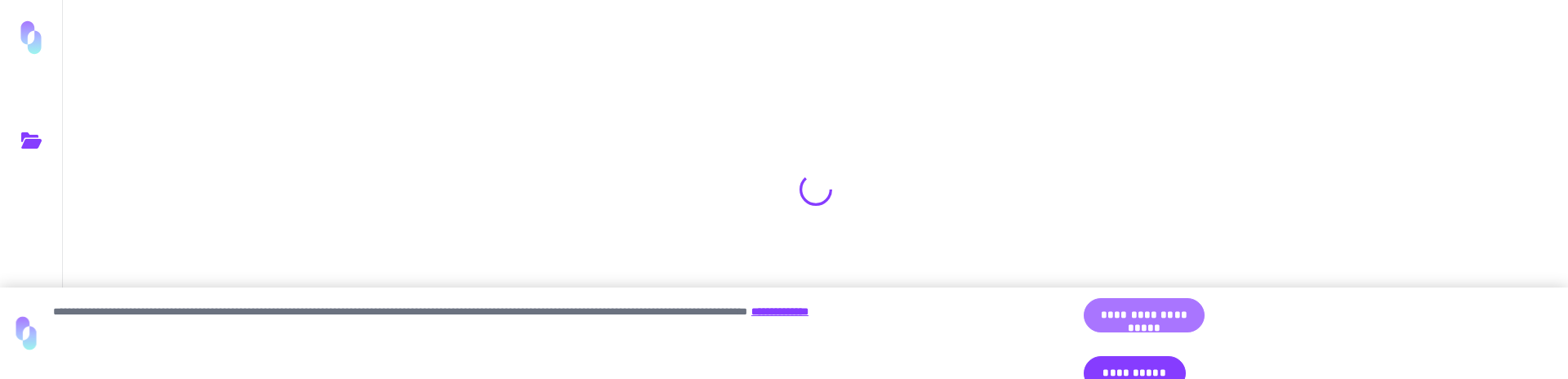 click on "**********" at bounding box center [1144, 315] 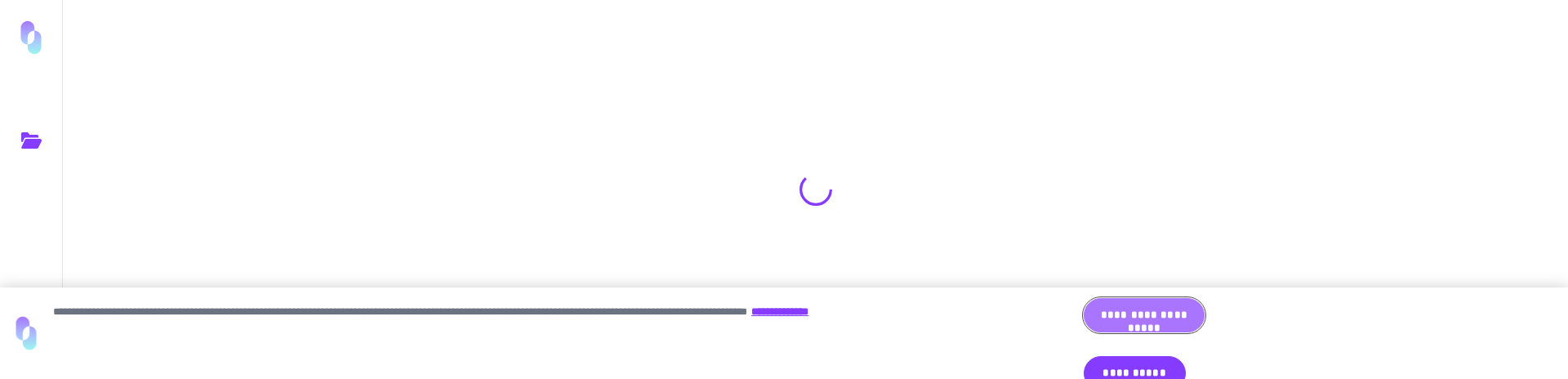 click on "**********" at bounding box center (1144, 315) 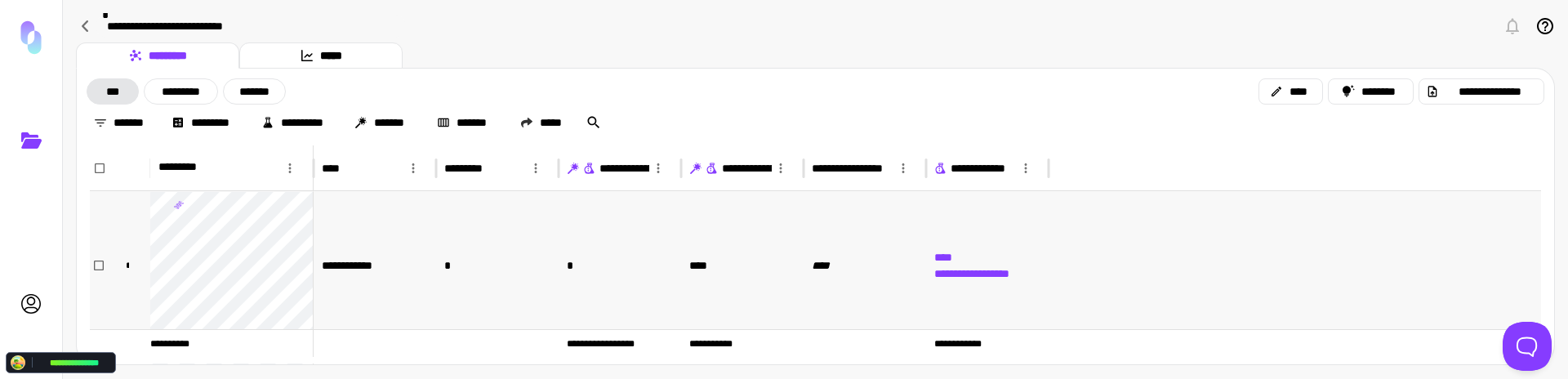 click on "**********" at bounding box center (375, 265) 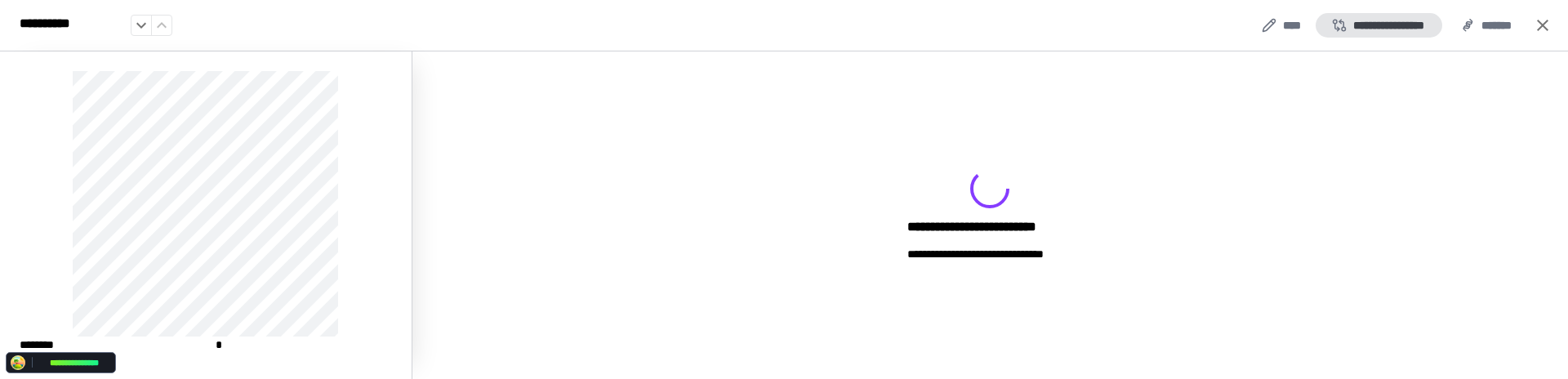 click on "**********" at bounding box center [1379, 25] 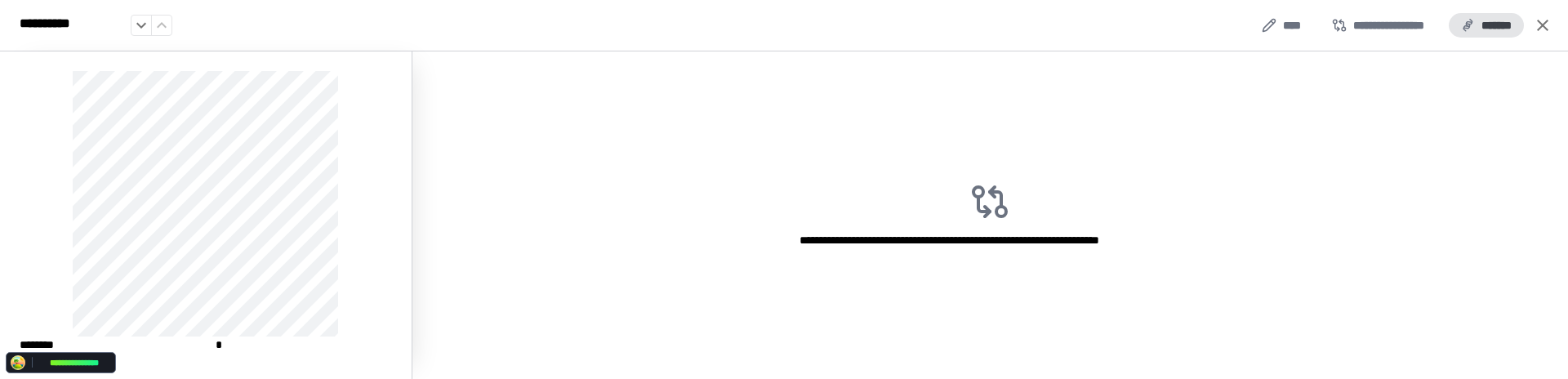 click on "*******" at bounding box center (1486, 25) 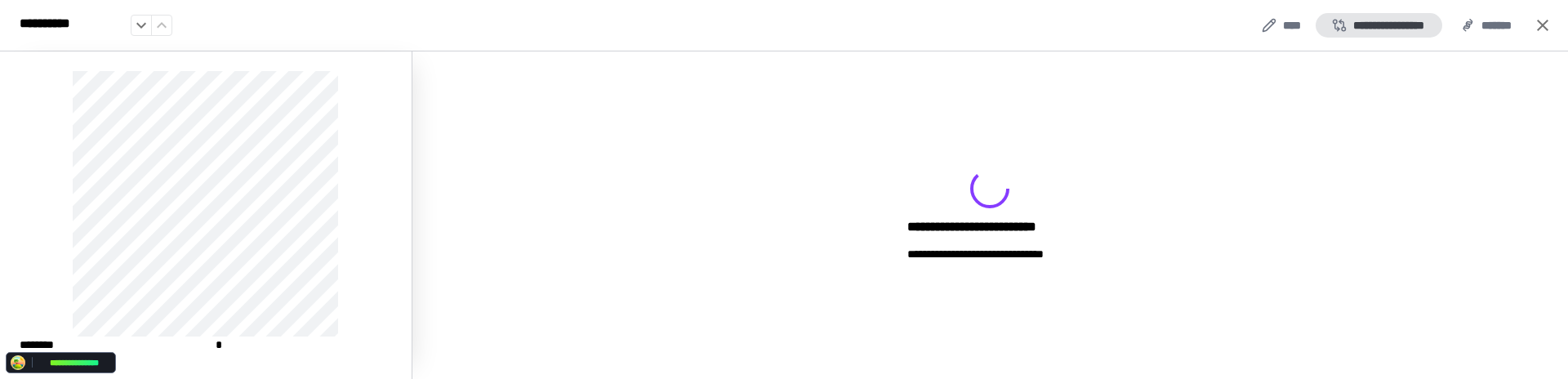 click on "**********" at bounding box center [1379, 25] 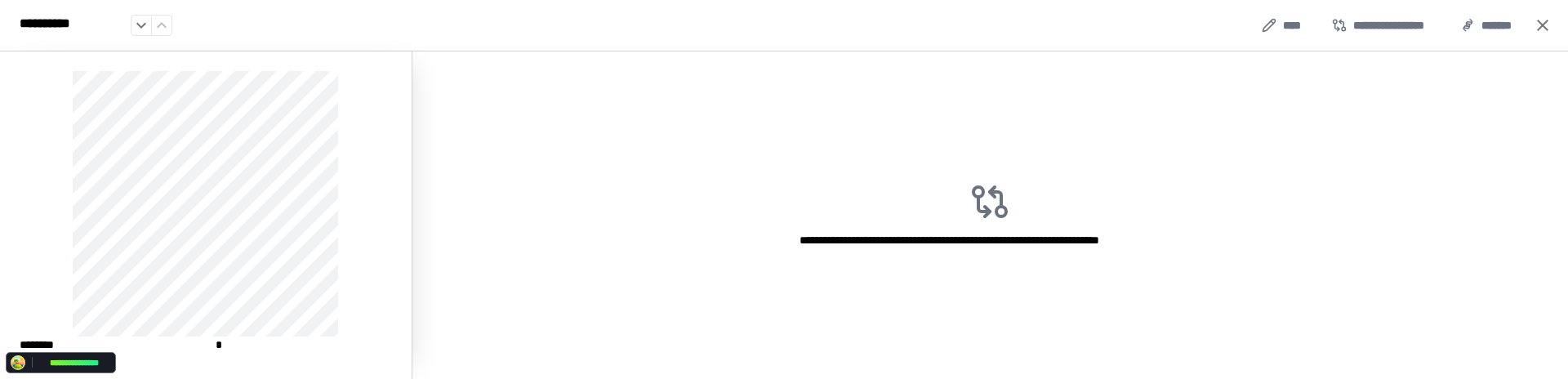 click on "**********" at bounding box center (990, 215) 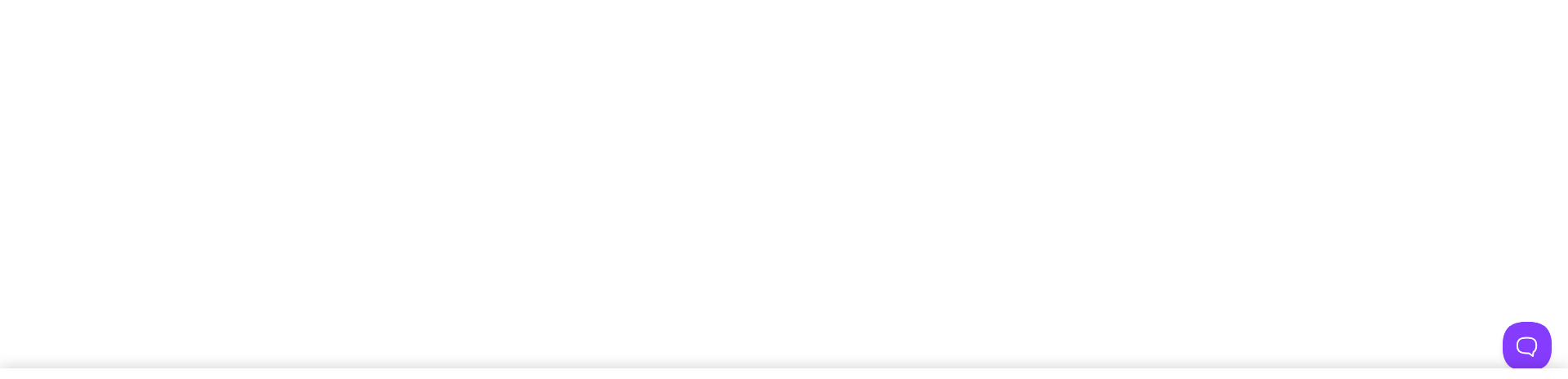 scroll, scrollTop: 0, scrollLeft: 0, axis: both 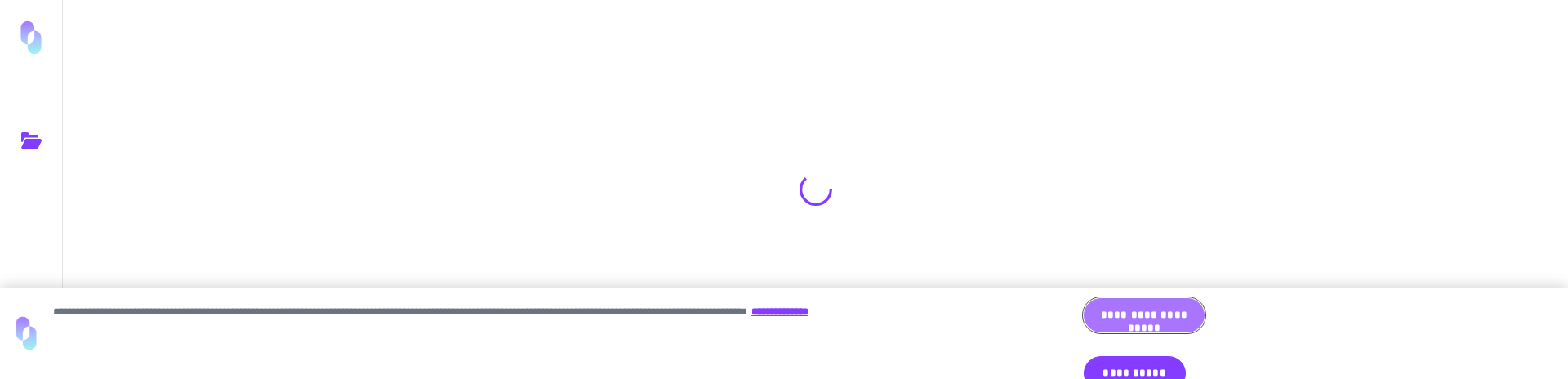 click on "**********" at bounding box center (1144, 315) 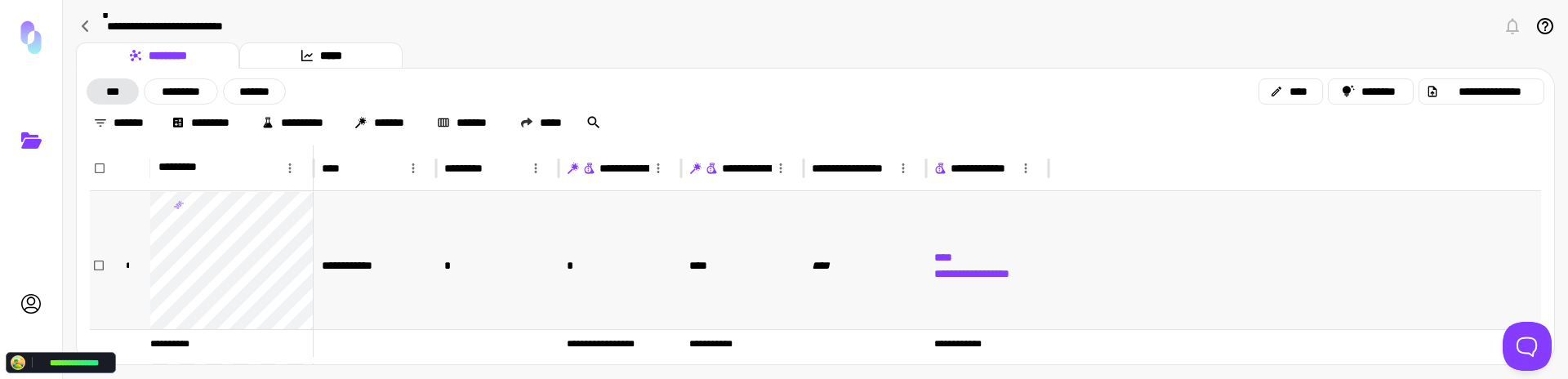 click at bounding box center [1294, 265] 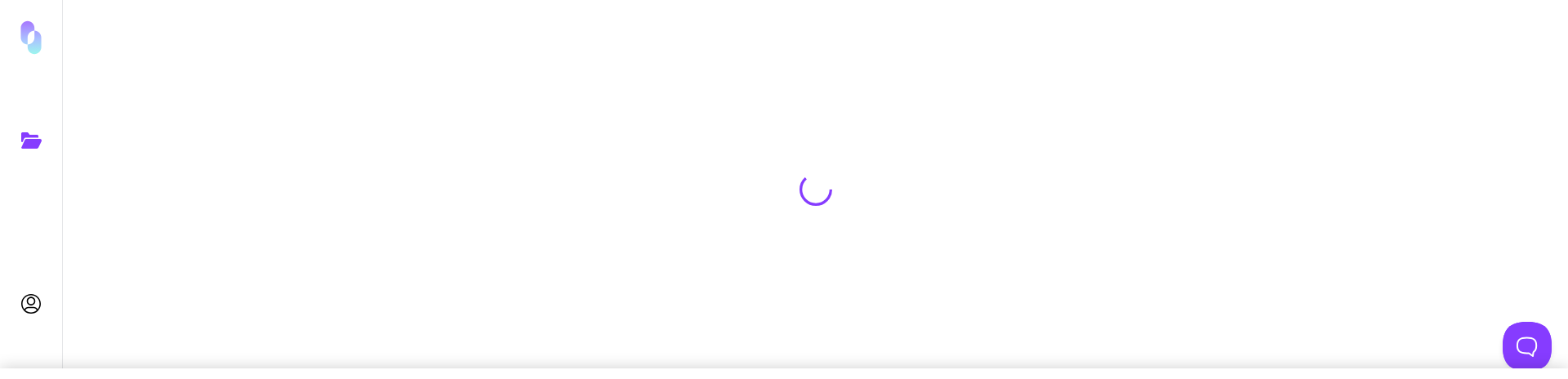 scroll, scrollTop: 0, scrollLeft: 0, axis: both 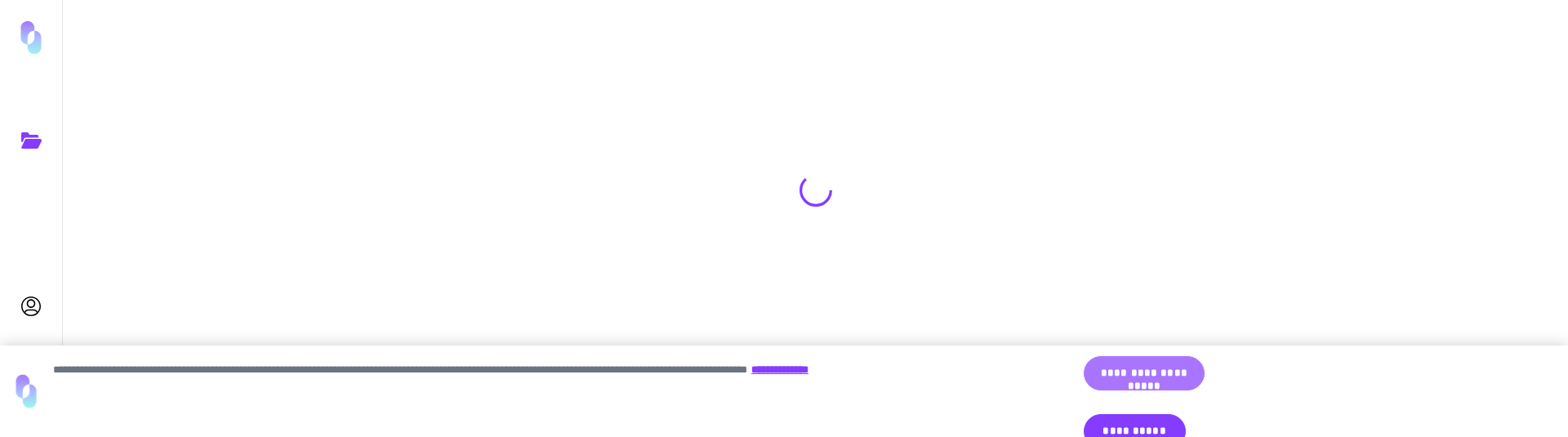 click on "**********" at bounding box center [1144, 373] 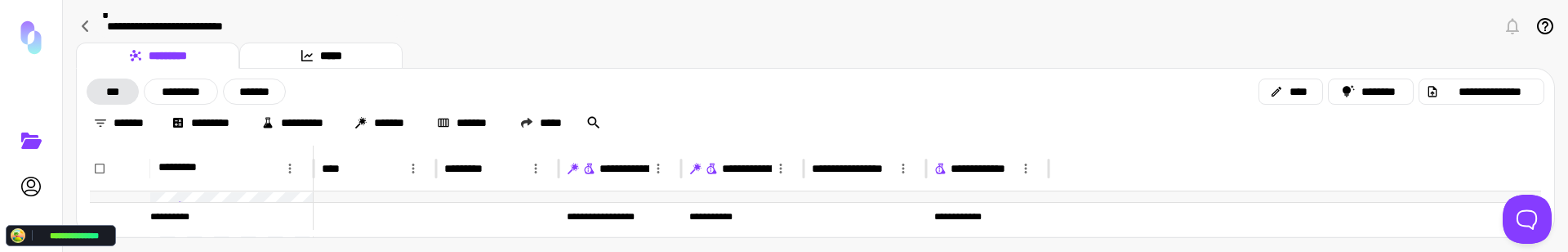 click on "**********" at bounding box center [375, 265] 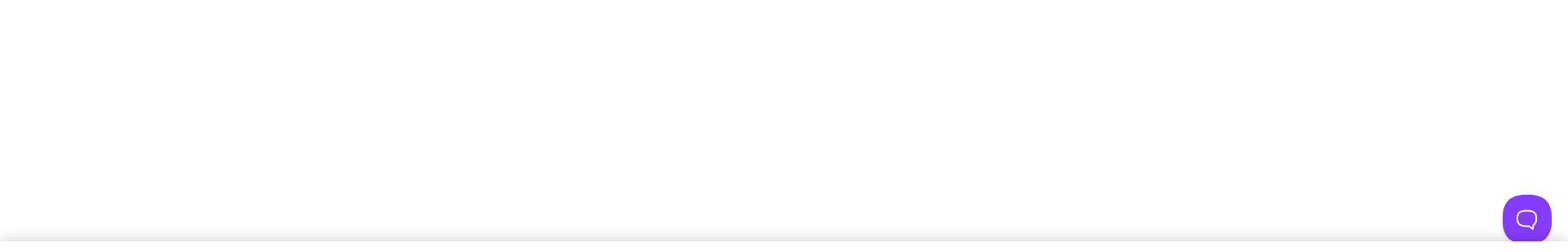 scroll, scrollTop: 0, scrollLeft: 0, axis: both 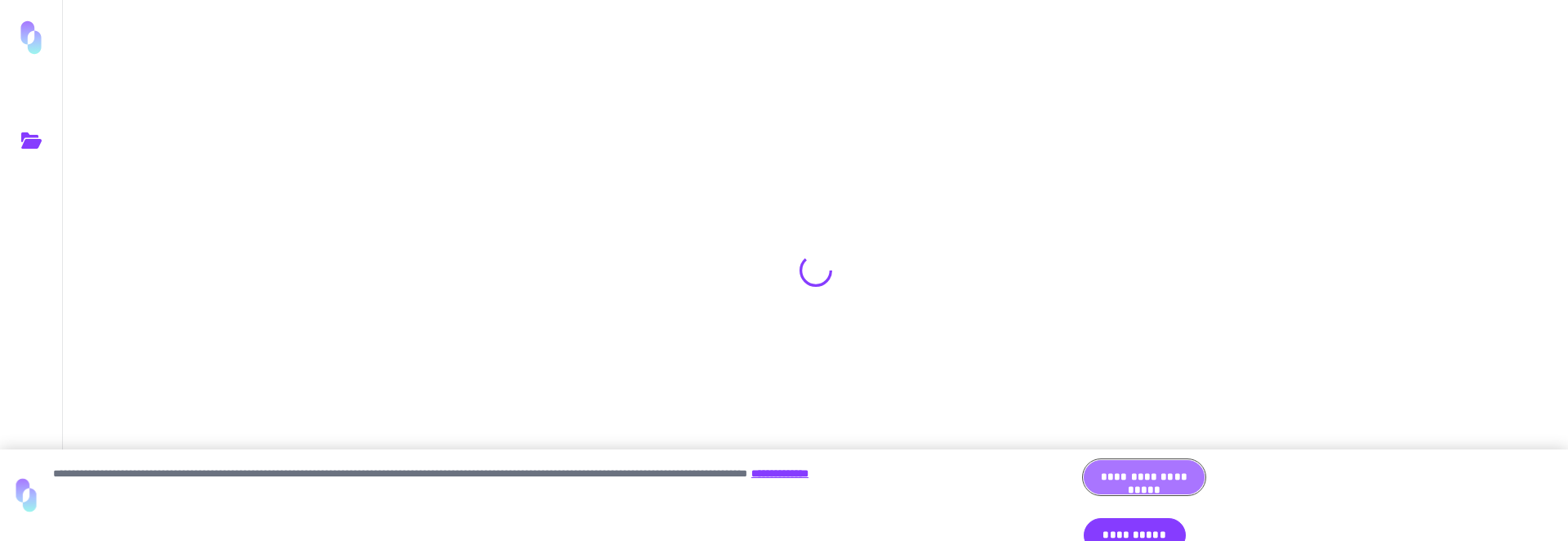 click on "**********" at bounding box center (1144, 477) 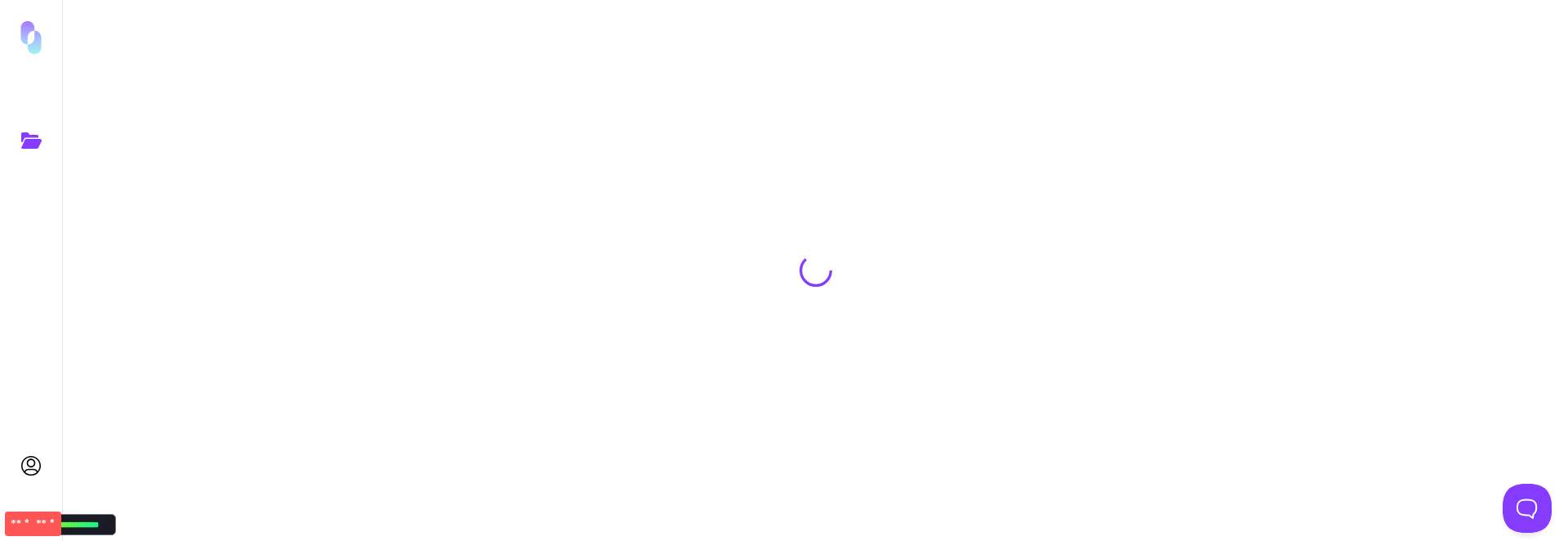 click on "**" at bounding box center [41, 523] 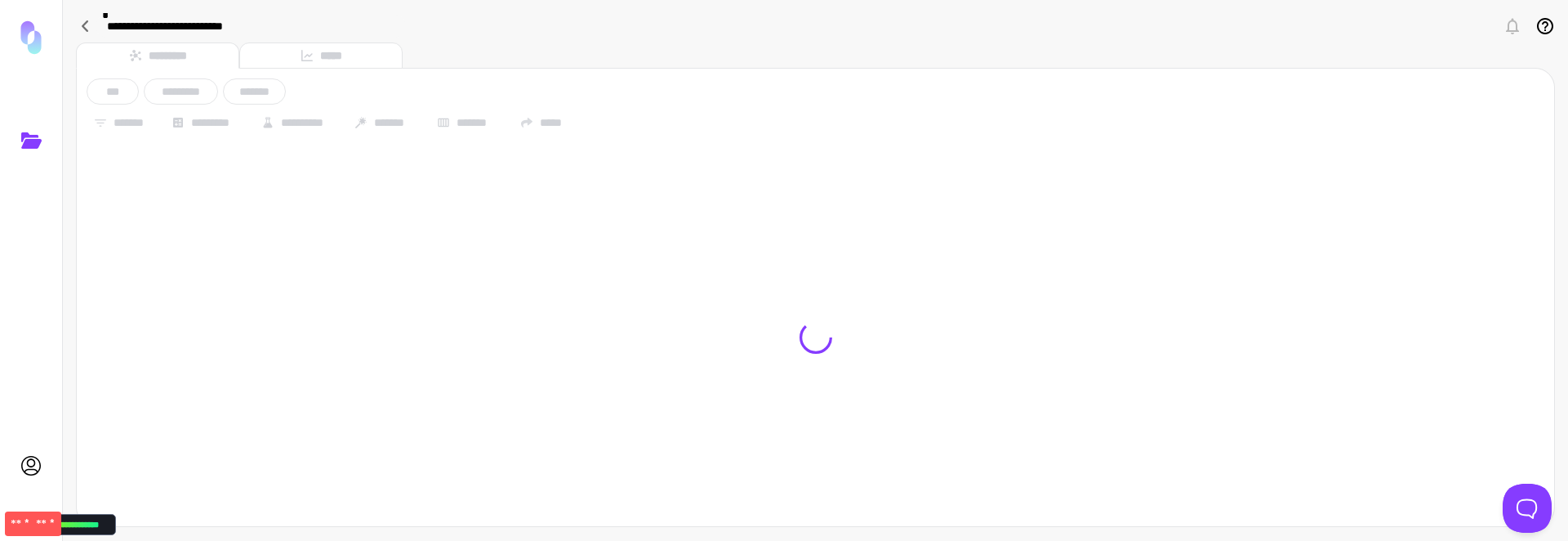 click on "** * ** *" 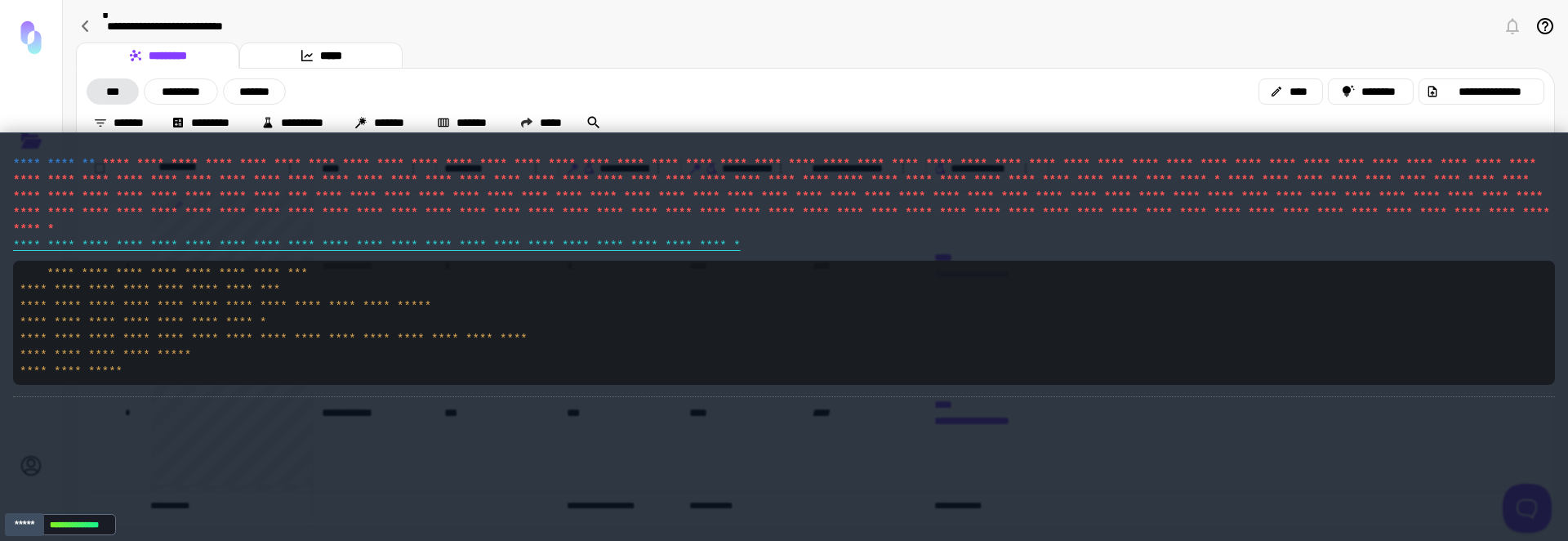 type 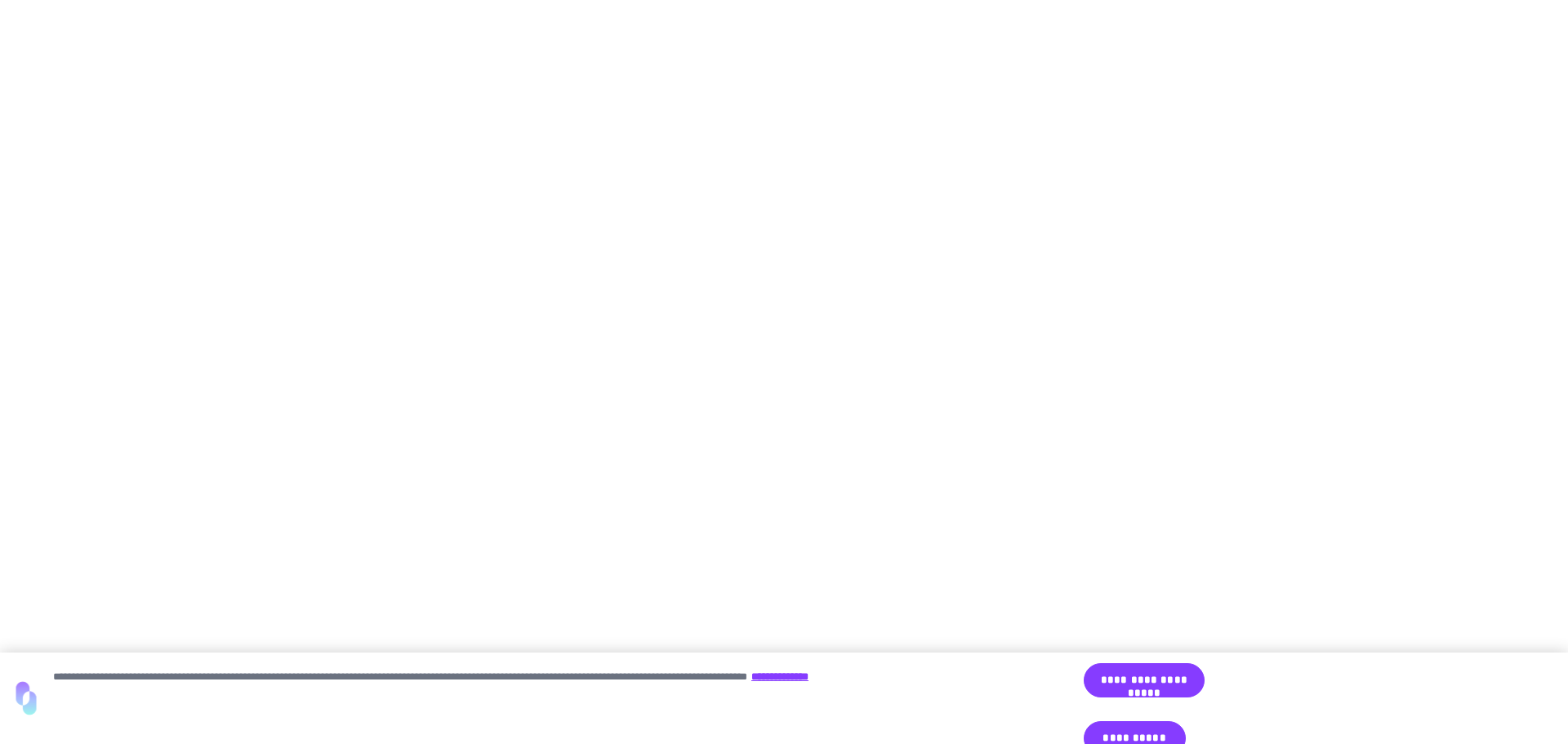 scroll, scrollTop: 0, scrollLeft: 0, axis: both 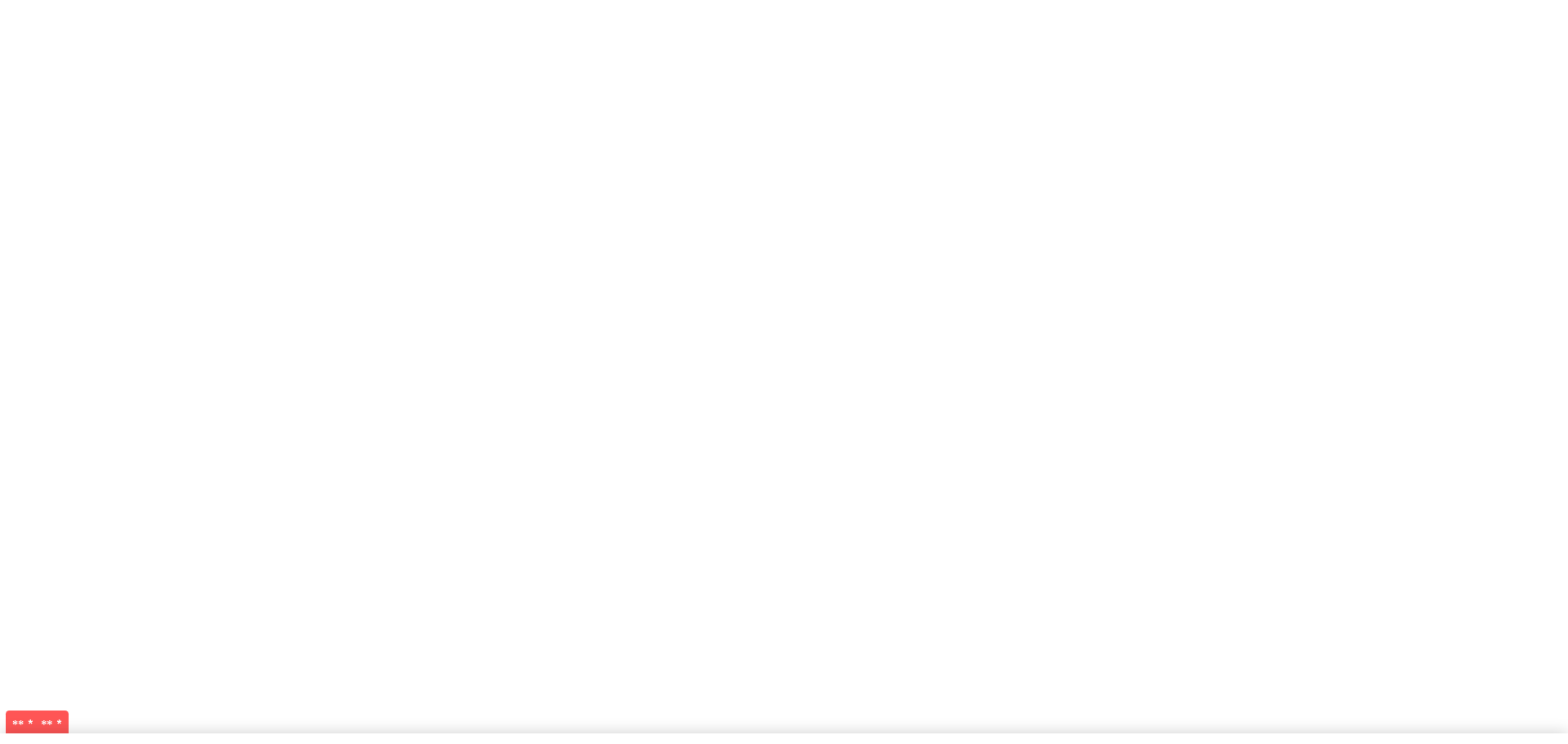 click on "** * ** *" 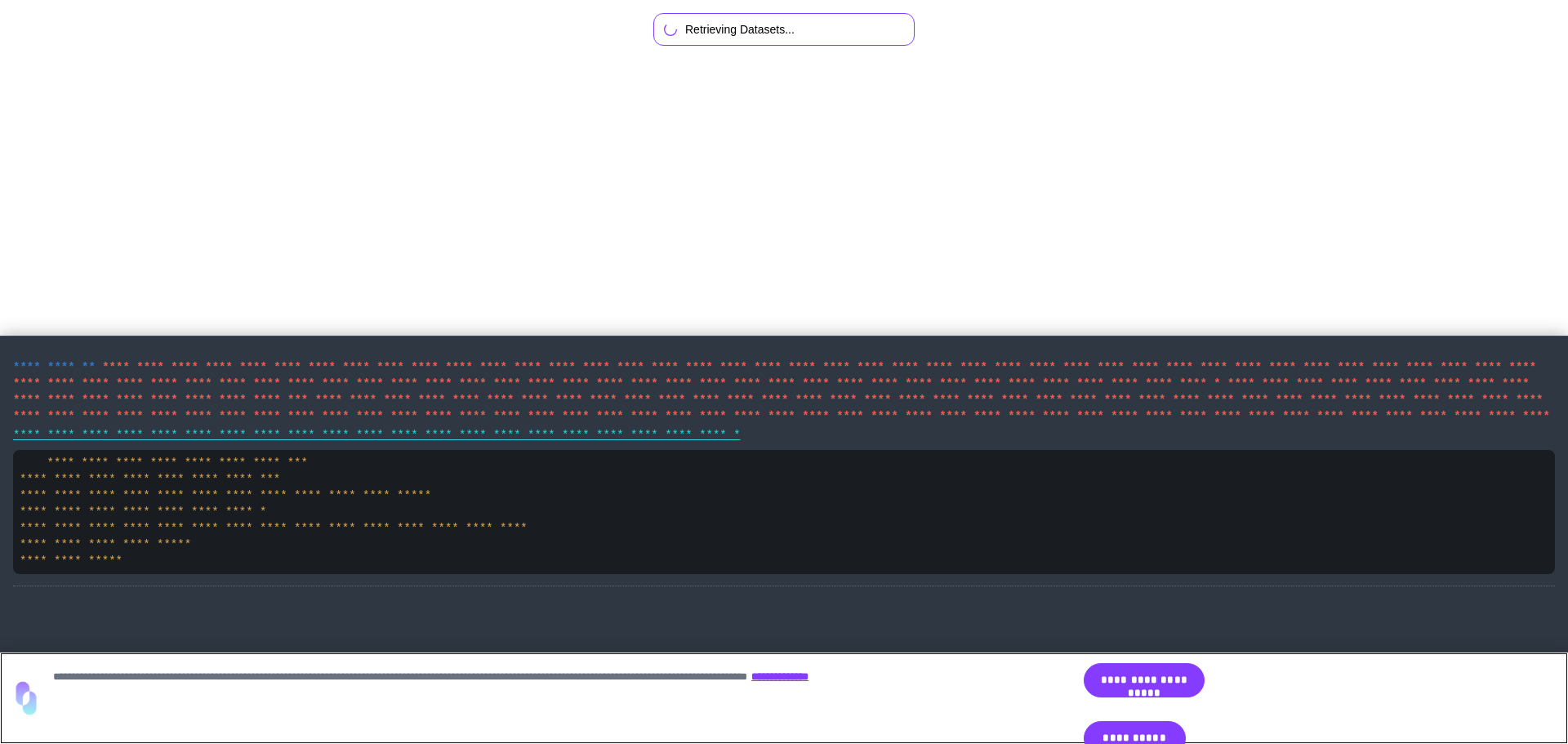 click at bounding box center (26, 698) 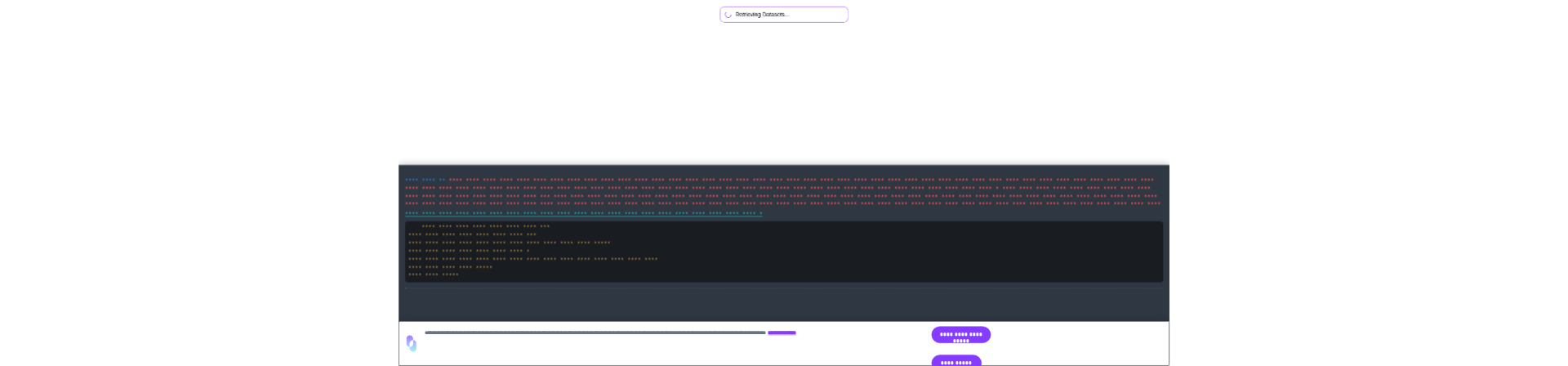 scroll, scrollTop: 0, scrollLeft: 0, axis: both 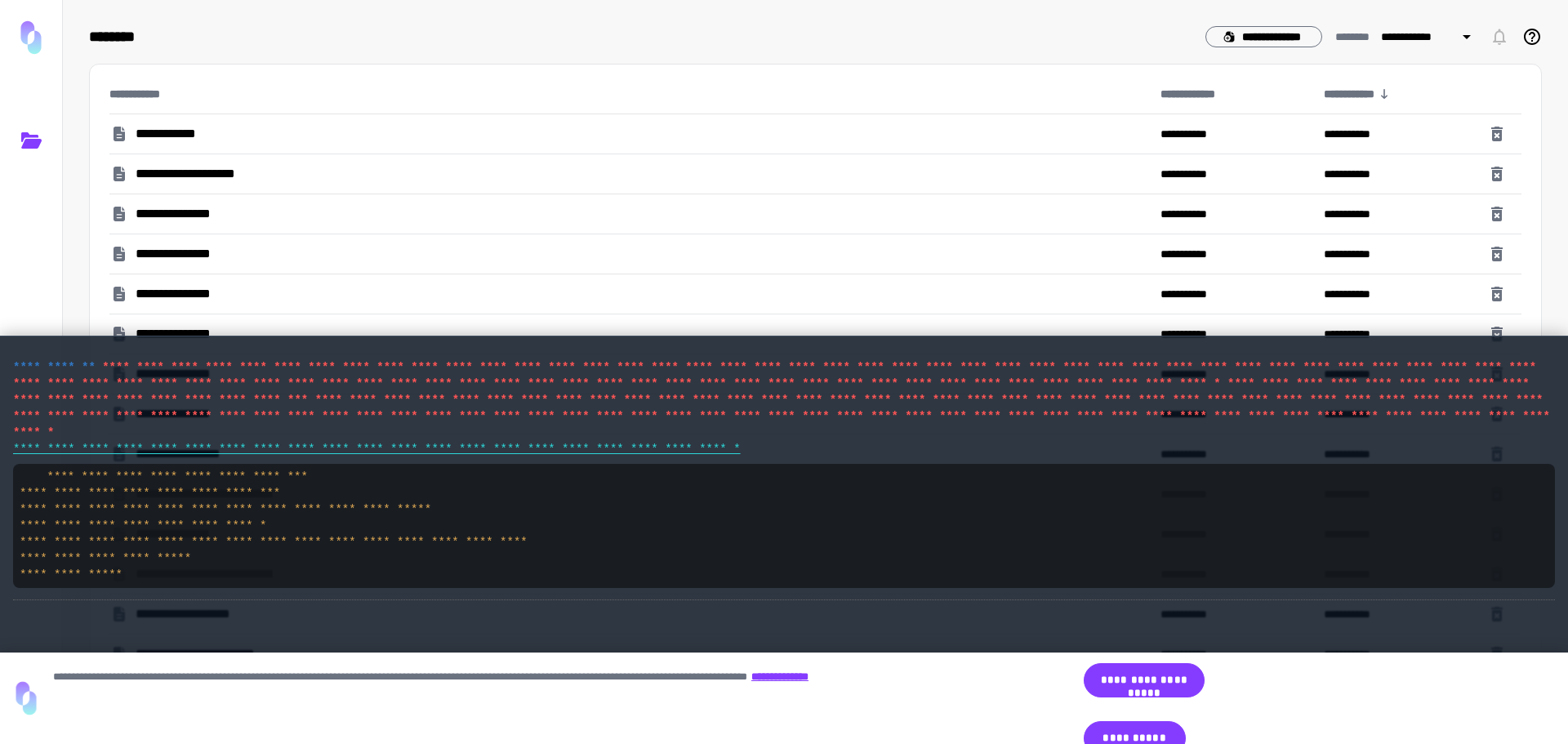 drag, startPoint x: 363, startPoint y: 156, endPoint x: 292, endPoint y: 167, distance: 71.84706 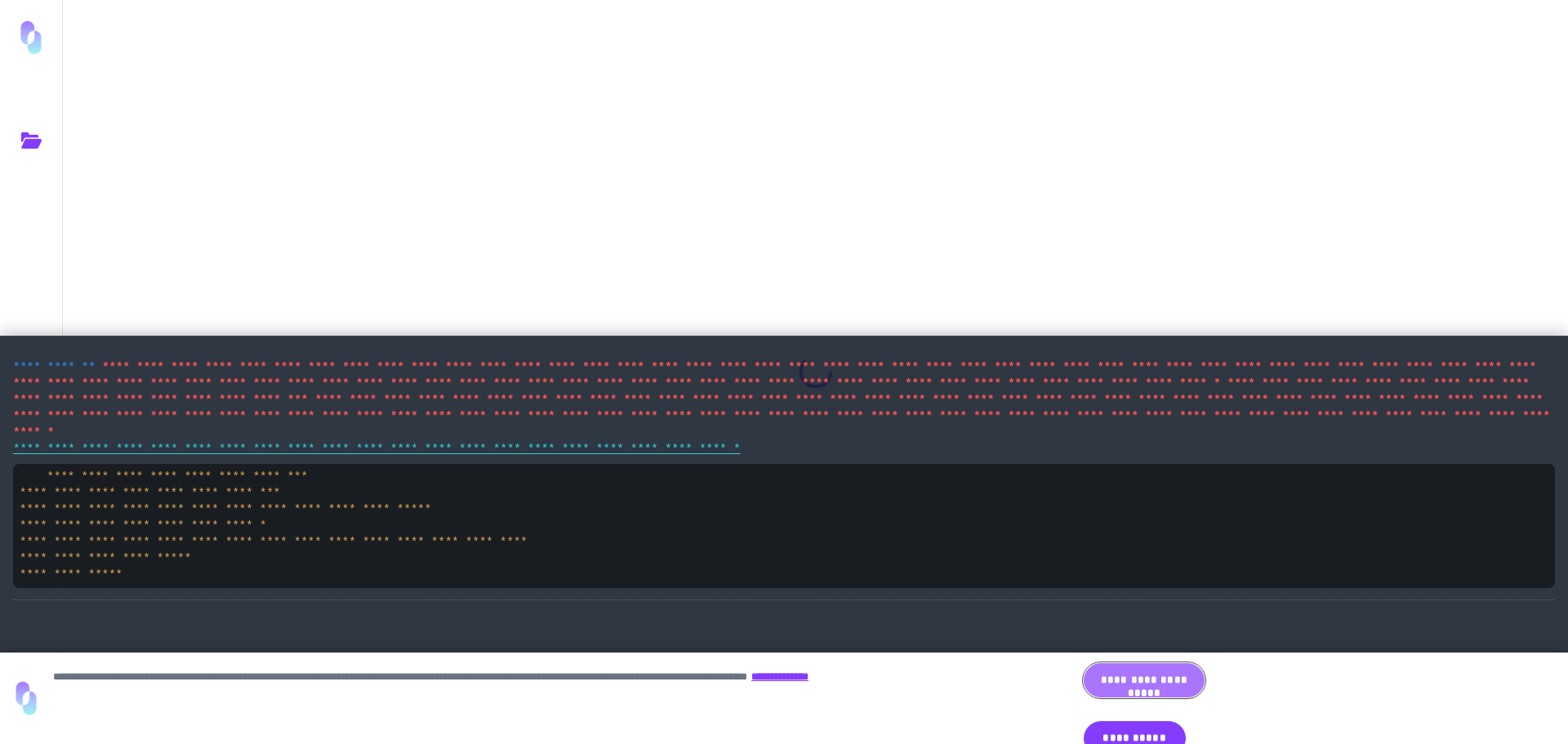 click on "**********" at bounding box center [1144, 680] 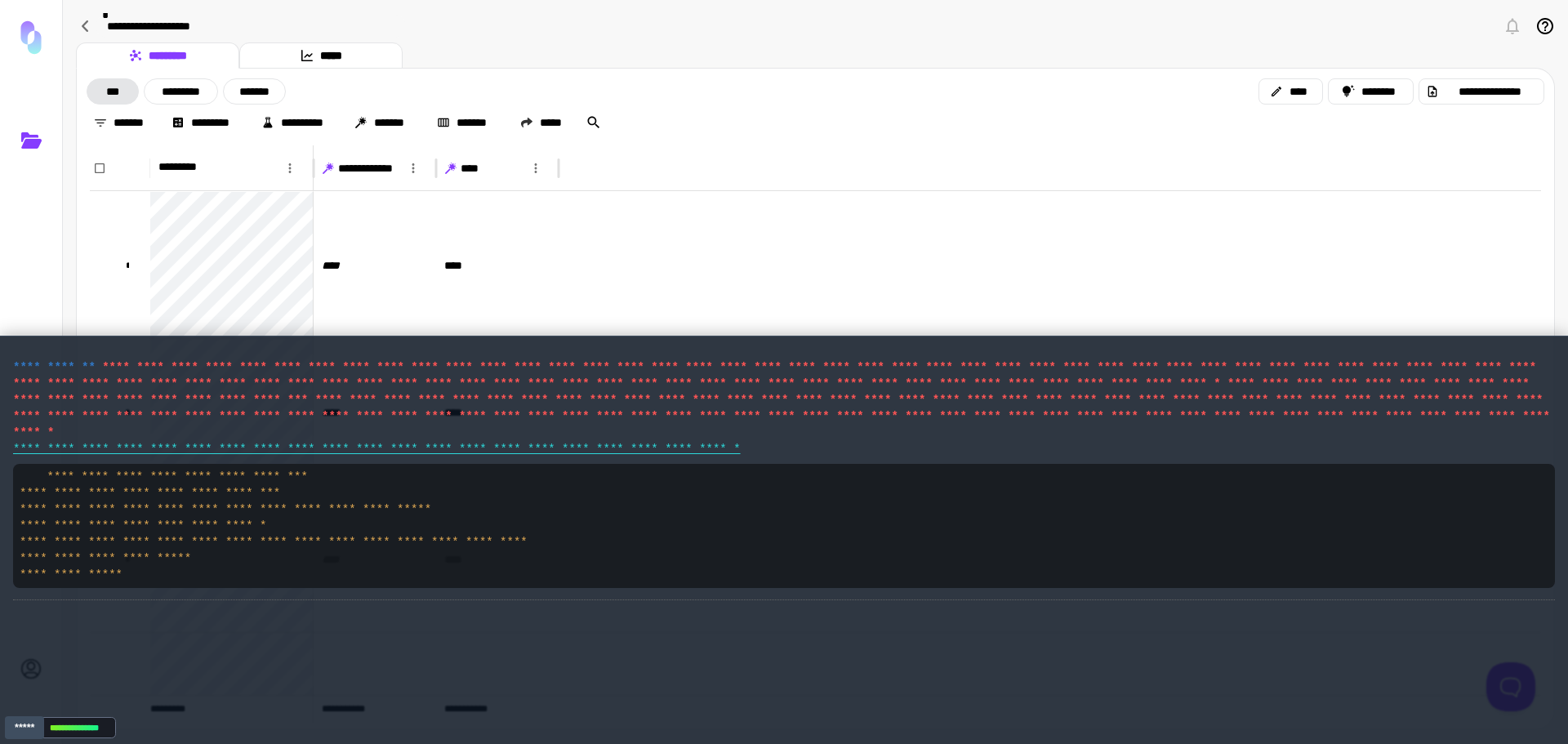 click on "*****" 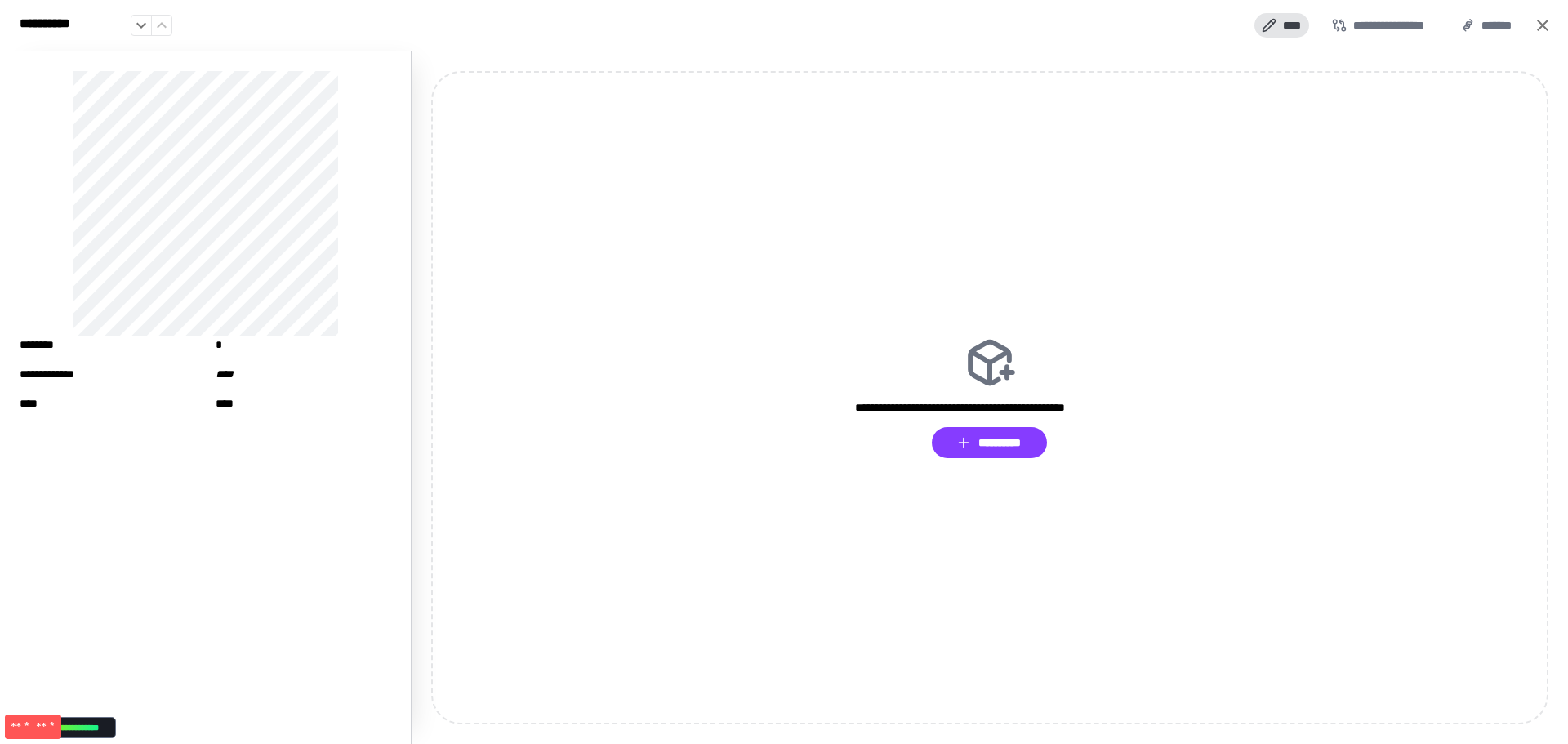 click 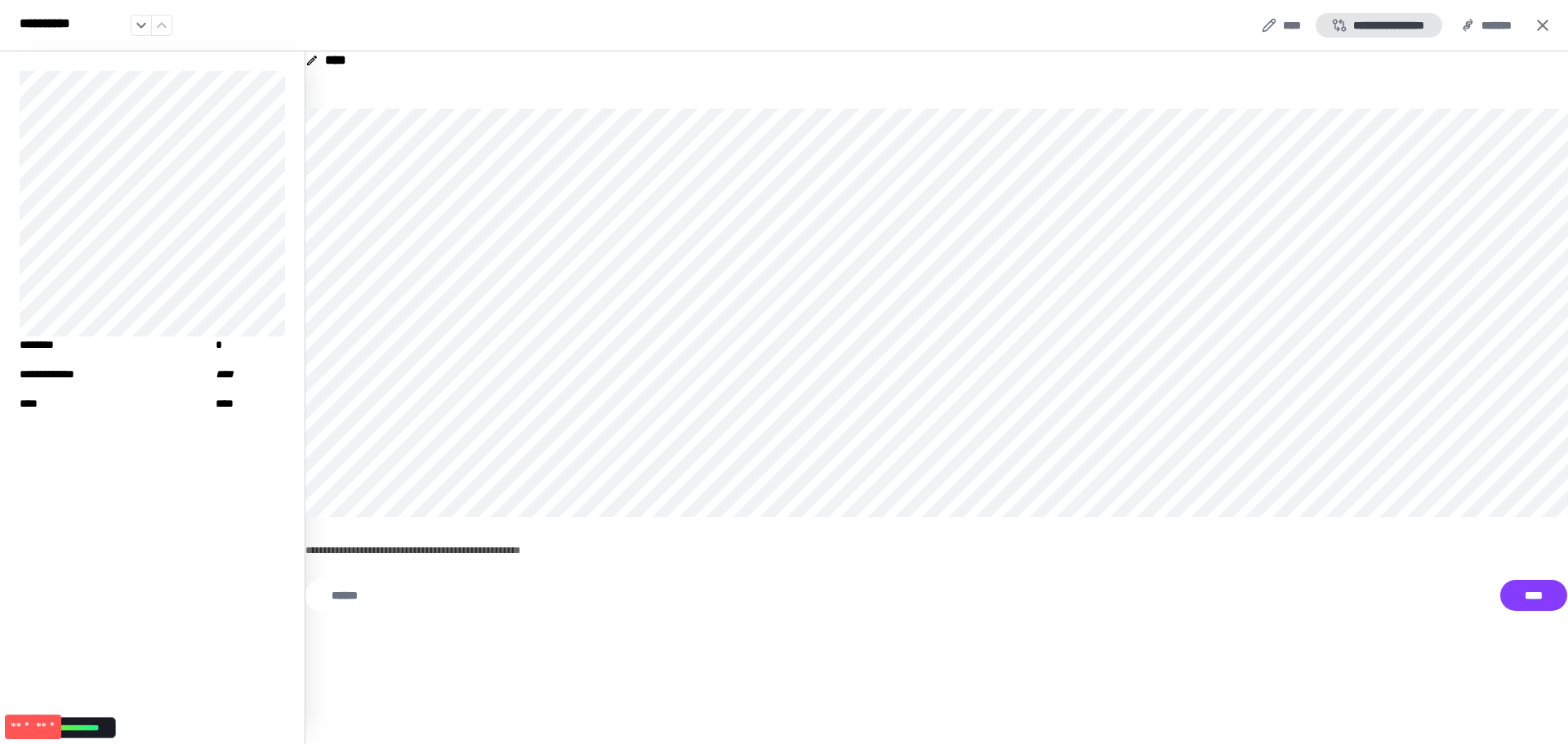 click on "**********" at bounding box center (1379, 25) 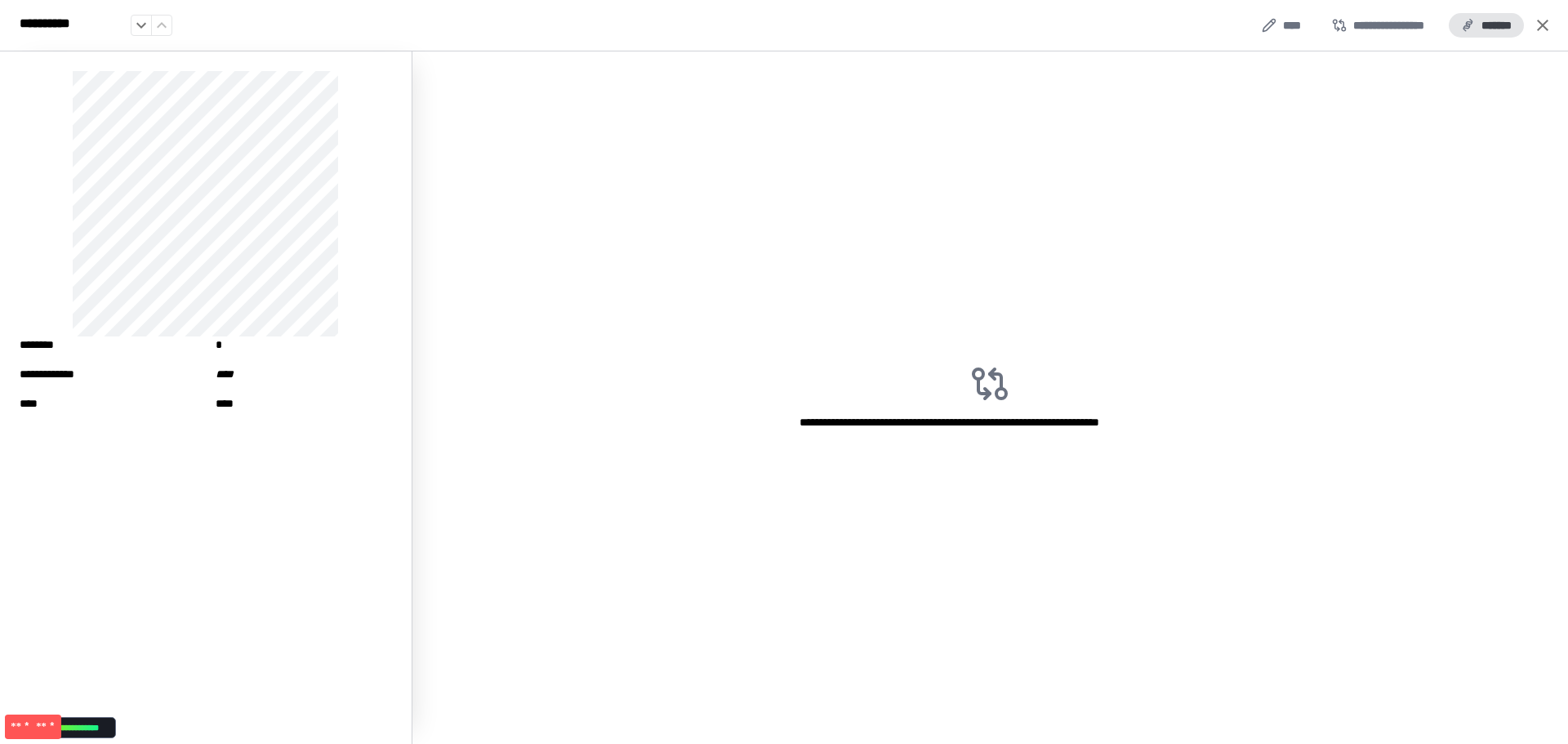 click on "*******" at bounding box center (1486, 25) 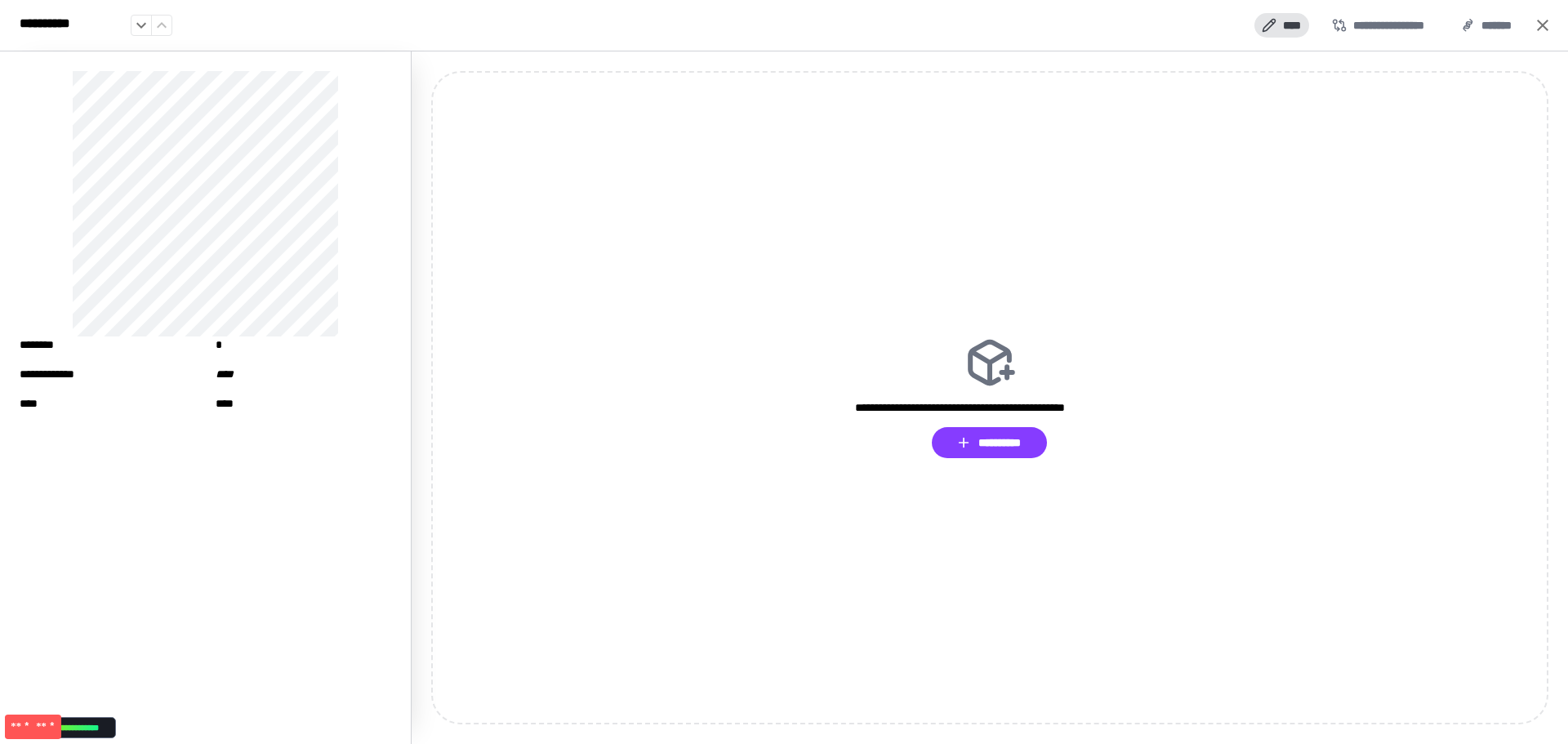 click on "****" at bounding box center (1281, 25) 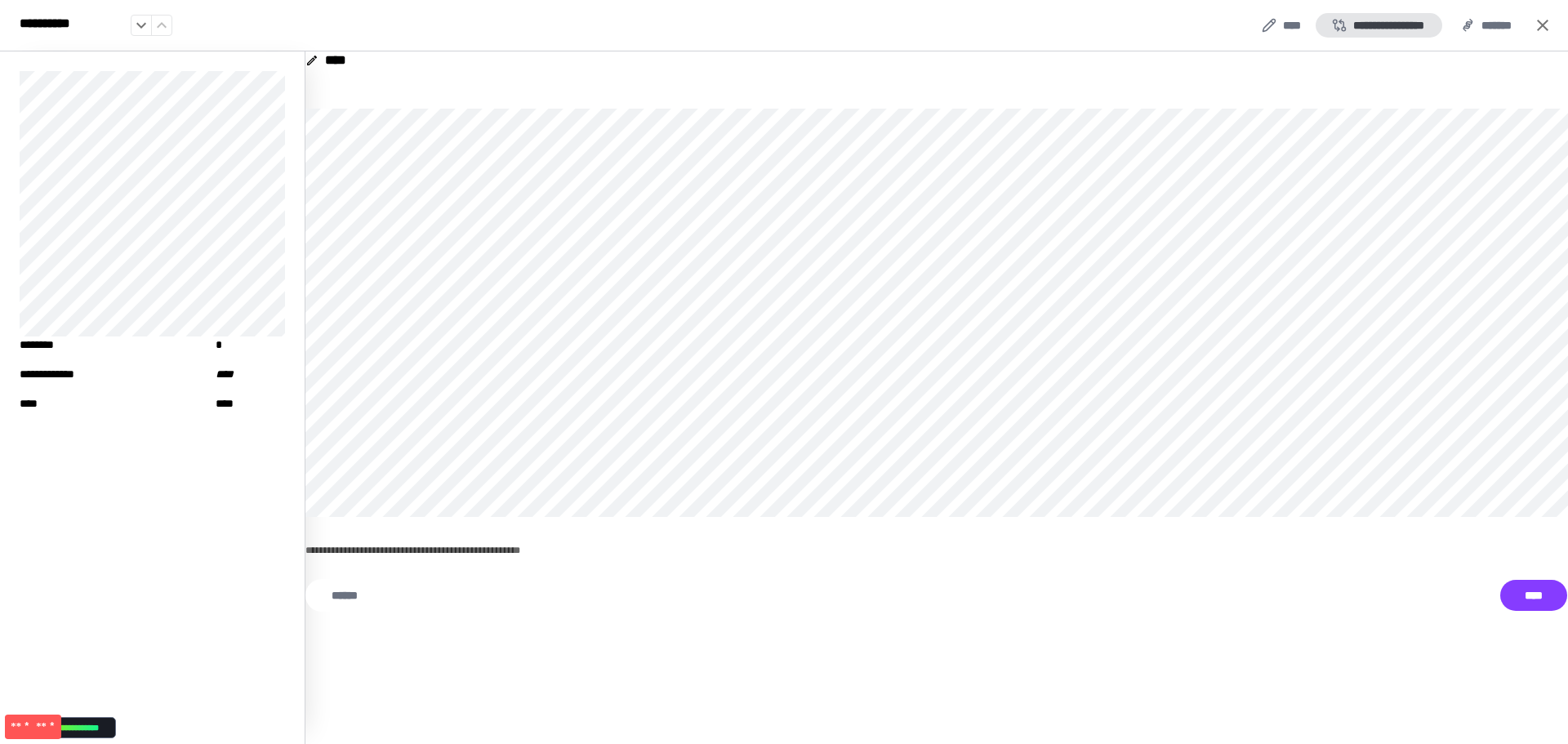 click on "**********" at bounding box center (1379, 25) 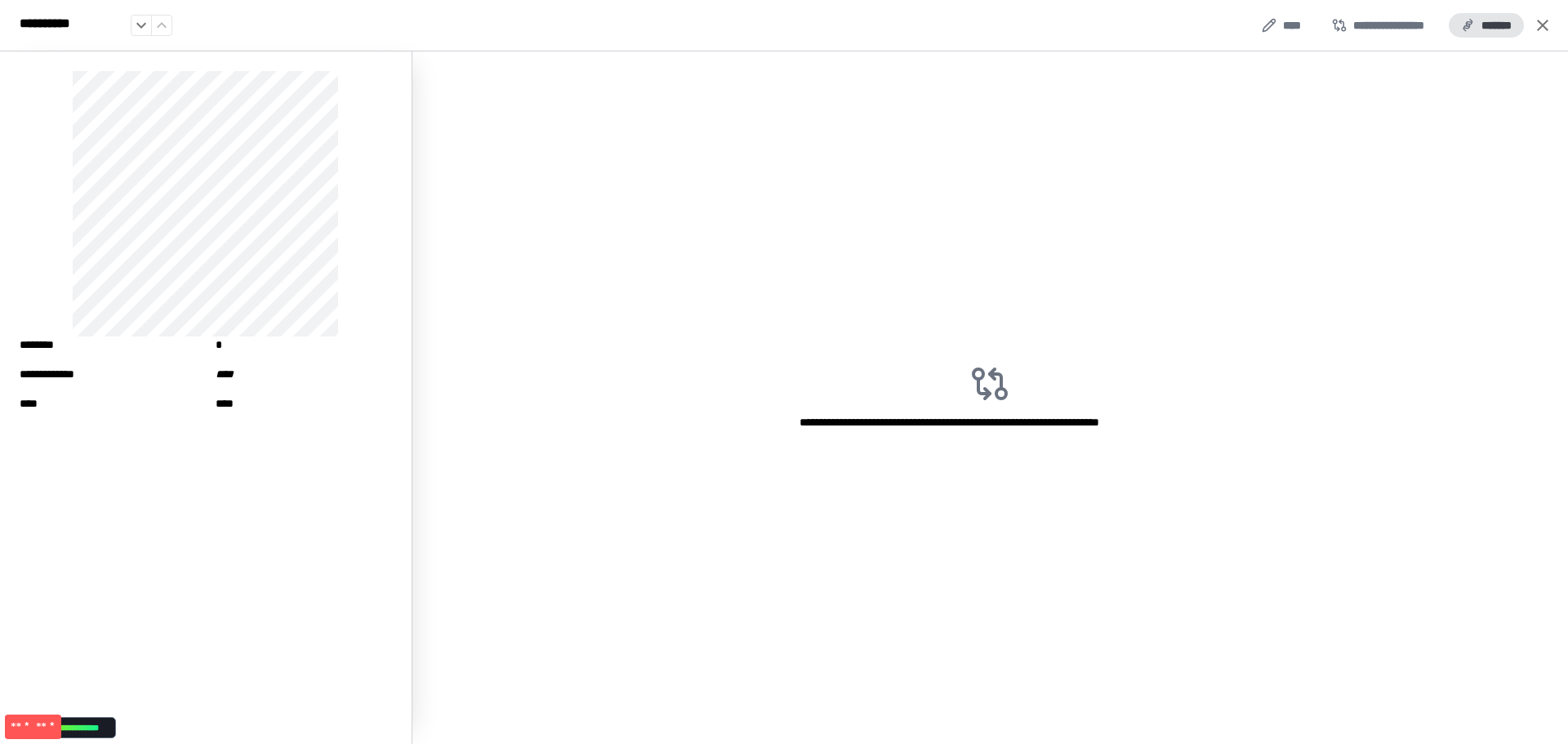 click on "*******" at bounding box center [1486, 25] 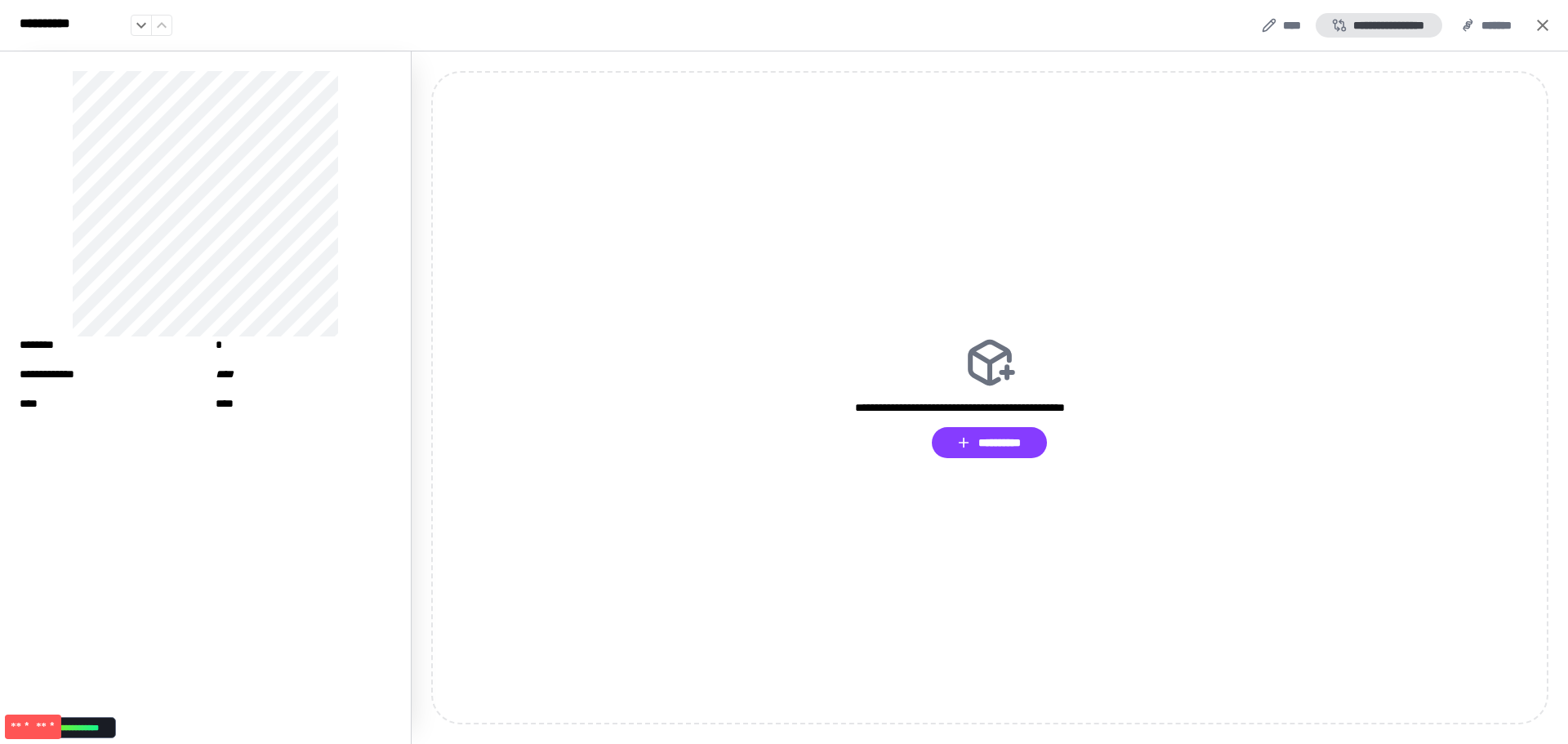 click on "**********" at bounding box center [1379, 25] 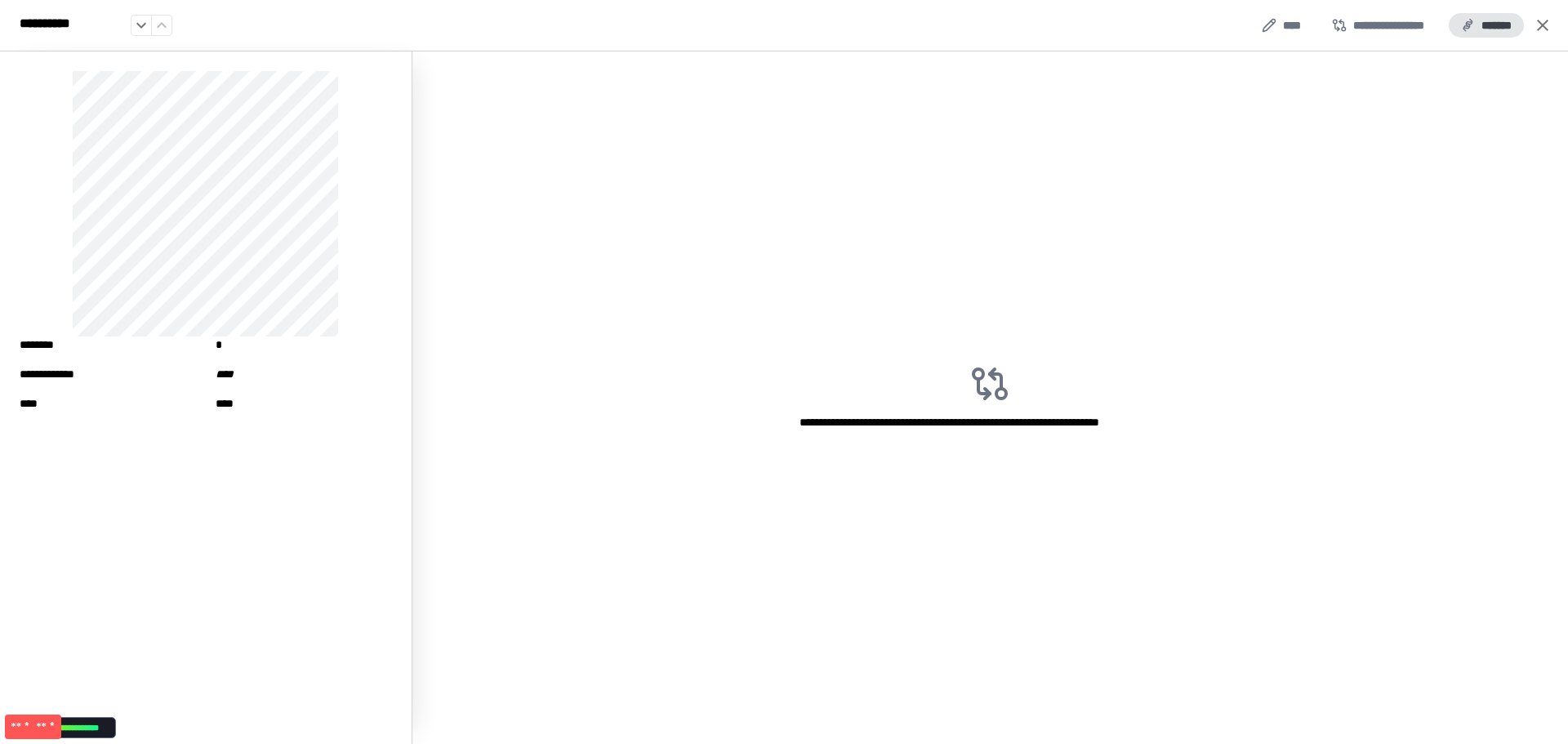 click on "*******" at bounding box center (1486, 25) 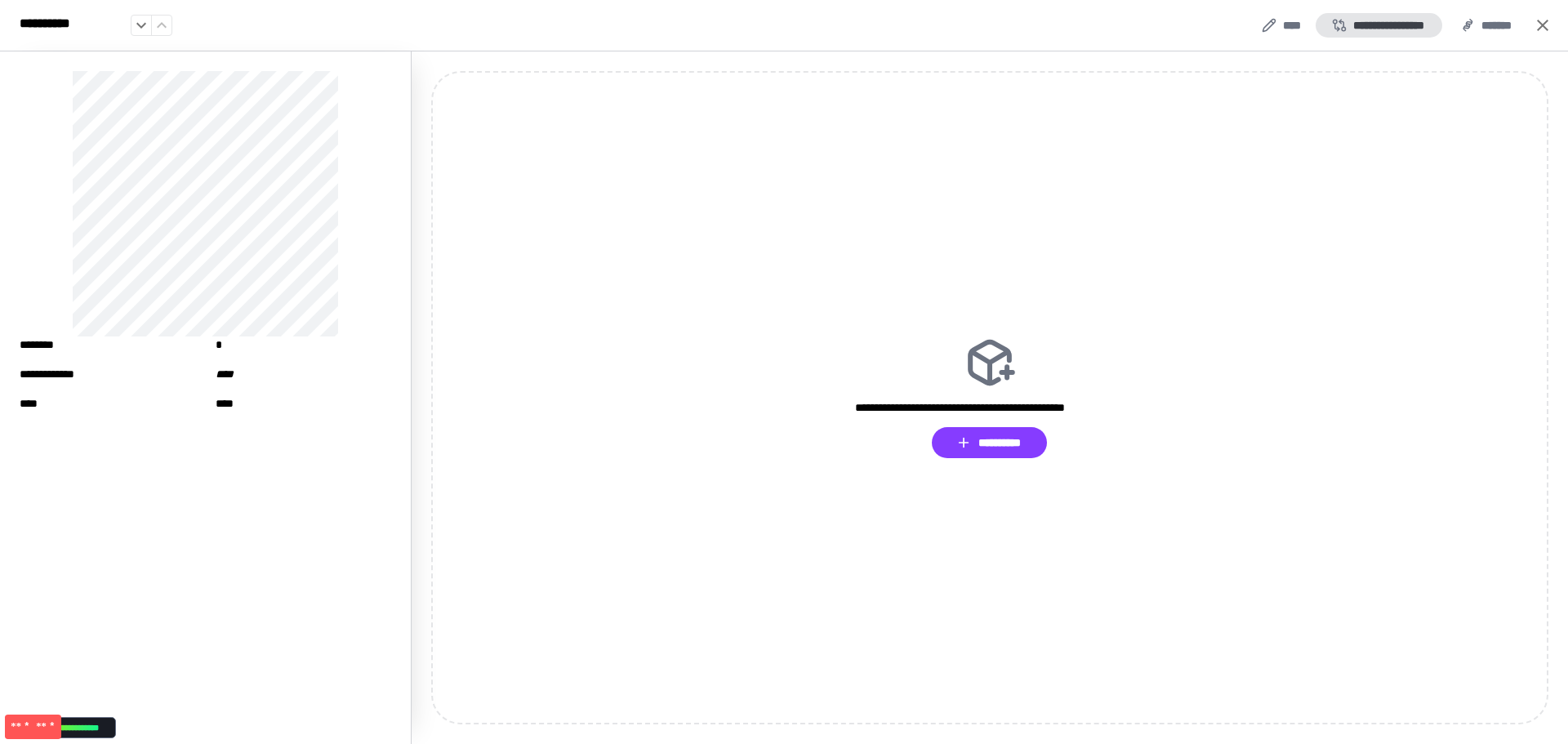 click on "**********" at bounding box center (1379, 25) 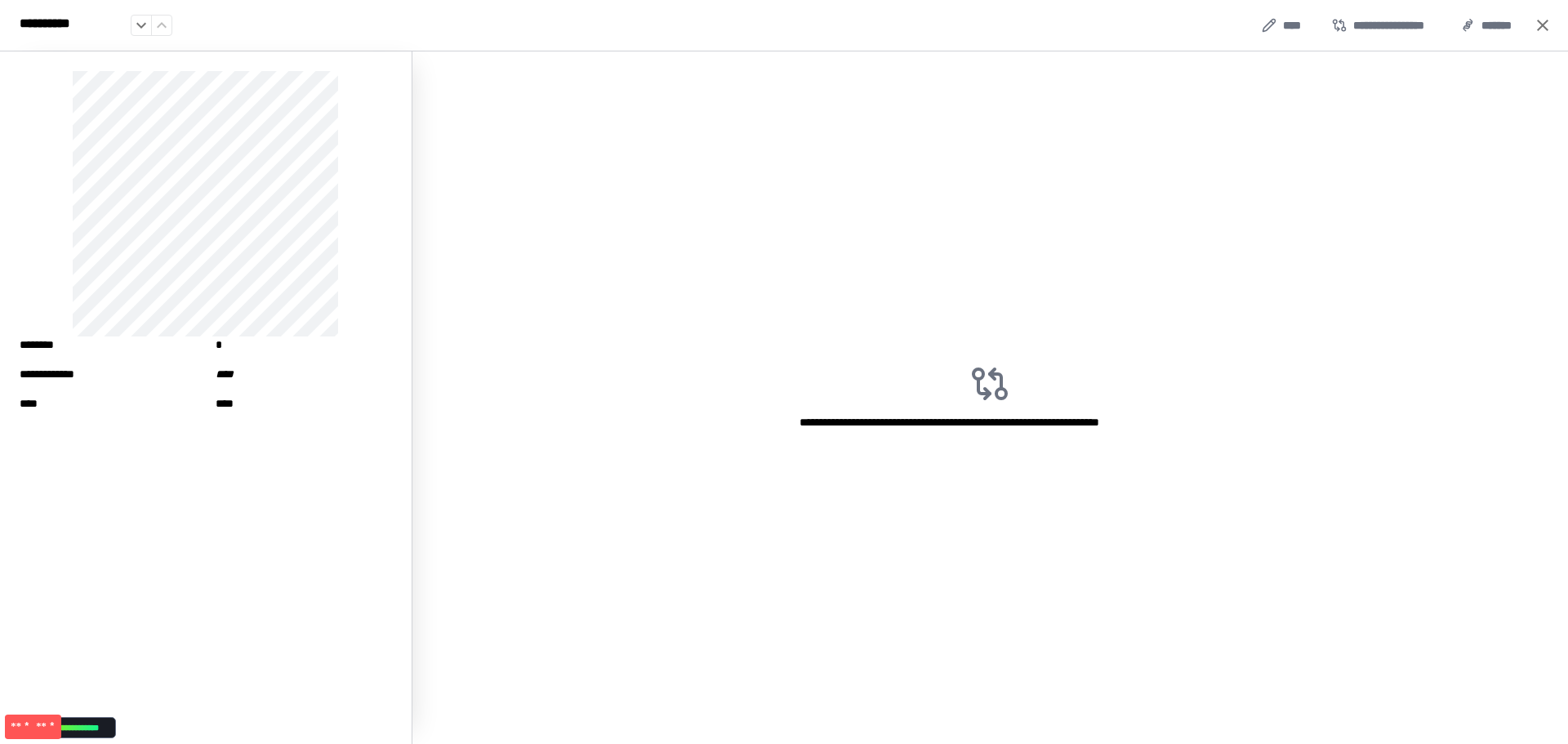click on "**********" at bounding box center (1389, 25) 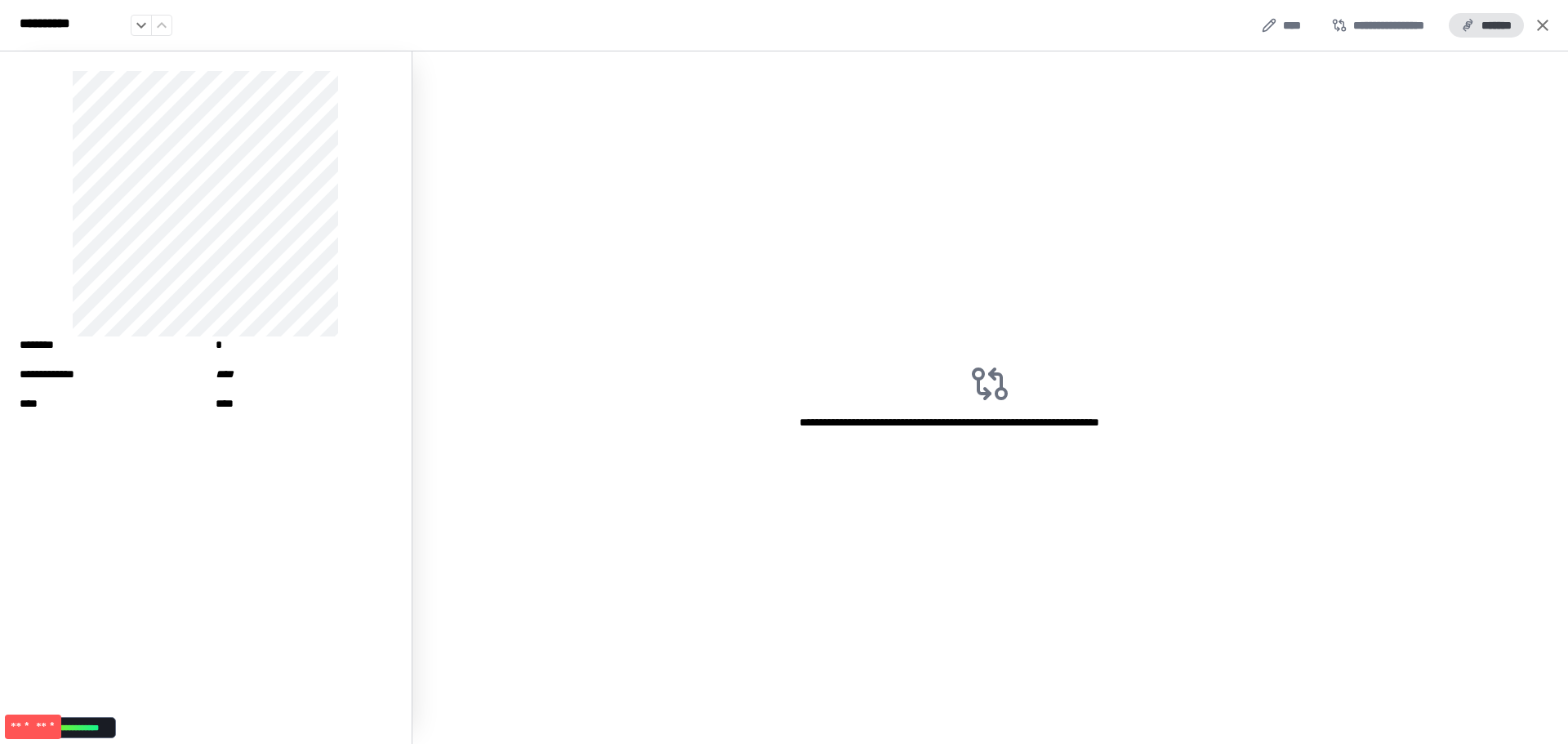 click on "*******" at bounding box center [1486, 25] 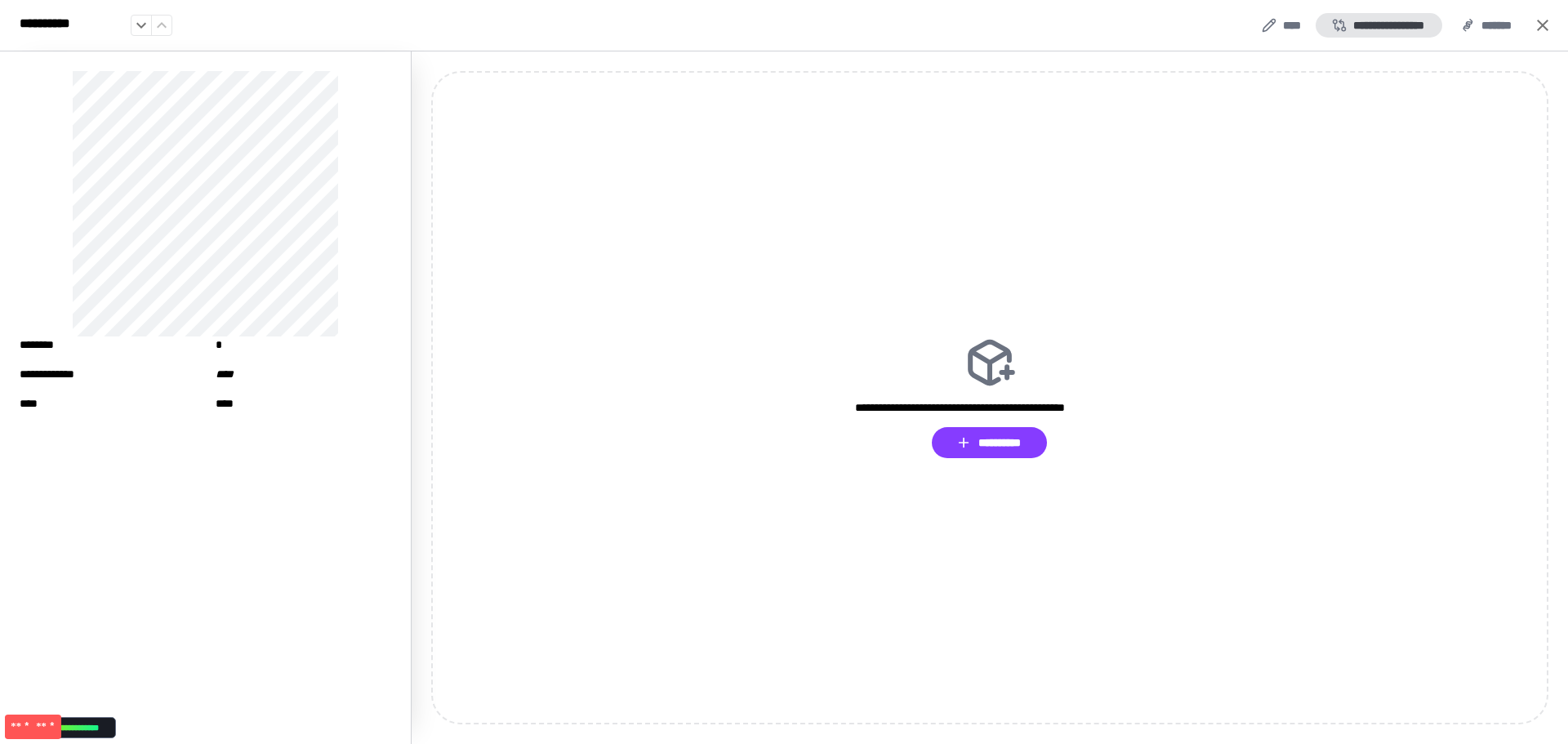click on "**********" at bounding box center (1379, 25) 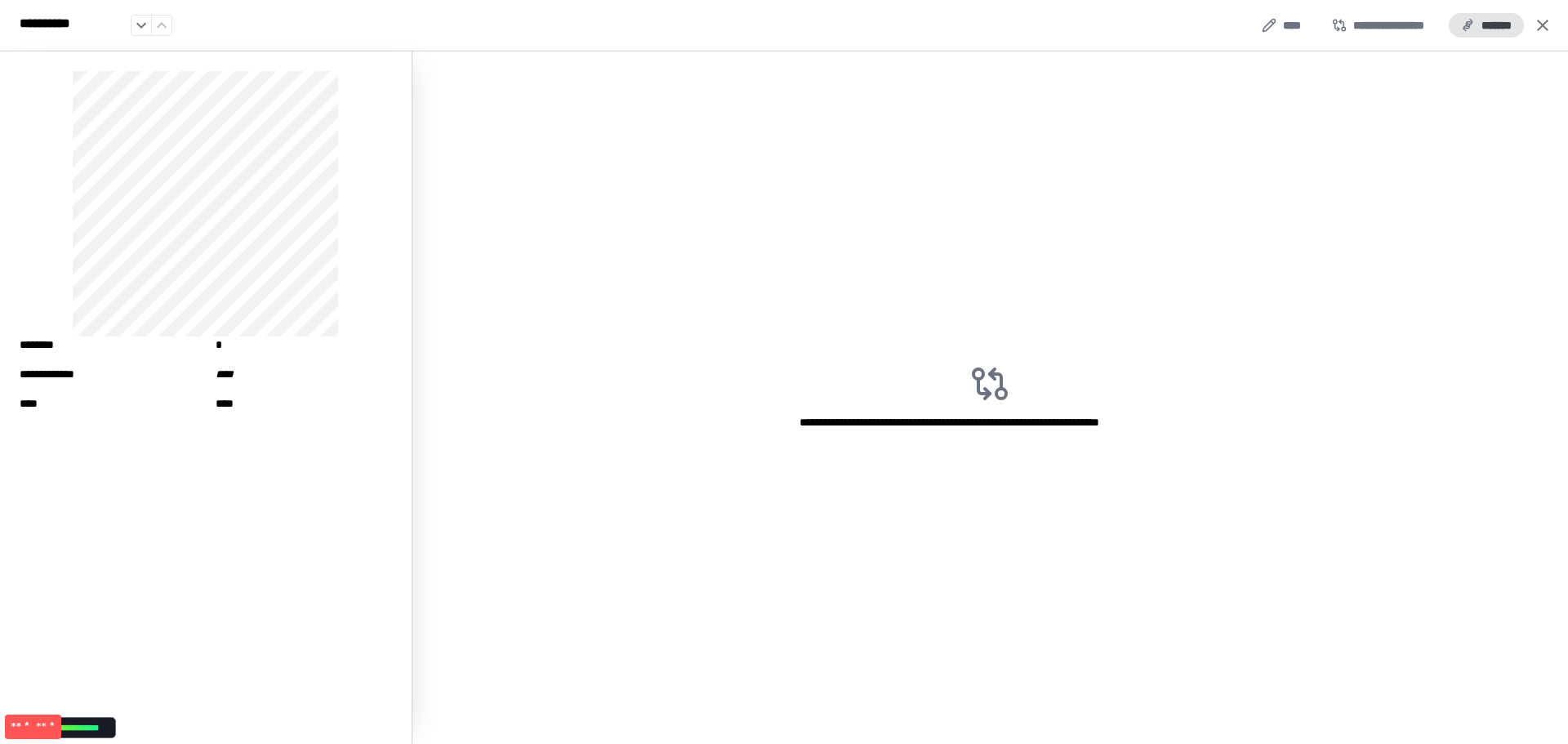 click on "*******" at bounding box center (1486, 25) 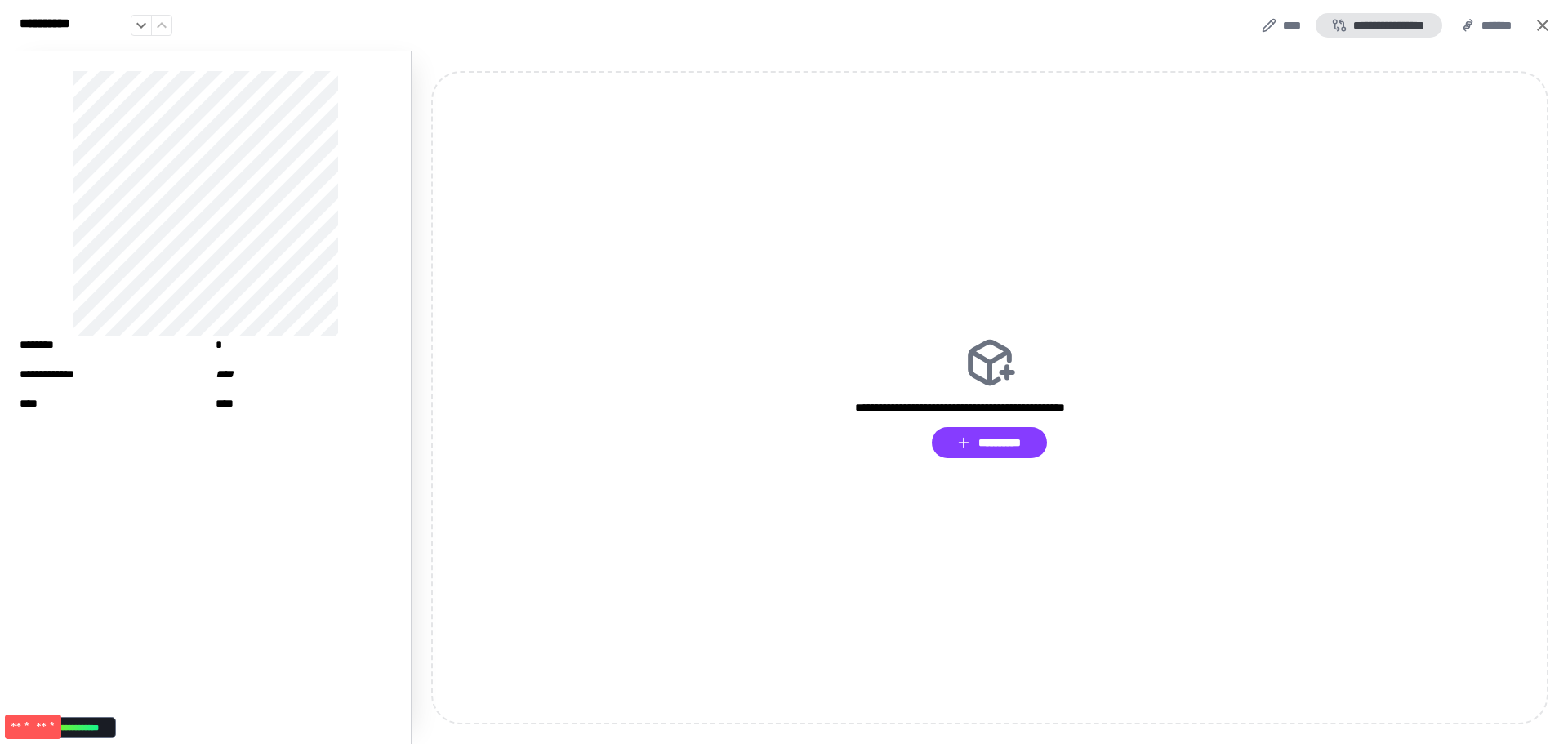 click on "**********" at bounding box center (1379, 25) 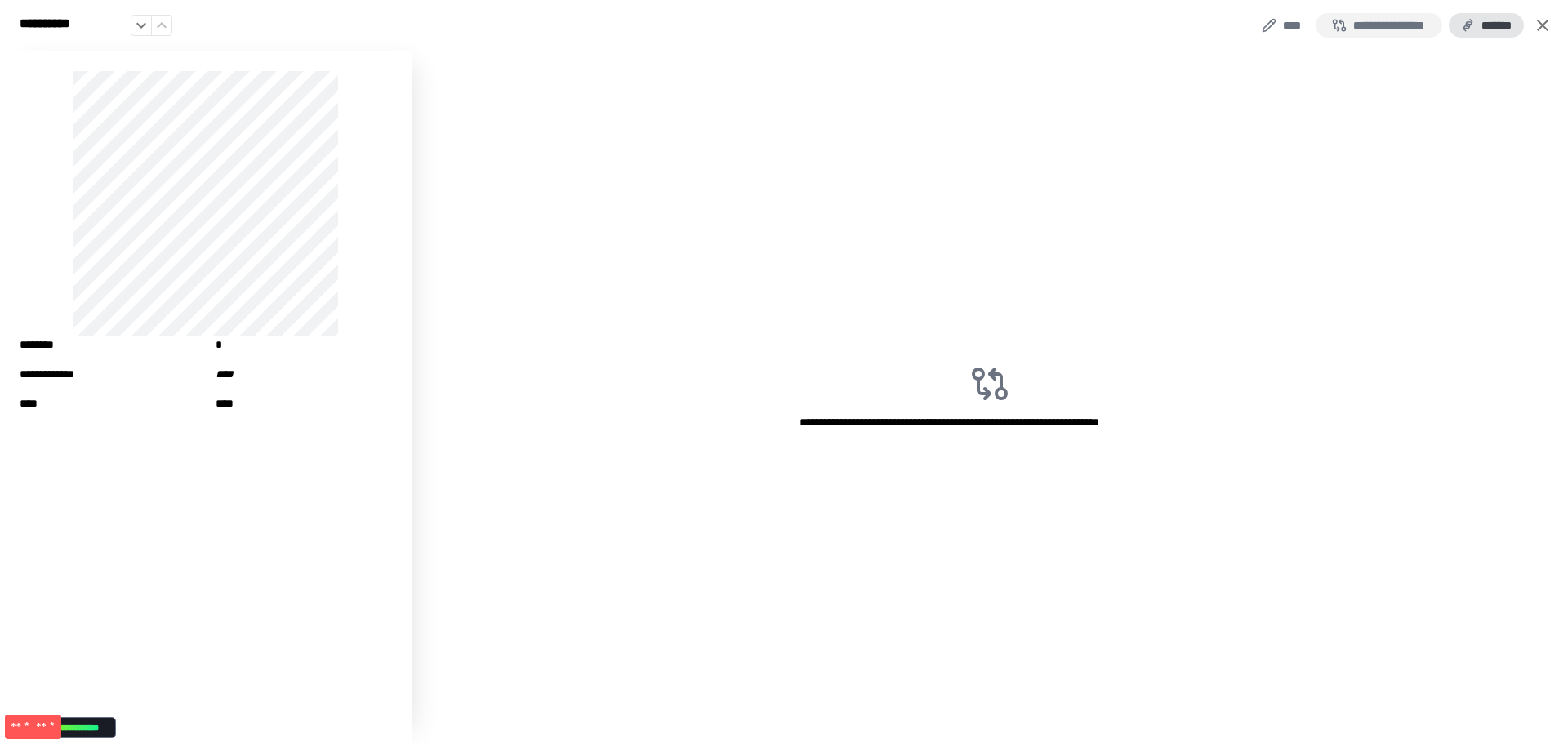 drag, startPoint x: 1478, startPoint y: 21, endPoint x: 1361, endPoint y: 23, distance: 117.01709 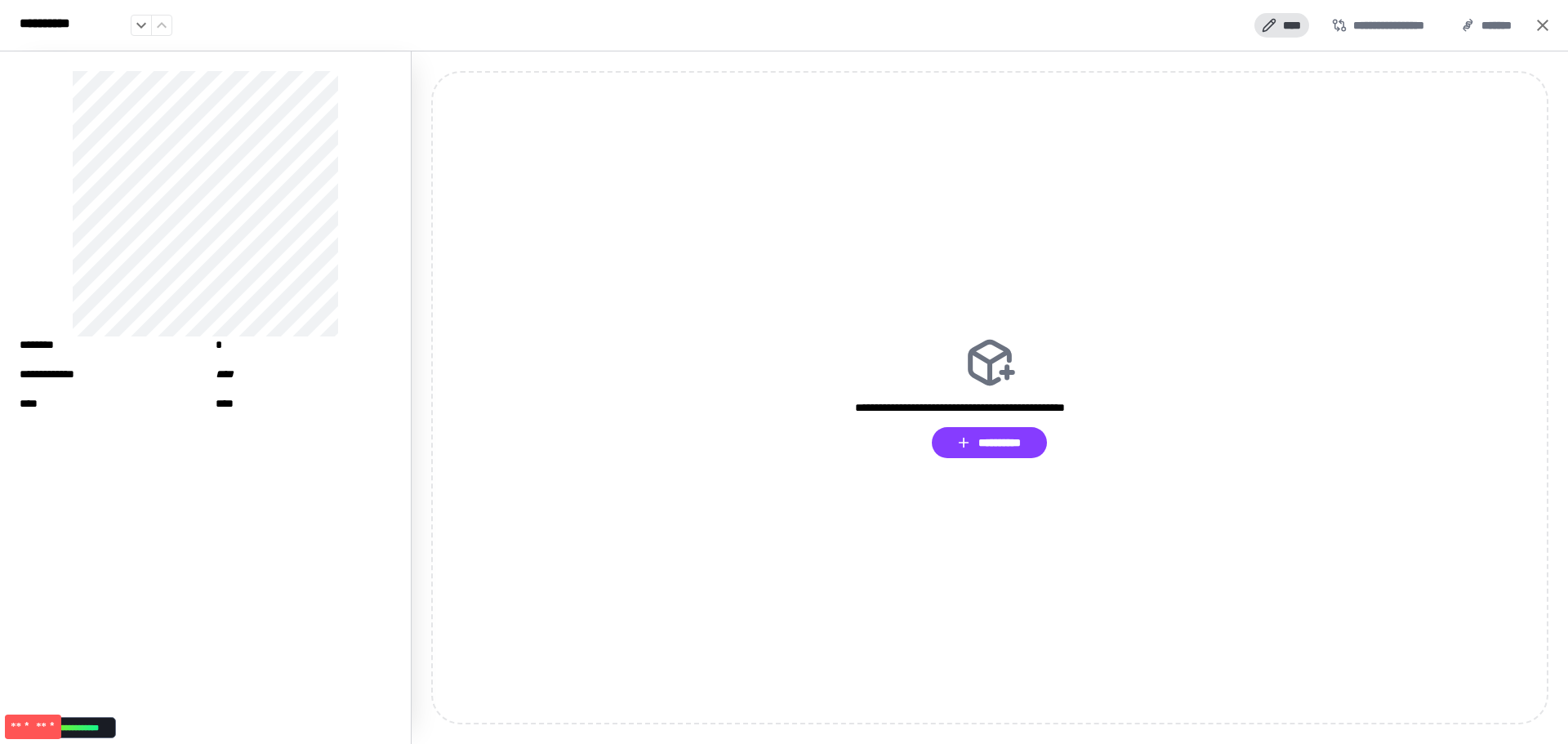 click on "****" at bounding box center [1281, 25] 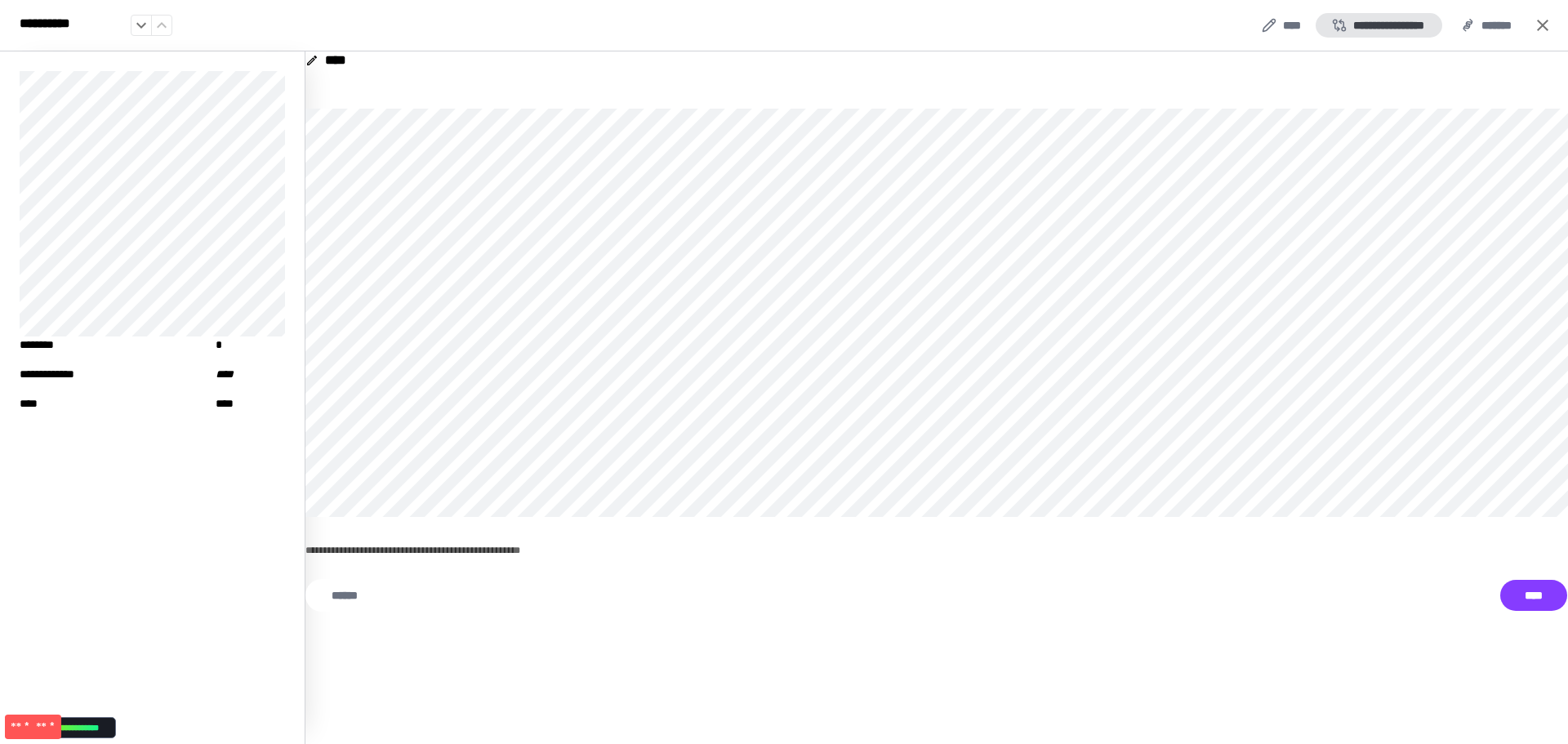 drag, startPoint x: 1348, startPoint y: 24, endPoint x: 1388, endPoint y: 28, distance: 40.1995 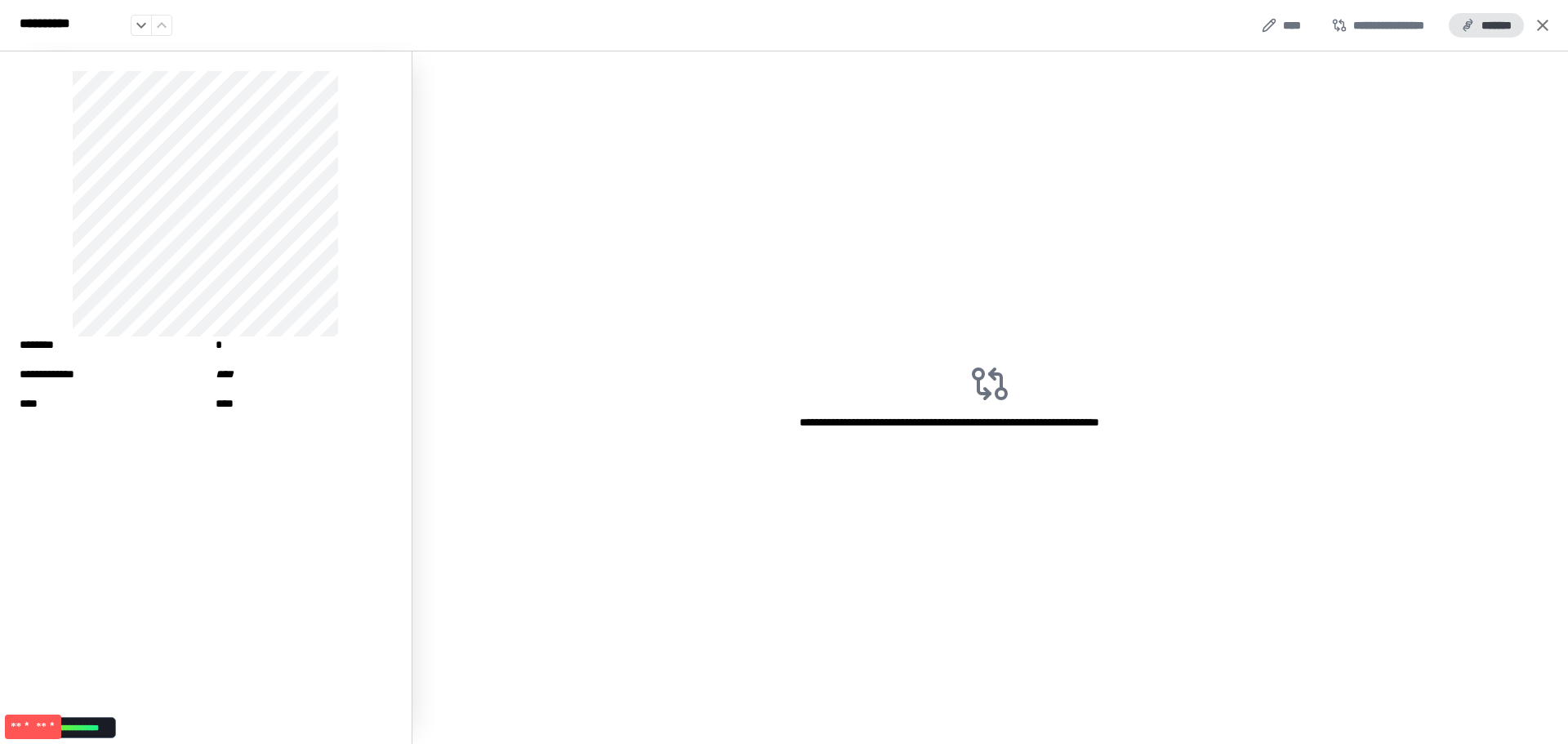 click on "*******" at bounding box center [1486, 25] 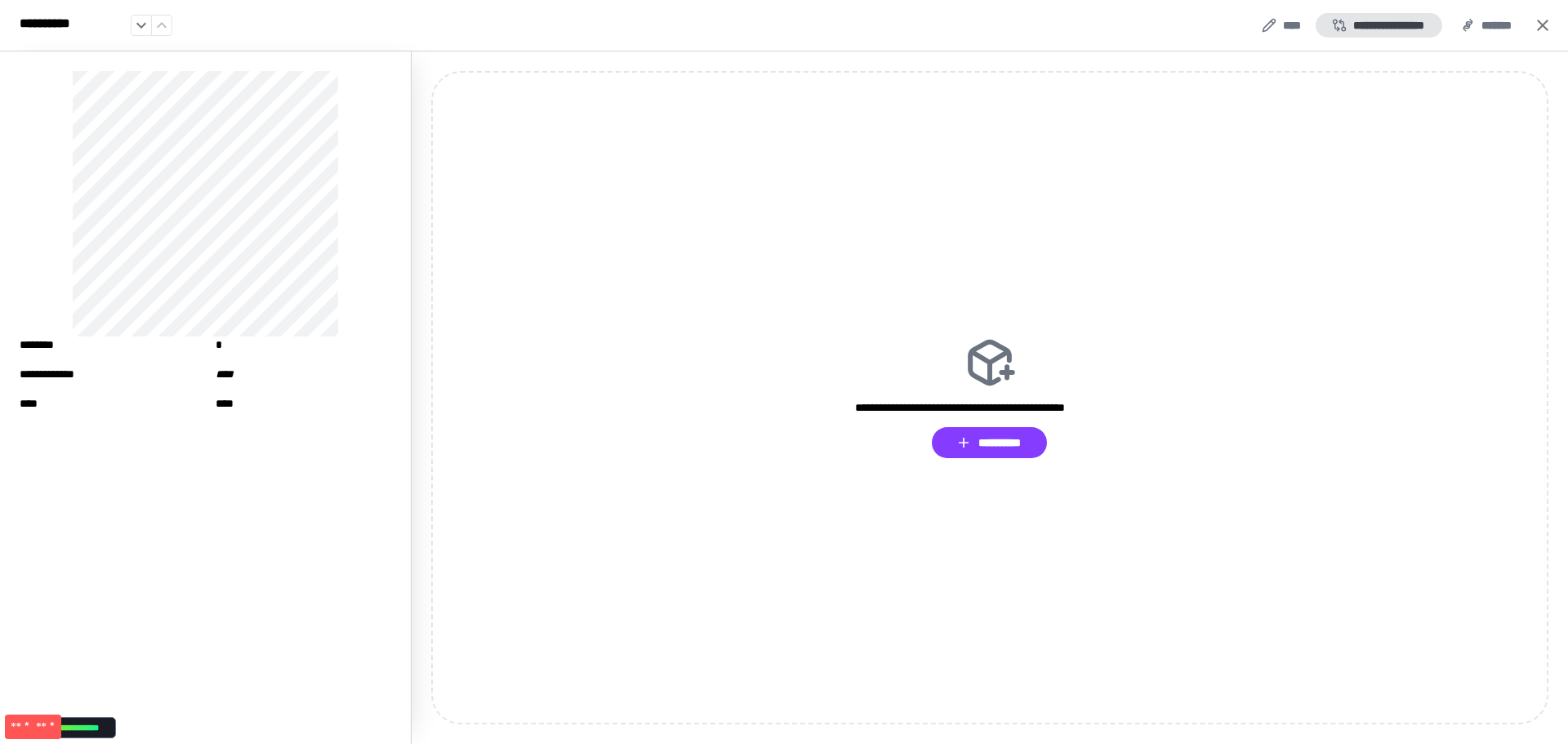 click on "**********" at bounding box center [1379, 25] 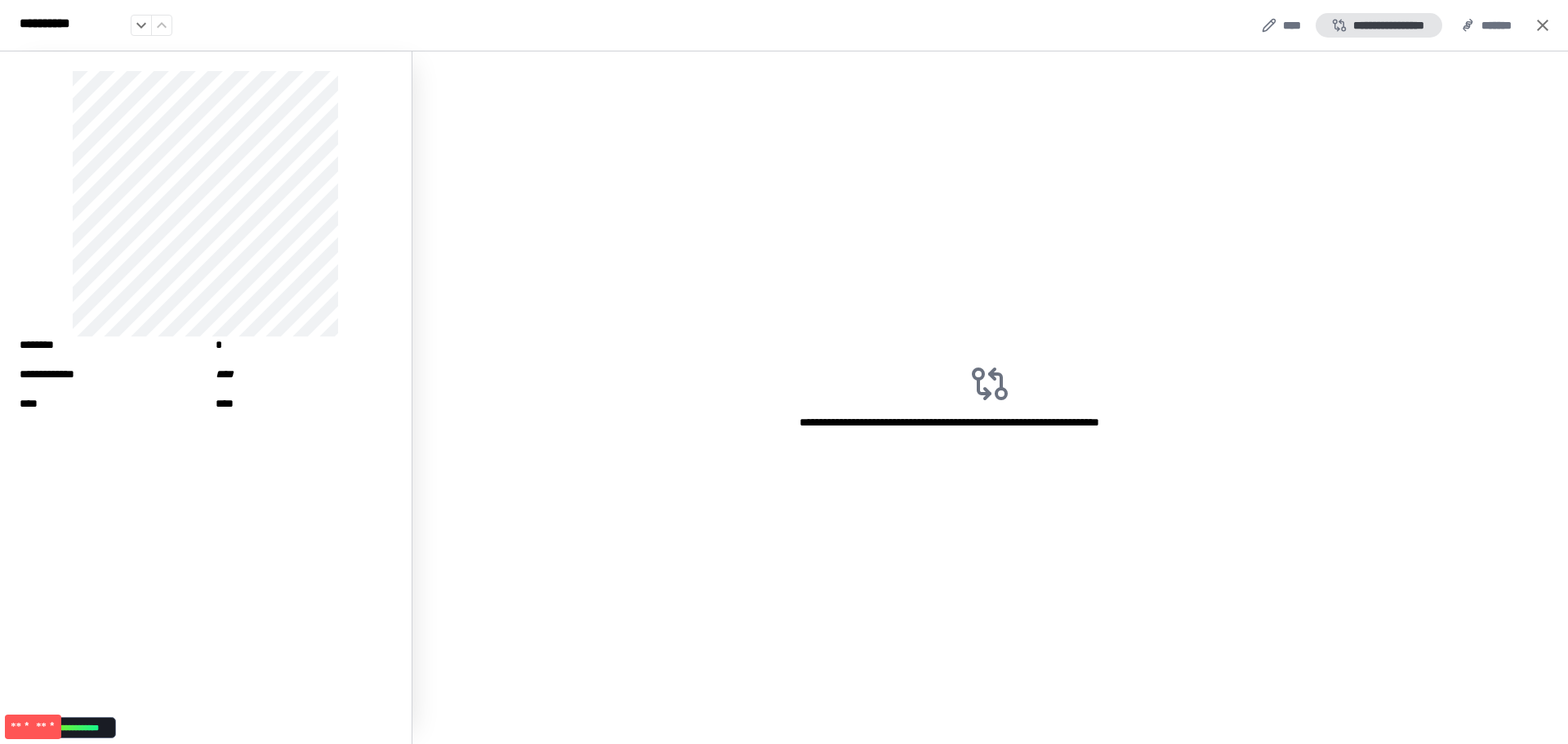 type 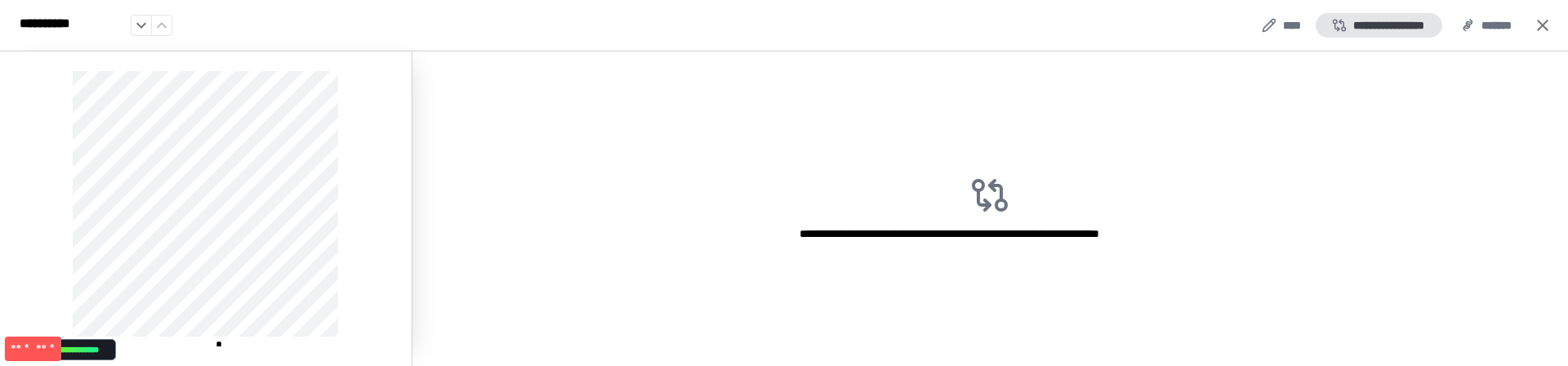 click on "**********" at bounding box center [1379, 25] 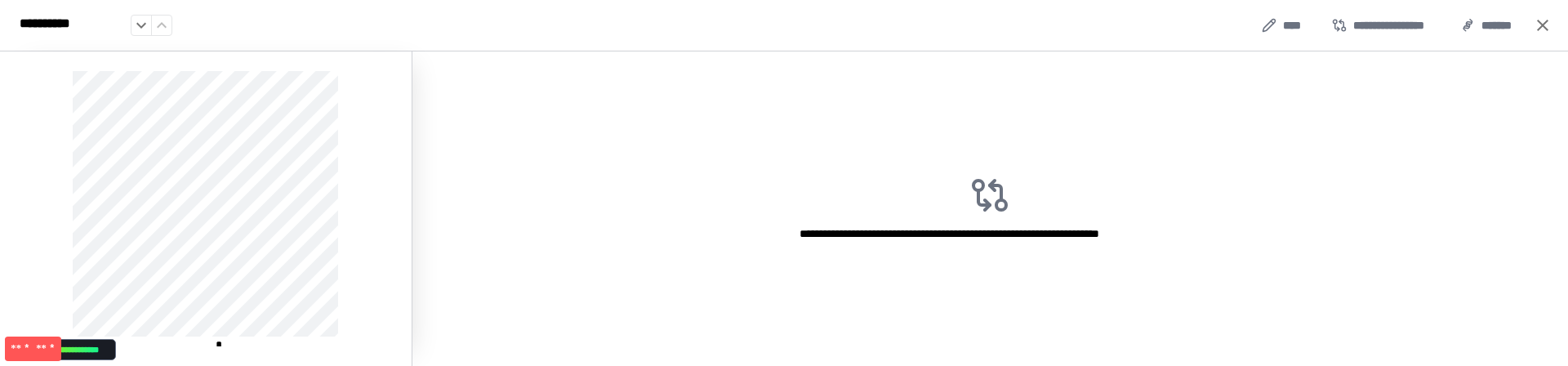 drag, startPoint x: 1233, startPoint y: 178, endPoint x: 711, endPoint y: 156, distance: 522.4634 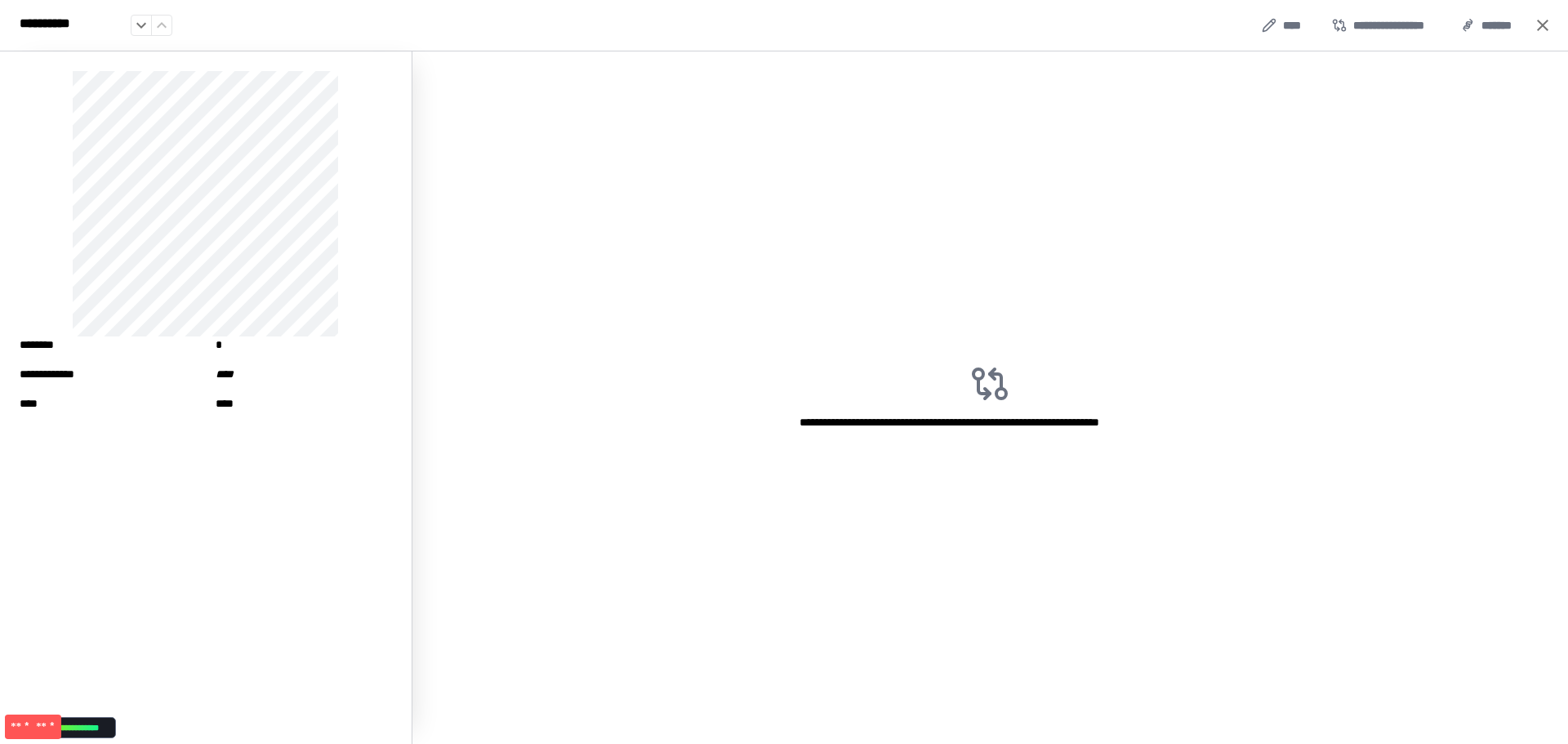 click 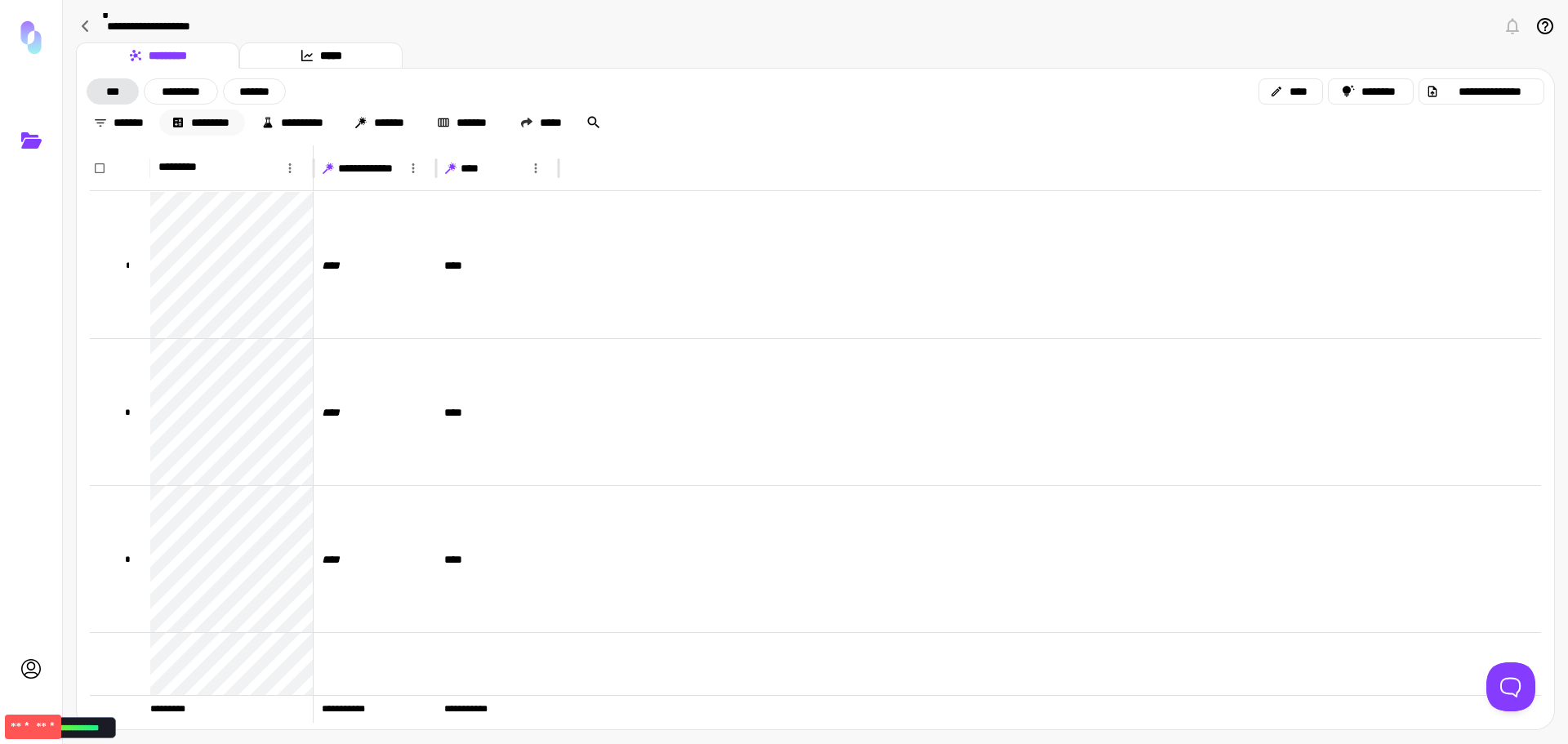 click on "*********" at bounding box center (202, 123) 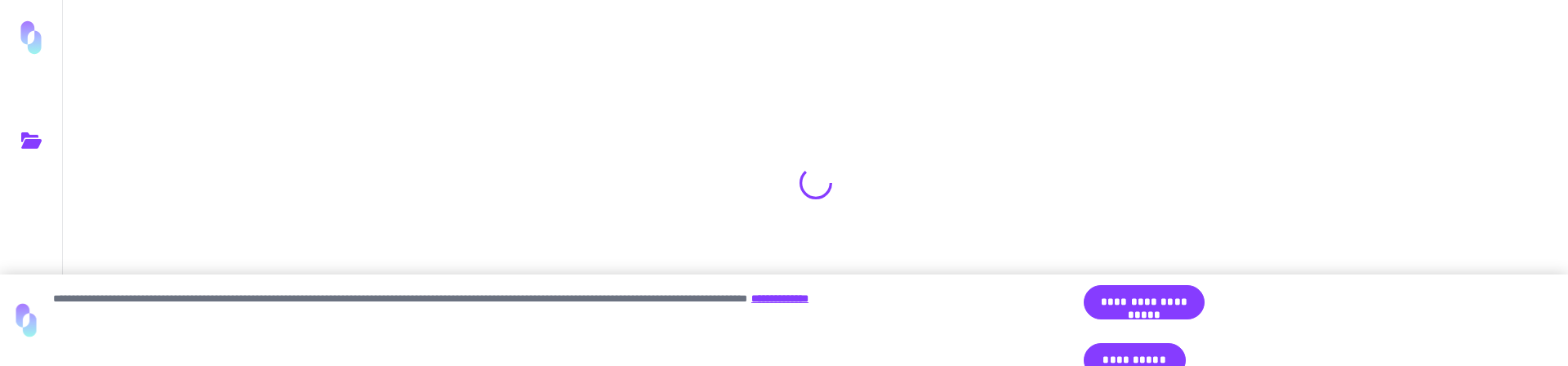 scroll, scrollTop: 0, scrollLeft: 0, axis: both 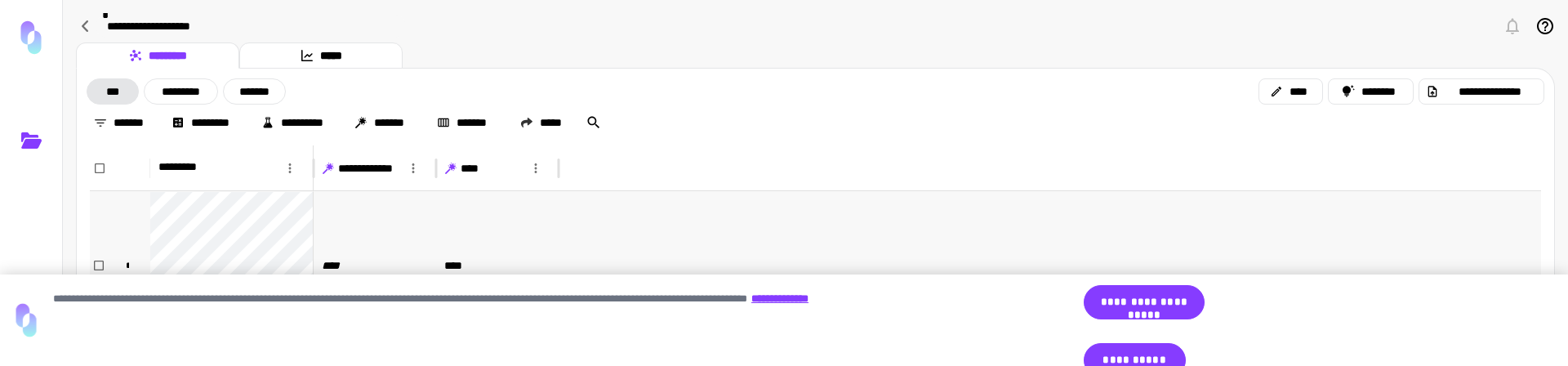 click at bounding box center [1049, 265] 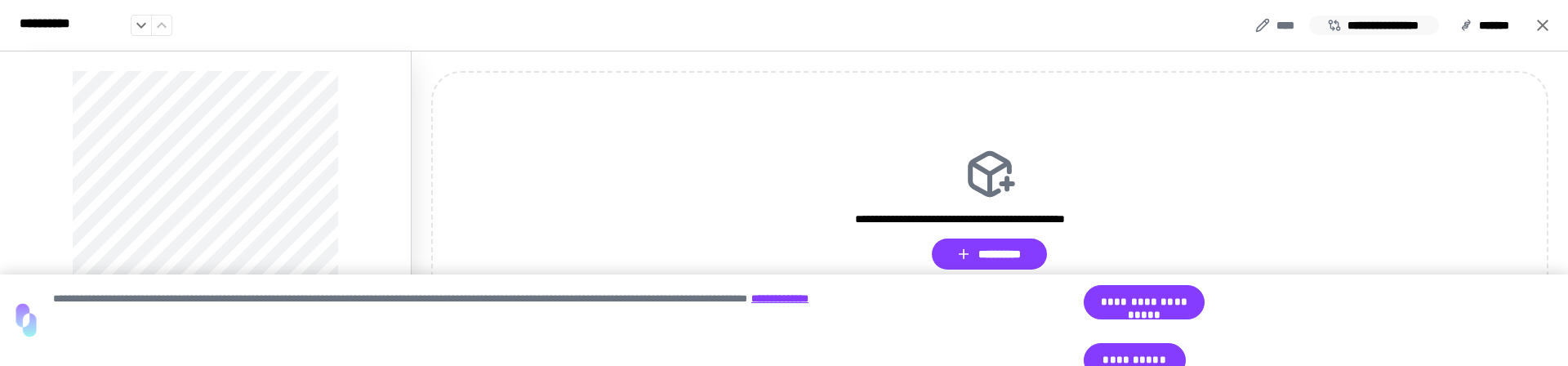 click on "**********" at bounding box center [1374, 25] 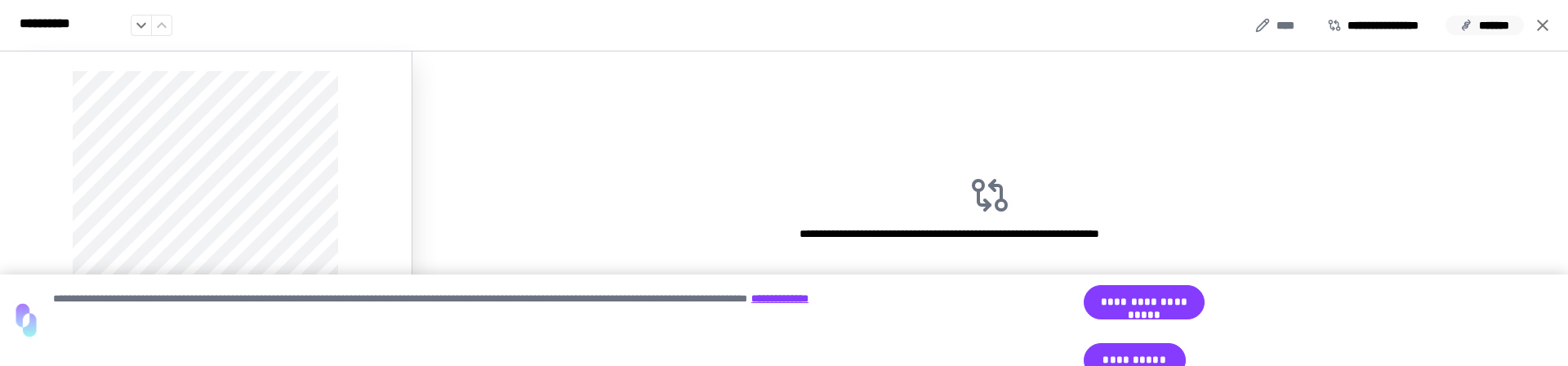 click on "*******" at bounding box center (1485, 25) 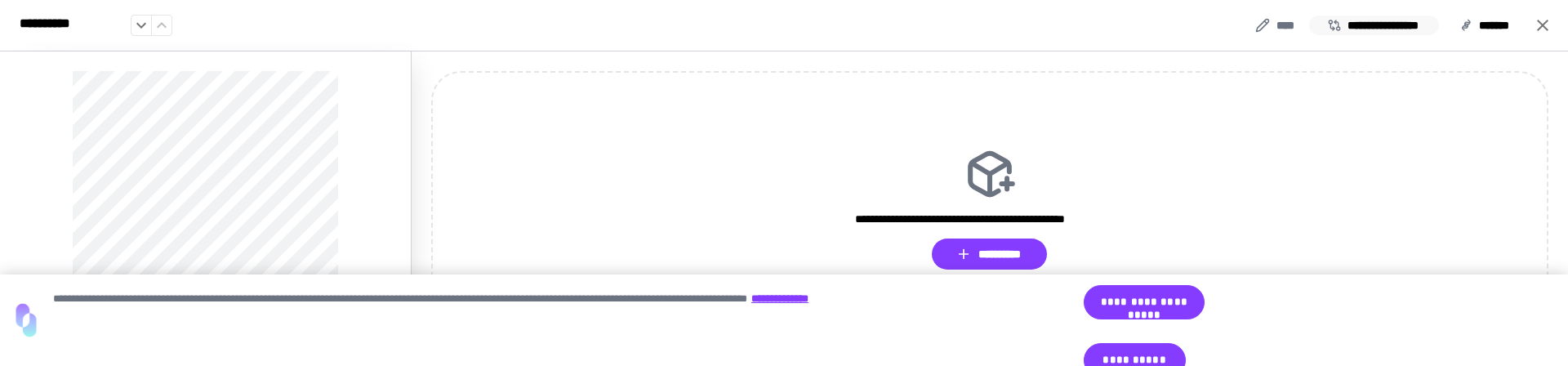 click on "**********" at bounding box center (1374, 25) 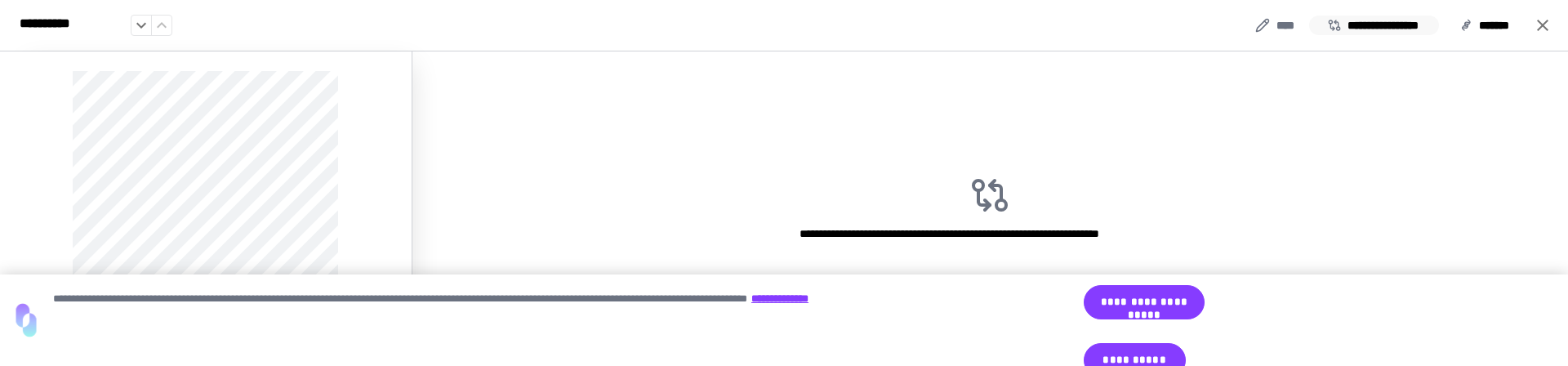 click on "**********" at bounding box center (1374, 25) 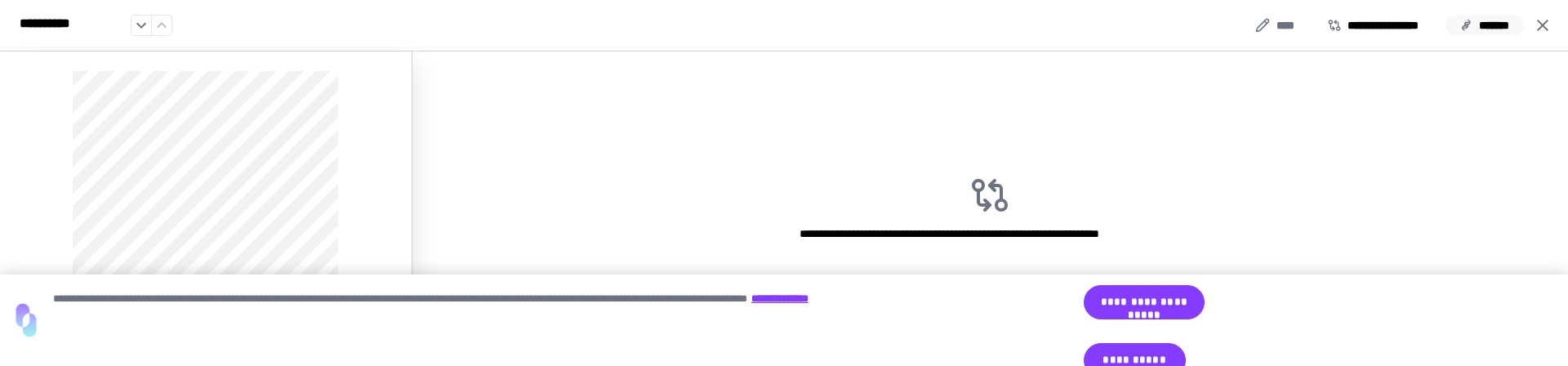 click on "*******" at bounding box center (1485, 25) 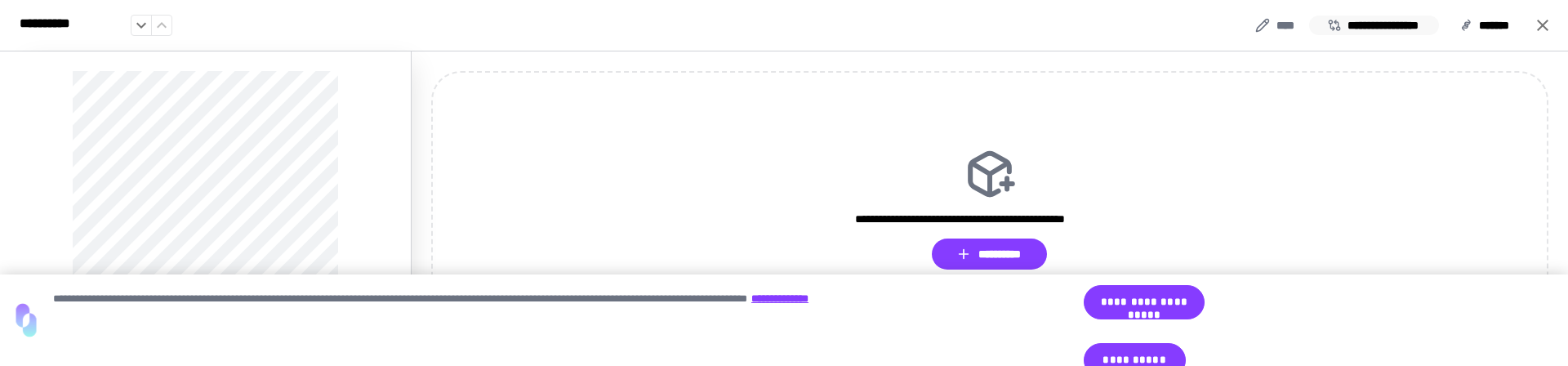 click on "**********" at bounding box center [1374, 25] 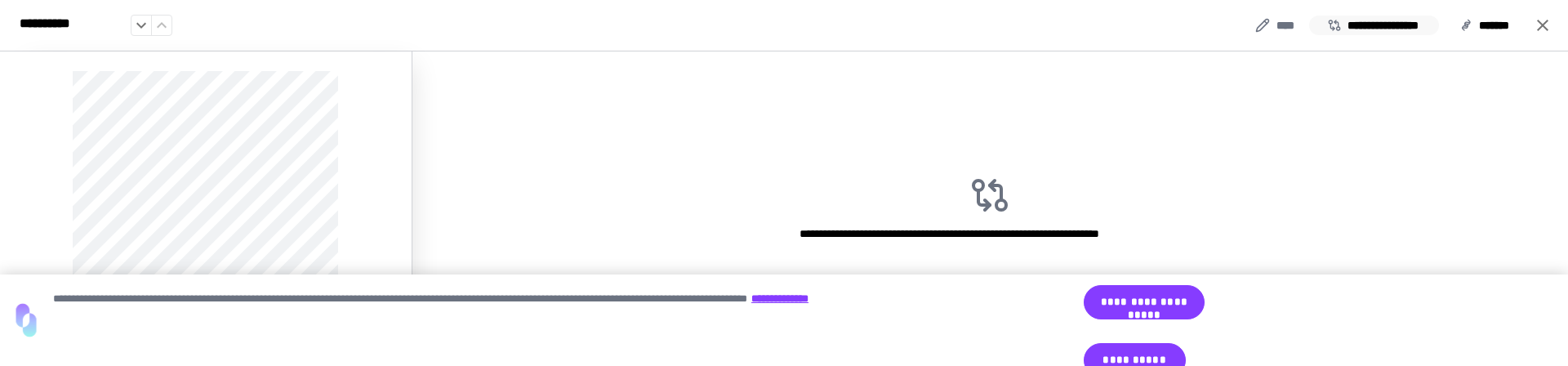 type 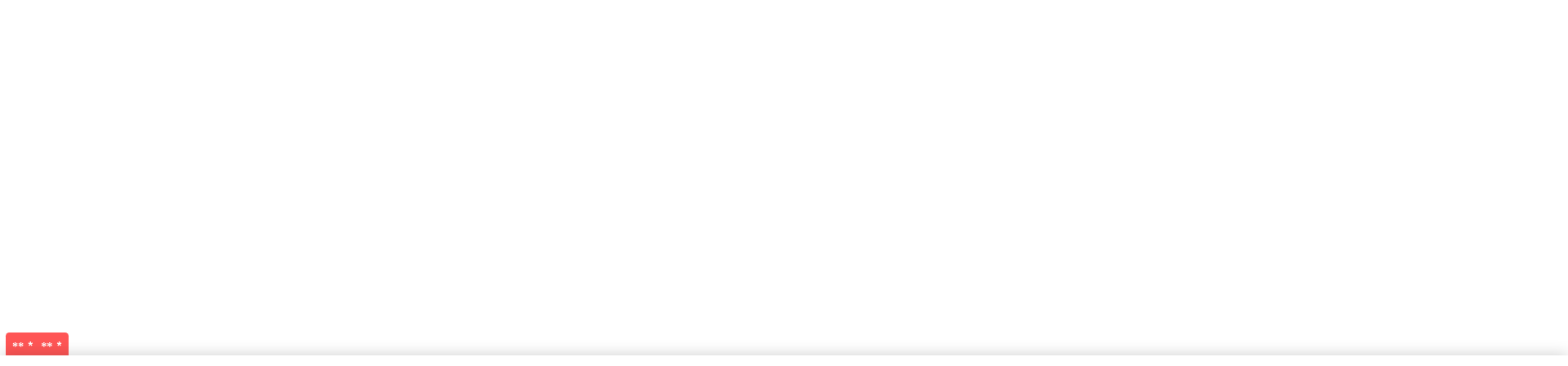 scroll, scrollTop: 0, scrollLeft: 0, axis: both 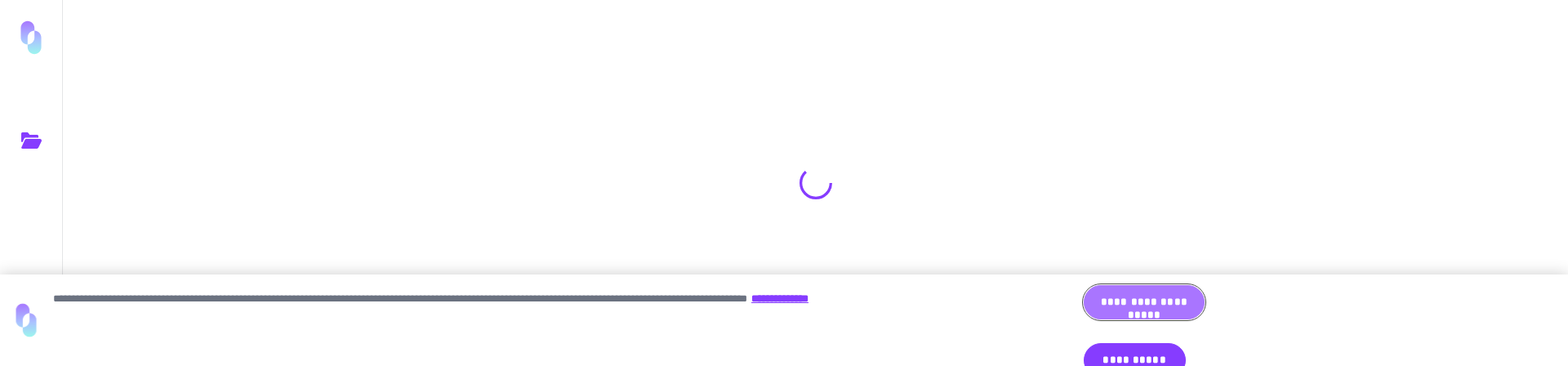 click on "**********" at bounding box center (1144, 302) 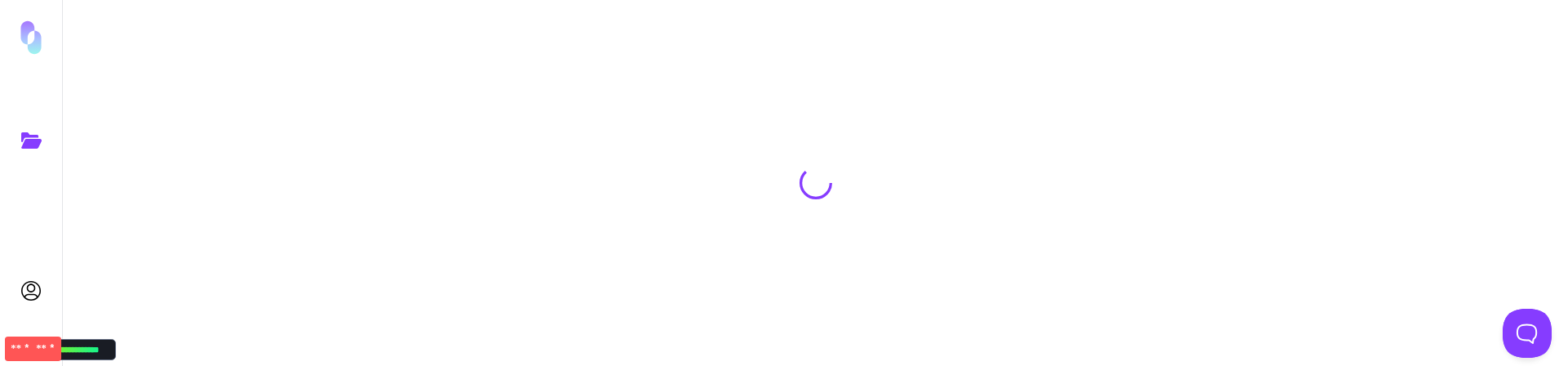 scroll, scrollTop: 0, scrollLeft: 0, axis: both 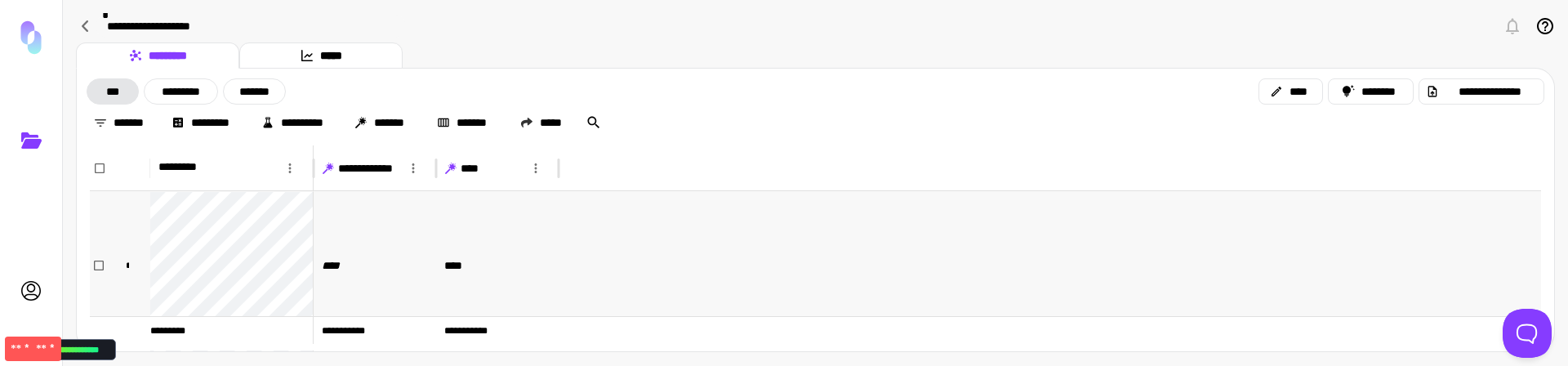 click at bounding box center (1049, 265) 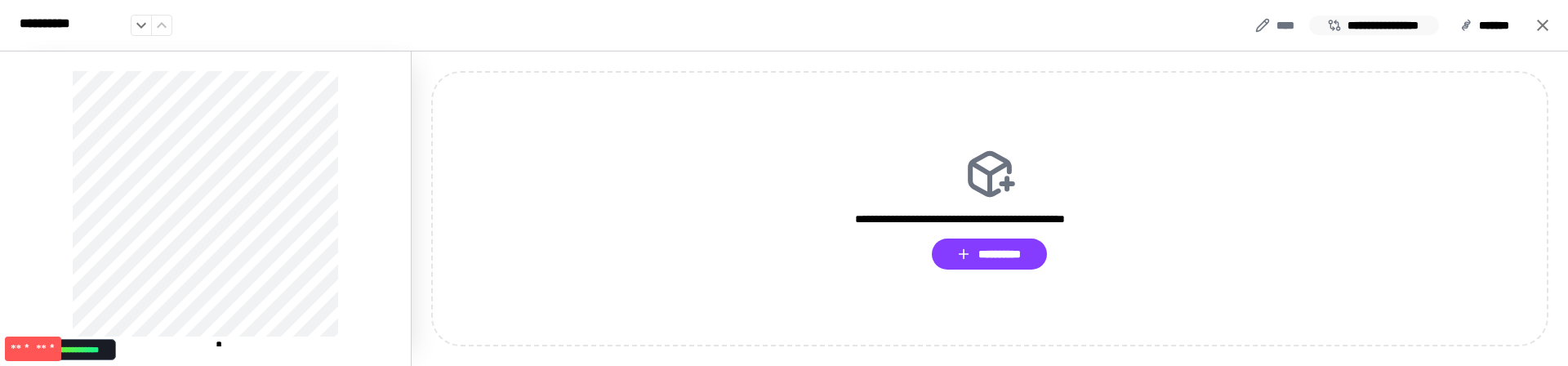 click on "**********" at bounding box center [1374, 25] 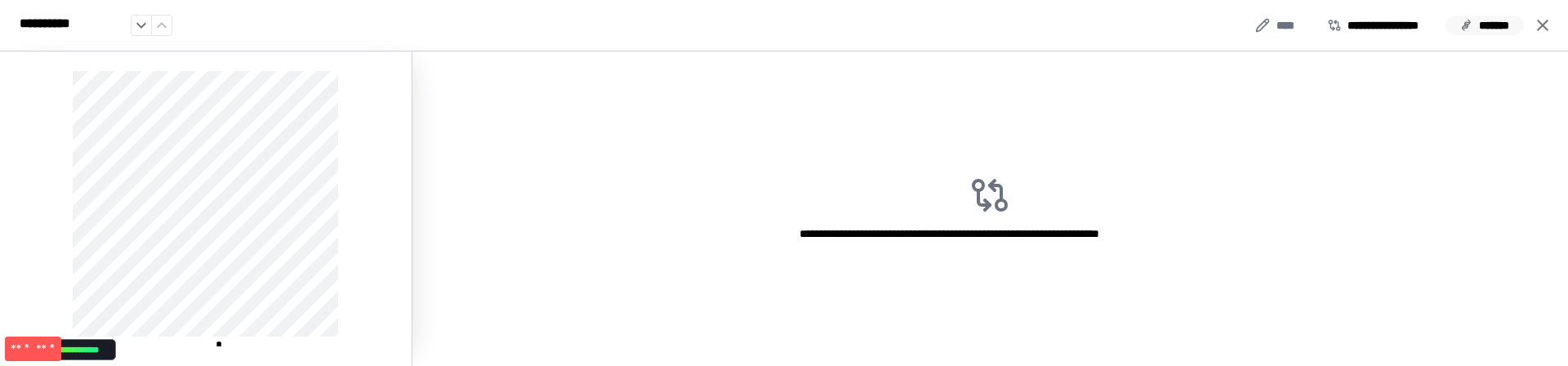 click on "*******" at bounding box center (1485, 25) 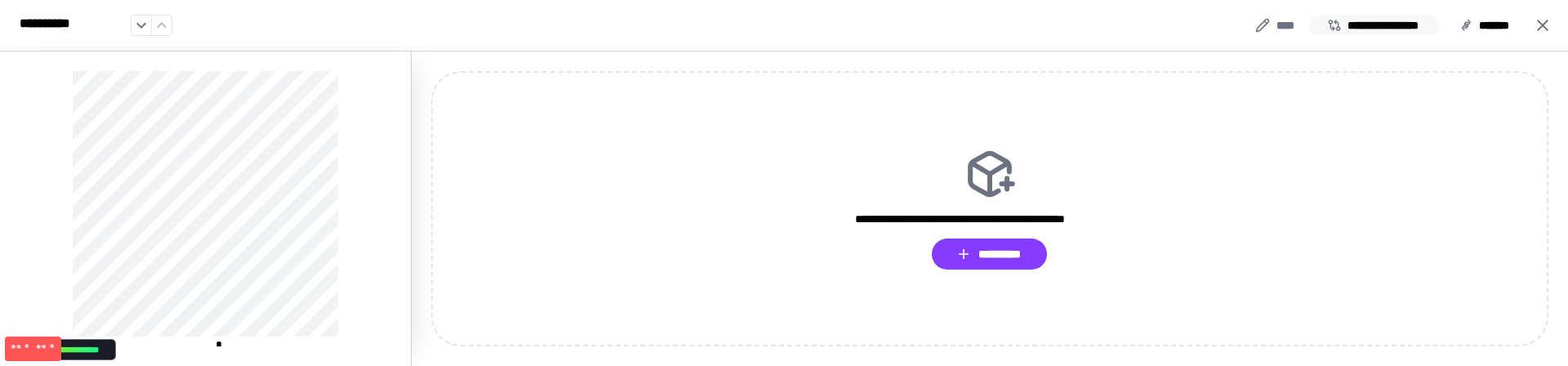 click on "**********" at bounding box center [1374, 25] 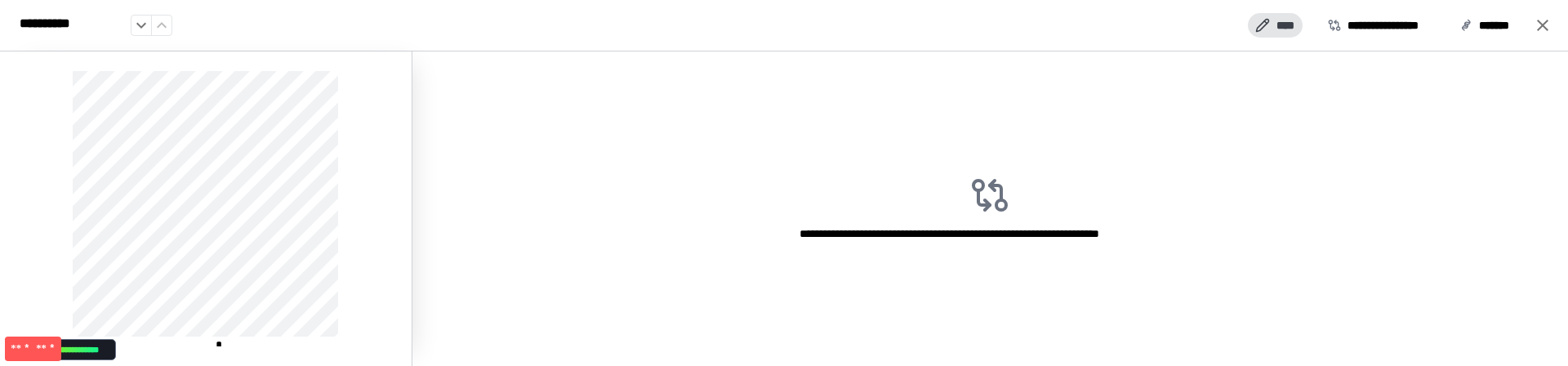 click on "****" at bounding box center [1275, 25] 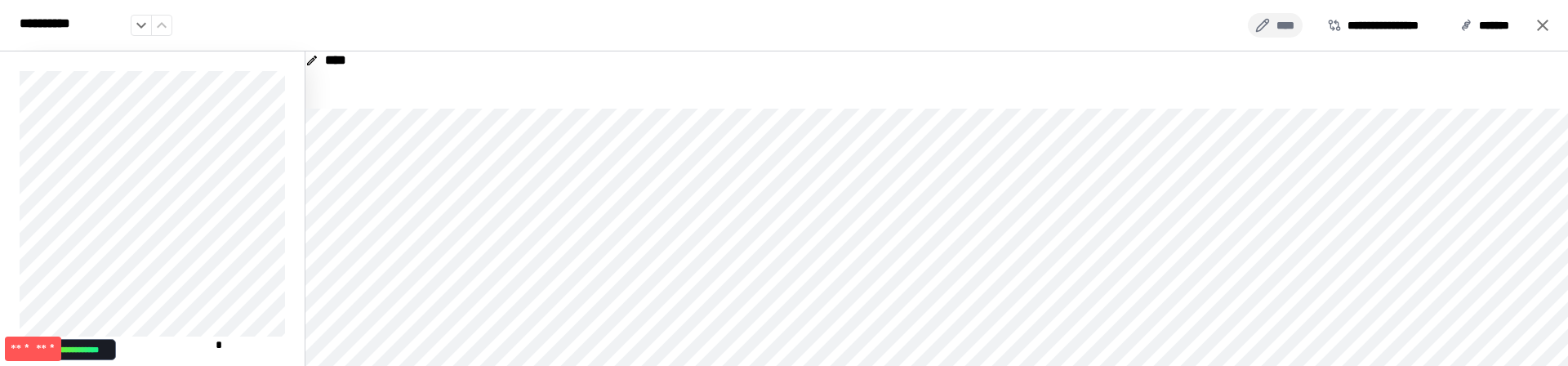 scroll, scrollTop: 247, scrollLeft: 0, axis: vertical 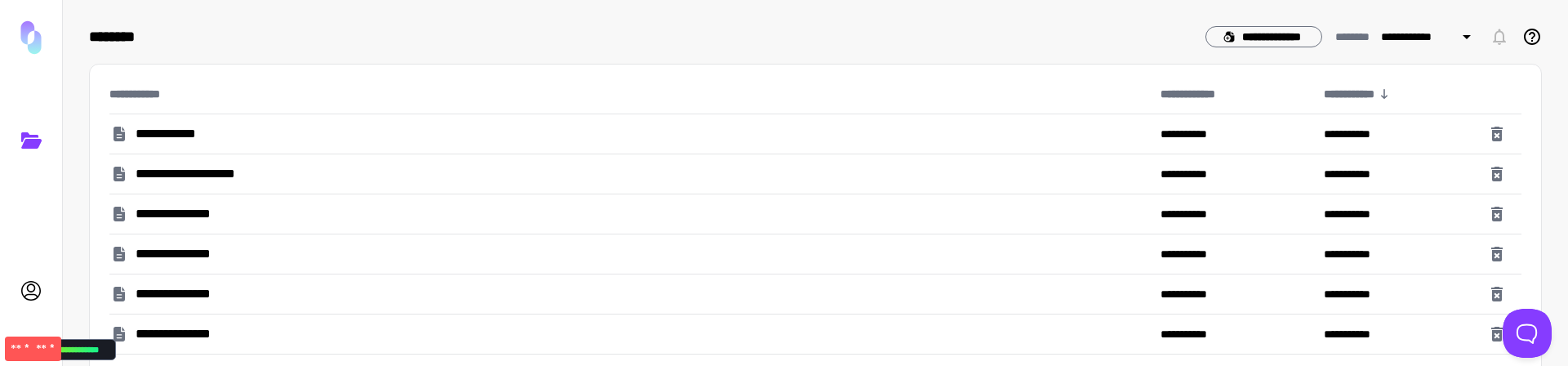 click on "**********" at bounding box center (179, 214) 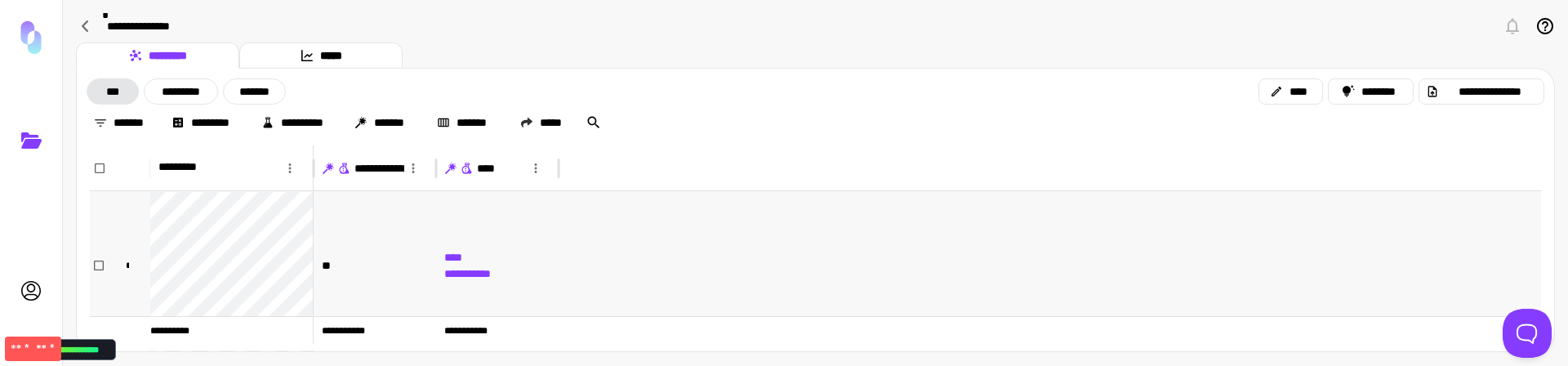 click on "**********" at bounding box center (472, 265) 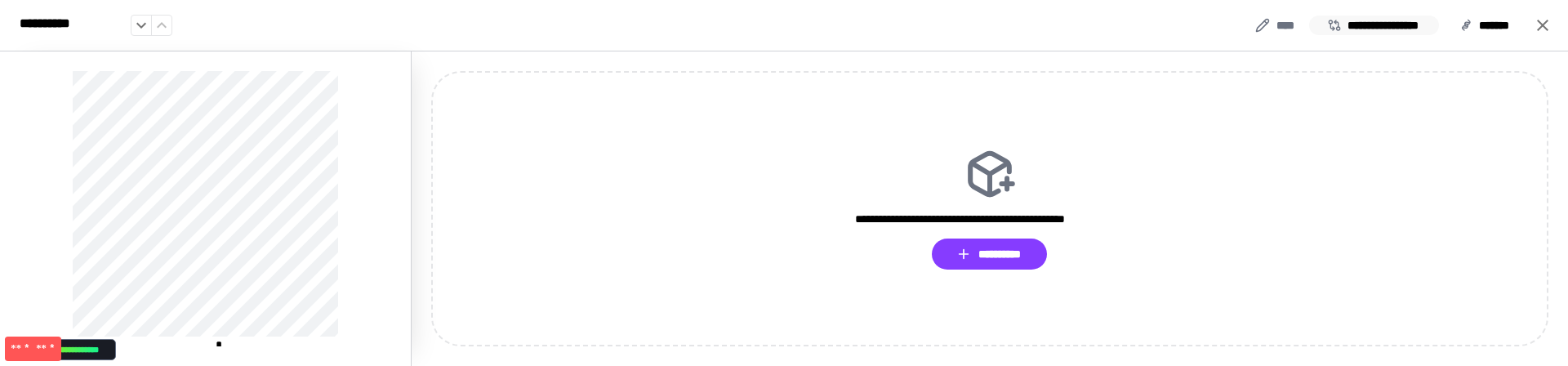 click on "**********" at bounding box center (1374, 25) 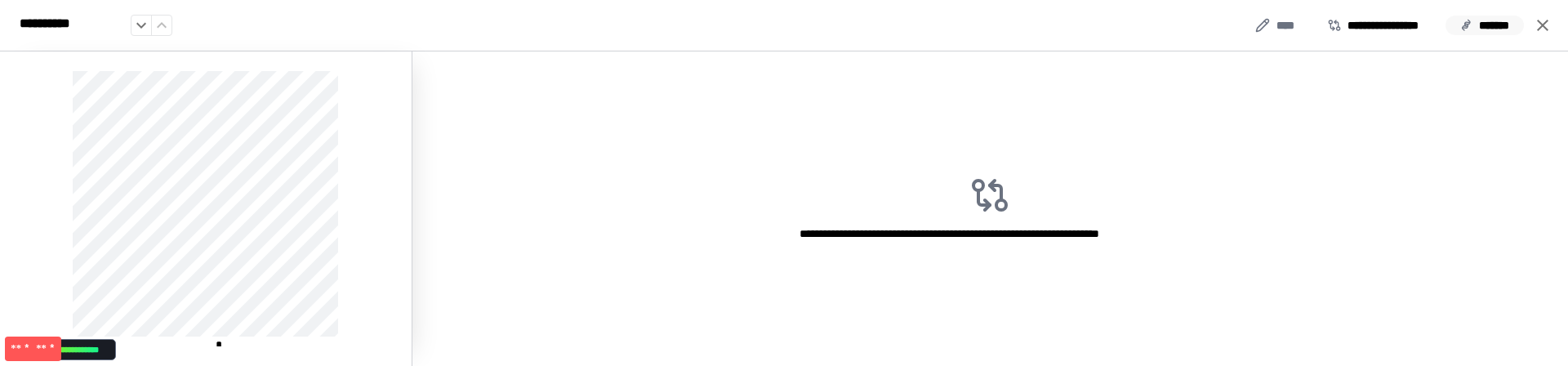 click on "*******" at bounding box center (1485, 25) 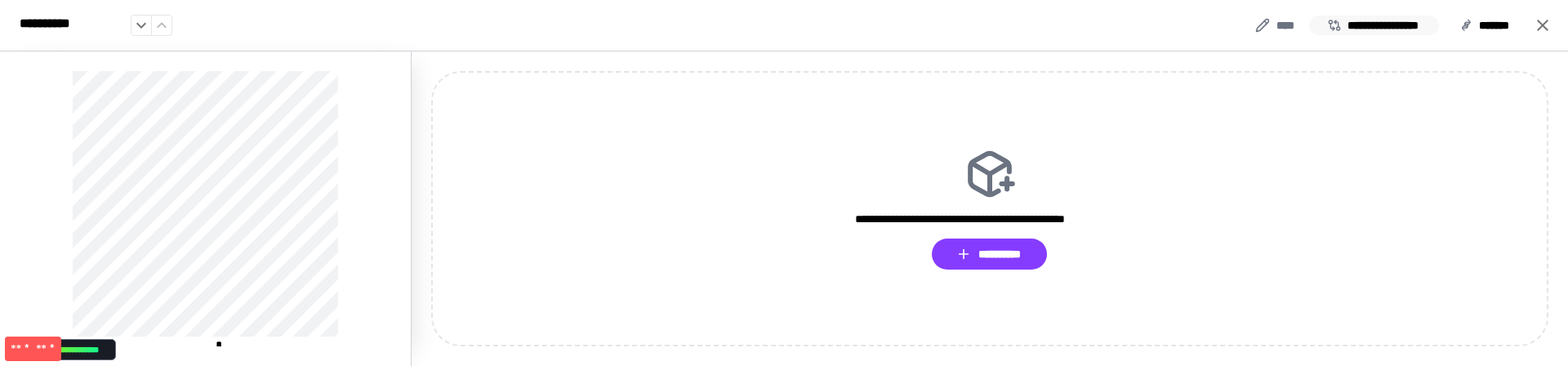 click on "**********" at bounding box center [1374, 25] 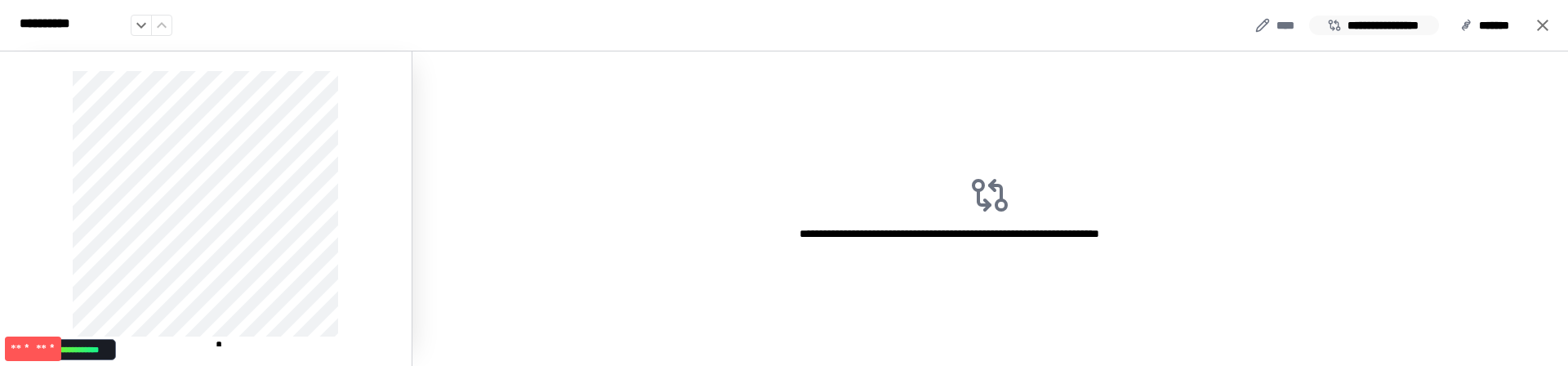 click on "**********" at bounding box center [1374, 25] 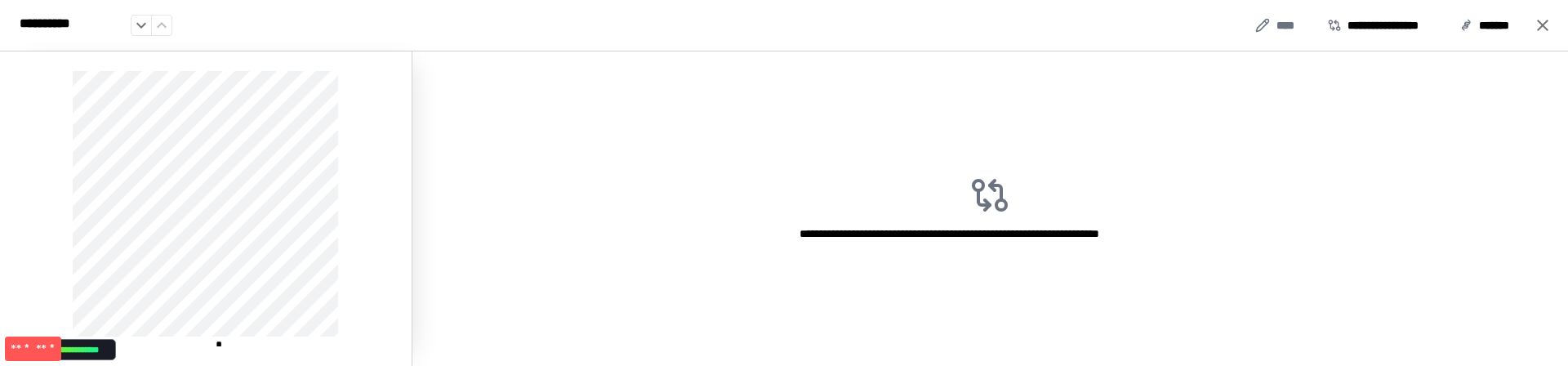 type 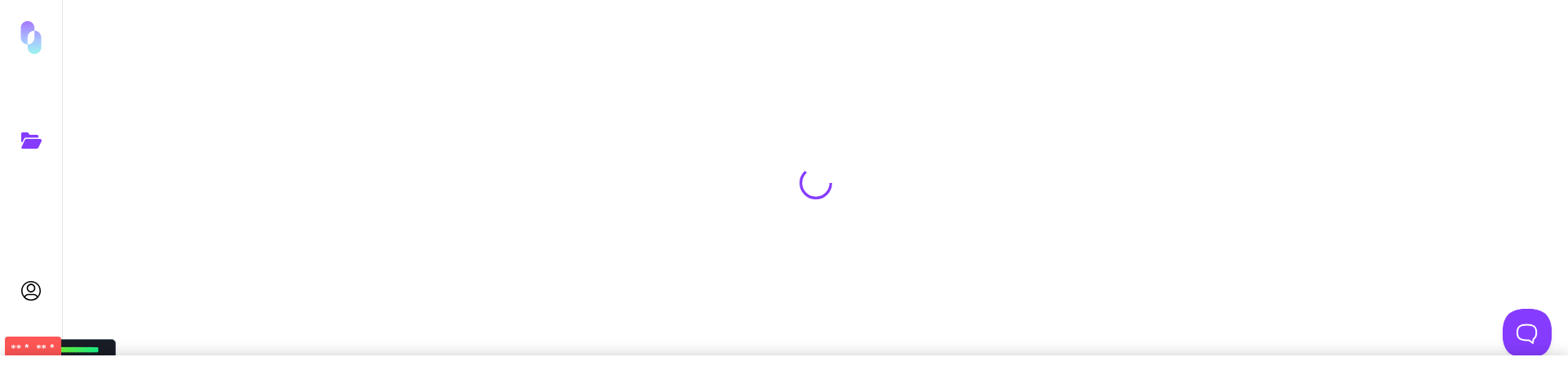 scroll, scrollTop: 0, scrollLeft: 0, axis: both 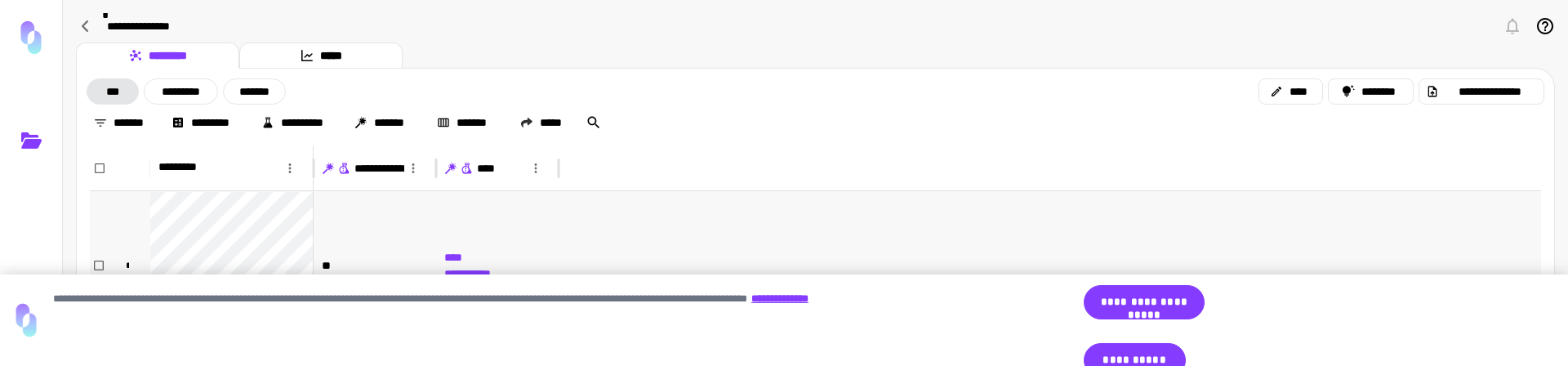 click at bounding box center [1049, 265] 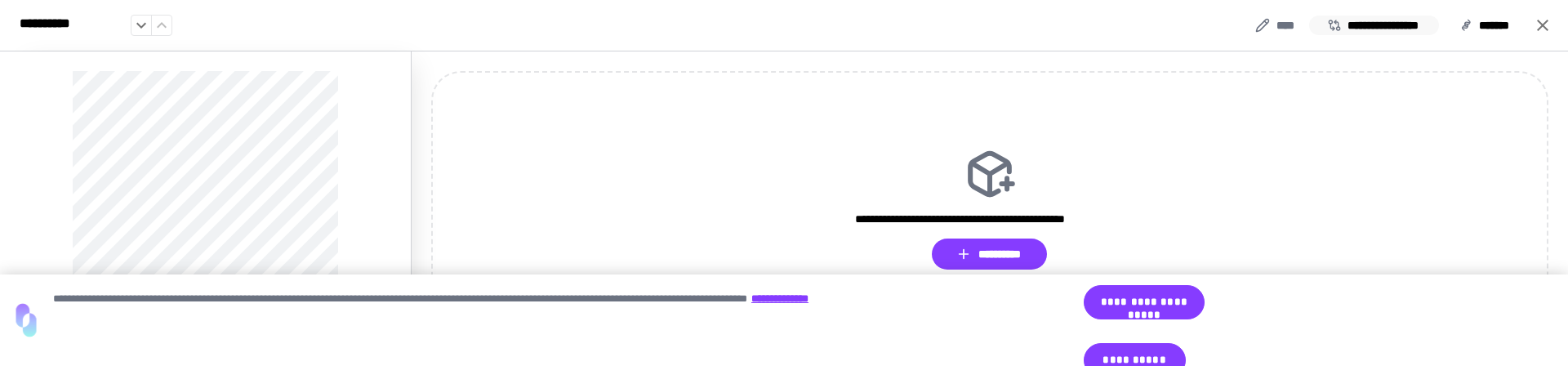 click on "**********" at bounding box center [1374, 25] 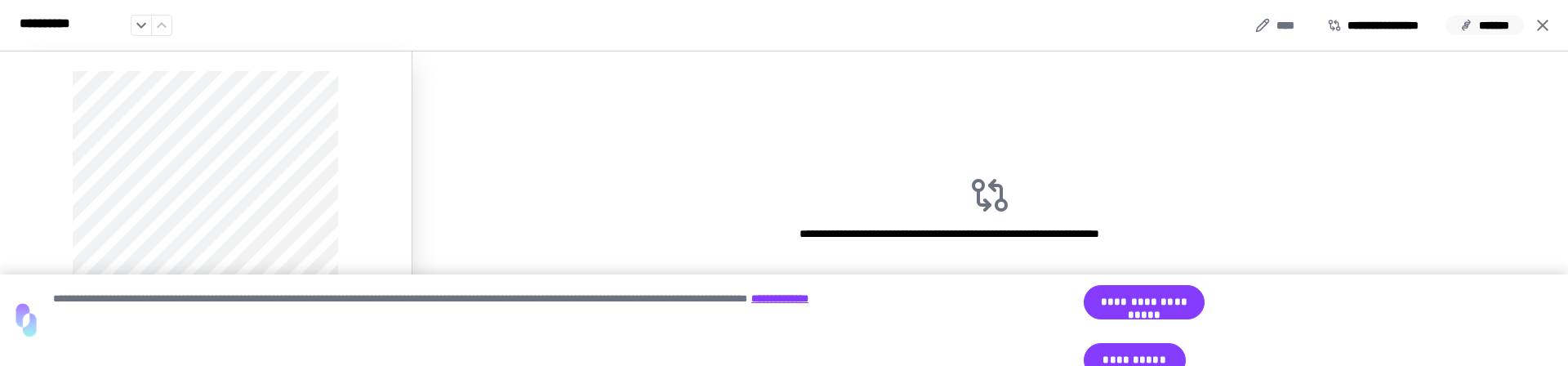click on "*******" at bounding box center (1485, 25) 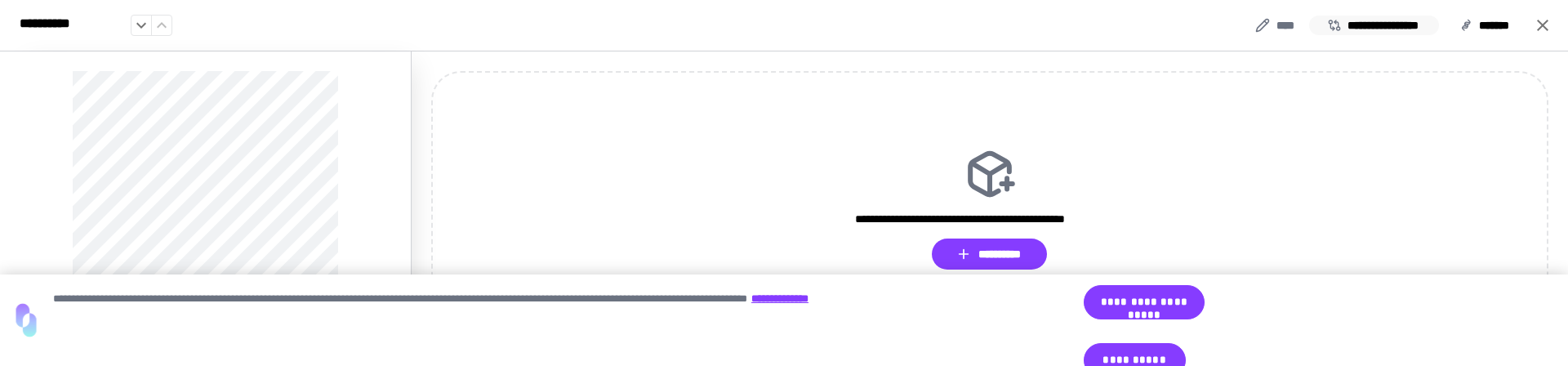 click on "**********" at bounding box center (1374, 25) 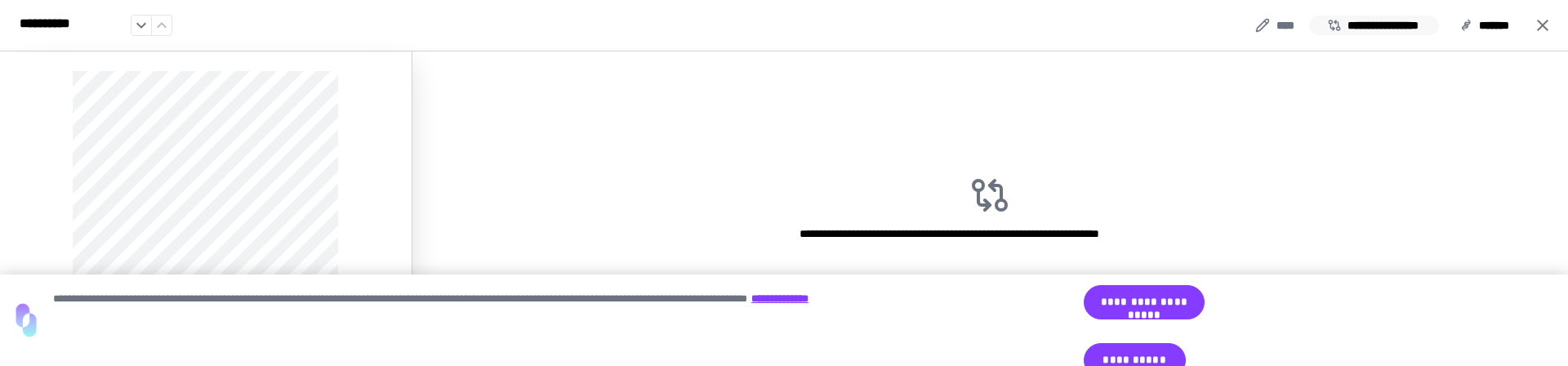 click on "**********" at bounding box center (1374, 25) 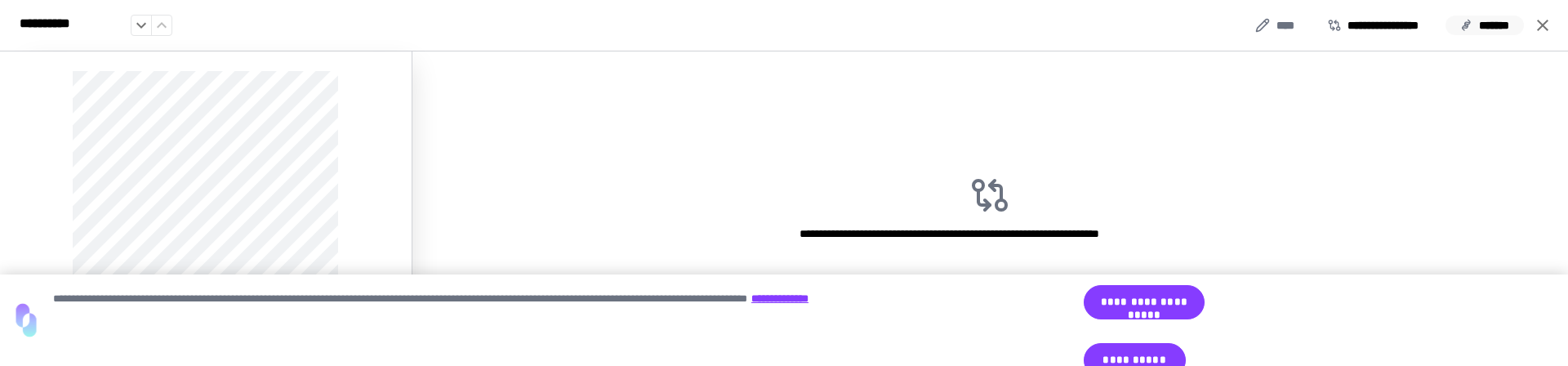 click on "*******" at bounding box center (1485, 25) 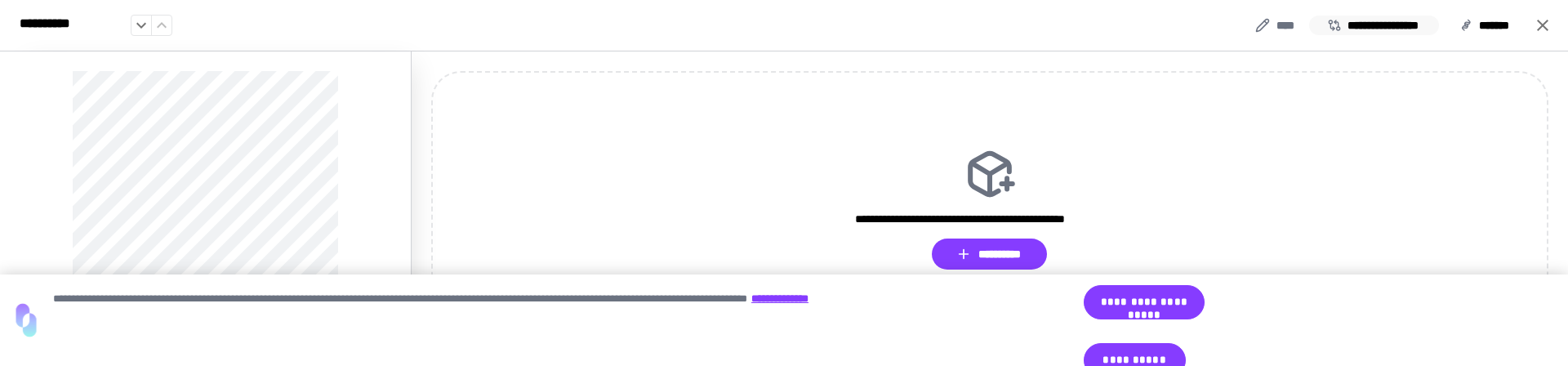 click on "**********" at bounding box center (1374, 25) 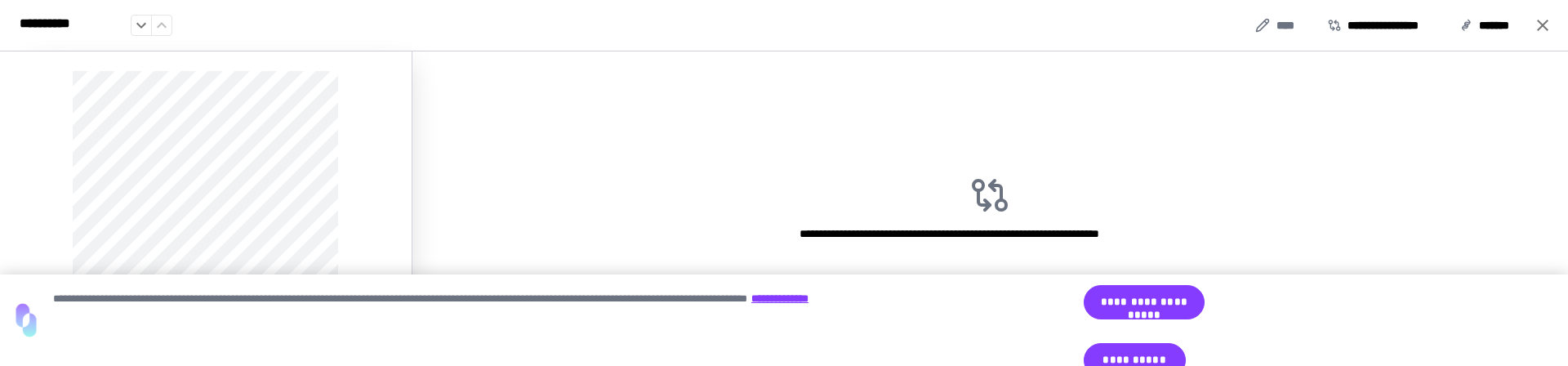 type 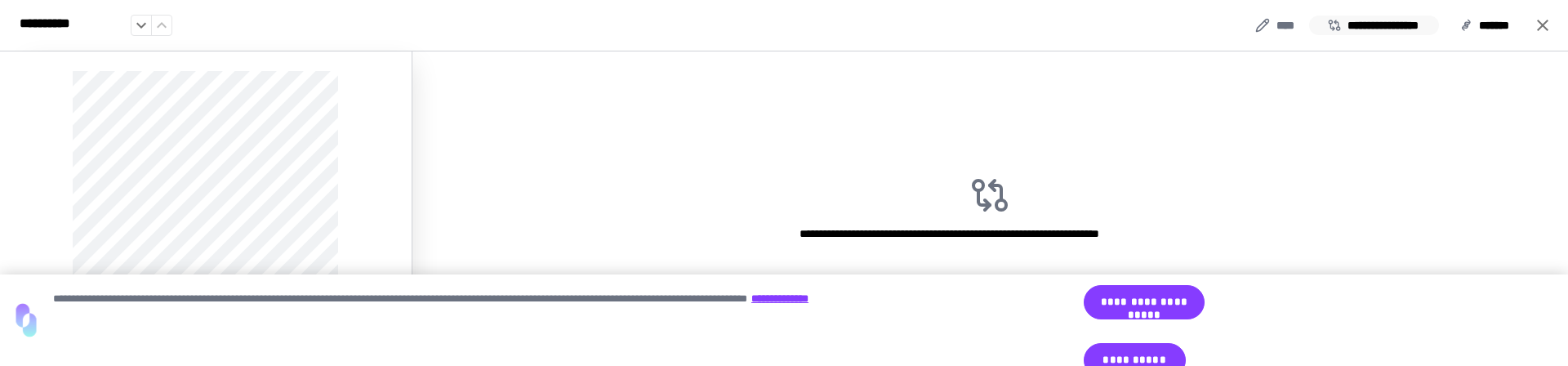 click on "**********" at bounding box center [1374, 25] 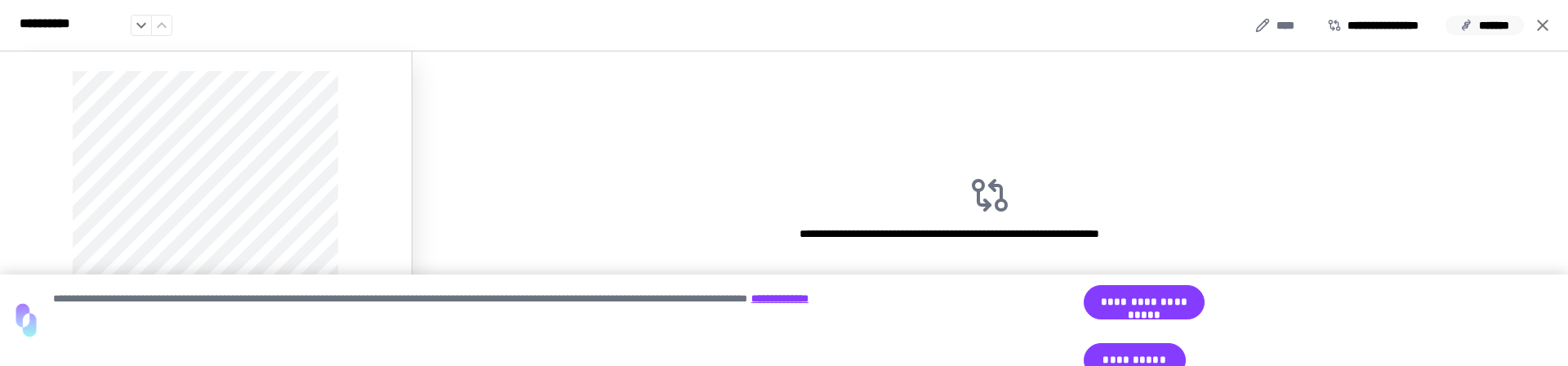 click on "*******" at bounding box center [1485, 25] 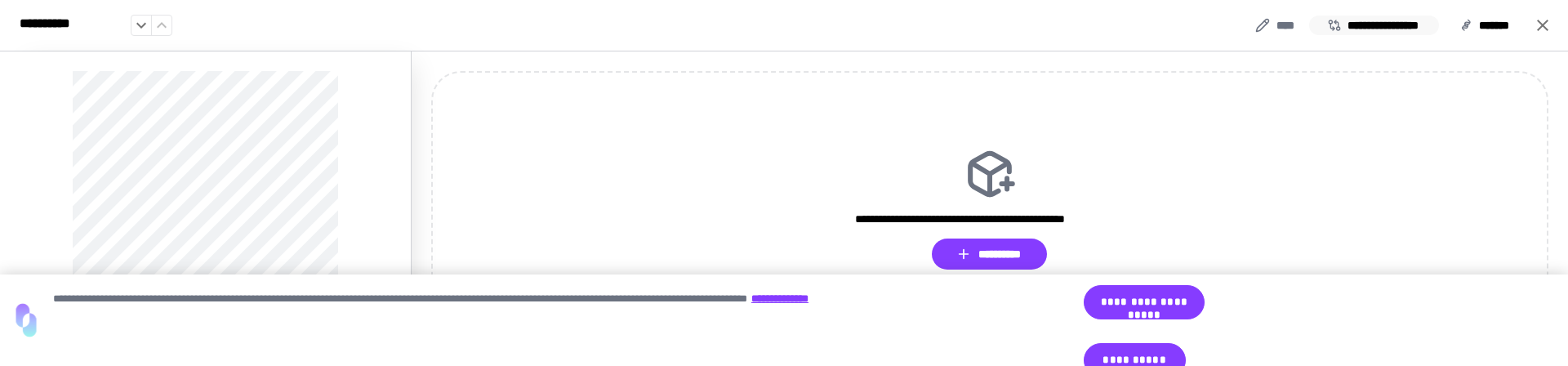 click on "**********" at bounding box center (1374, 25) 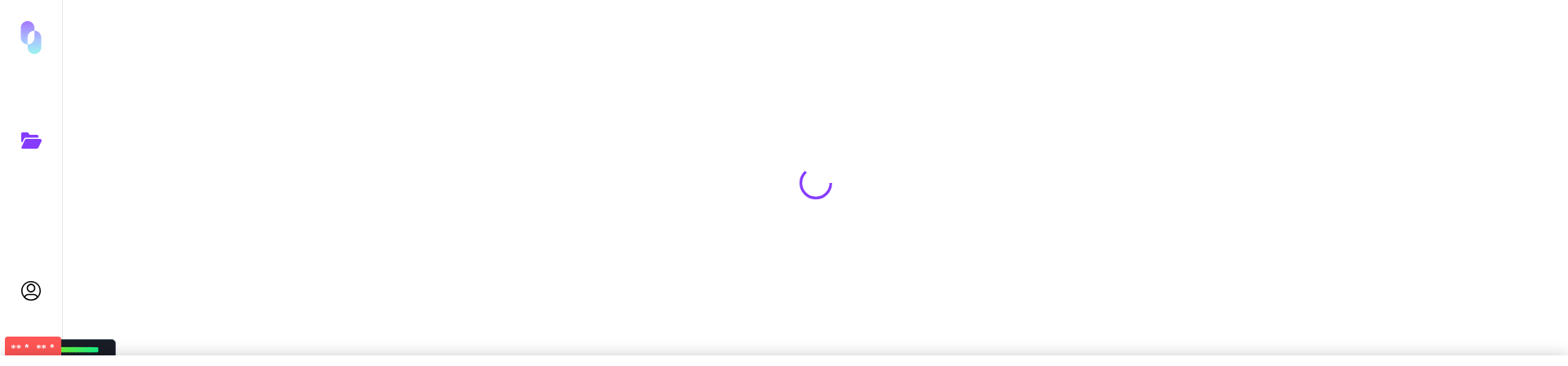 scroll, scrollTop: 0, scrollLeft: 0, axis: both 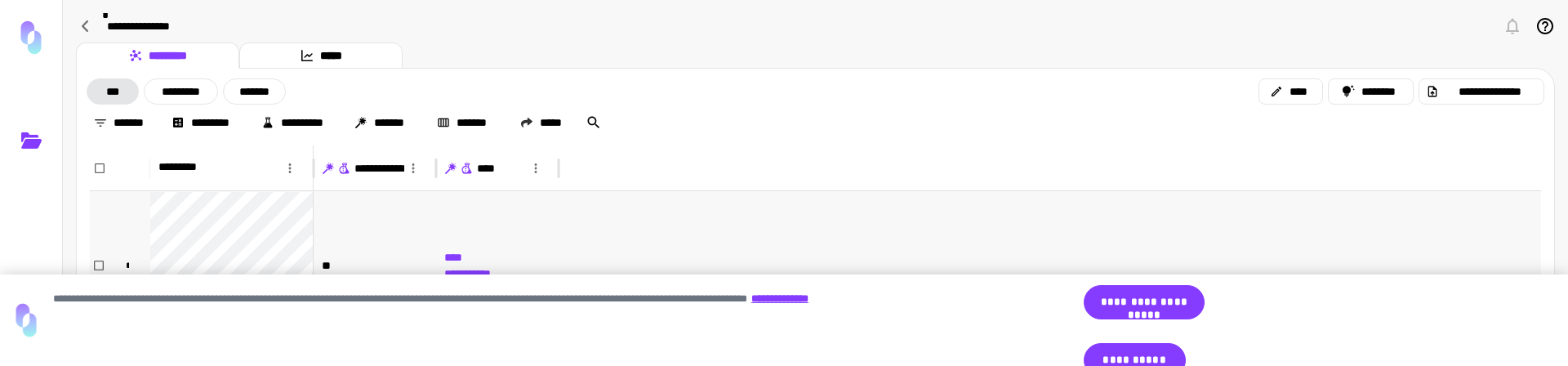 click on "**" at bounding box center (375, 265) 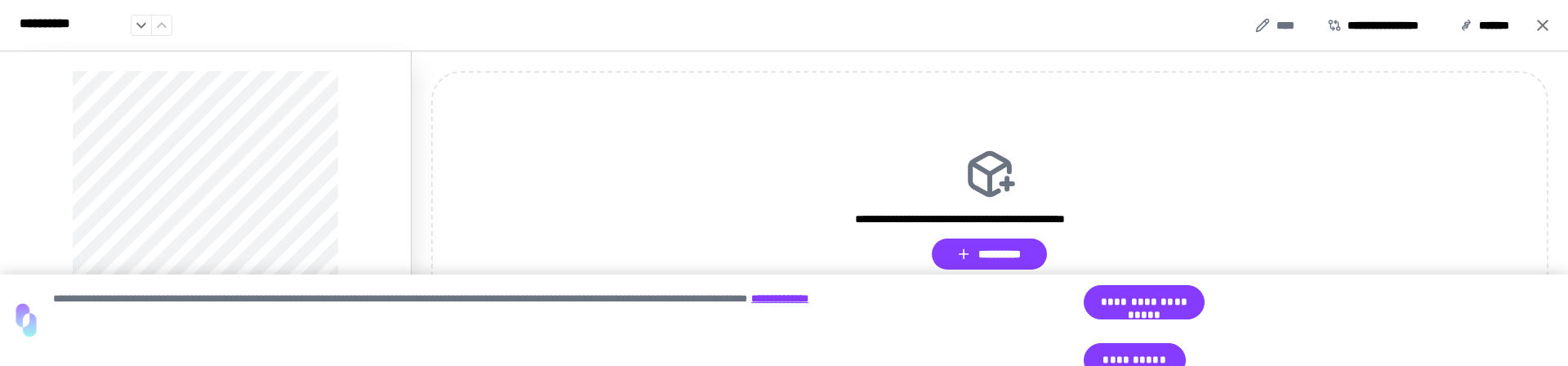click on "**********" at bounding box center [784, 25] 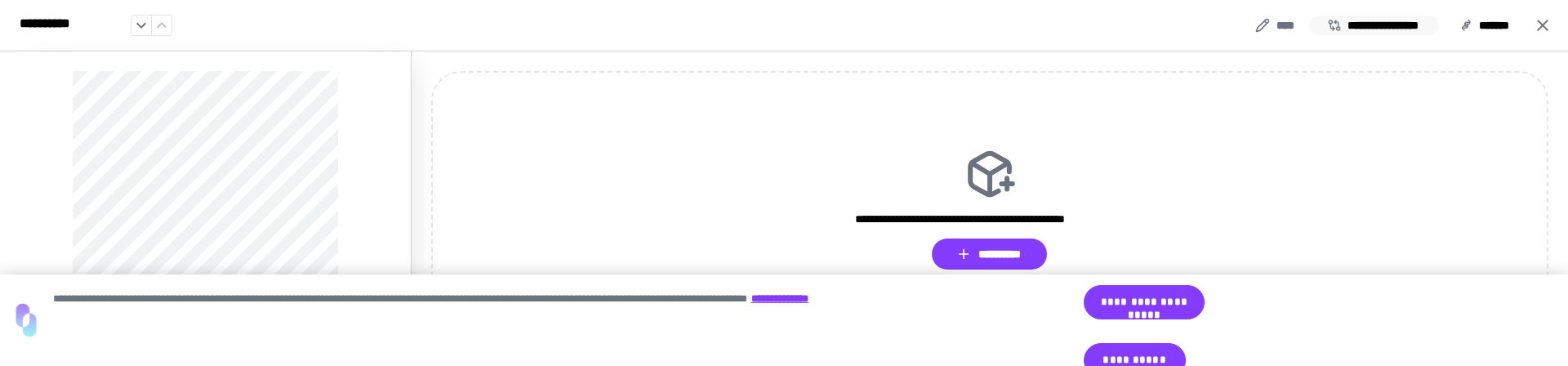click on "**********" at bounding box center [1374, 25] 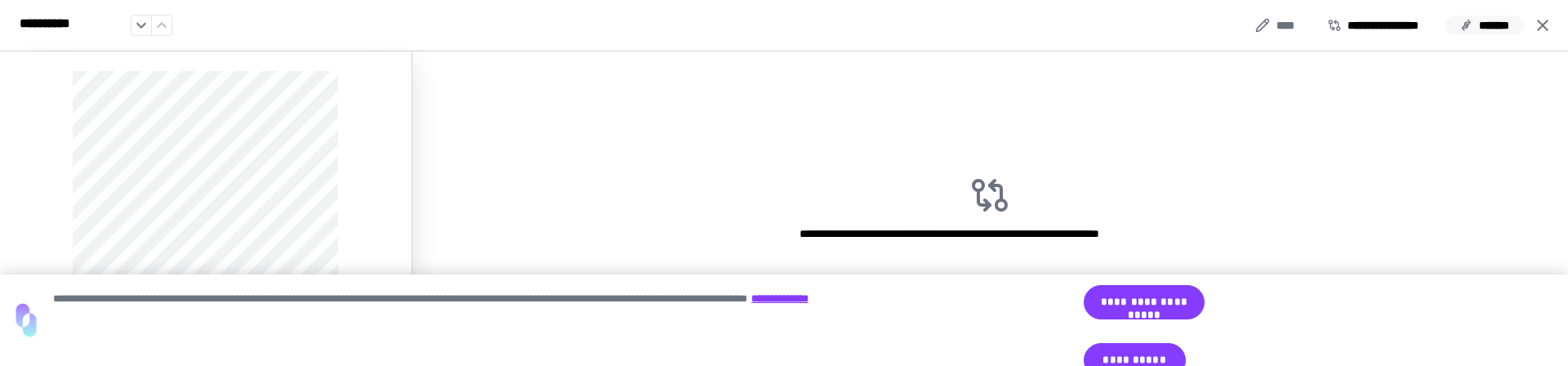 click on "*******" at bounding box center (1485, 25) 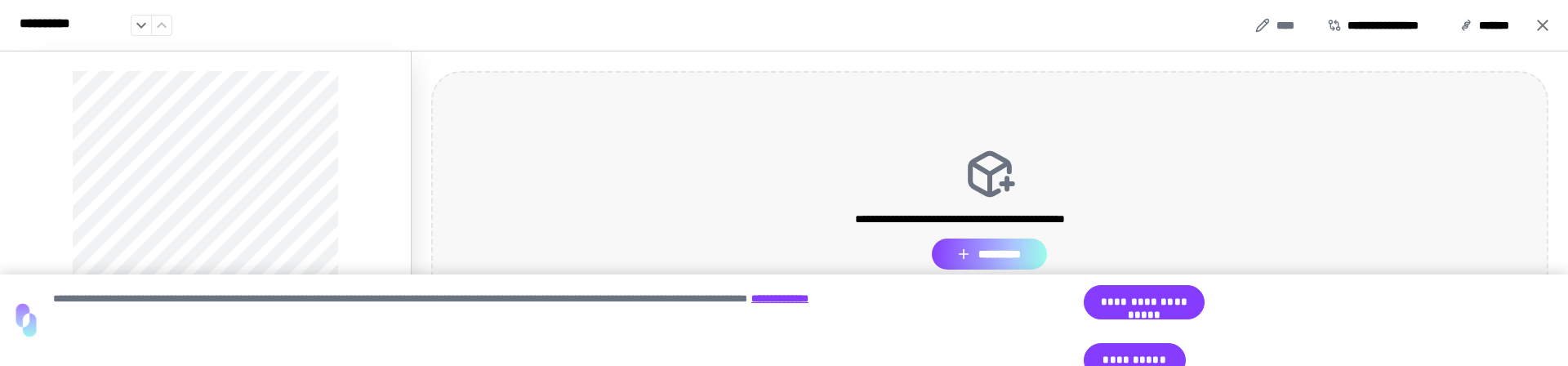 type 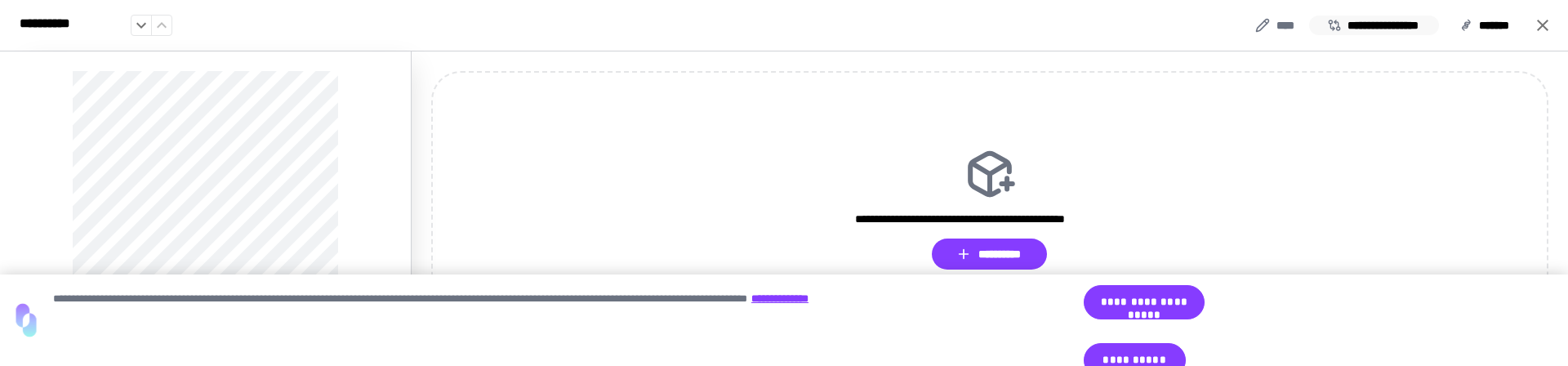 click on "**********" at bounding box center [1374, 25] 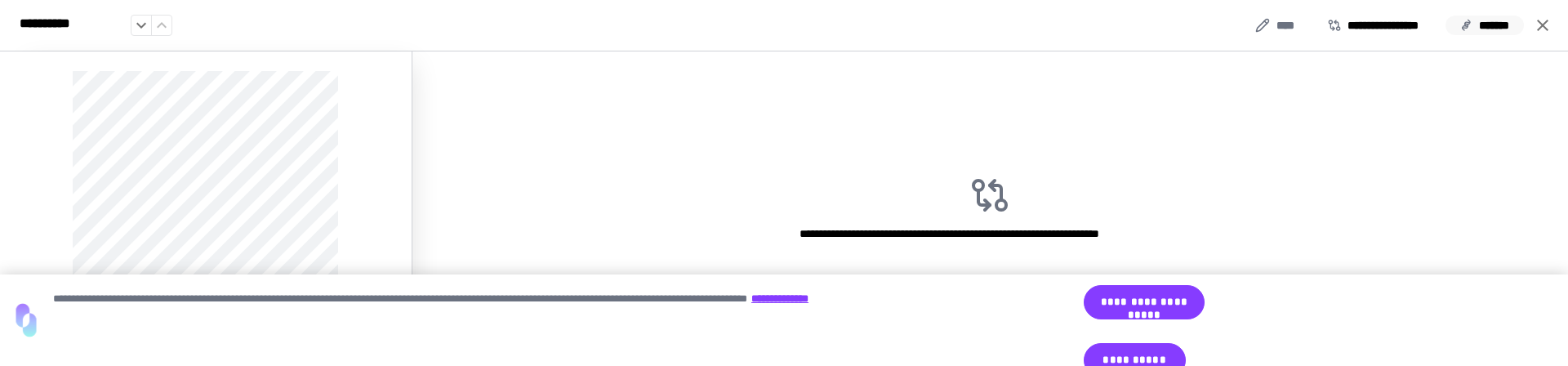 click on "*******" at bounding box center (1485, 25) 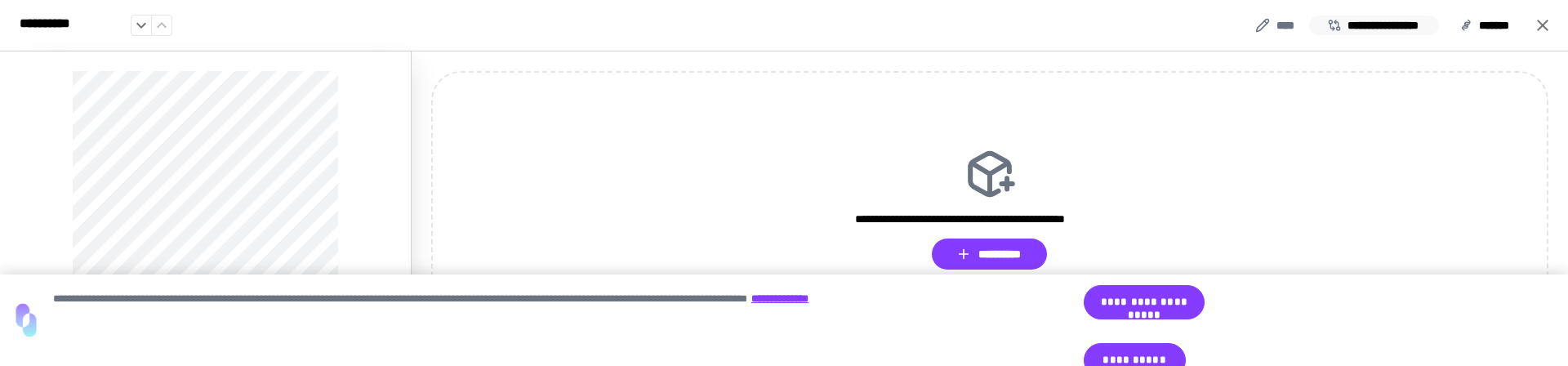 click on "**********" at bounding box center [1374, 25] 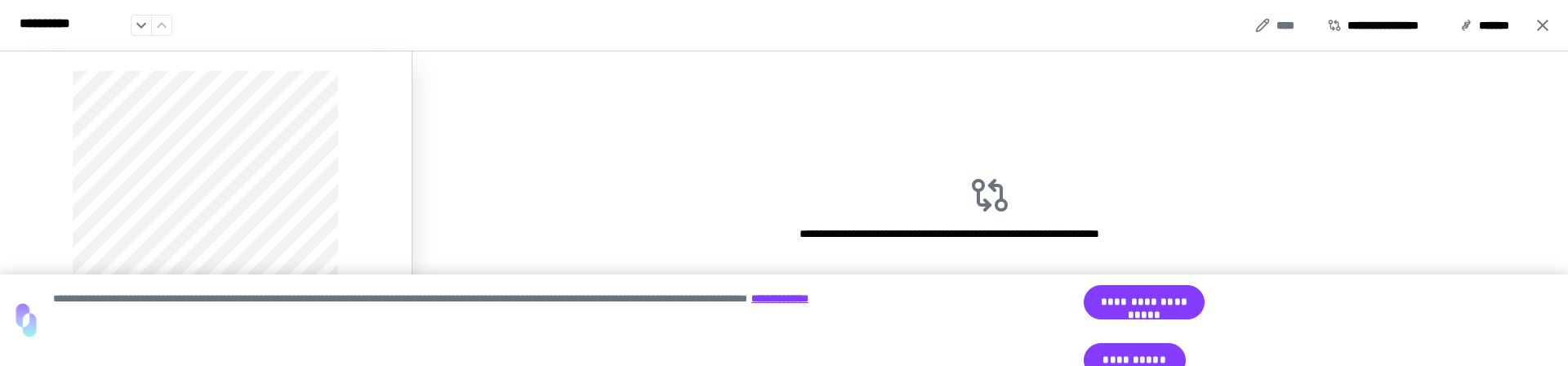 type 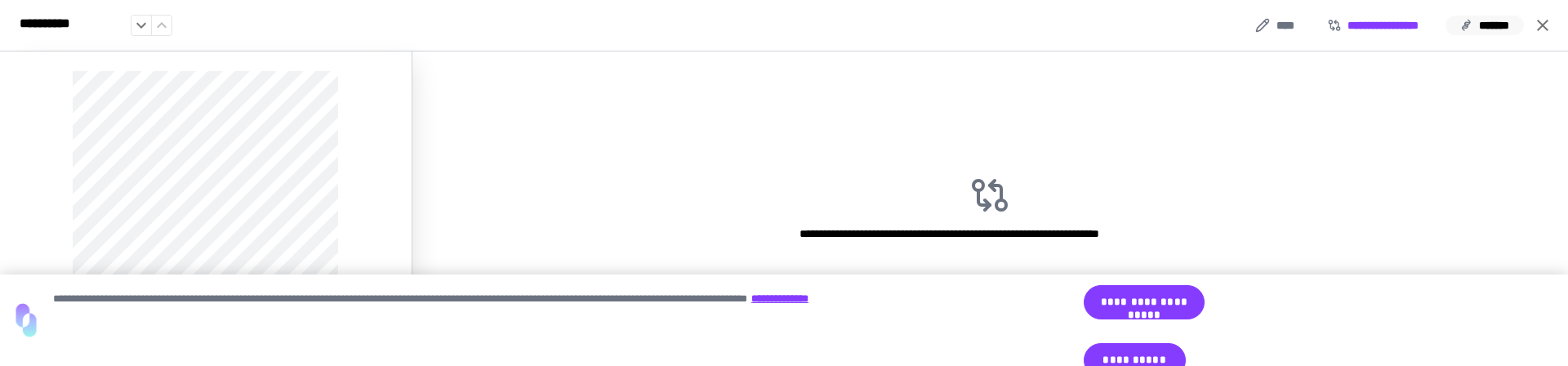 drag, startPoint x: 1484, startPoint y: 26, endPoint x: 1414, endPoint y: 24, distance: 70.028566 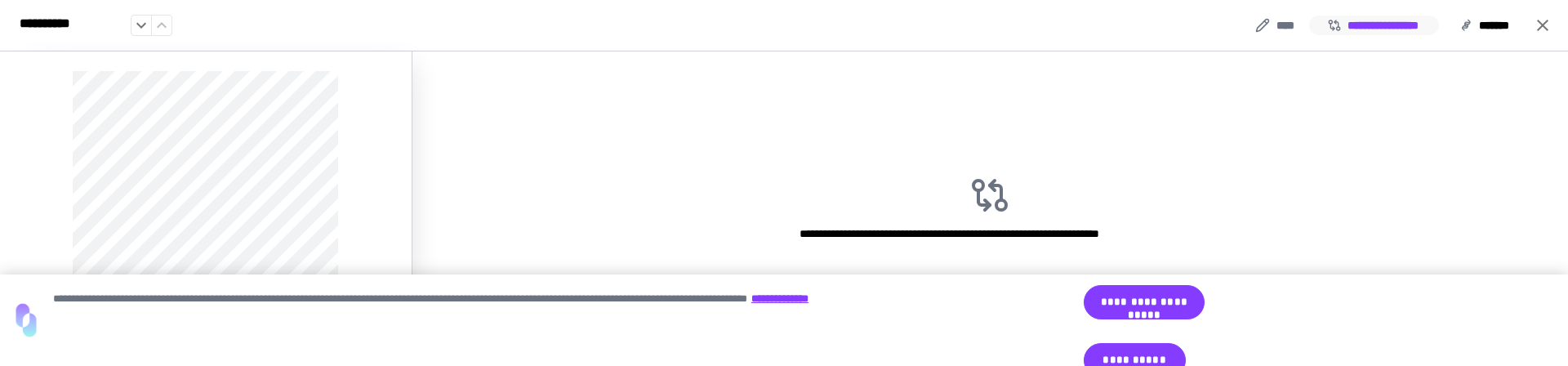 click on "*******" at bounding box center (1485, 25) 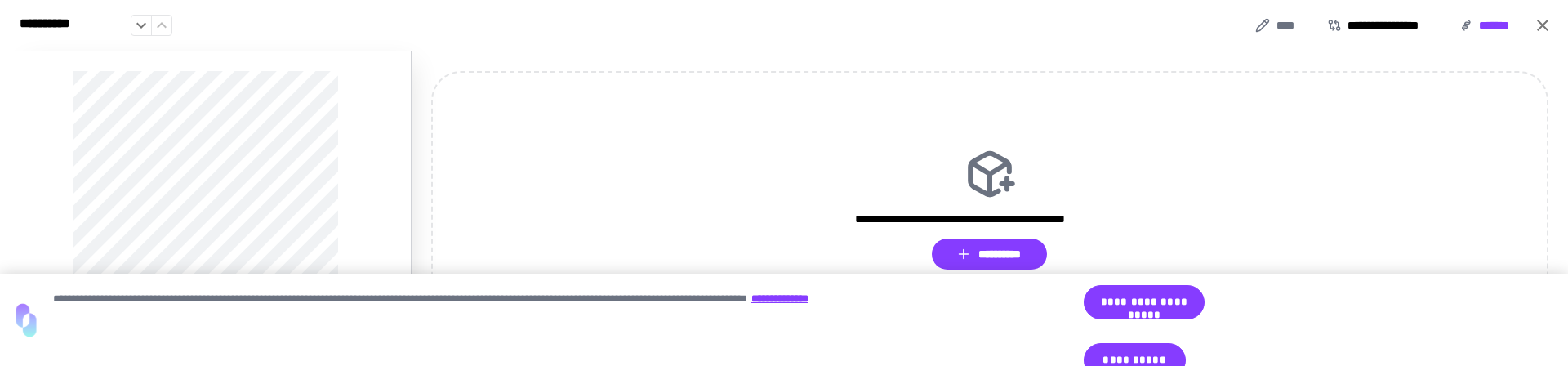 drag, startPoint x: 1408, startPoint y: 23, endPoint x: 1461, endPoint y: 60, distance: 64.63745 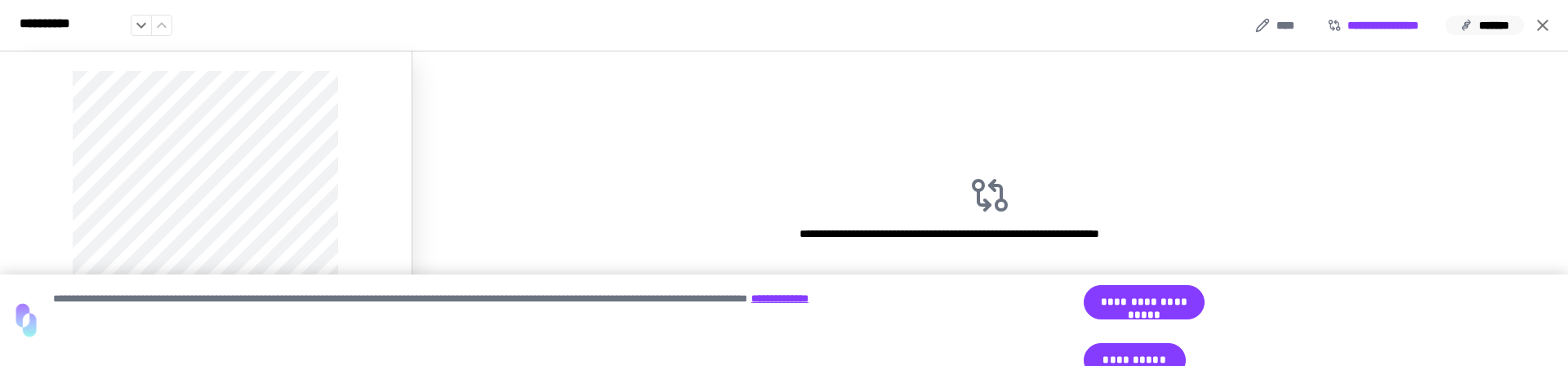 click 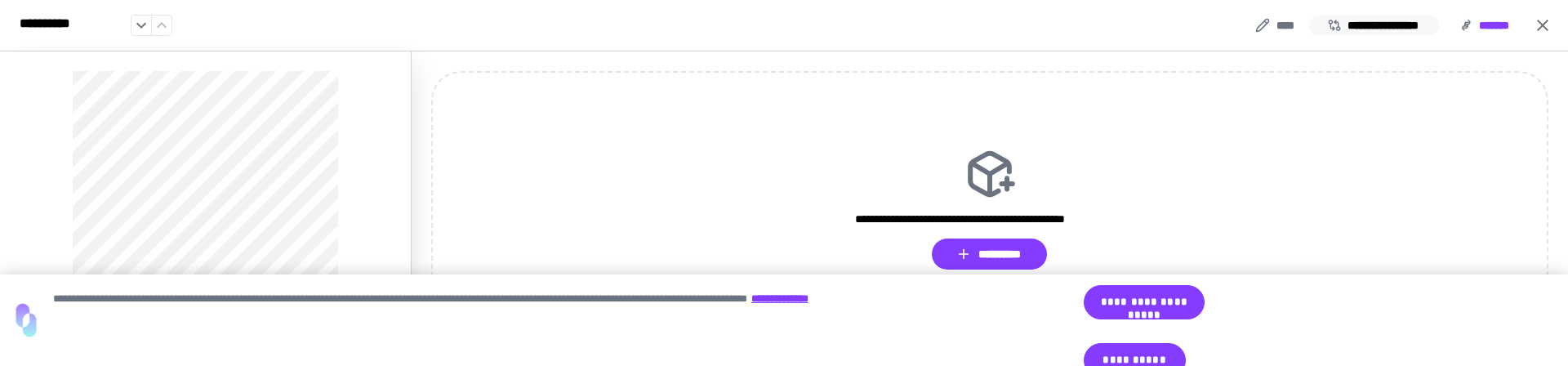 click on "**********" at bounding box center (1374, 25) 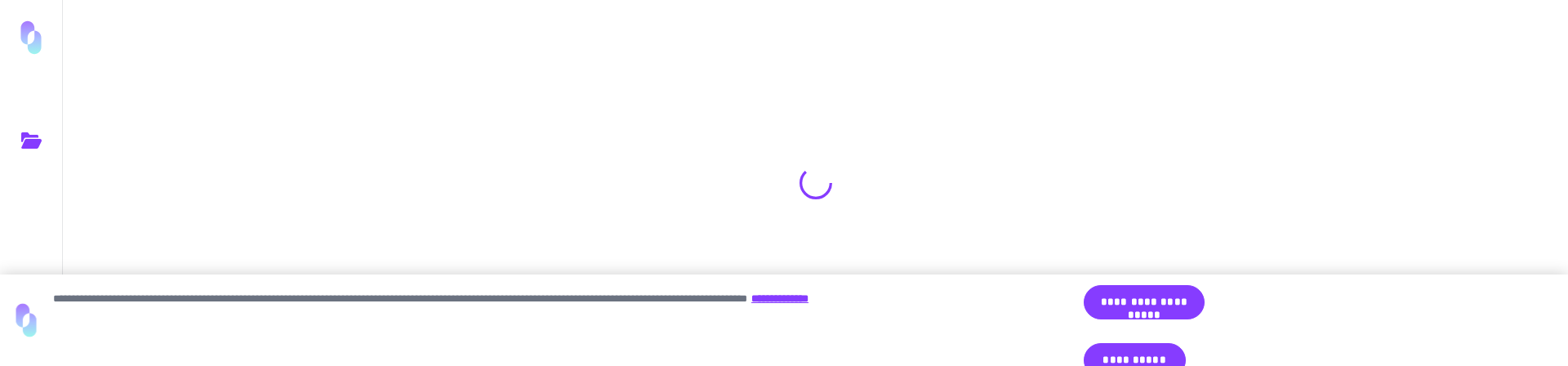 scroll, scrollTop: 0, scrollLeft: 0, axis: both 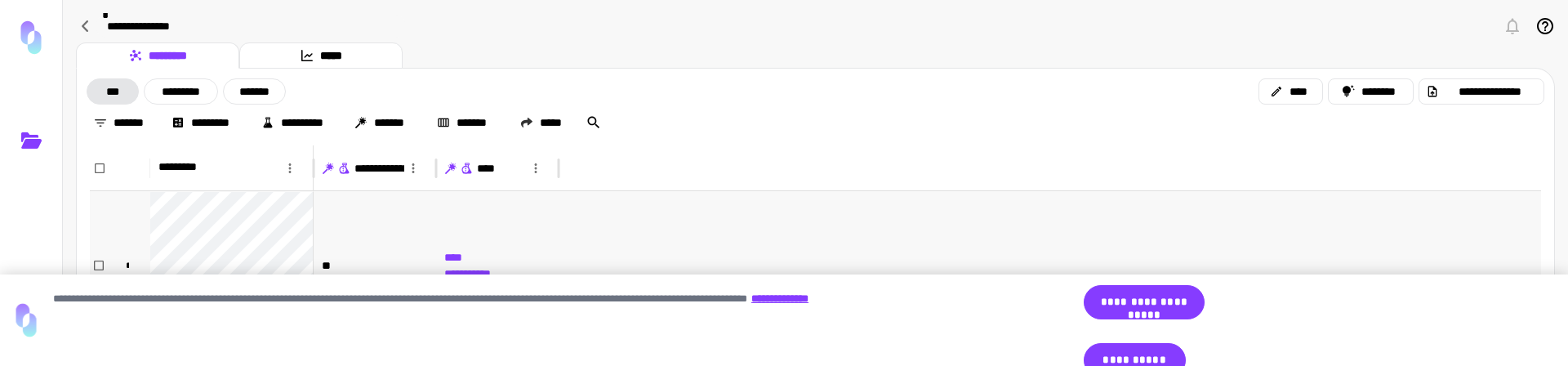 click at bounding box center [1049, 265] 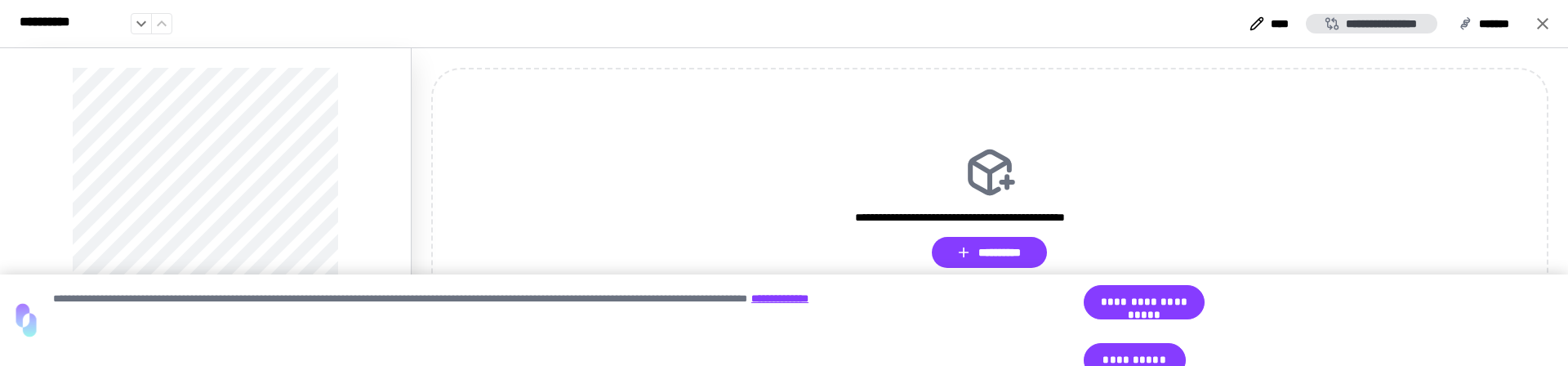 click on "**********" at bounding box center (1371, 24) 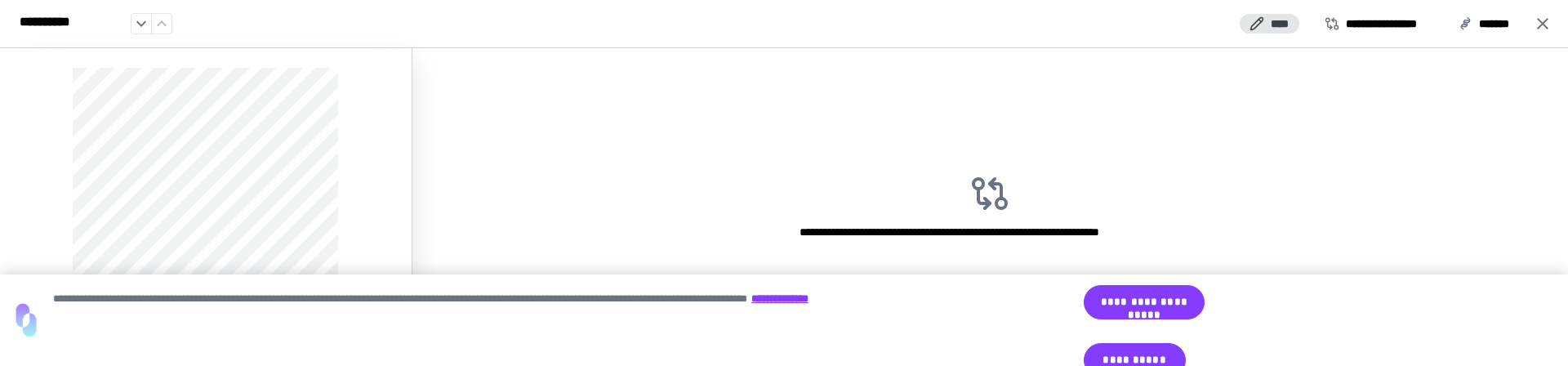 click on "****" at bounding box center [1269, 24] 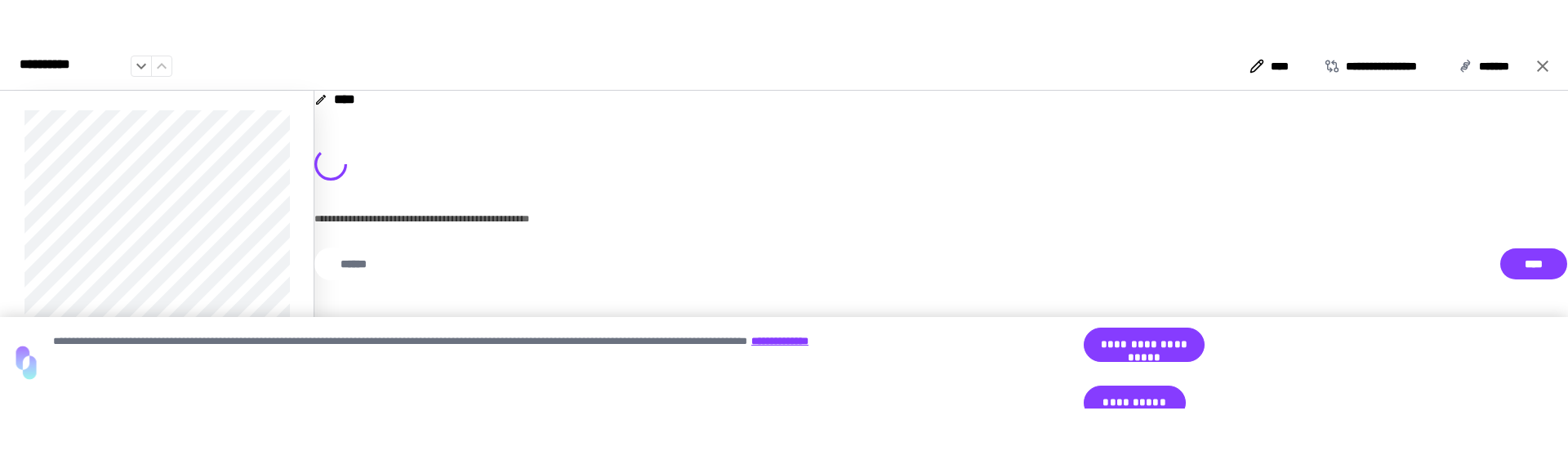 scroll, scrollTop: 243, scrollLeft: 0, axis: vertical 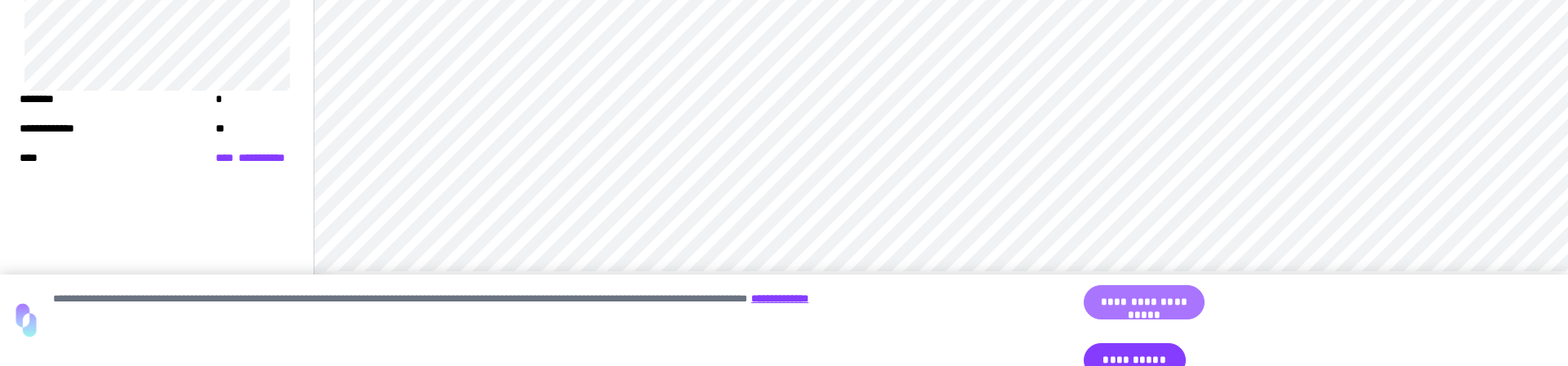 click on "**********" at bounding box center (1144, 302) 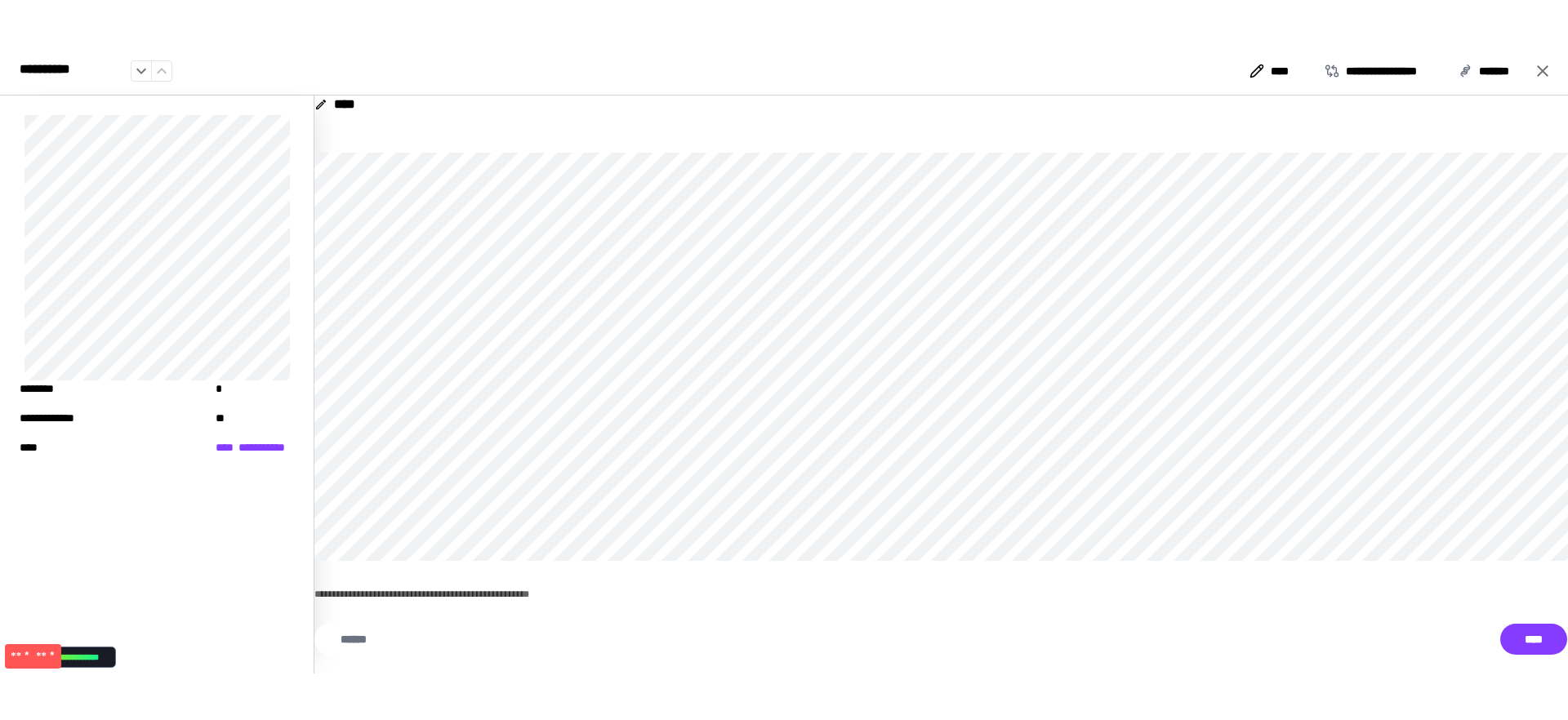 scroll, scrollTop: 0, scrollLeft: 0, axis: both 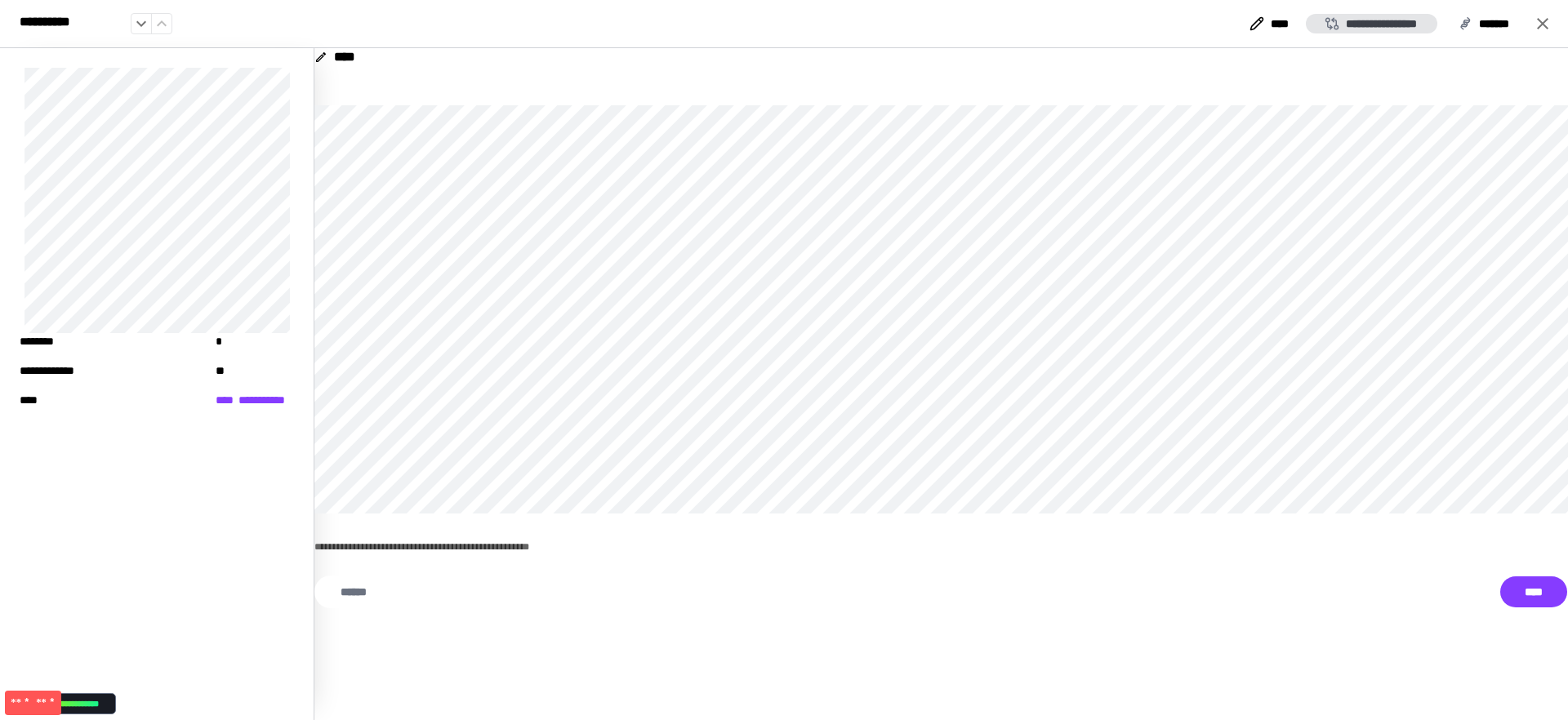 click on "**********" at bounding box center (1371, 24) 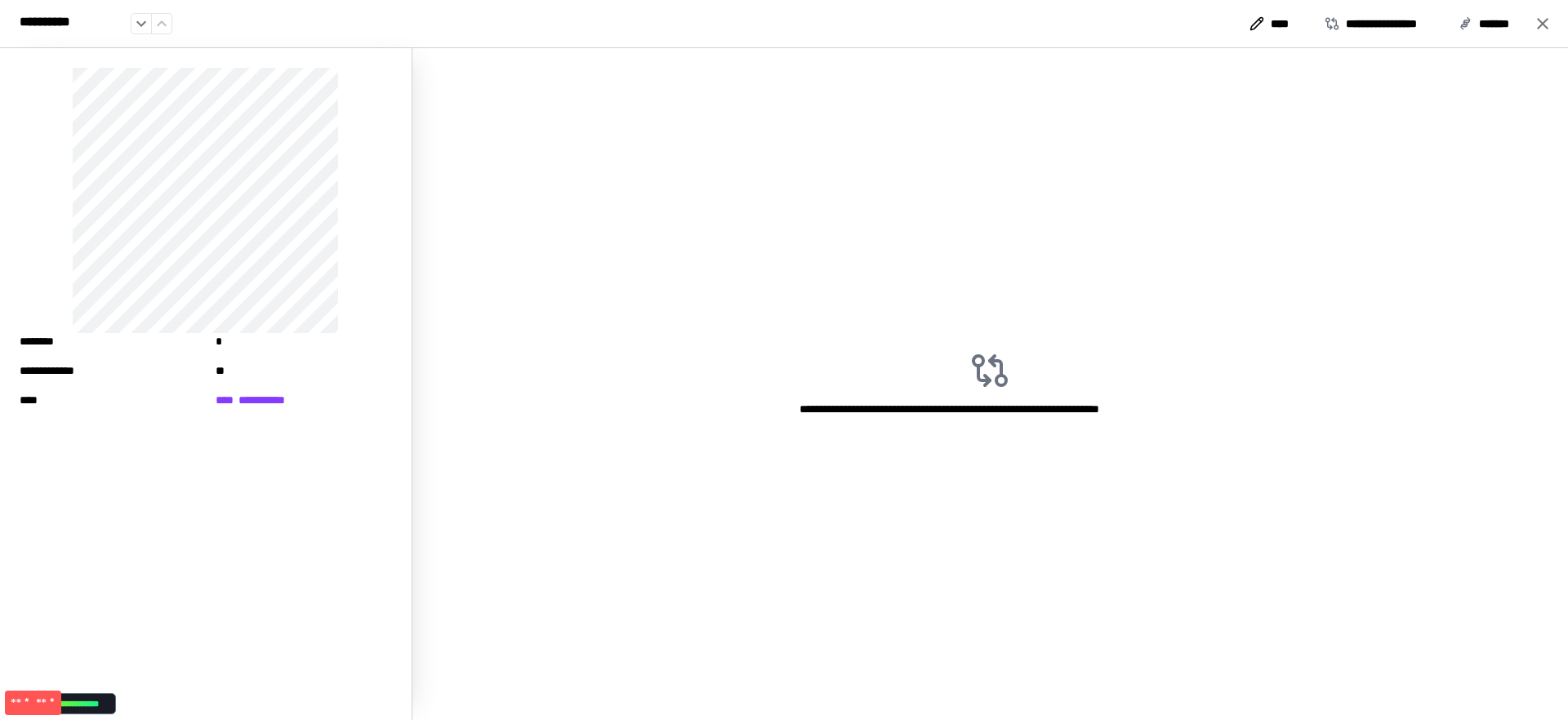 click on "**********" at bounding box center (784, 384) 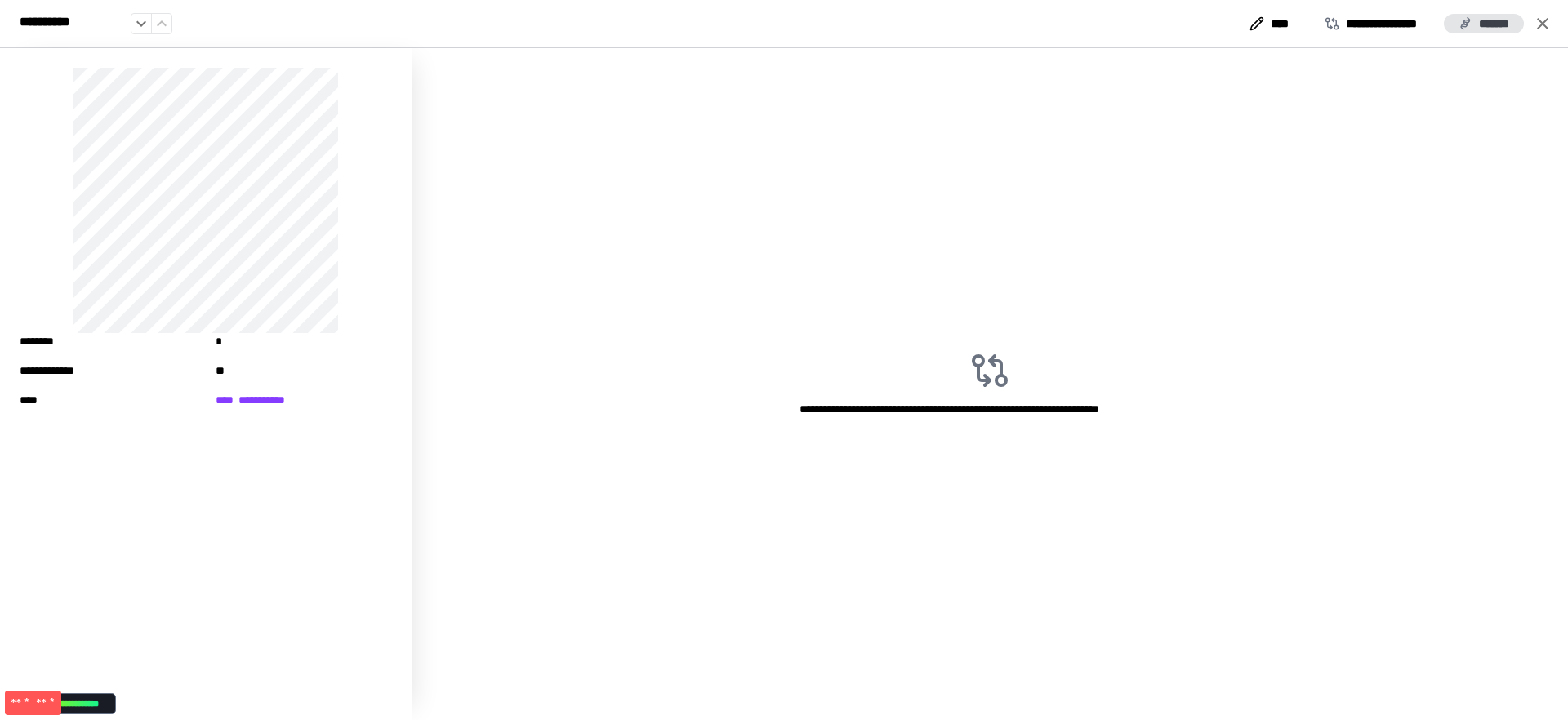 click on "*******" at bounding box center [1484, 24] 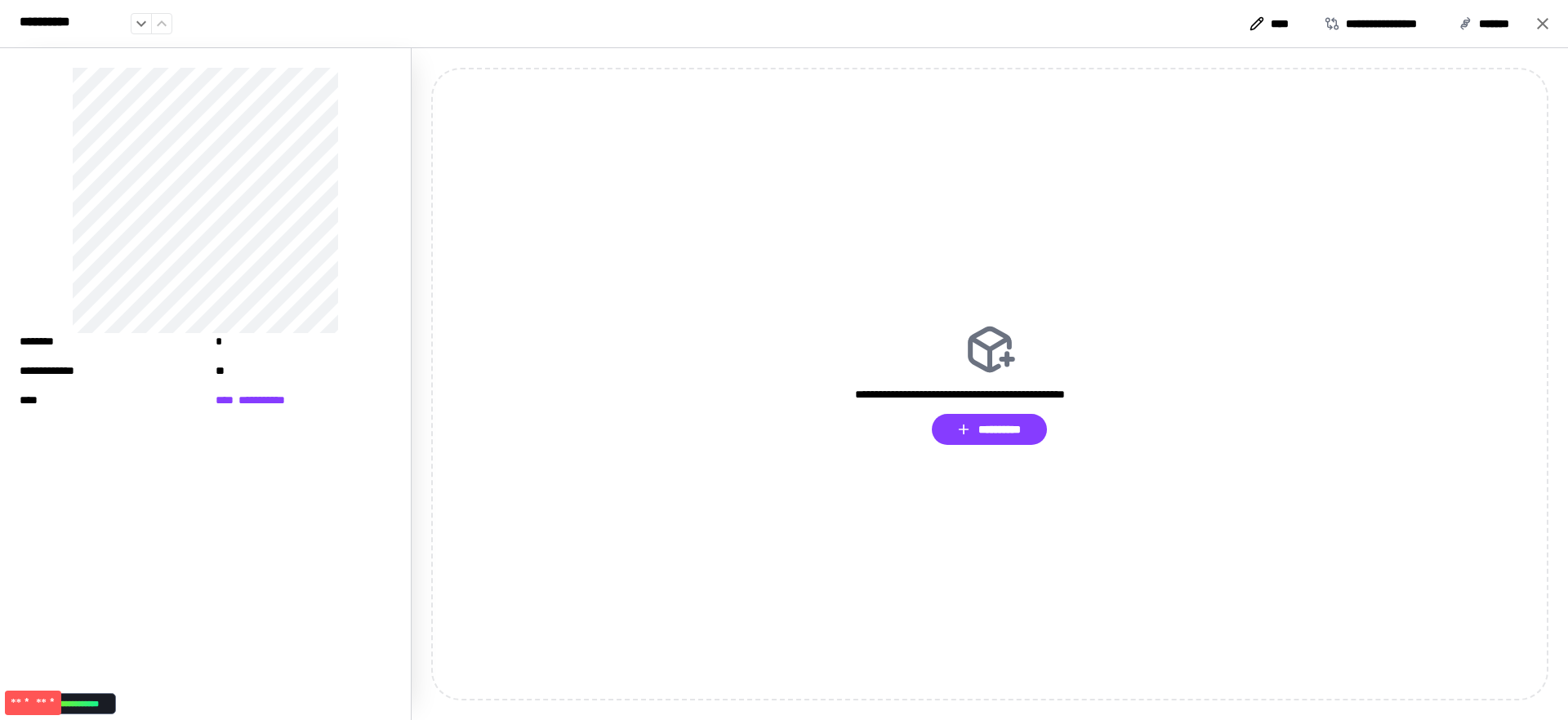 click on "**********" at bounding box center (784, 384) 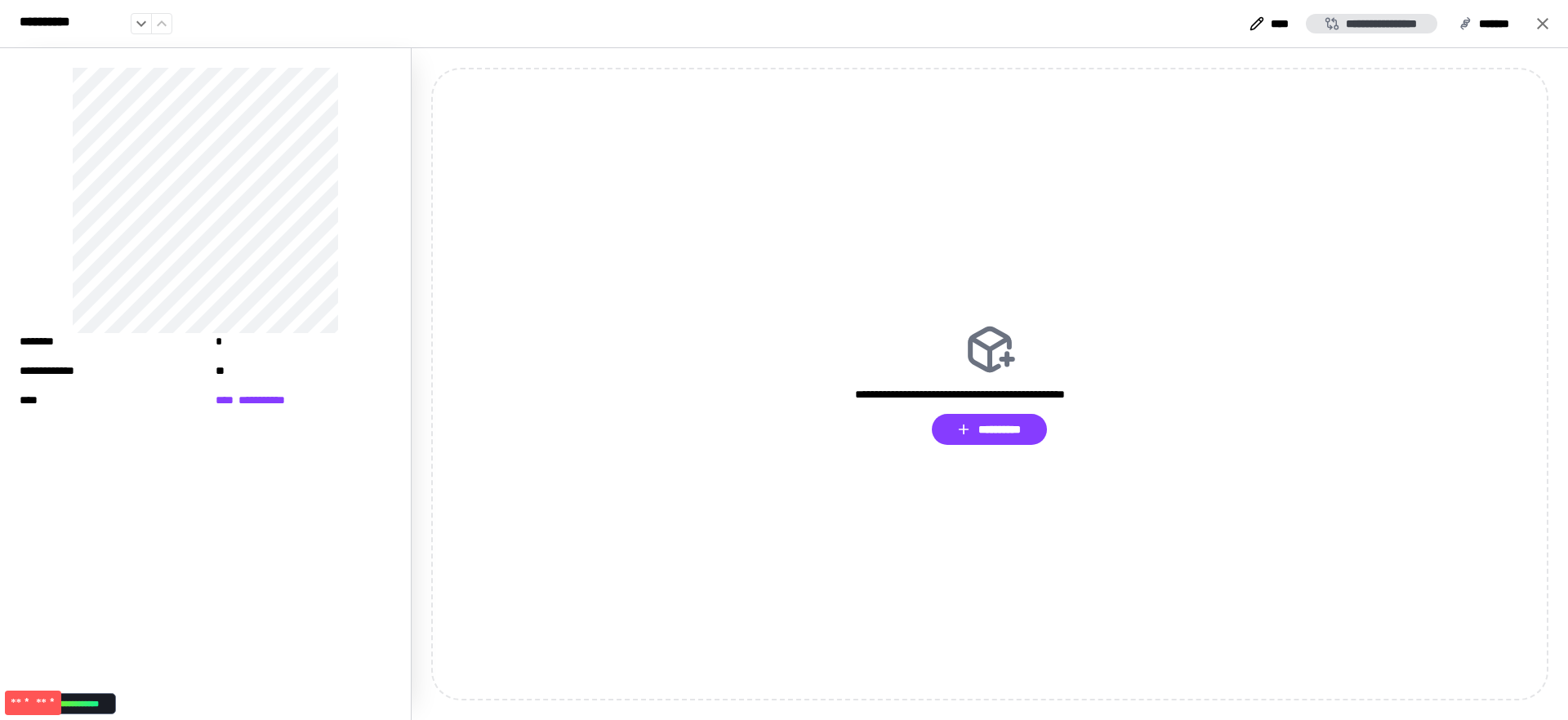 click on "**********" at bounding box center [1371, 24] 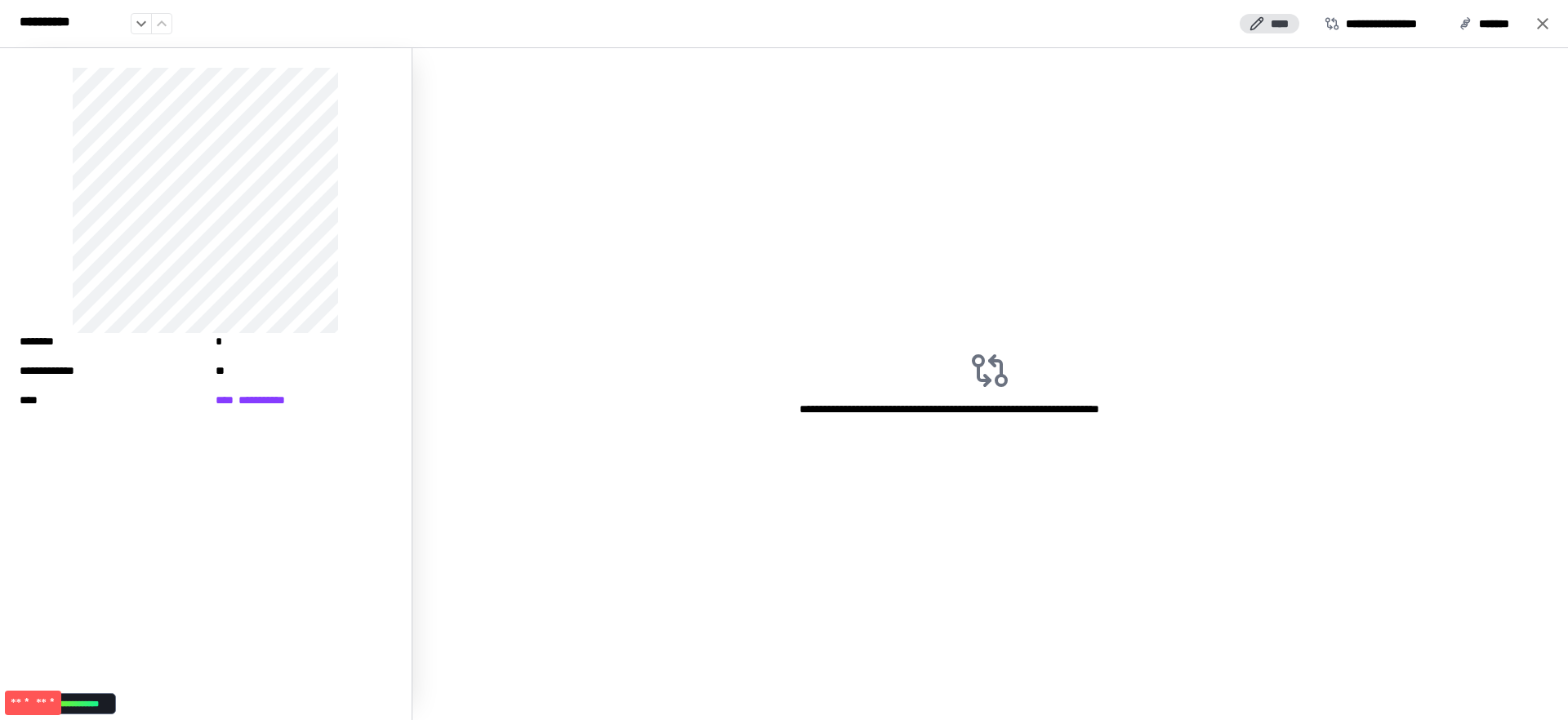 click 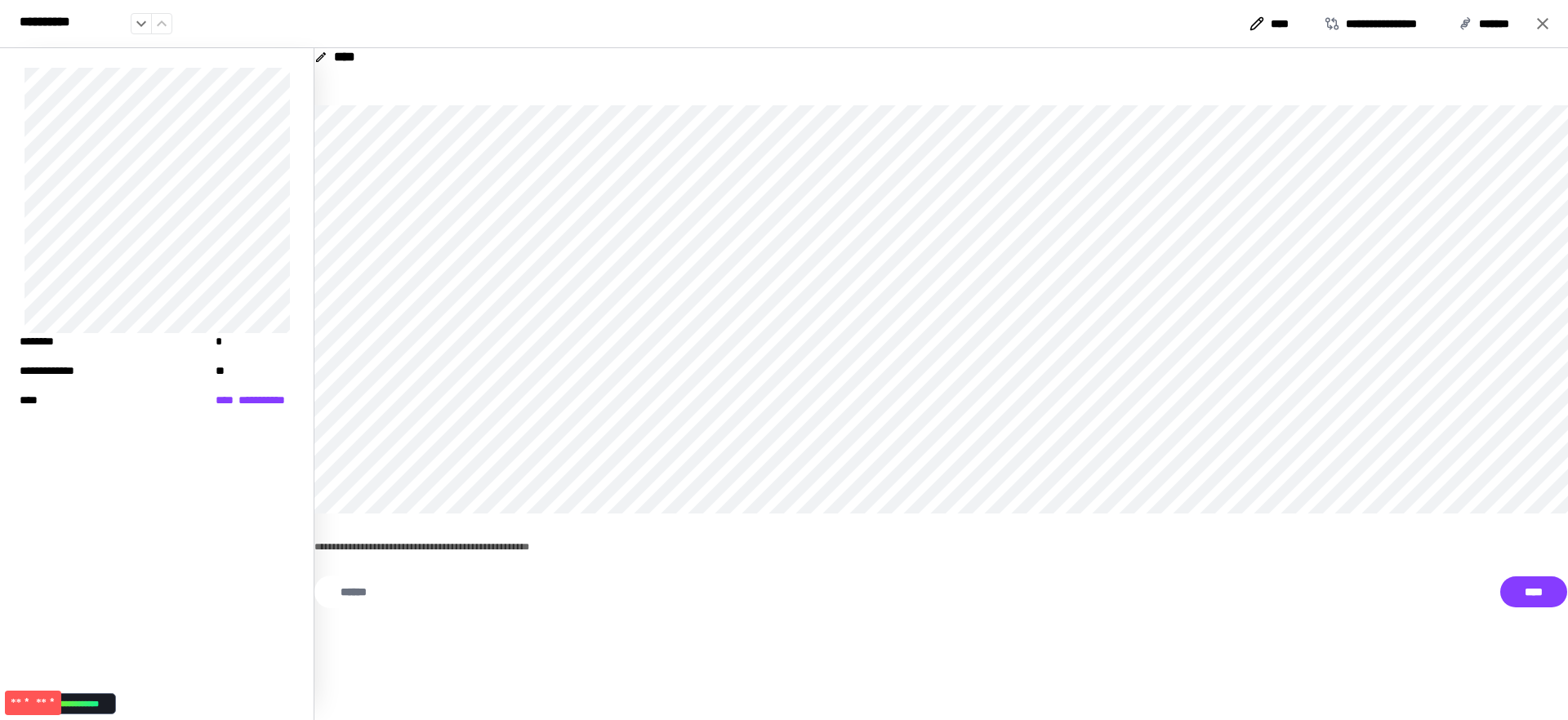 click on "**********" at bounding box center (784, 24) 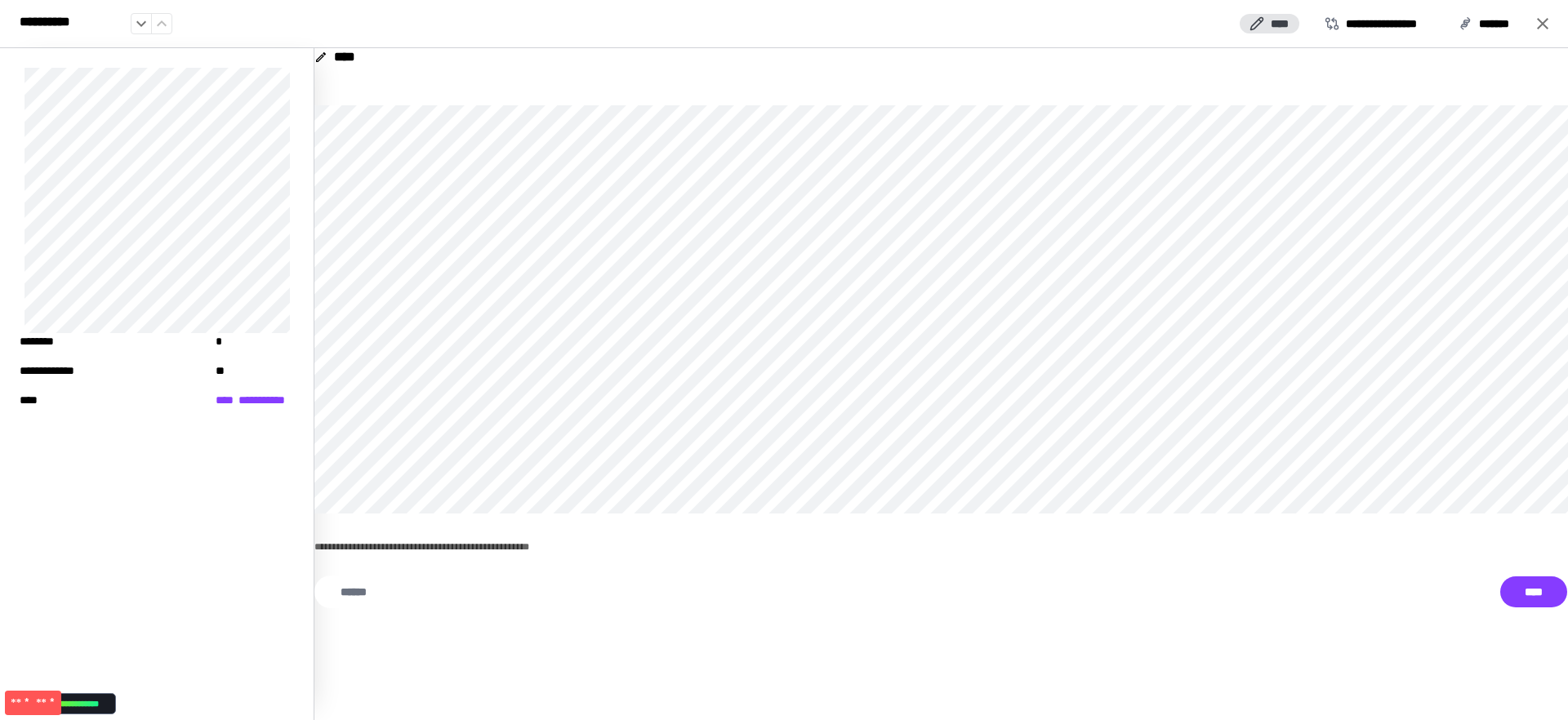 click on "****" at bounding box center (1269, 24) 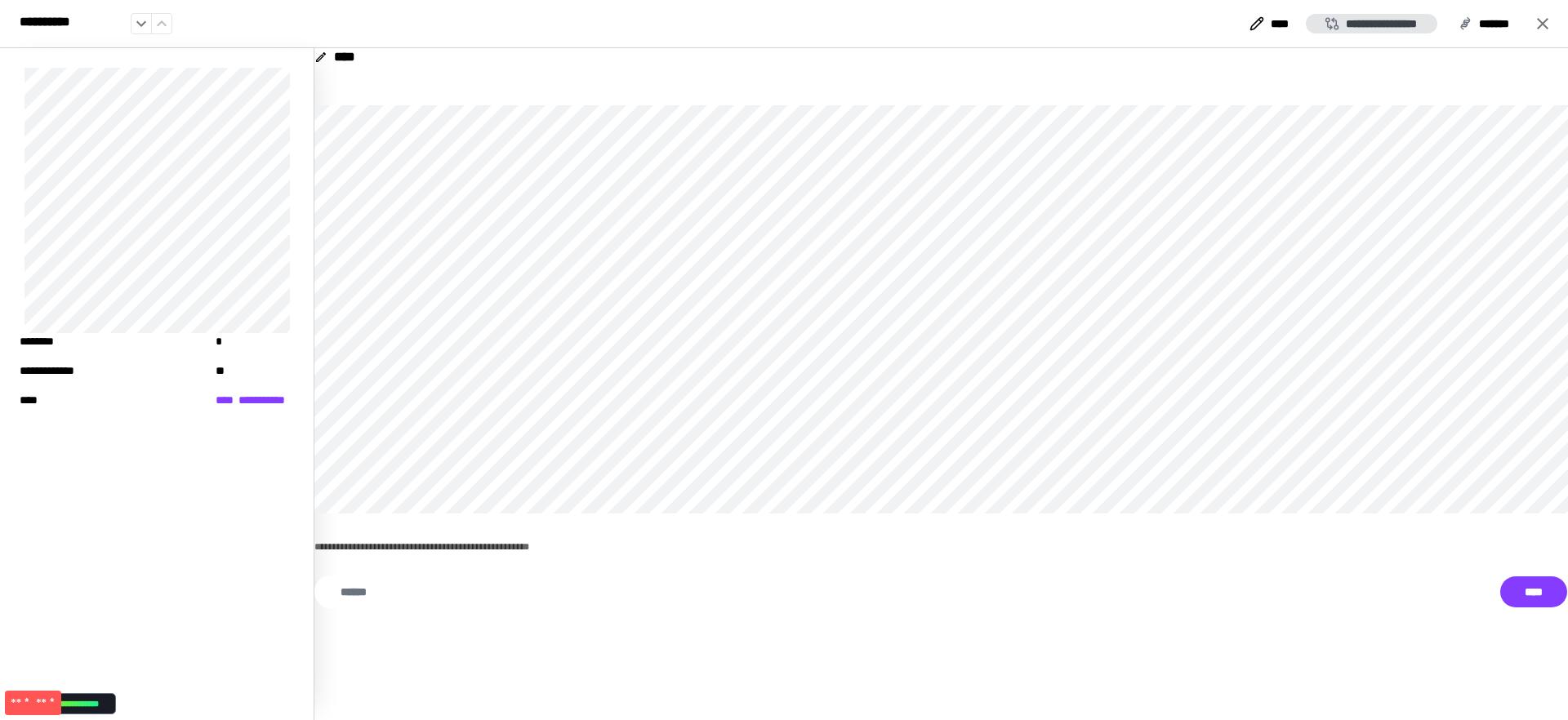 click on "**********" at bounding box center (1371, 24) 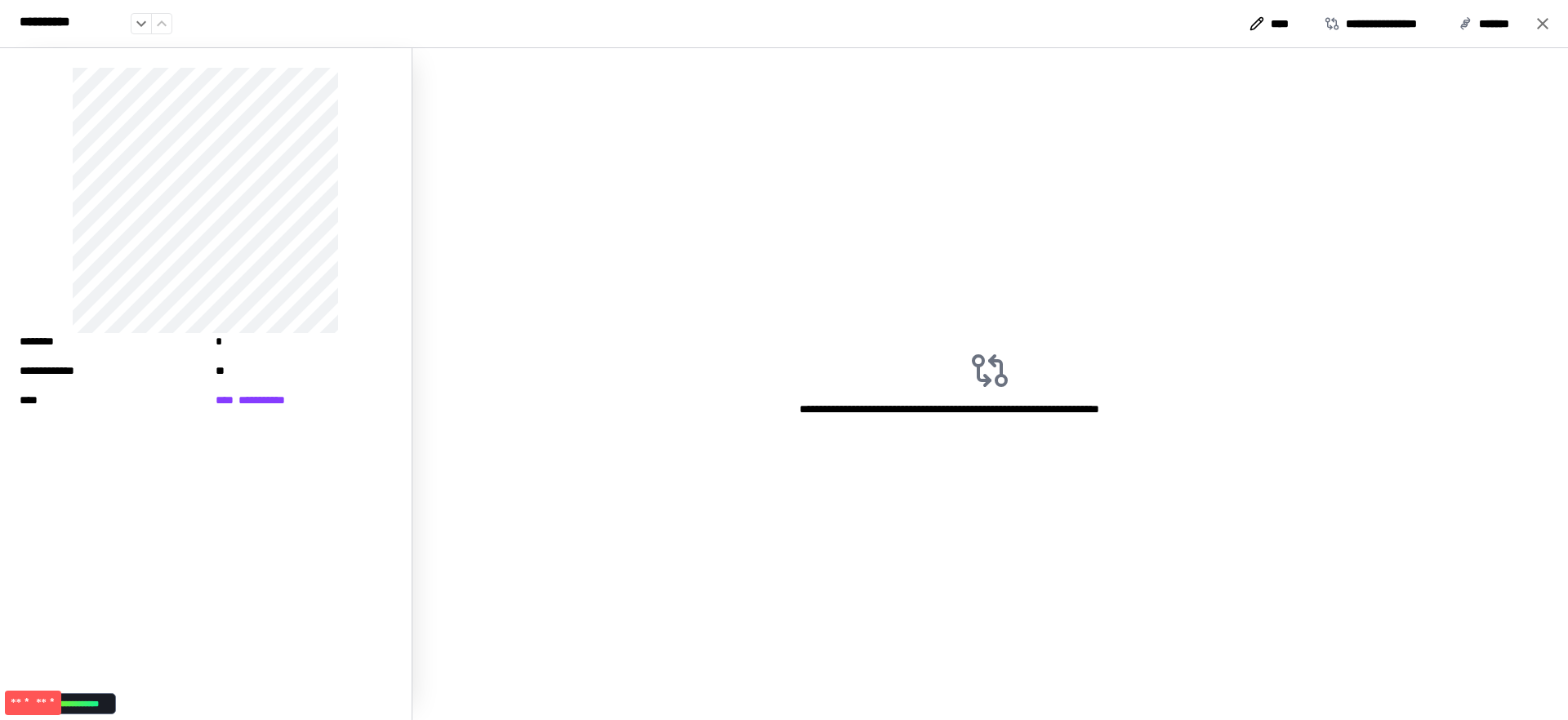 click on "**********" at bounding box center (784, 24) 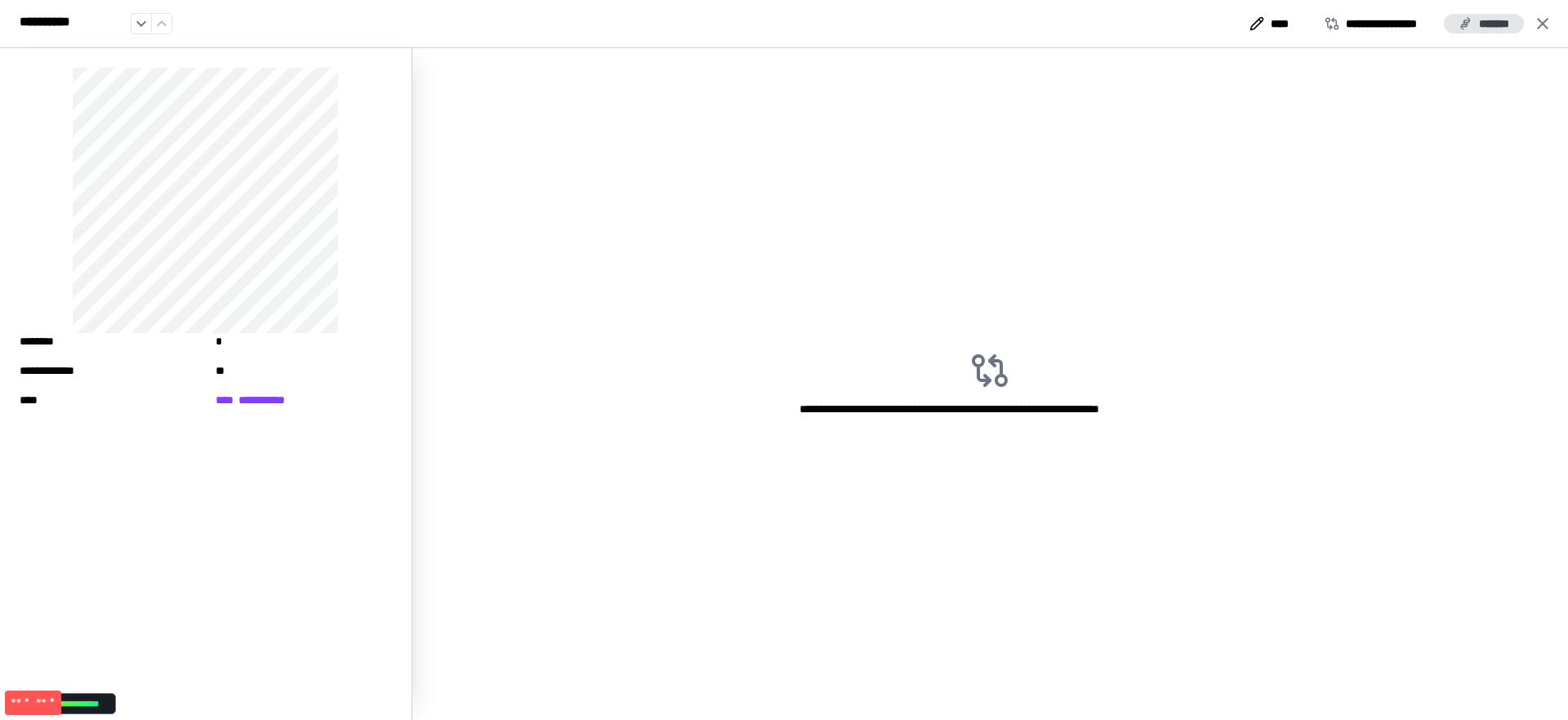 click on "*******" at bounding box center (1484, 24) 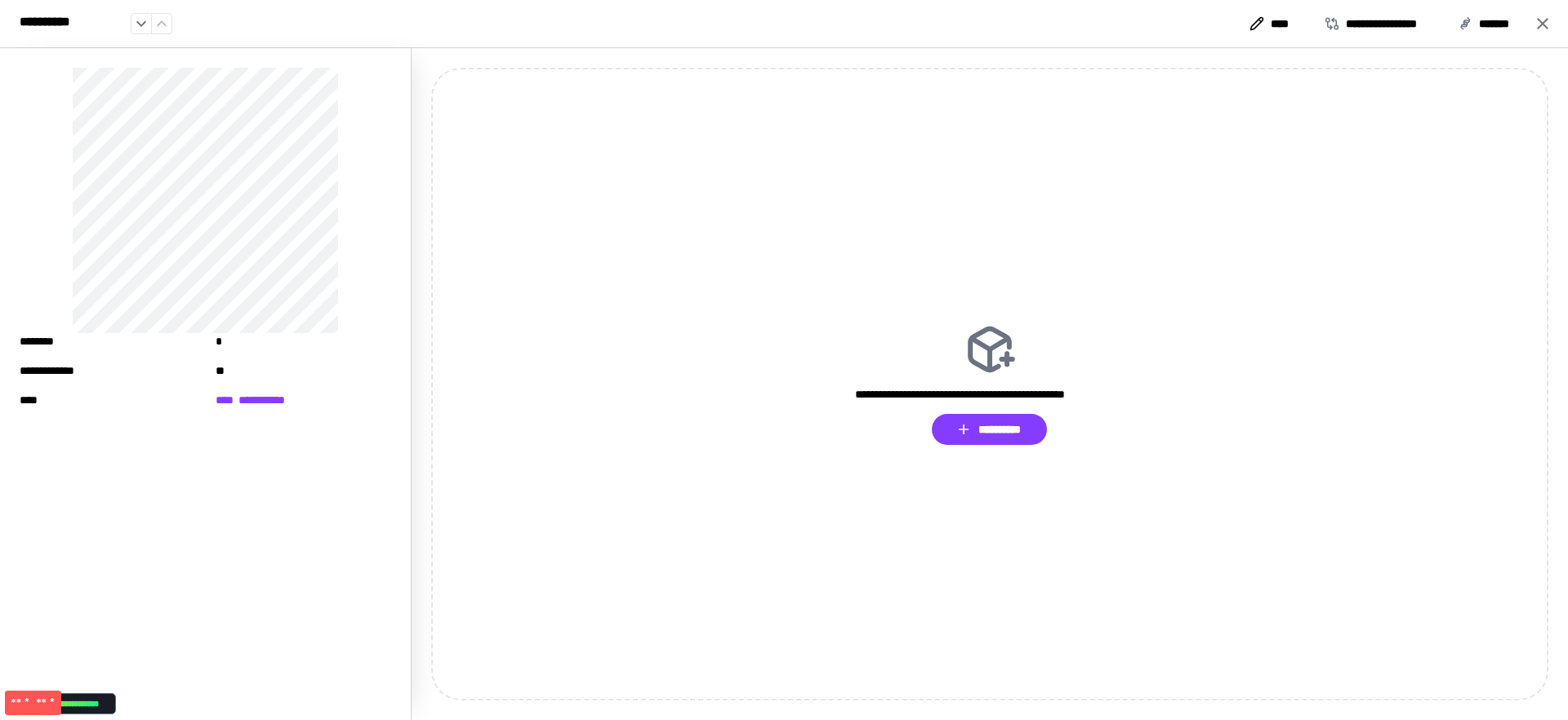 click on "**********" at bounding box center (784, 384) 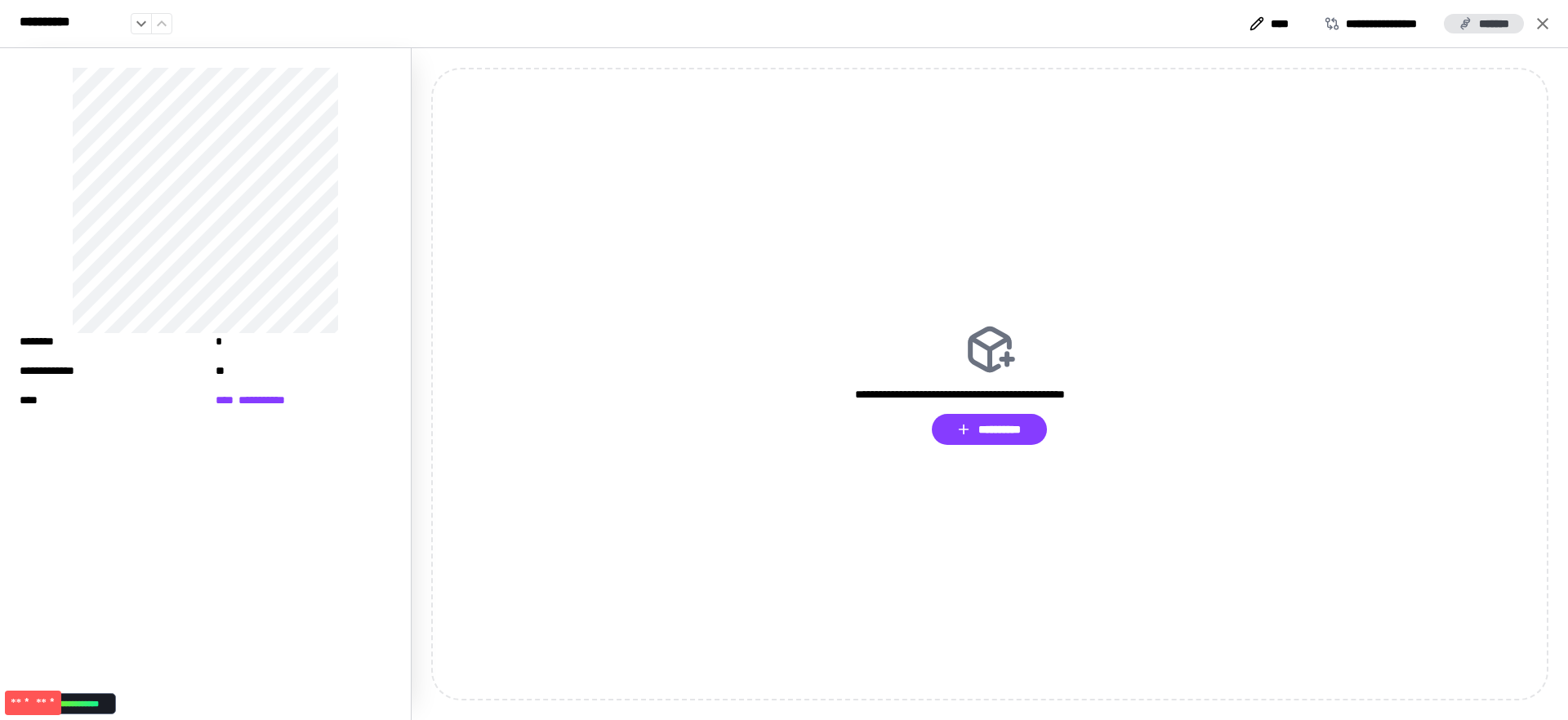 click on "*******" at bounding box center (1484, 24) 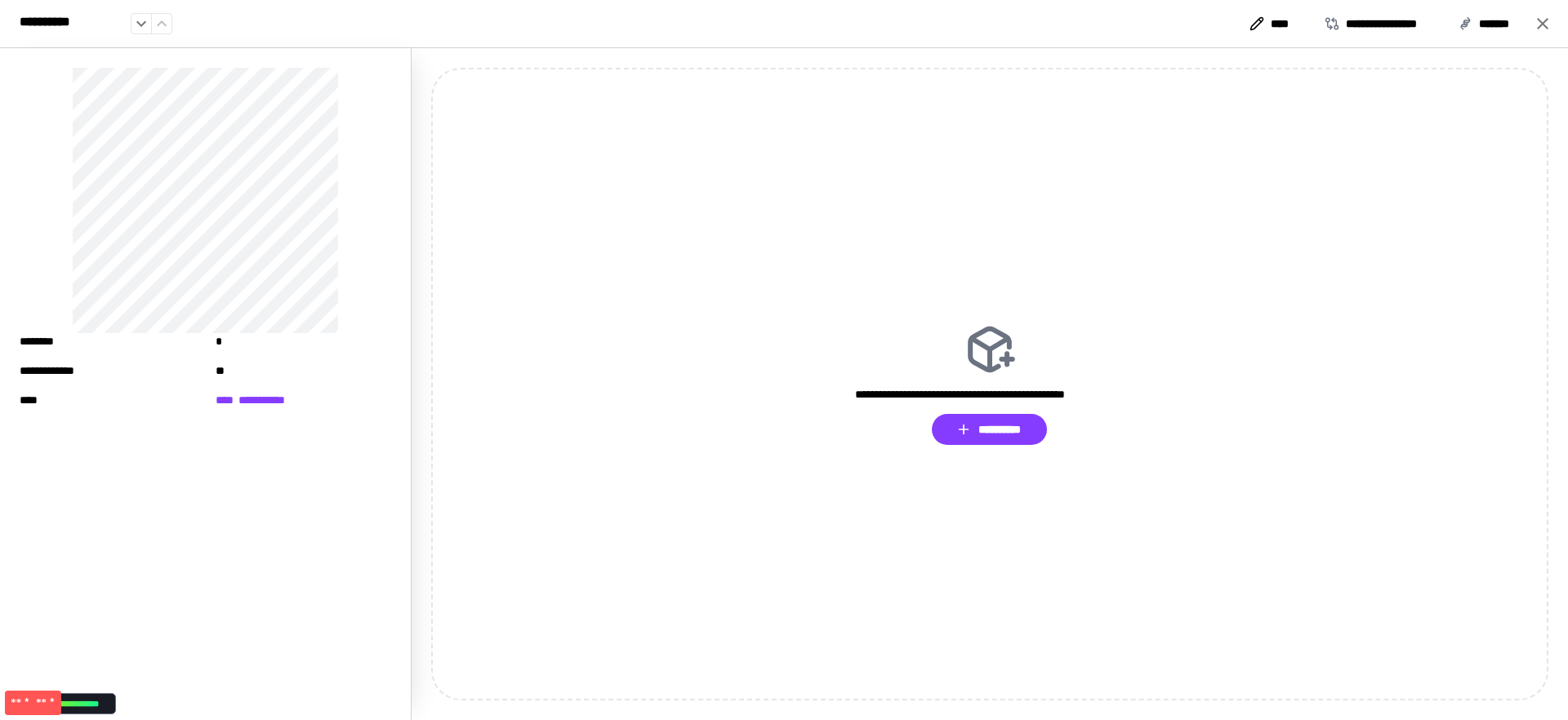 click on "**********" at bounding box center (784, 384) 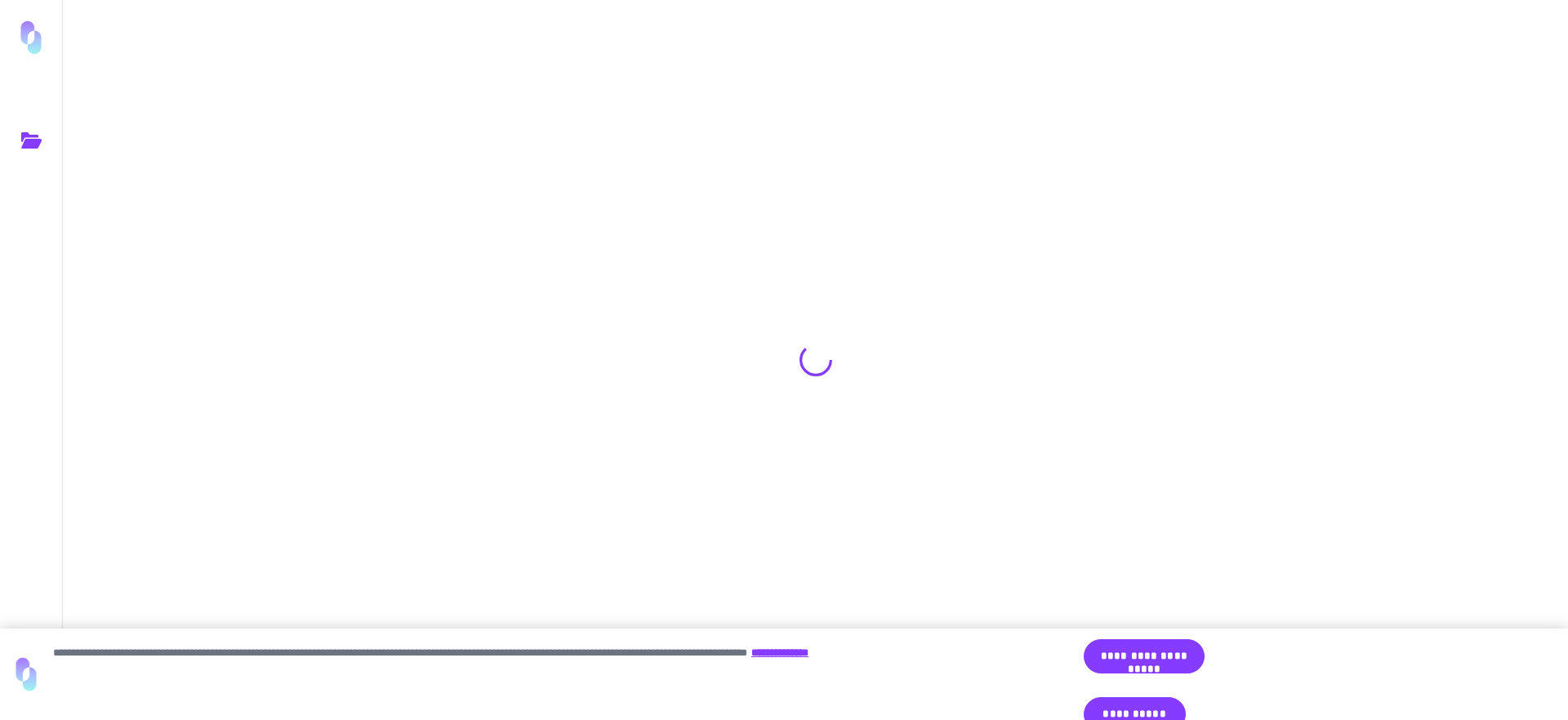 scroll, scrollTop: 0, scrollLeft: 0, axis: both 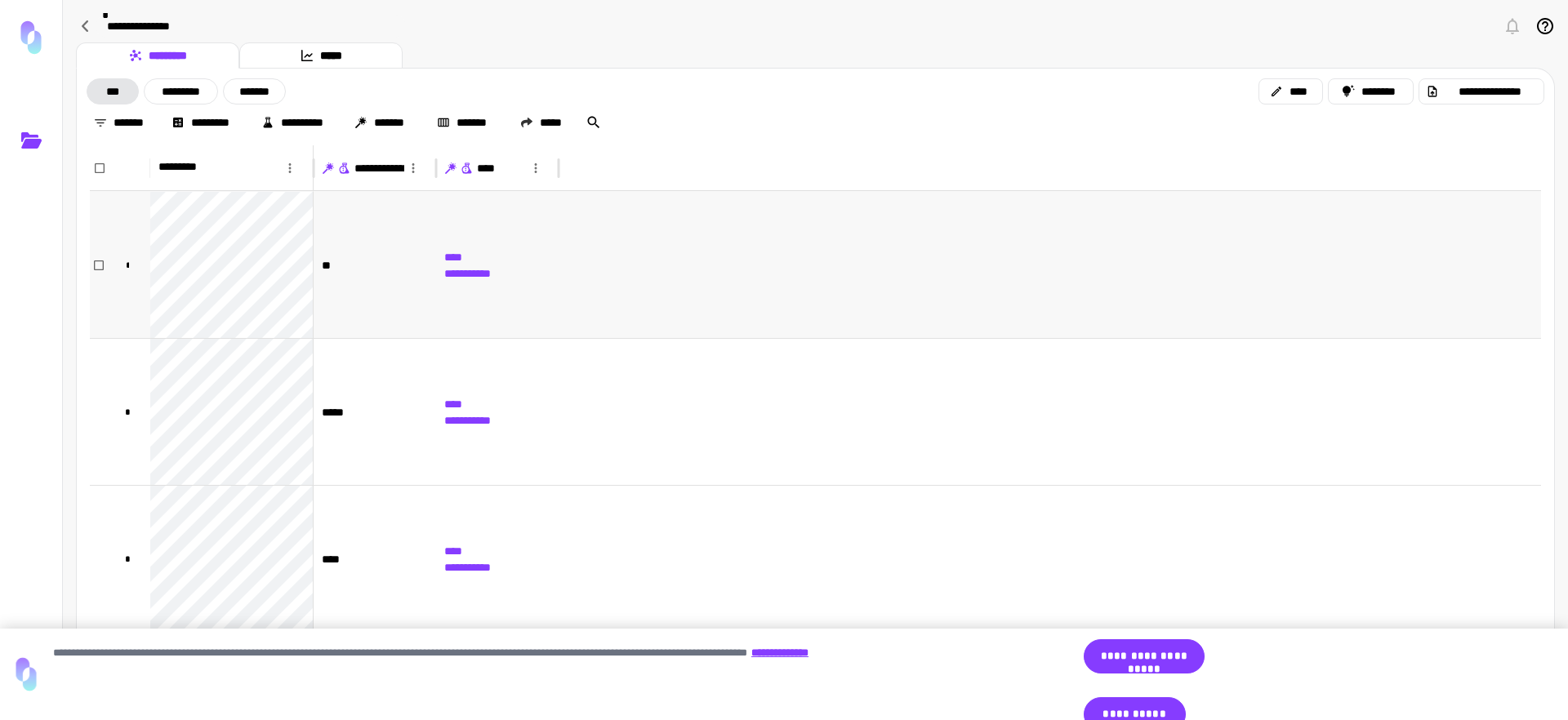 click at bounding box center [1049, 264] 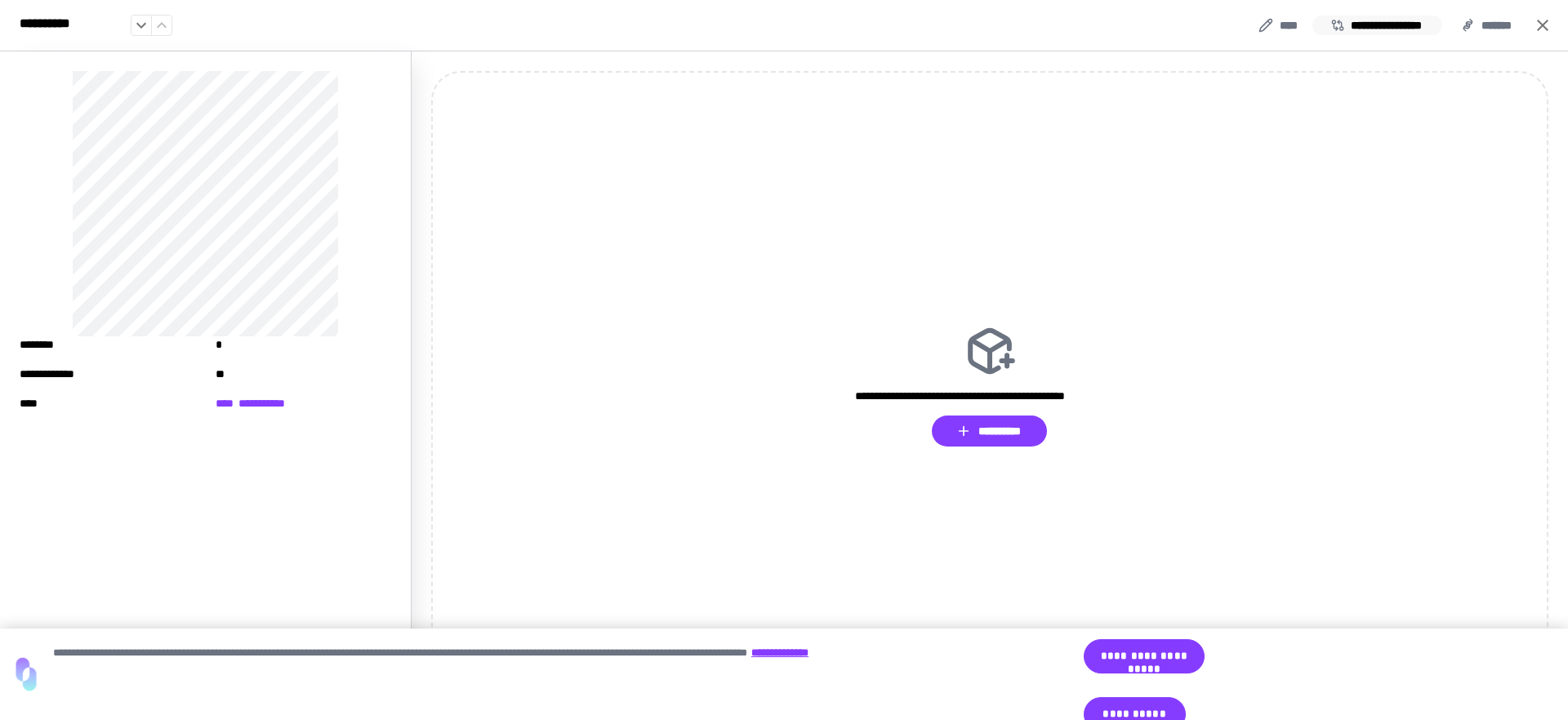 click on "**********" at bounding box center [1377, 25] 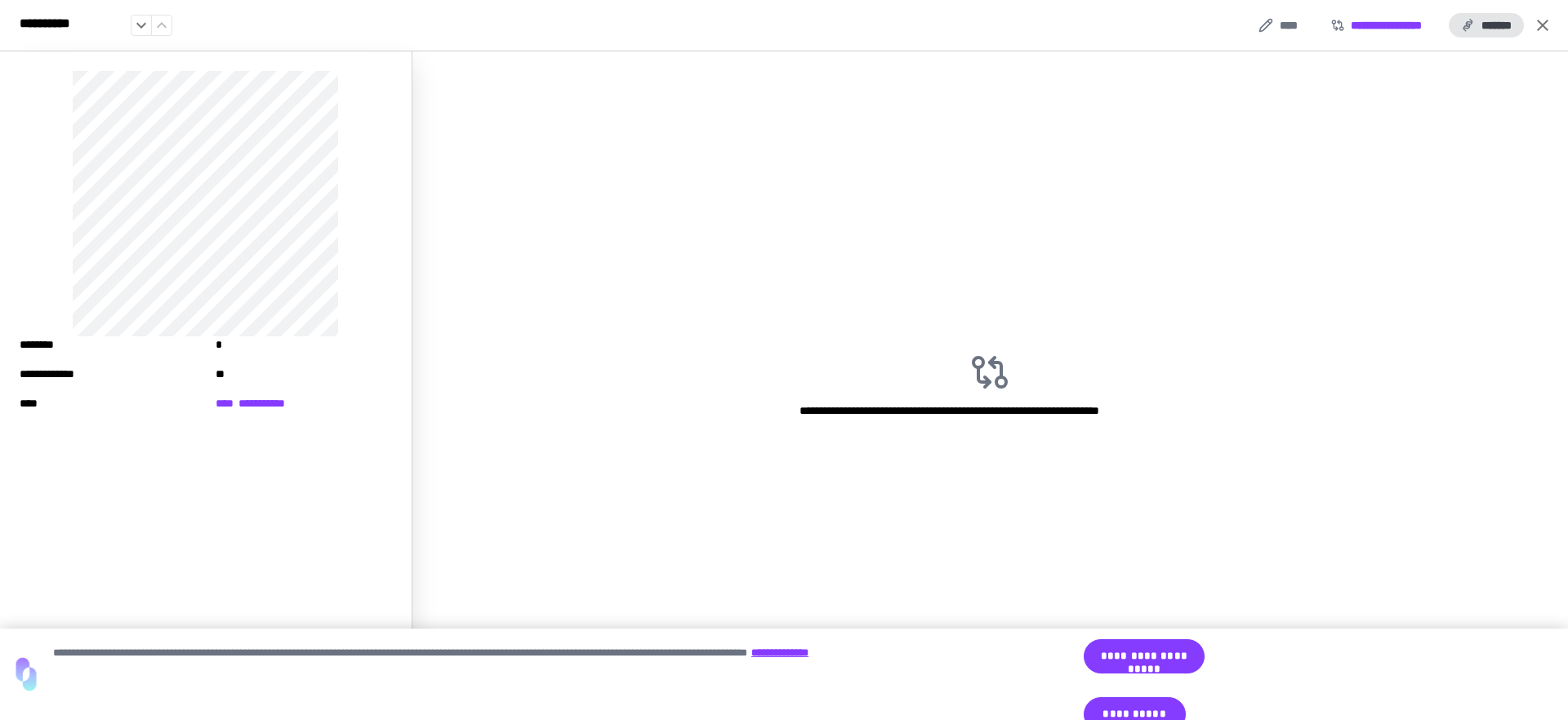 click 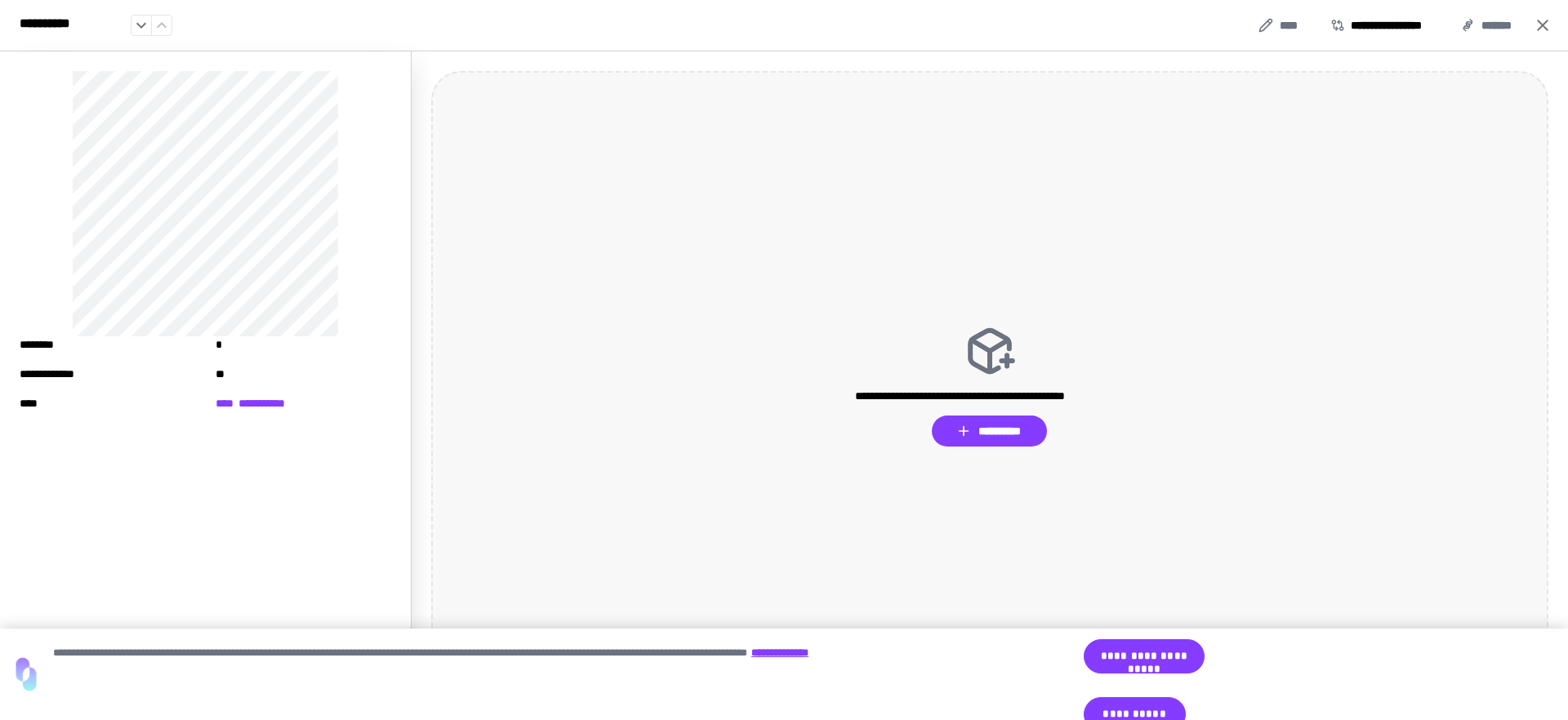 click on "**********" at bounding box center (990, 385) 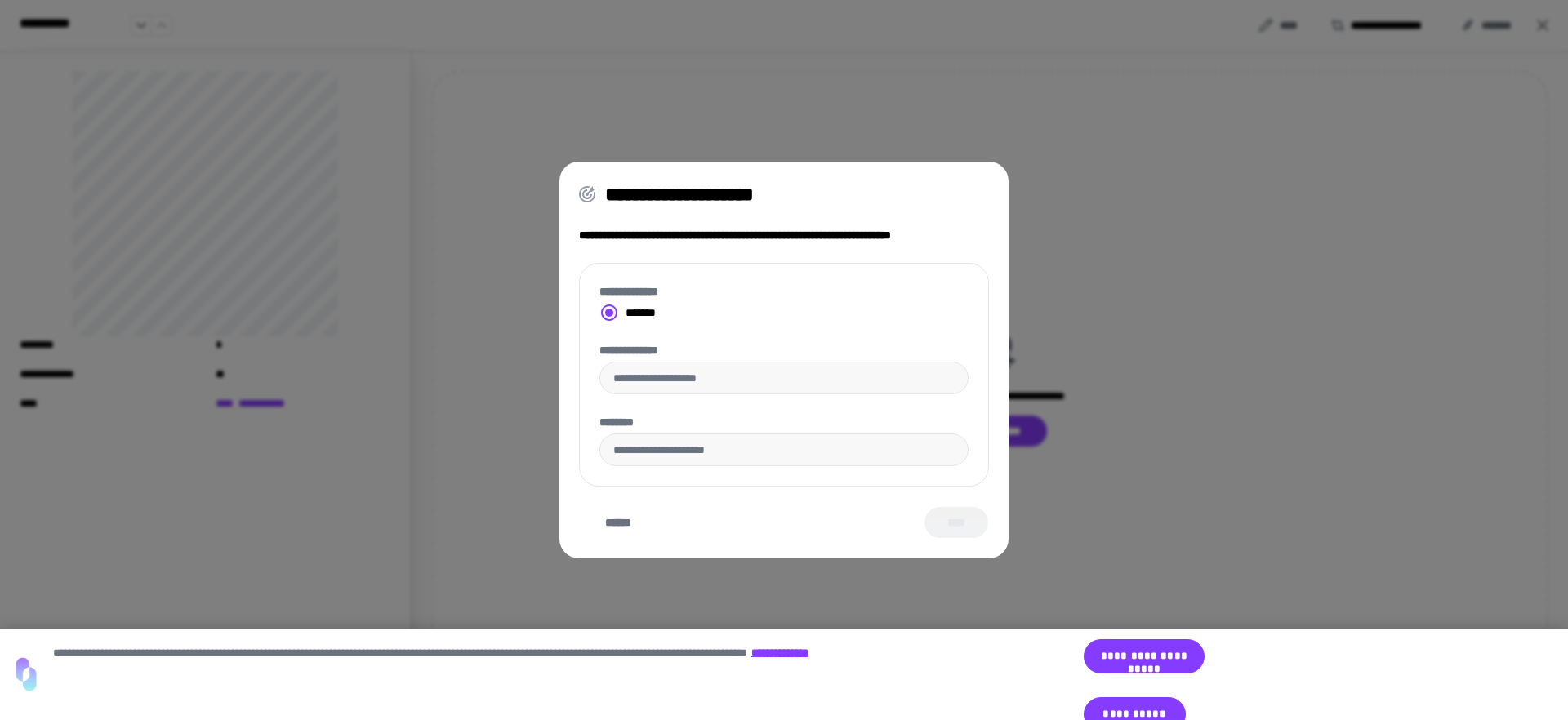 click on "**********" at bounding box center [784, 360] 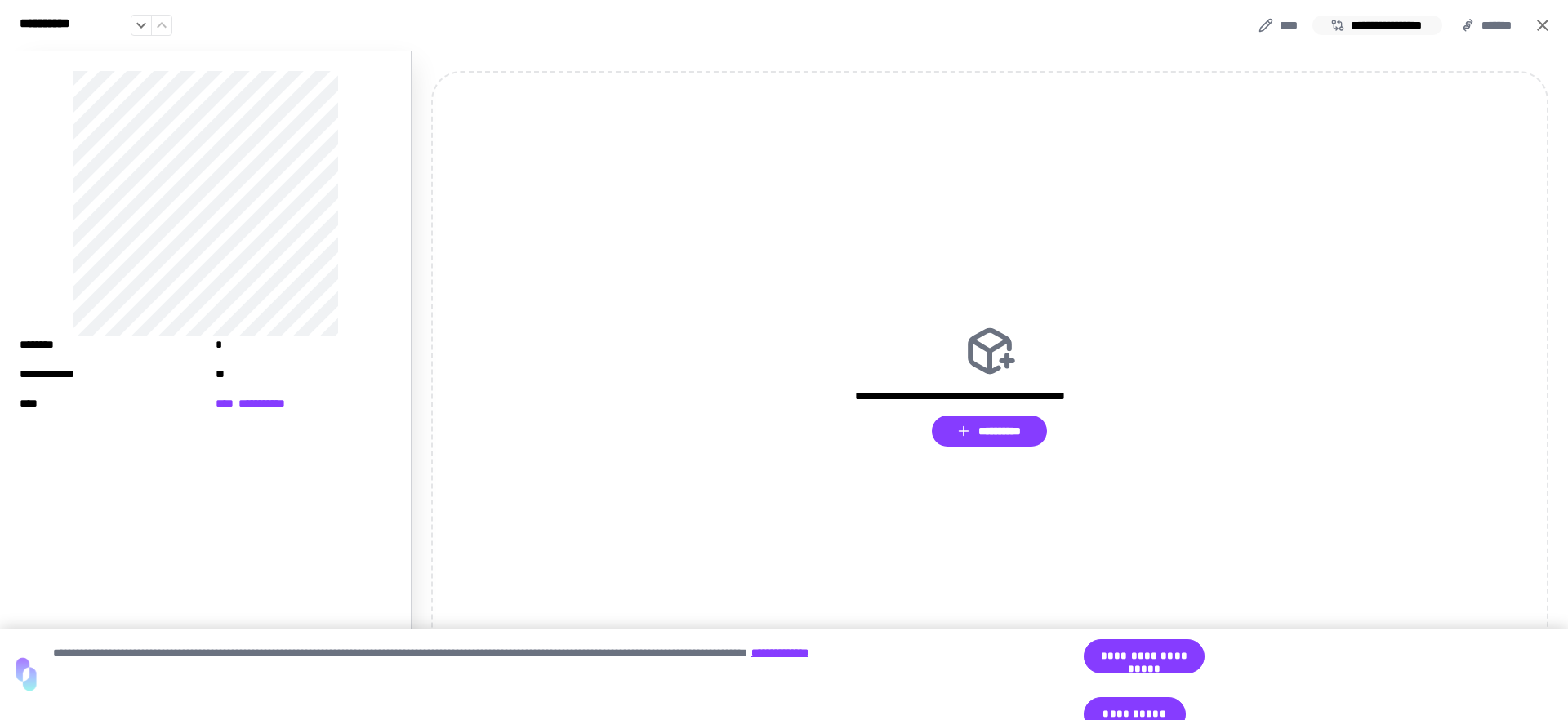 click on "**********" at bounding box center [1377, 25] 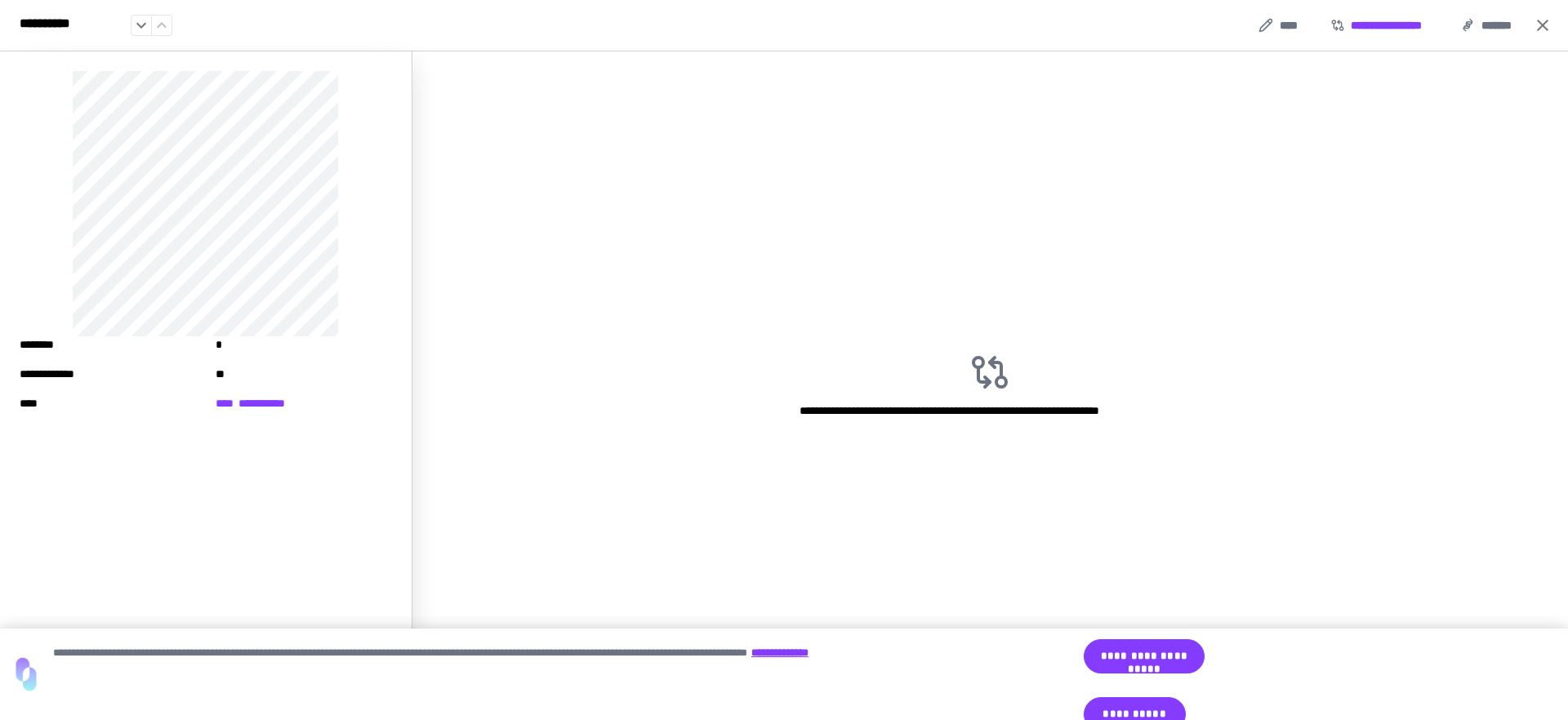 click on "**********" at bounding box center [784, 25] 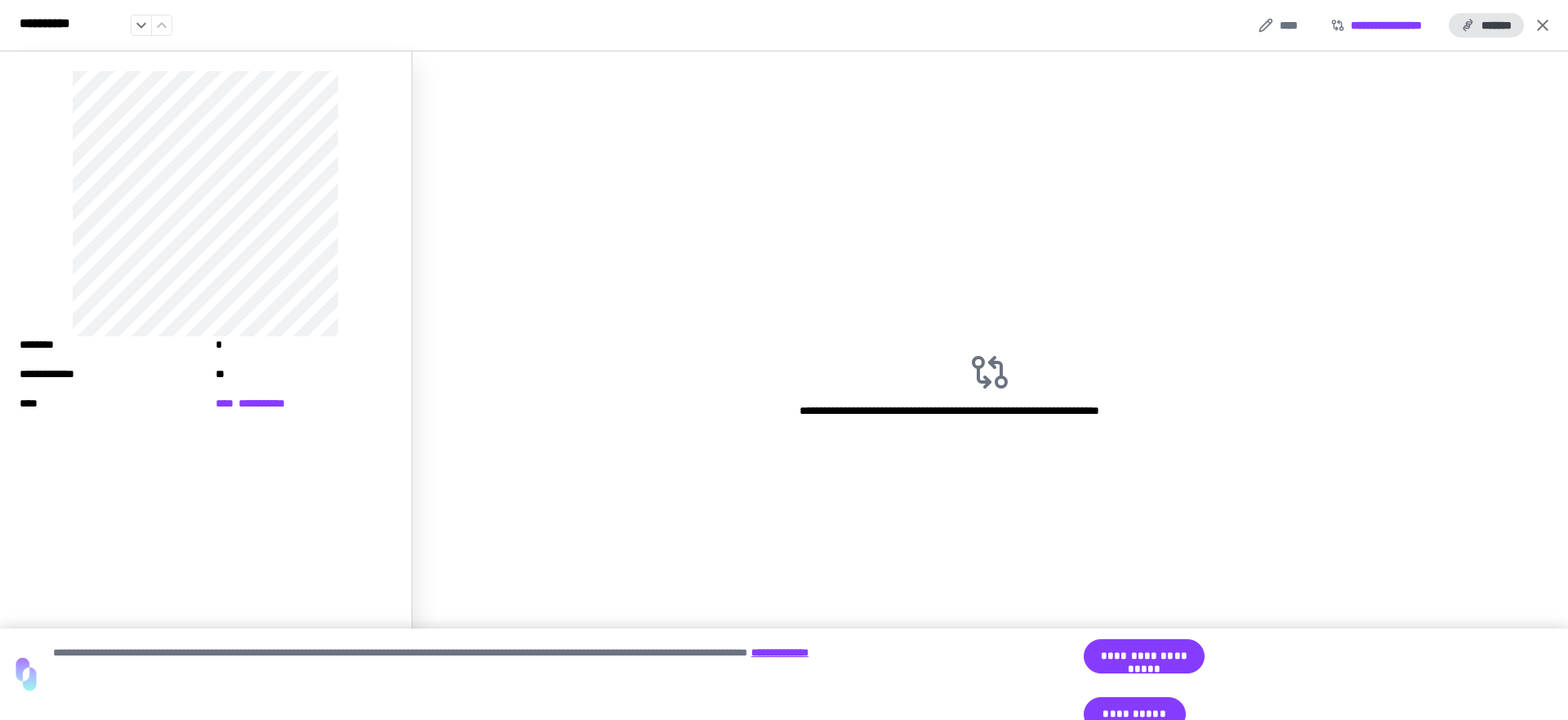 click on "*******" at bounding box center (1486, 25) 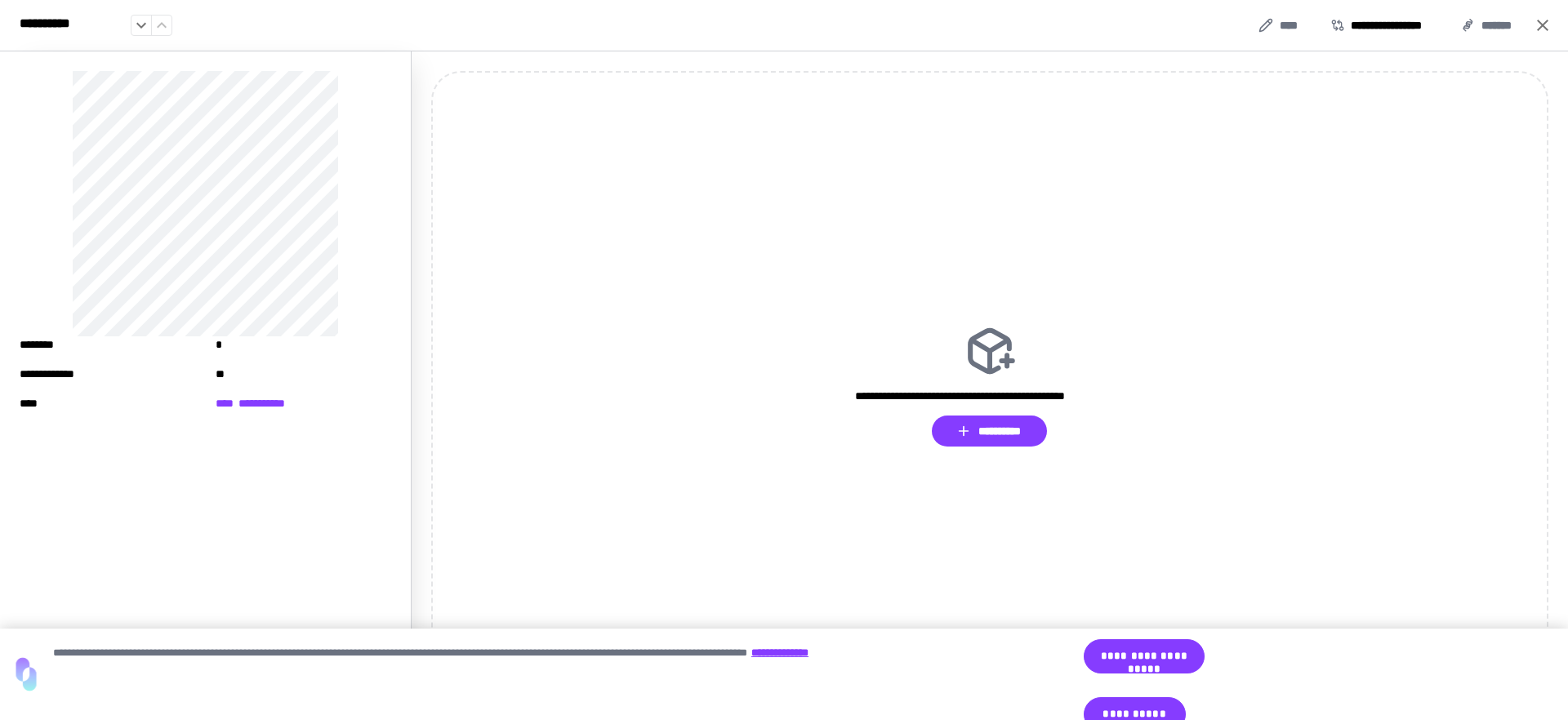click on "**********" at bounding box center (784, 385) 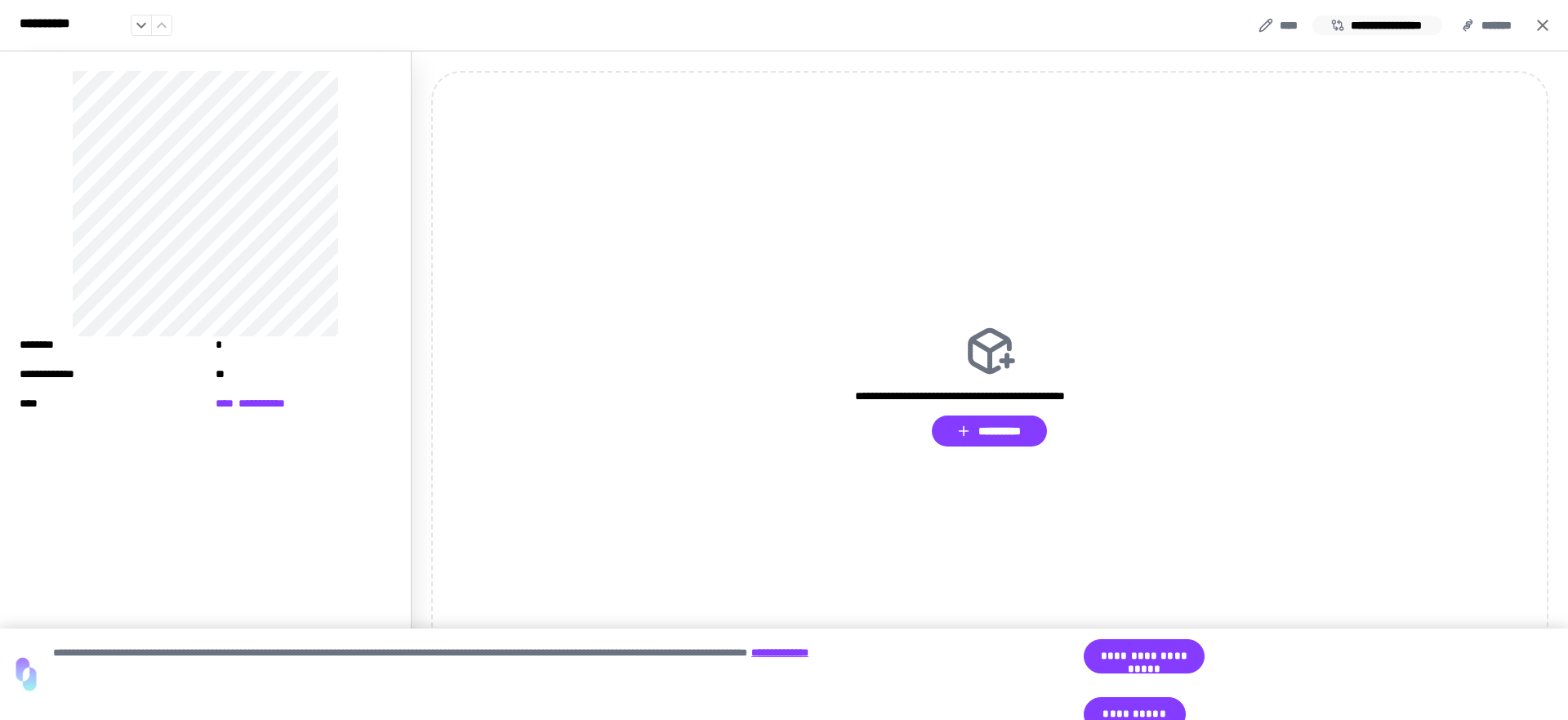click on "**********" at bounding box center [1377, 25] 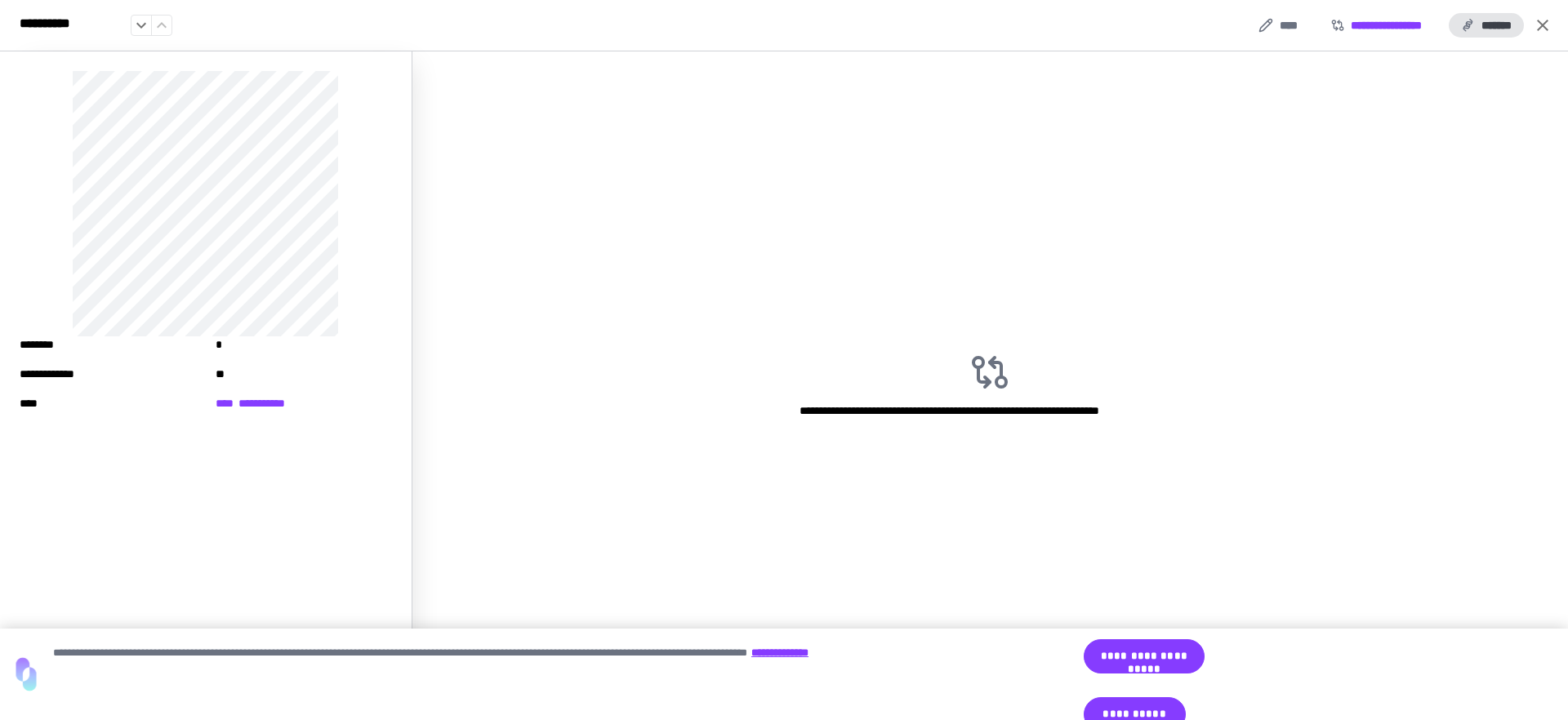 click 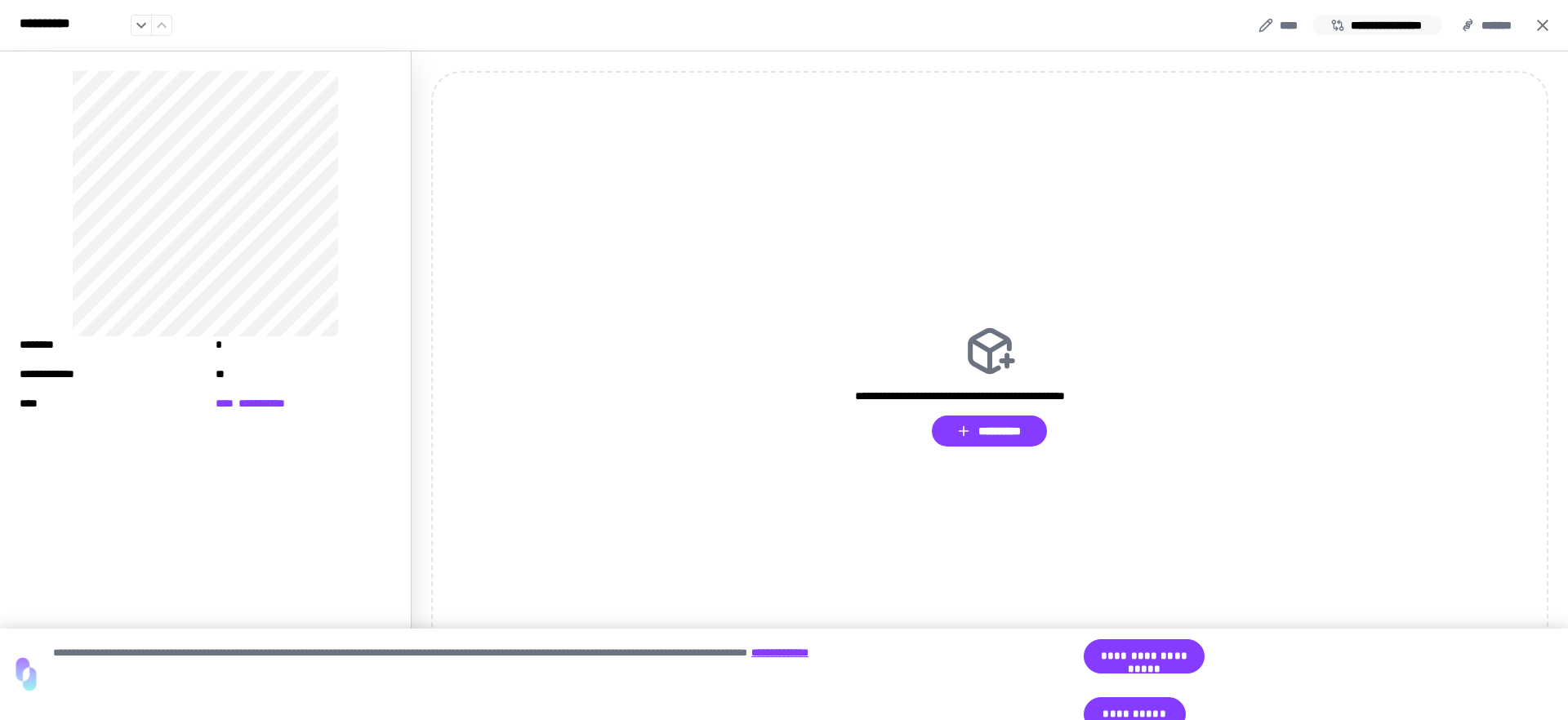 click on "**********" at bounding box center (1377, 25) 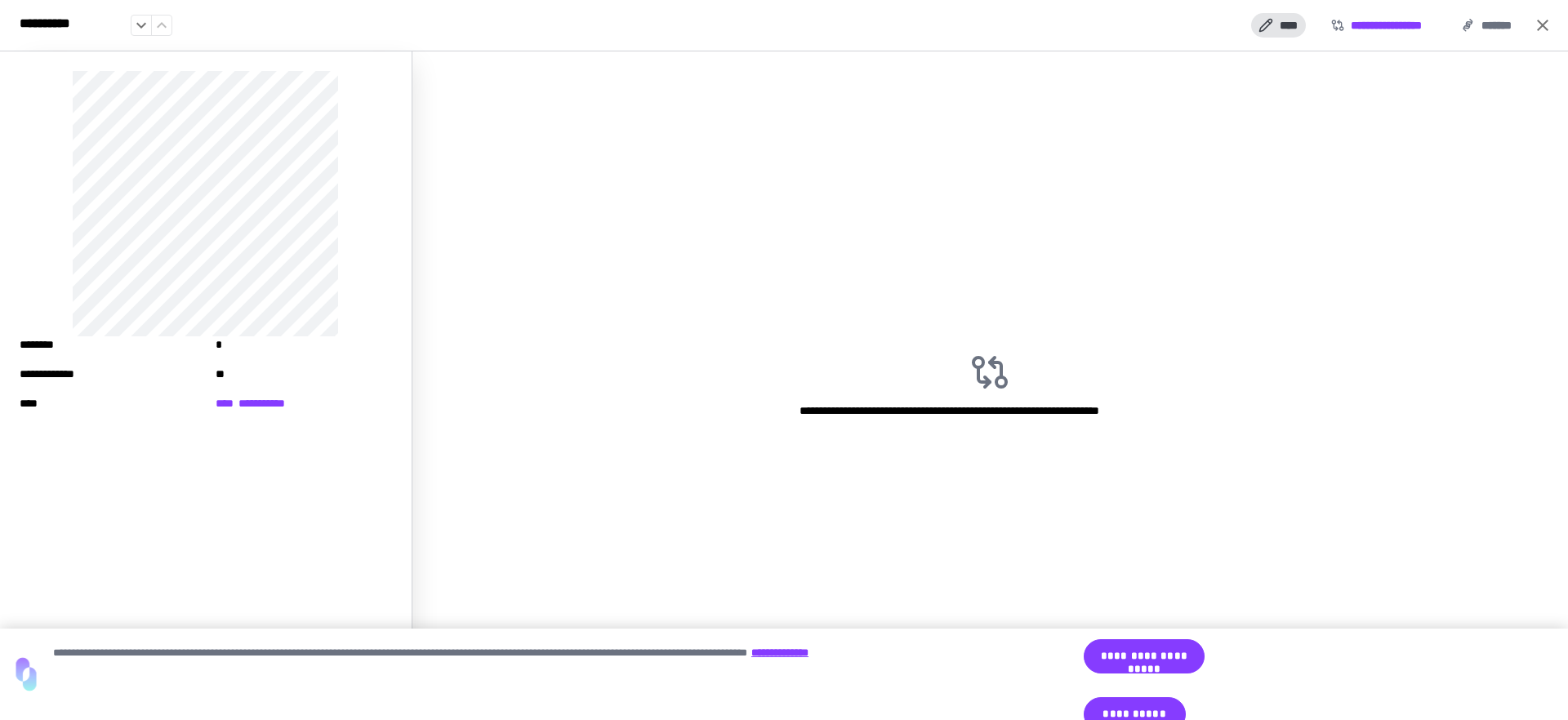 click on "****" at bounding box center [1278, 25] 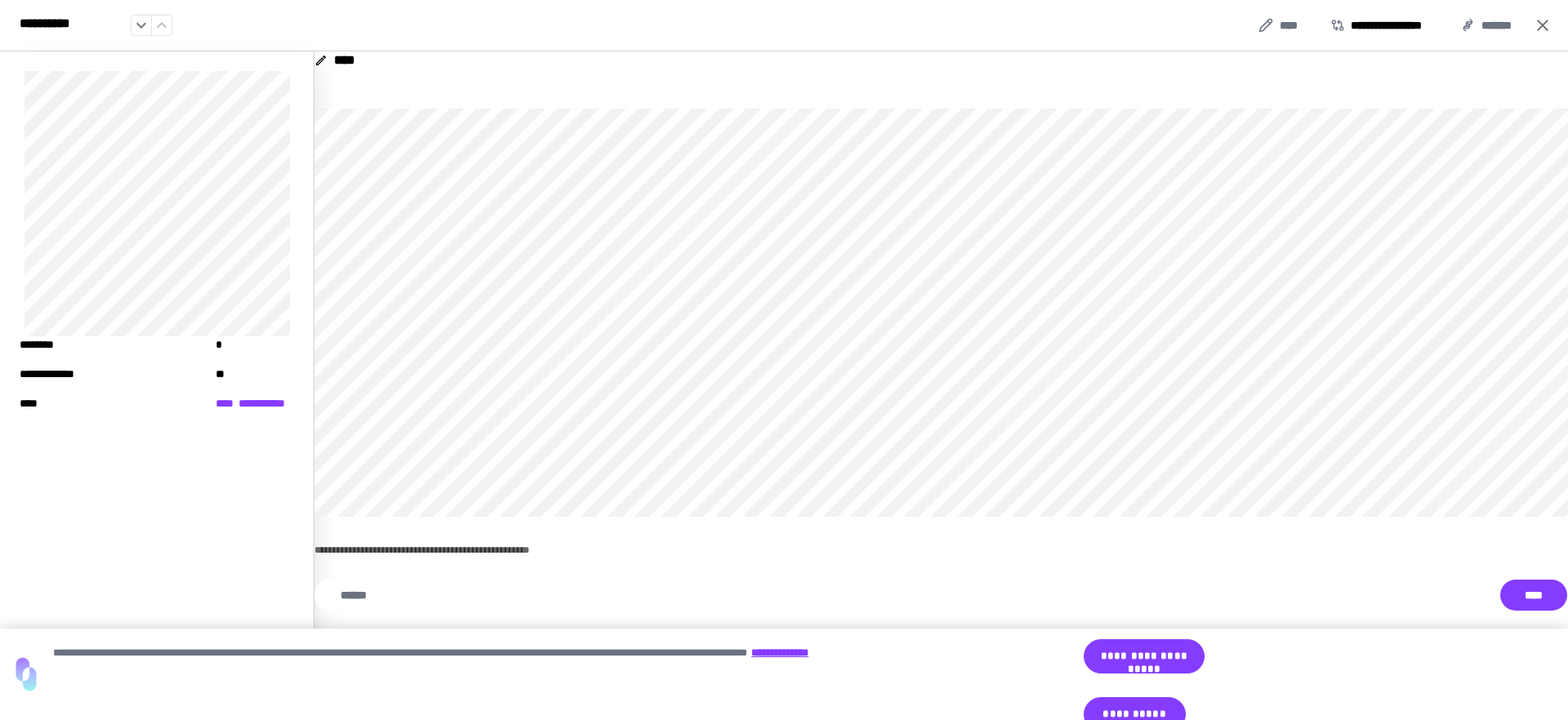 click 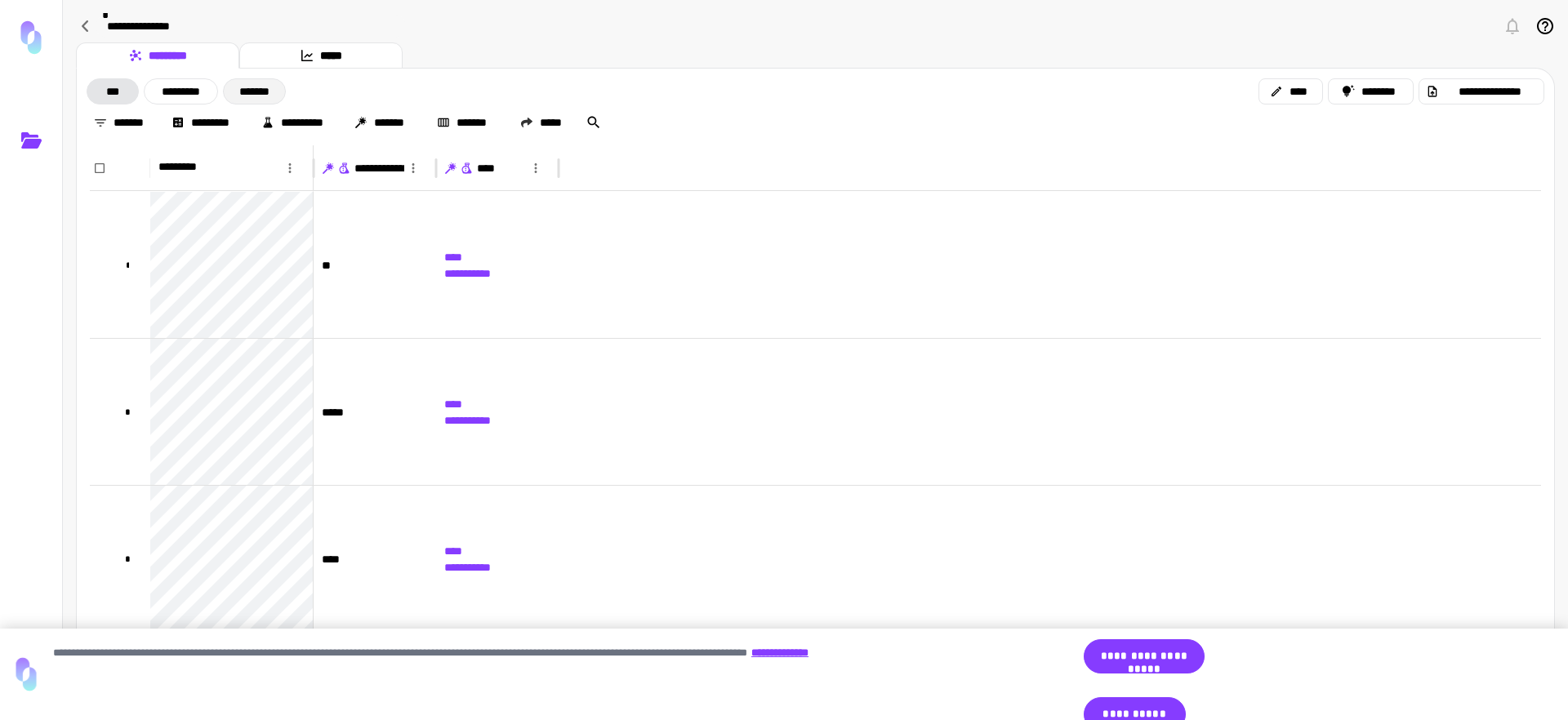 click on "*******" at bounding box center [254, 91] 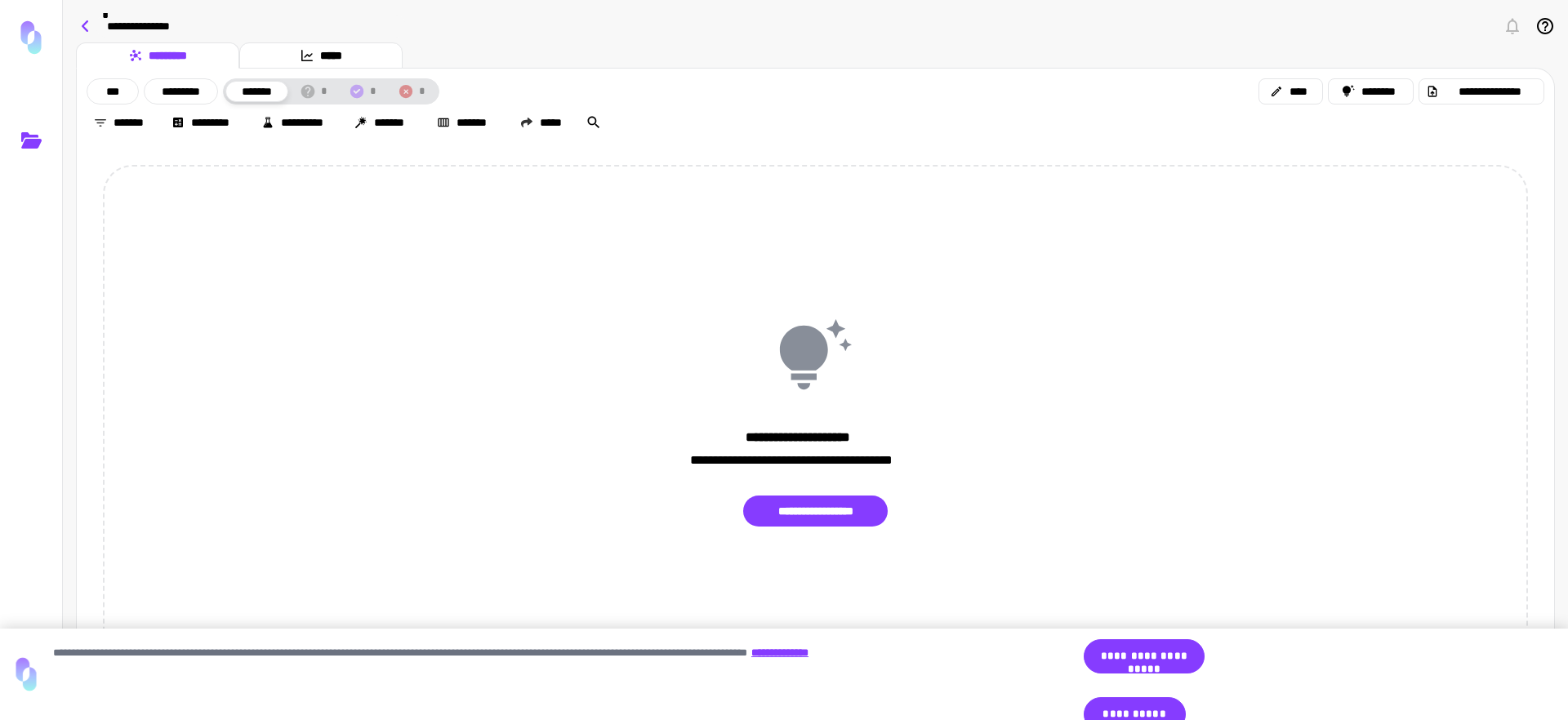 click 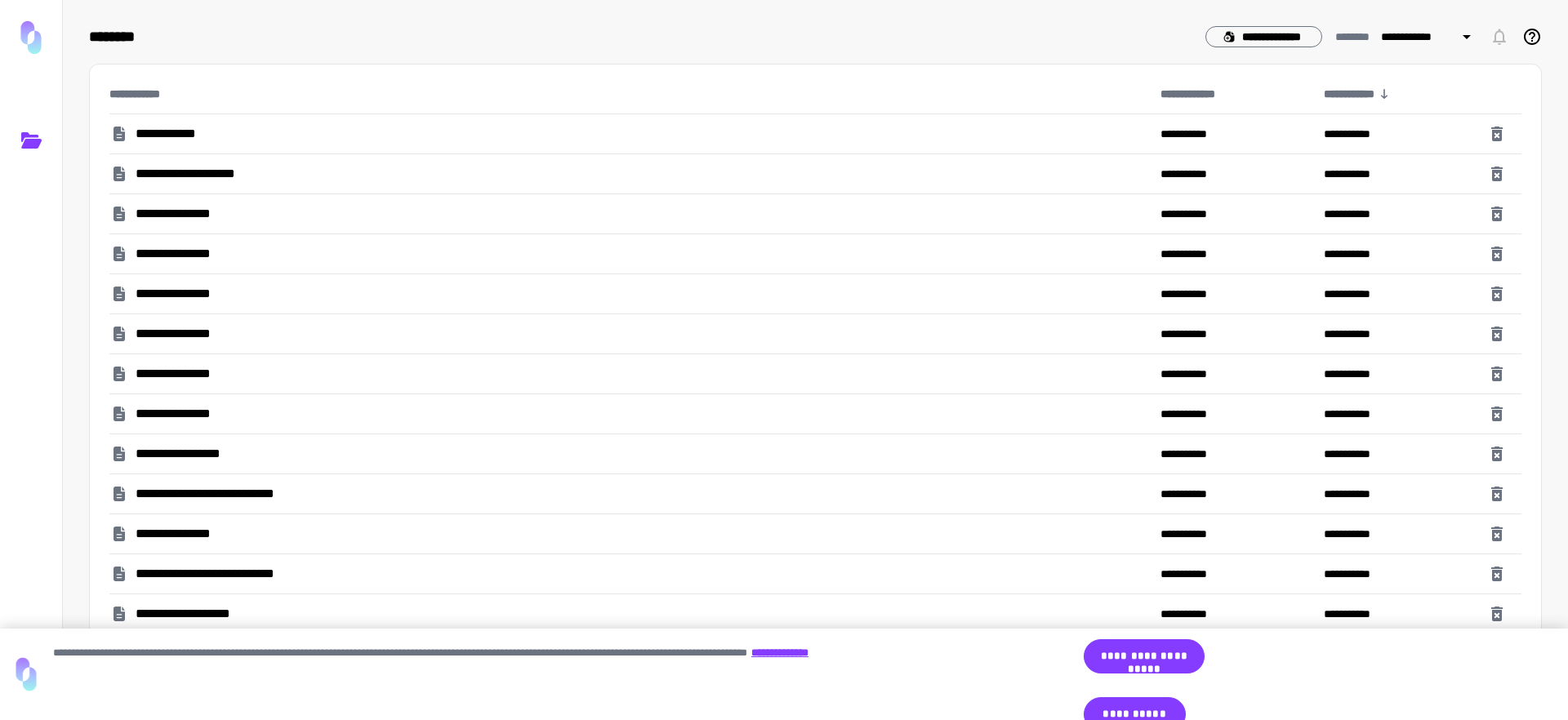 click on "**********" at bounding box center (631, 494) 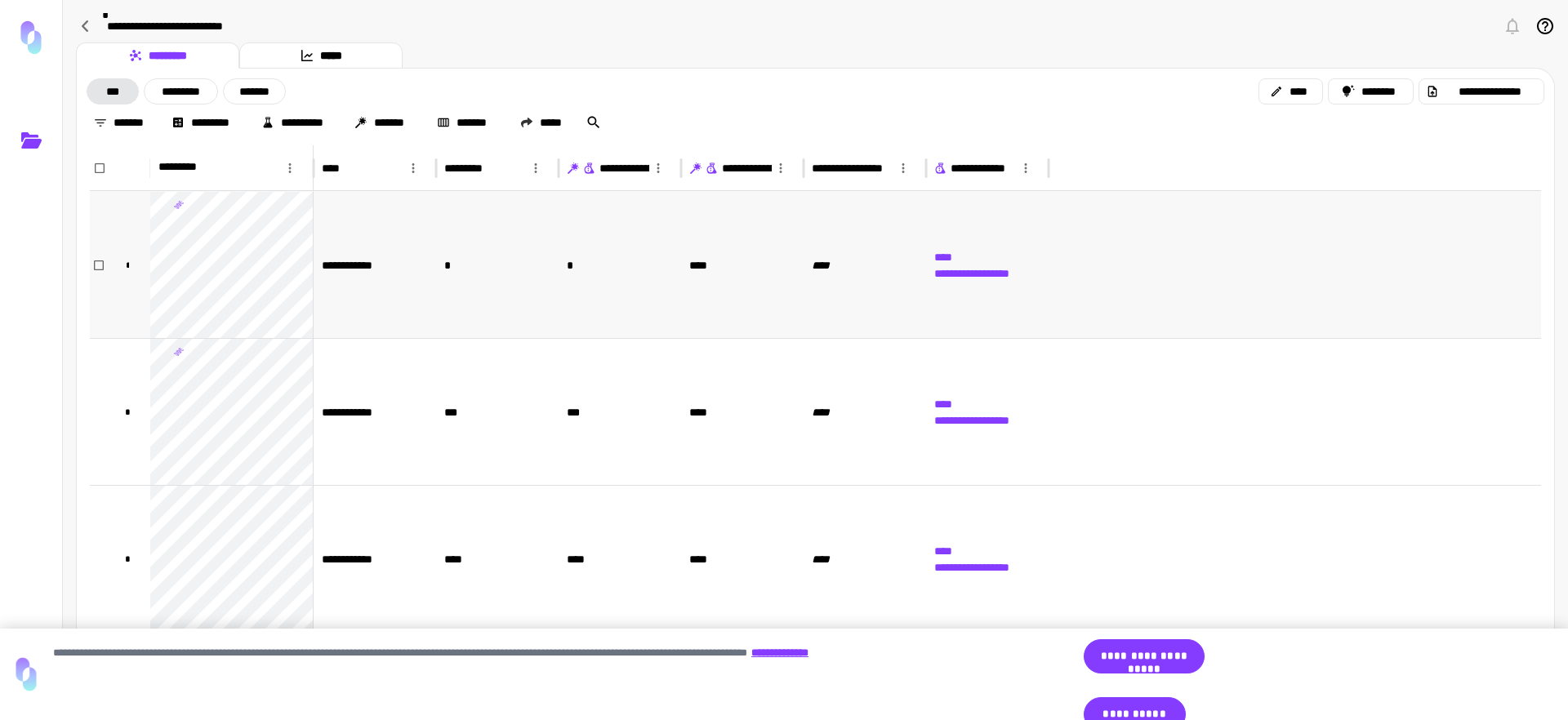 click on "*" at bounding box center (497, 264) 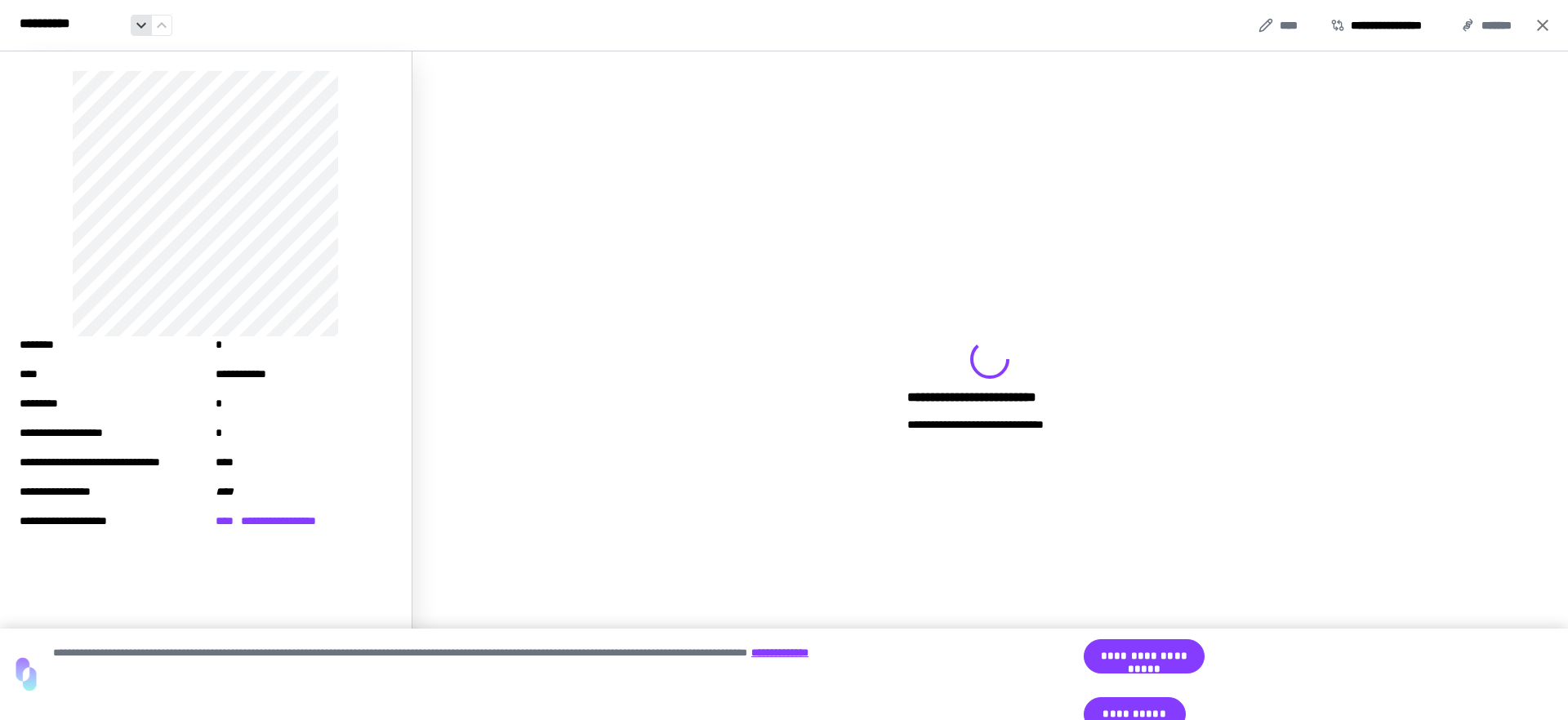 click 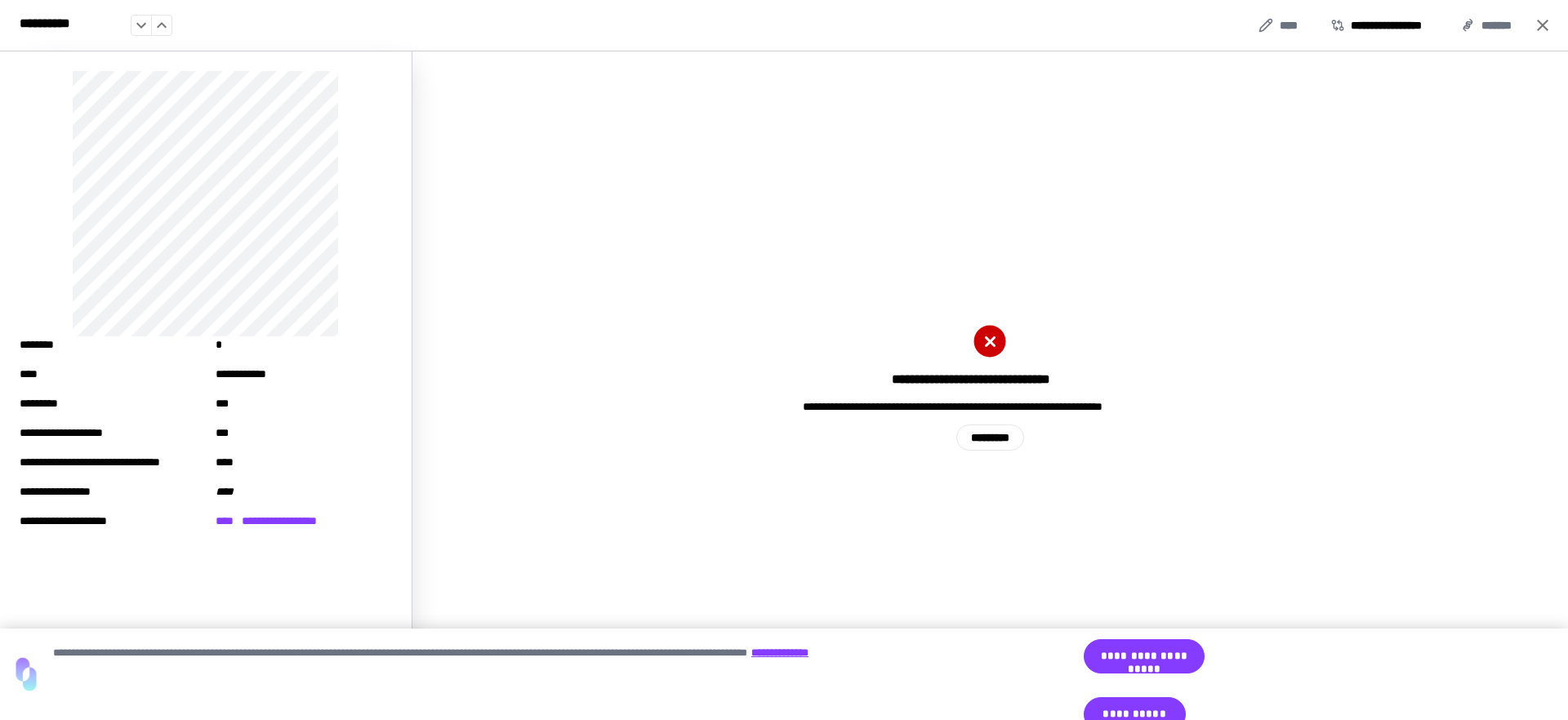 click 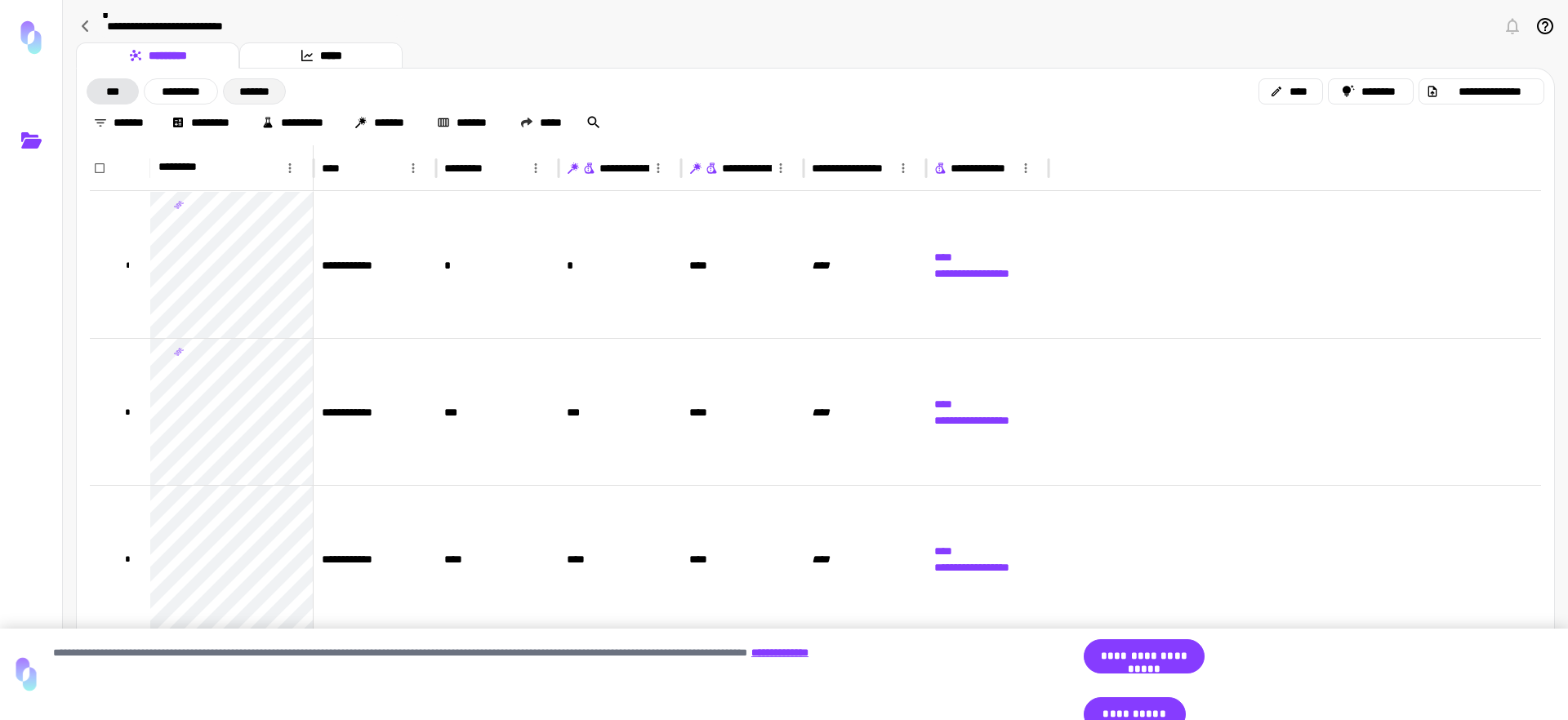click on "*******" at bounding box center (254, 91) 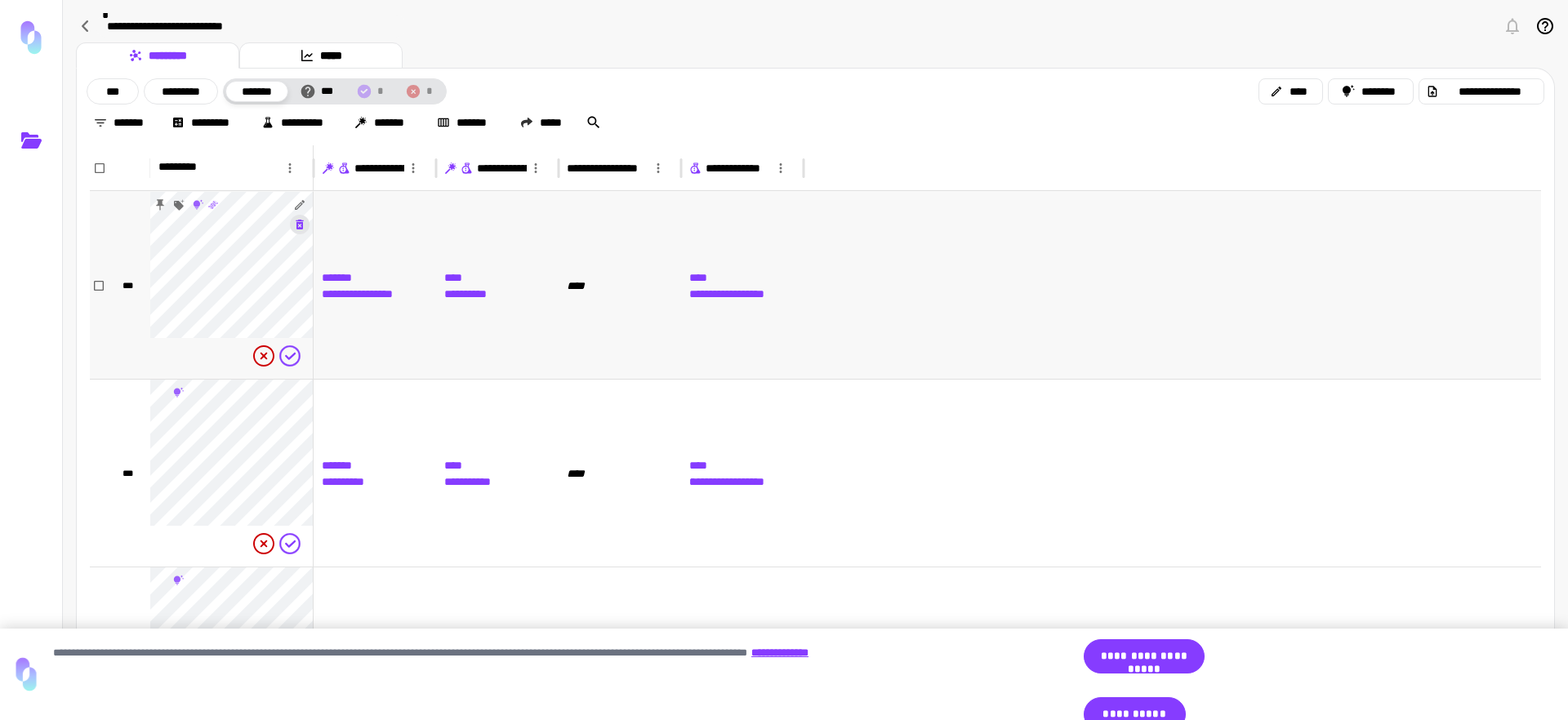 scroll, scrollTop: 1, scrollLeft: 0, axis: vertical 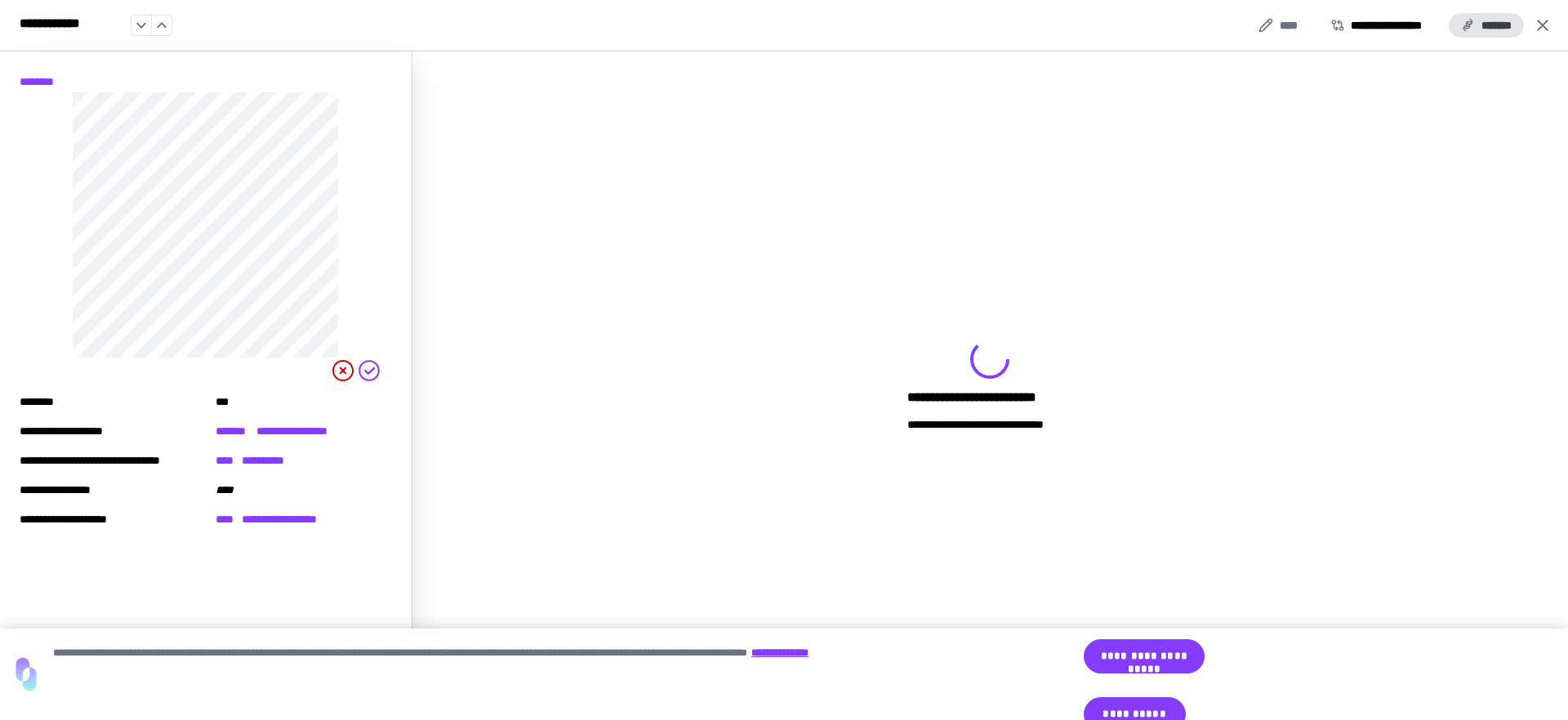 drag, startPoint x: 1486, startPoint y: 22, endPoint x: 1246, endPoint y: 245, distance: 327.61105 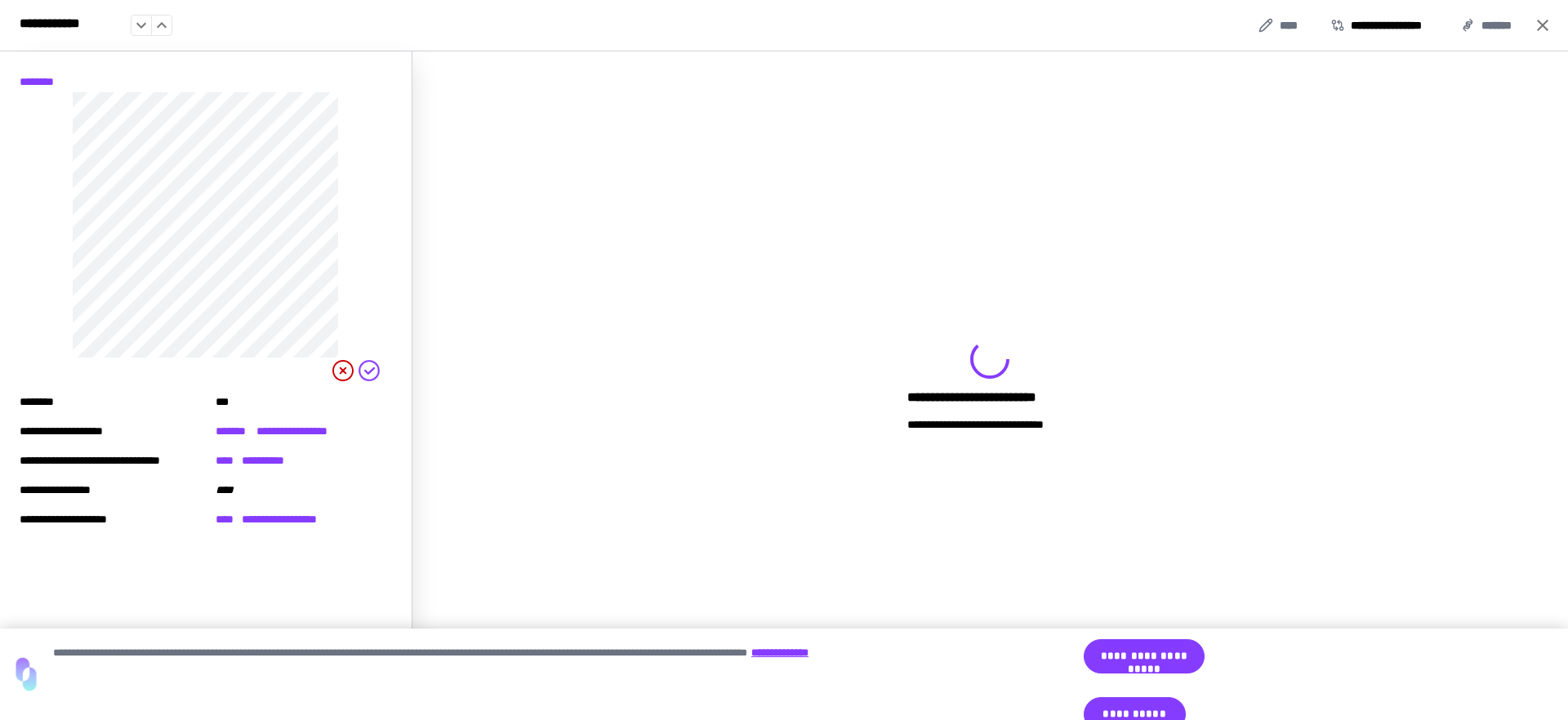 drag, startPoint x: 1154, startPoint y: 682, endPoint x: 1120, endPoint y: 574, distance: 113.22544 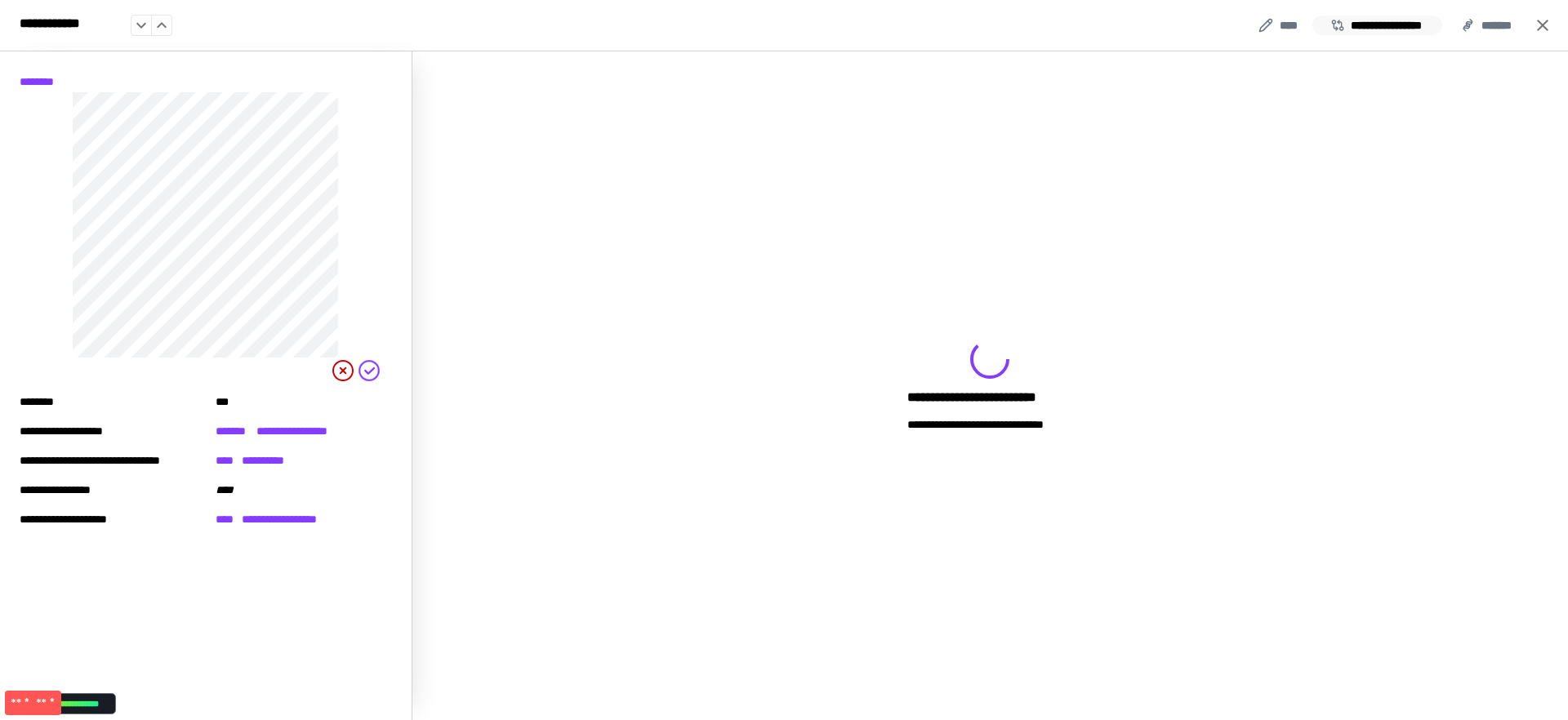 click on "**********" at bounding box center (1377, 25) 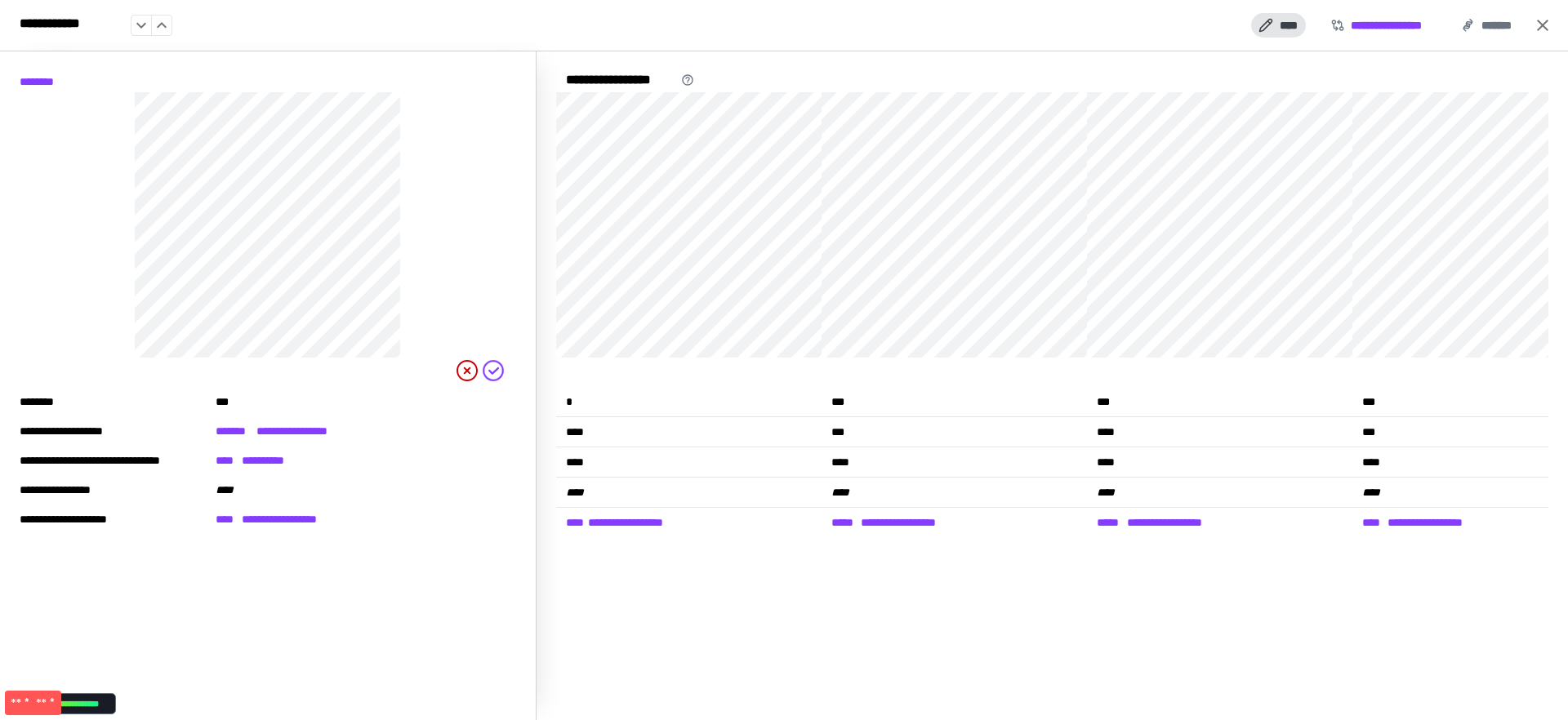 click on "****" at bounding box center (1278, 25) 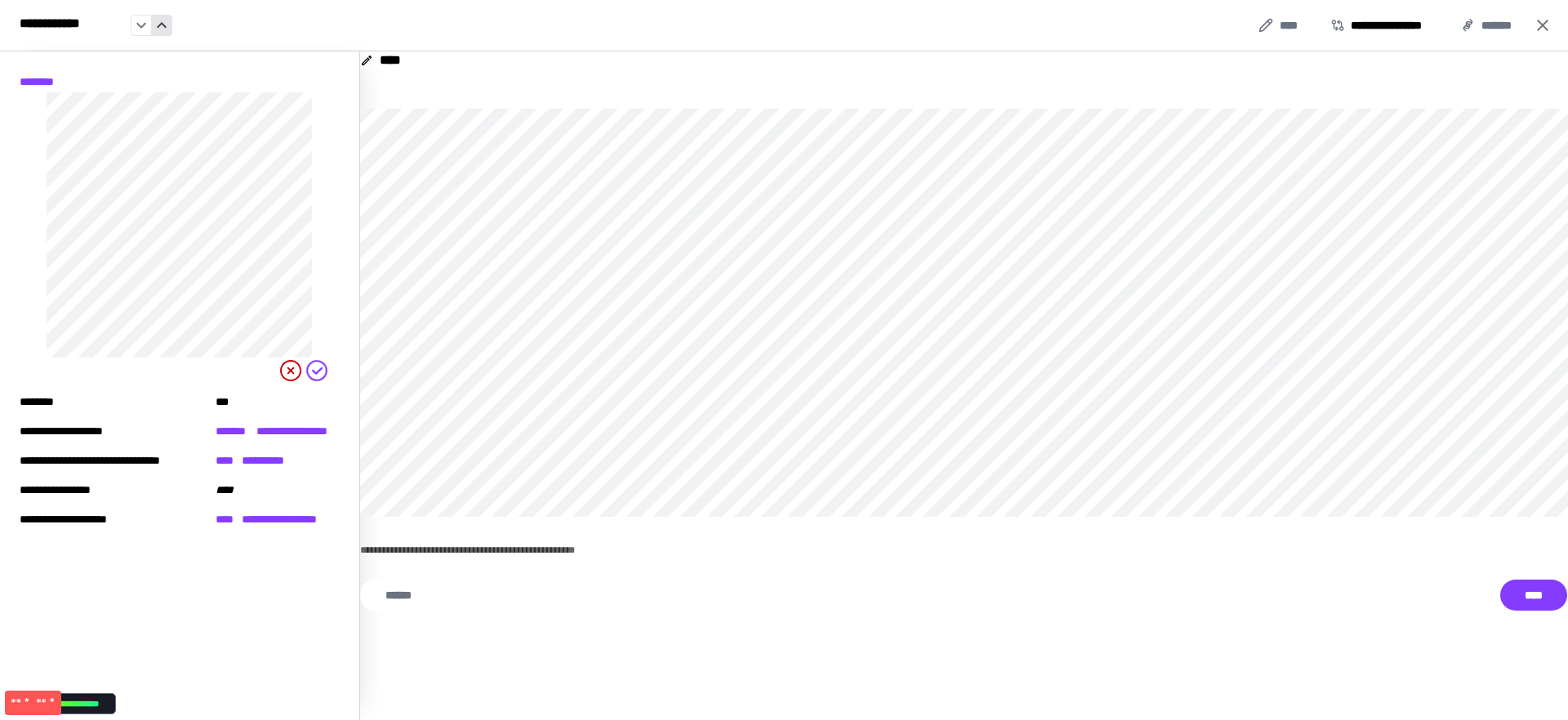 click 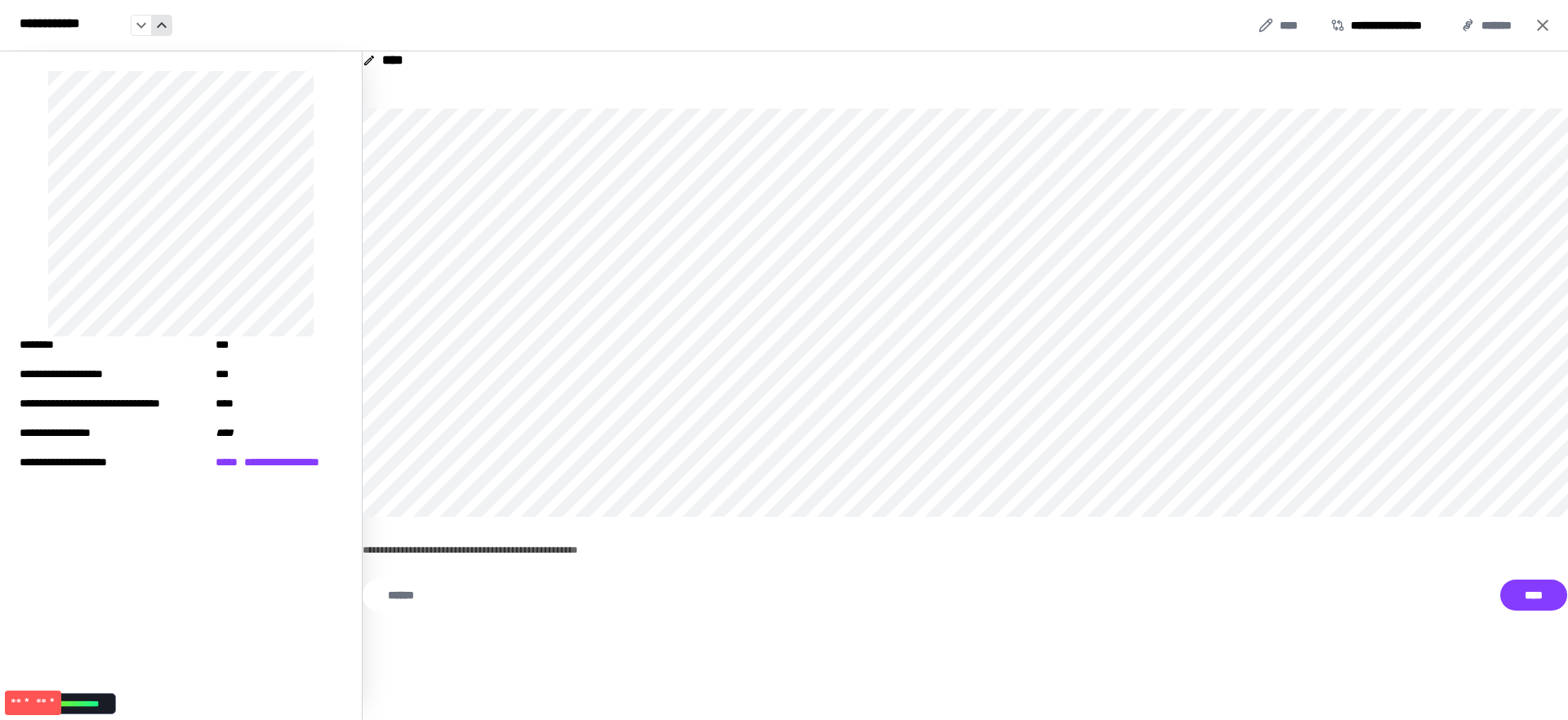 click 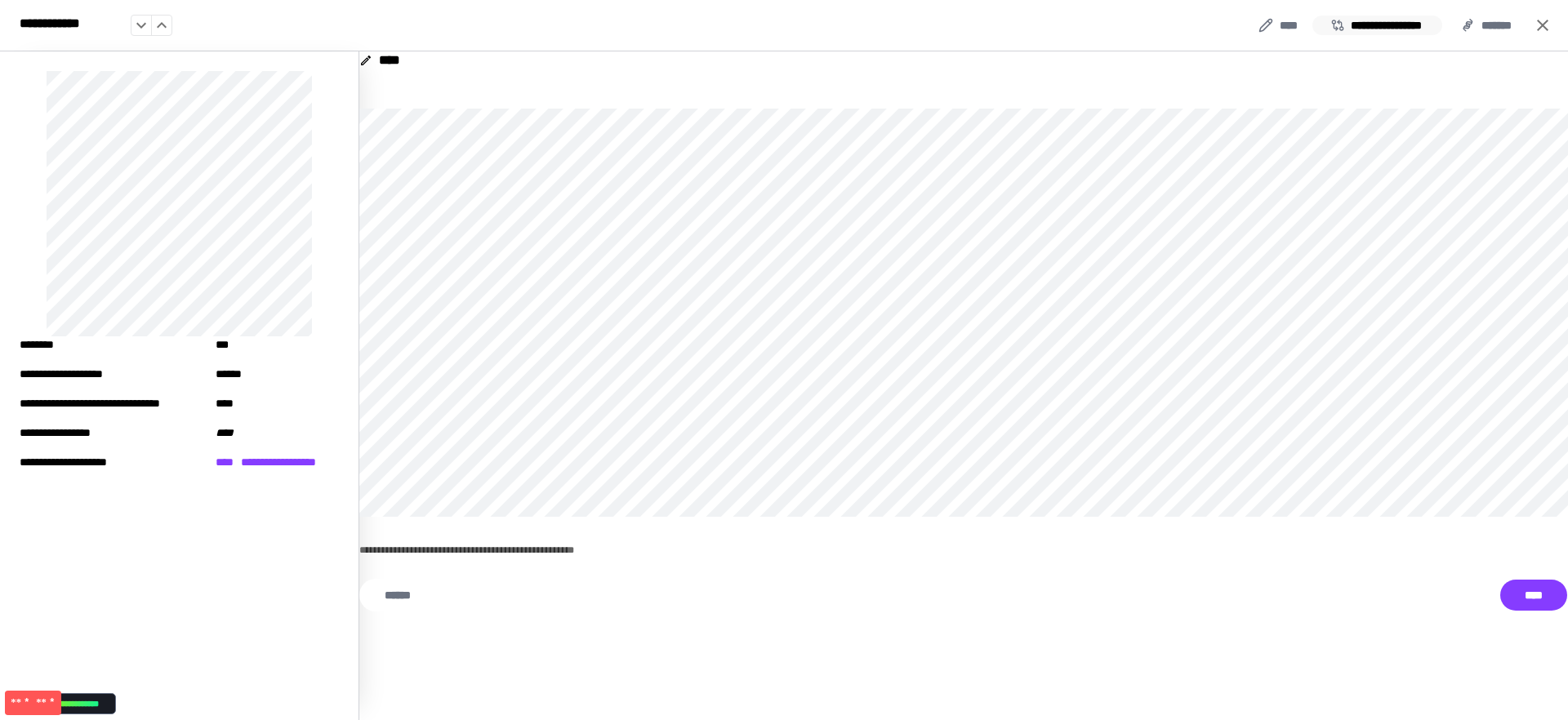 click on "**********" at bounding box center (1377, 25) 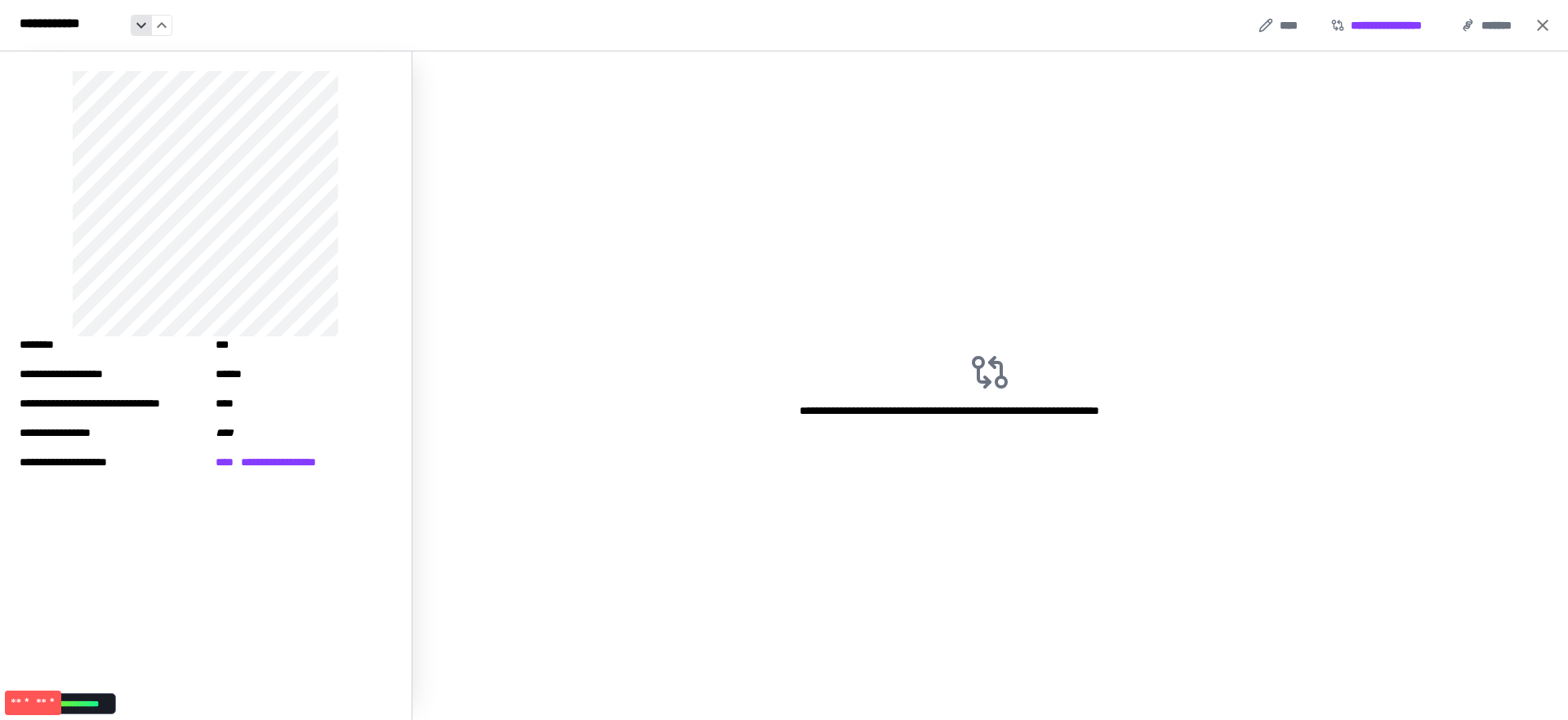 click 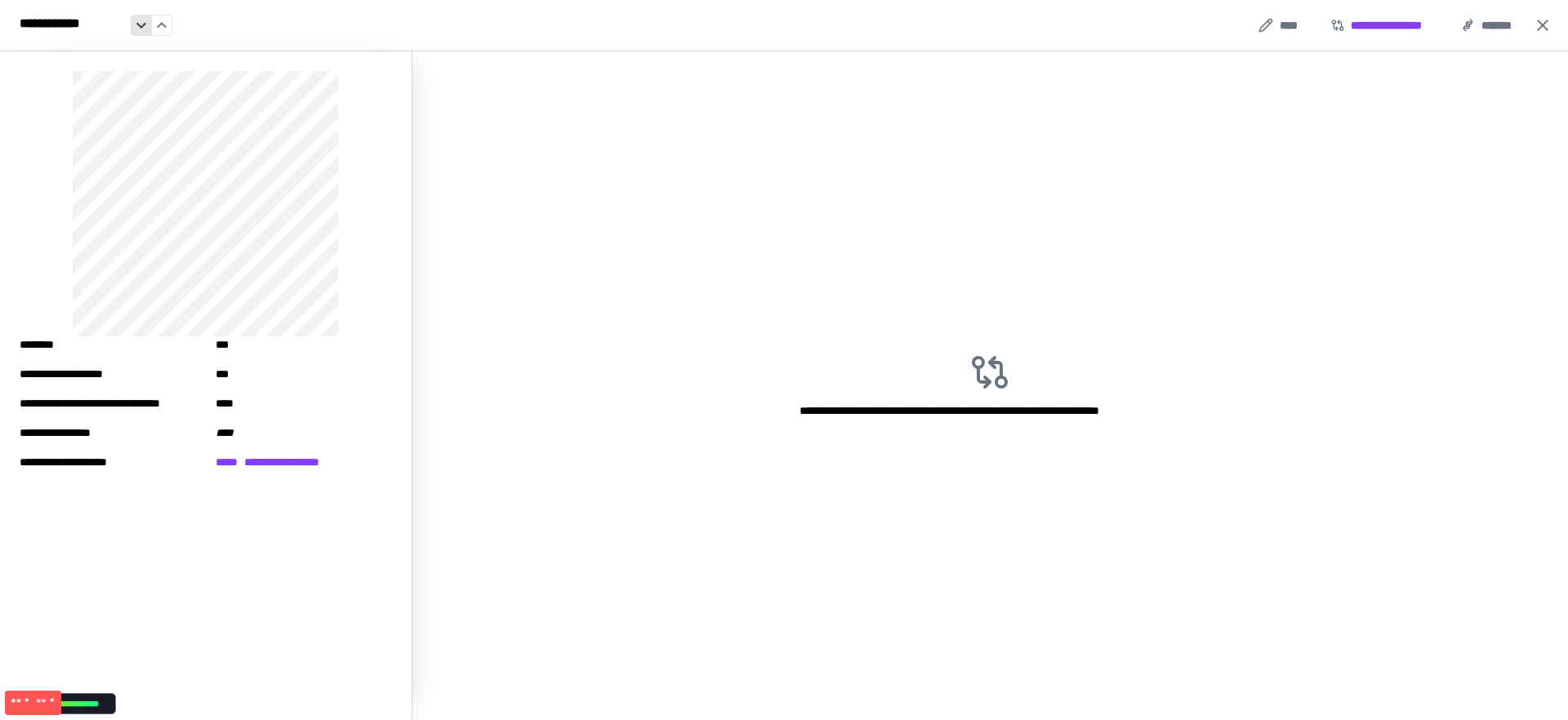 click 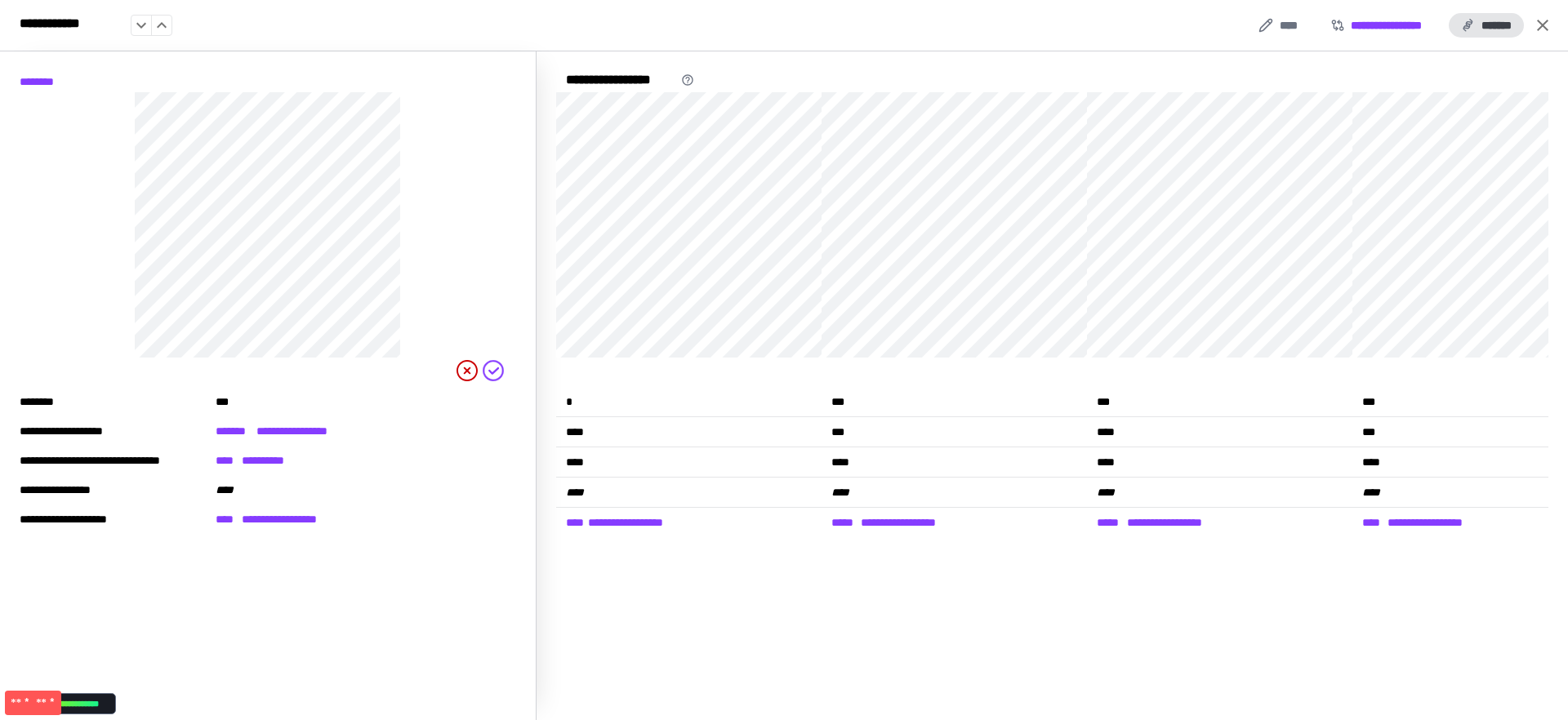 click on "*******" at bounding box center (1486, 25) 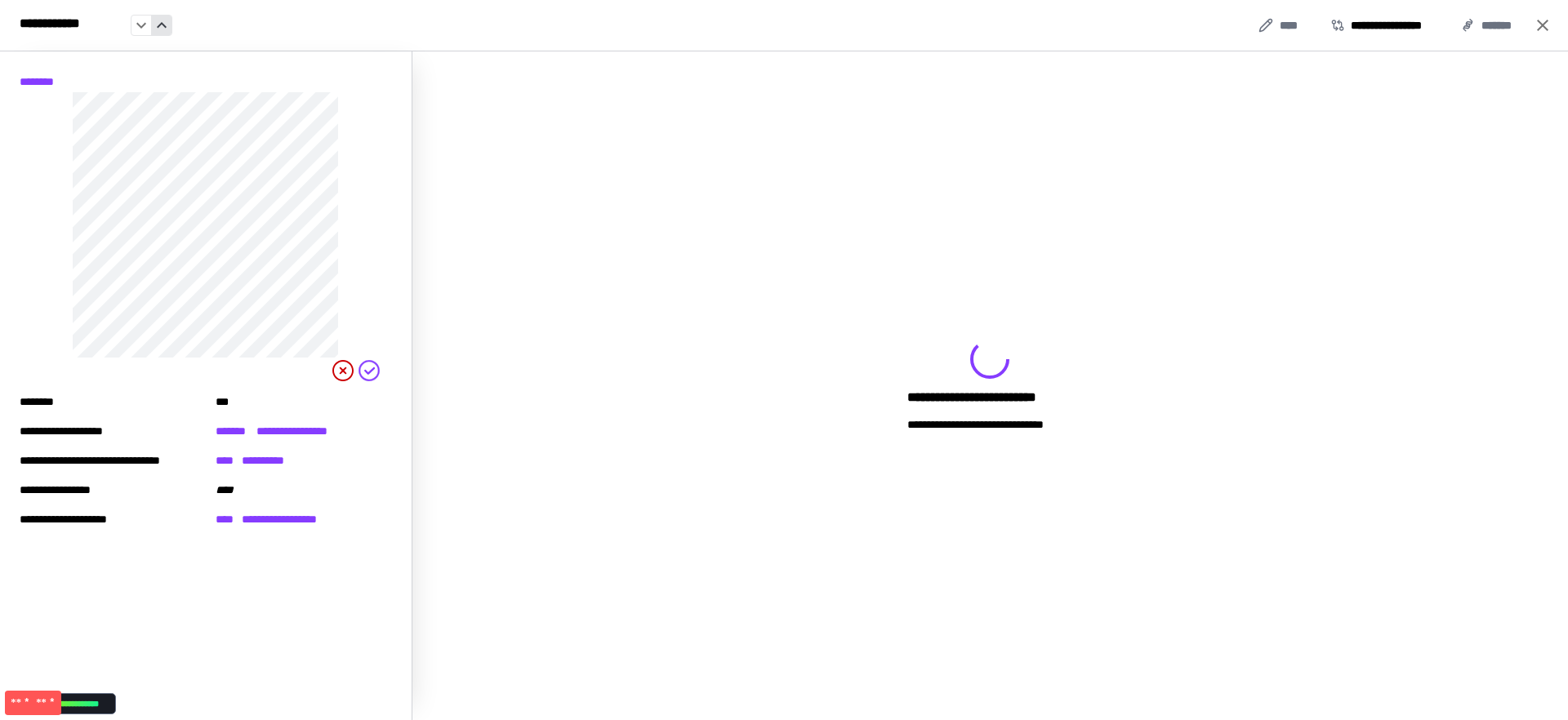 click 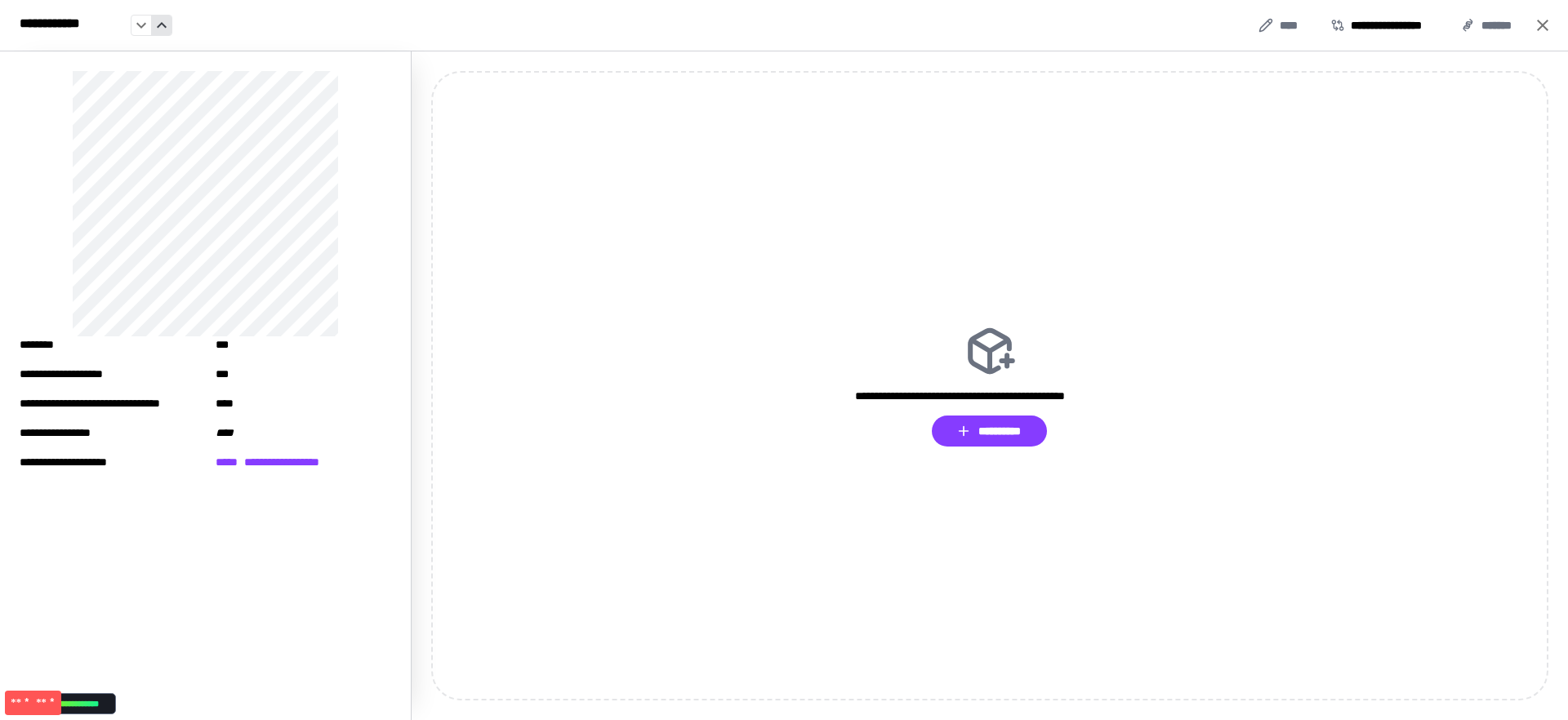 click 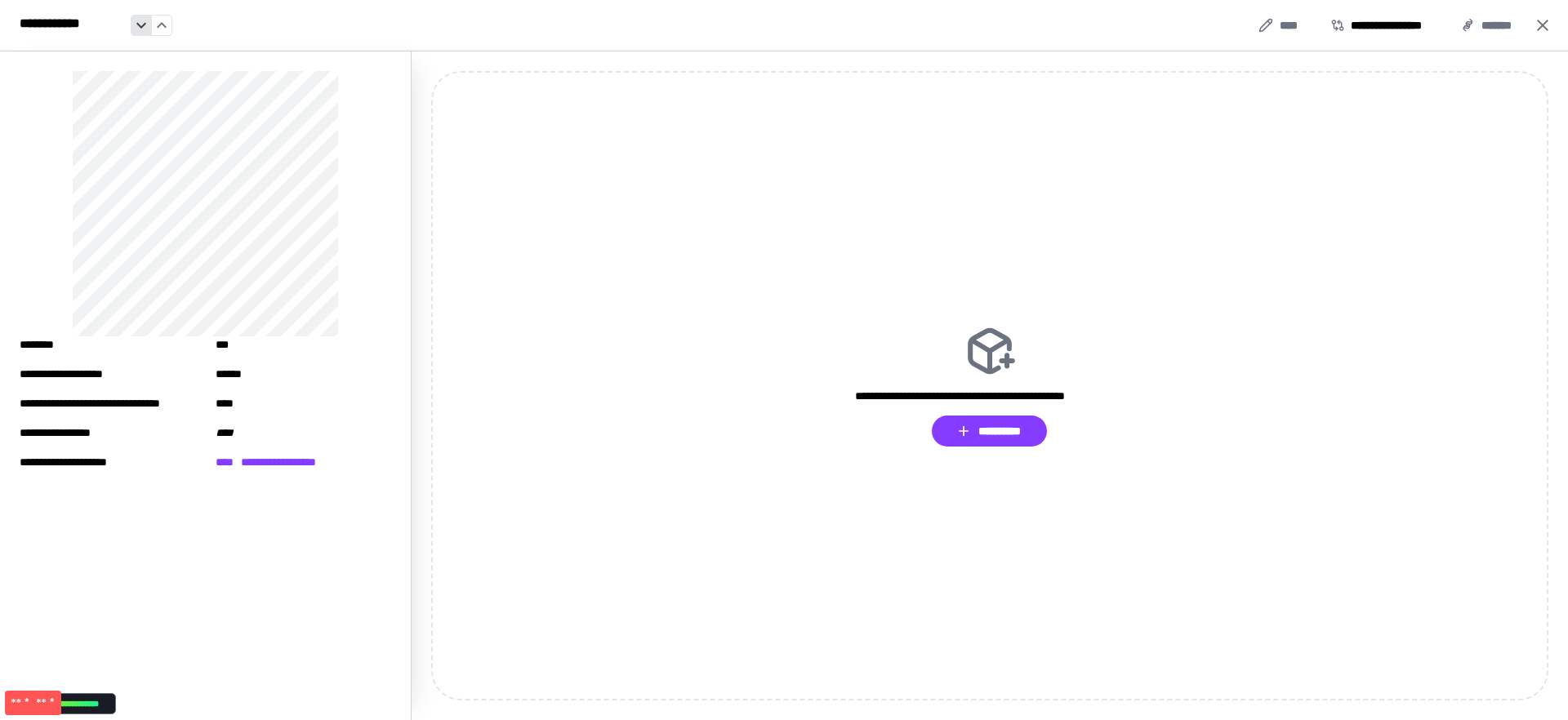 click 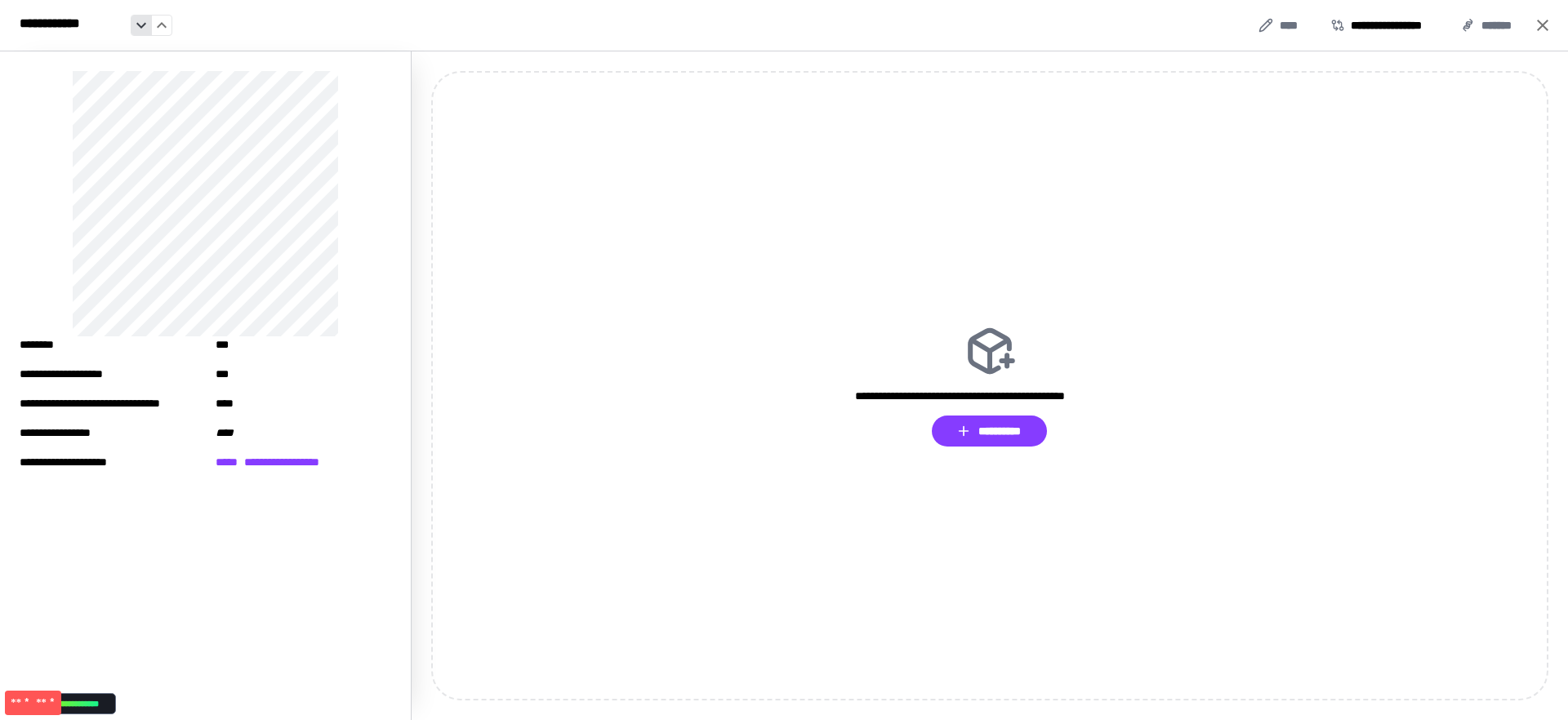 click 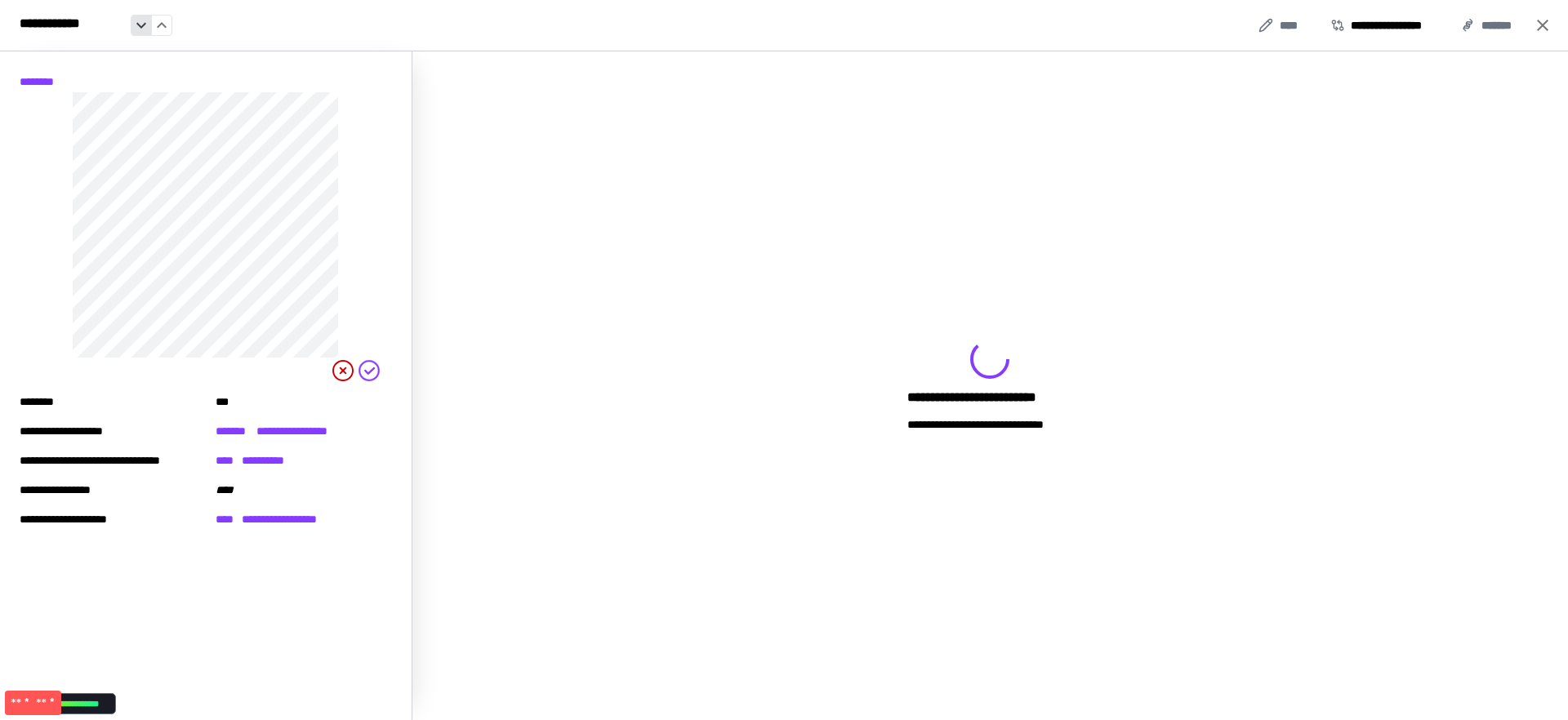 click 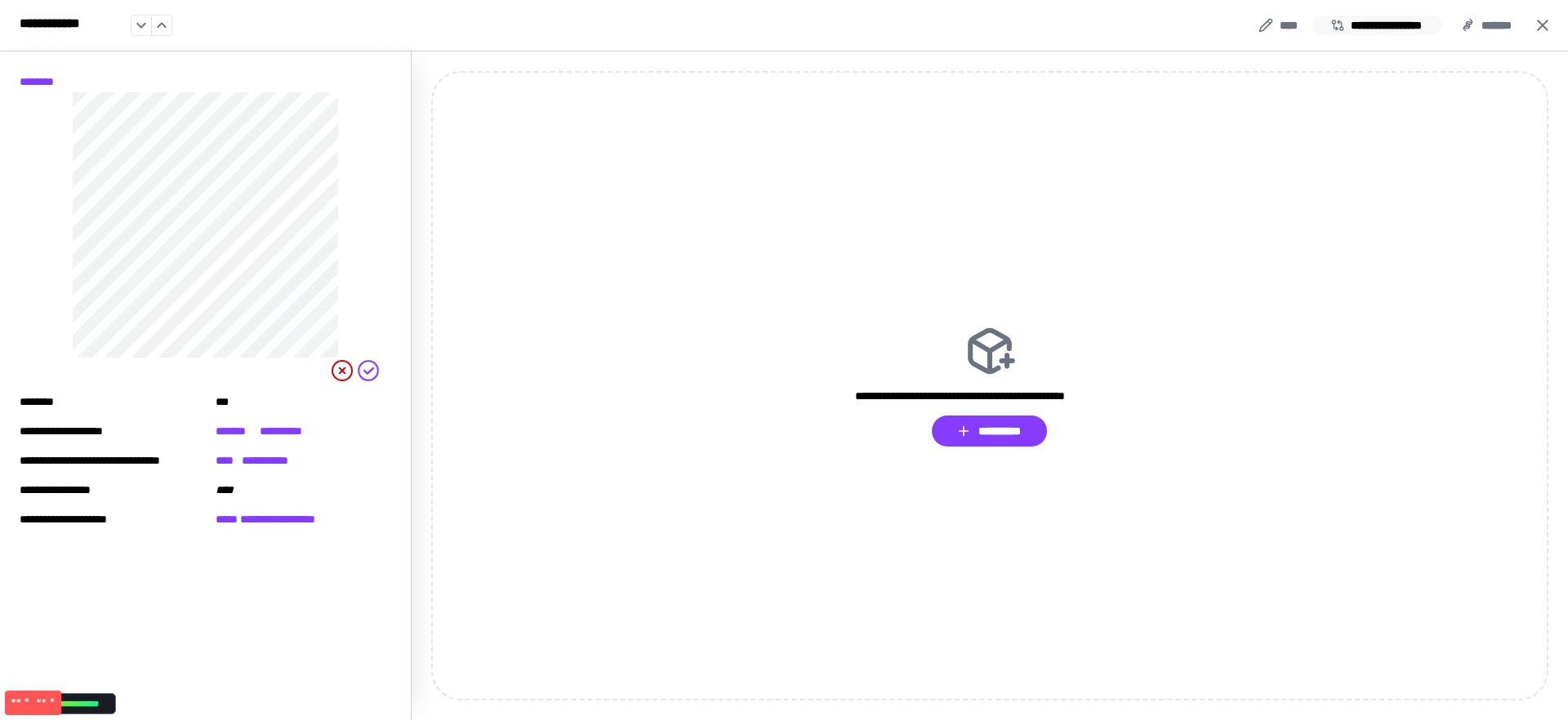 click on "**********" at bounding box center [1377, 25] 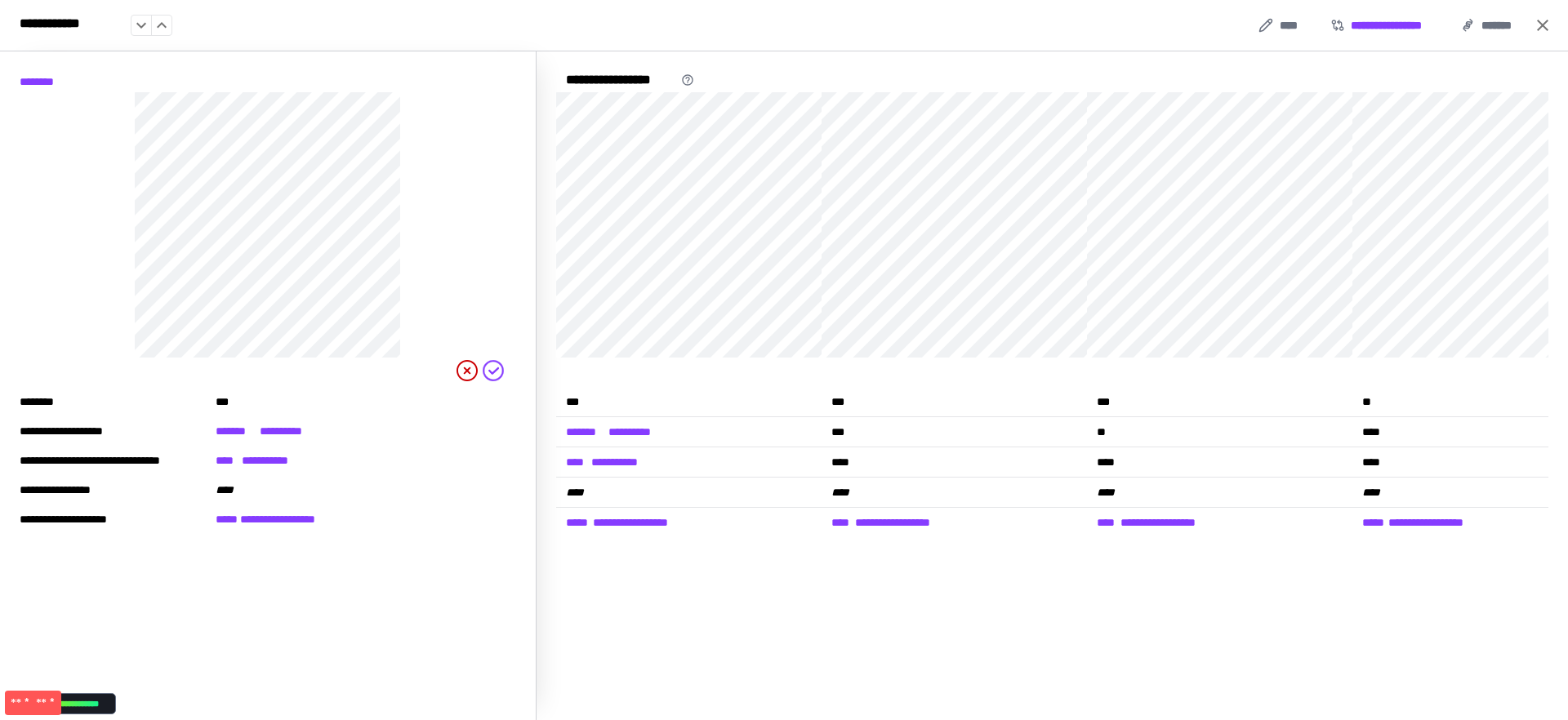 drag, startPoint x: 1441, startPoint y: 43, endPoint x: 1450, endPoint y: 42, distance: 9.055385 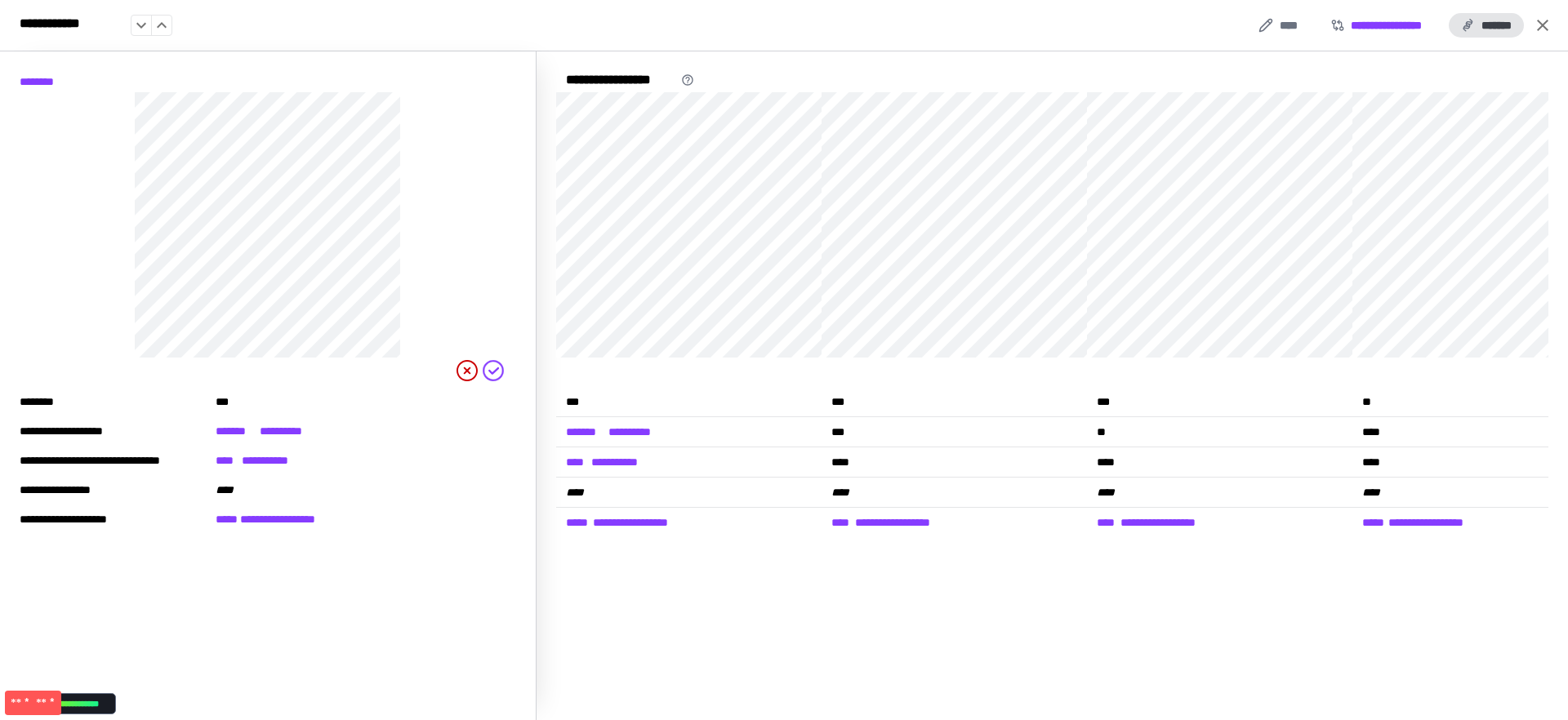 click on "*******" at bounding box center (1486, 25) 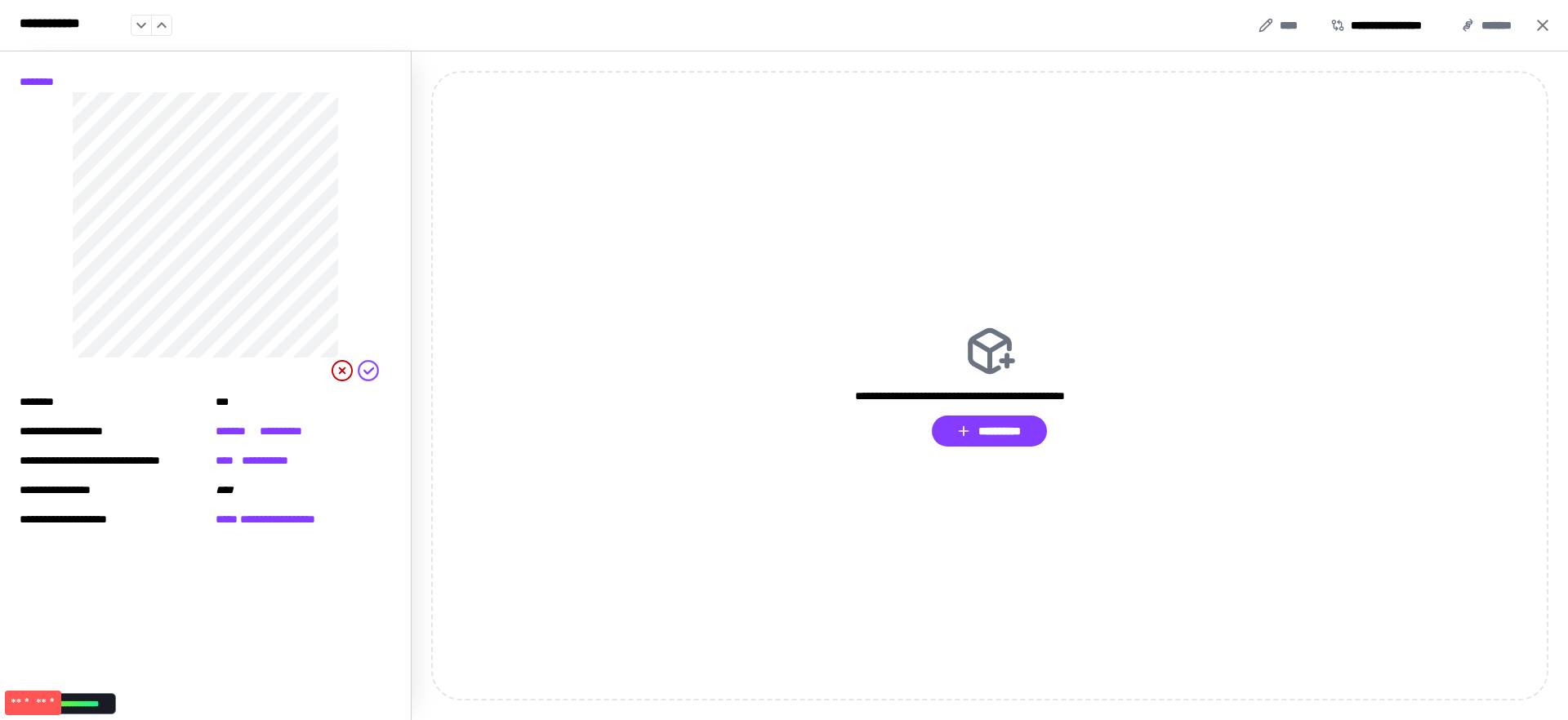click on "**********" at bounding box center [784, 25] 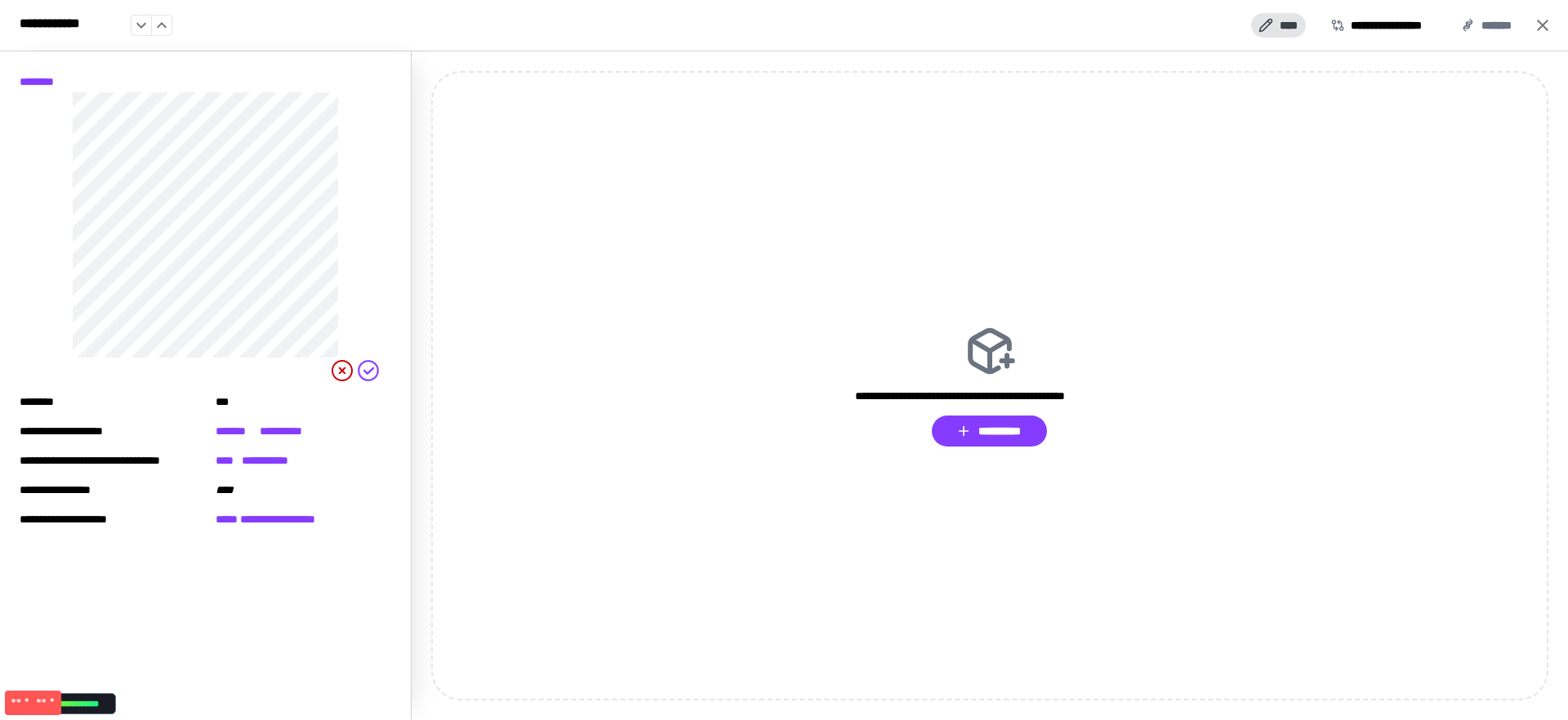 click on "****" at bounding box center (1278, 25) 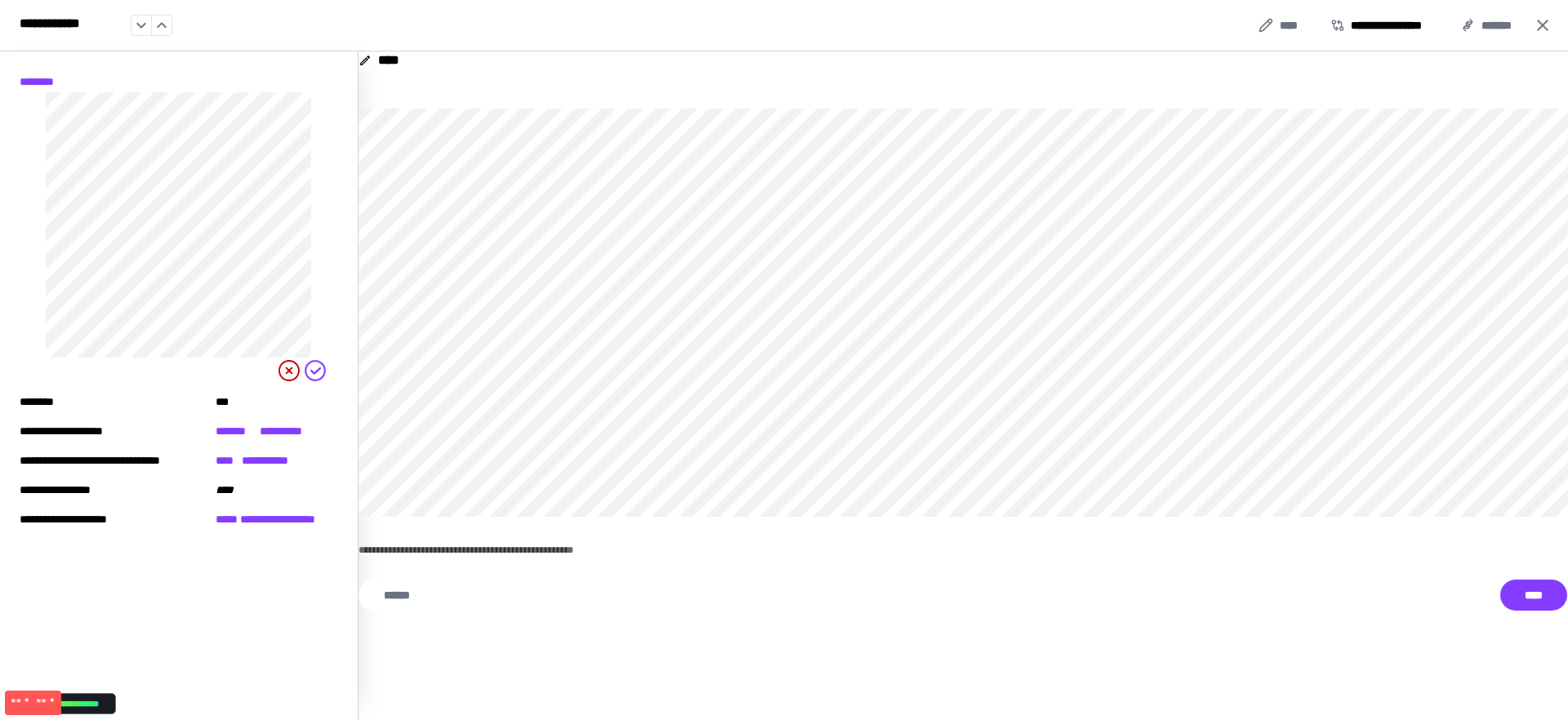 click on "**********" at bounding box center (784, 25) 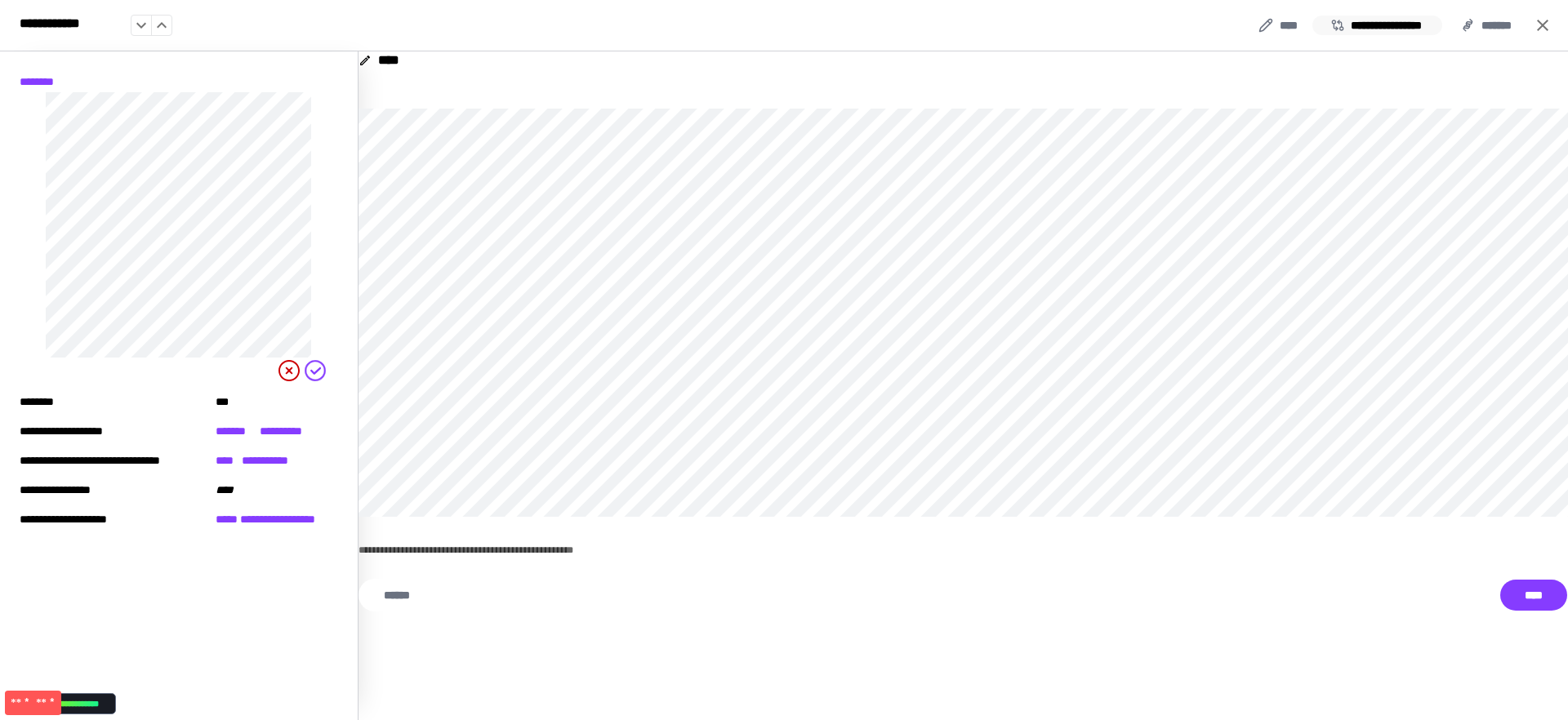 click on "**********" at bounding box center [1377, 25] 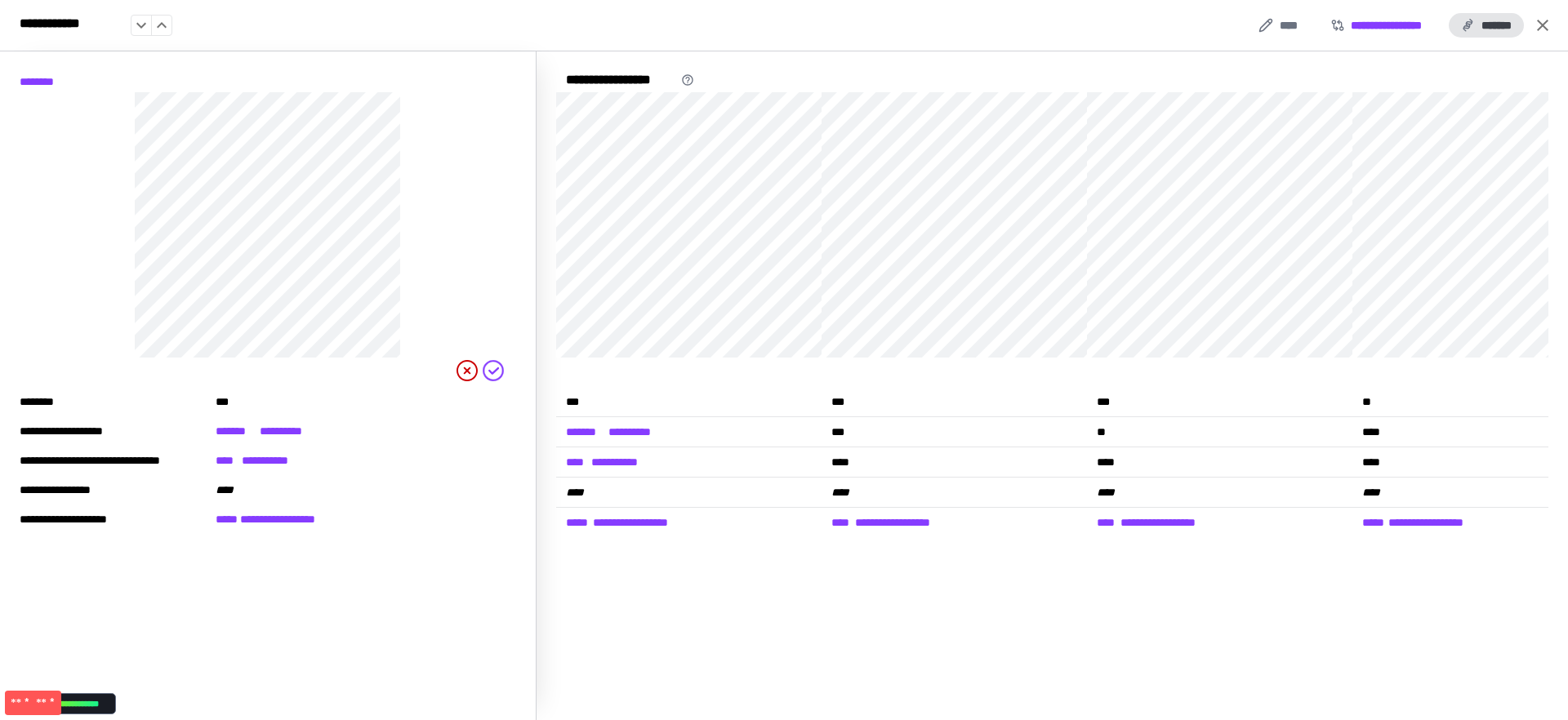 click on "*******" at bounding box center [1486, 25] 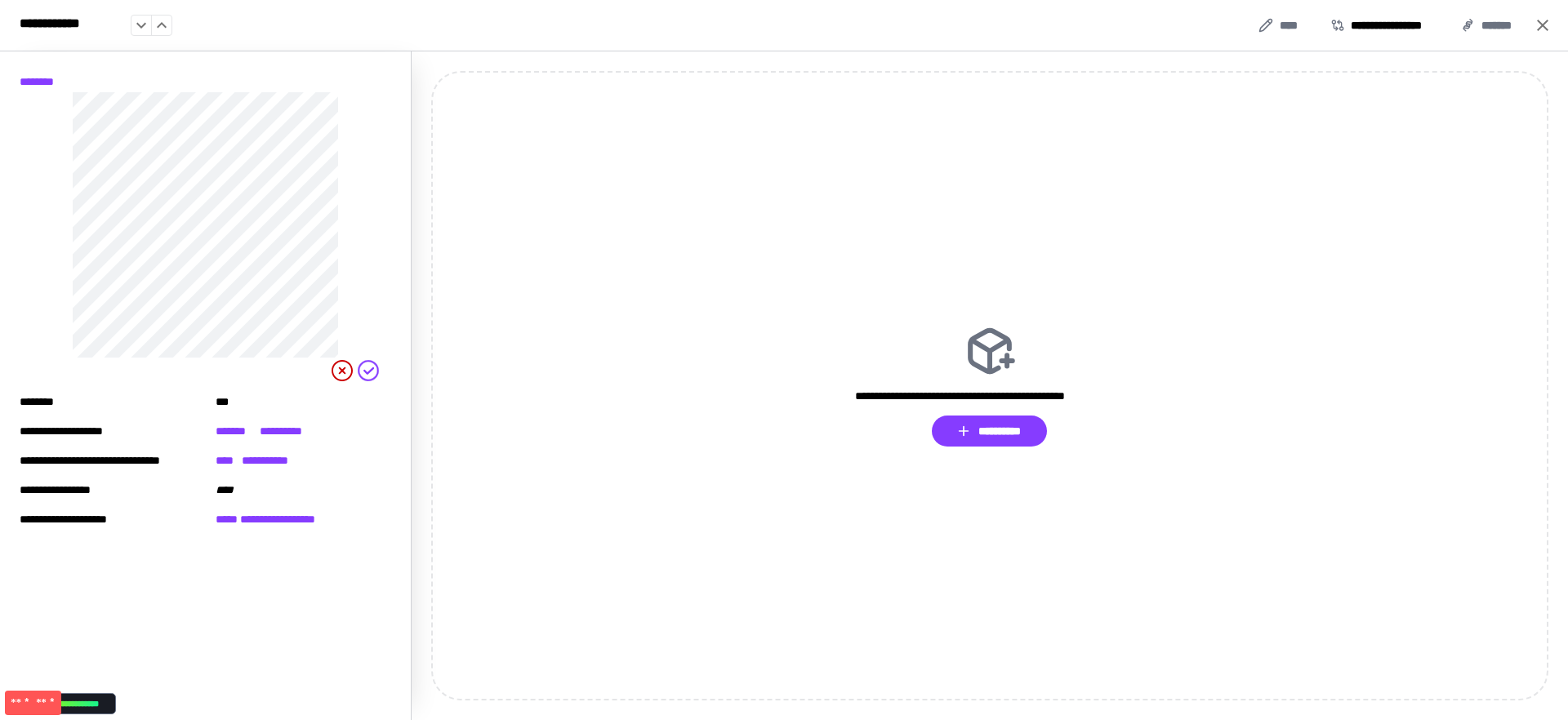 click on "**********" at bounding box center (784, 25) 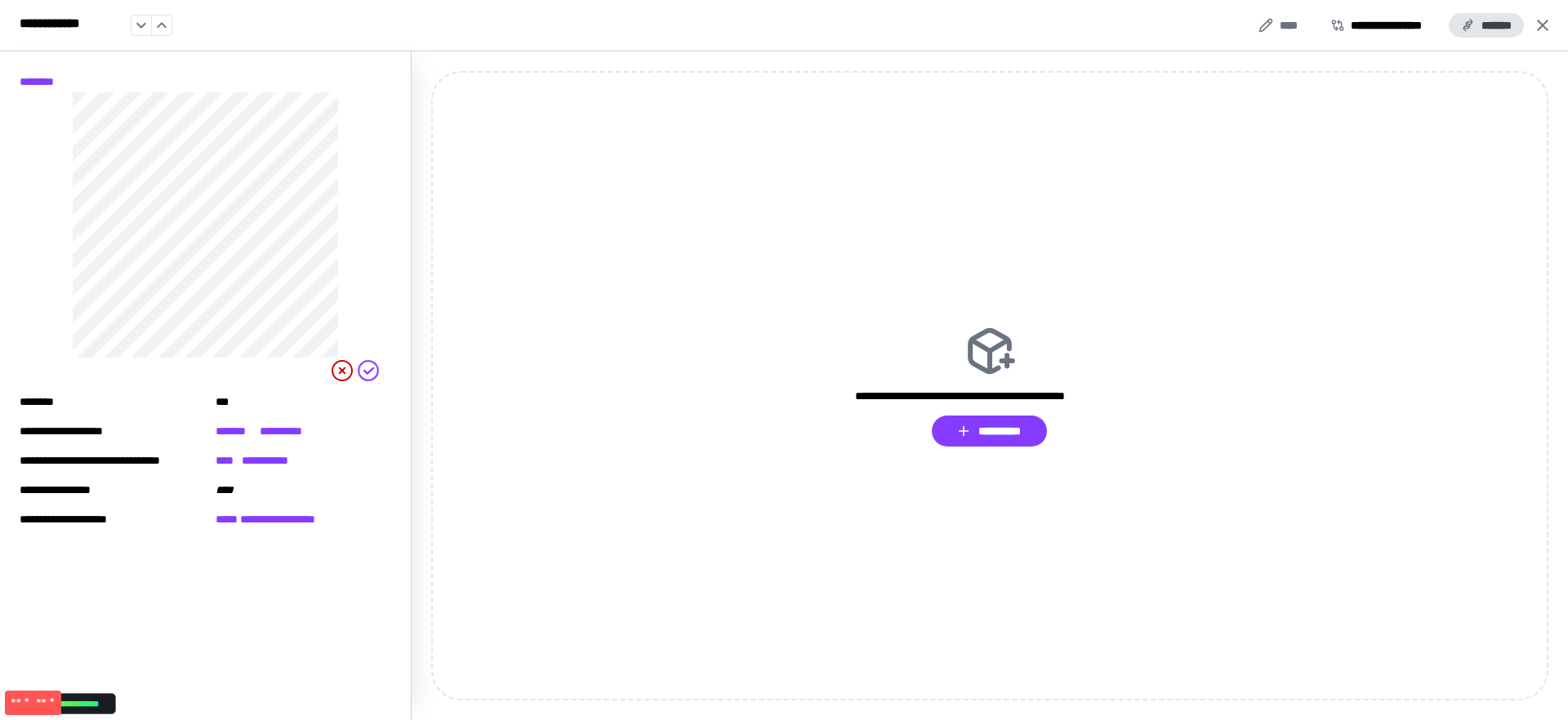 click on "*******" at bounding box center (1486, 25) 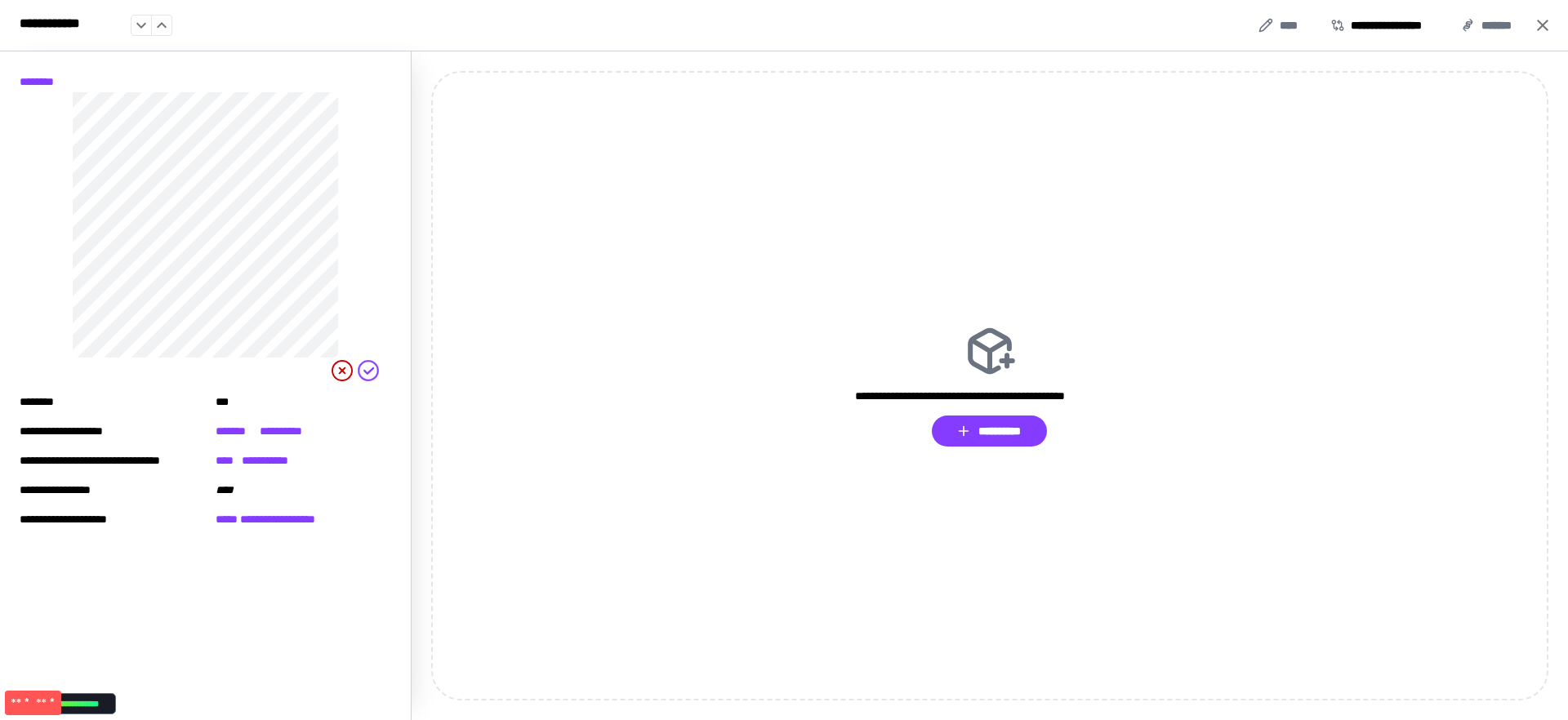 click on "**********" at bounding box center (784, 25) 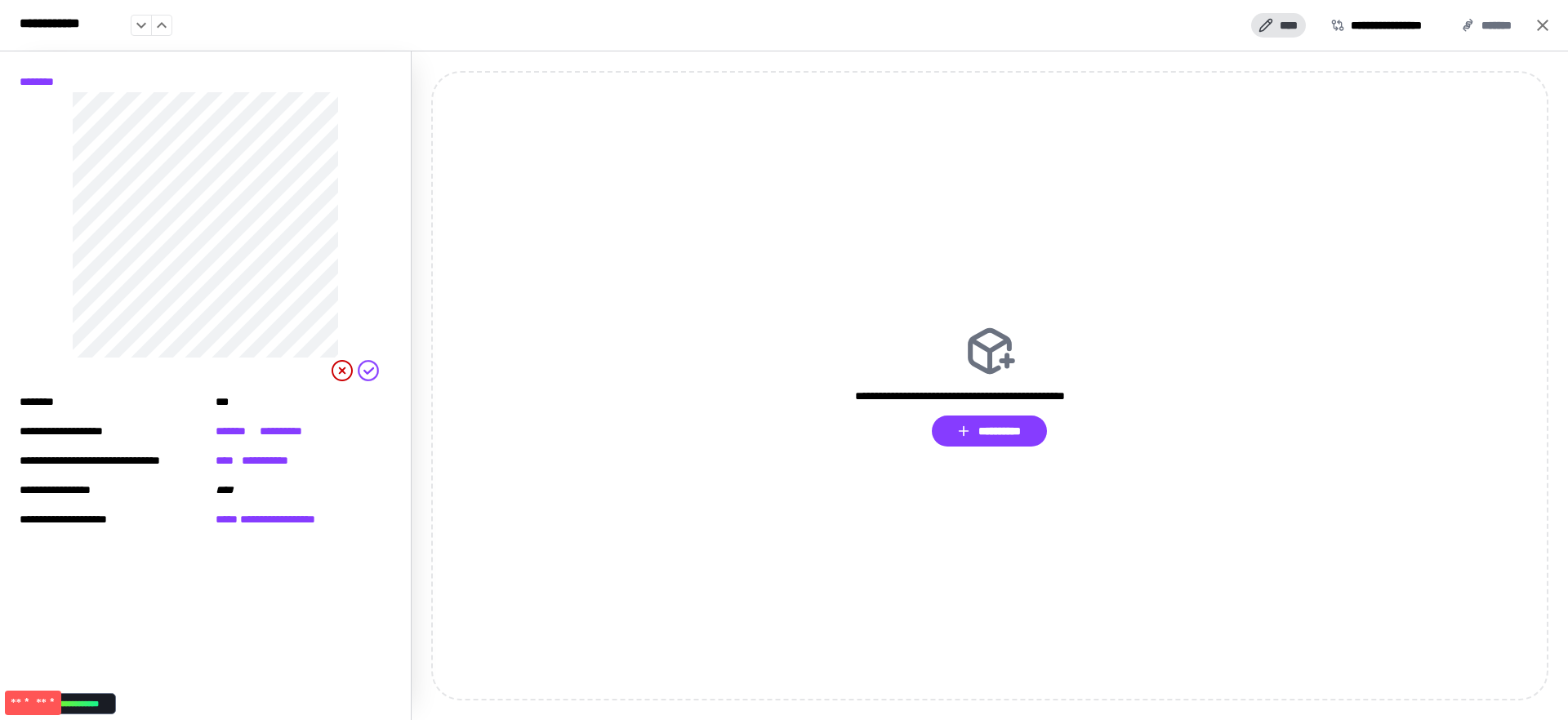 click on "****" at bounding box center [1278, 25] 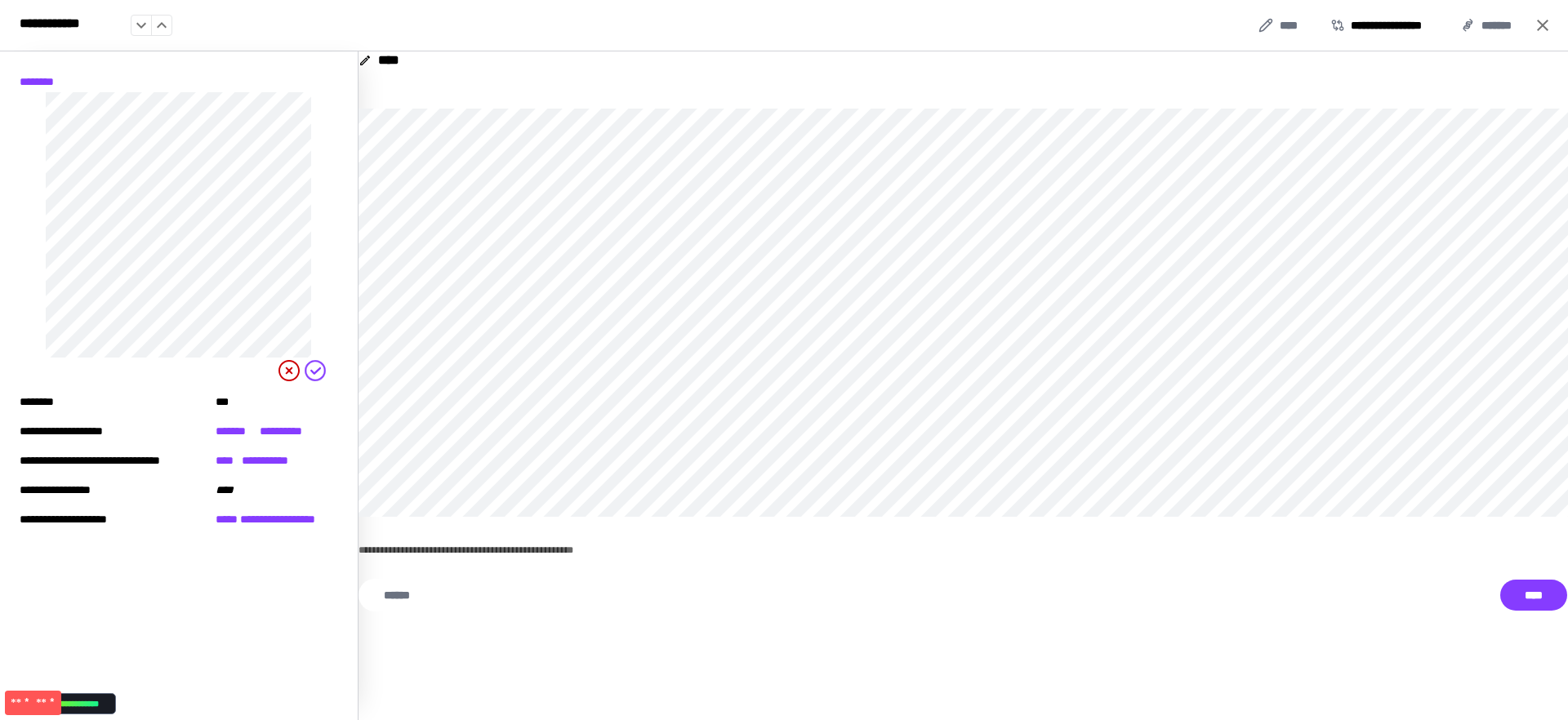 click on "****" at bounding box center [963, 60] 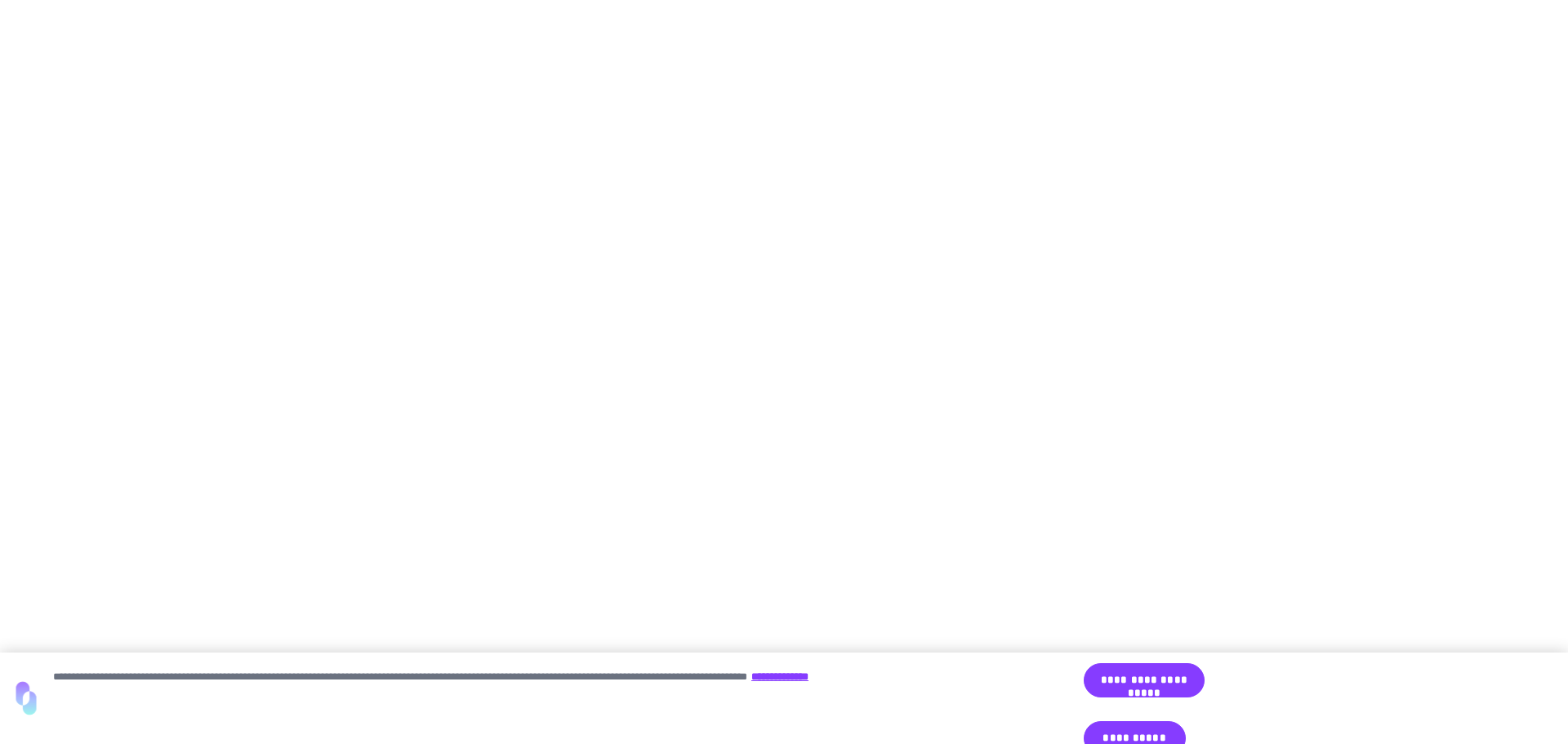 scroll, scrollTop: 0, scrollLeft: 0, axis: both 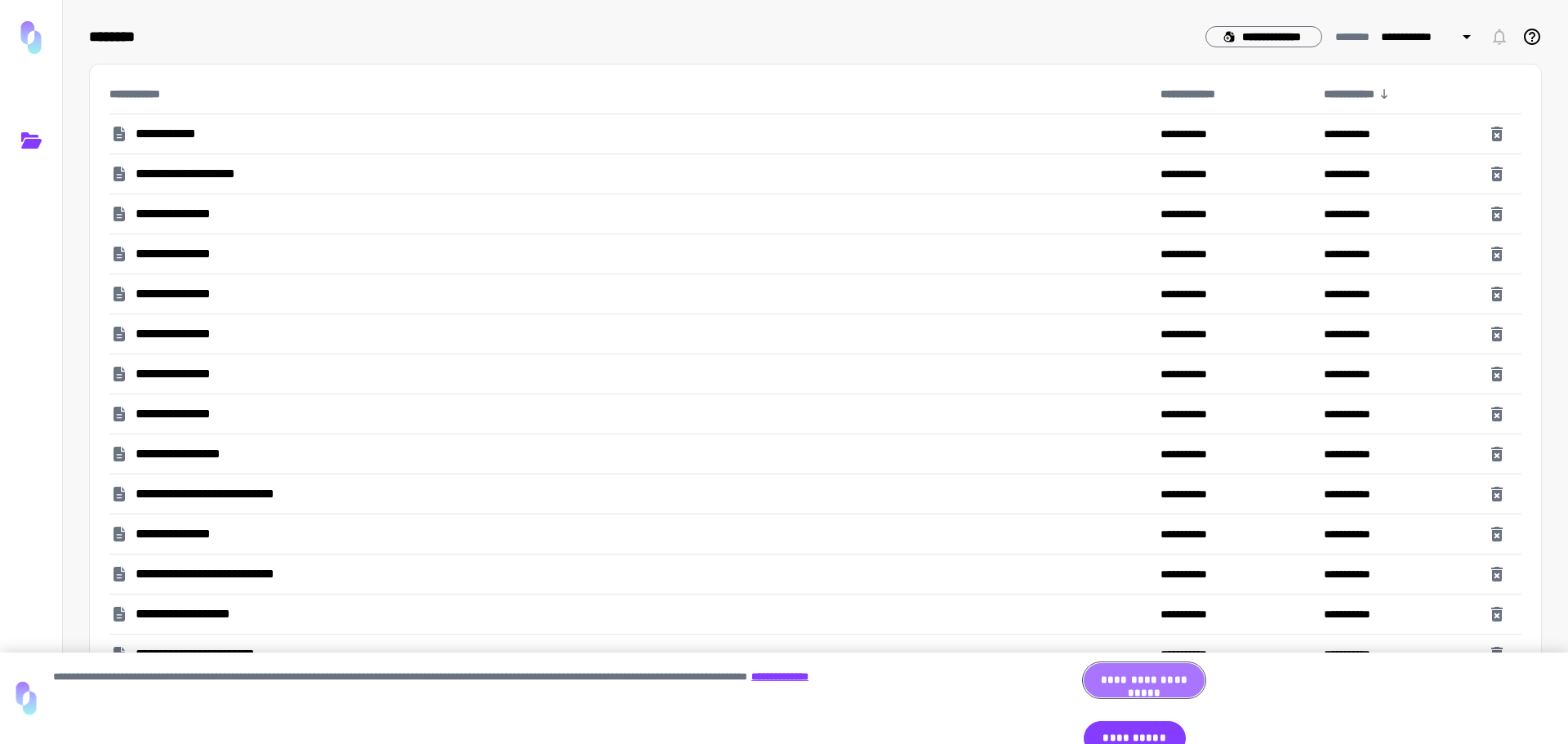 click on "**********" at bounding box center [1144, 680] 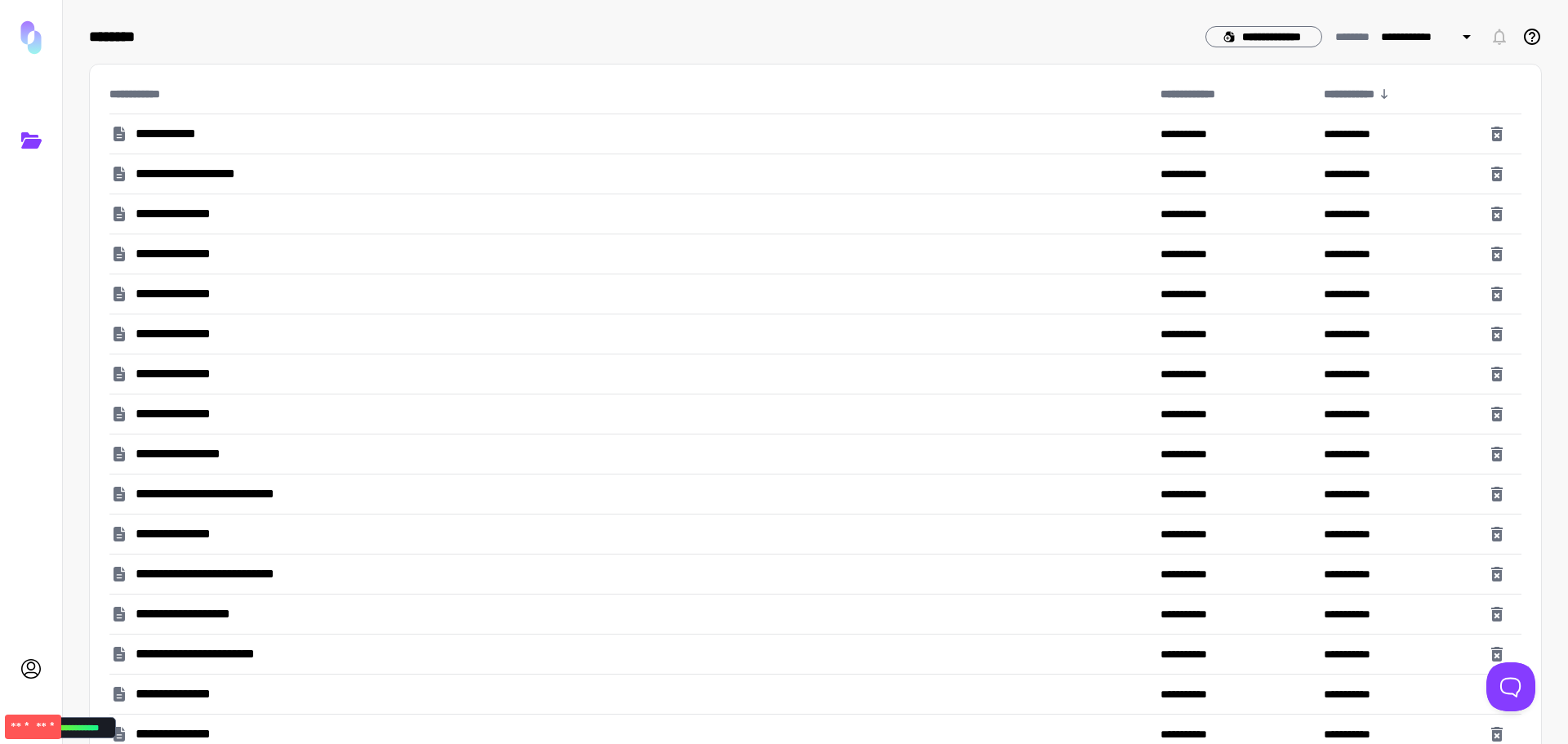 click on "**********" at bounding box center (216, 494) 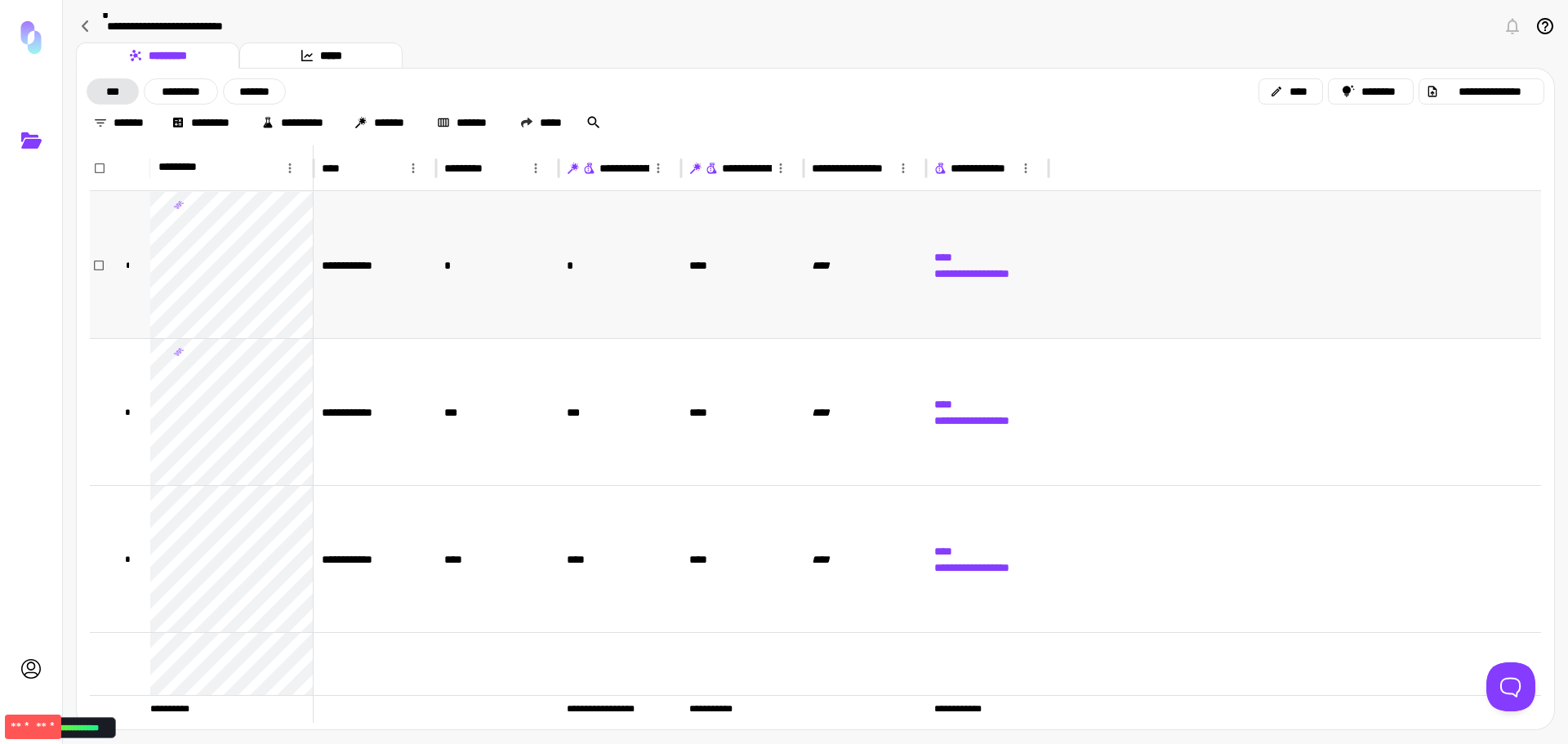 click on "*" at bounding box center (497, 265) 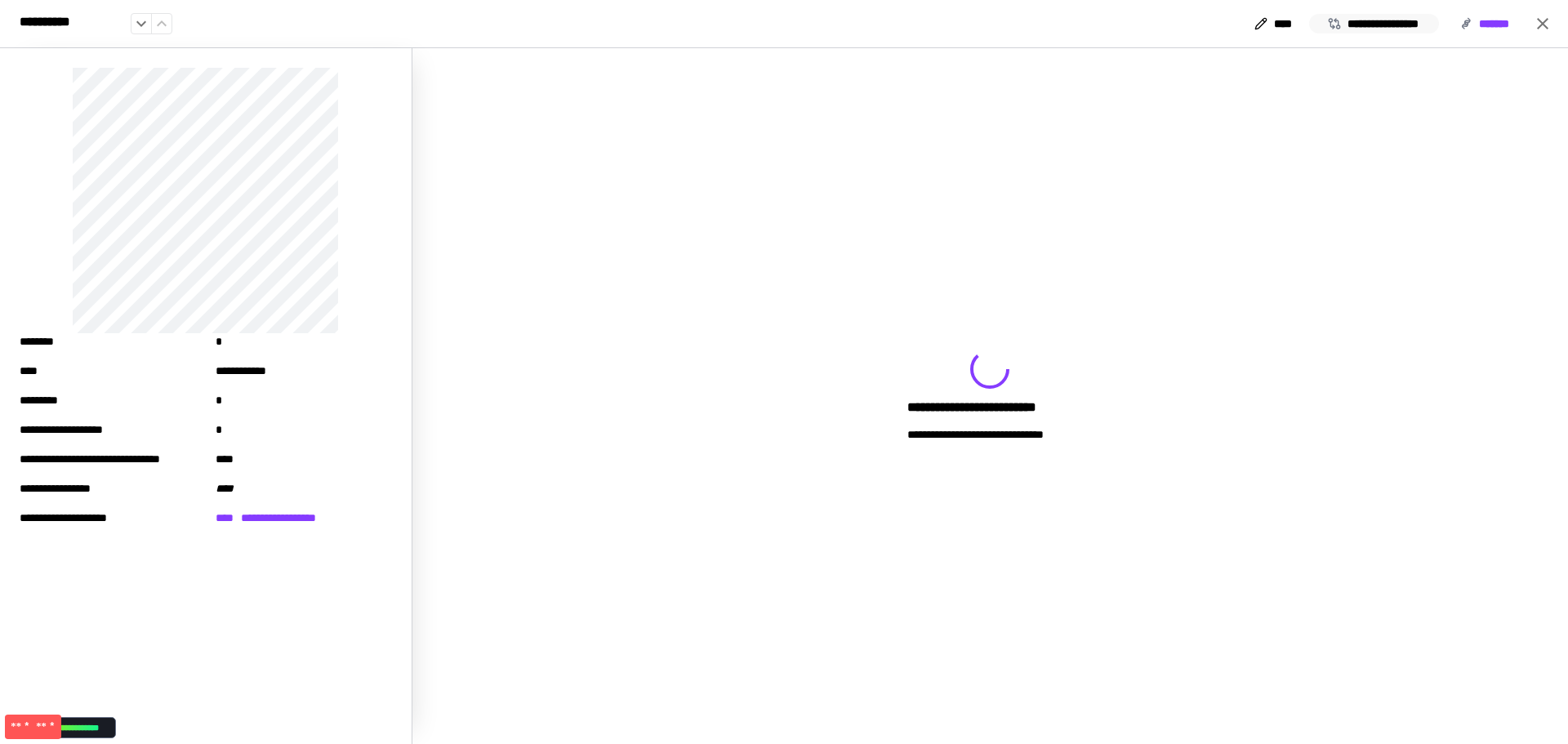 click on "**********" at bounding box center [1374, 24] 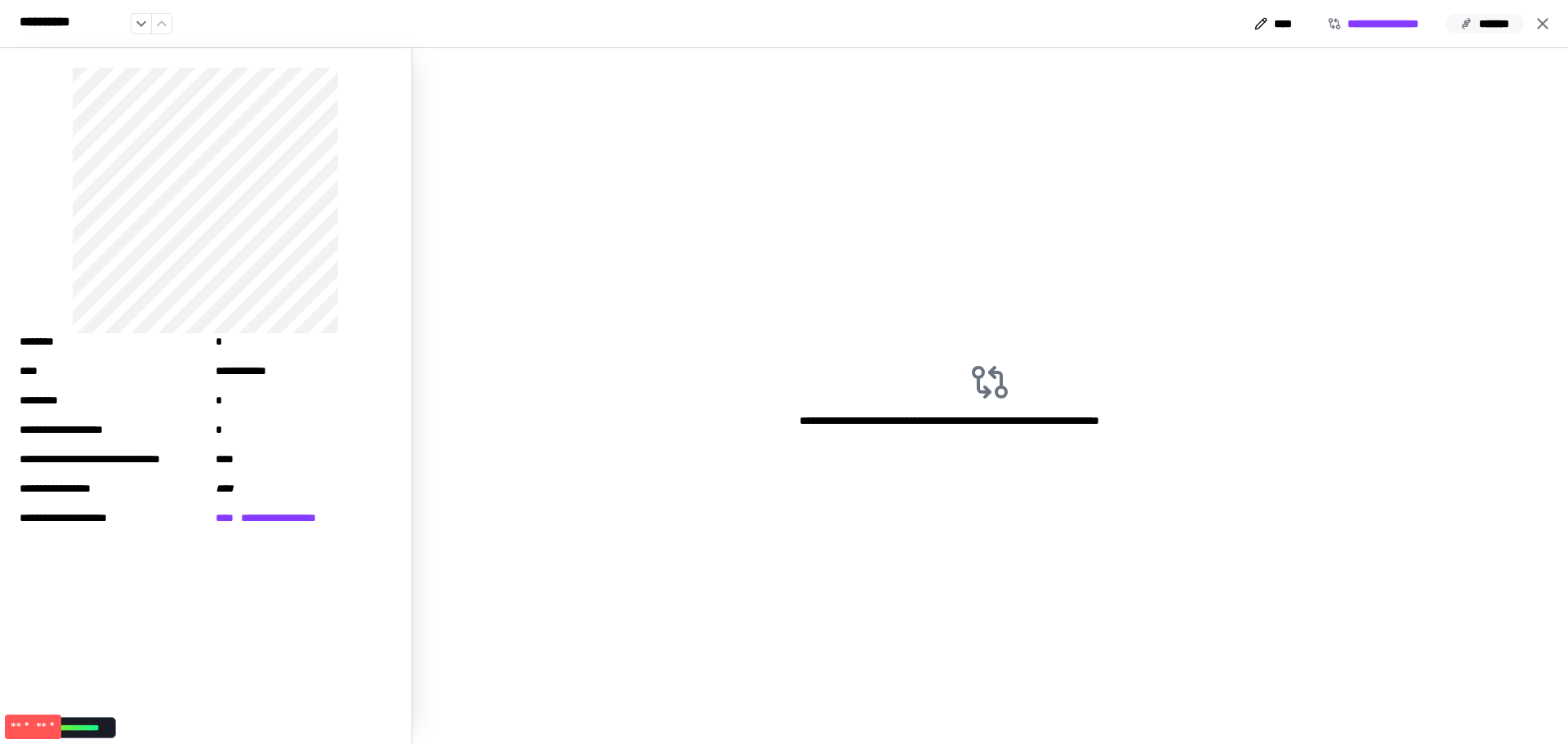 click 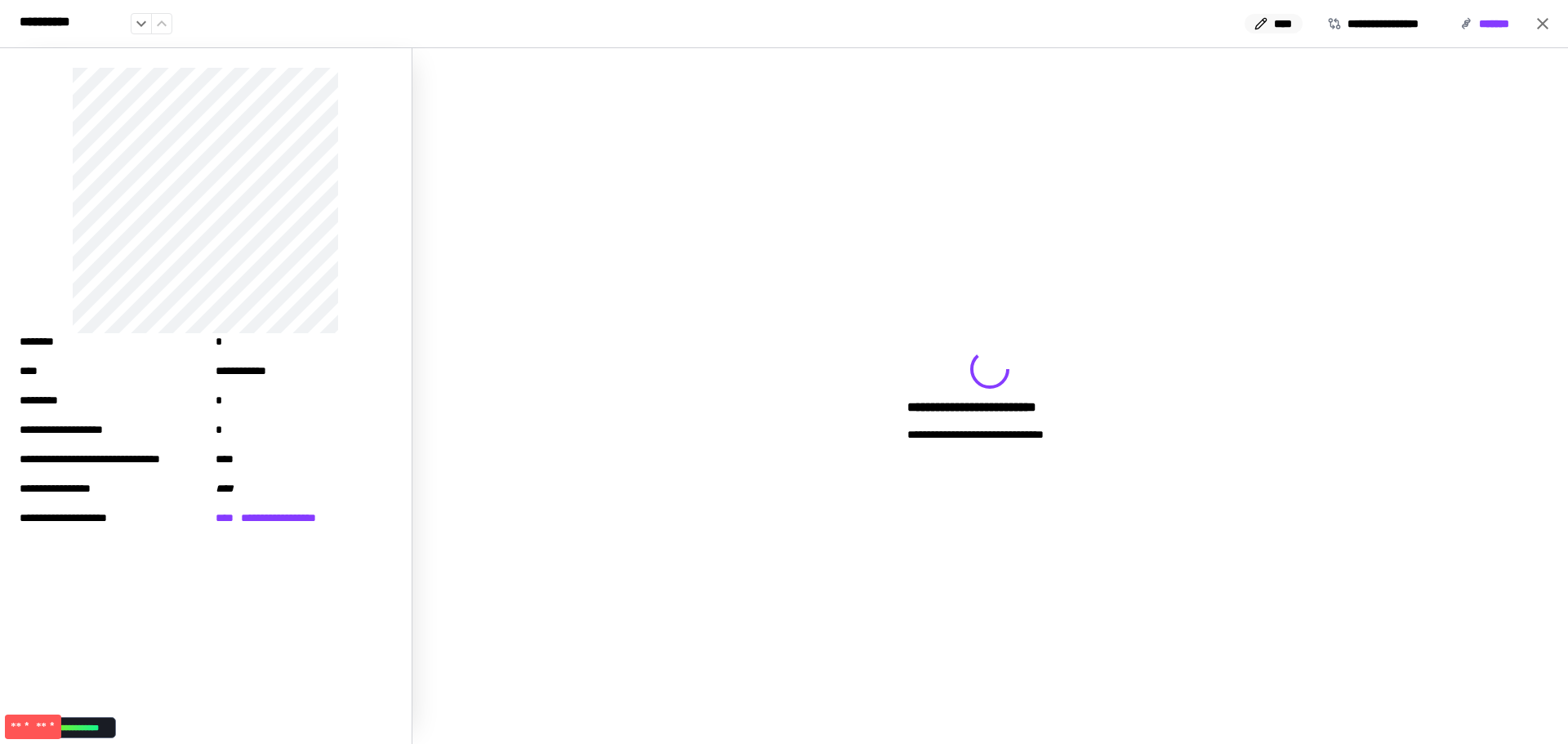 click on "****" at bounding box center (1273, 24) 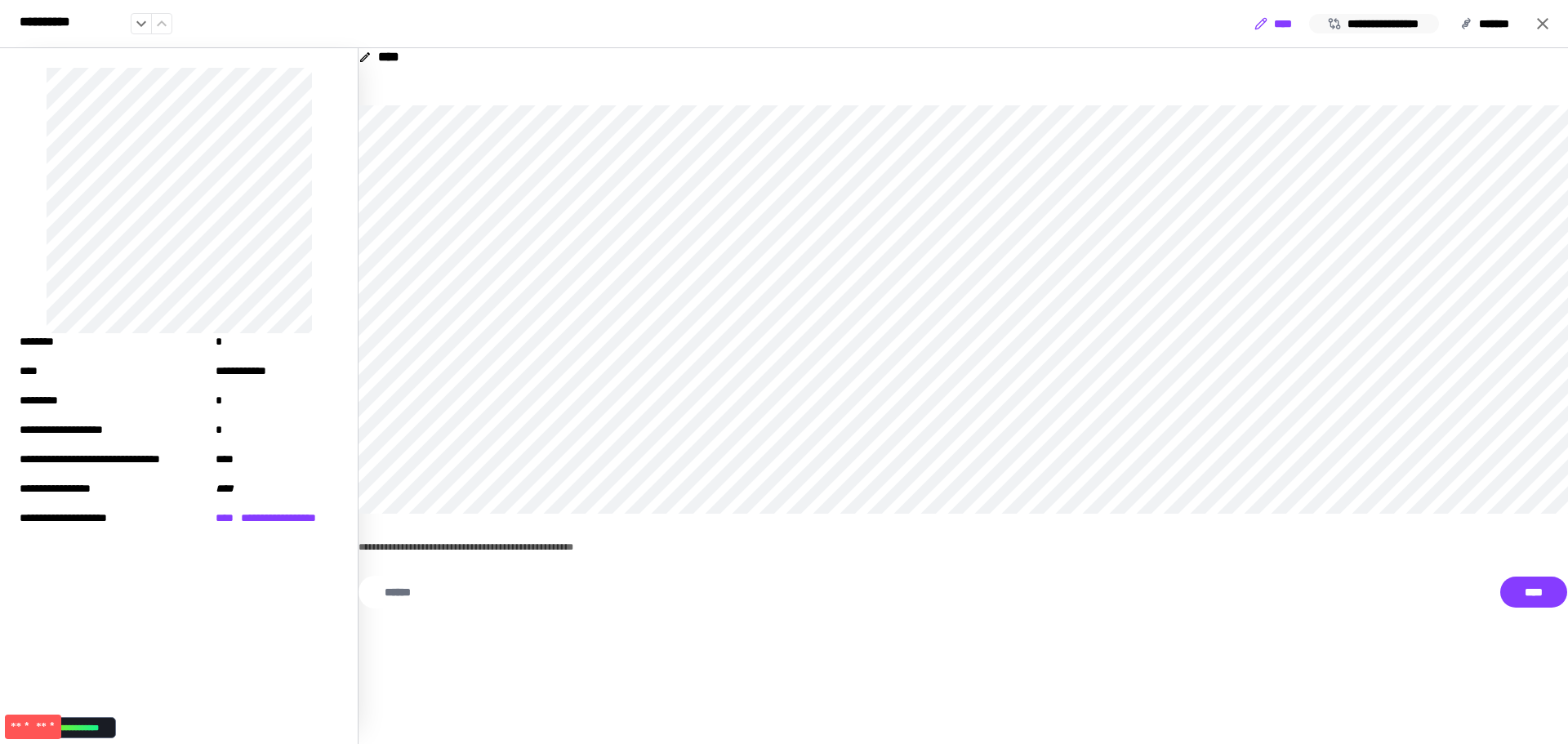 click on "**********" at bounding box center [1374, 24] 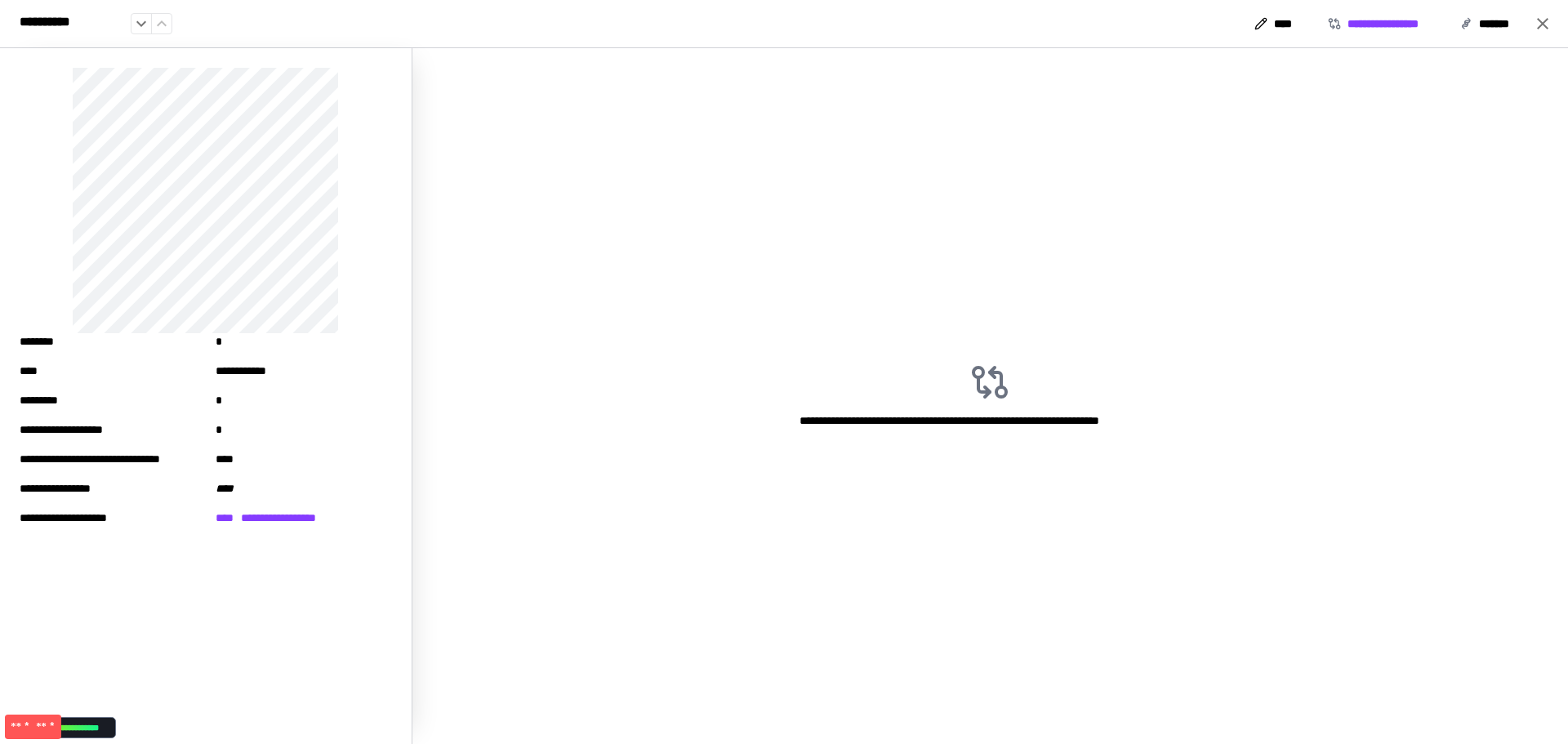 type 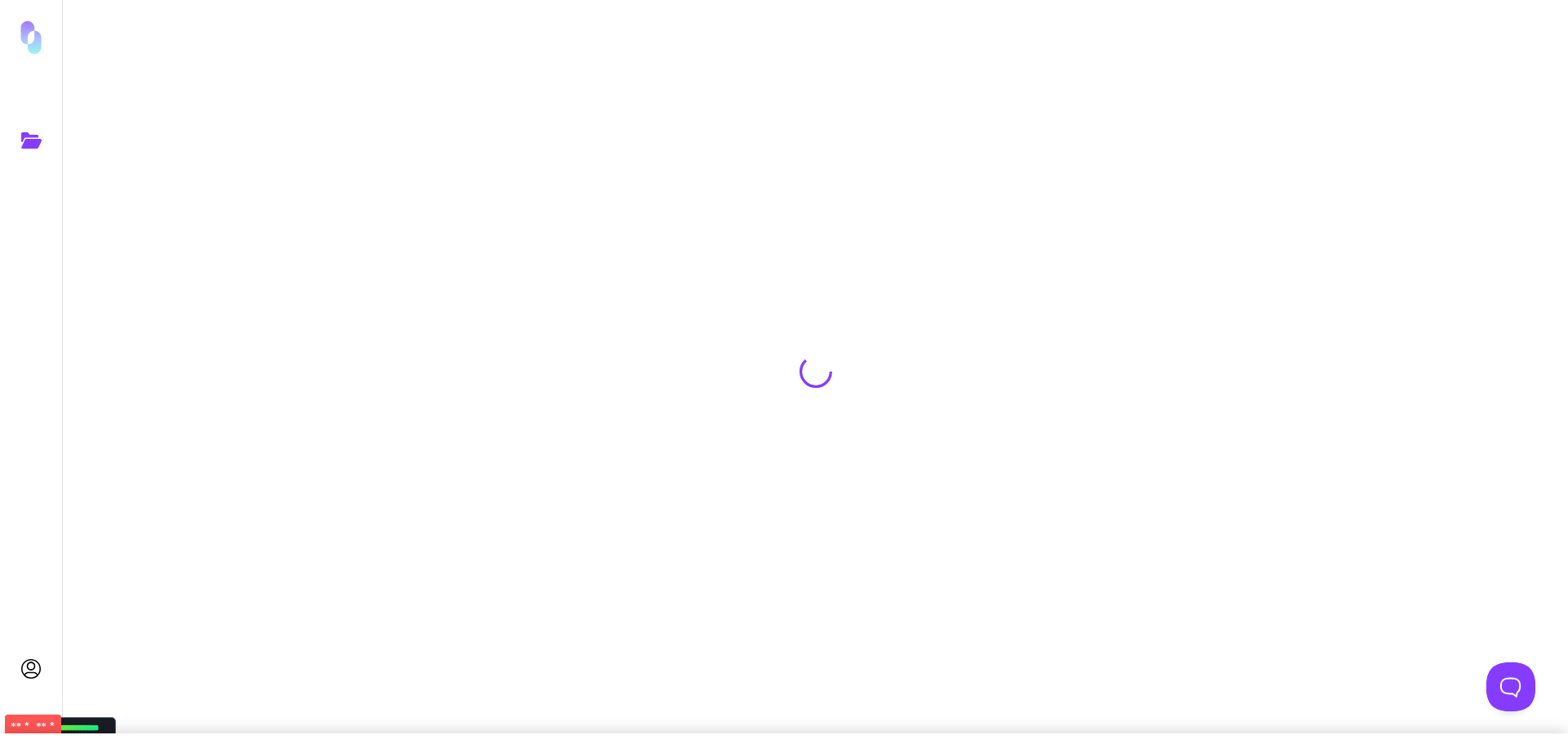 scroll, scrollTop: 0, scrollLeft: 0, axis: both 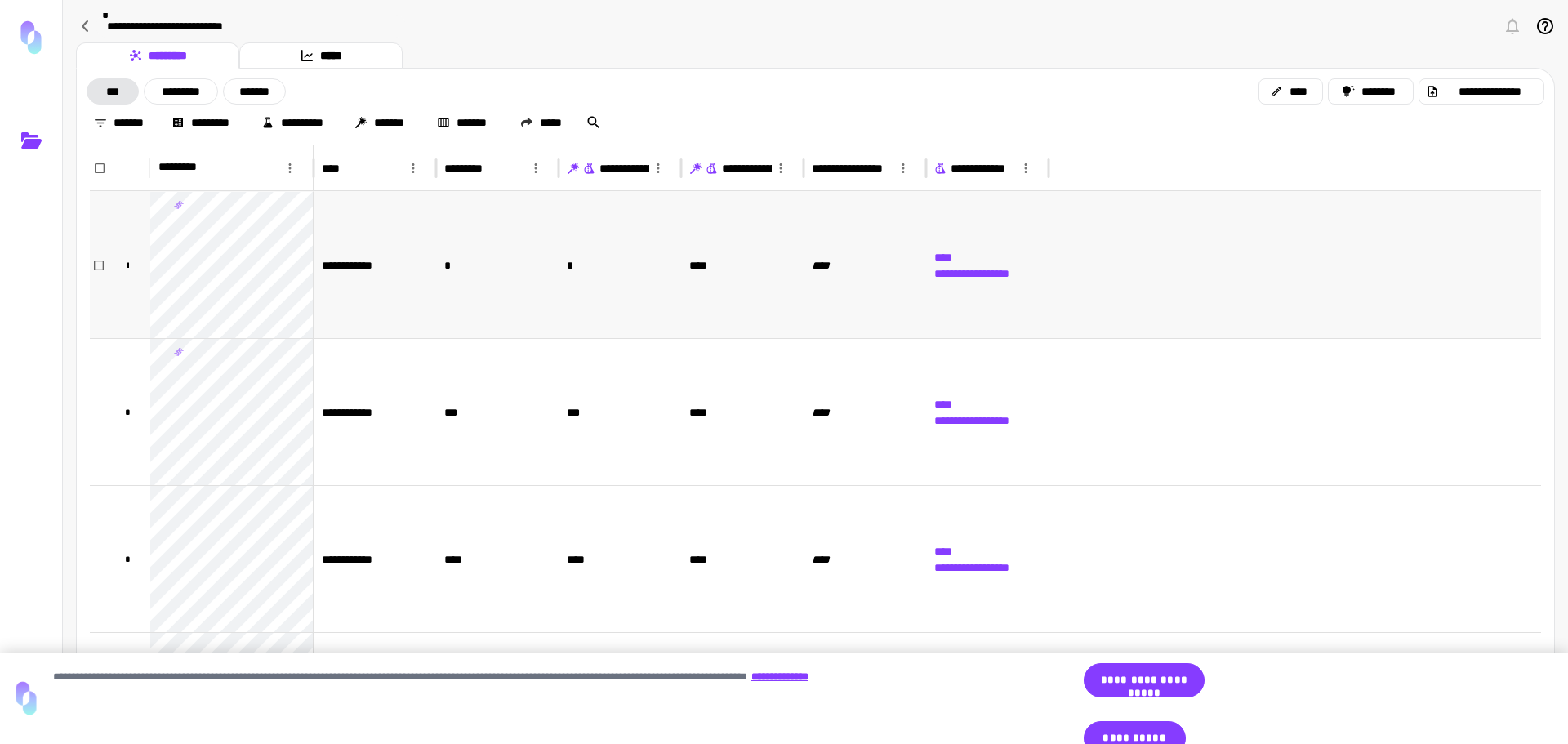 click on "****" at bounding box center [742, 265] 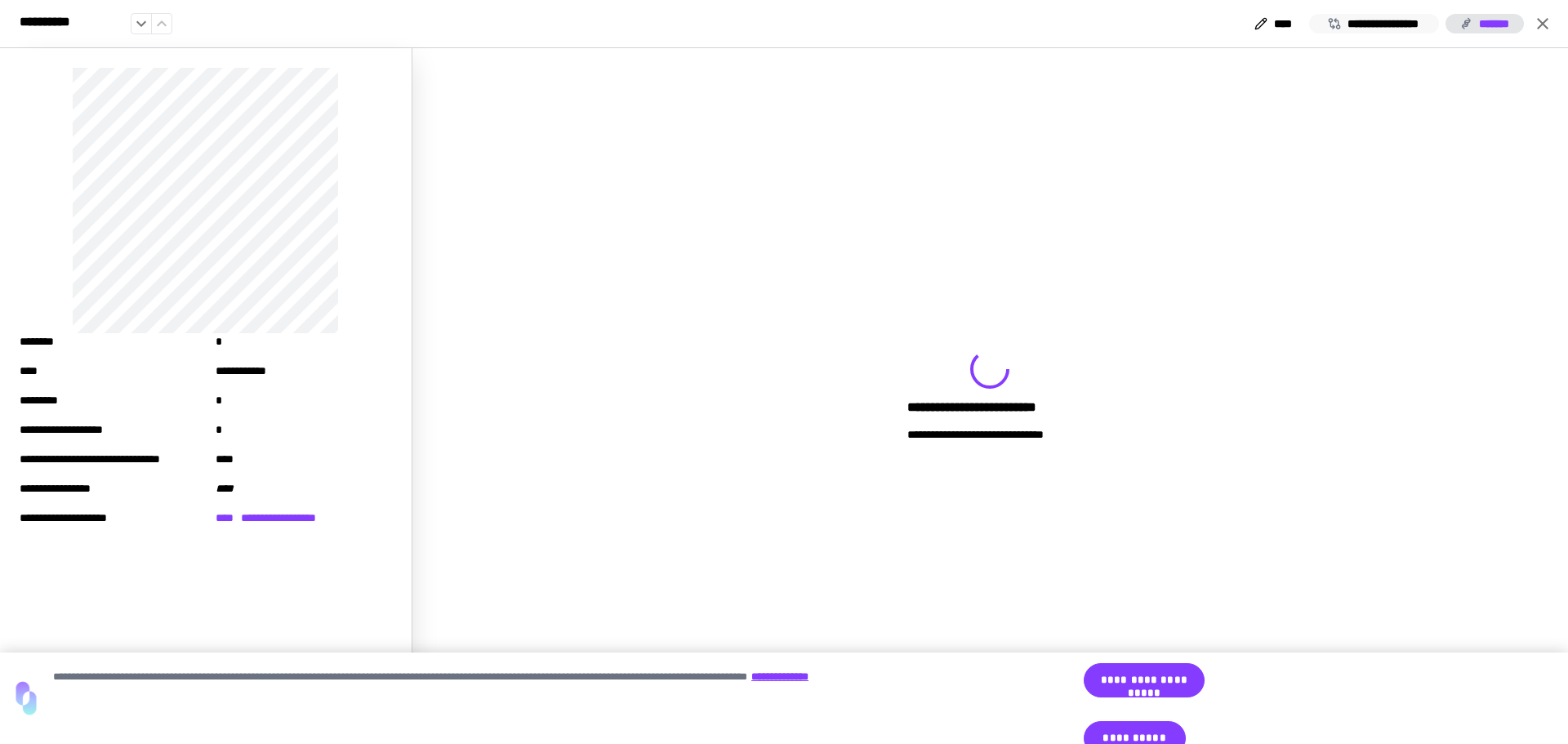 click on "**********" at bounding box center [1374, 24] 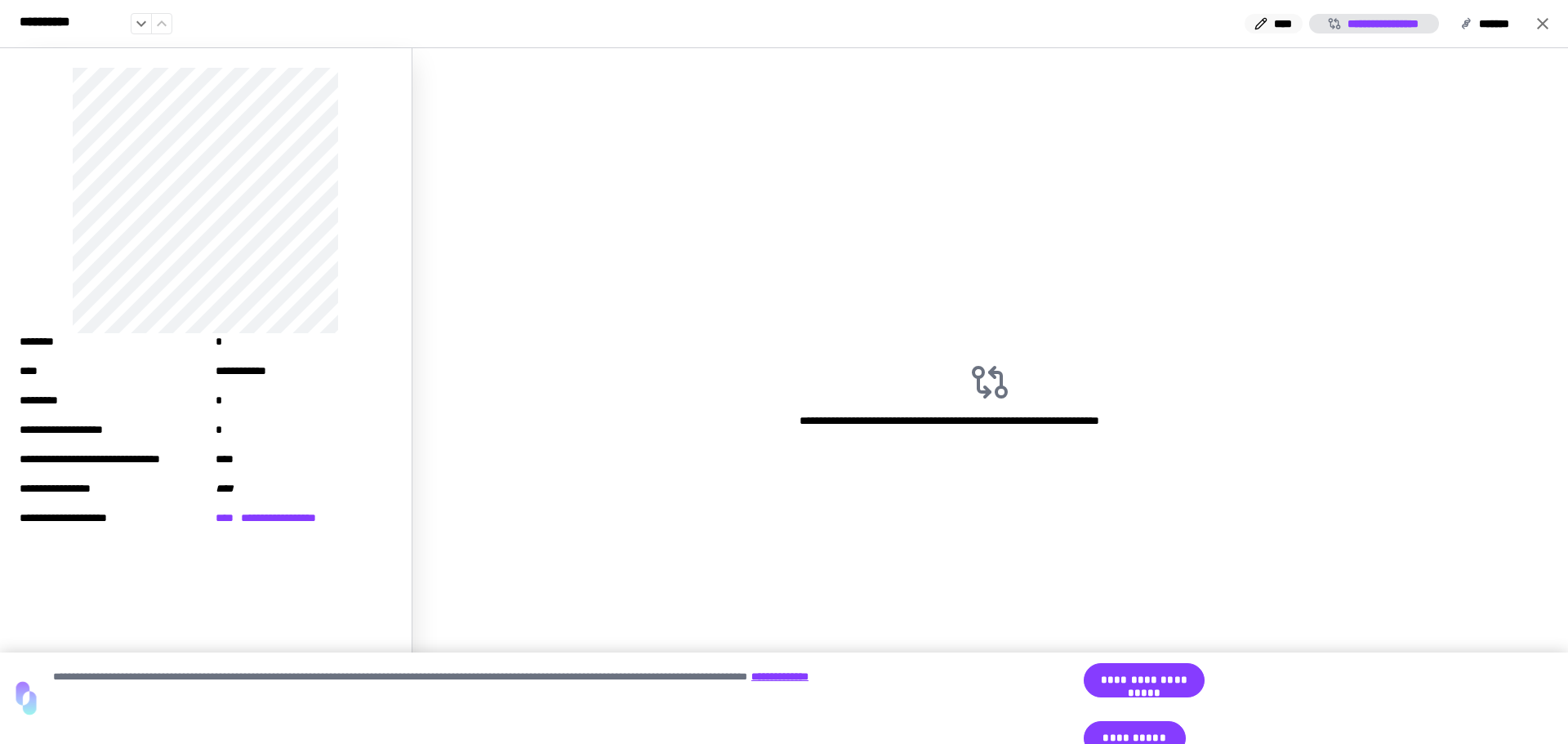 click on "****" at bounding box center (1273, 24) 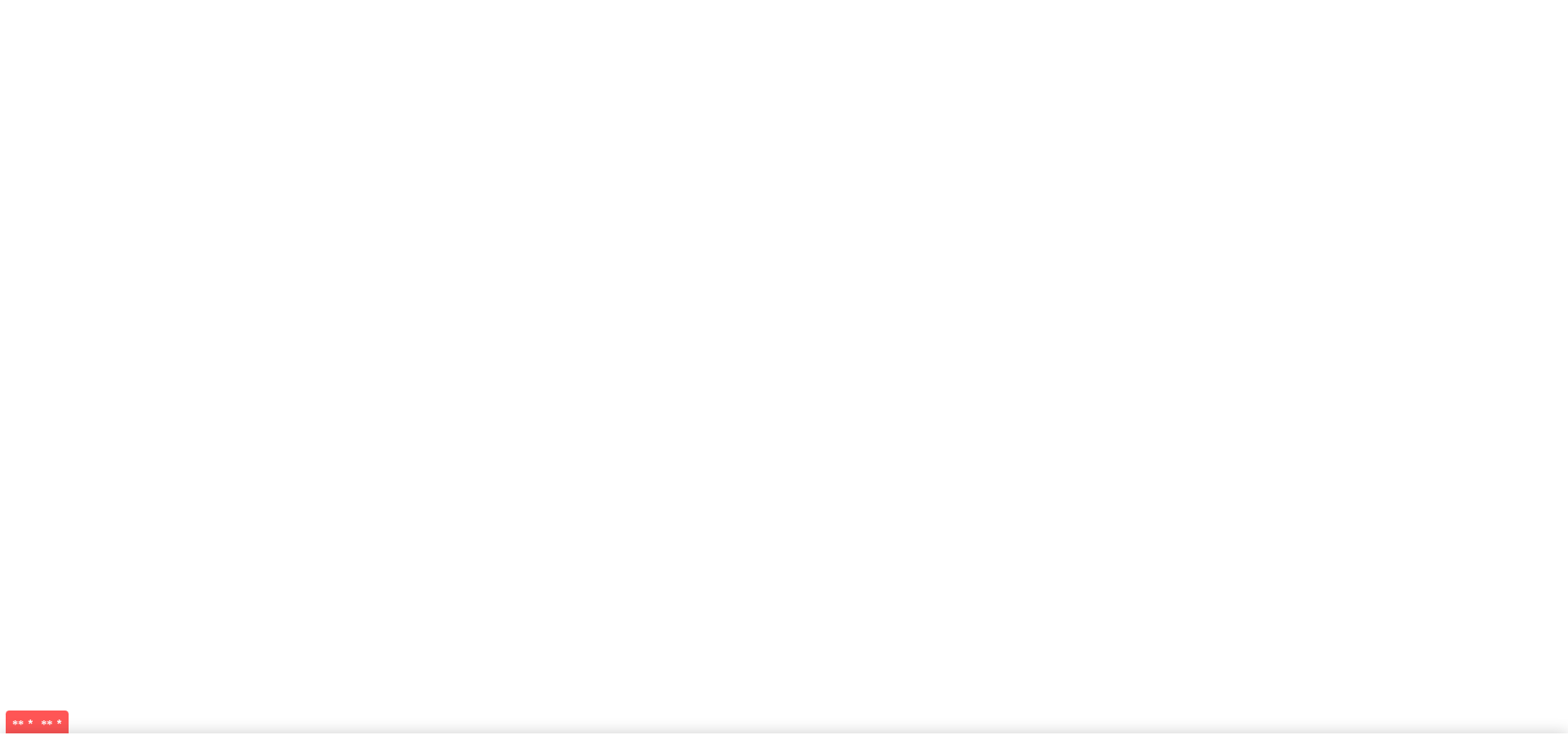 scroll, scrollTop: 0, scrollLeft: 0, axis: both 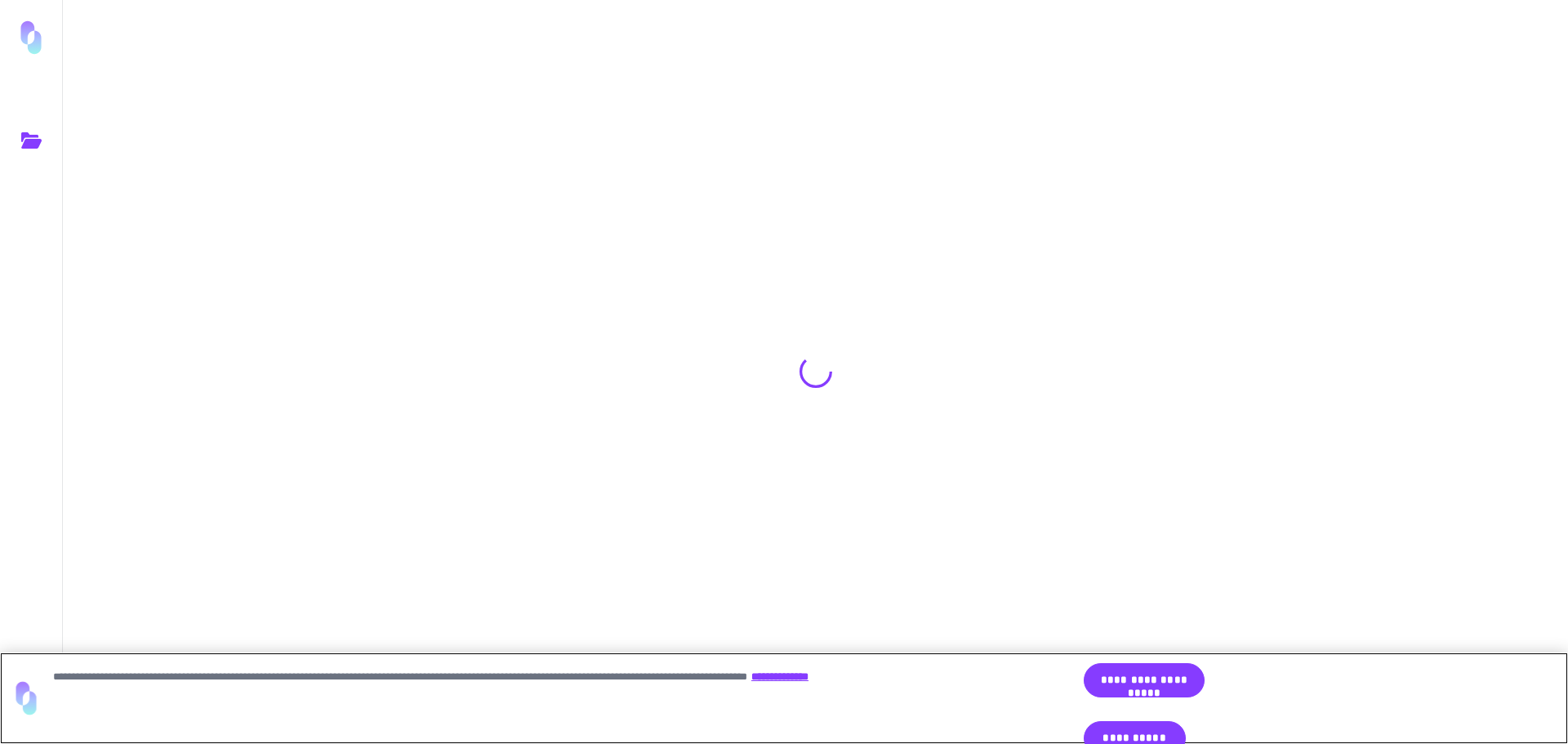 click on "**********" at bounding box center (1144, 680) 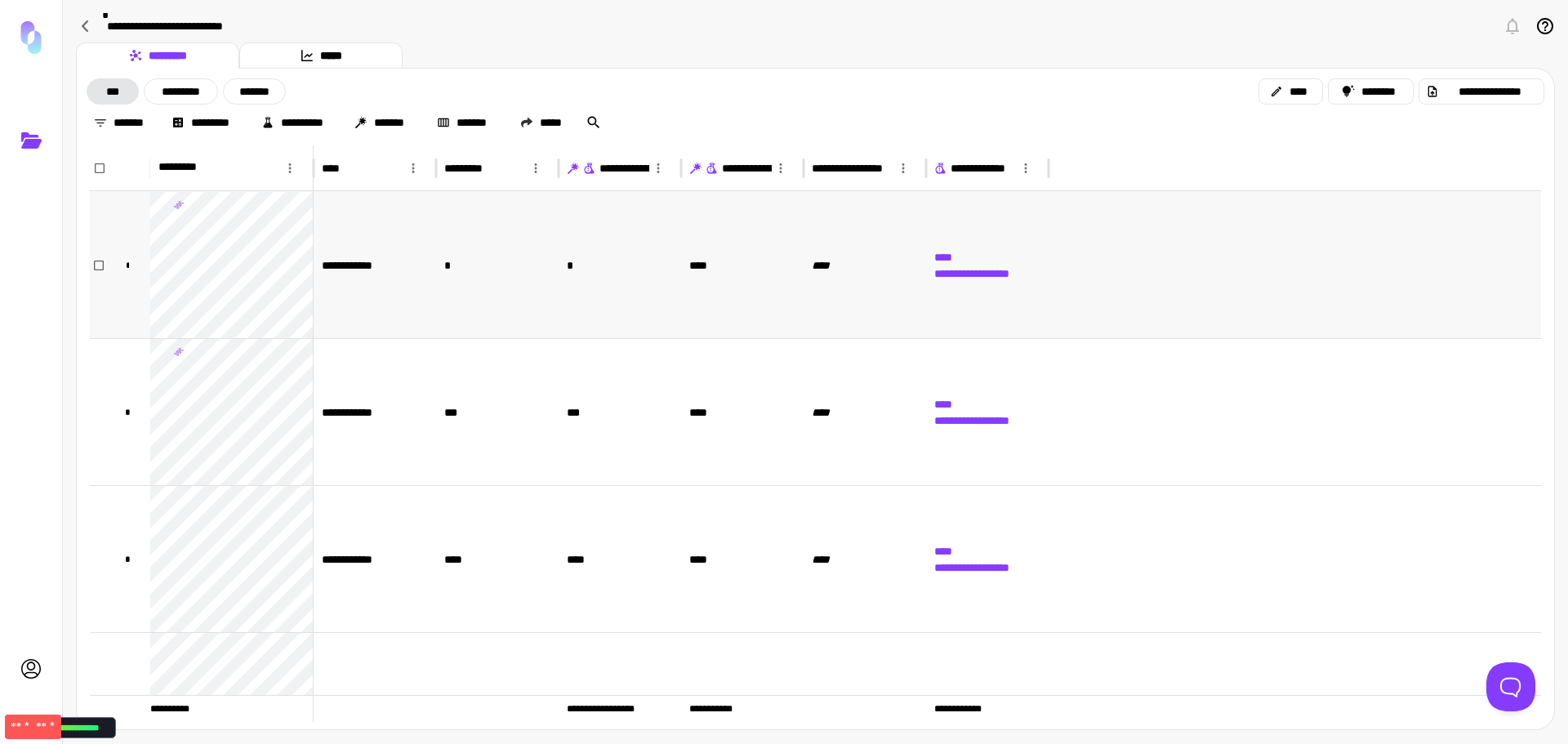 click at bounding box center [1294, 265] 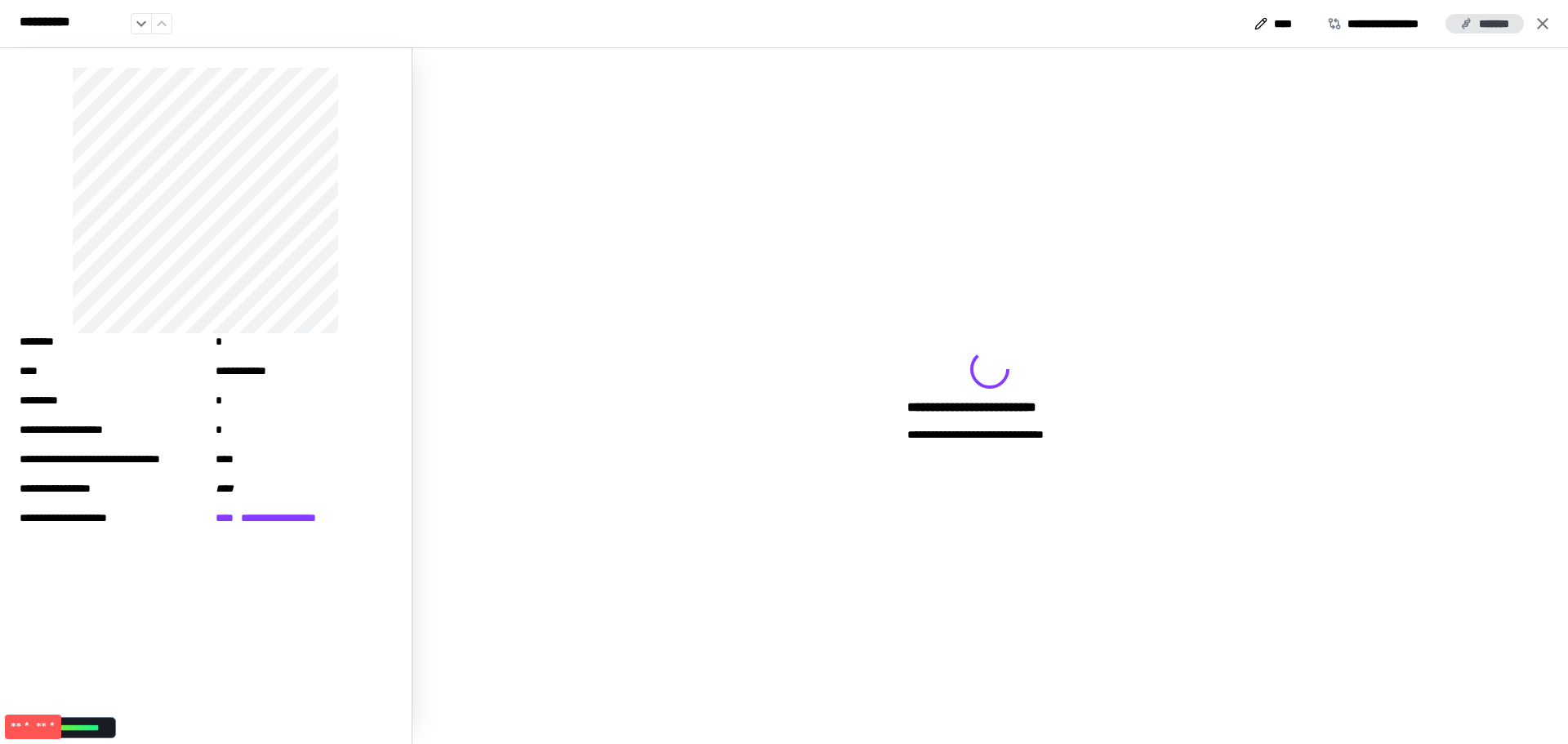 click 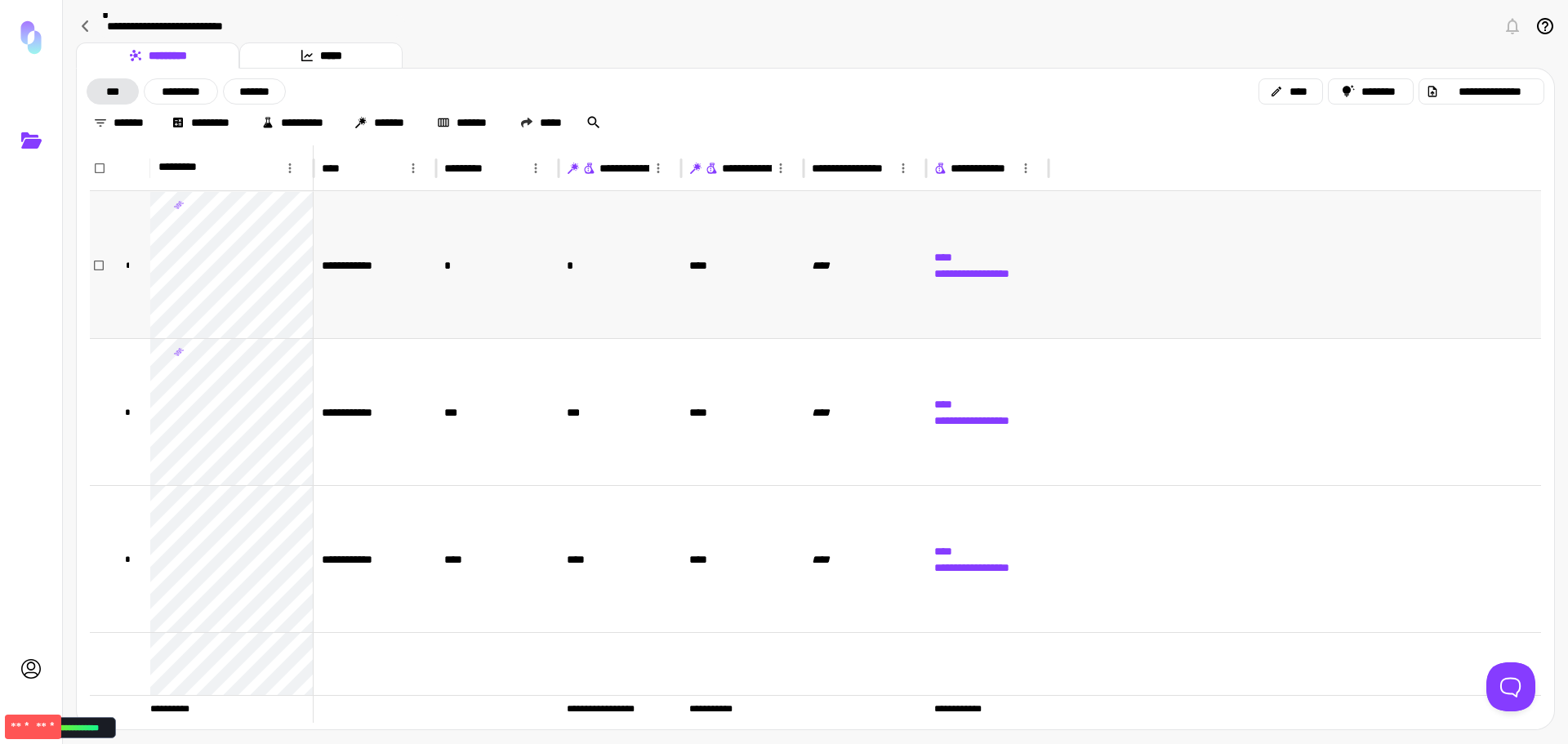 click on "****" at bounding box center [742, 265] 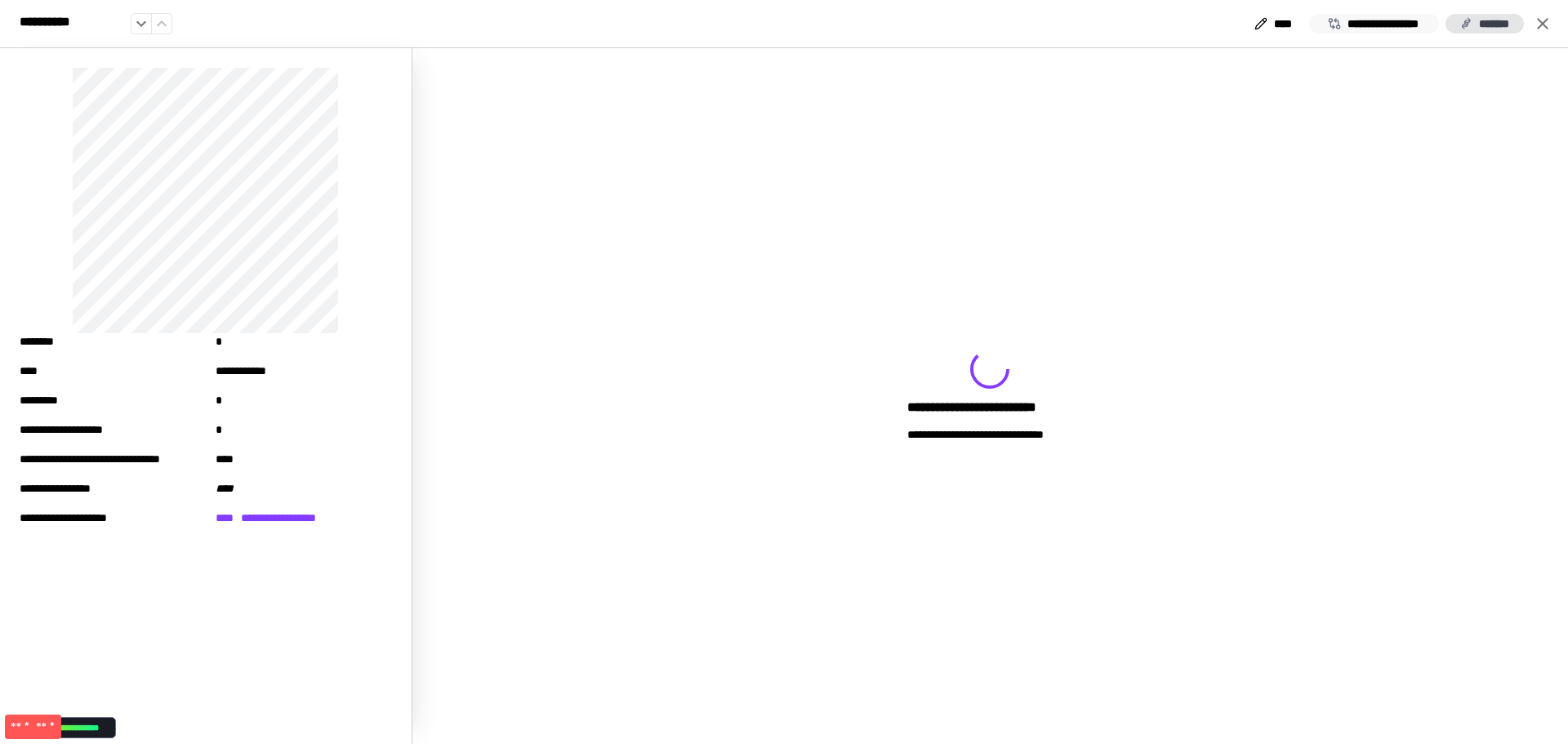 click on "**********" at bounding box center [1374, 24] 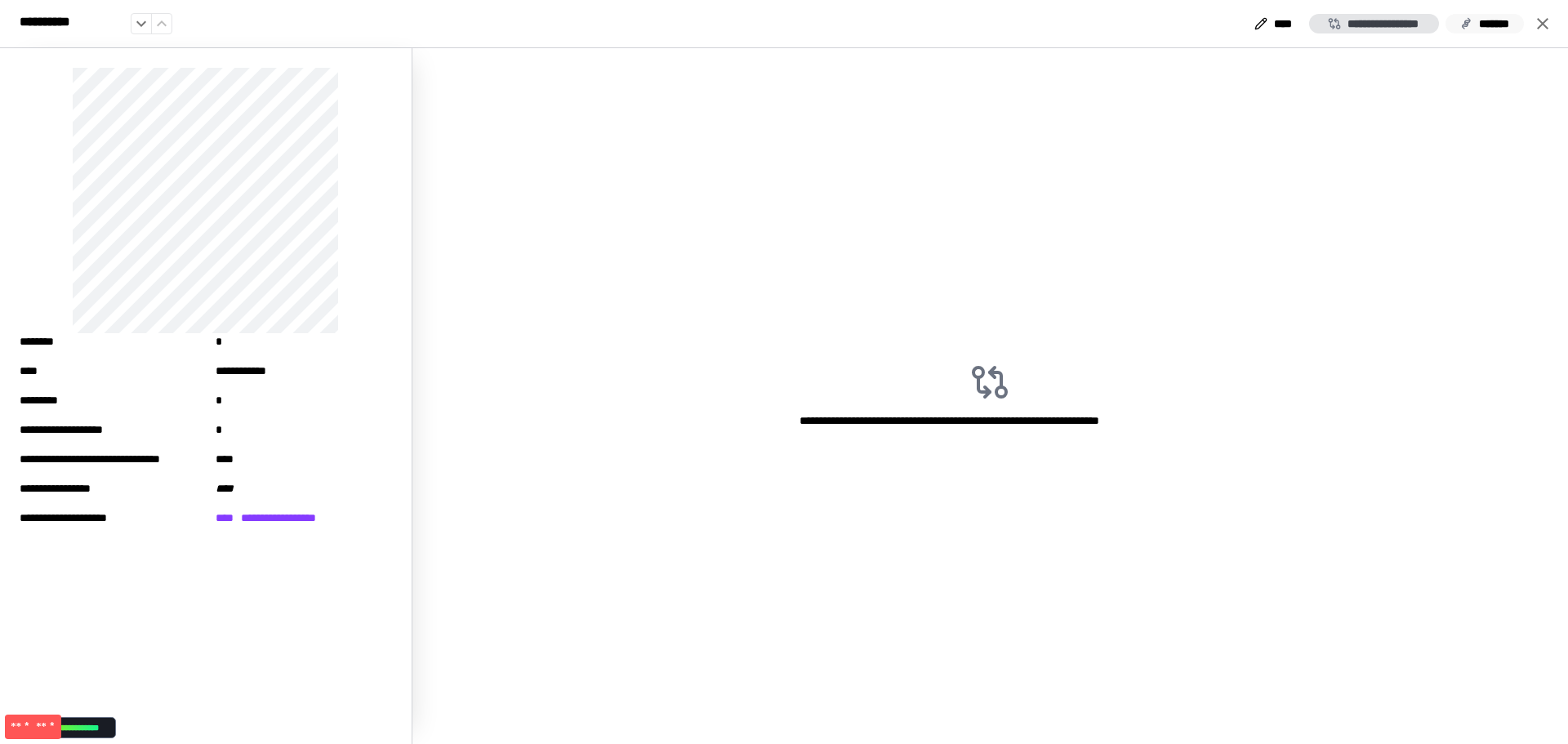click on "*******" at bounding box center [1485, 24] 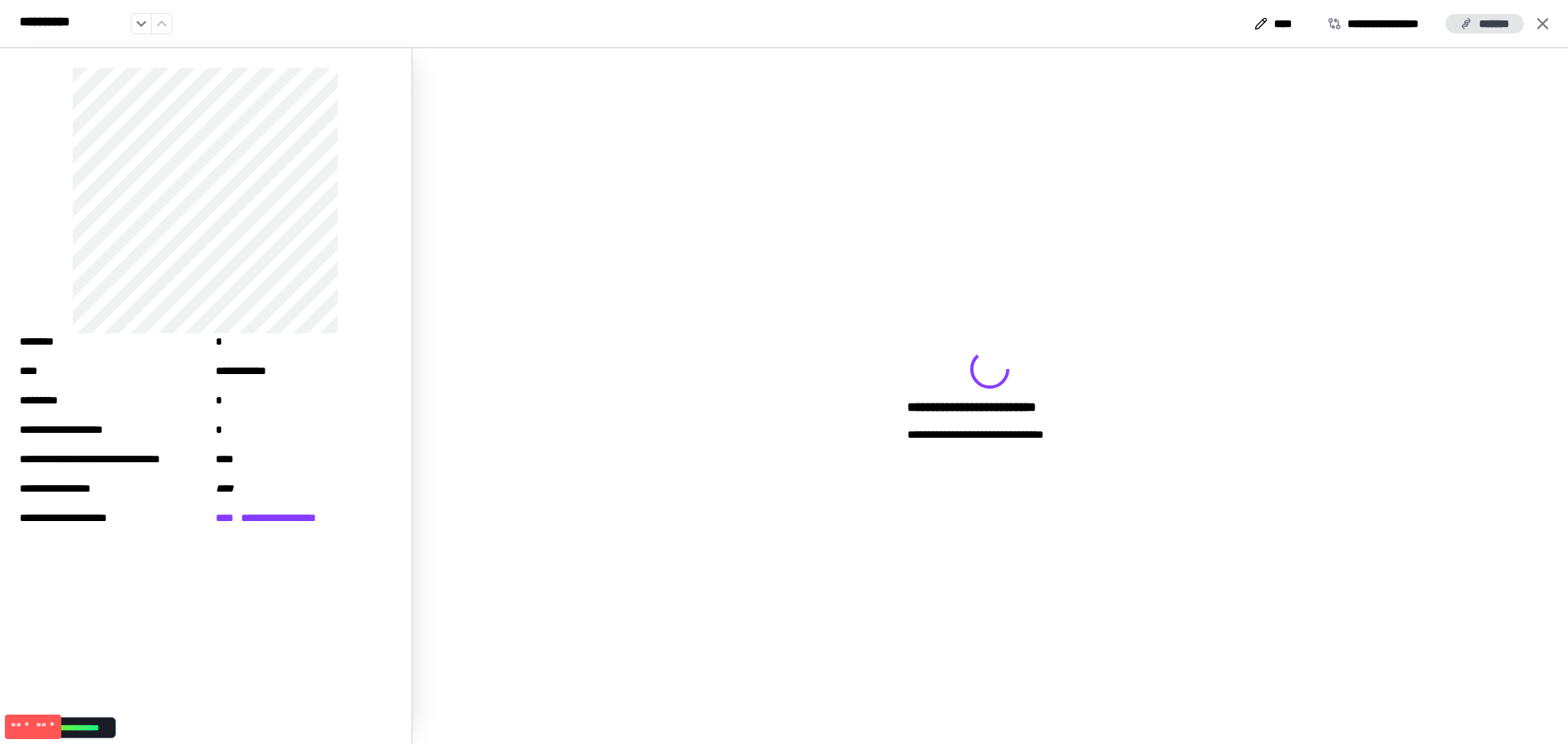 type 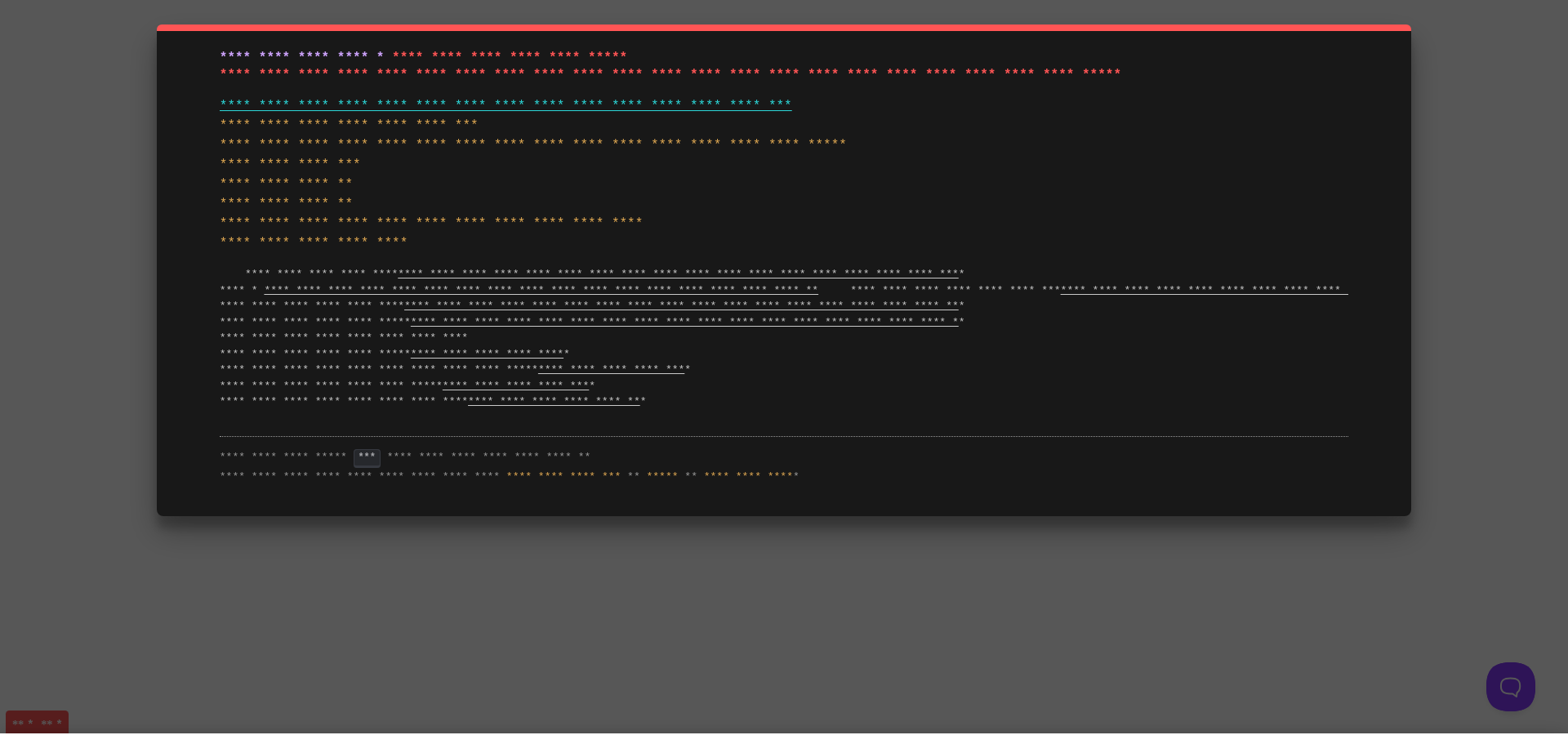 scroll, scrollTop: 0, scrollLeft: 0, axis: both 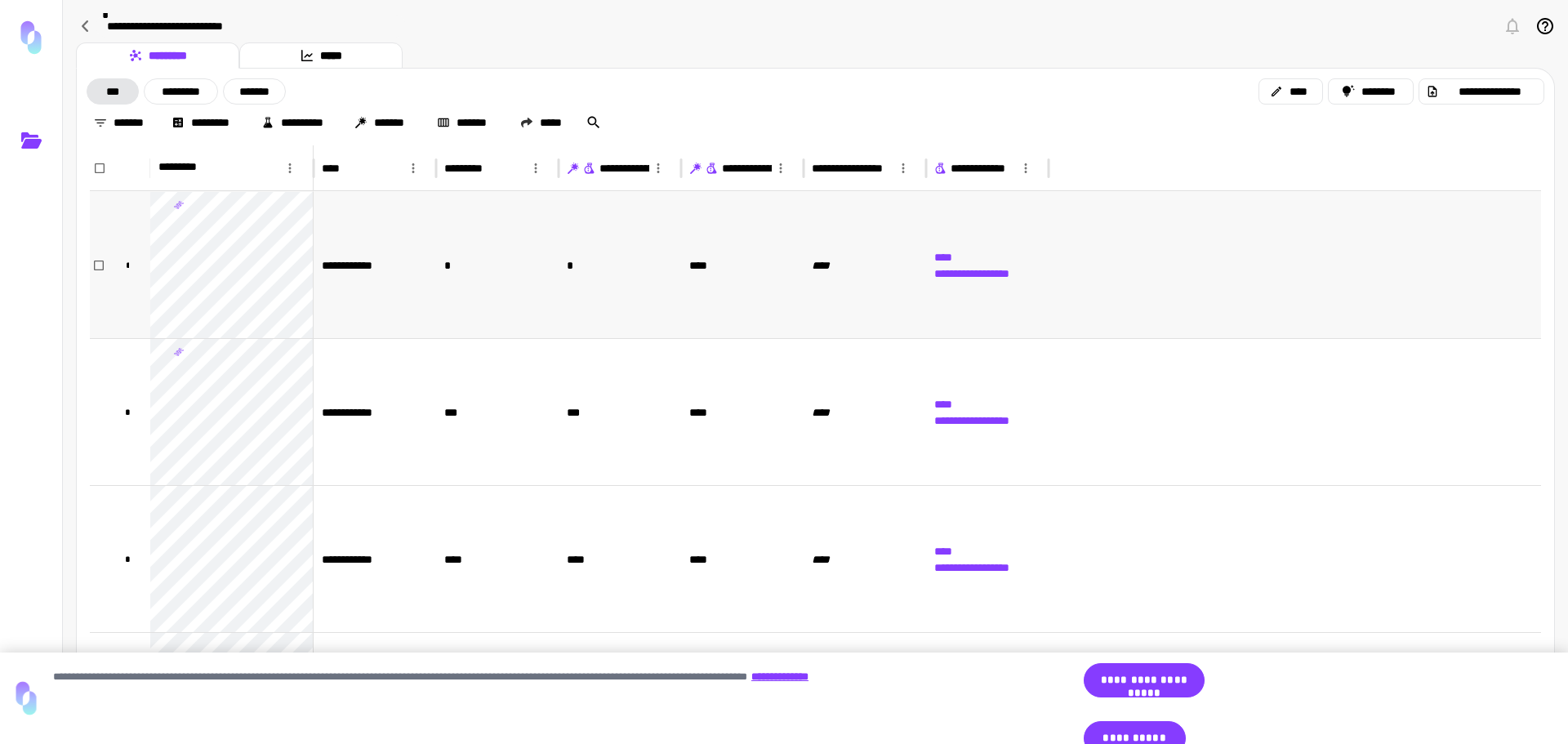 click at bounding box center [1294, 265] 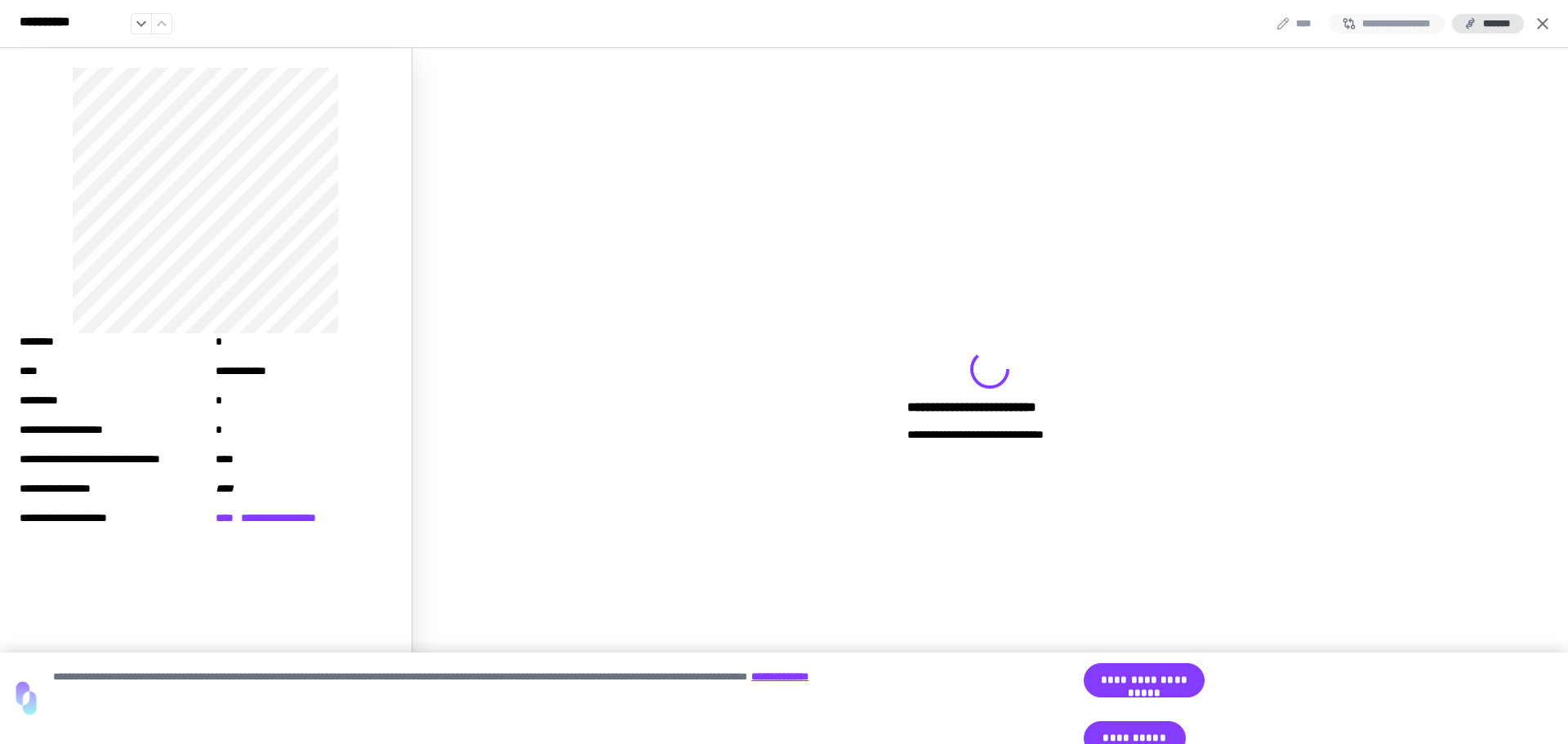 click on "**********" at bounding box center [1387, 24] 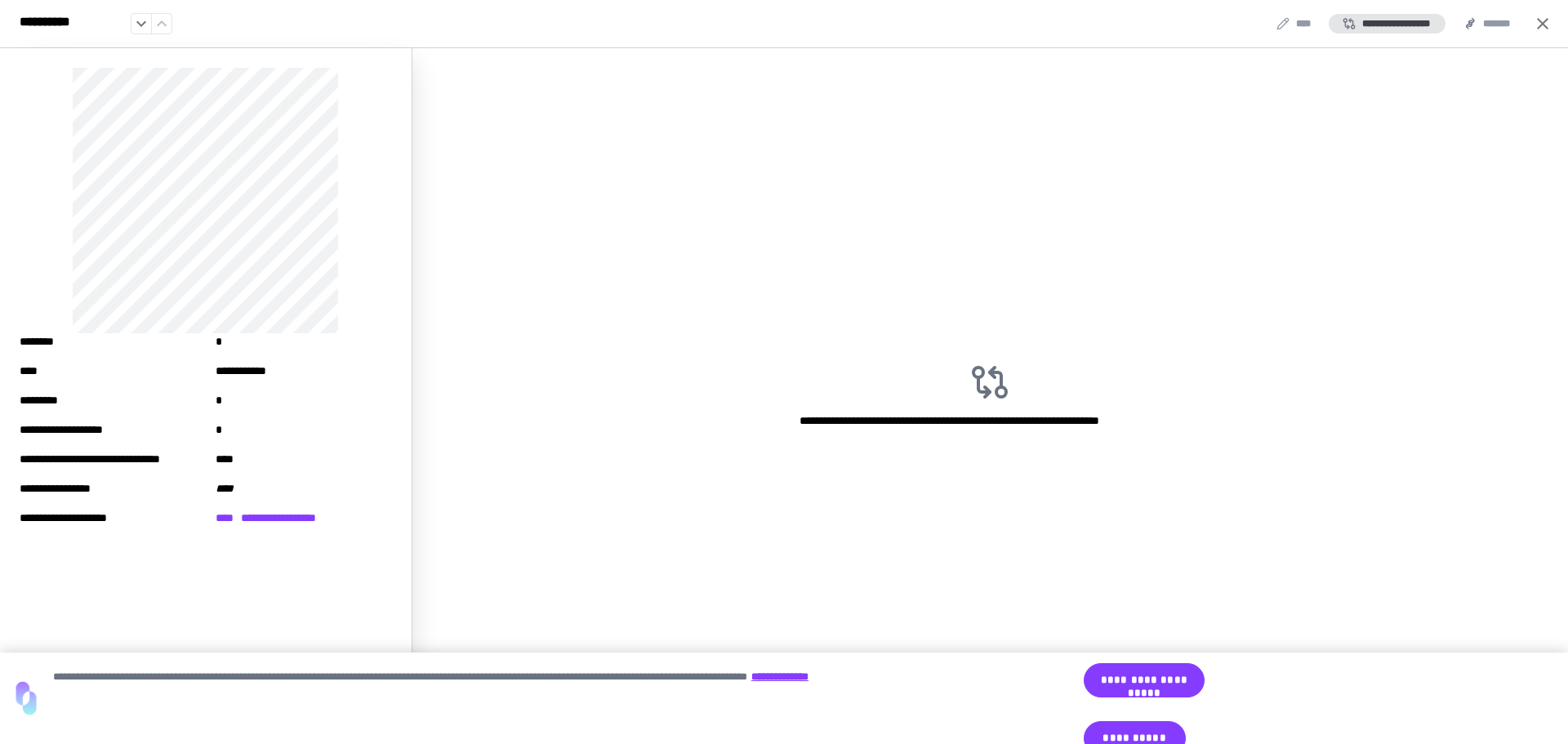 click on "**********" at bounding box center [784, 396] 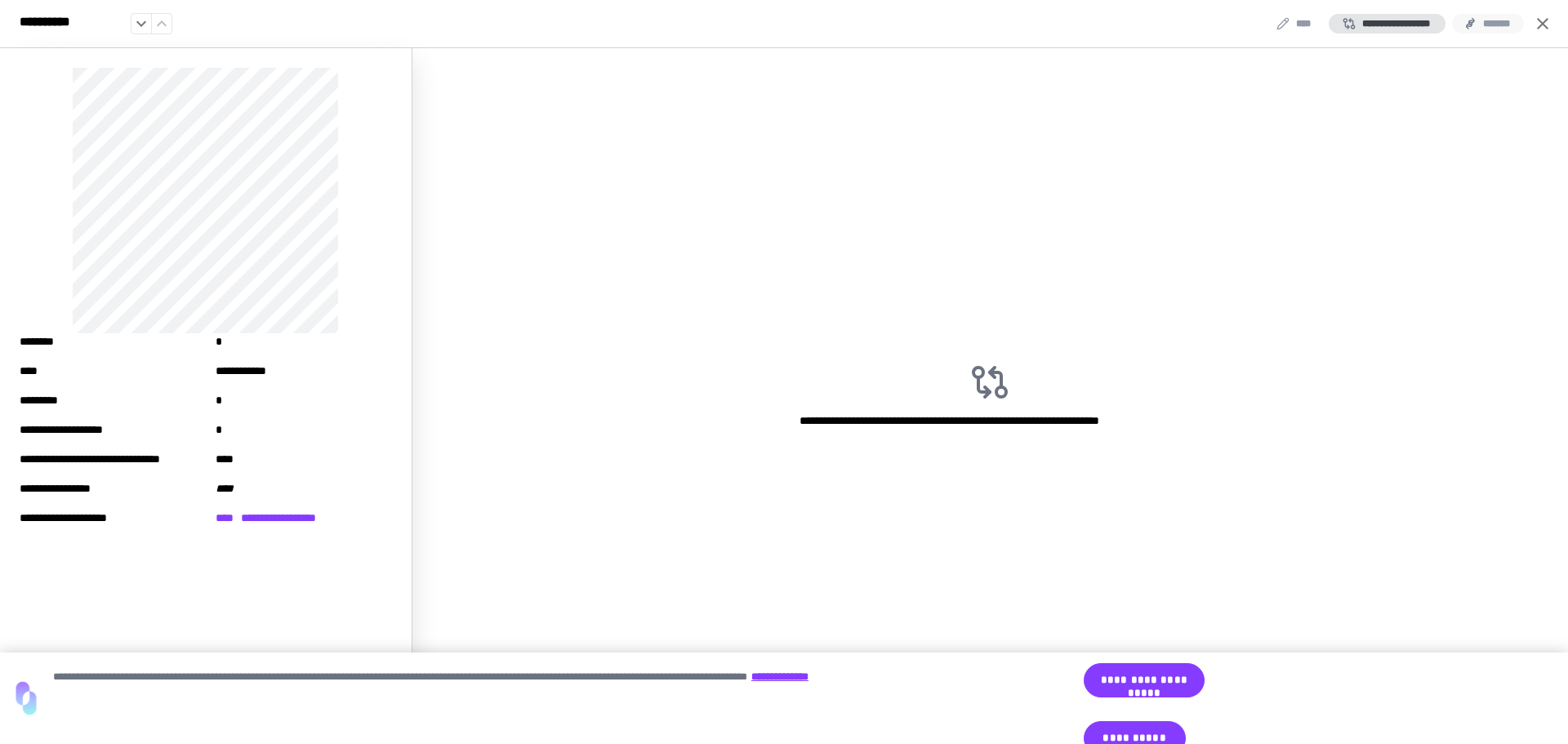 click on "*******" at bounding box center (1488, 24) 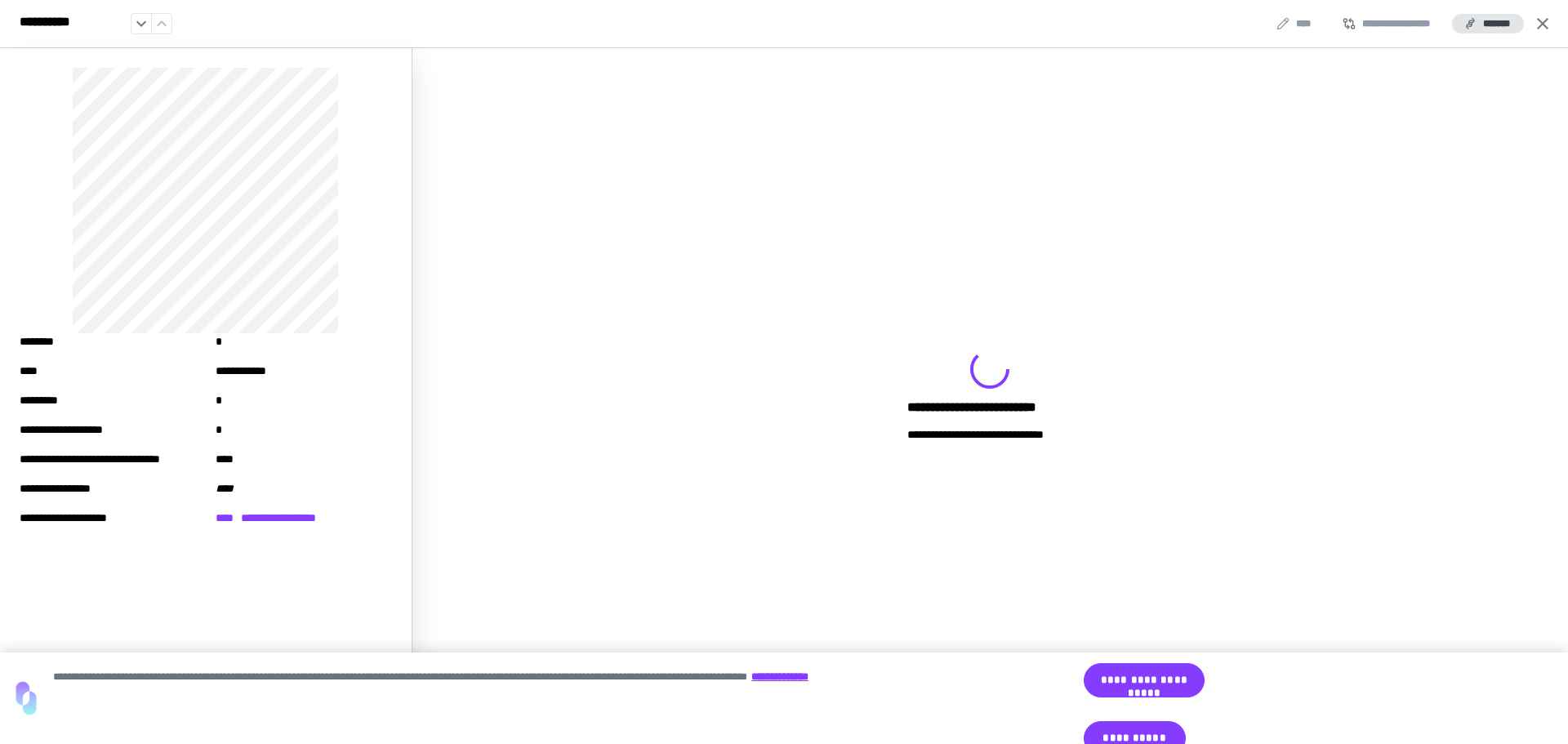 click on "**********" at bounding box center (990, 396) 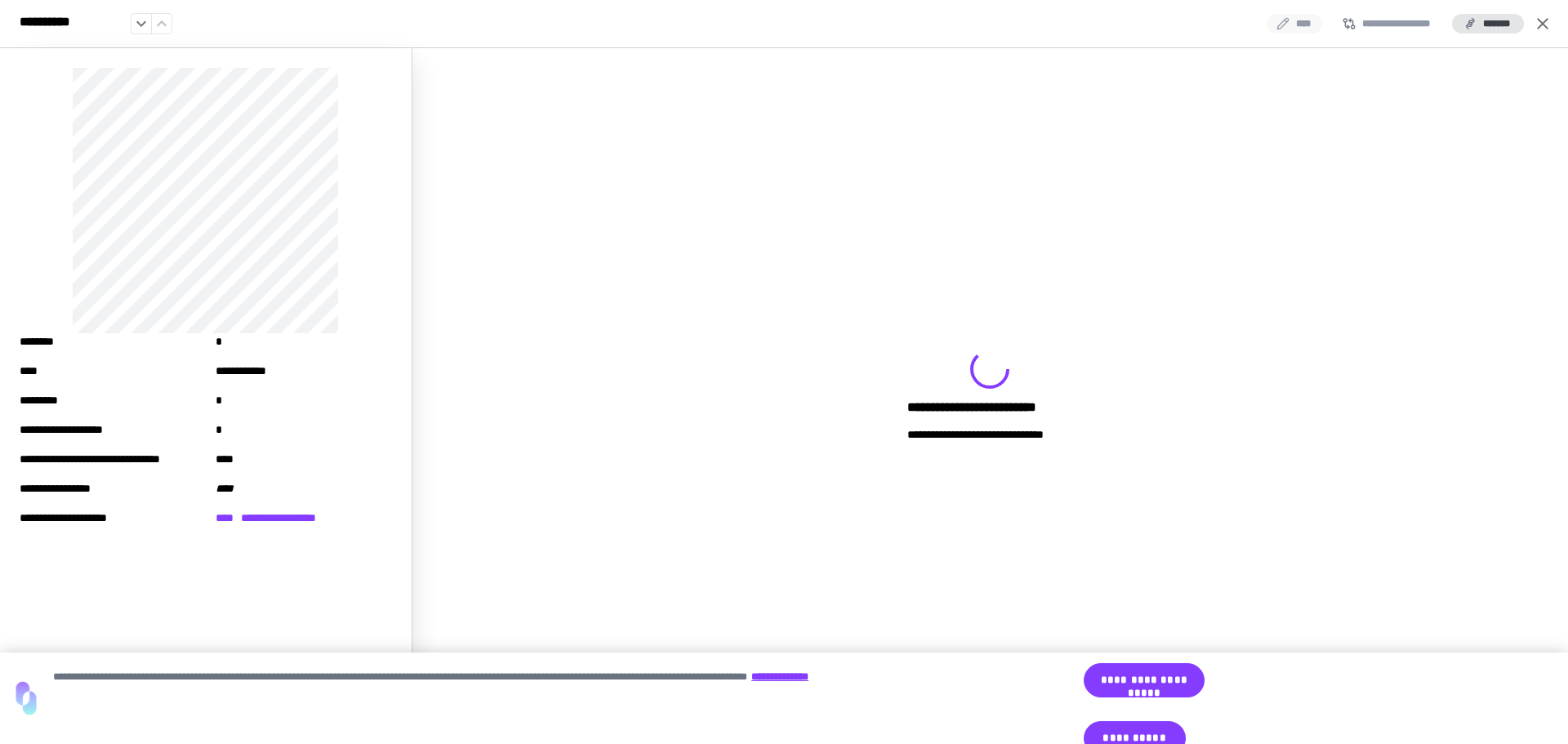 click on "****" at bounding box center [1294, 24] 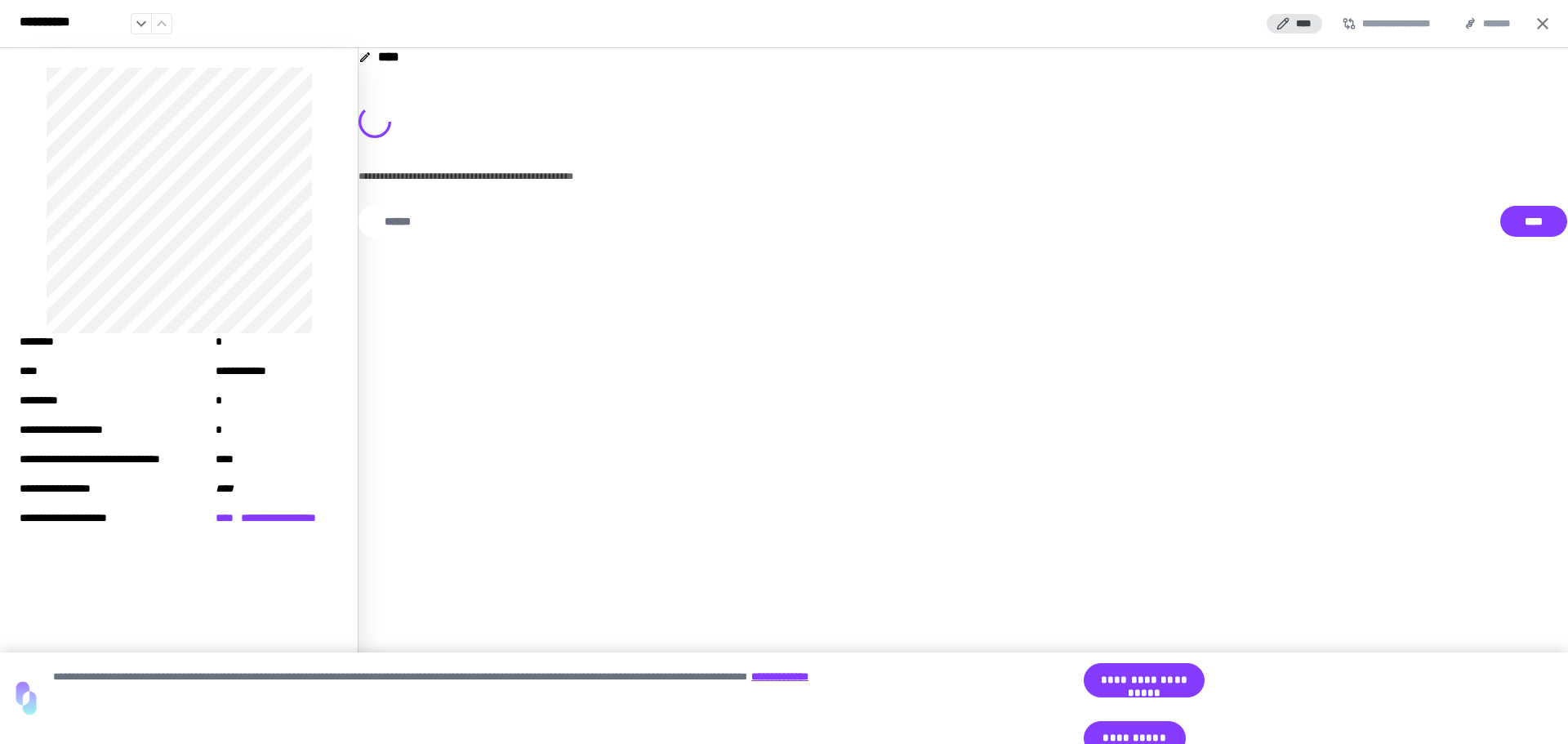 click on "****" at bounding box center (963, 57) 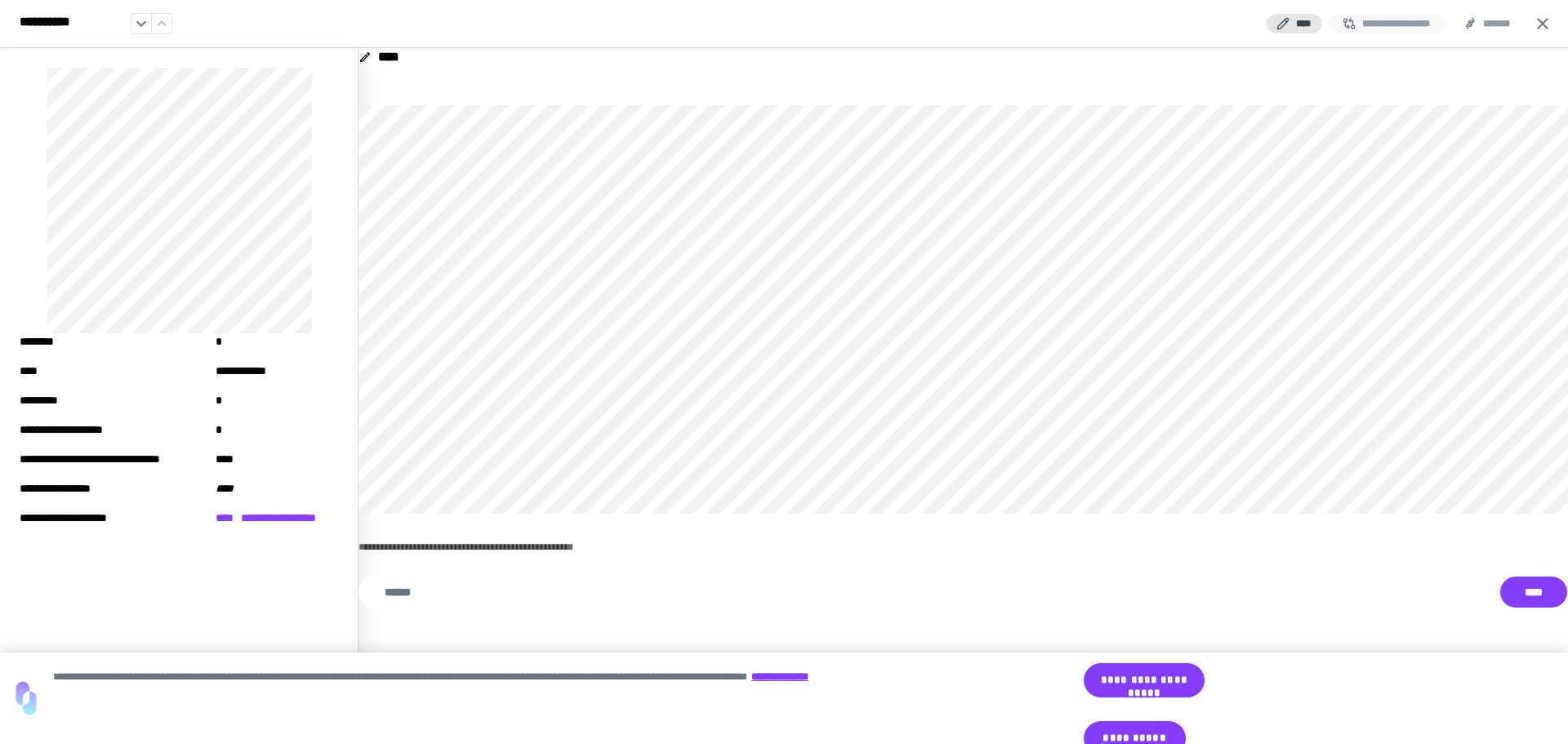 click on "**********" at bounding box center [1387, 24] 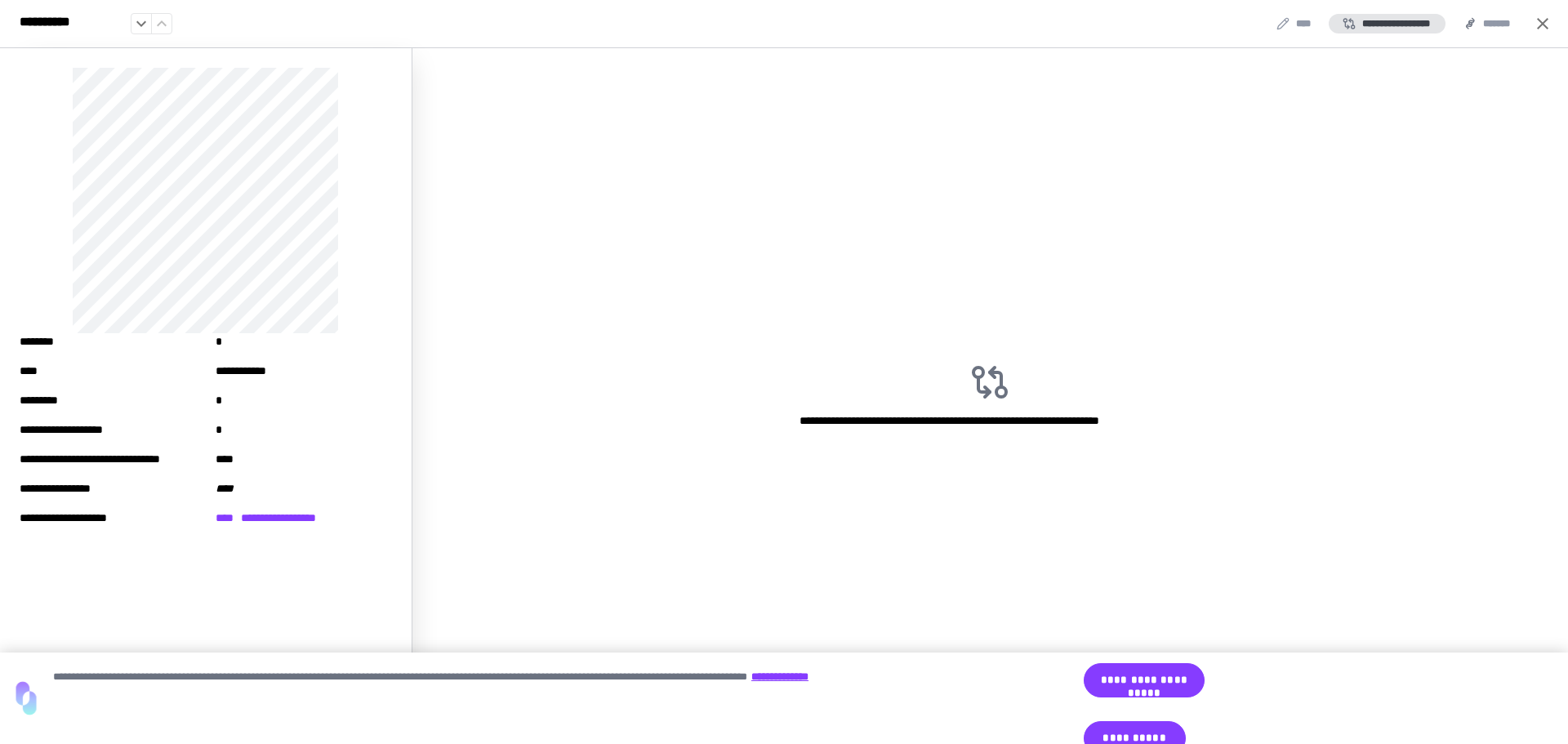 click on "**********" at bounding box center (784, 396) 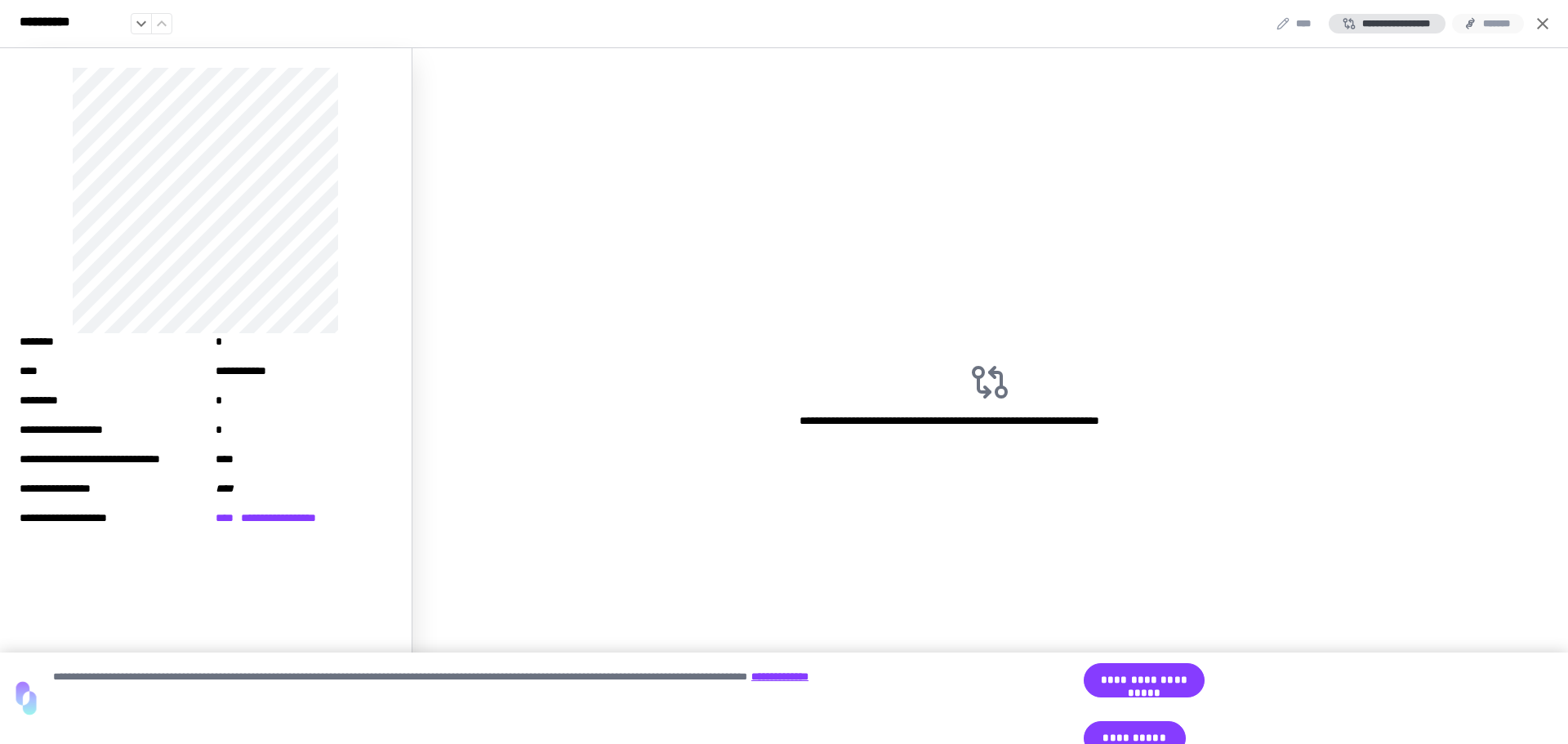 click on "*******" at bounding box center (1488, 24) 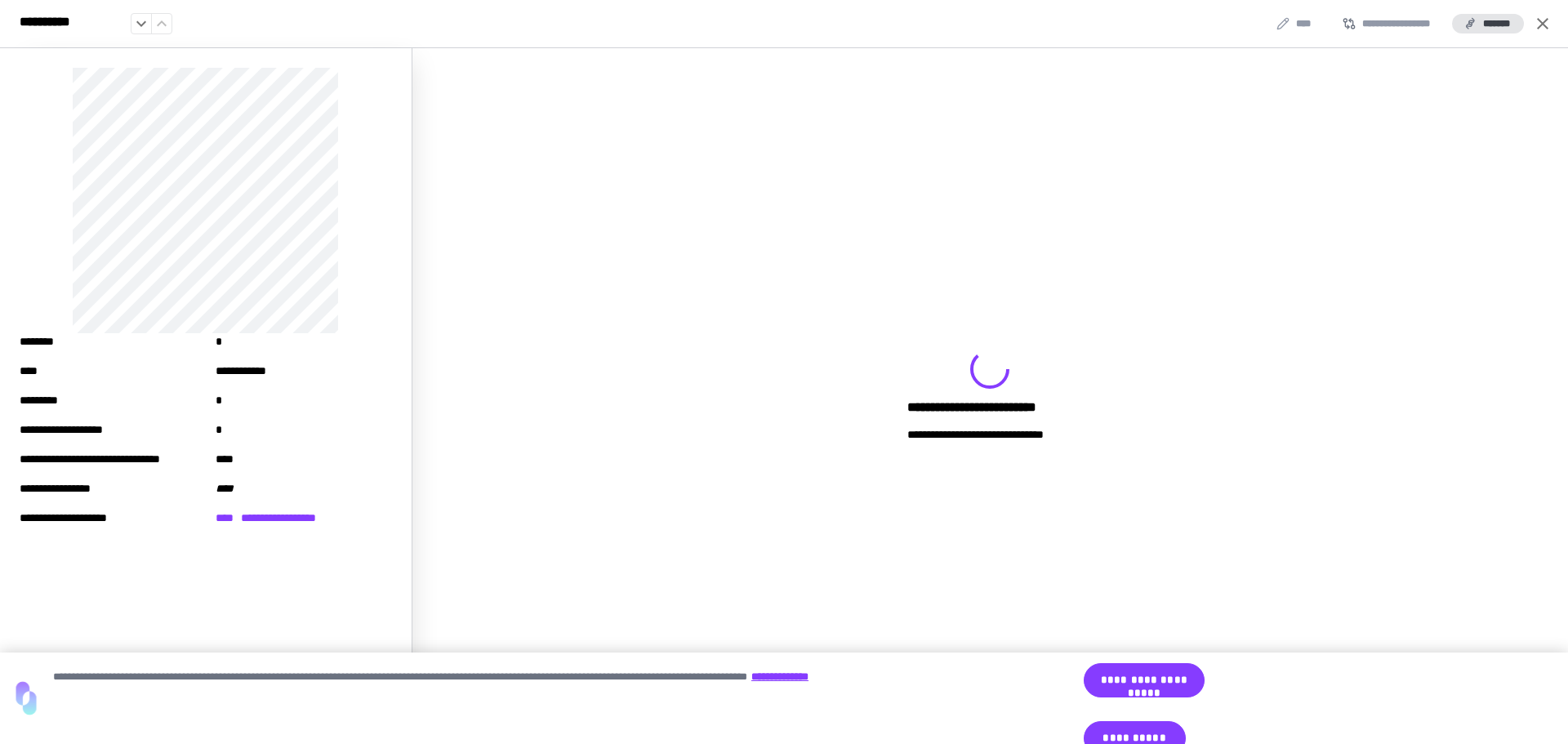 click on "**********" at bounding box center (784, 396) 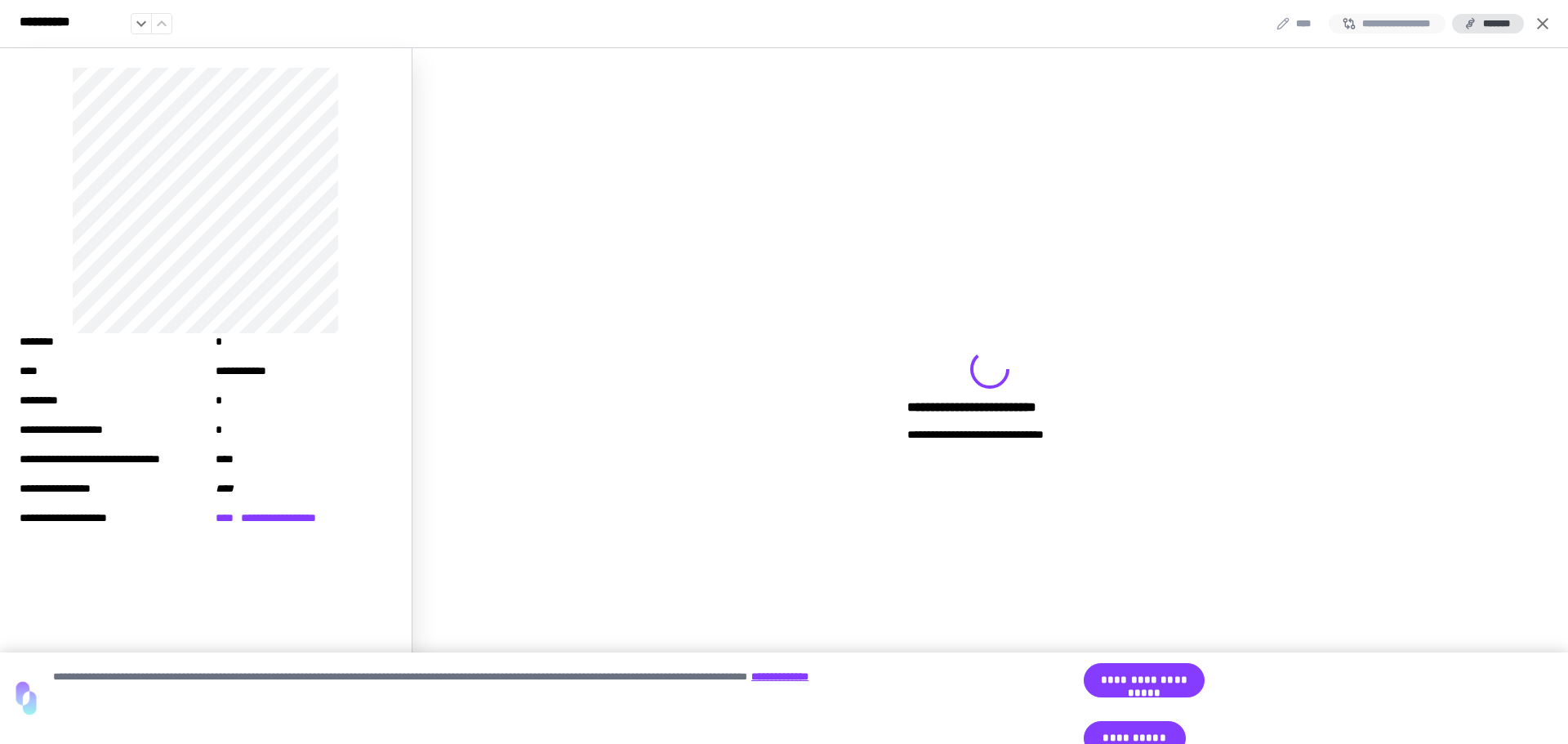 click on "**********" at bounding box center [1387, 24] 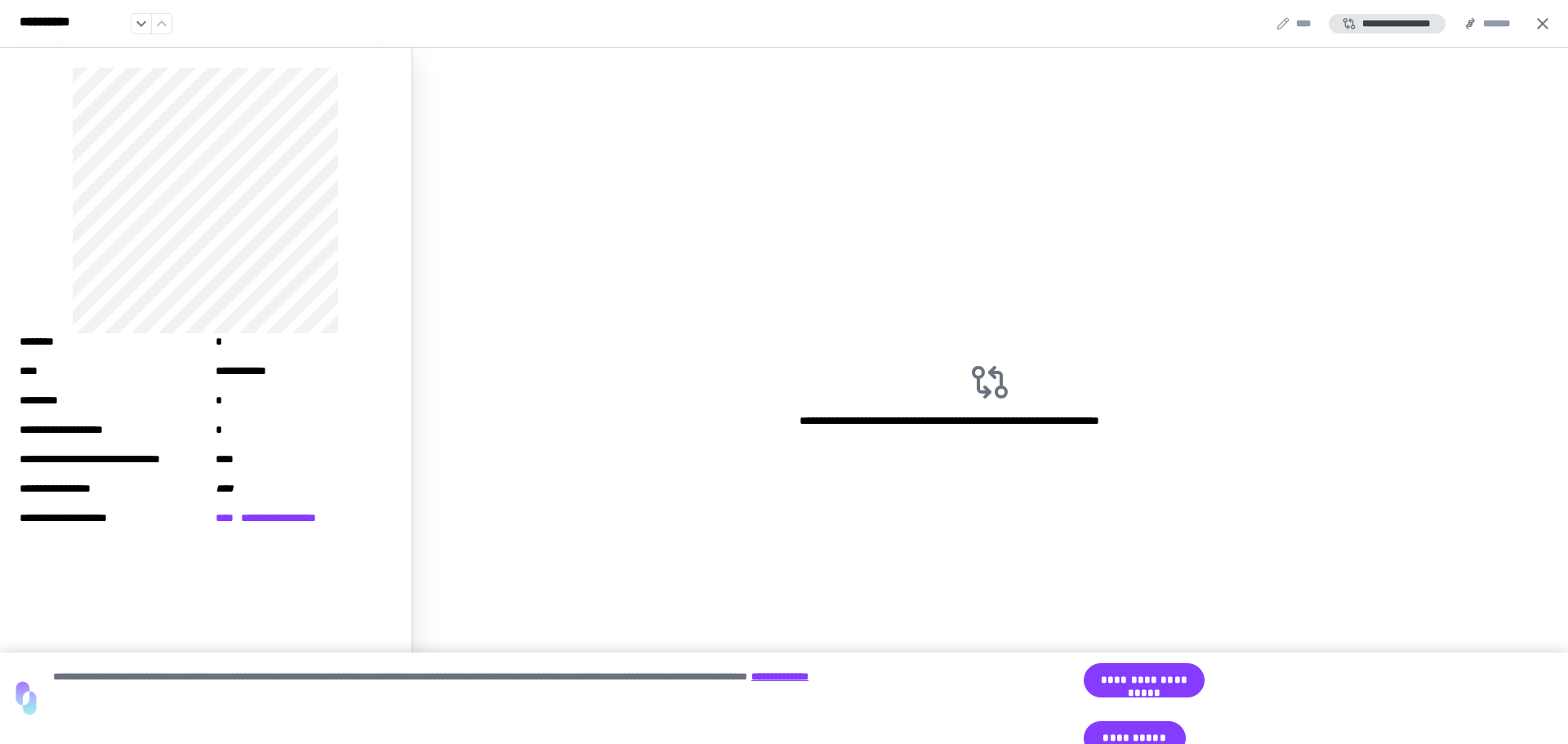 click on "**********" at bounding box center (784, 396) 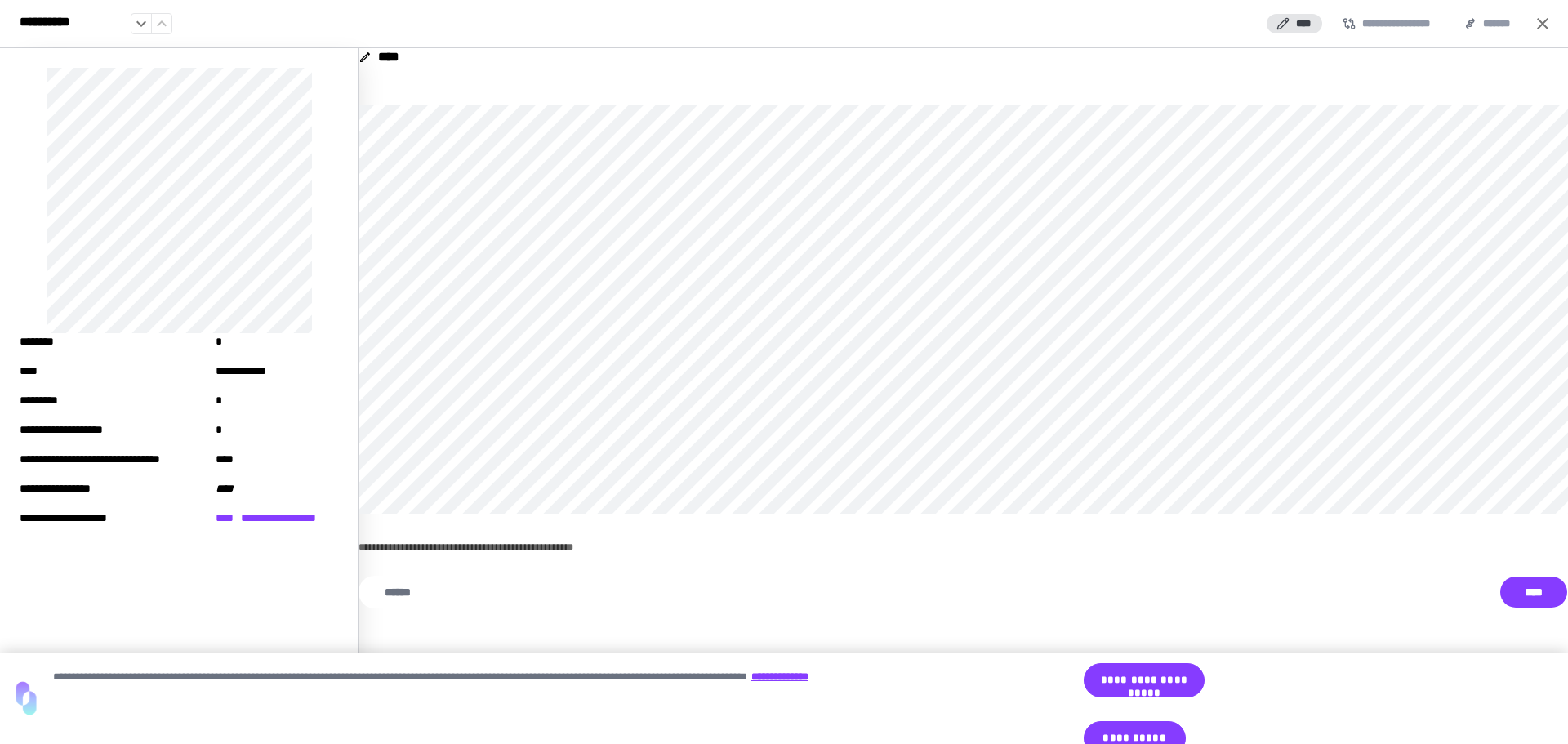 click on "**********" at bounding box center (963, 396) 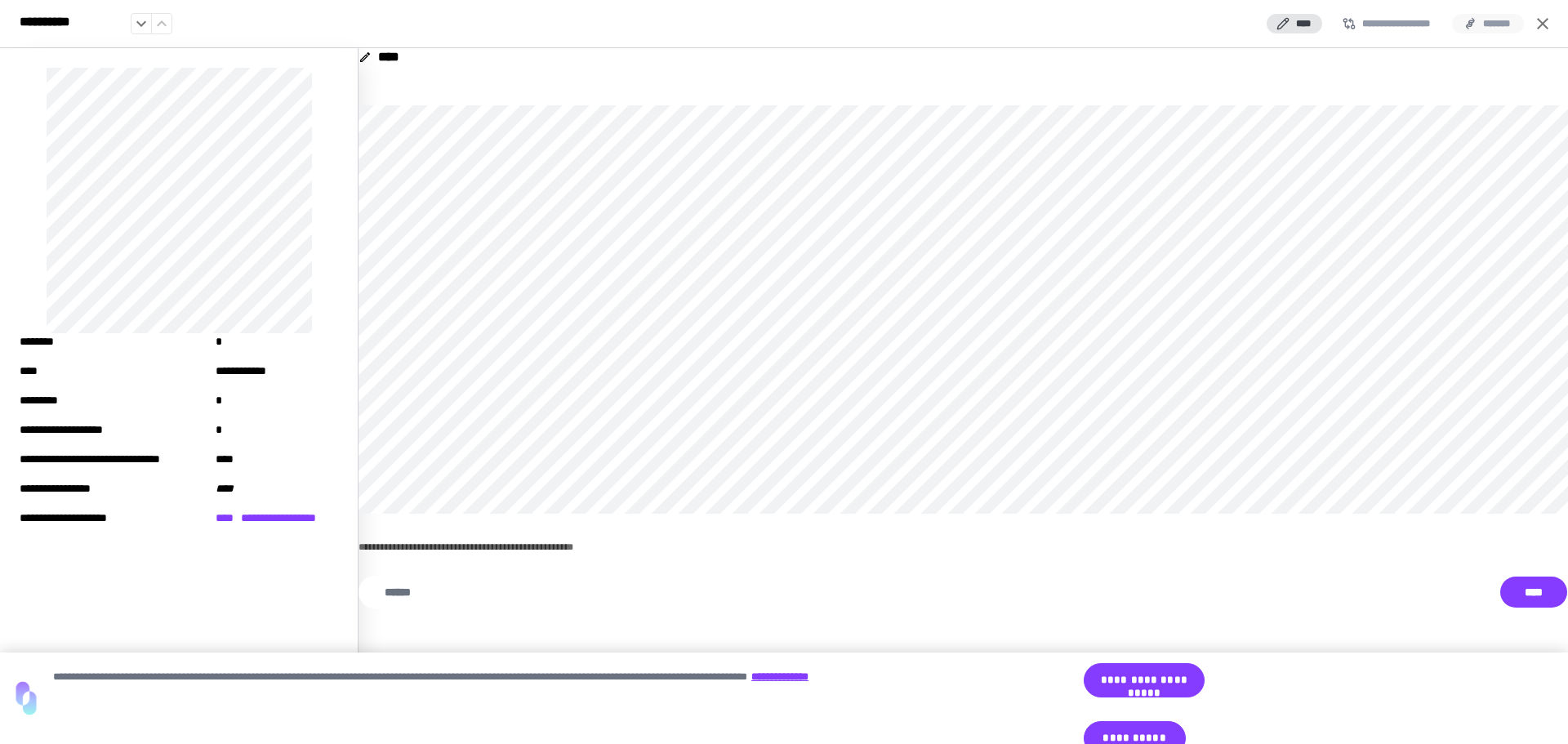 click on "*******" at bounding box center (1488, 24) 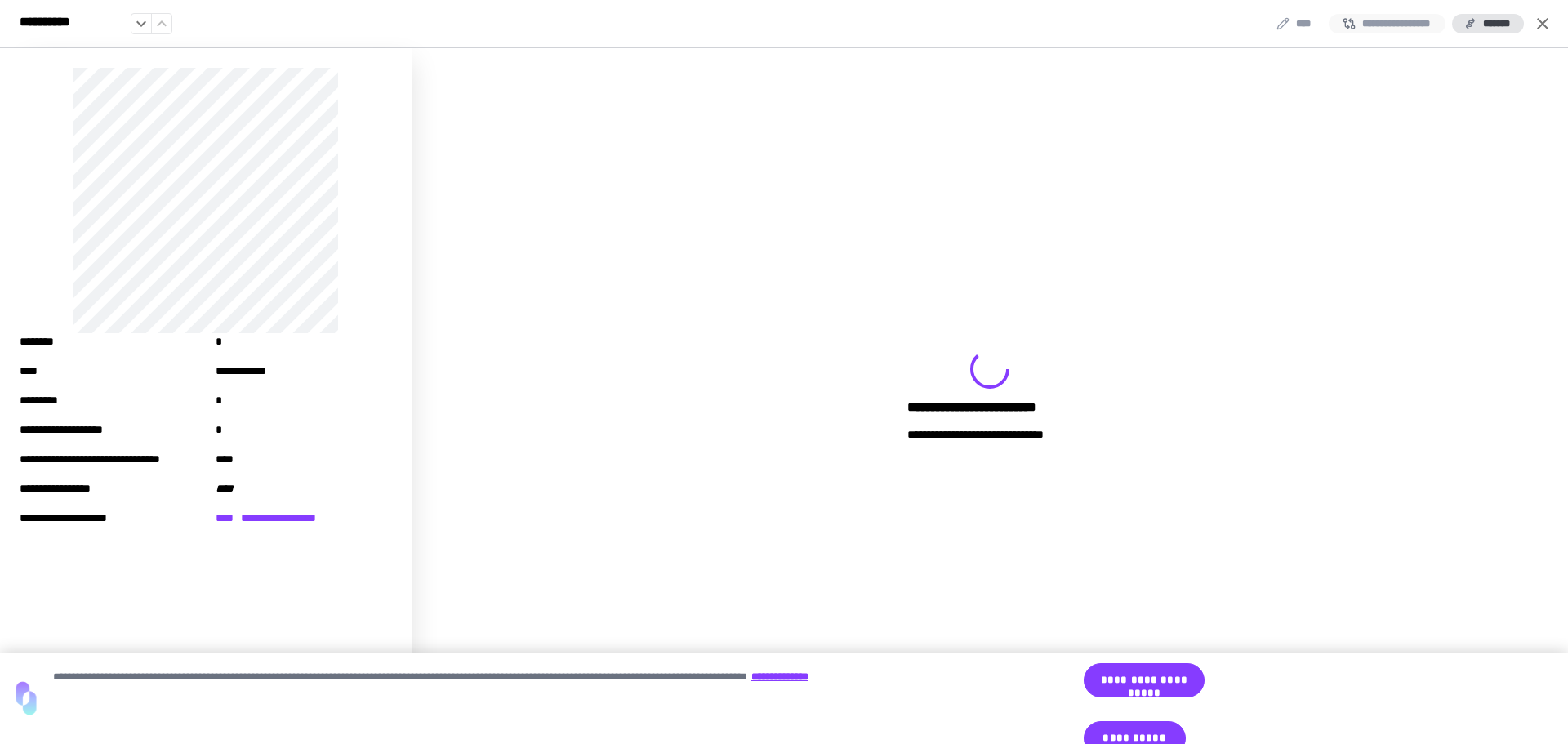 click on "**********" at bounding box center [1387, 24] 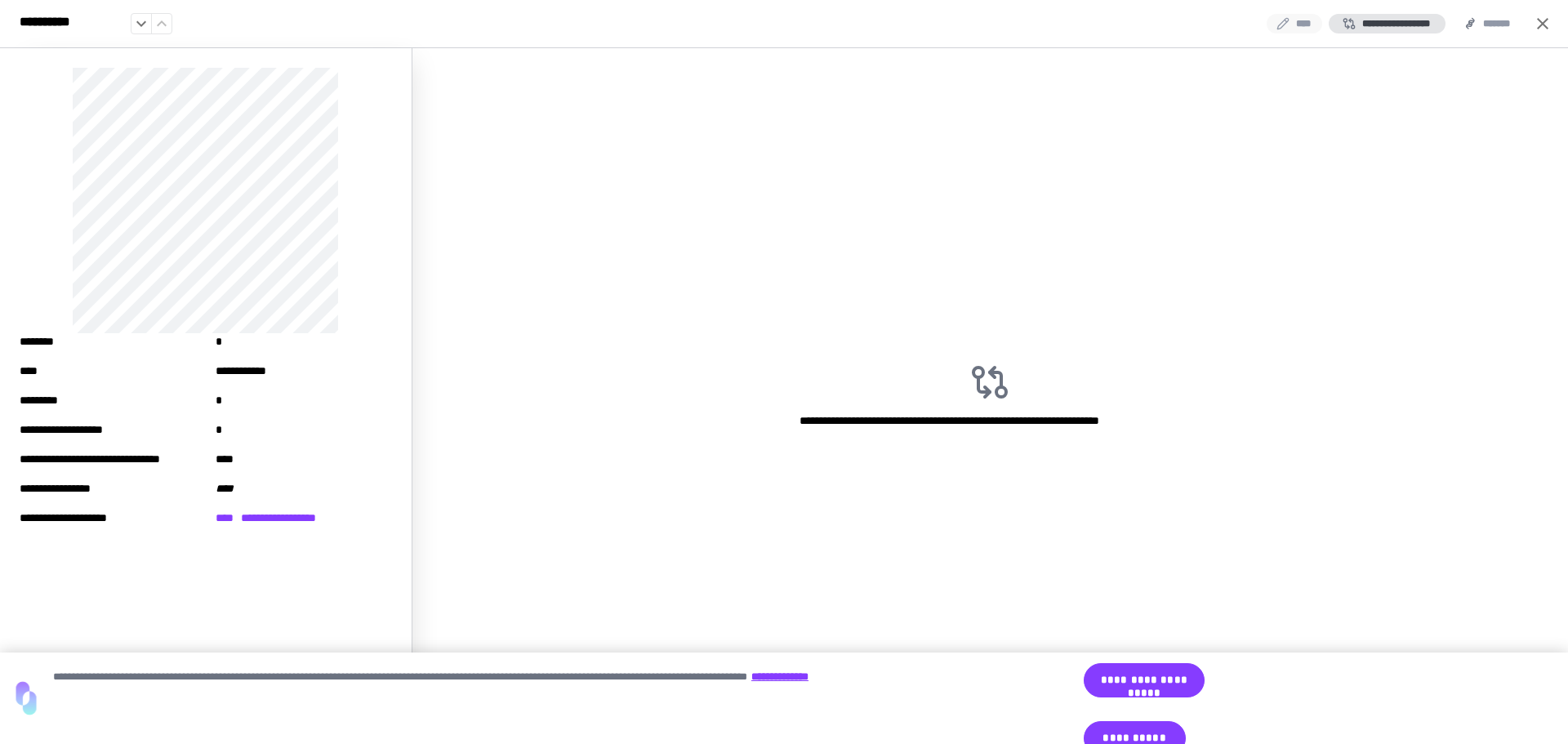 click on "****" at bounding box center (1294, 24) 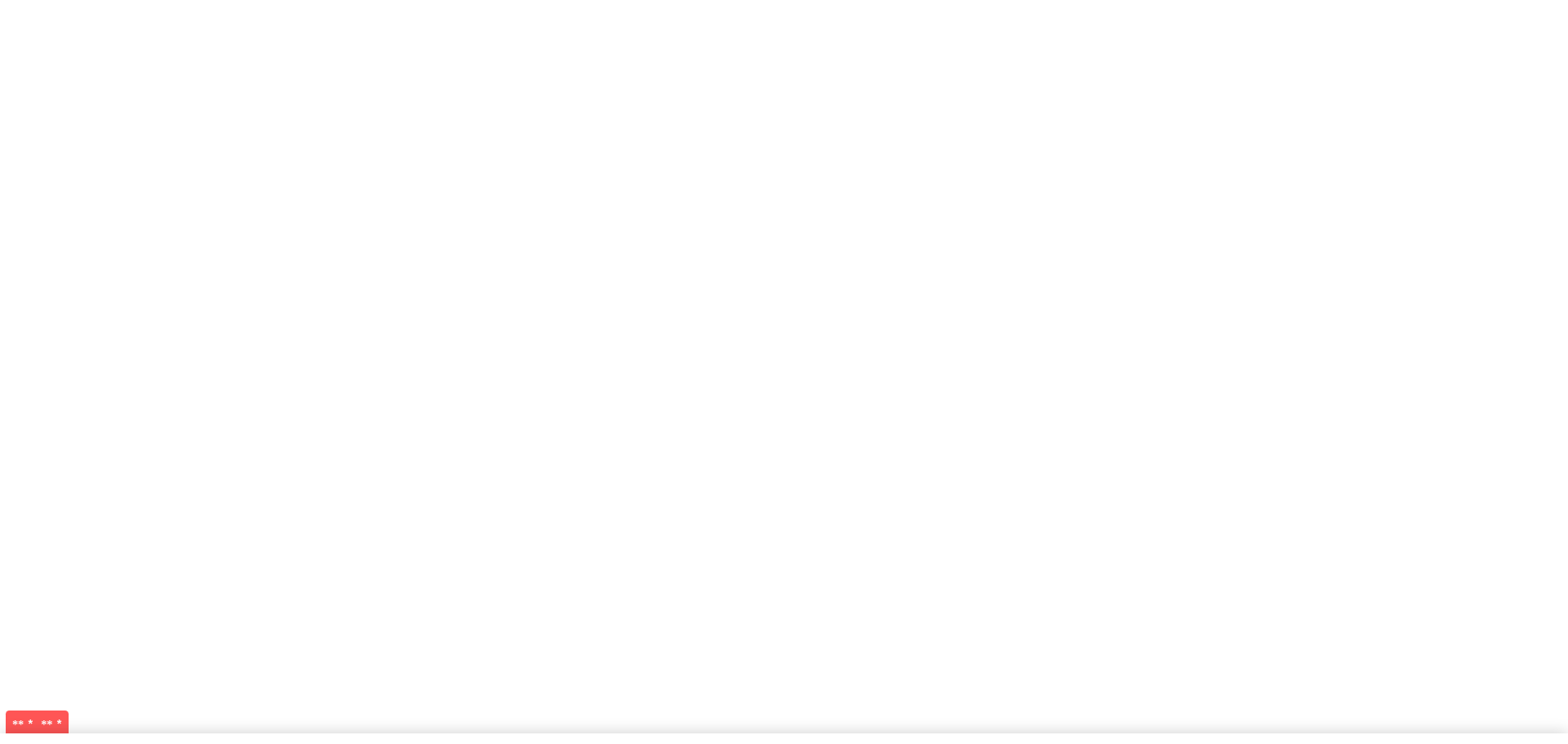 scroll, scrollTop: 0, scrollLeft: 0, axis: both 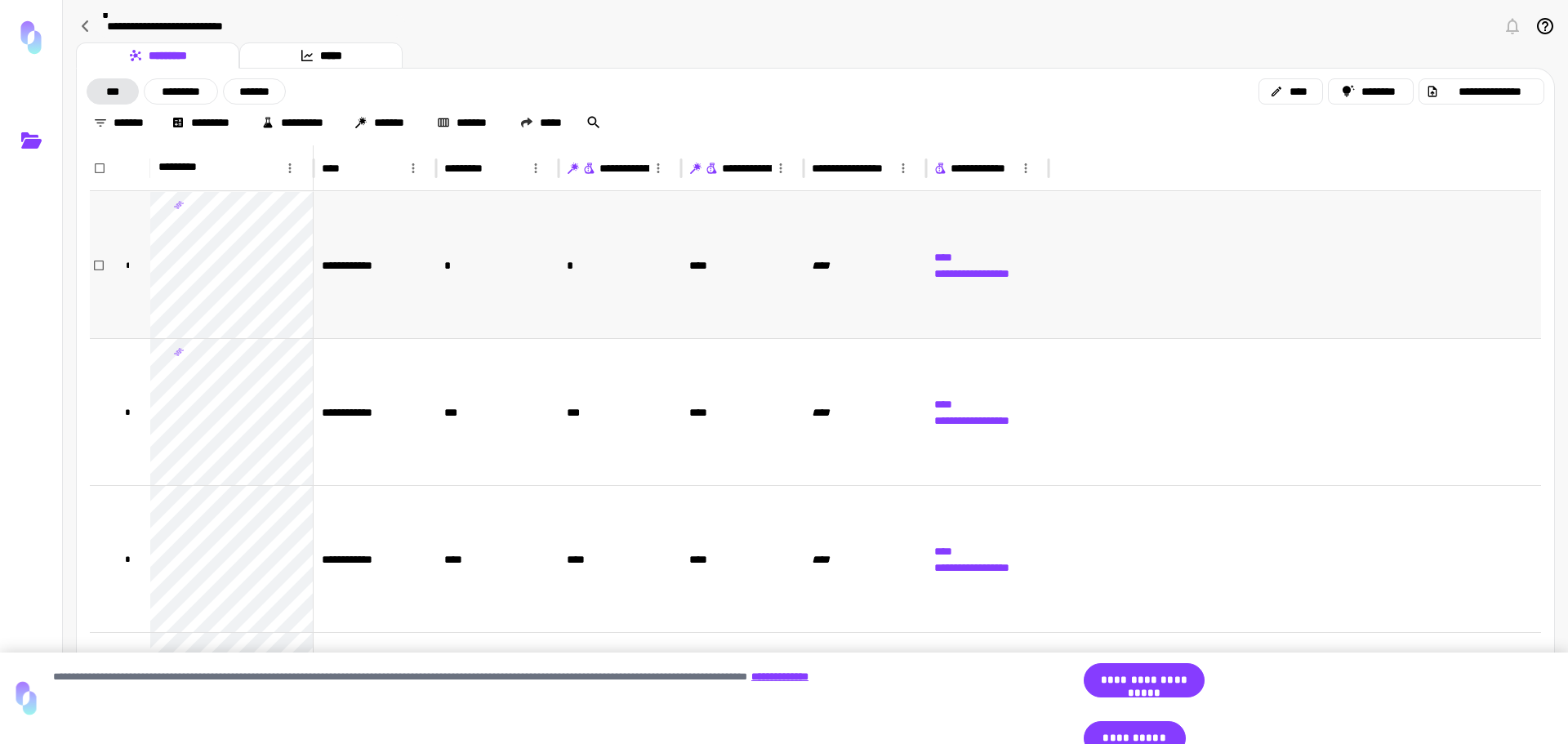 click on "****" at bounding box center (865, 265) 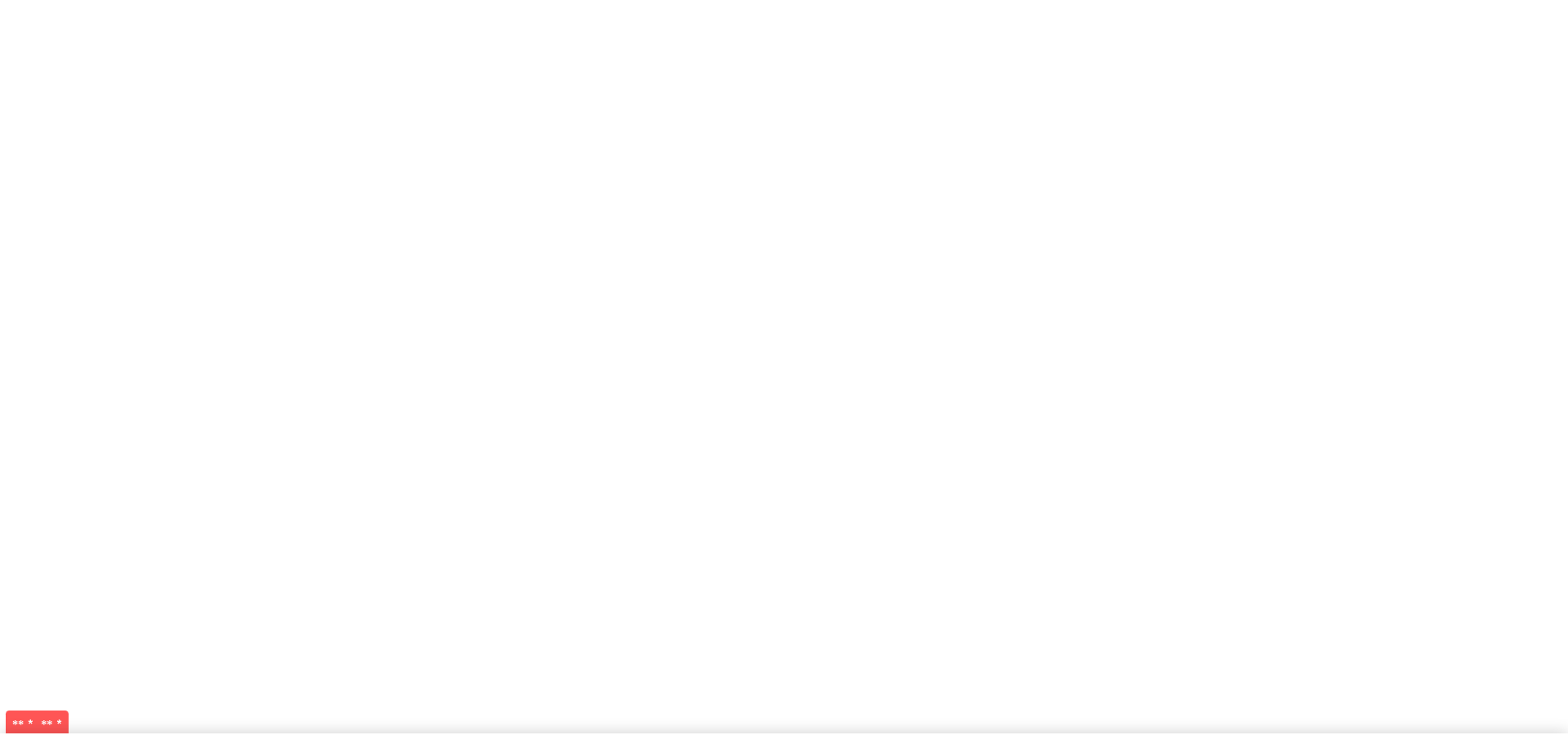 scroll, scrollTop: 0, scrollLeft: 0, axis: both 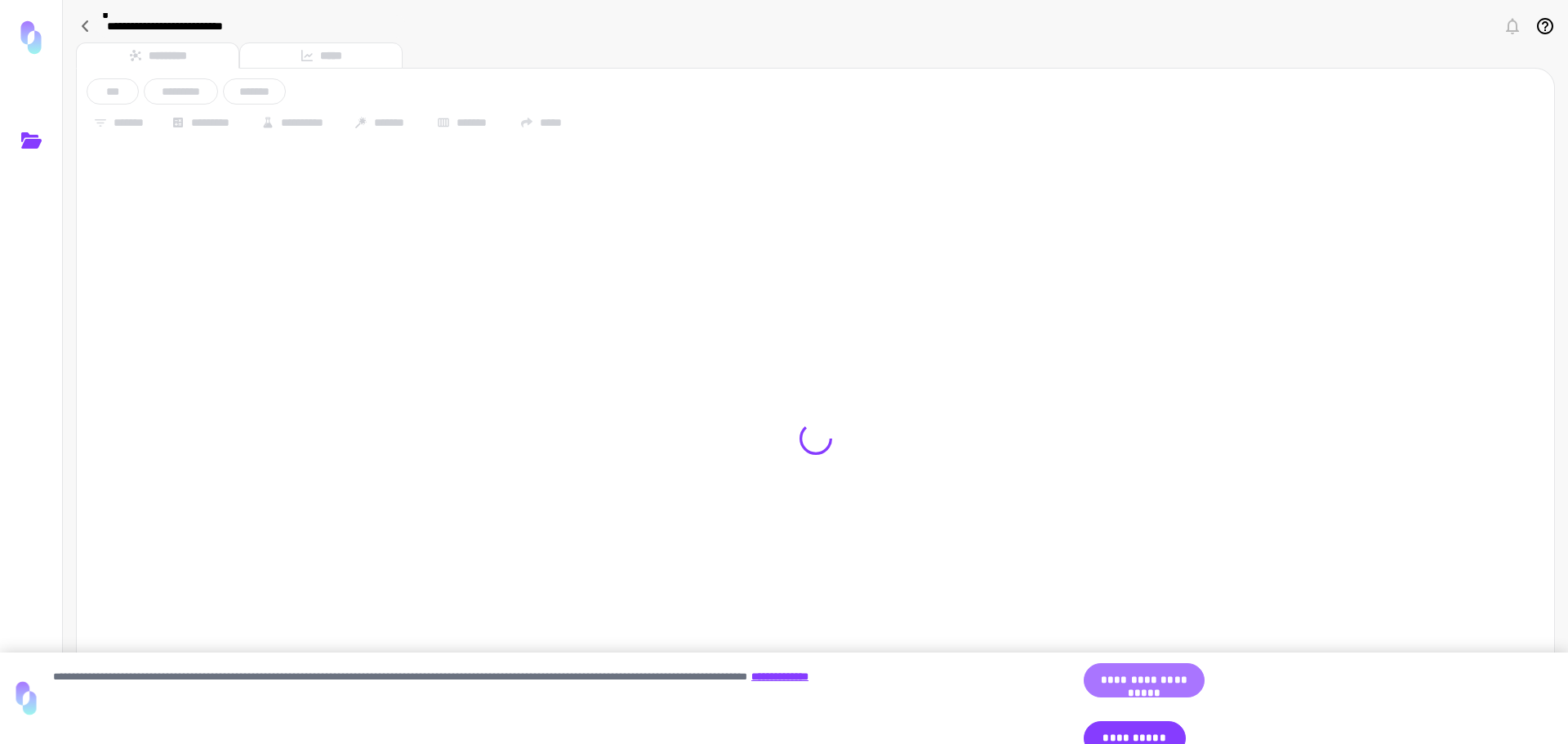 click on "**********" at bounding box center [1144, 680] 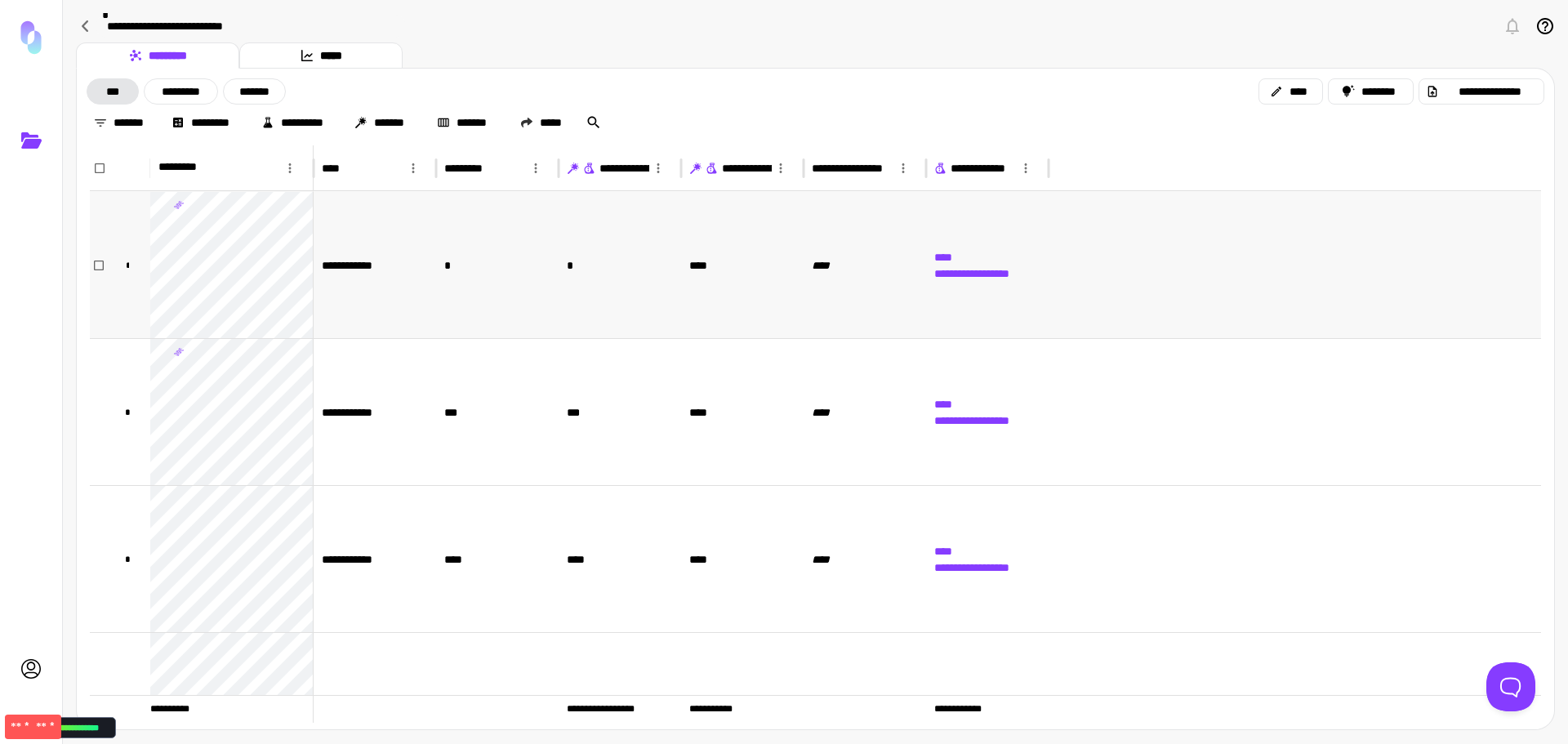 click on "****" at bounding box center [742, 265] 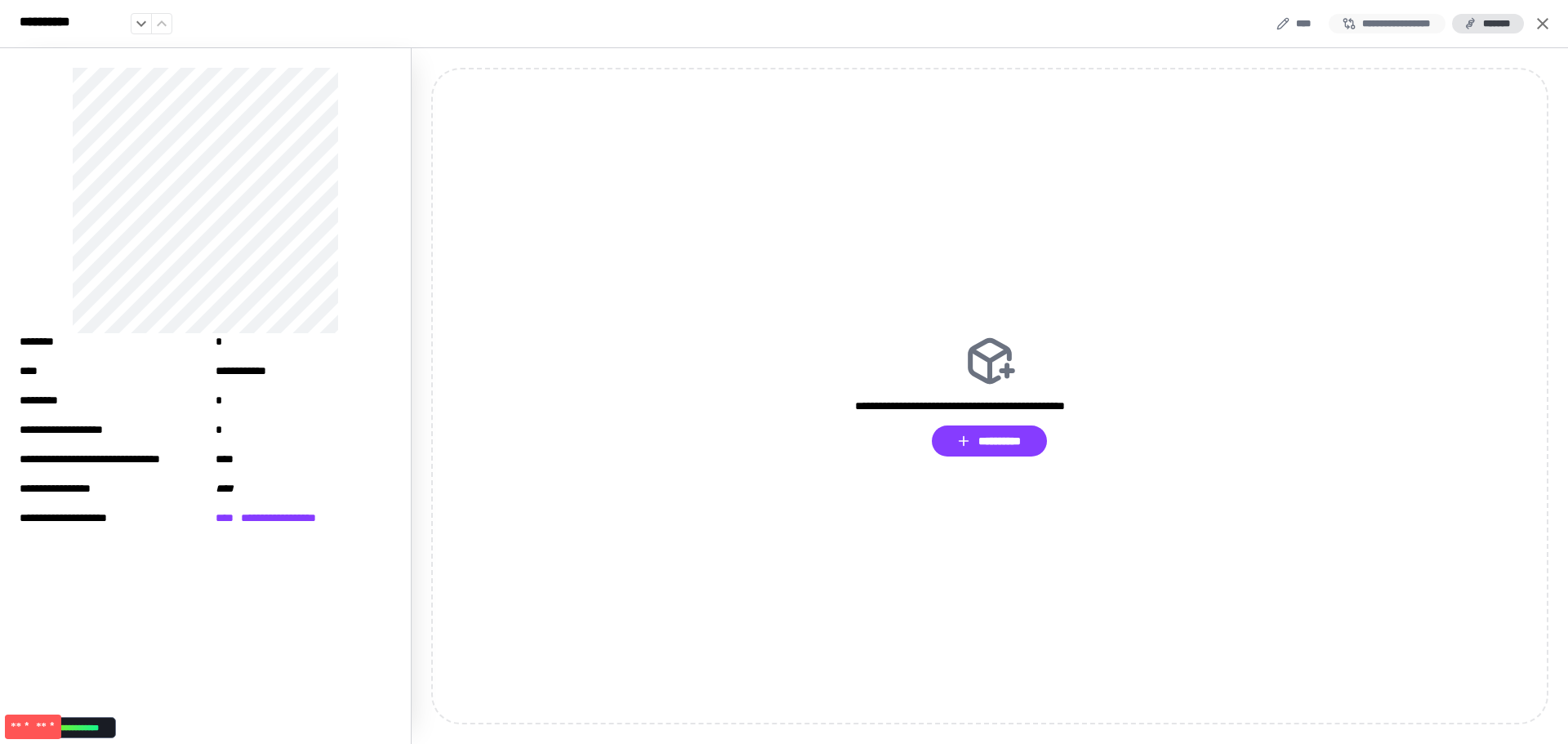 click on "**********" at bounding box center (1387, 24) 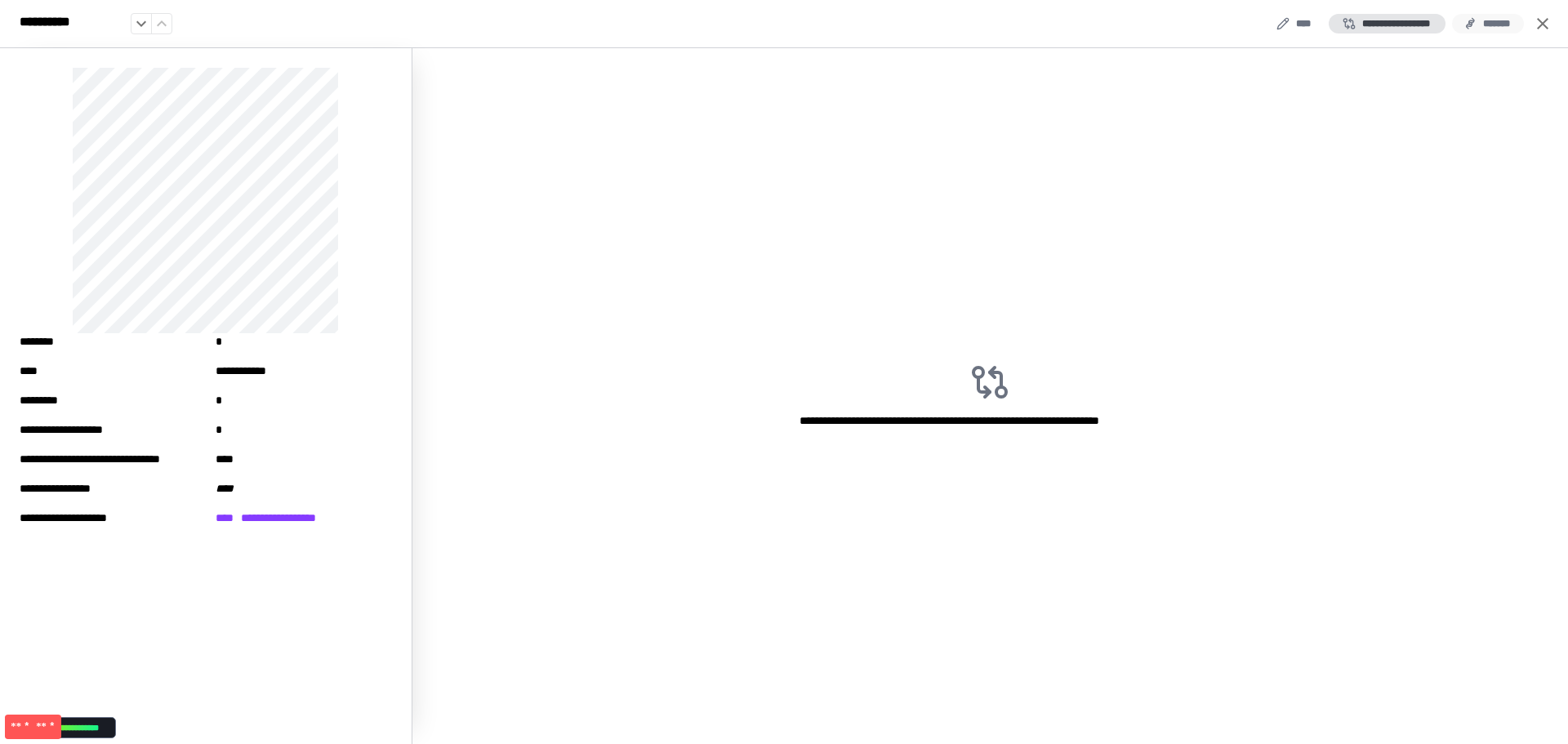 click on "*******" at bounding box center (1488, 24) 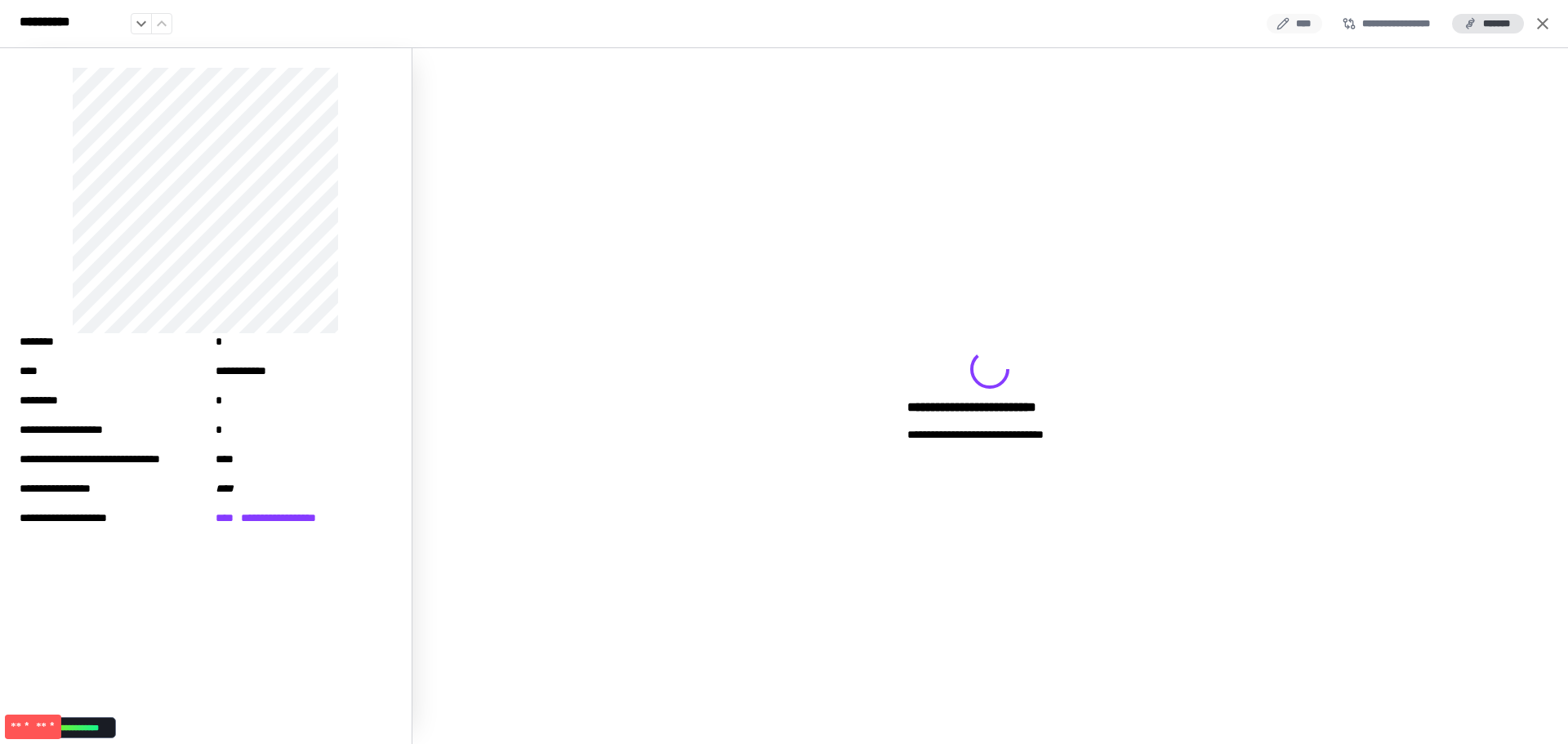 click on "****" at bounding box center [1294, 24] 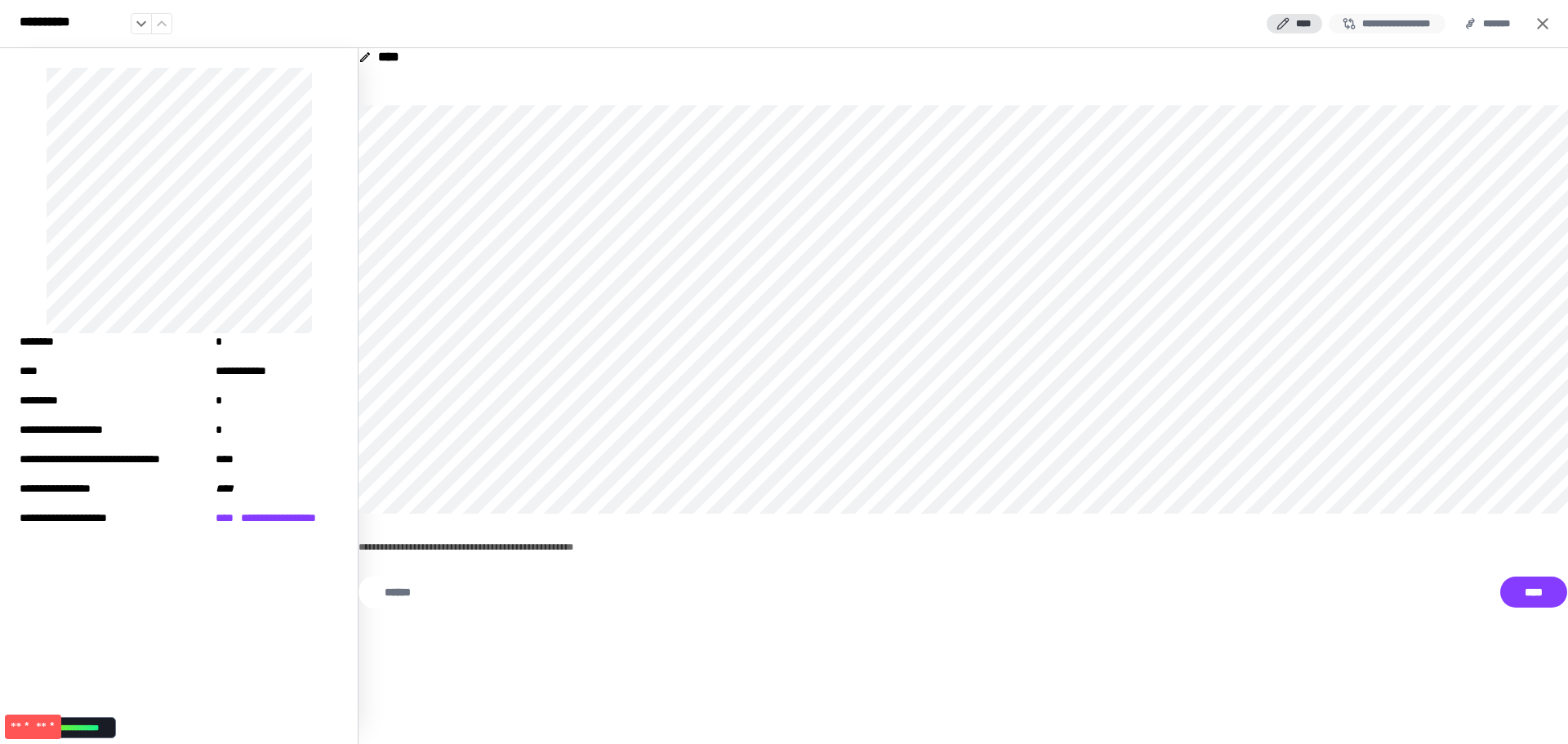click on "**********" at bounding box center (1387, 24) 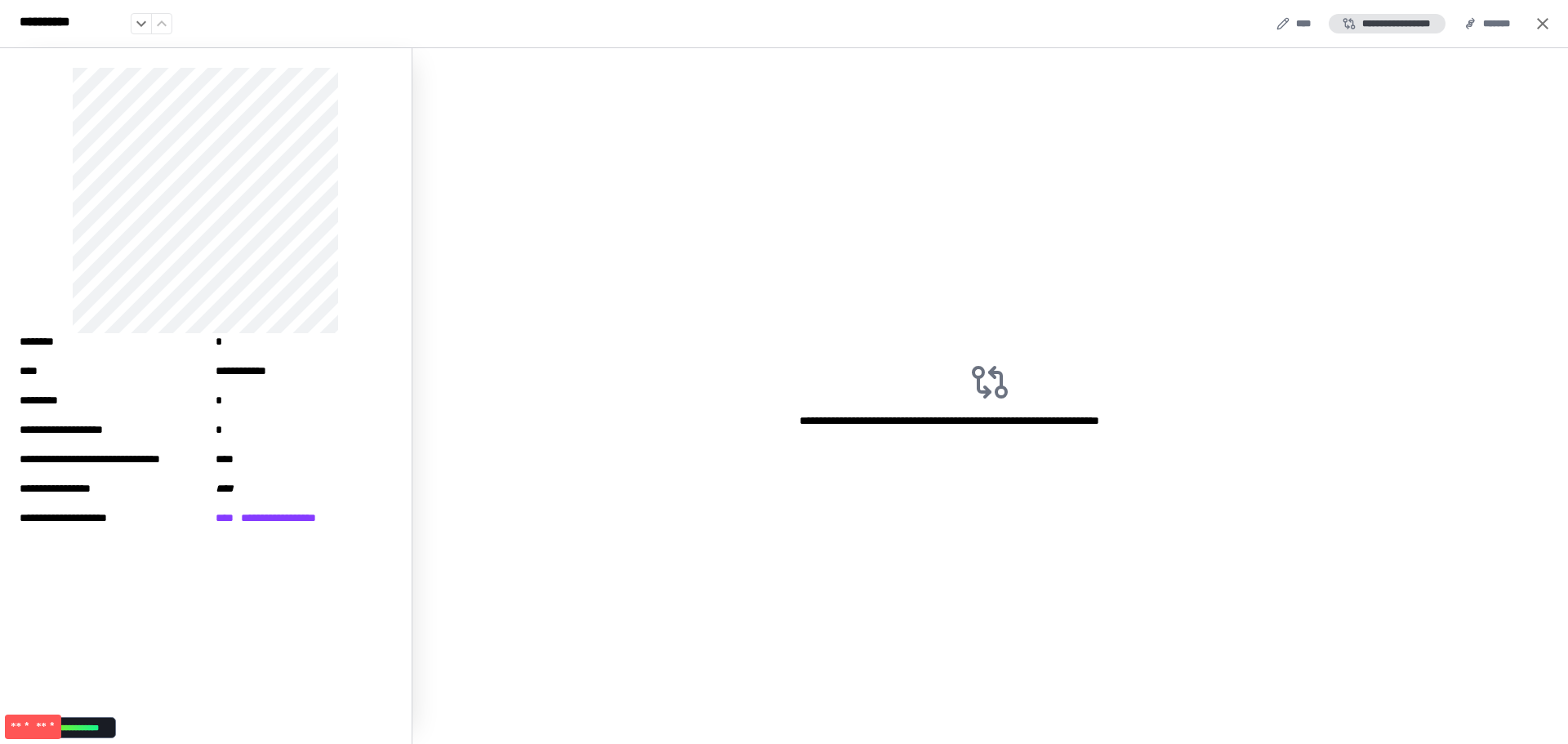 type 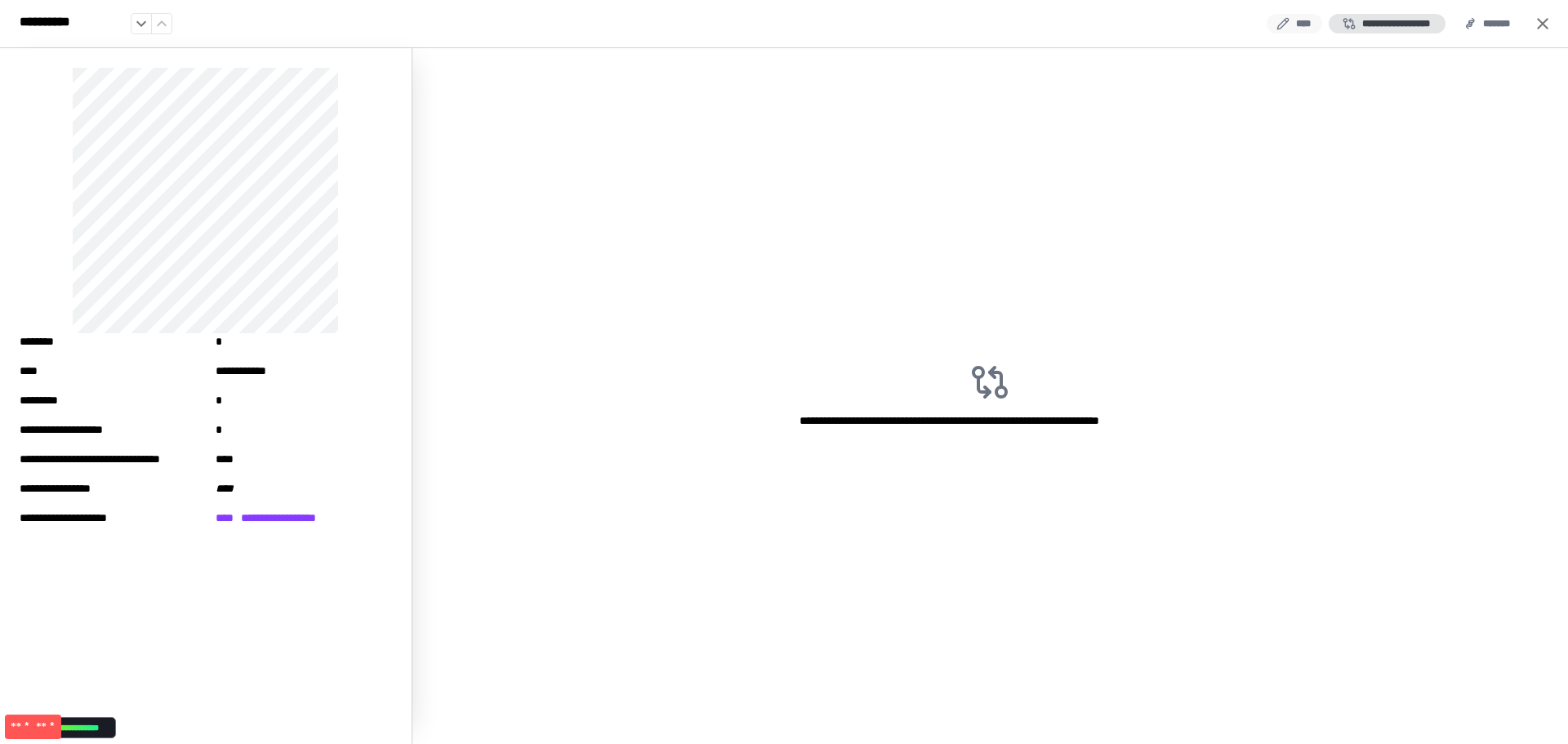 click on "****" at bounding box center (1294, 24) 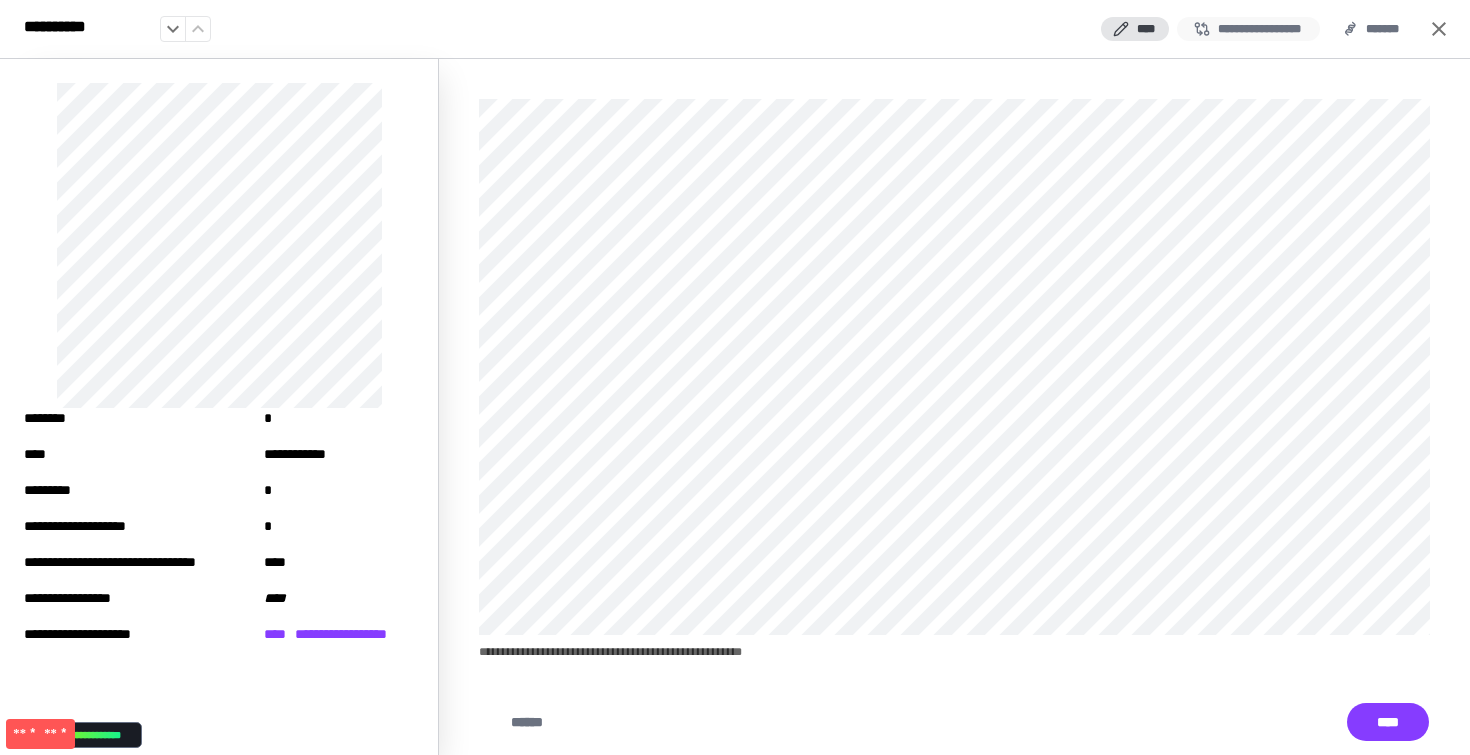 click on "**********" at bounding box center (1248, 29) 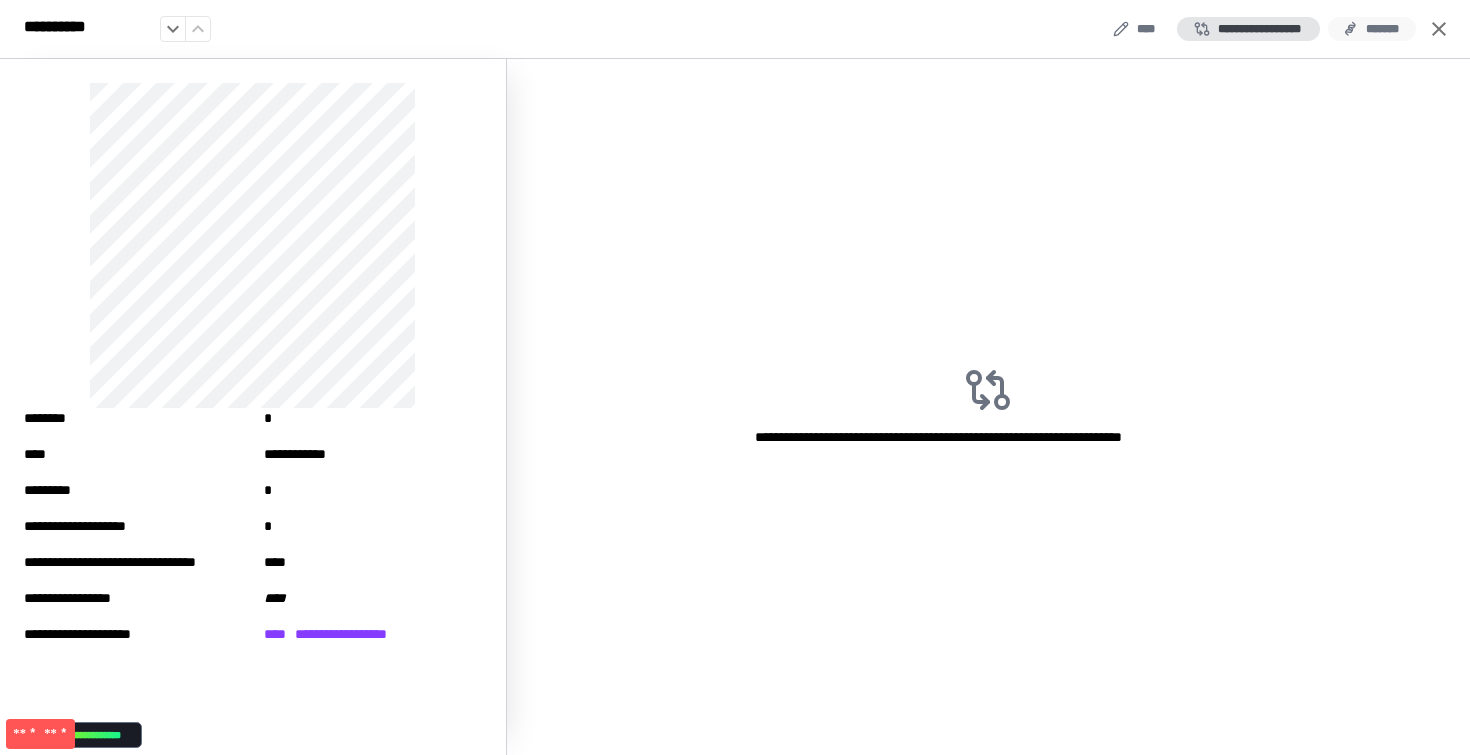 click on "*******" at bounding box center (1372, 29) 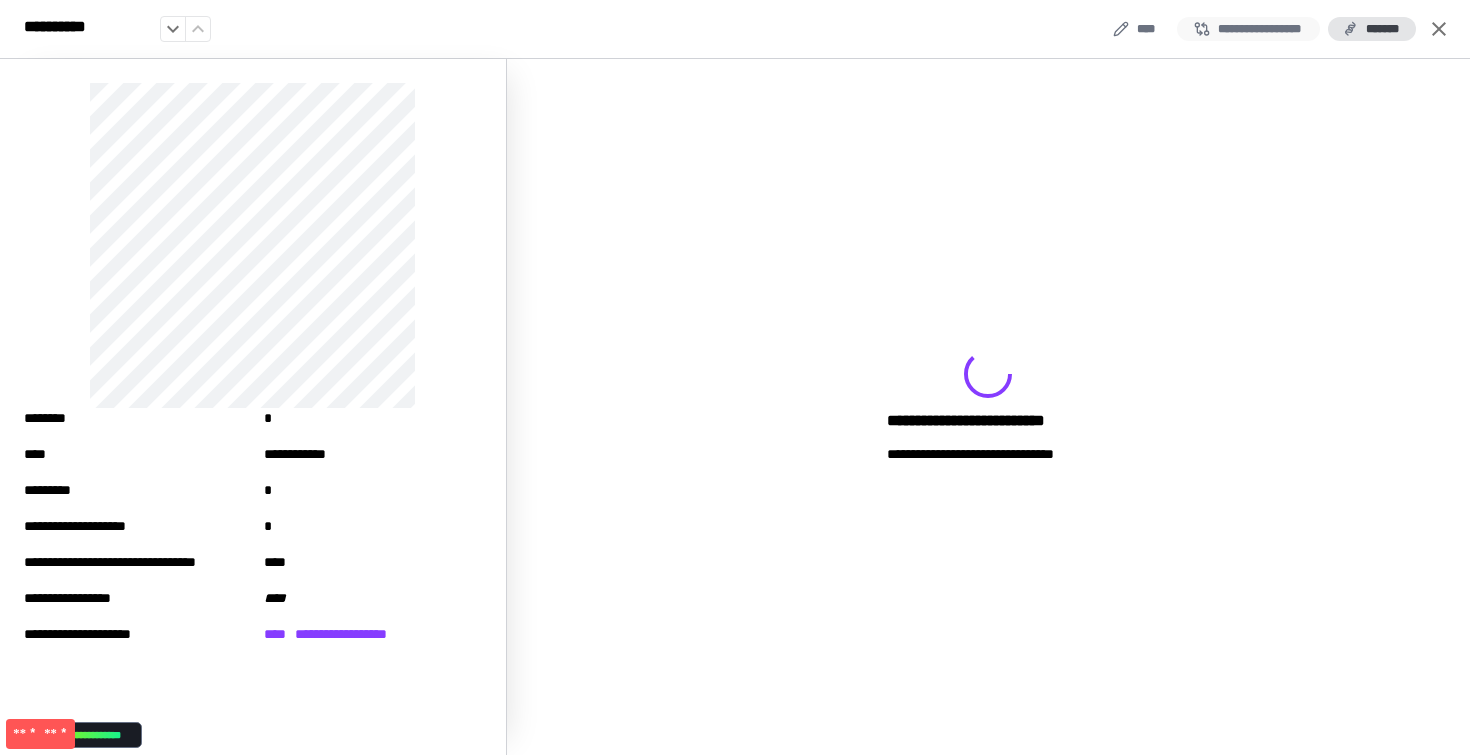 click on "**********" at bounding box center [1248, 29] 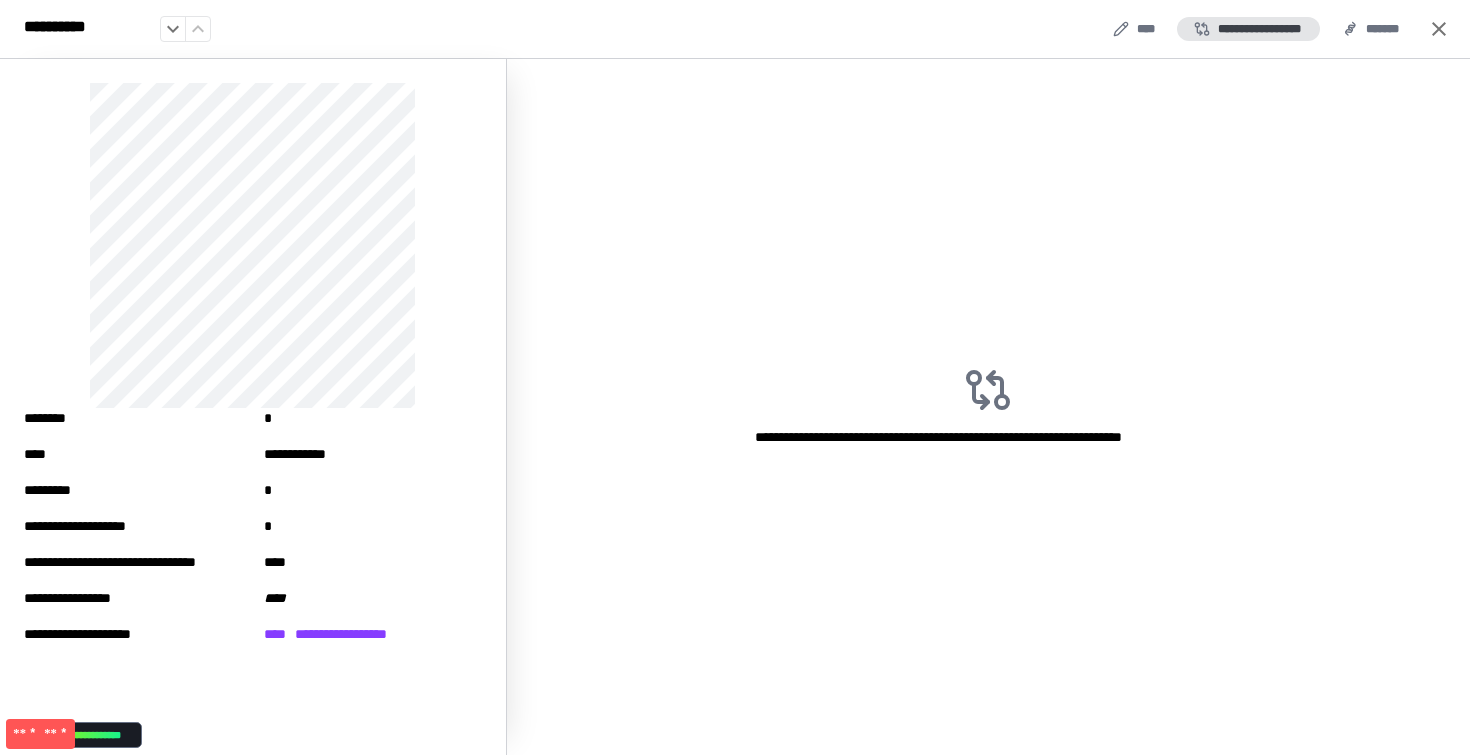 click 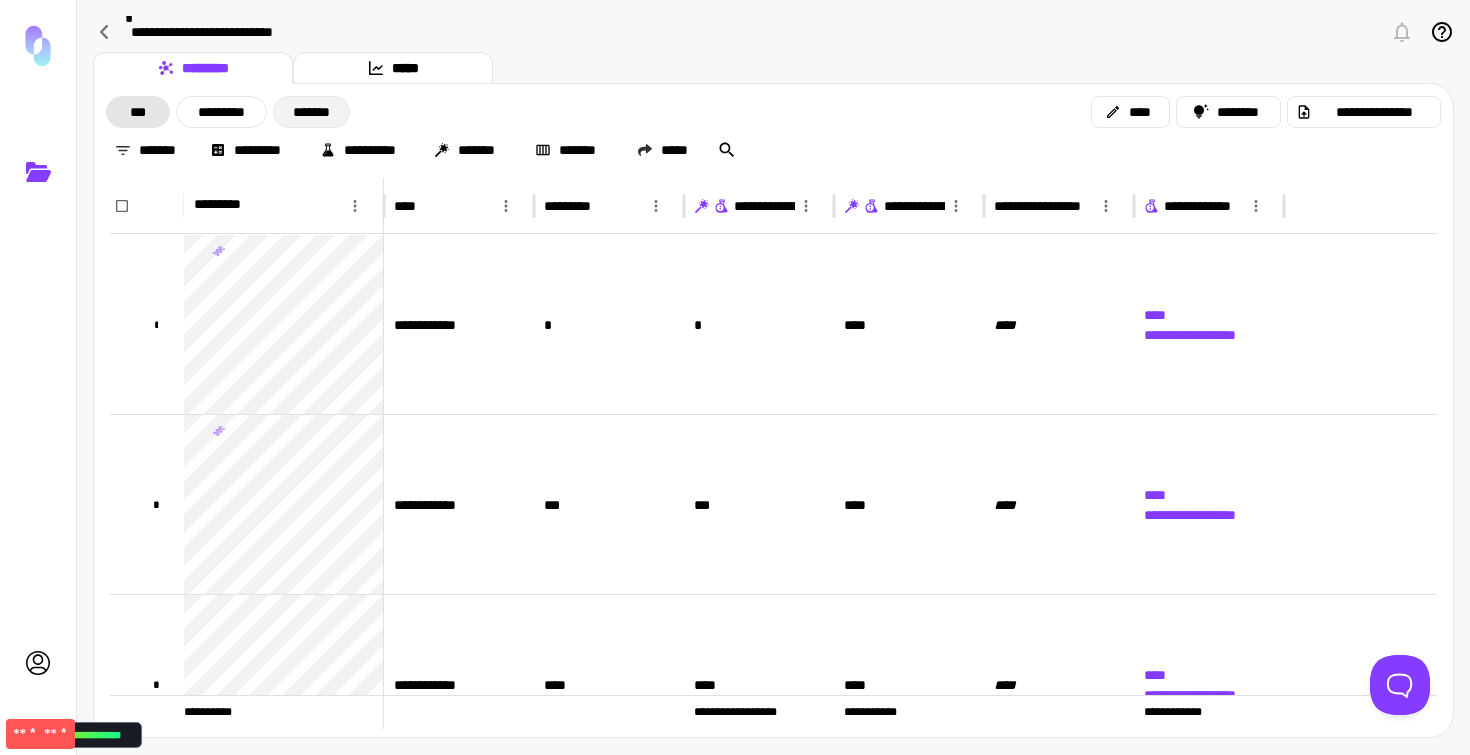 click on "*******" at bounding box center [311, 112] 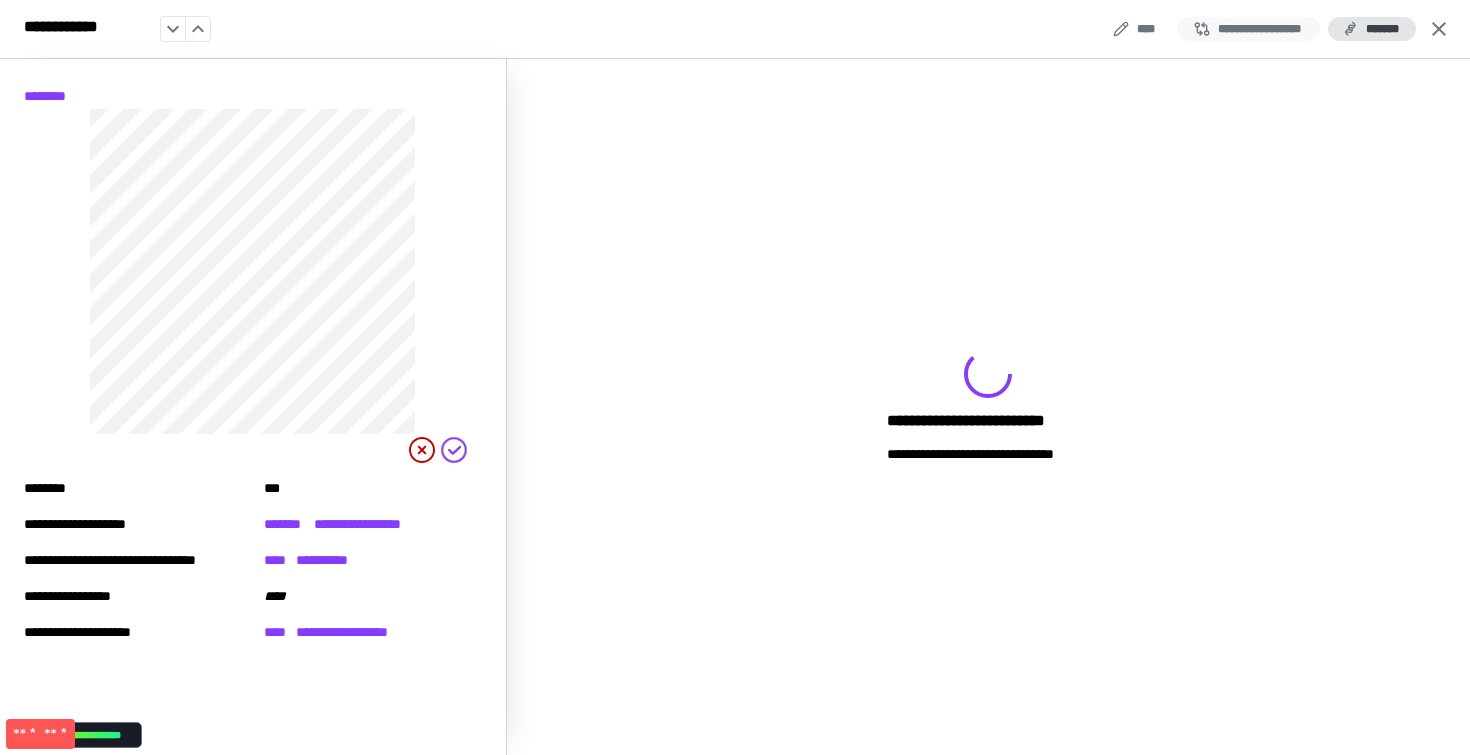 click on "**********" at bounding box center (1248, 29) 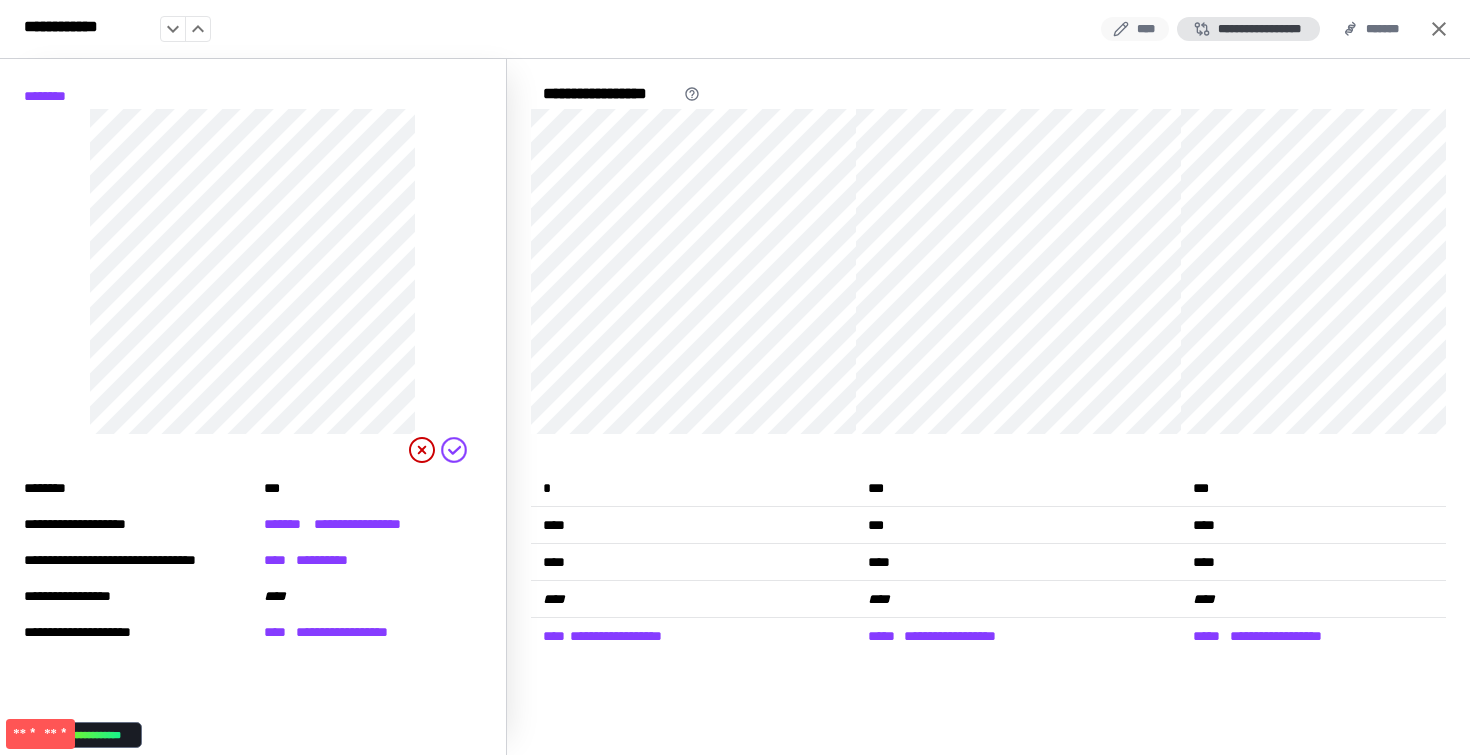 click on "****" at bounding box center [1135, 29] 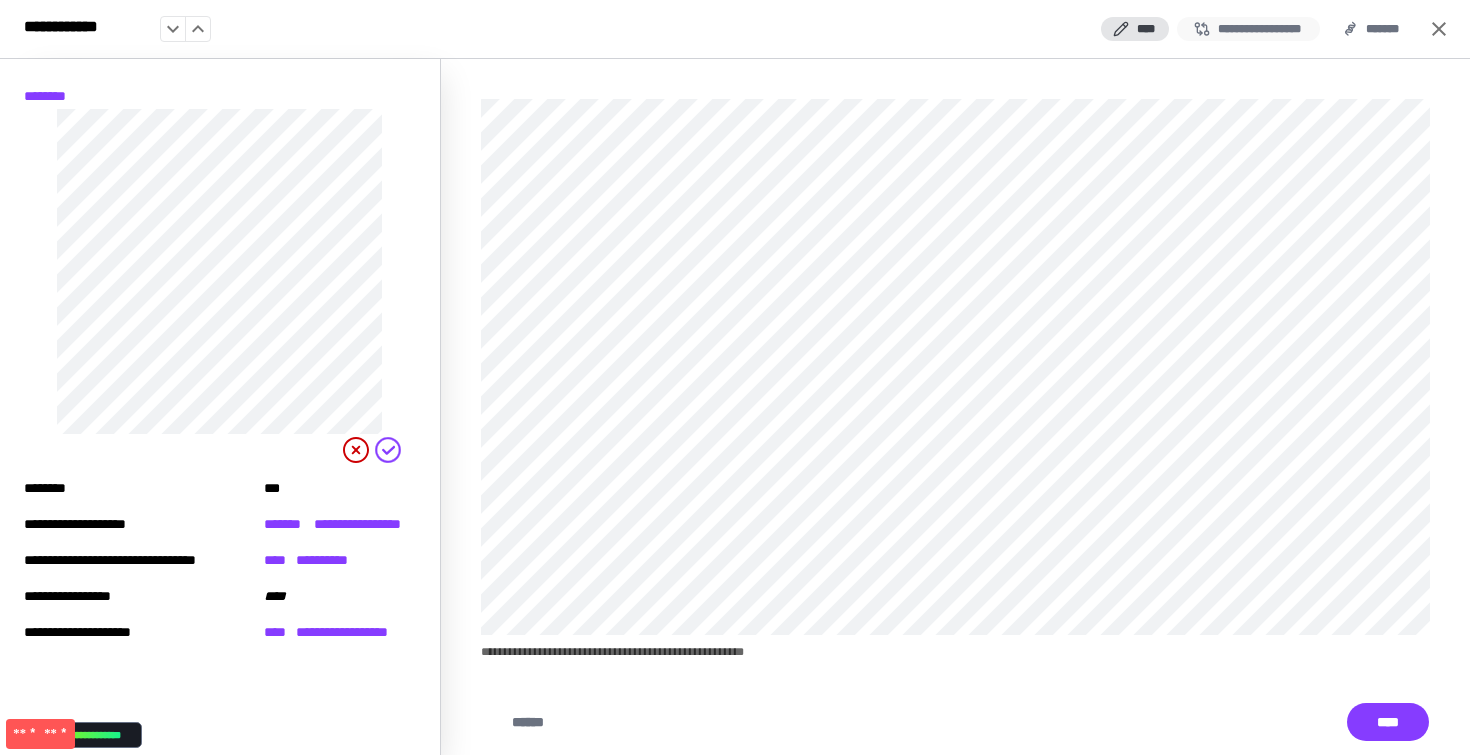click on "**********" at bounding box center [1248, 29] 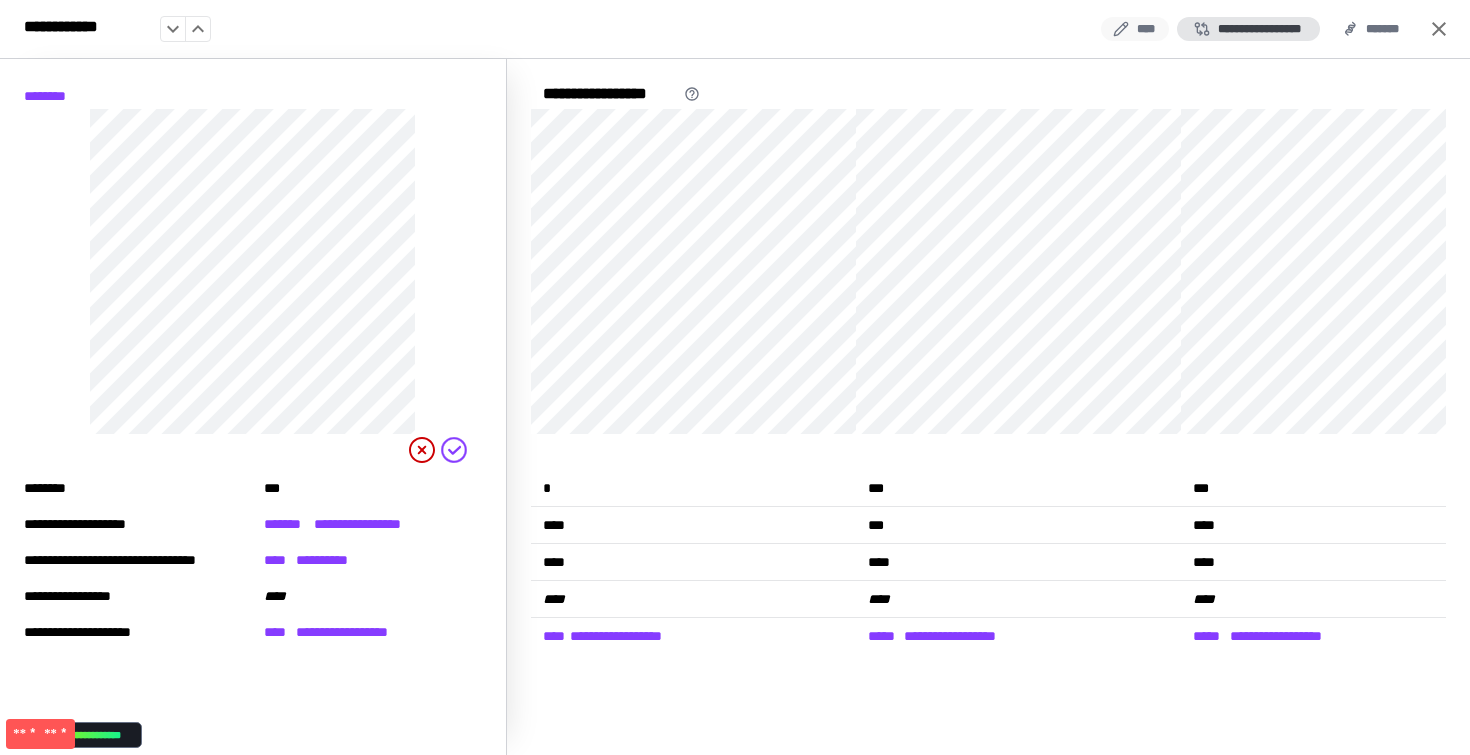 click on "****" at bounding box center (1135, 29) 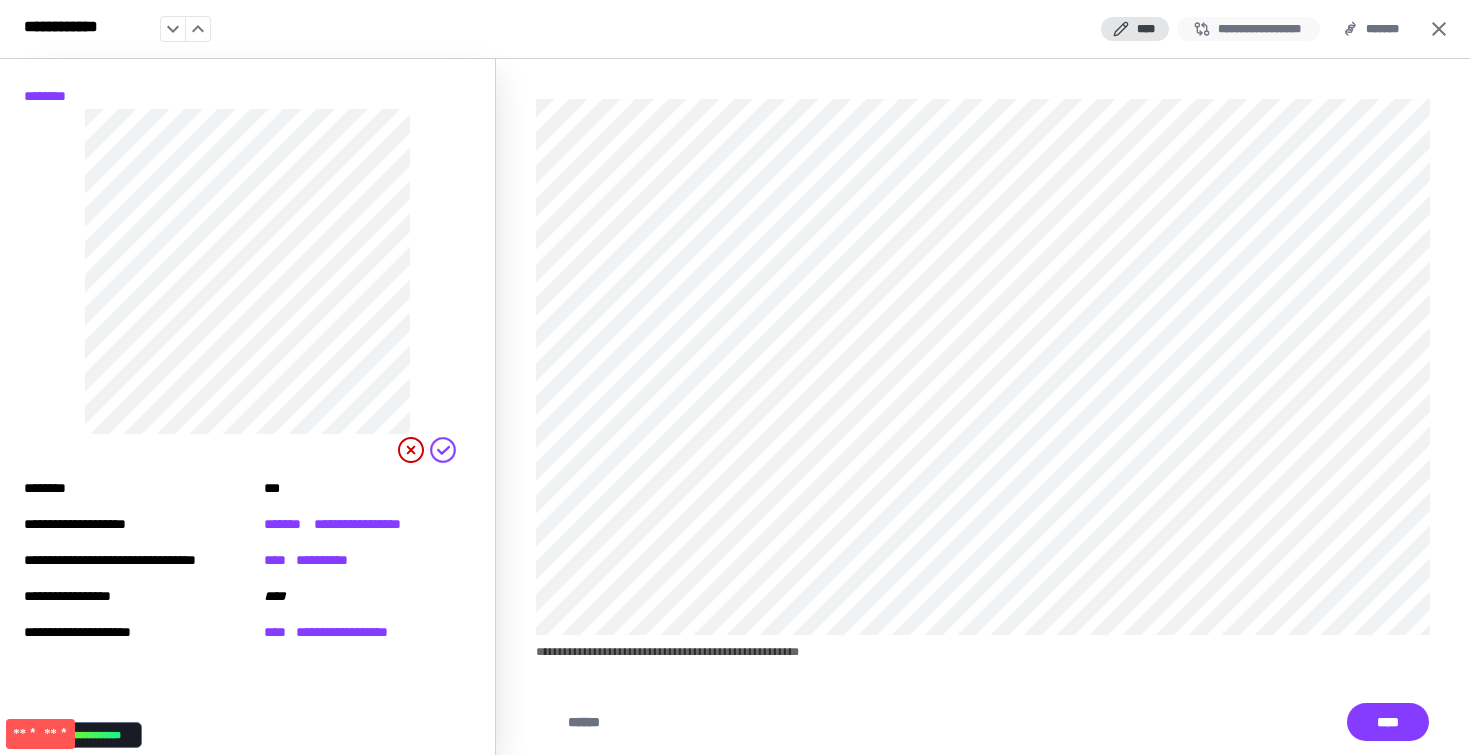 click on "**********" at bounding box center [1248, 29] 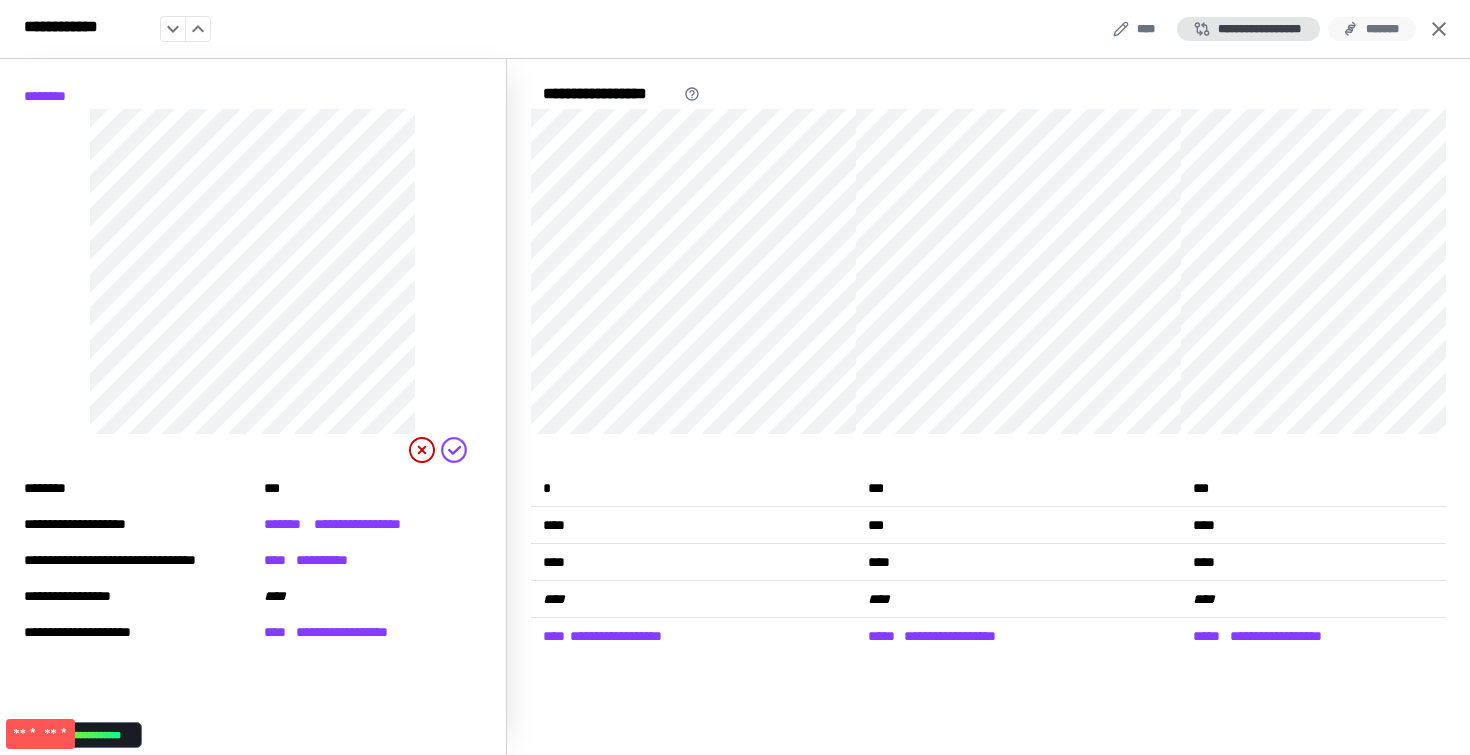 click on "*******" at bounding box center [1372, 29] 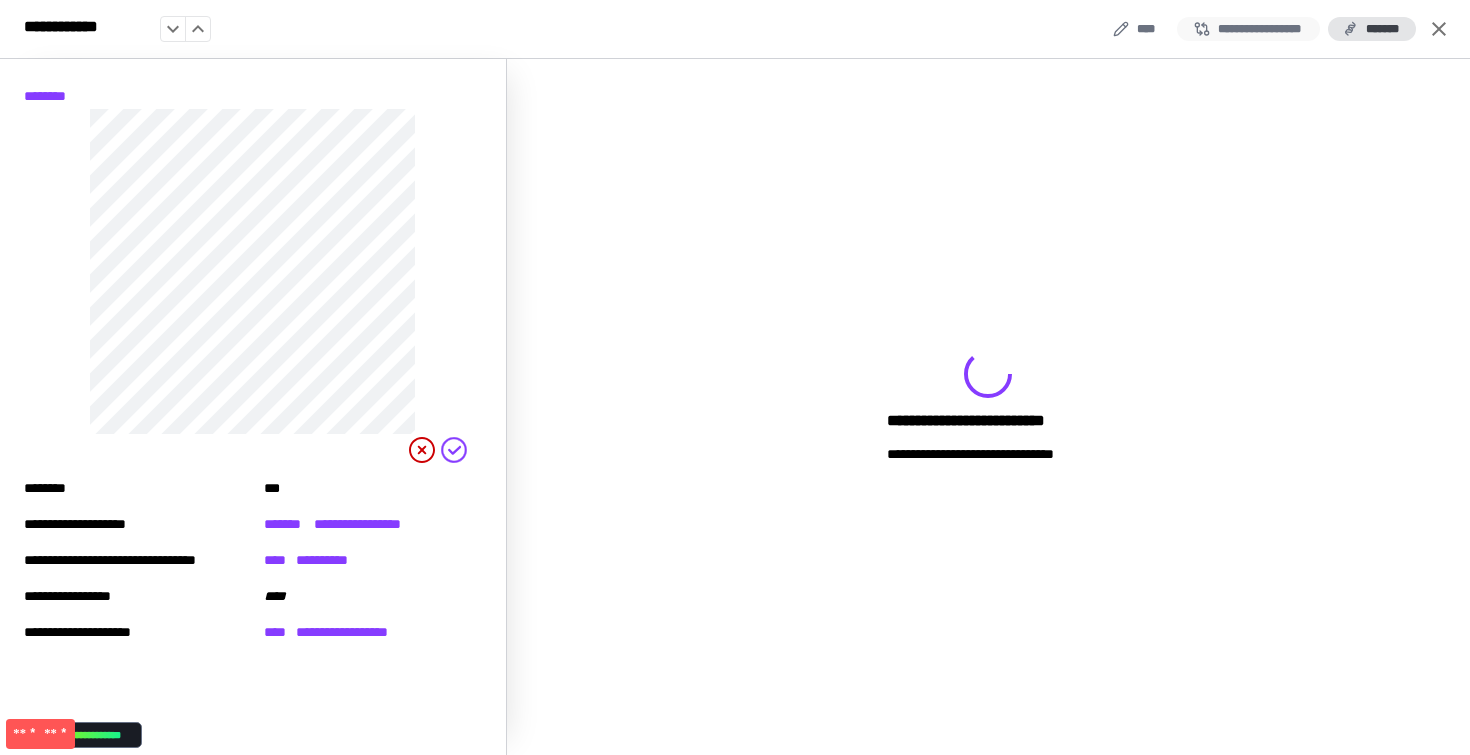 click on "**********" at bounding box center [1248, 29] 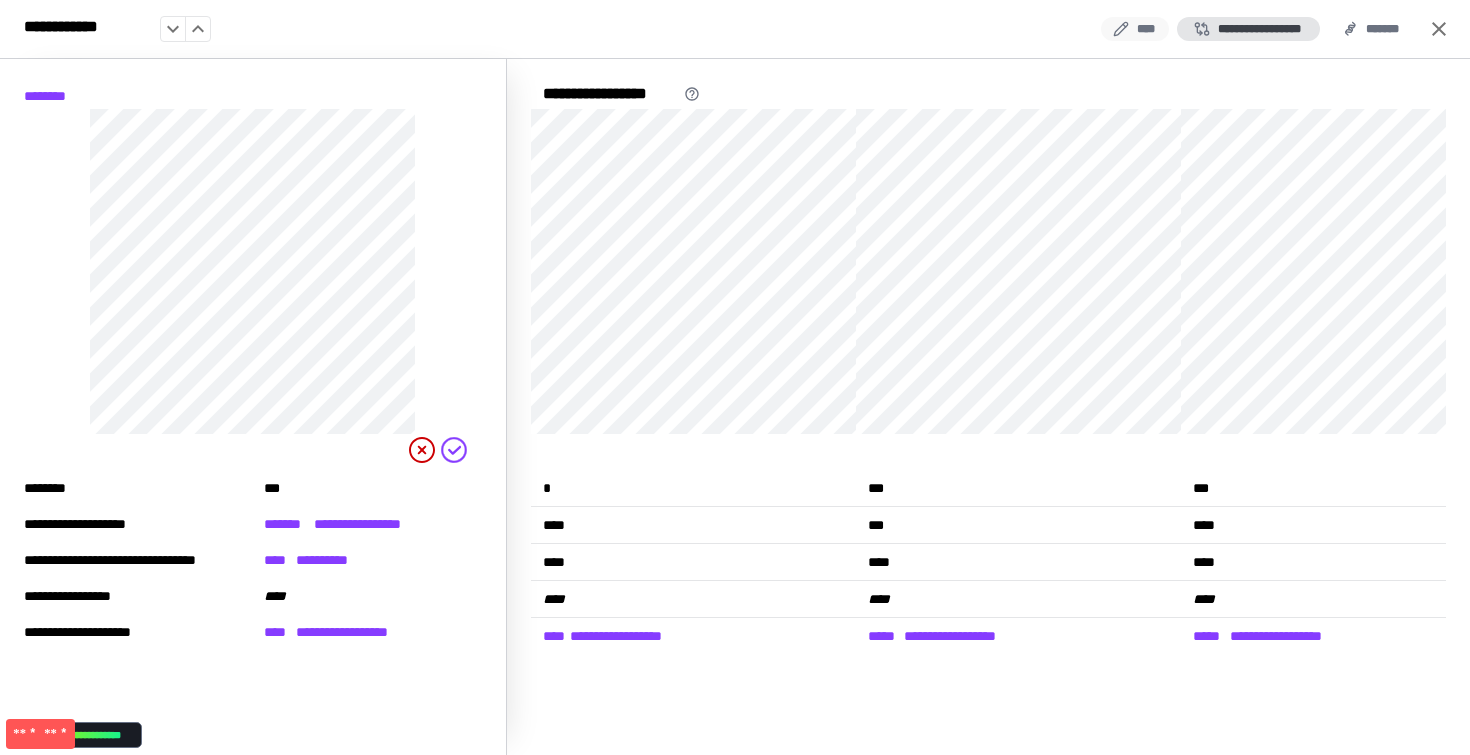click on "****" at bounding box center (1135, 29) 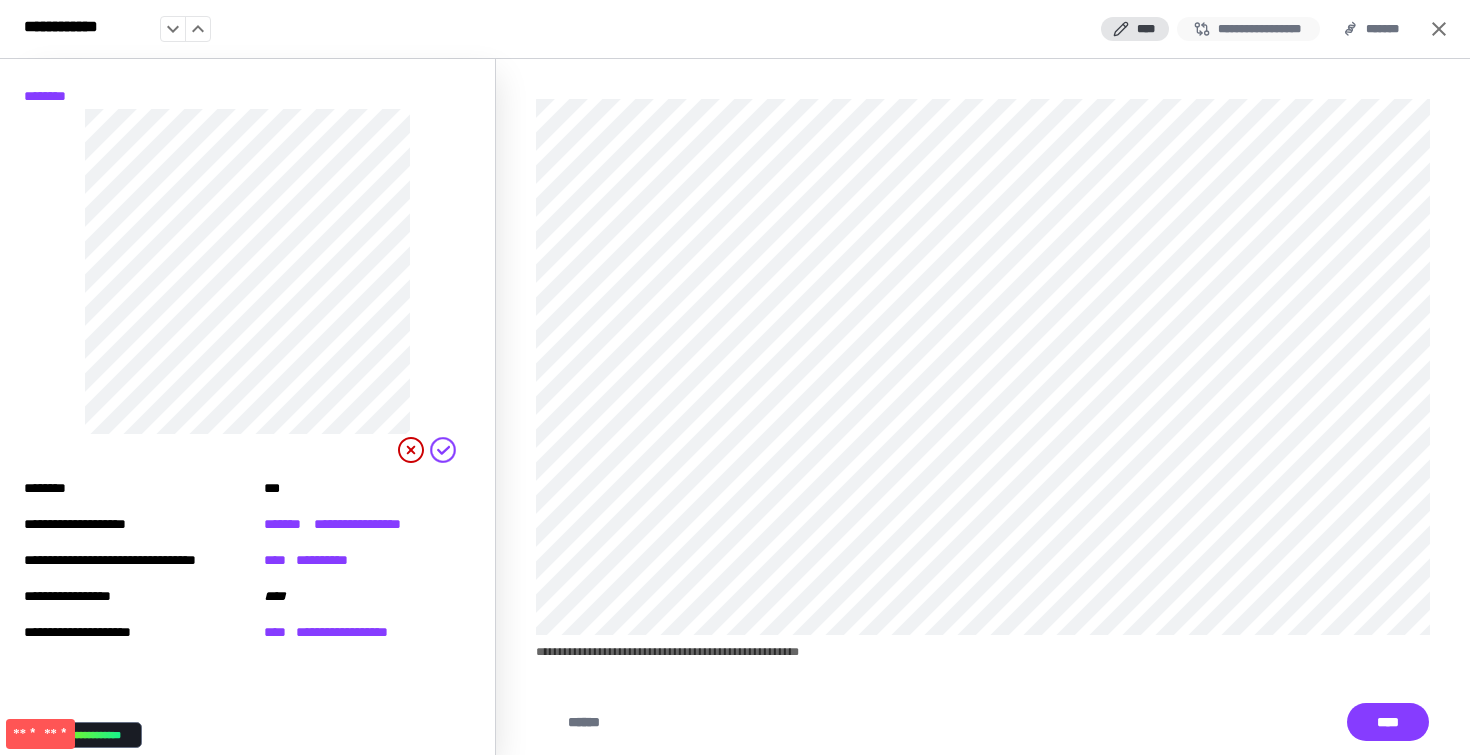 click on "**********" at bounding box center [1248, 29] 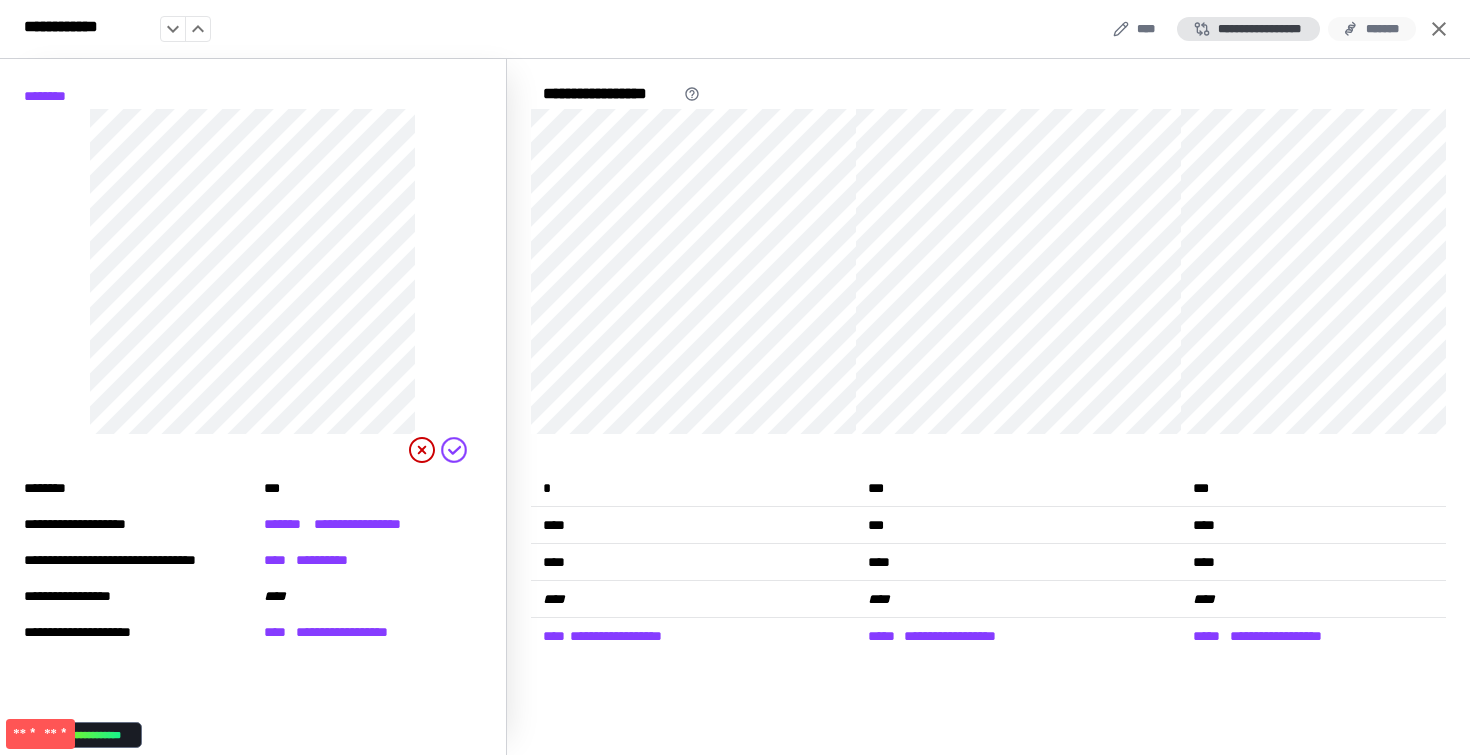 click on "*******" at bounding box center (1372, 29) 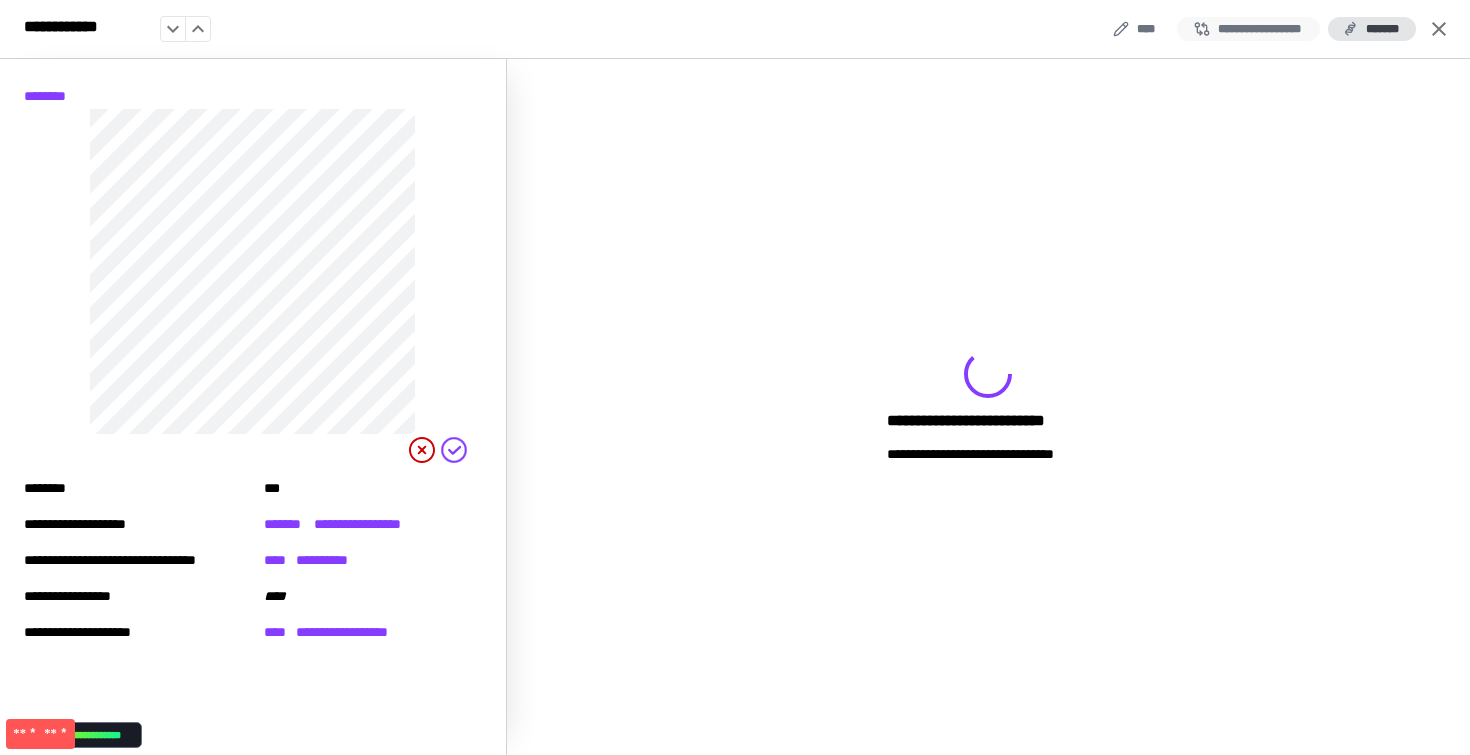 click on "**********" at bounding box center [1248, 29] 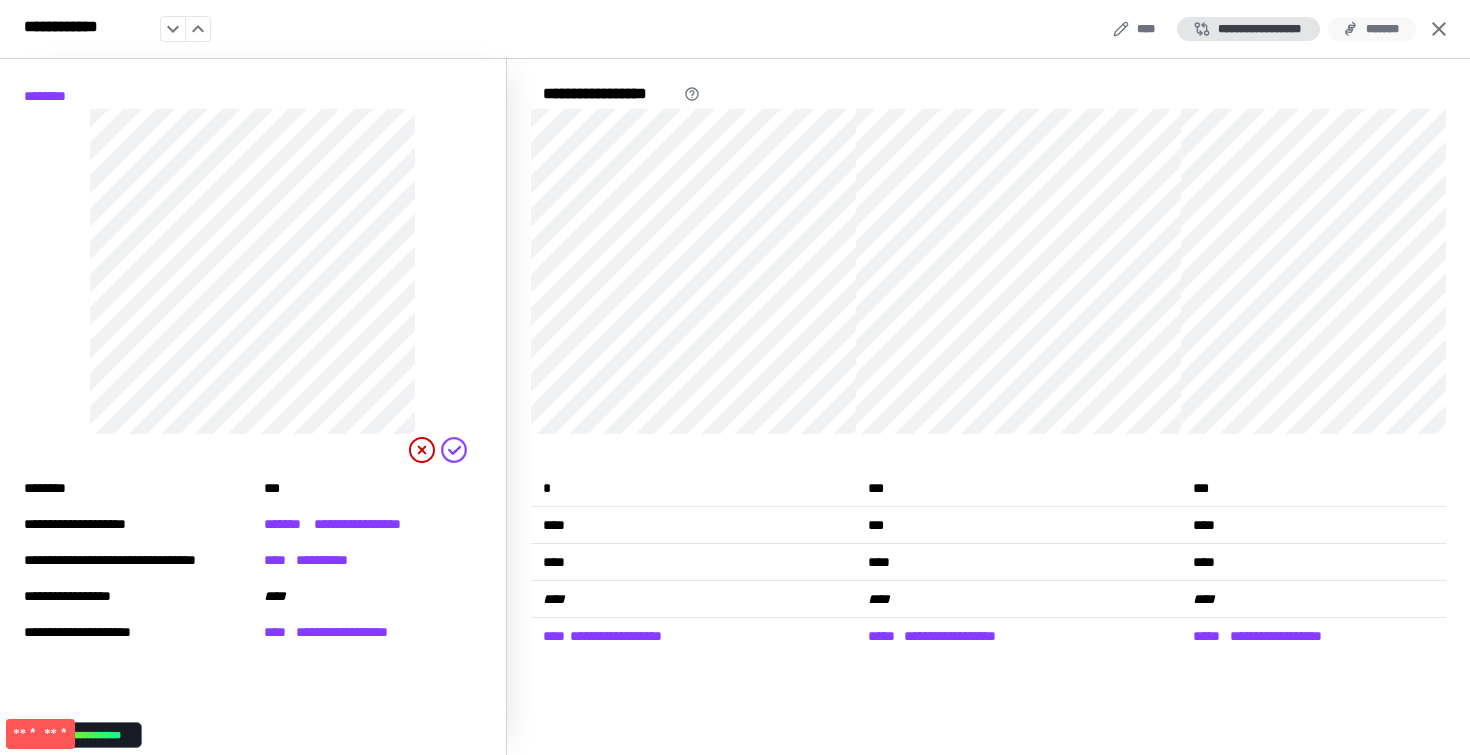 click on "*******" at bounding box center [1372, 29] 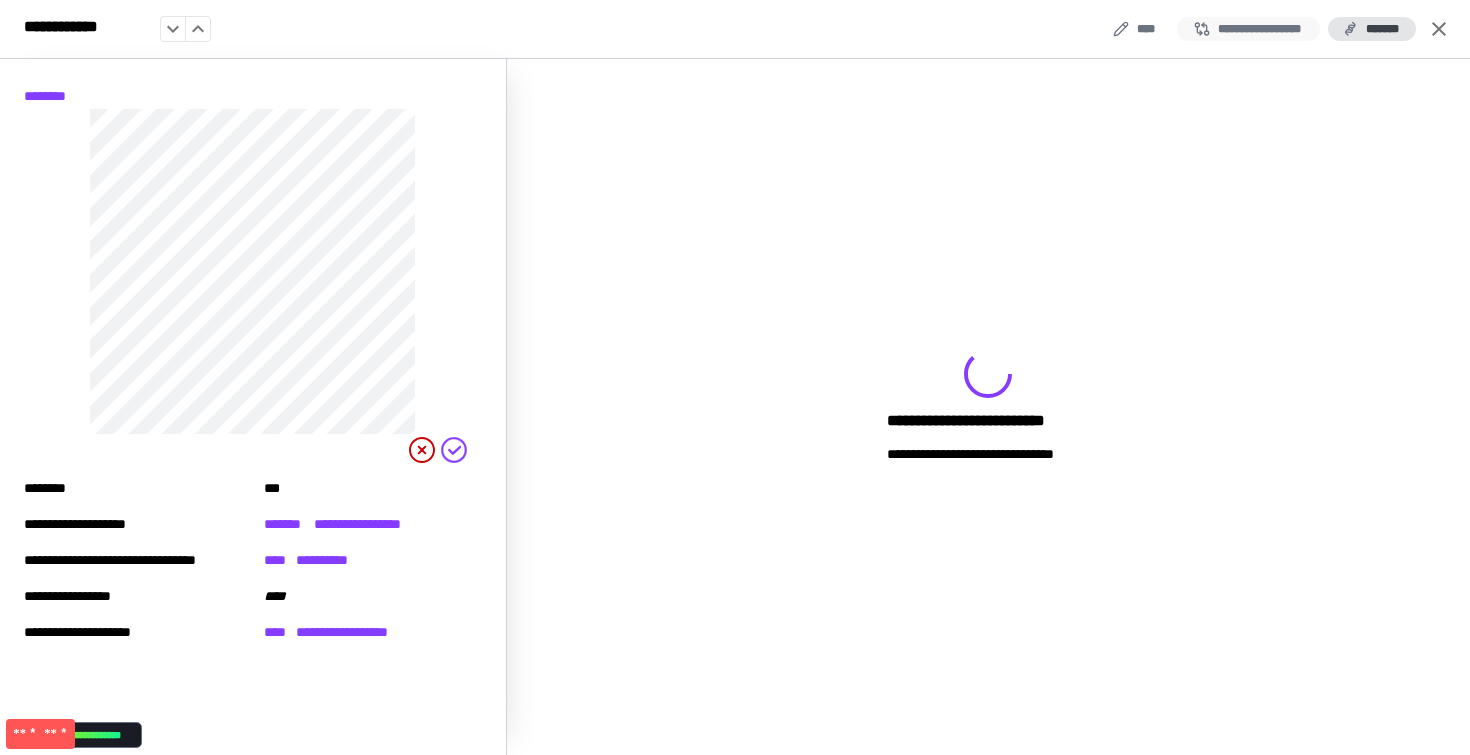click on "**********" at bounding box center (1248, 29) 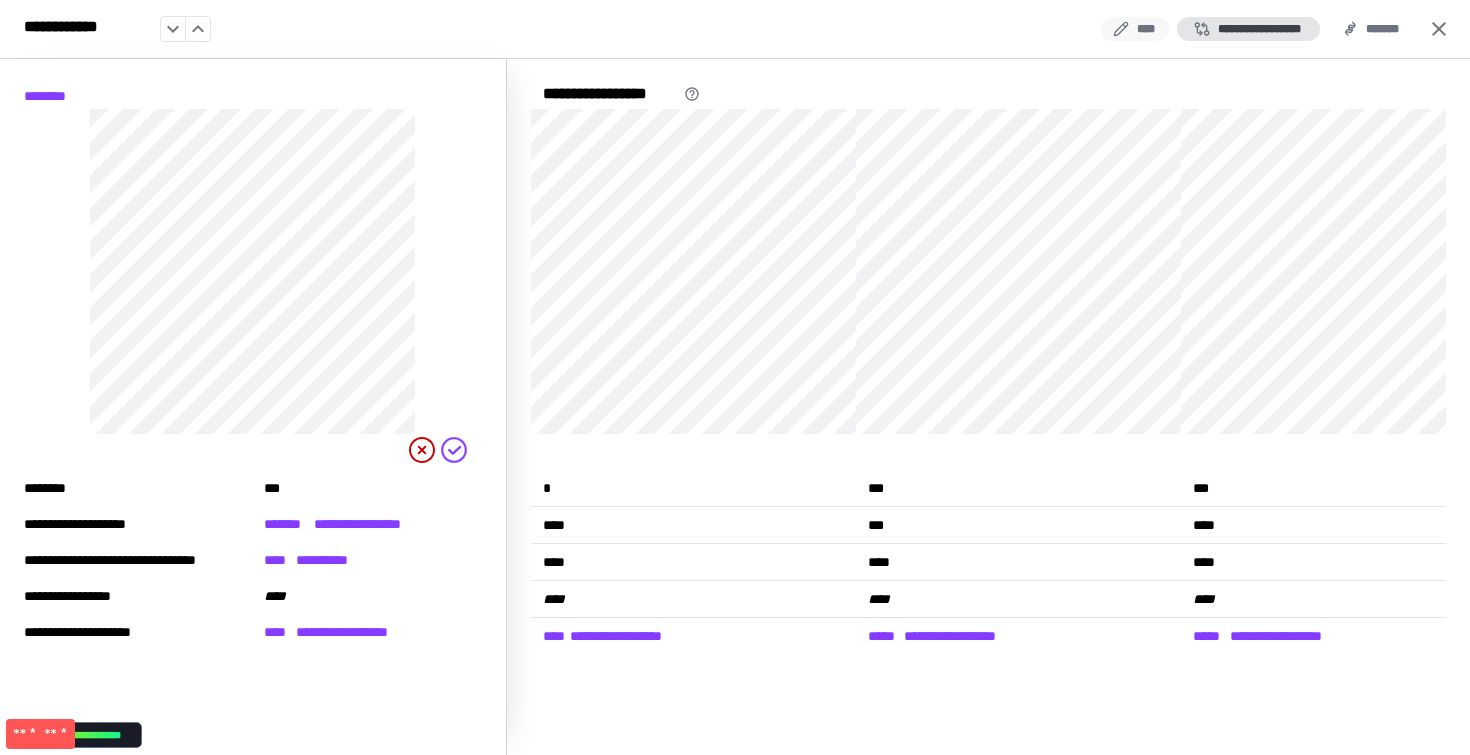 click on "****" at bounding box center (1135, 29) 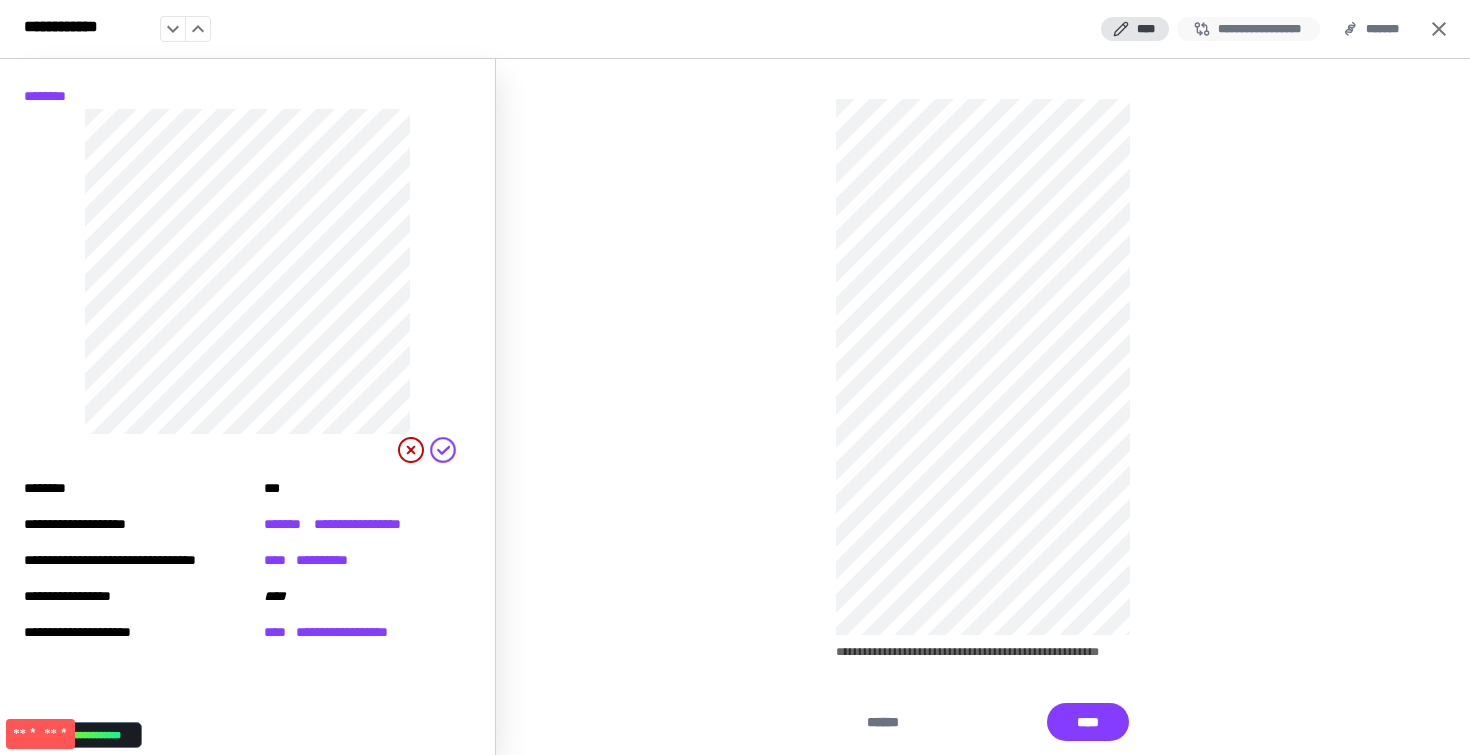 click on "**********" at bounding box center (1248, 29) 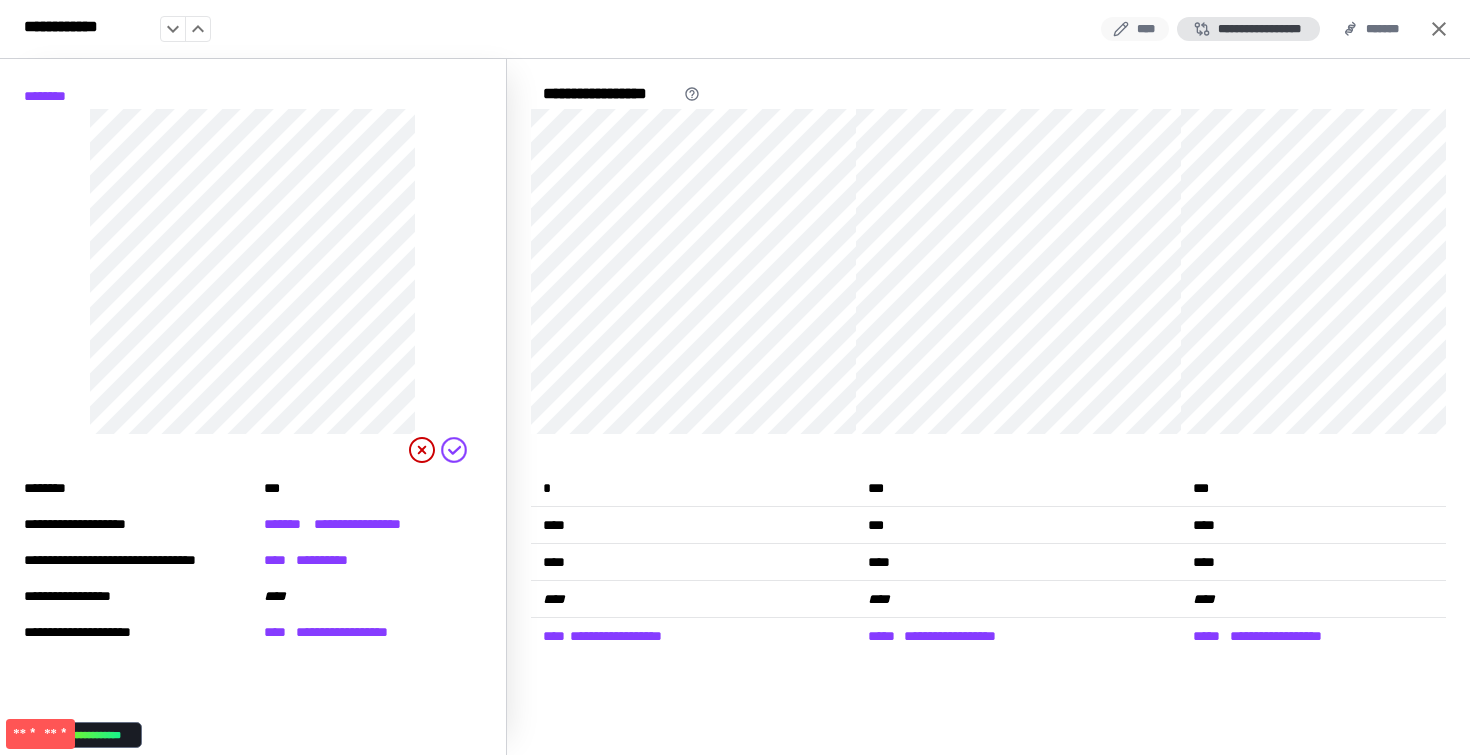 click on "****" at bounding box center [1135, 29] 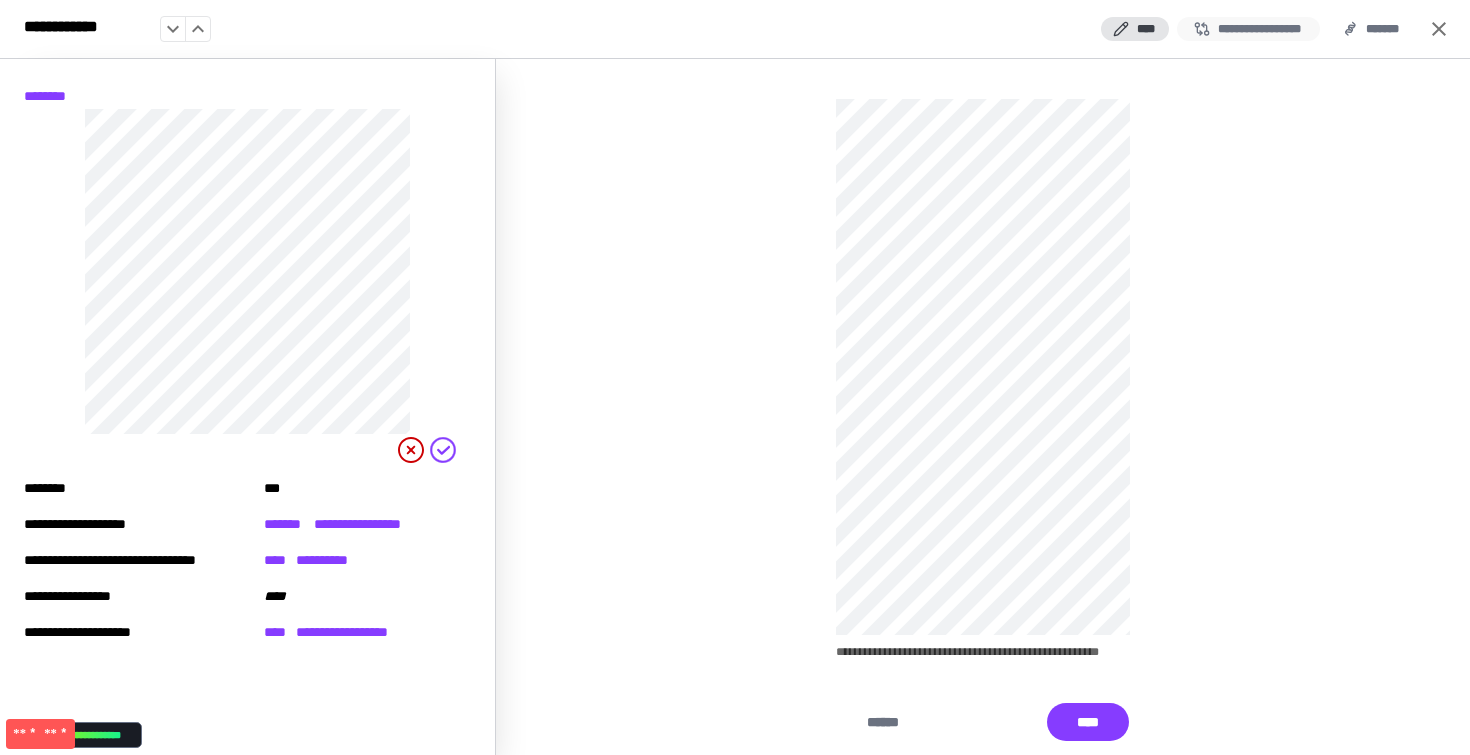 click on "**********" at bounding box center (1248, 29) 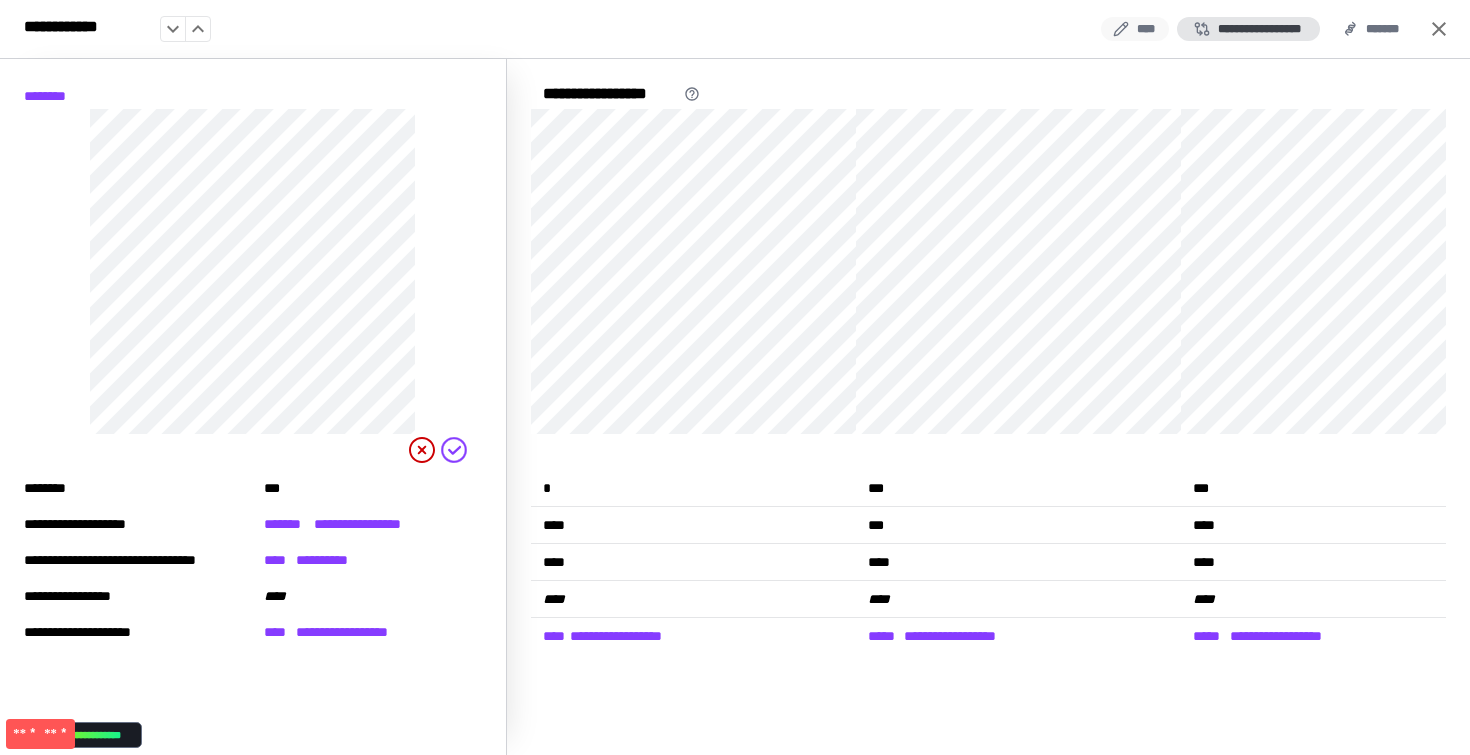 click on "****" at bounding box center (1135, 29) 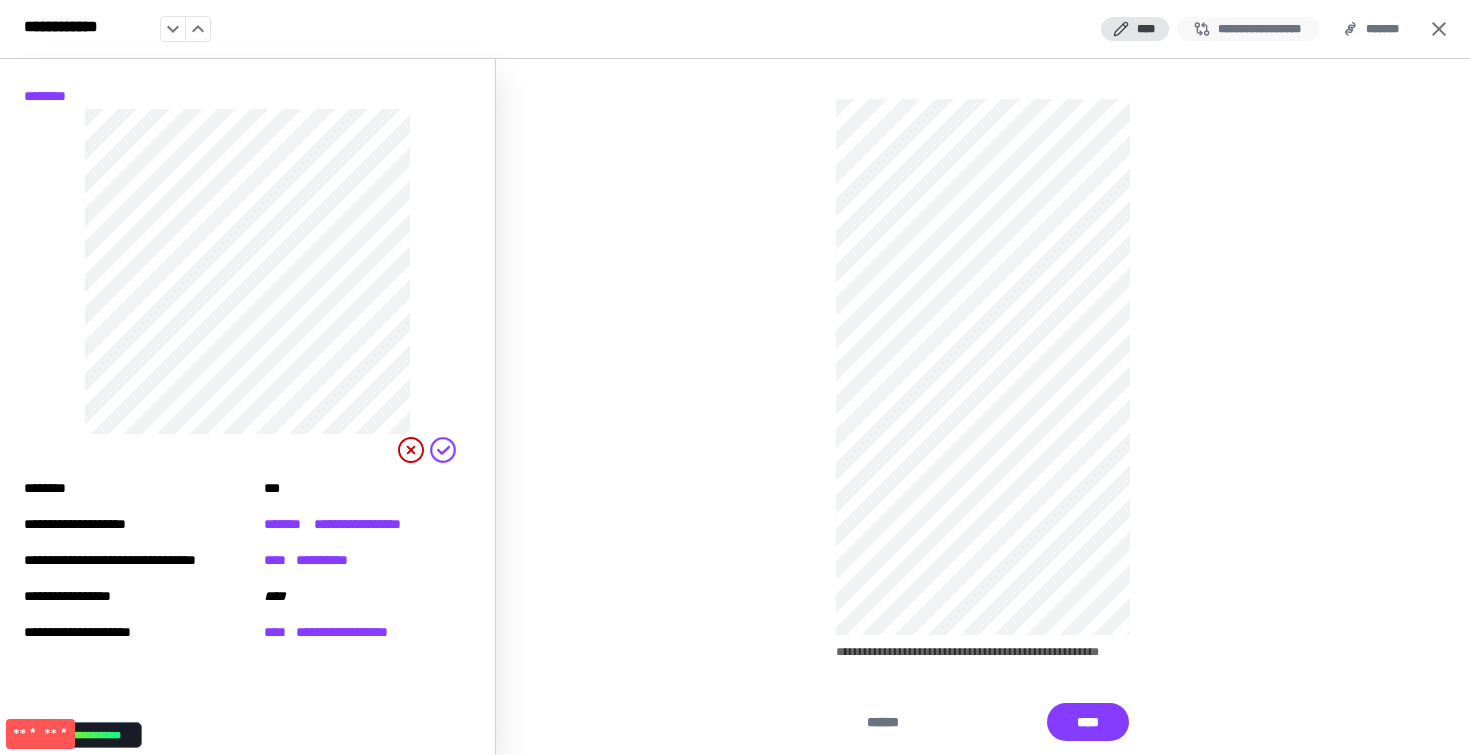 click on "**********" at bounding box center [1248, 29] 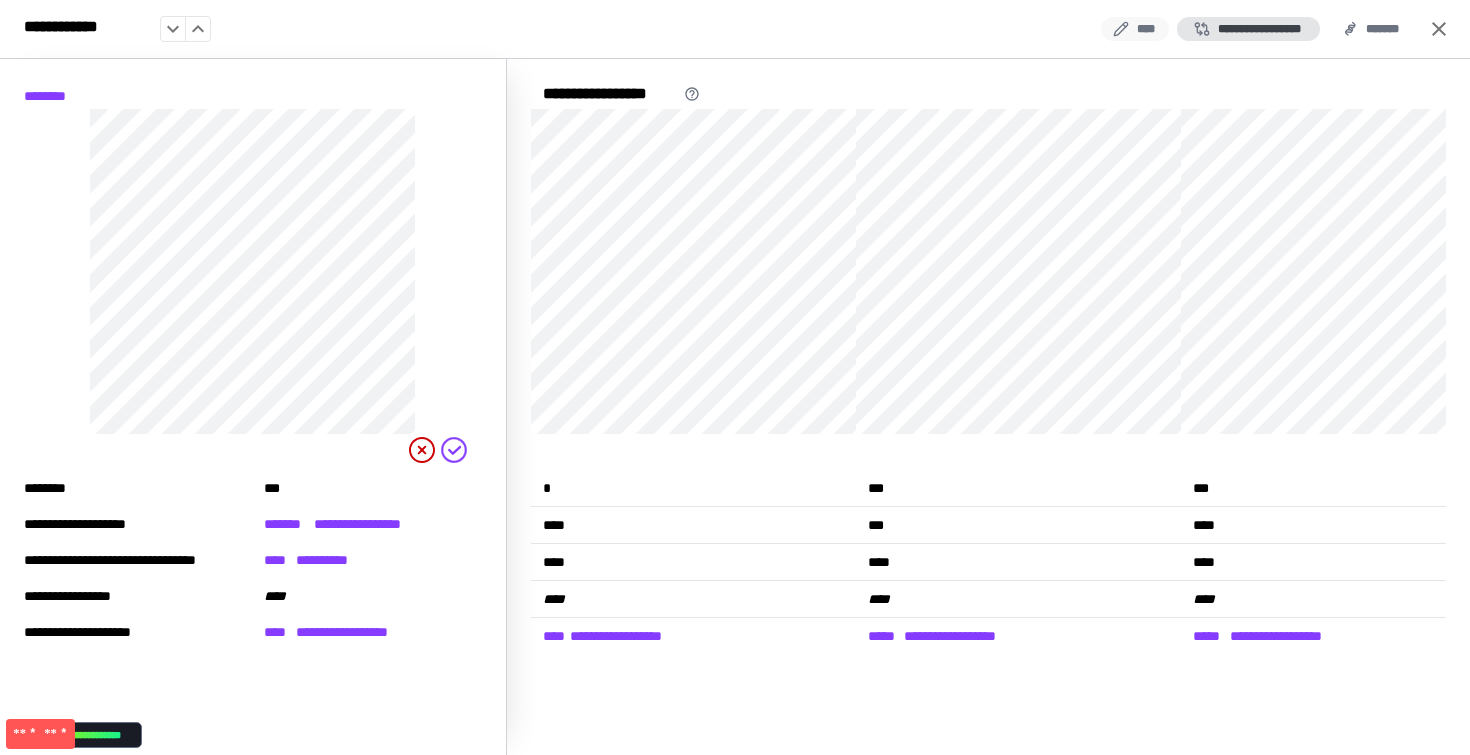click 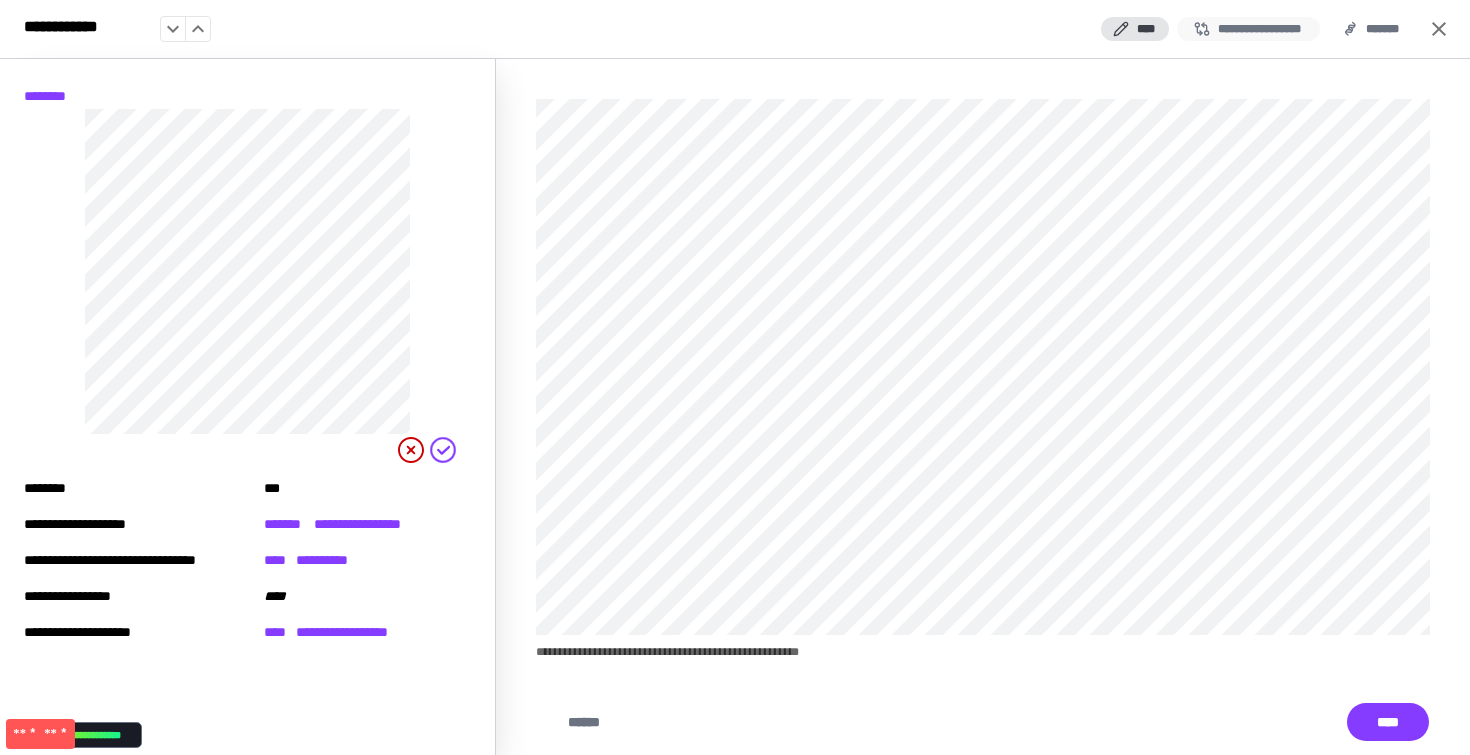 click on "**********" at bounding box center (1248, 29) 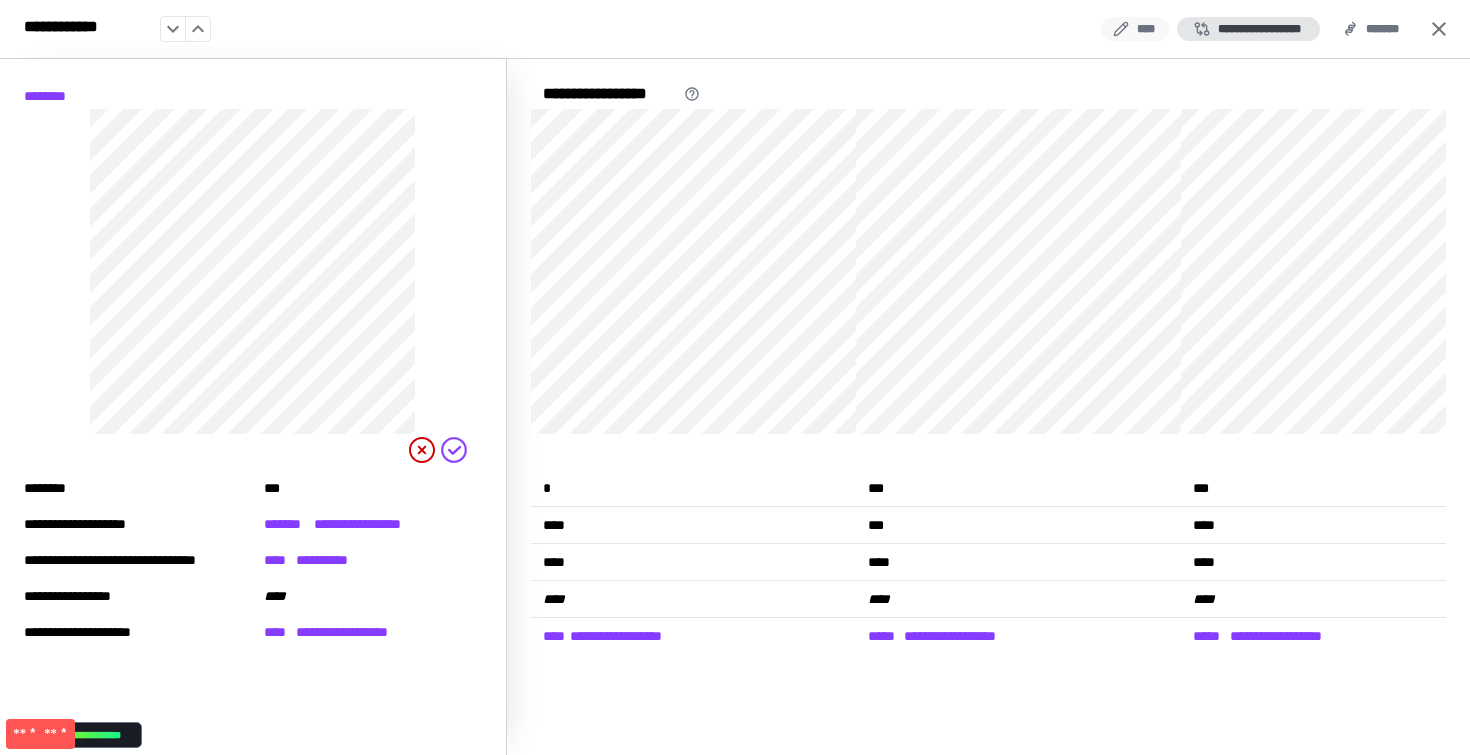 click on "****" at bounding box center [1135, 29] 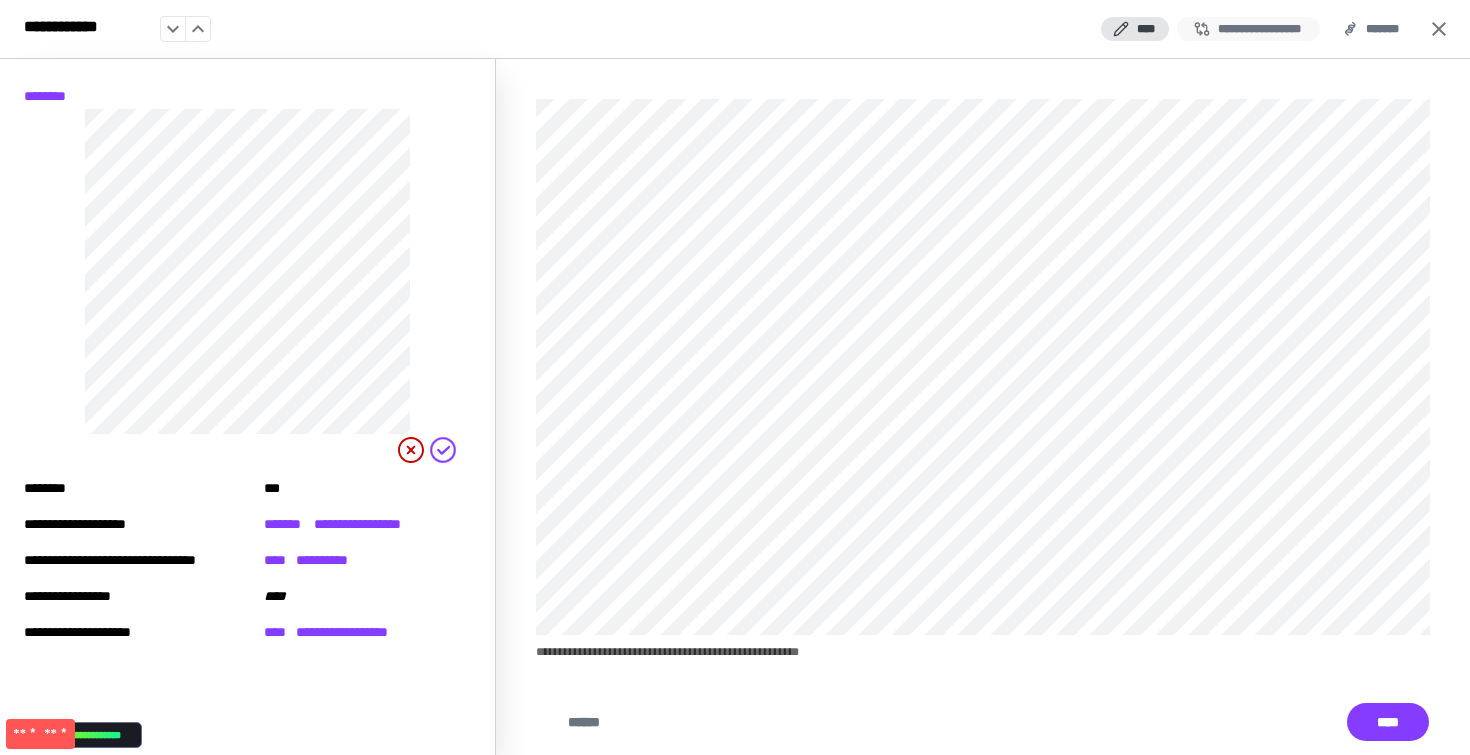 click on "**********" at bounding box center (1248, 29) 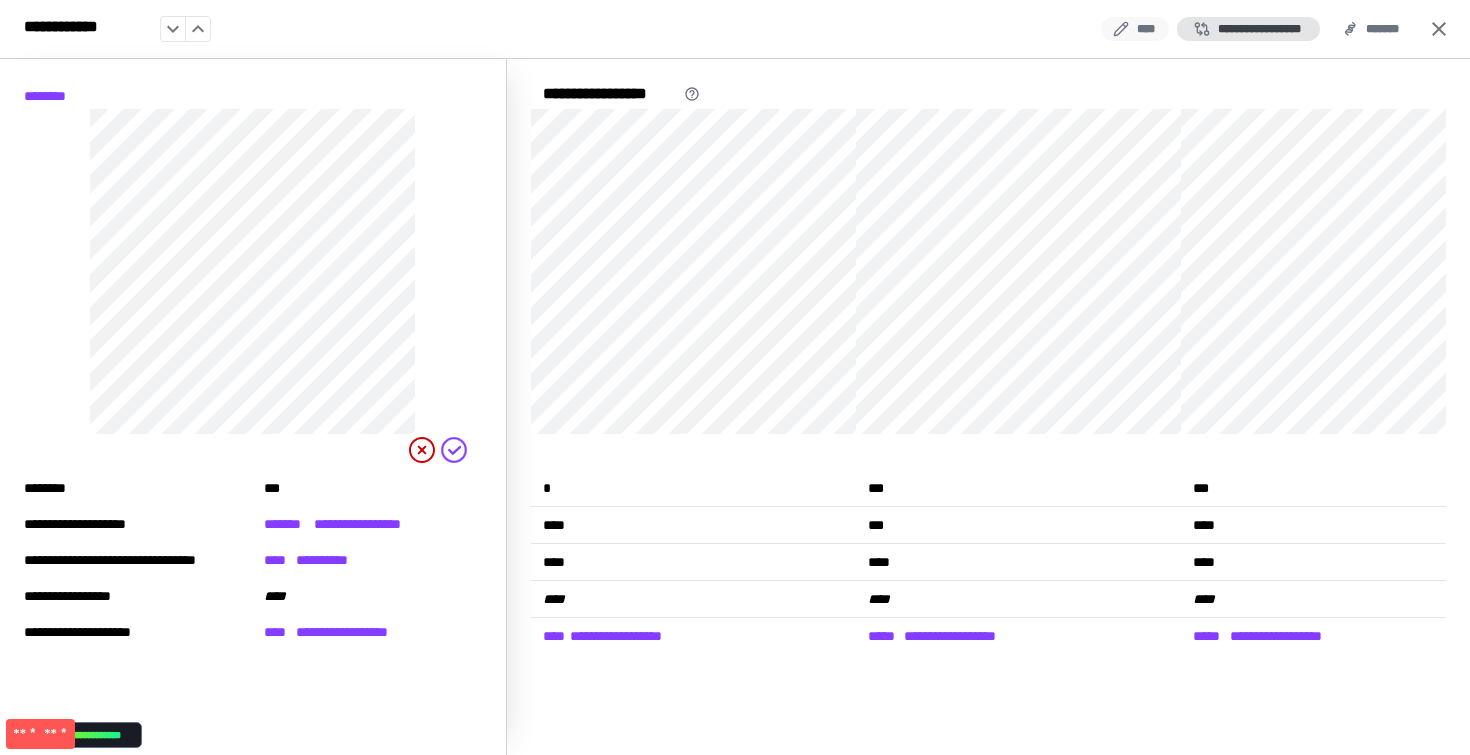 click on "****" at bounding box center (1135, 29) 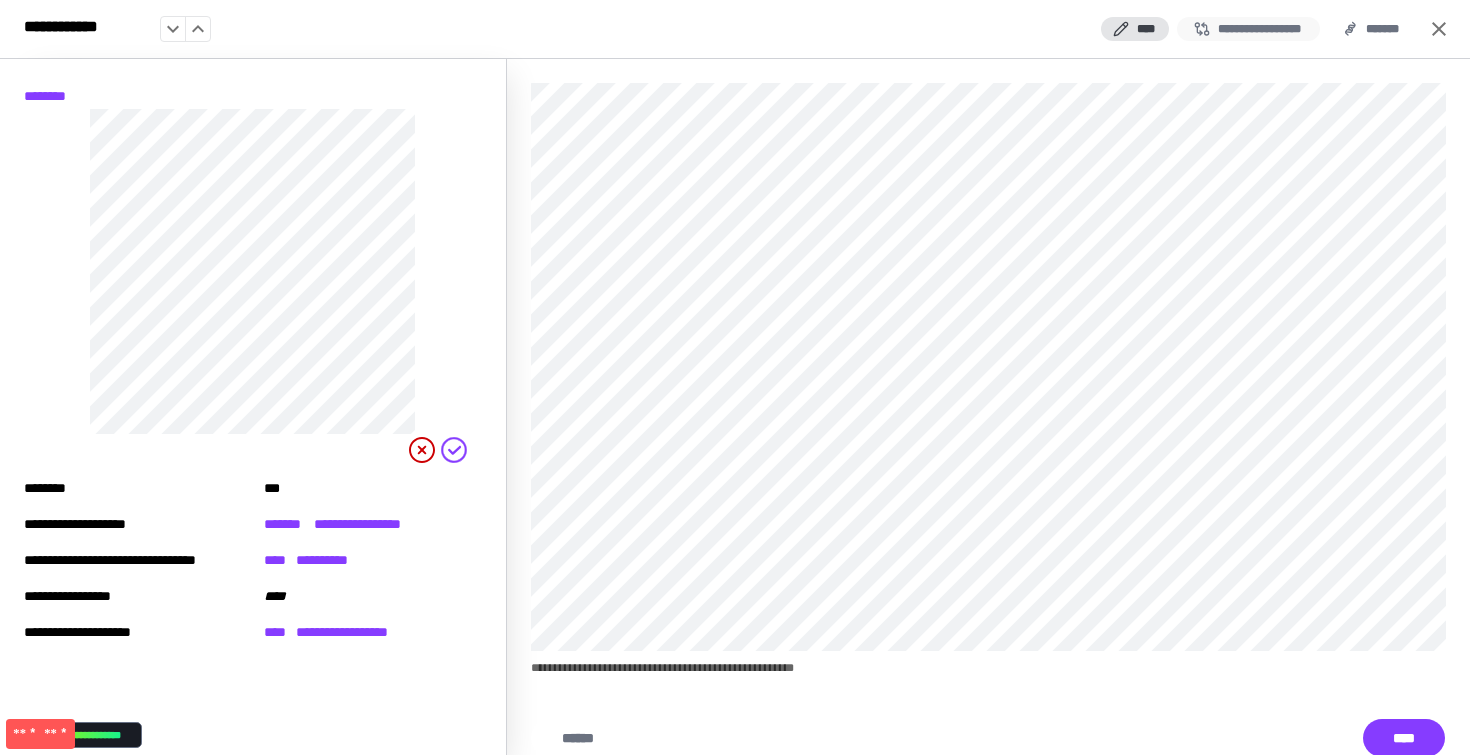 click on "**********" at bounding box center [1248, 29] 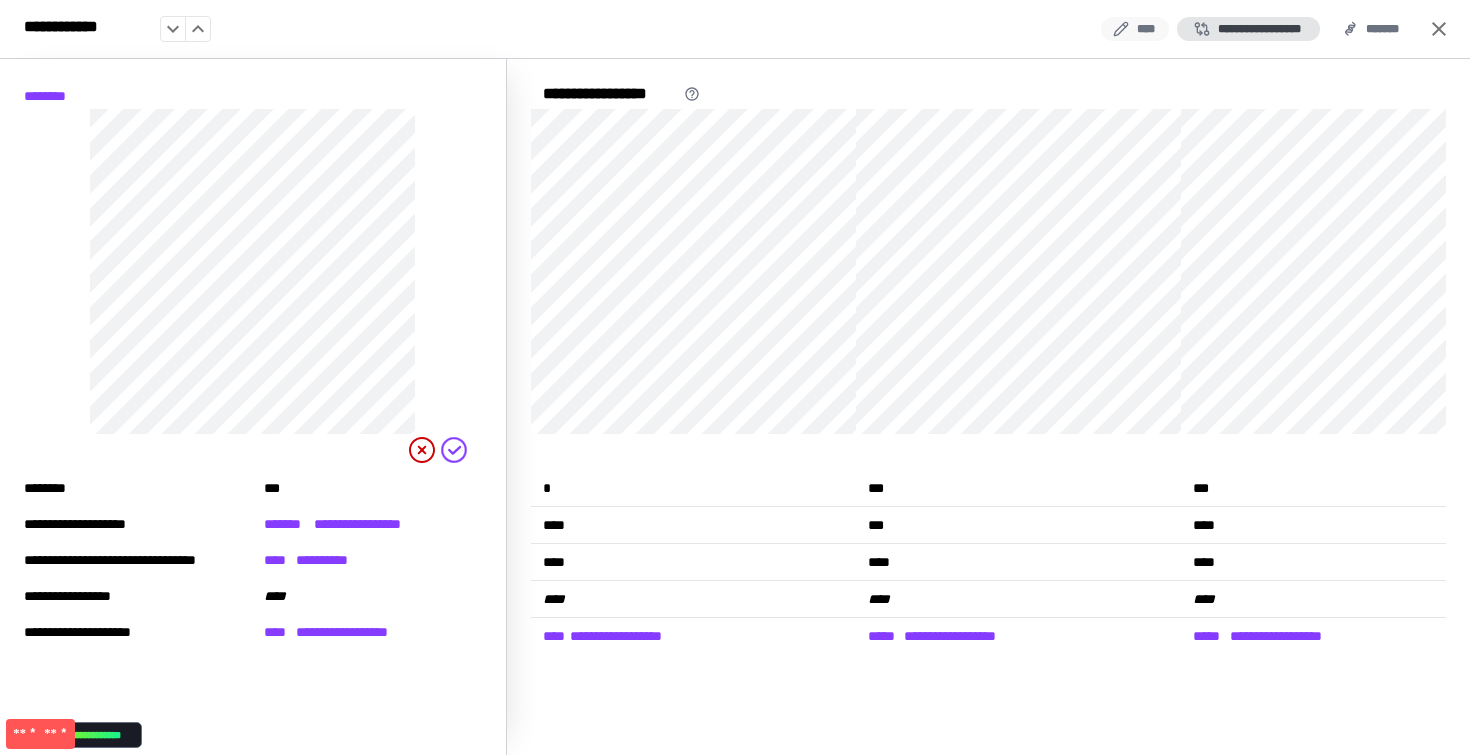 click on "****" at bounding box center [1135, 29] 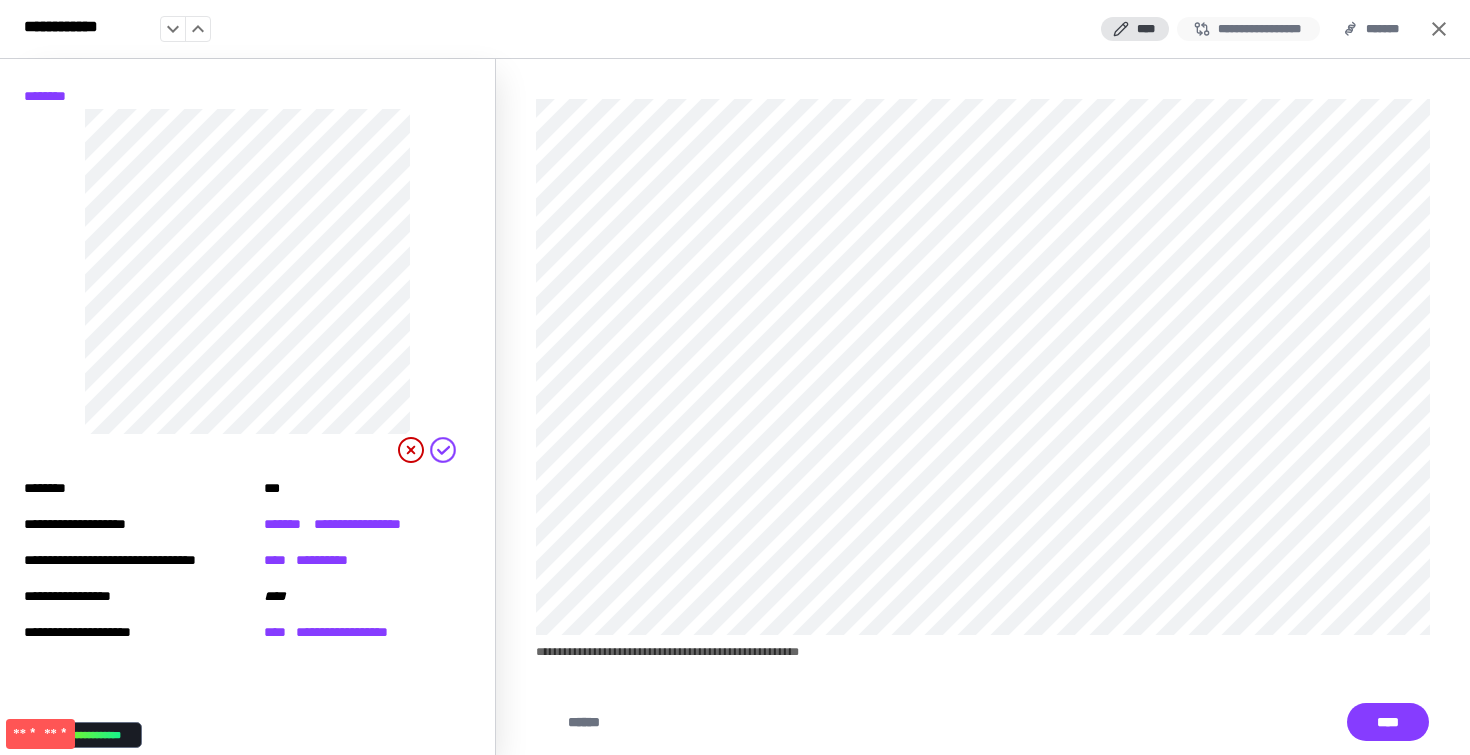click on "**********" at bounding box center [1248, 29] 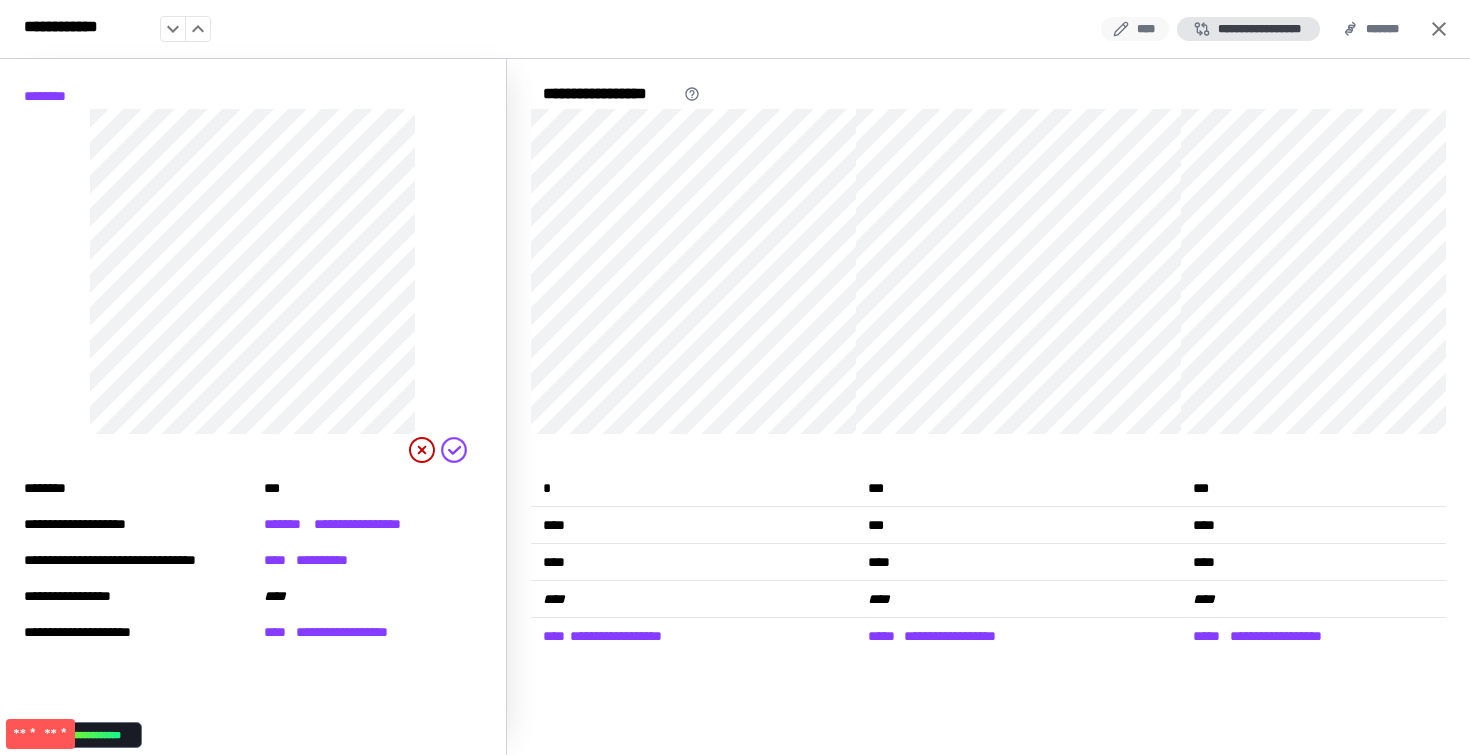 click 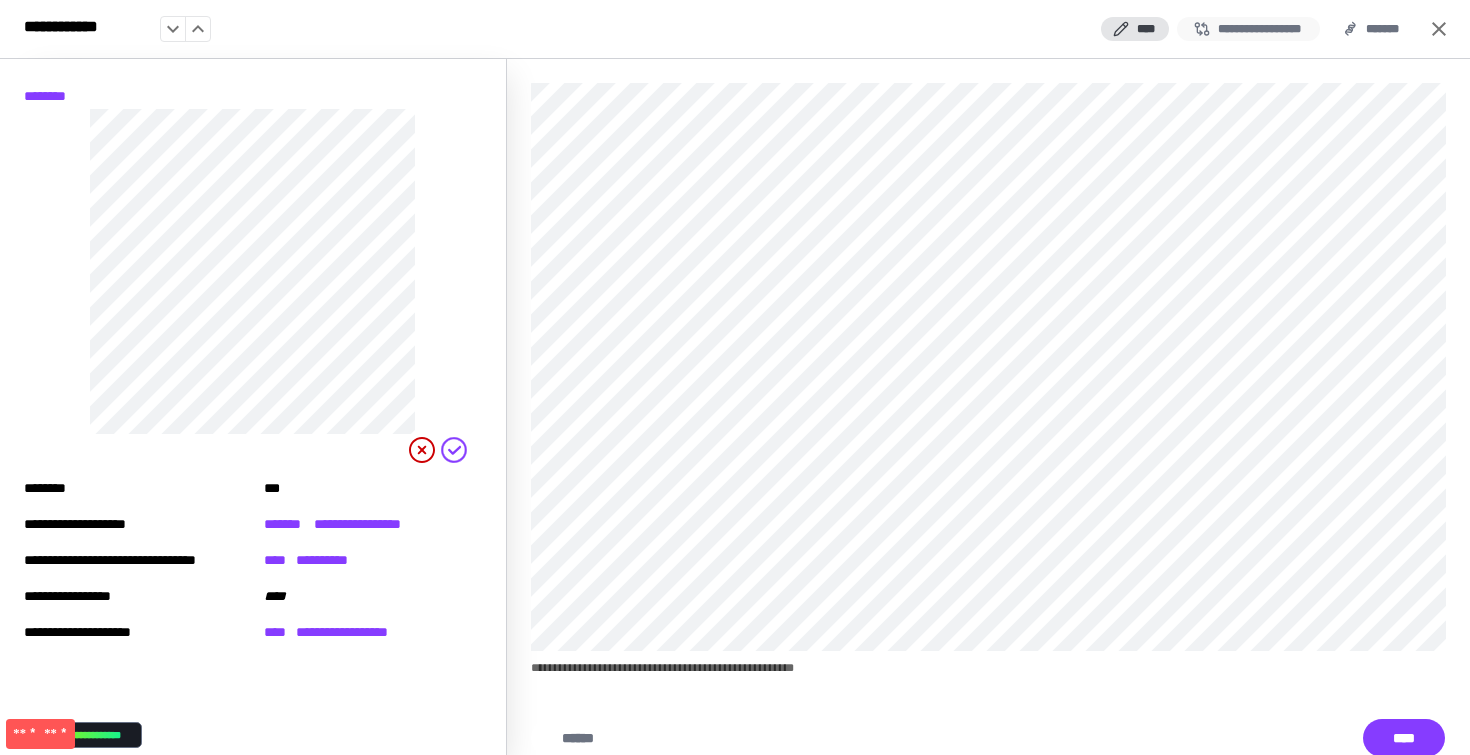click on "**********" at bounding box center (1248, 29) 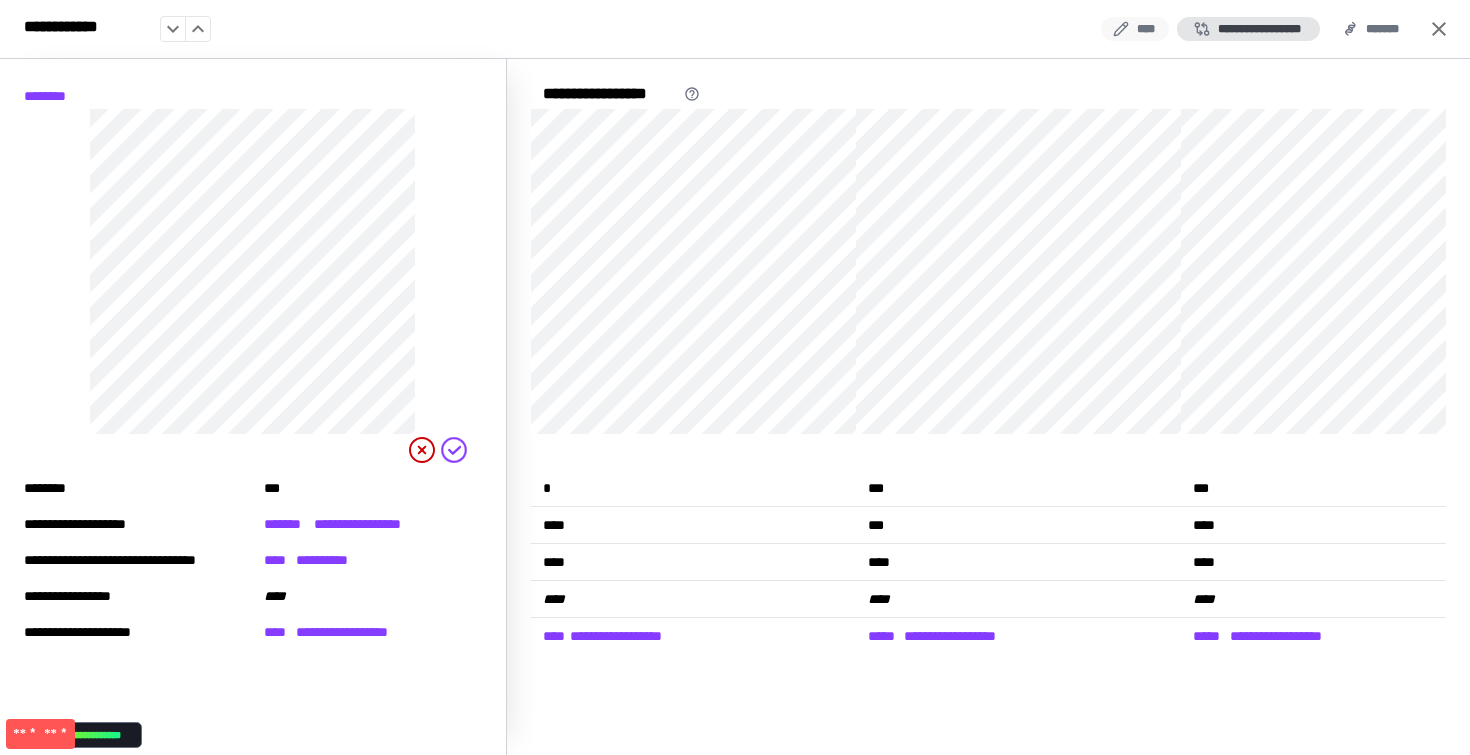 click on "****" at bounding box center [1135, 29] 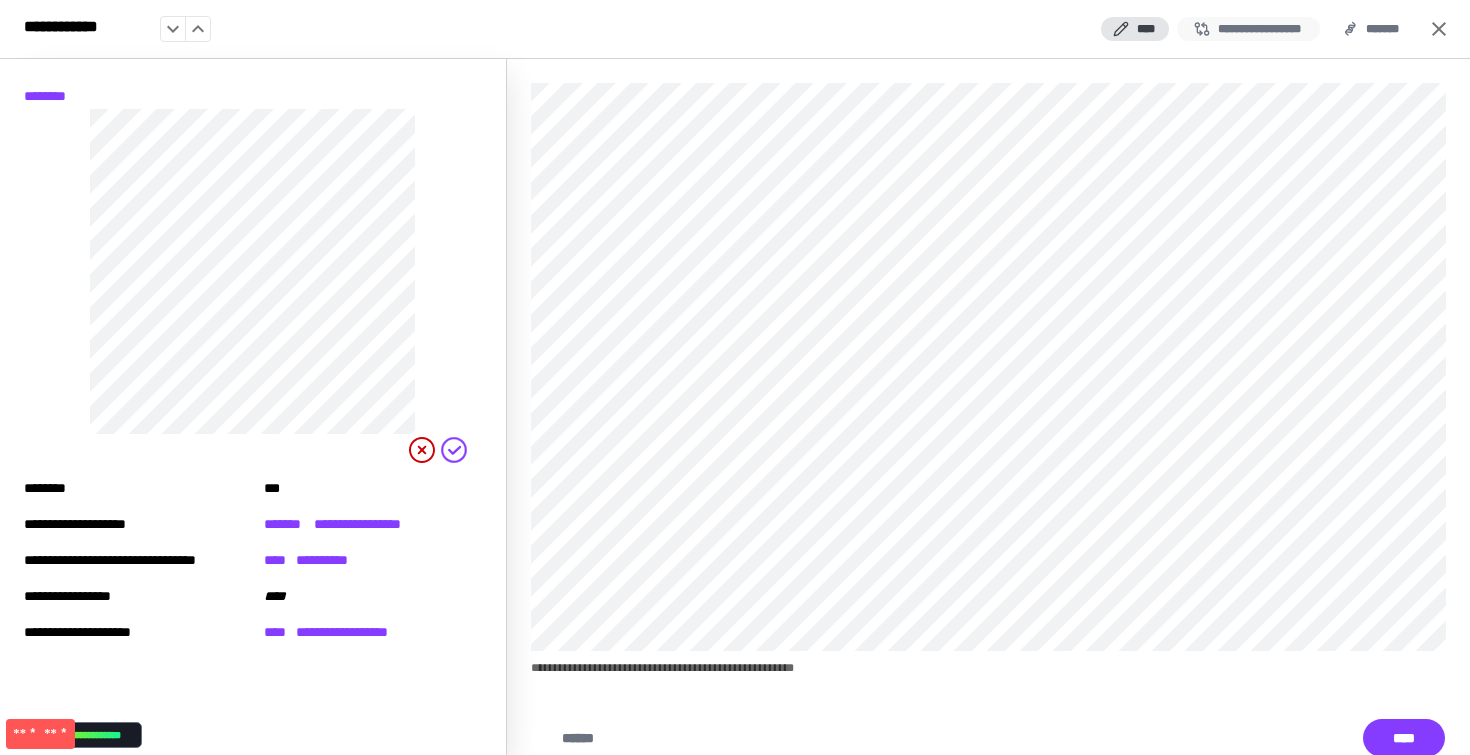 click on "**********" at bounding box center (1248, 29) 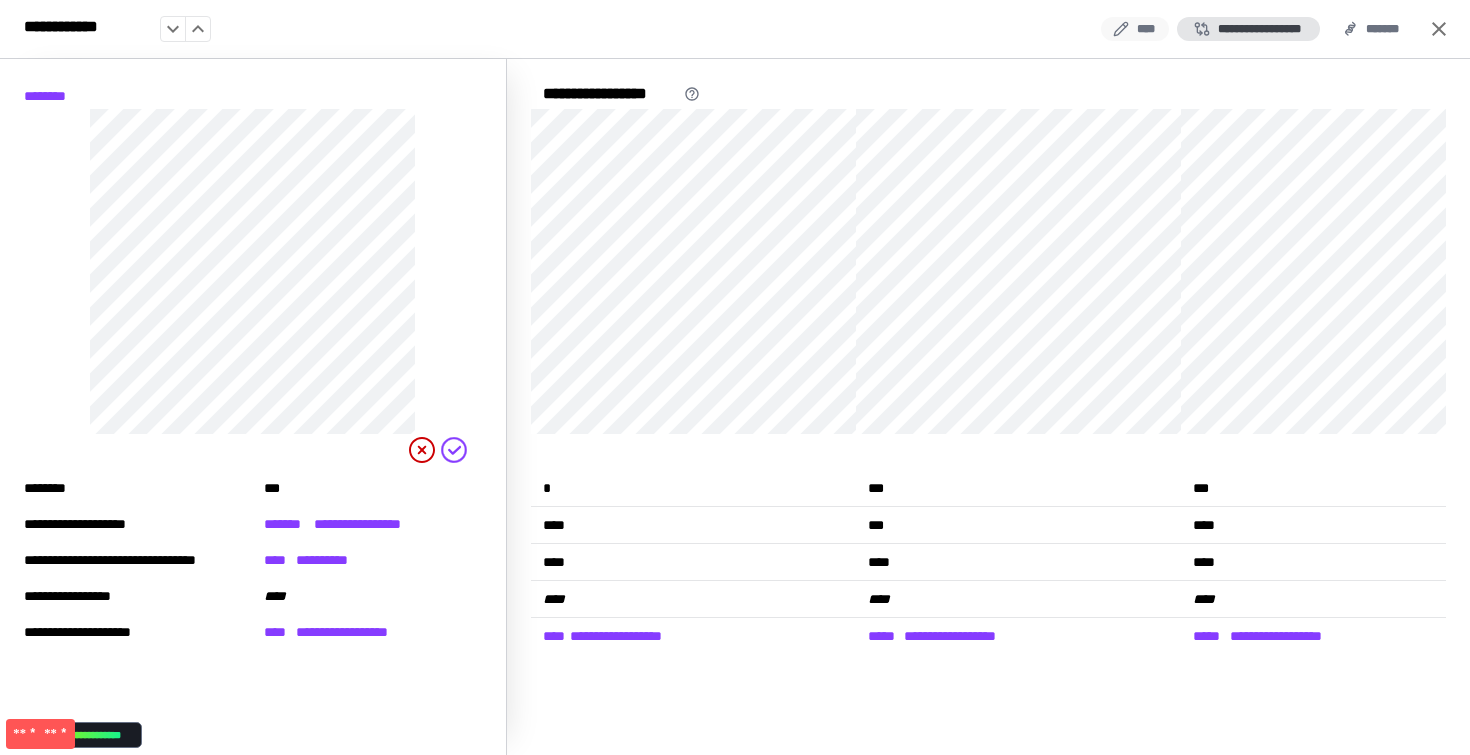 click on "****" at bounding box center (1135, 29) 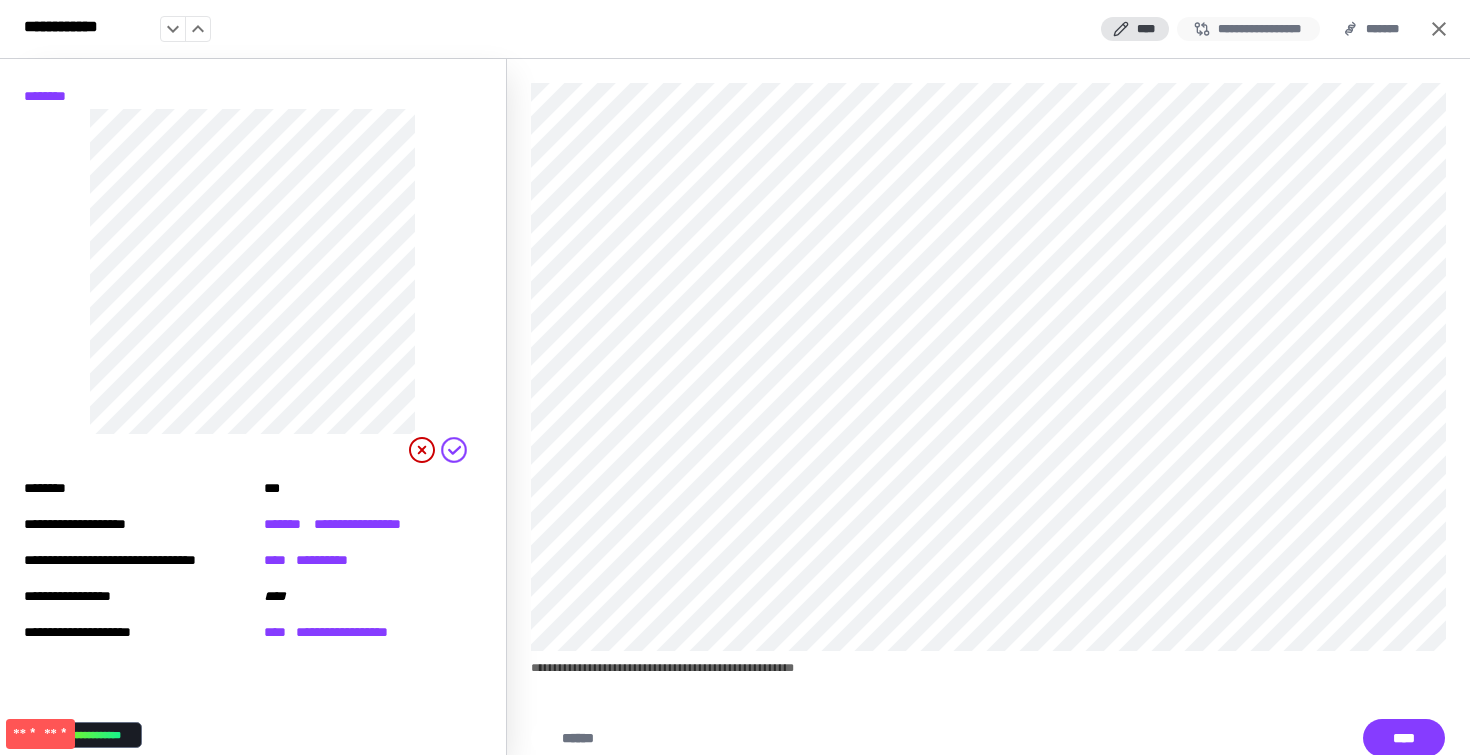 click on "**********" at bounding box center [1248, 29] 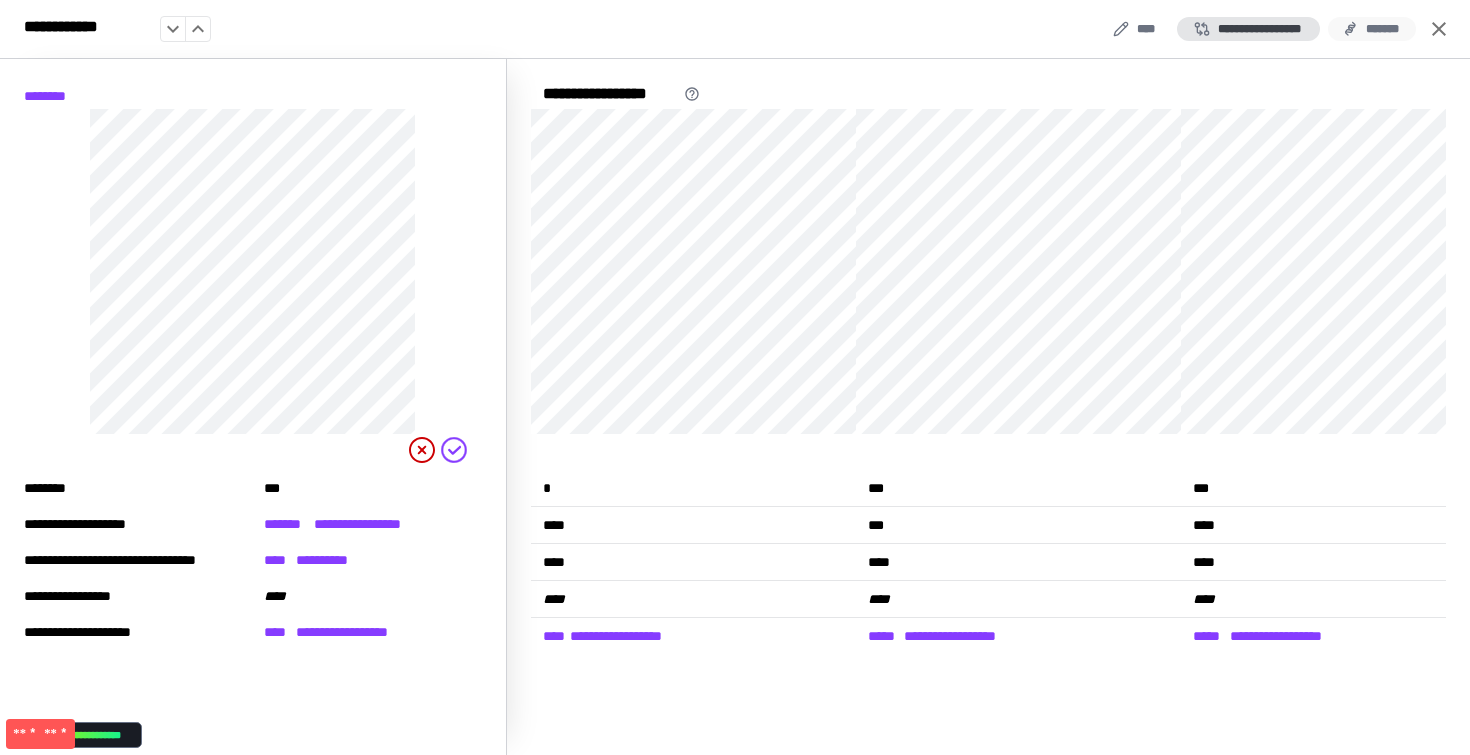 click on "*******" at bounding box center [1372, 29] 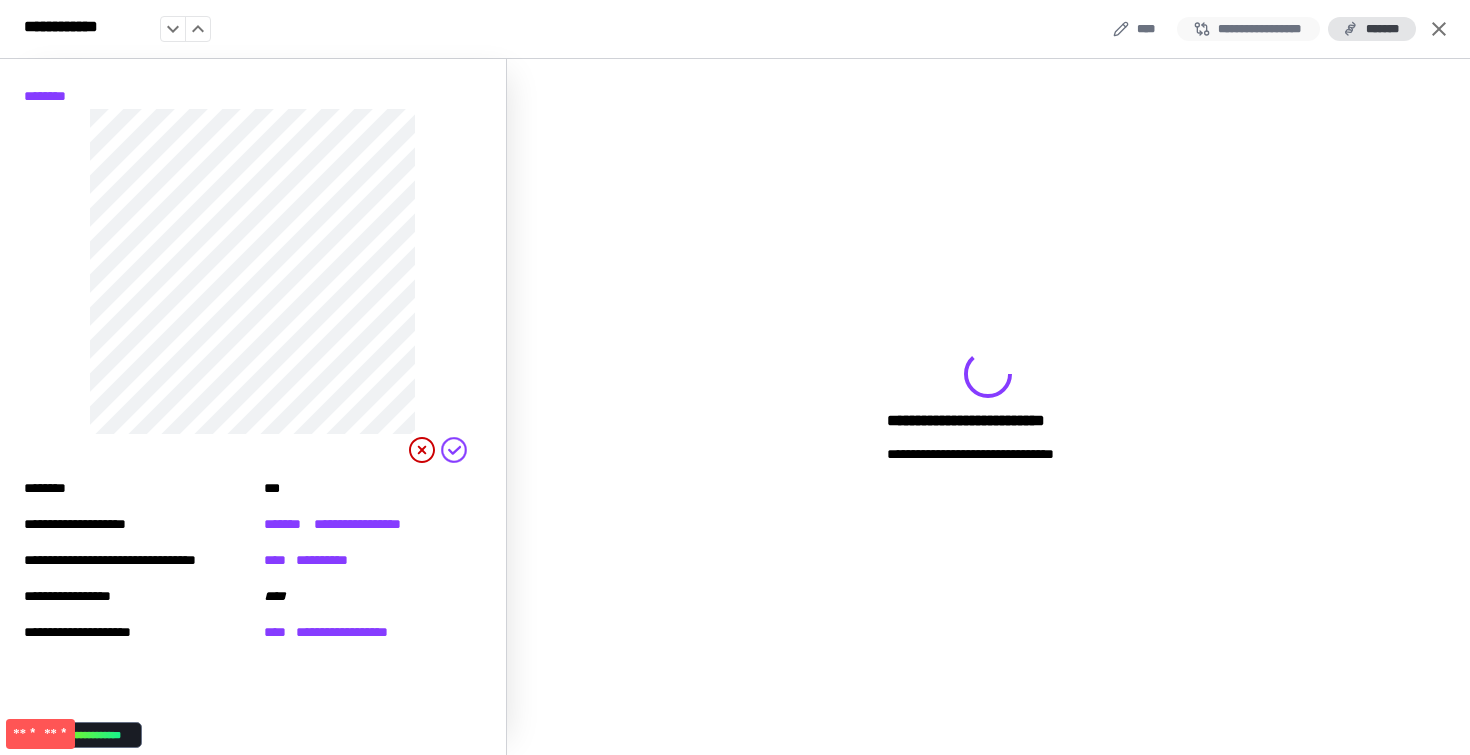 click on "**********" at bounding box center (1248, 29) 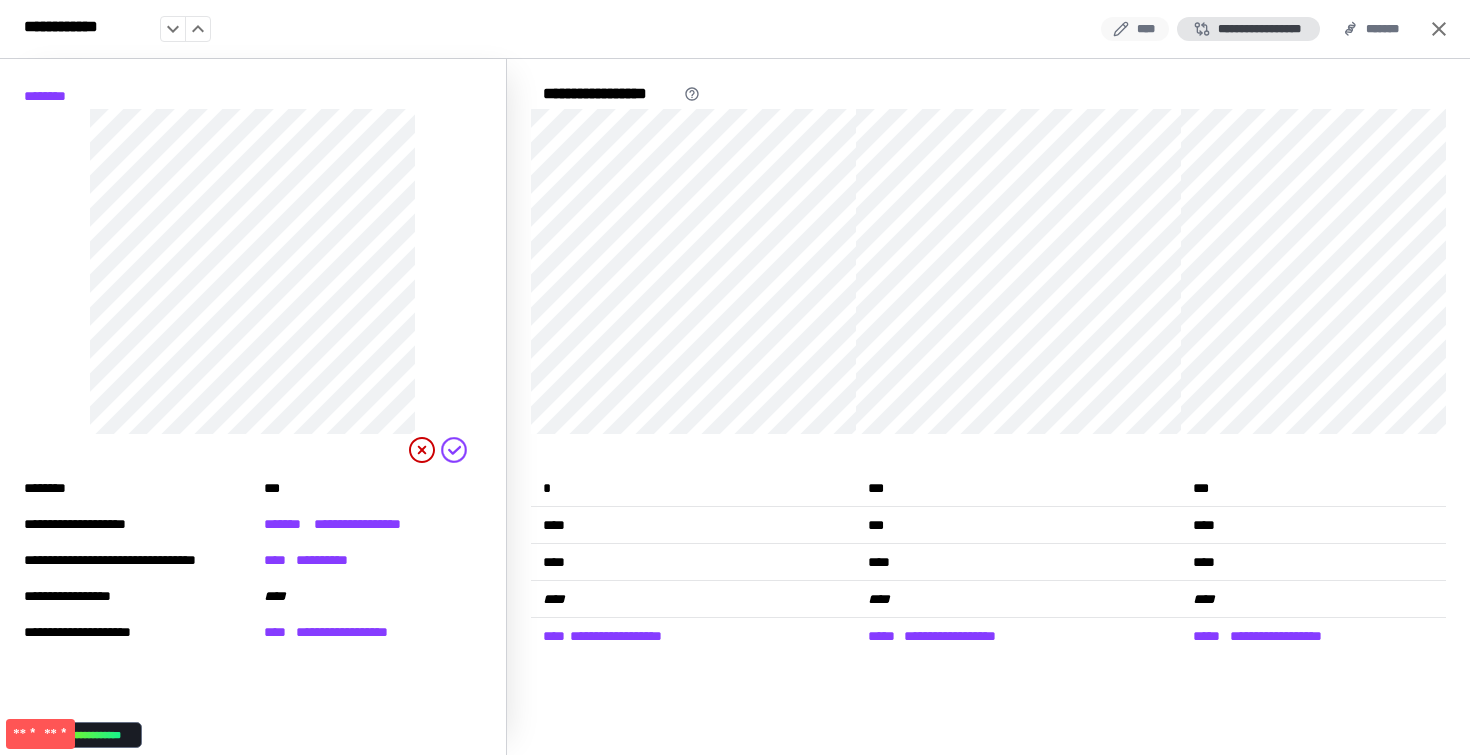 click on "****" at bounding box center [1135, 29] 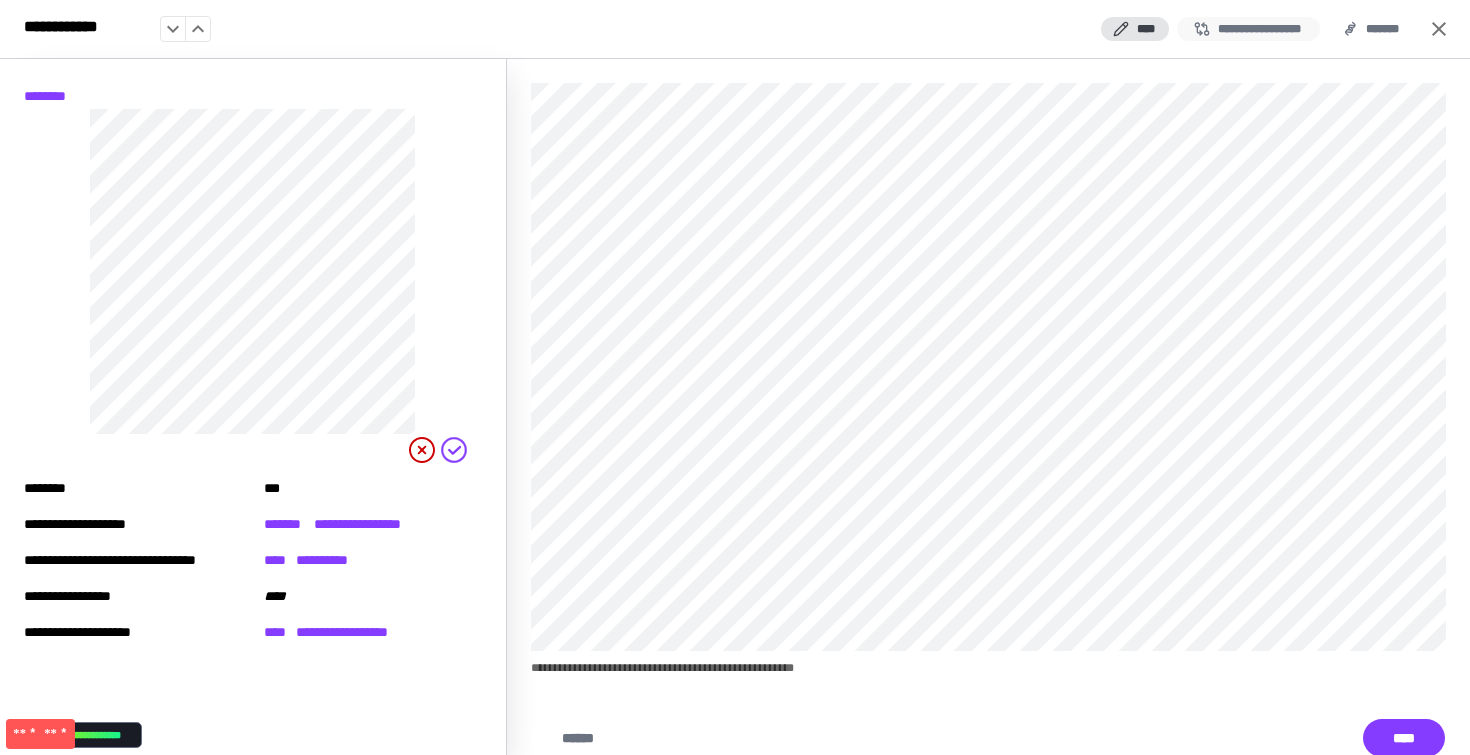 click on "**********" at bounding box center (1248, 29) 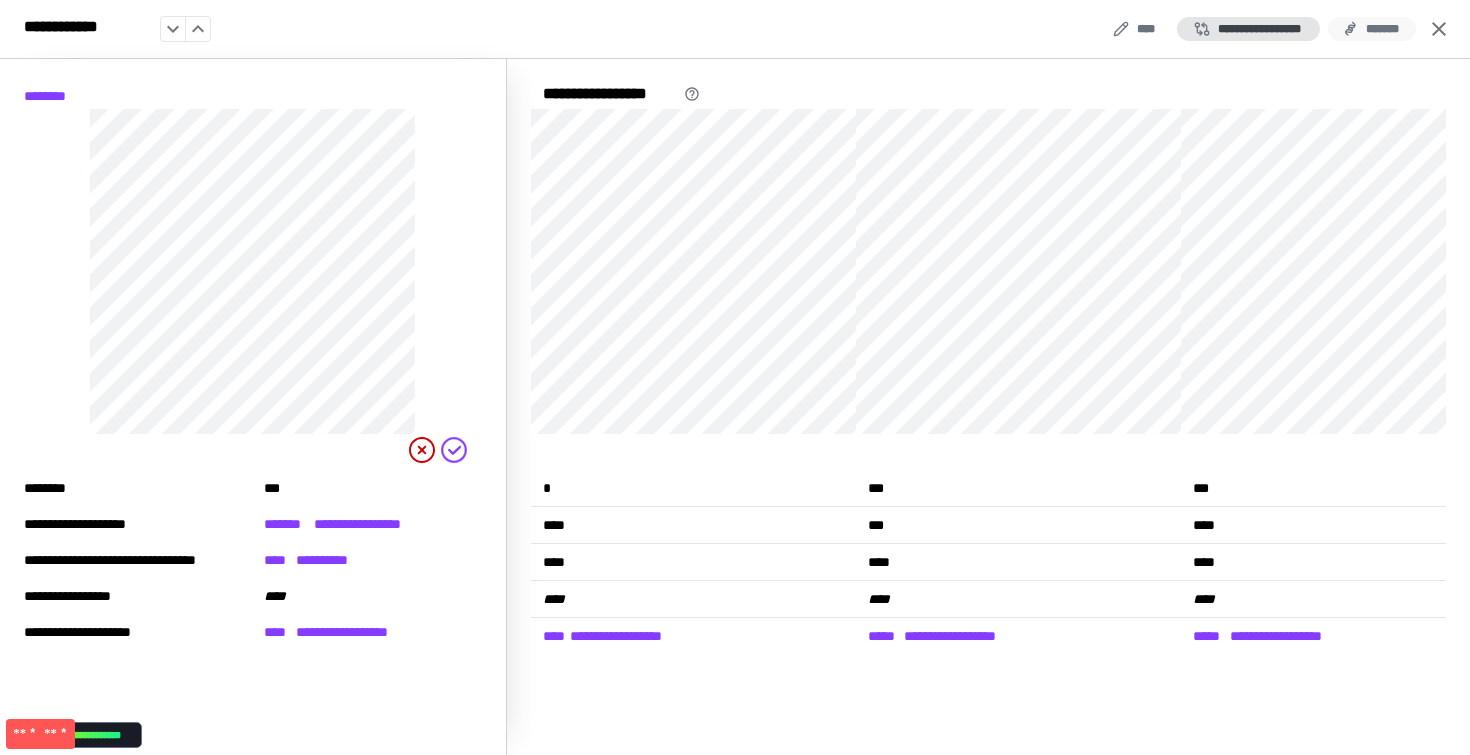 click on "*******" at bounding box center [1372, 29] 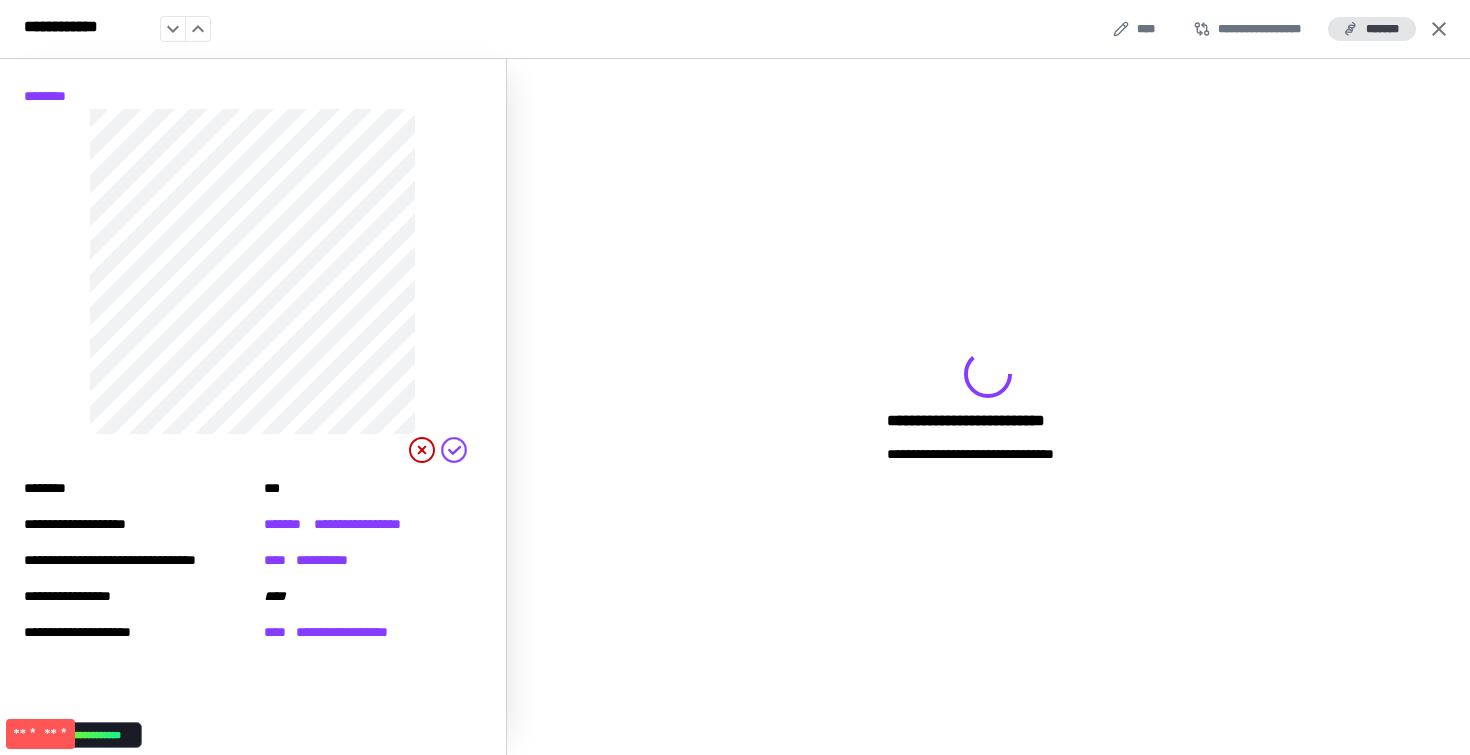 drag, startPoint x: 201, startPoint y: 33, endPoint x: 806, endPoint y: 32, distance: 605.00085 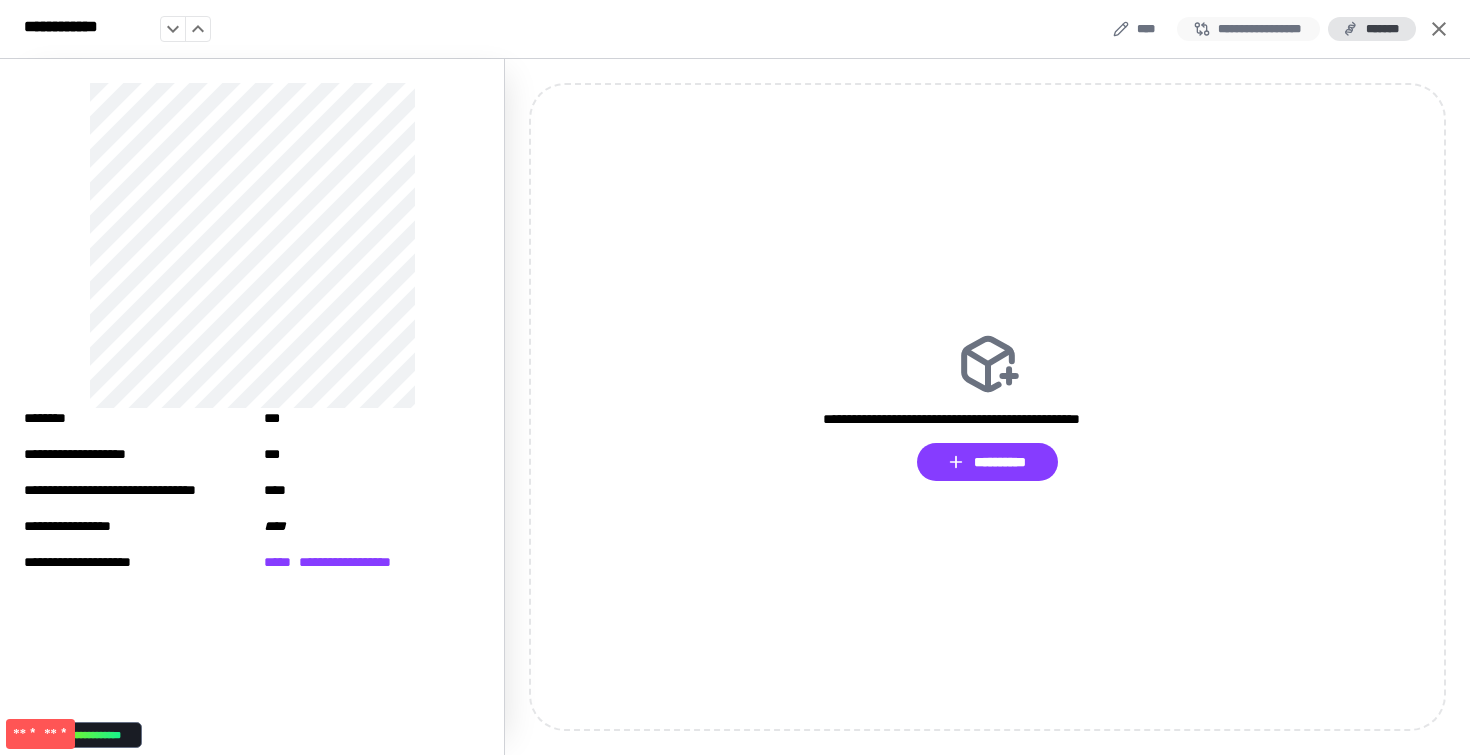 click on "**********" at bounding box center [1248, 29] 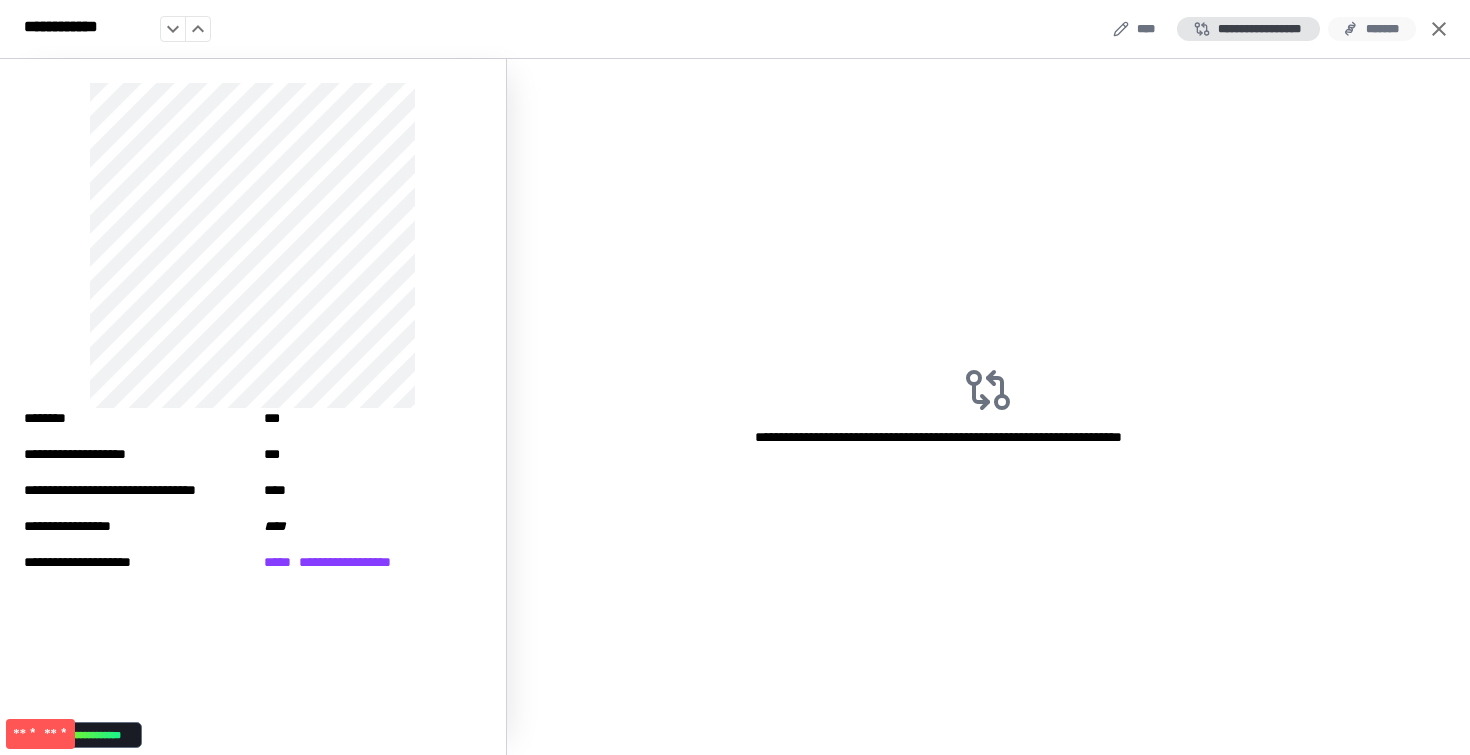 click on "*******" at bounding box center [1372, 29] 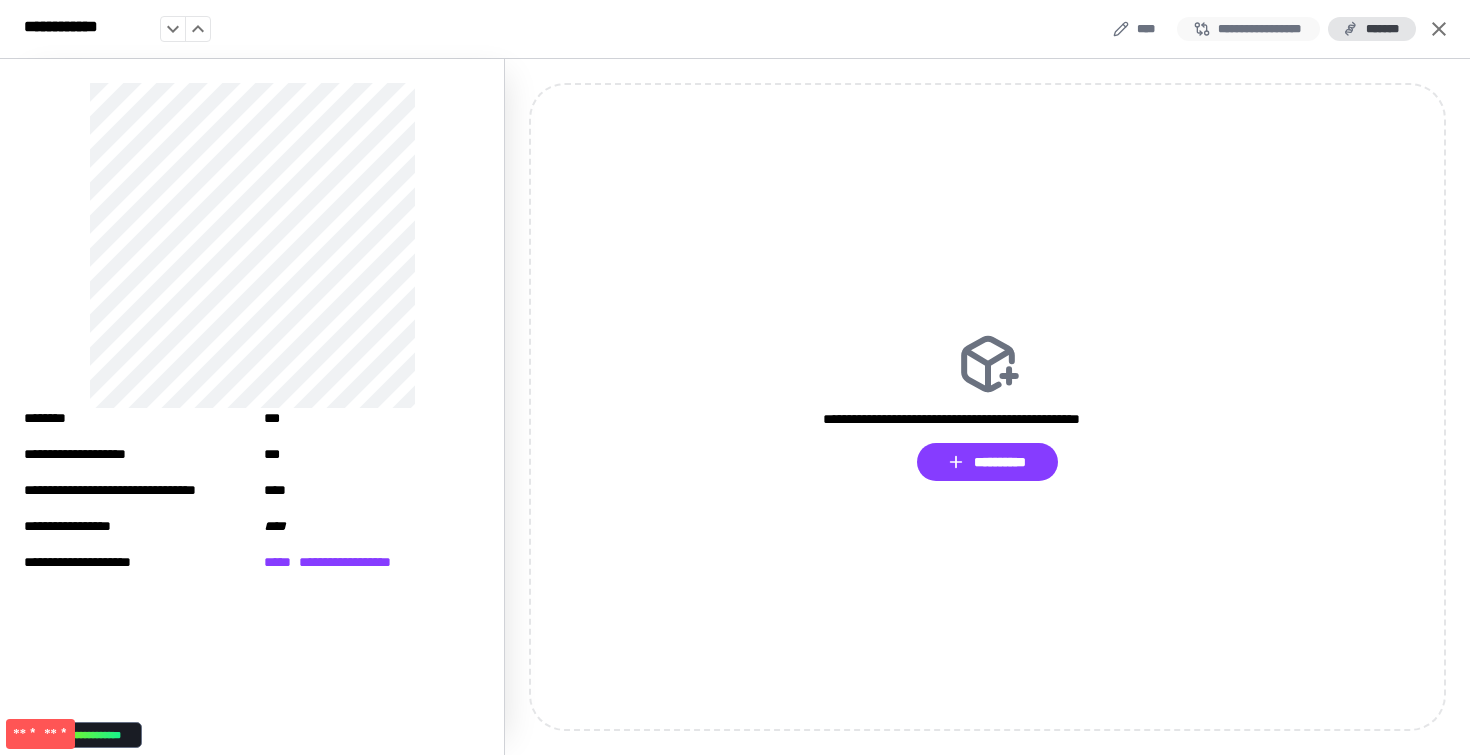click on "**********" at bounding box center (1248, 29) 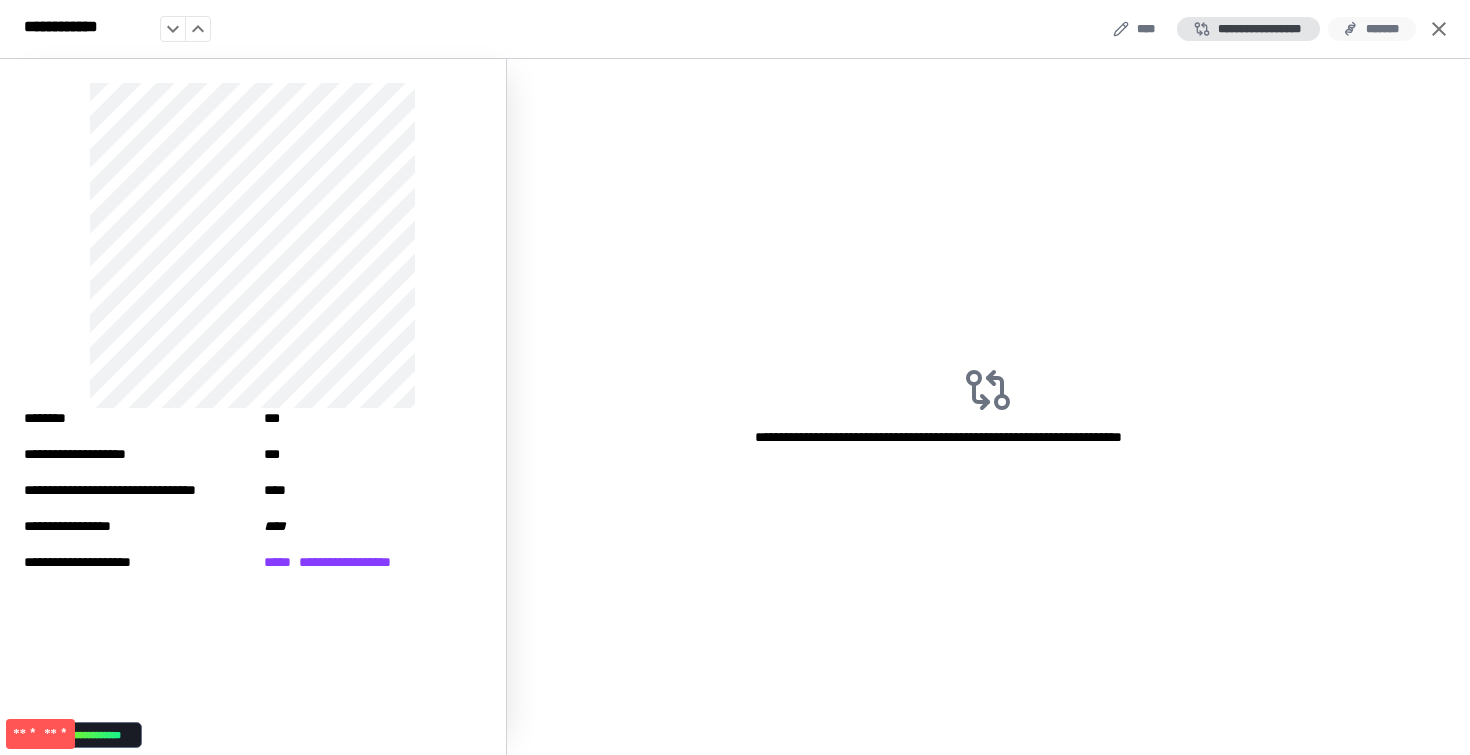 click on "*******" at bounding box center [1372, 29] 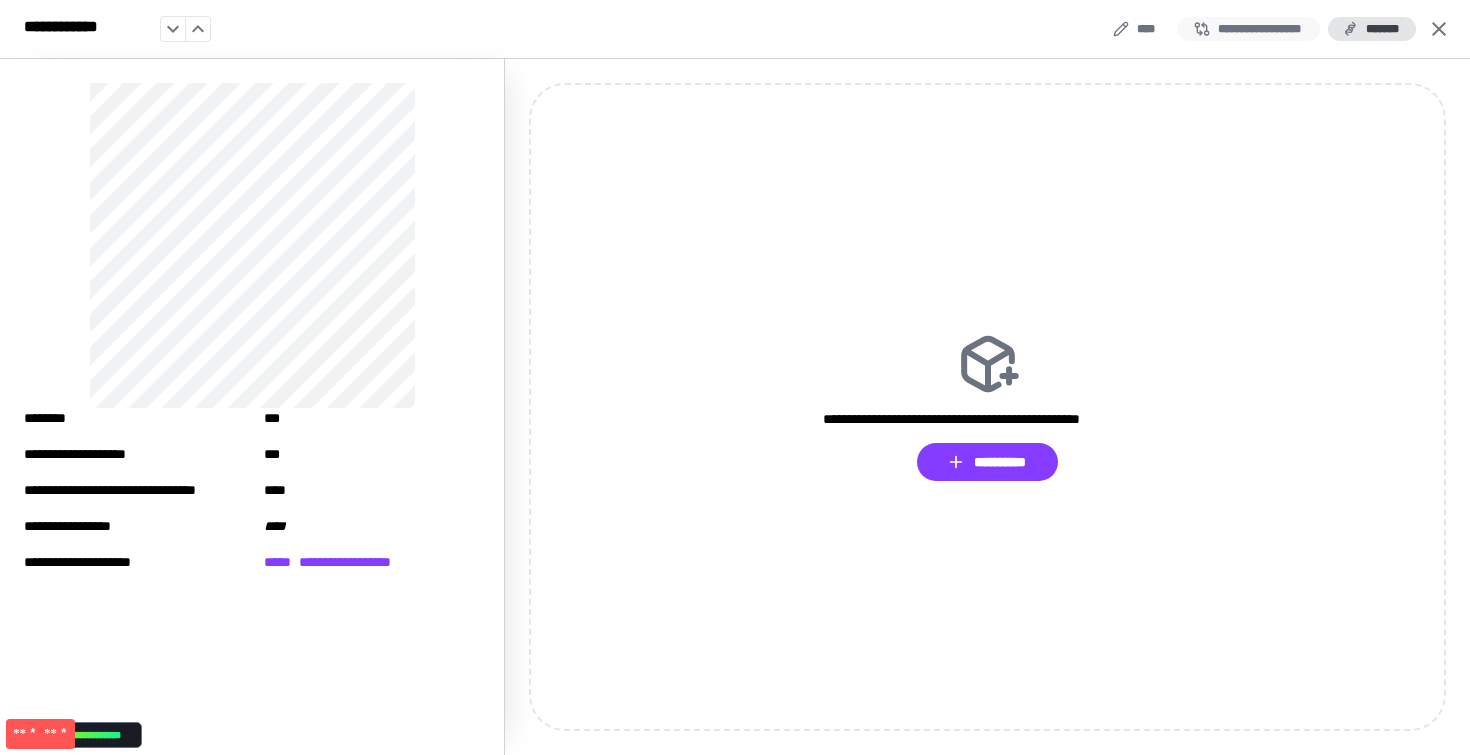 click on "**********" at bounding box center [1248, 29] 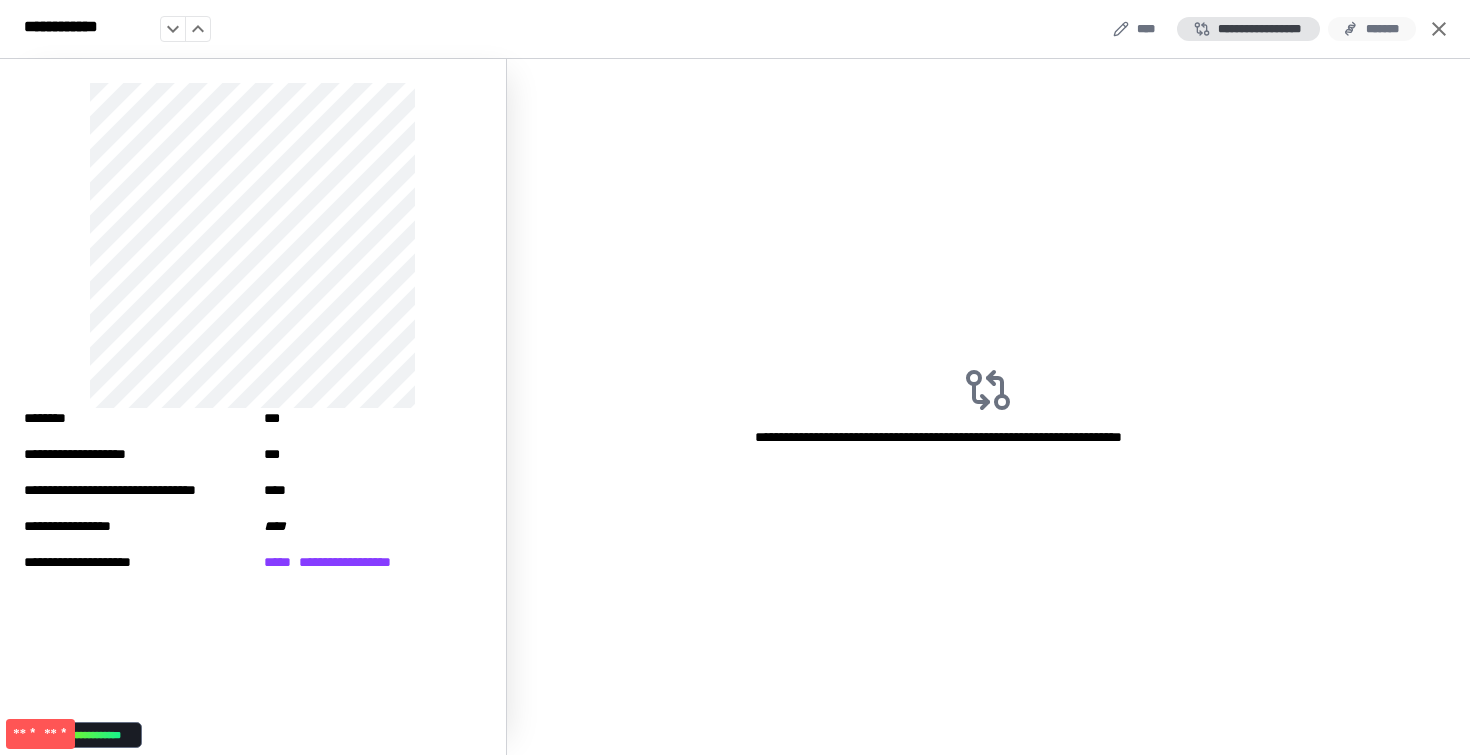 click 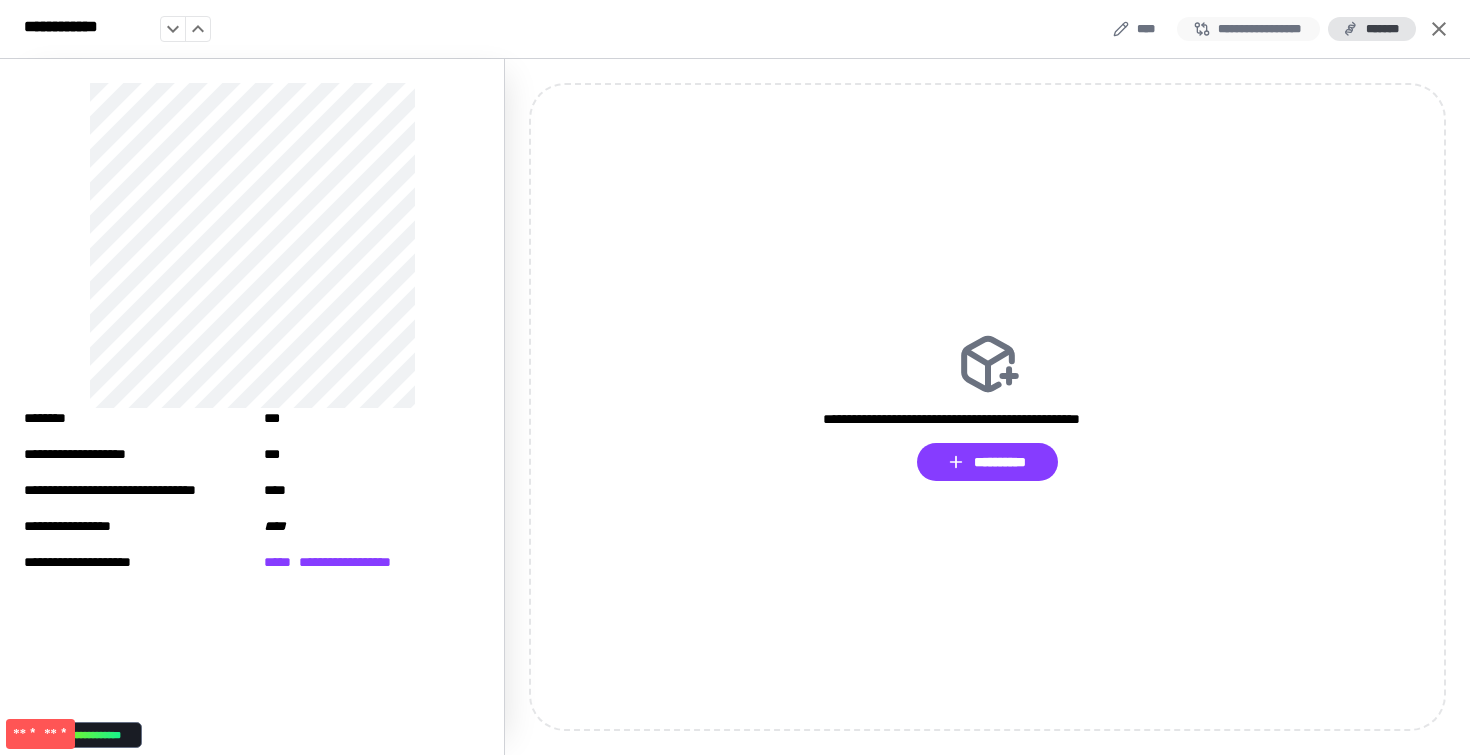 click on "**********" at bounding box center (1248, 29) 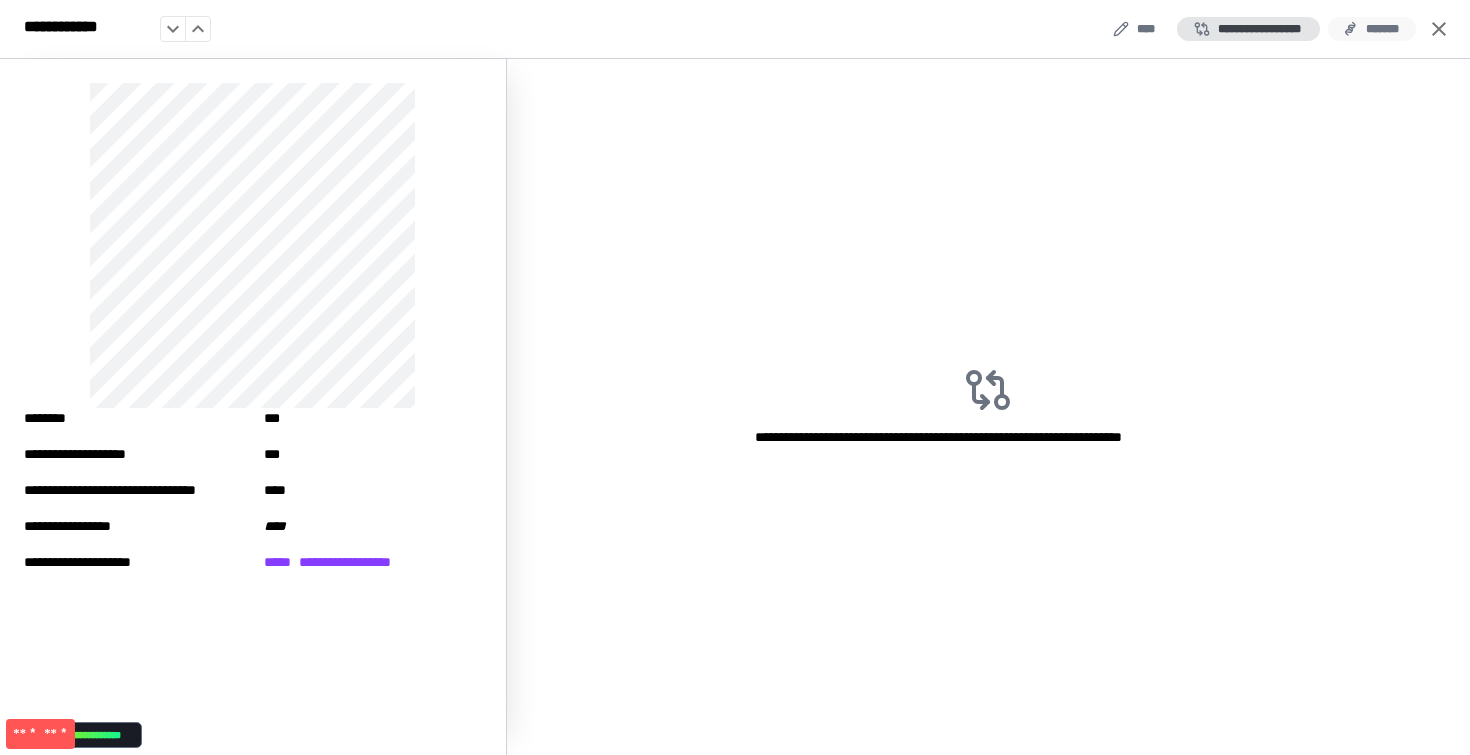 click on "*******" at bounding box center (1372, 29) 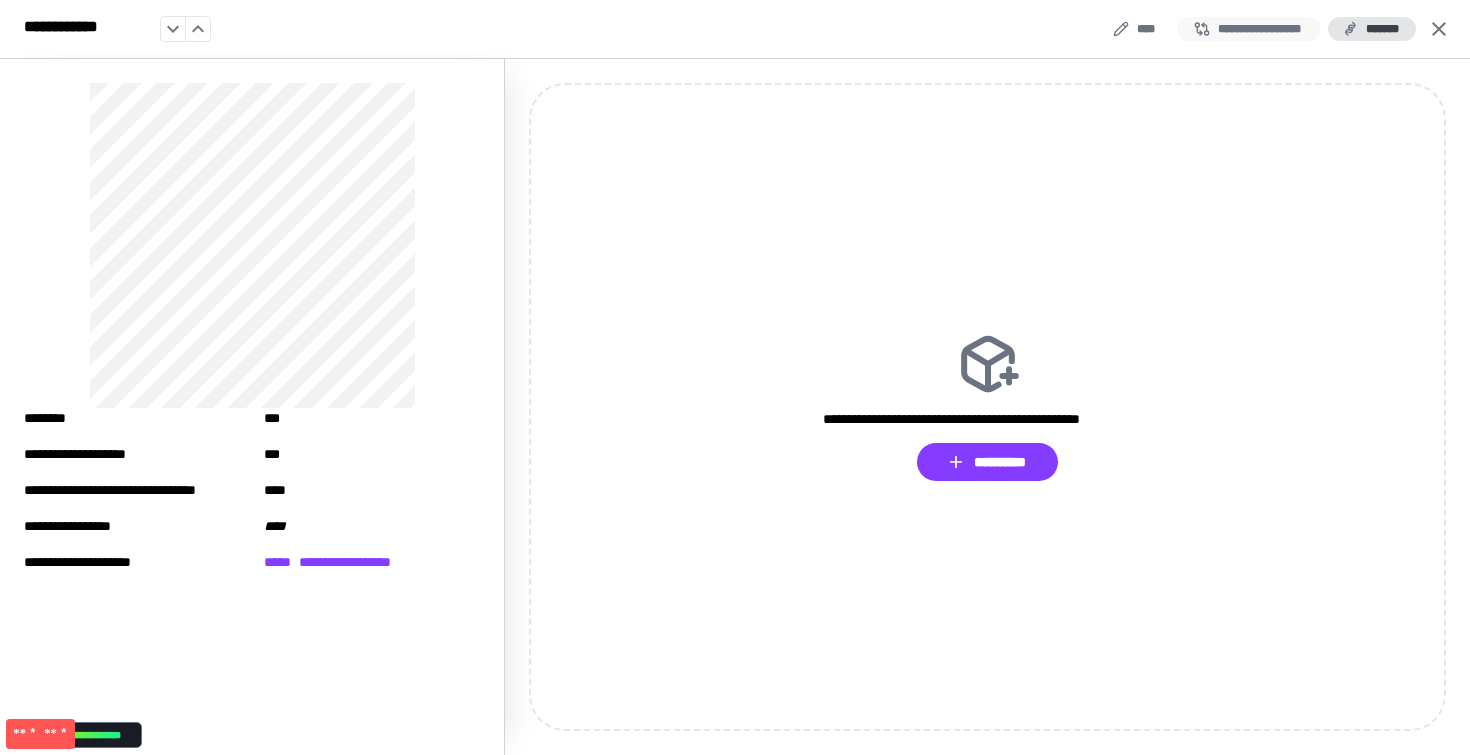 click on "**********" at bounding box center [1248, 29] 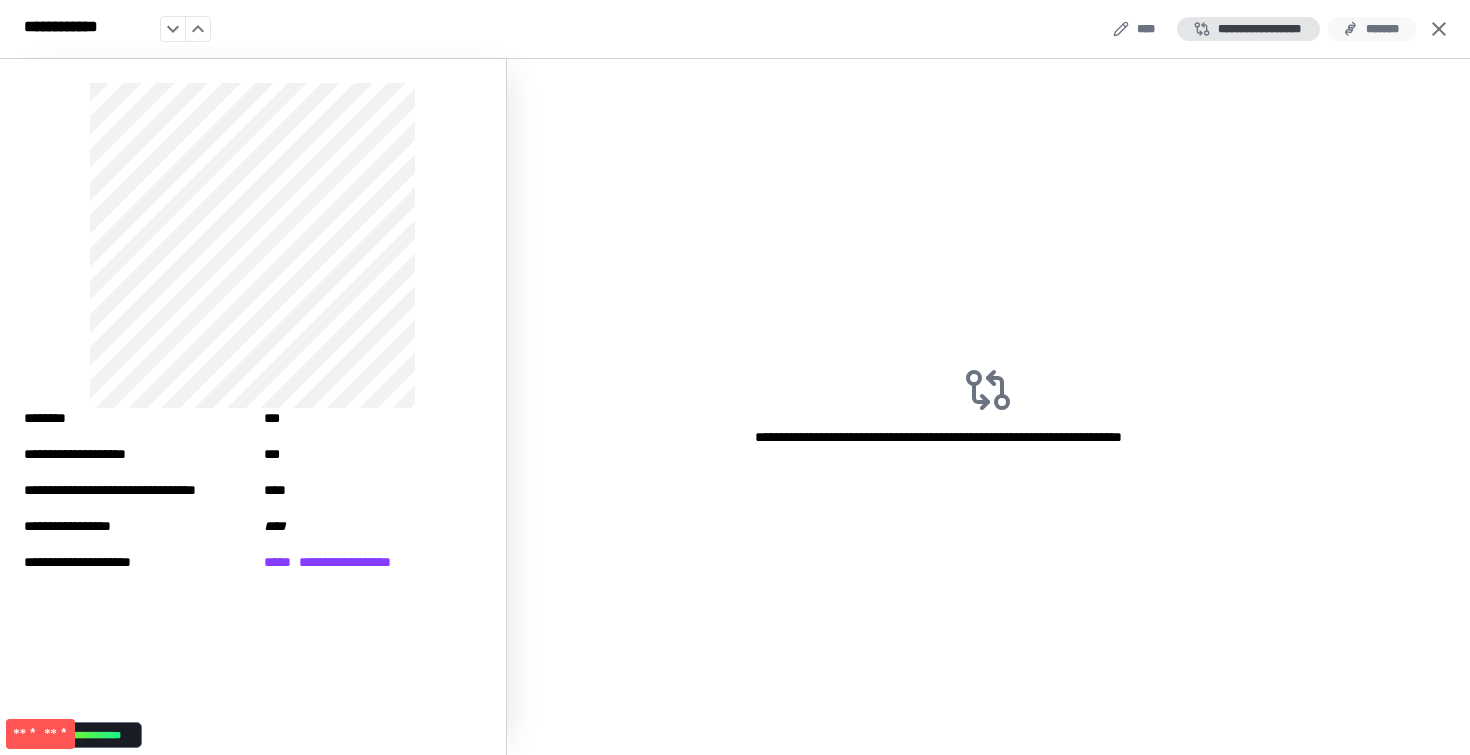click 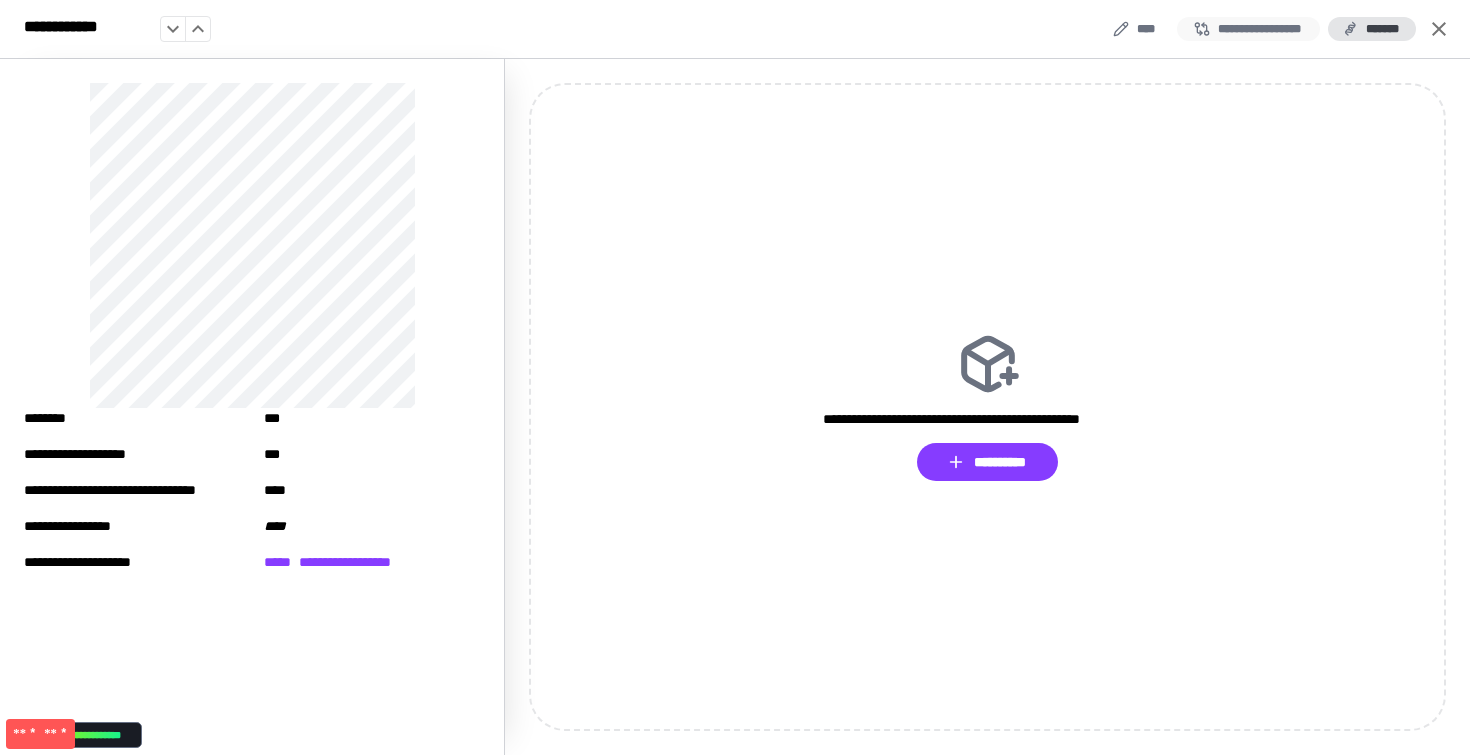 click on "**********" at bounding box center (1248, 29) 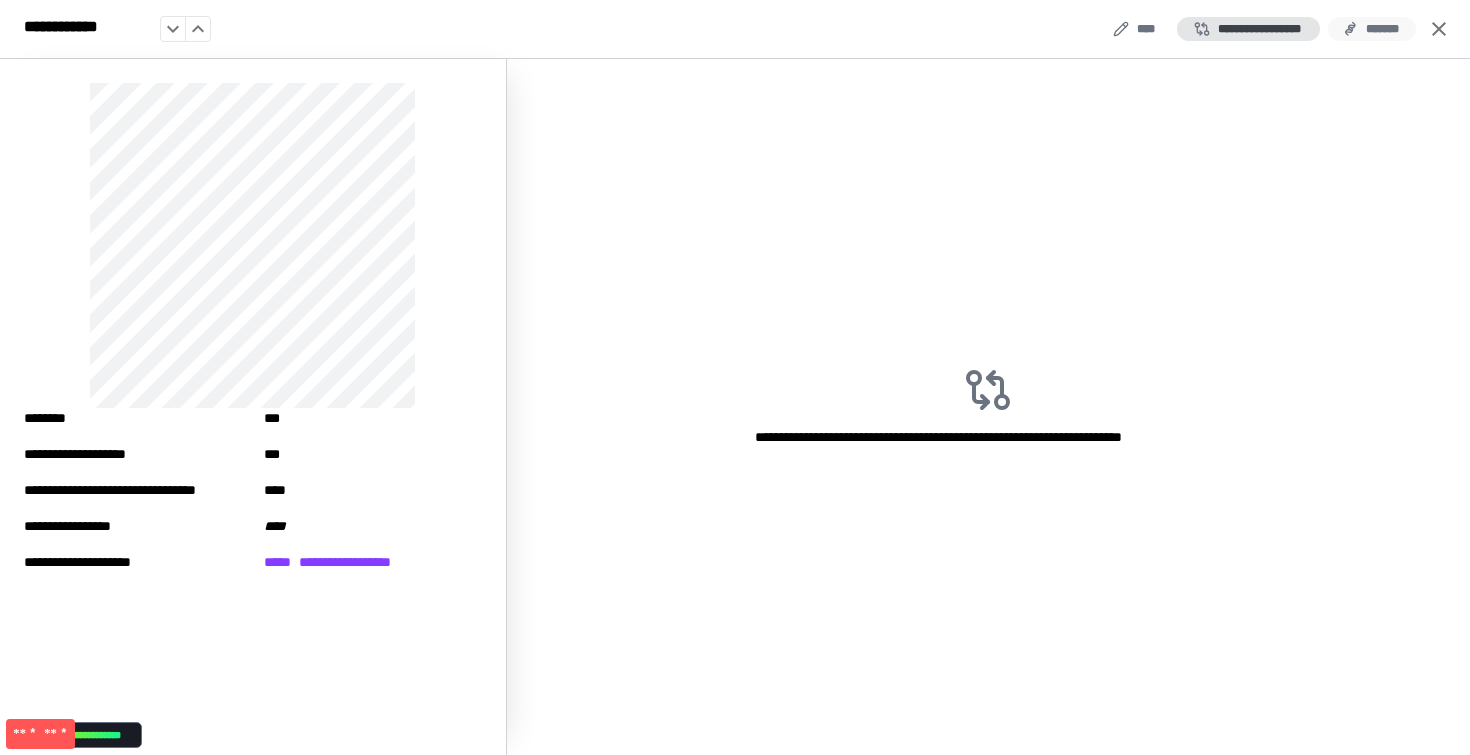 click on "*******" at bounding box center [1372, 29] 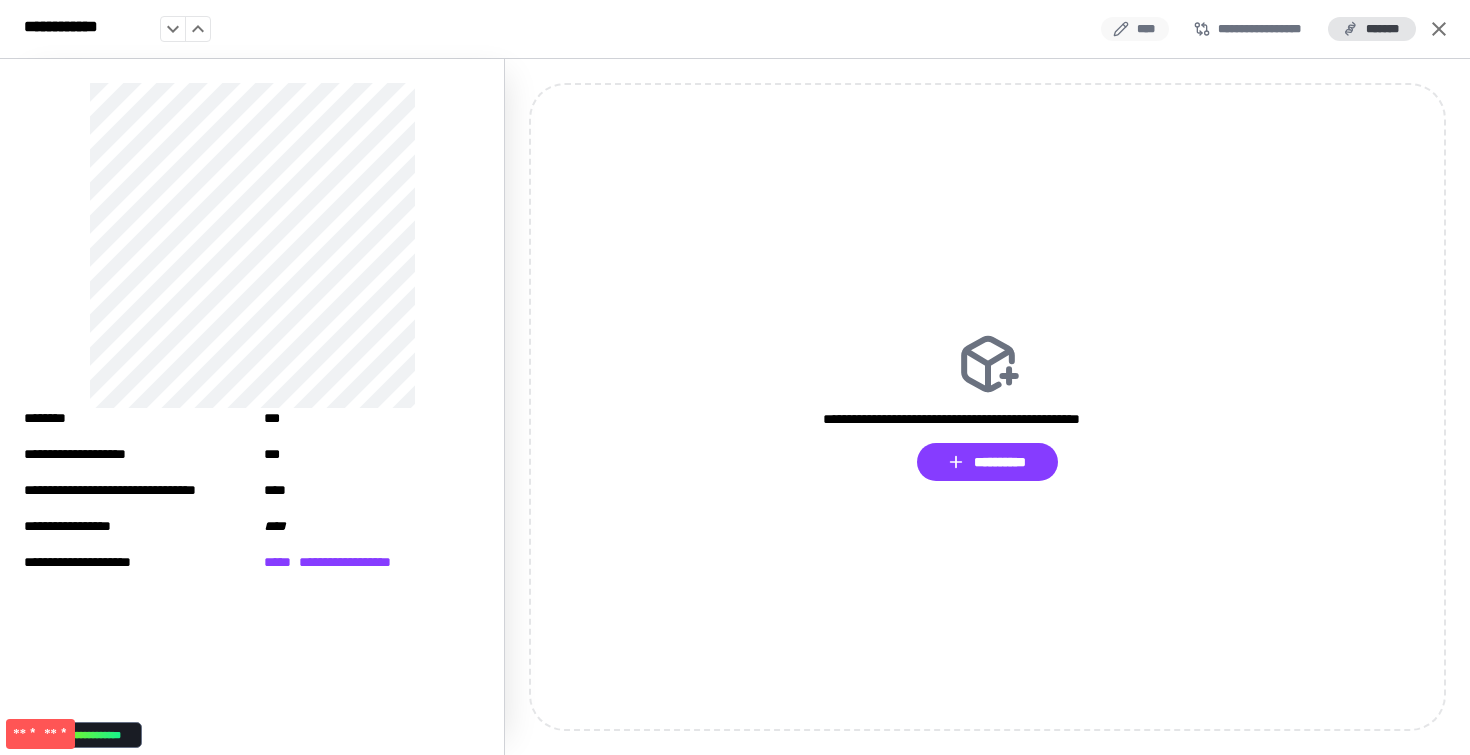 click on "****" at bounding box center (1135, 29) 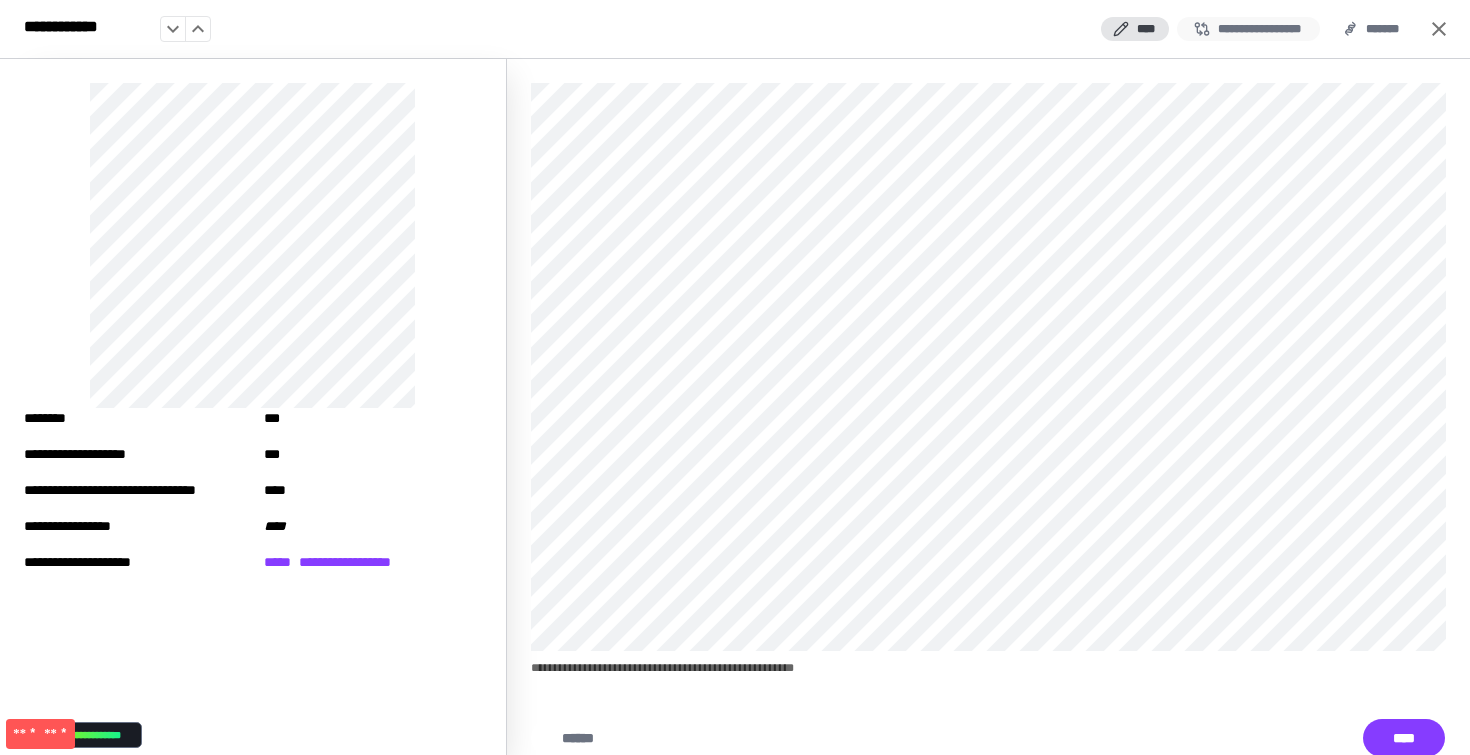 click on "**********" at bounding box center (1248, 29) 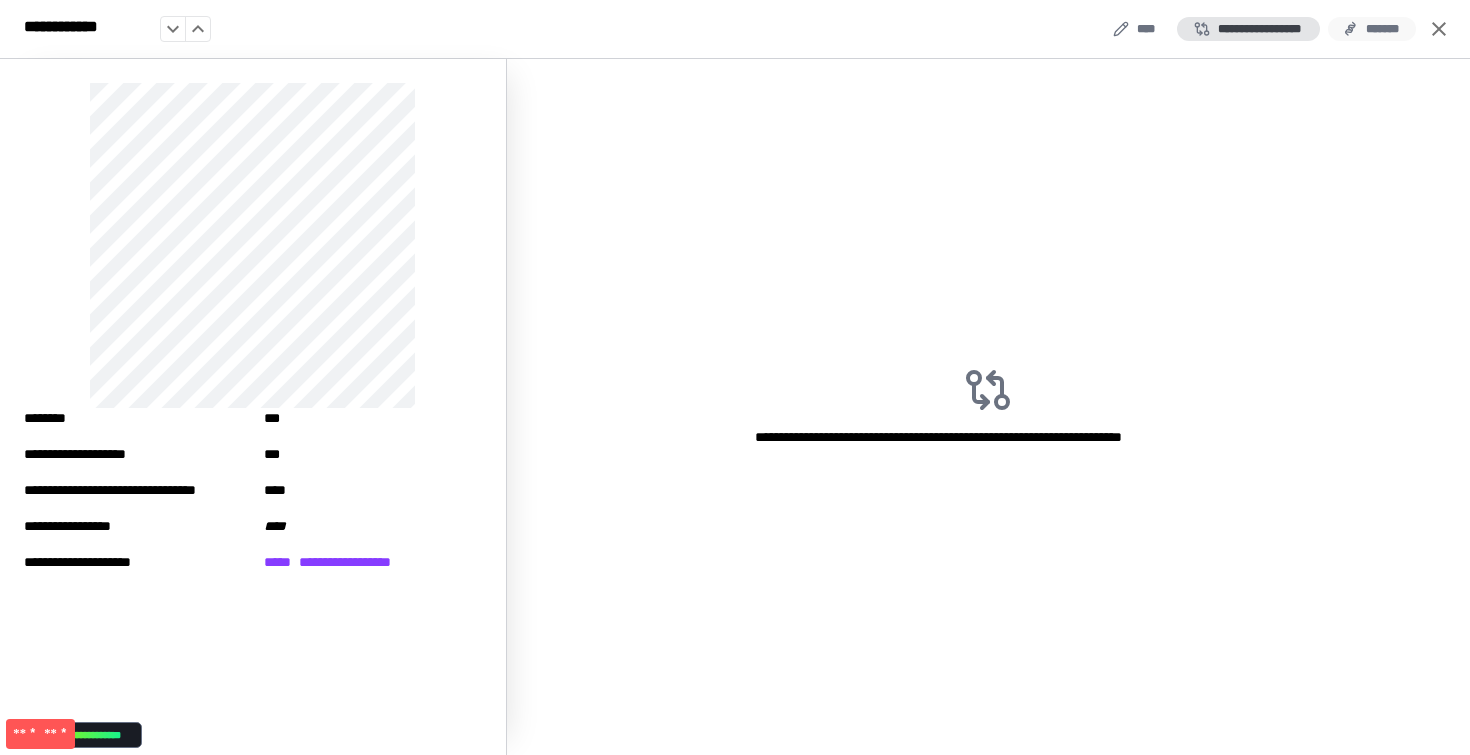 click on "*******" at bounding box center [1372, 29] 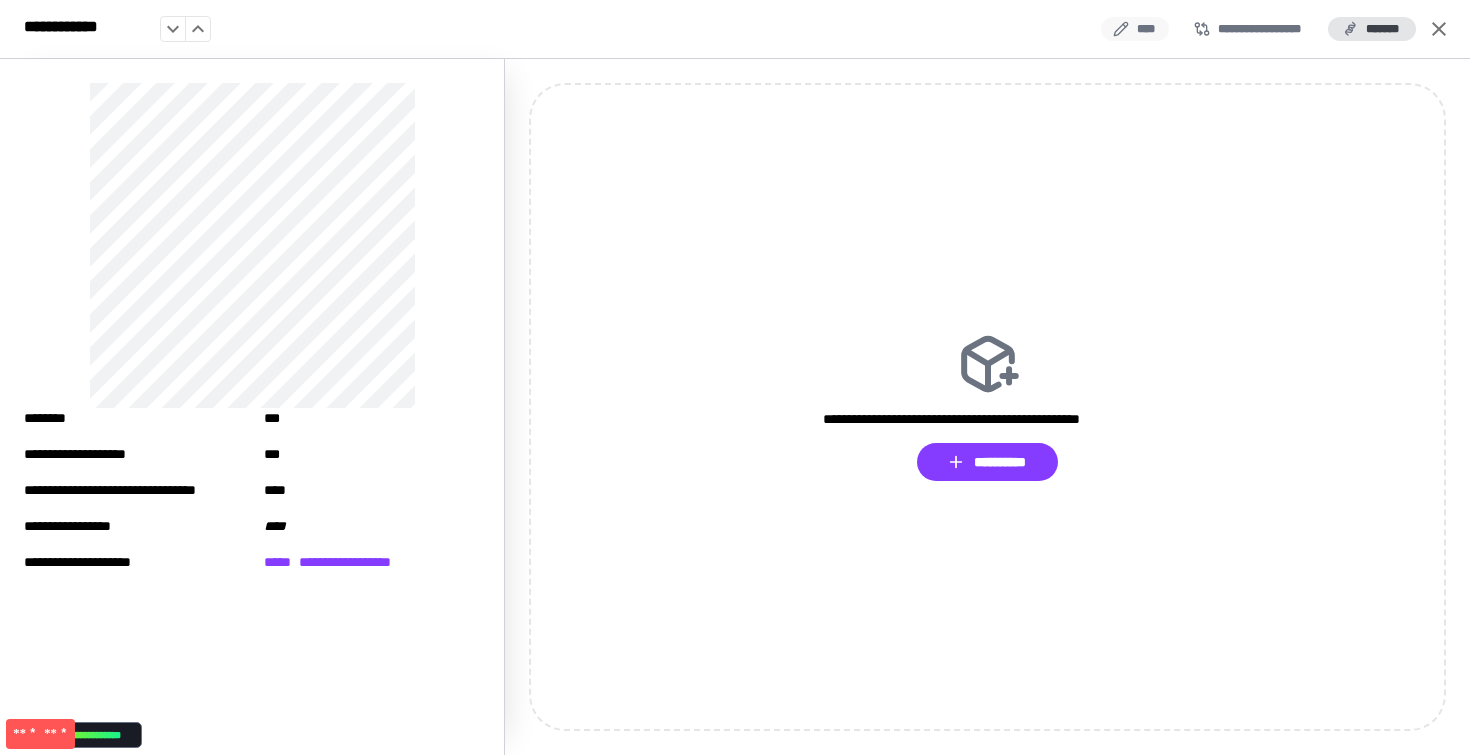 click on "****" at bounding box center [1135, 29] 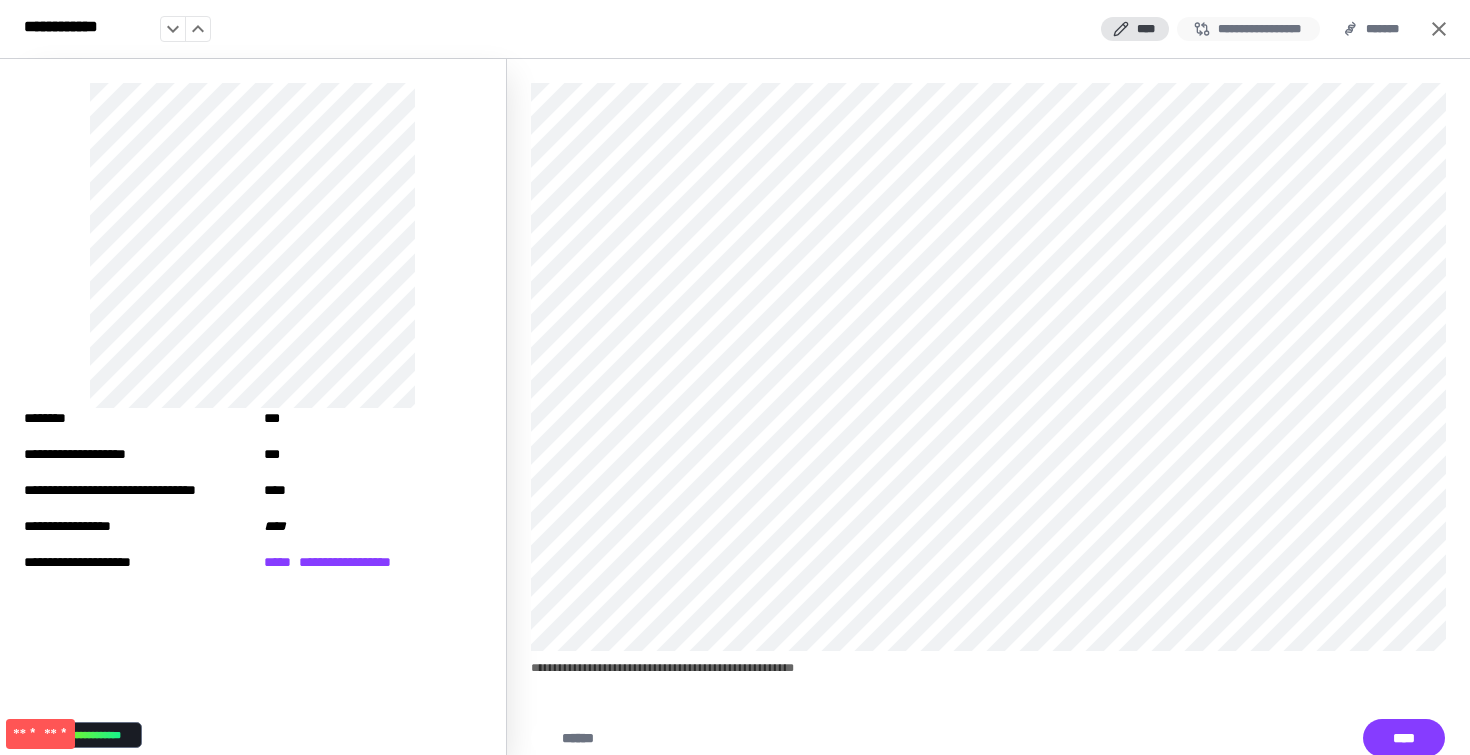 click 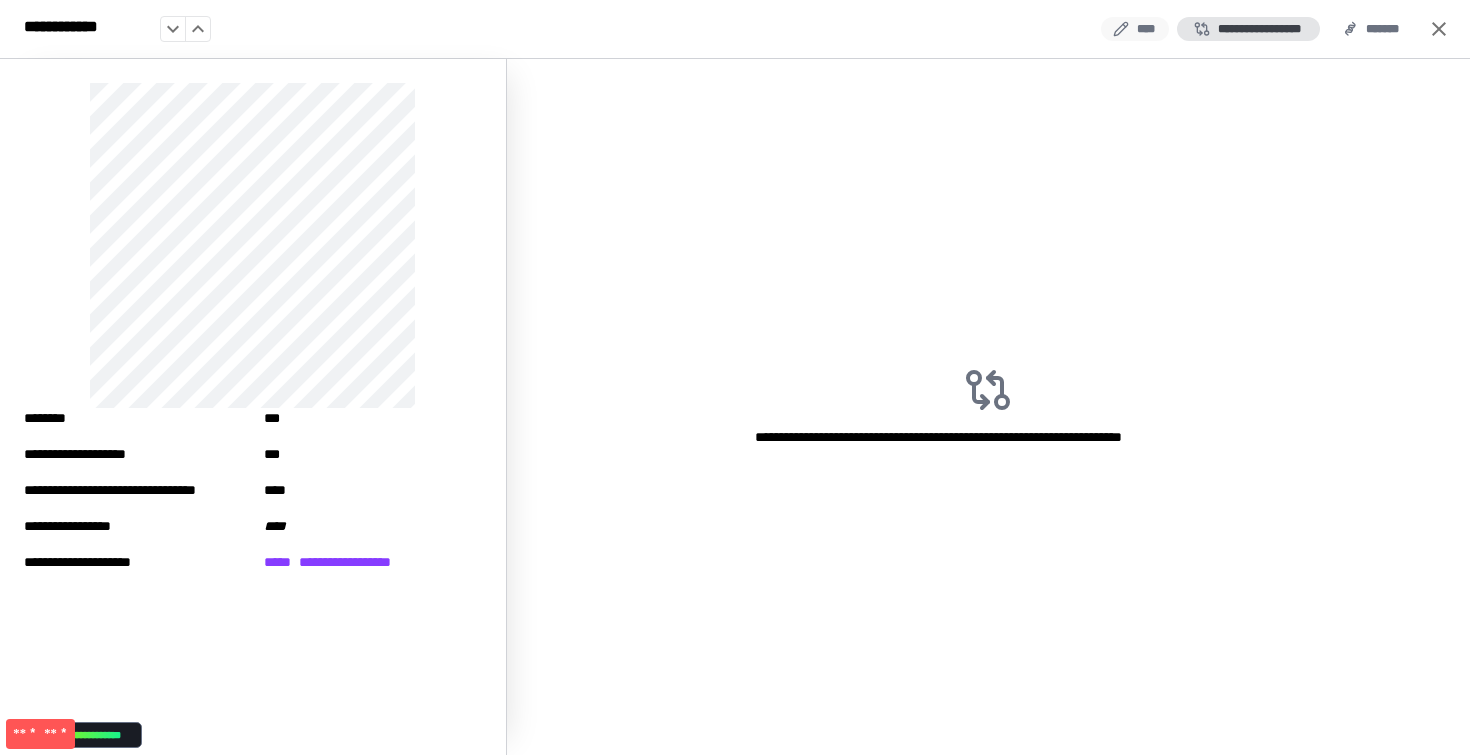 click on "****" at bounding box center (1135, 29) 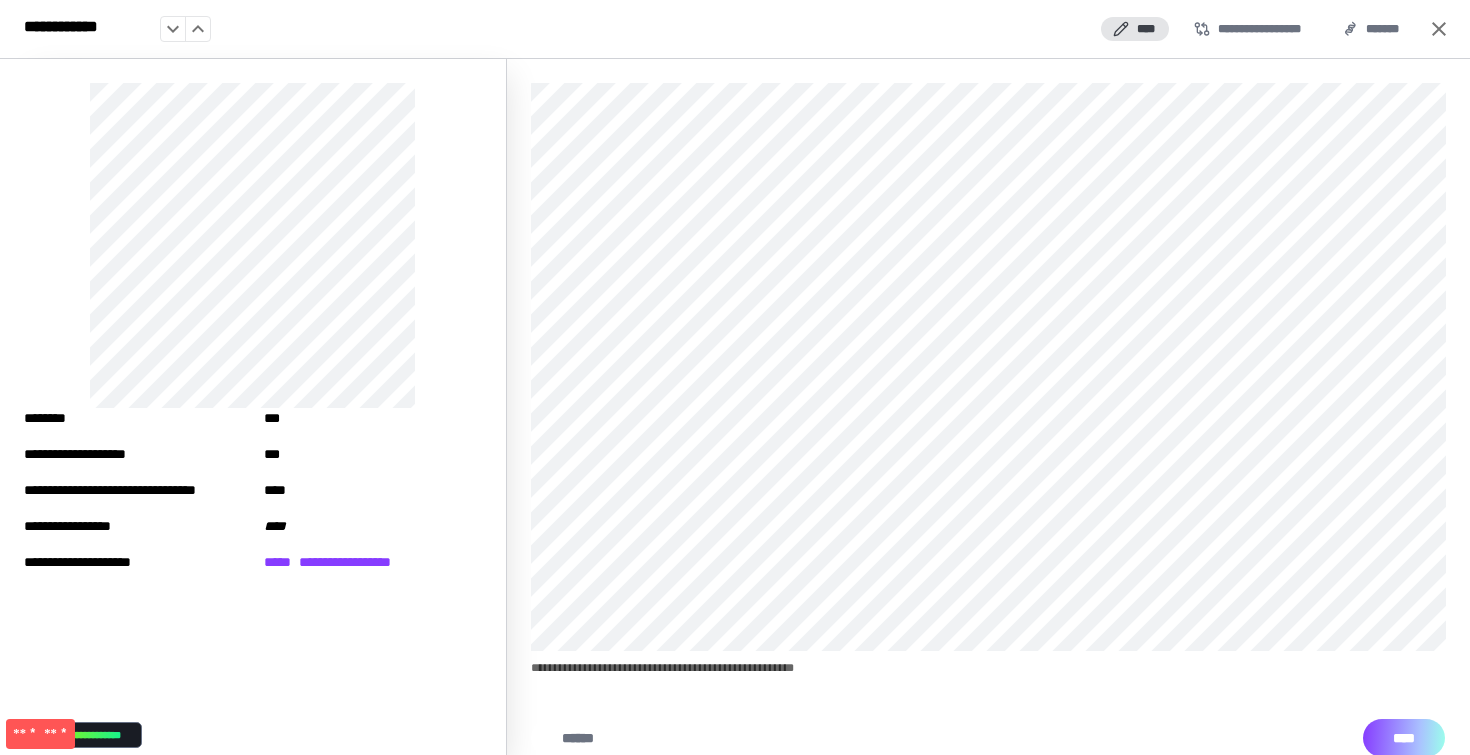click on "****" at bounding box center (1404, 738) 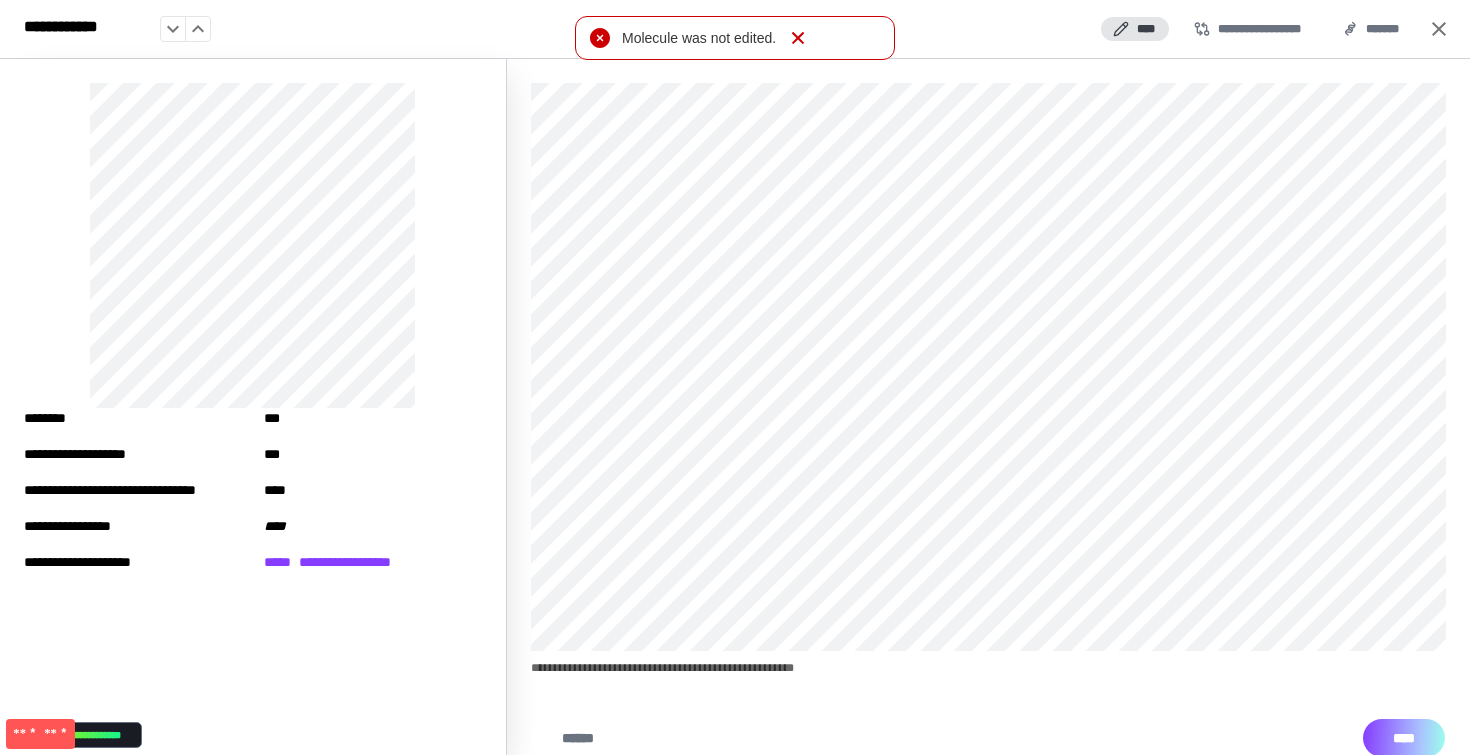 click on "****" at bounding box center [1404, 738] 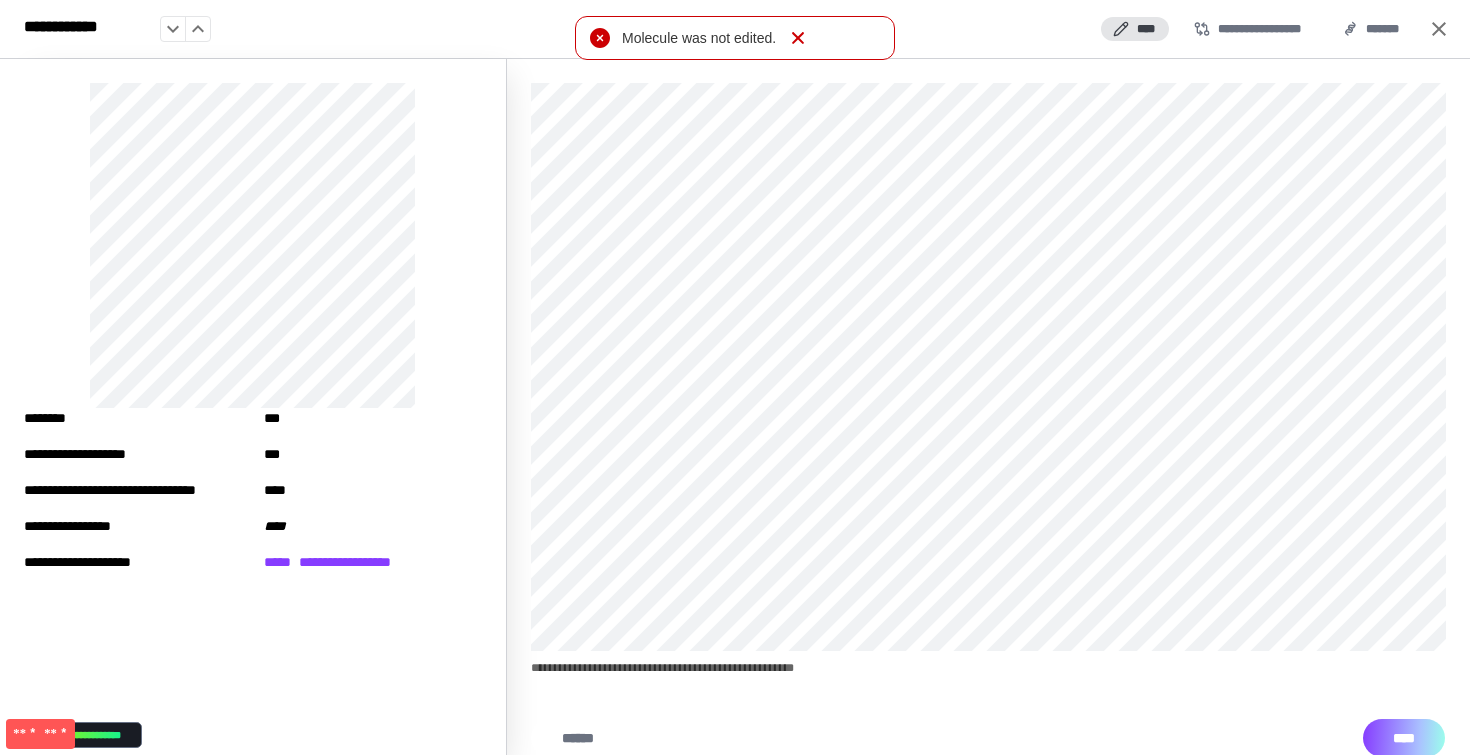 click on "****" at bounding box center (1404, 738) 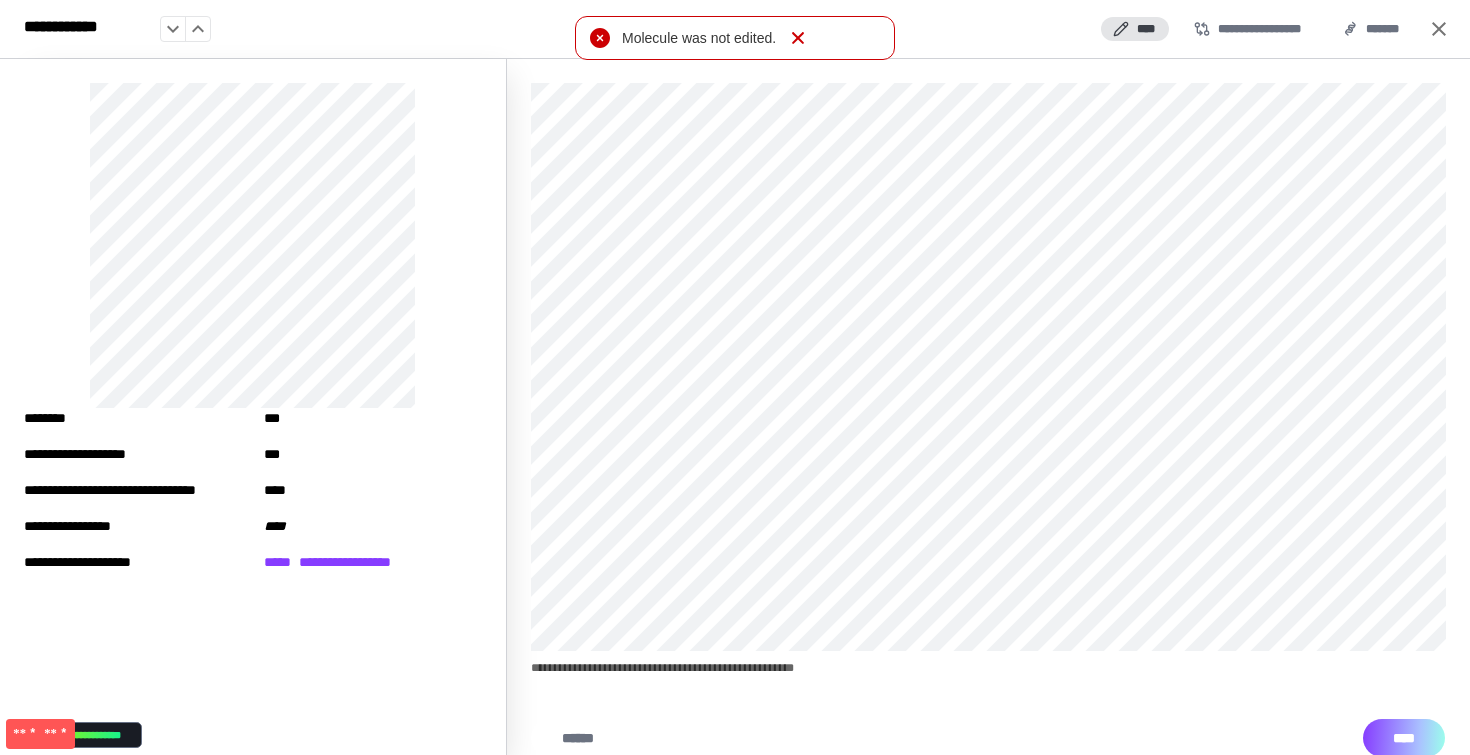 click on "****" at bounding box center [1404, 738] 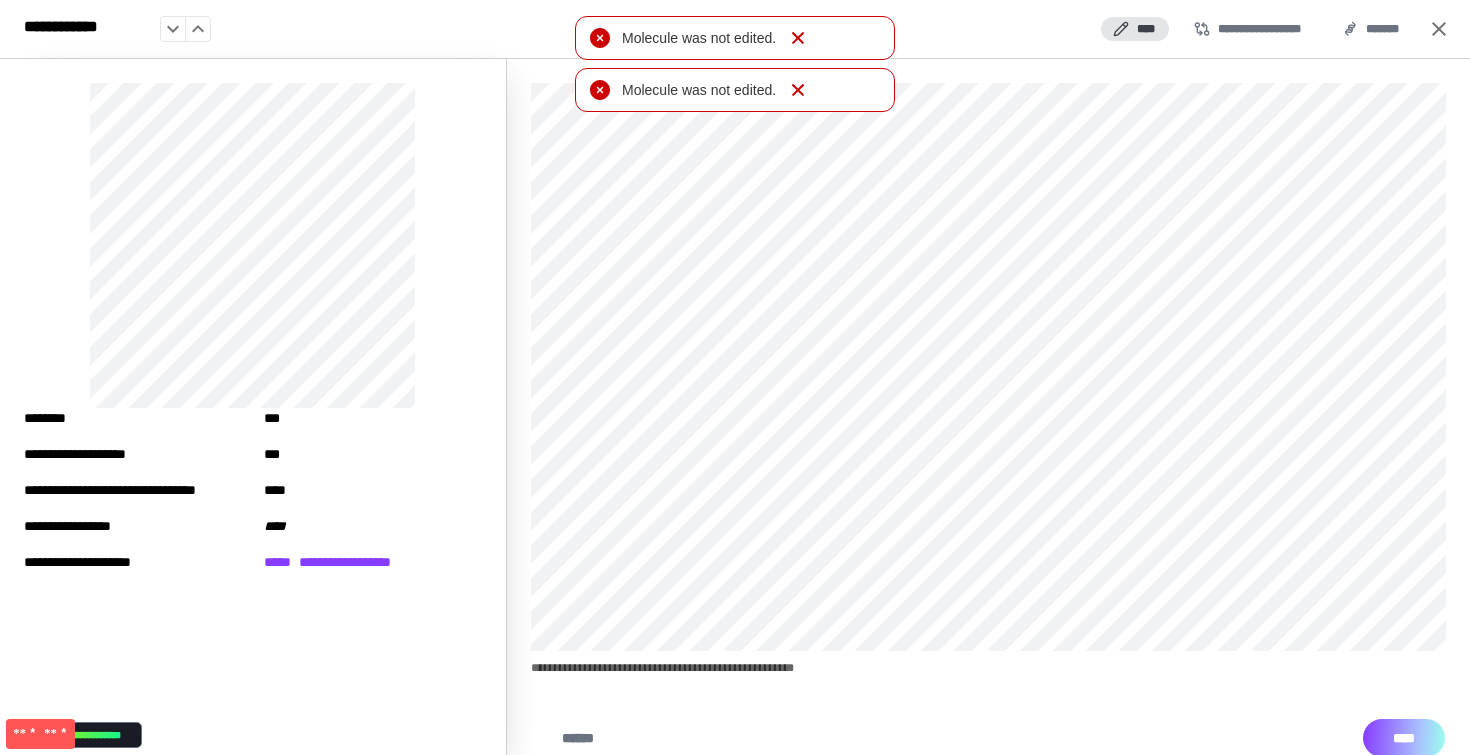 click on "****" at bounding box center [1404, 738] 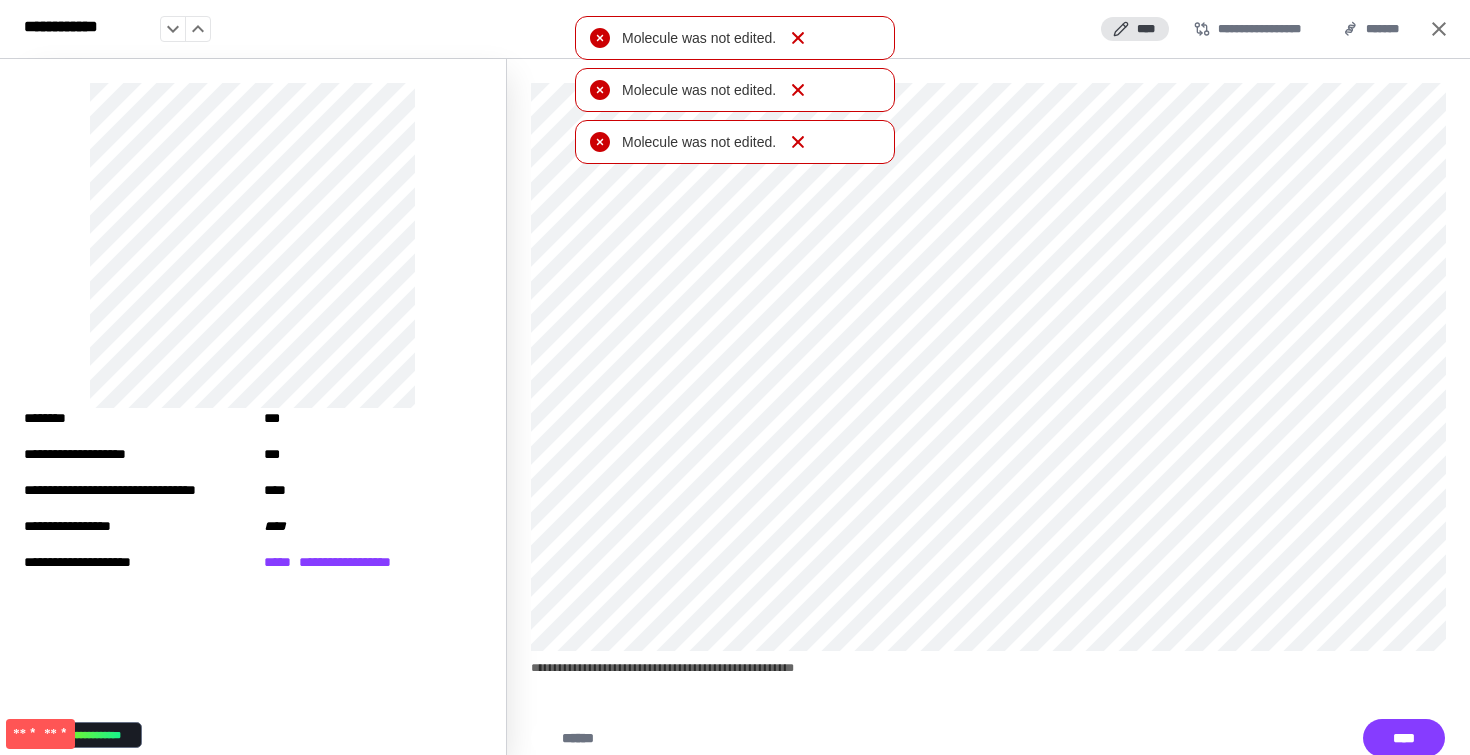 click 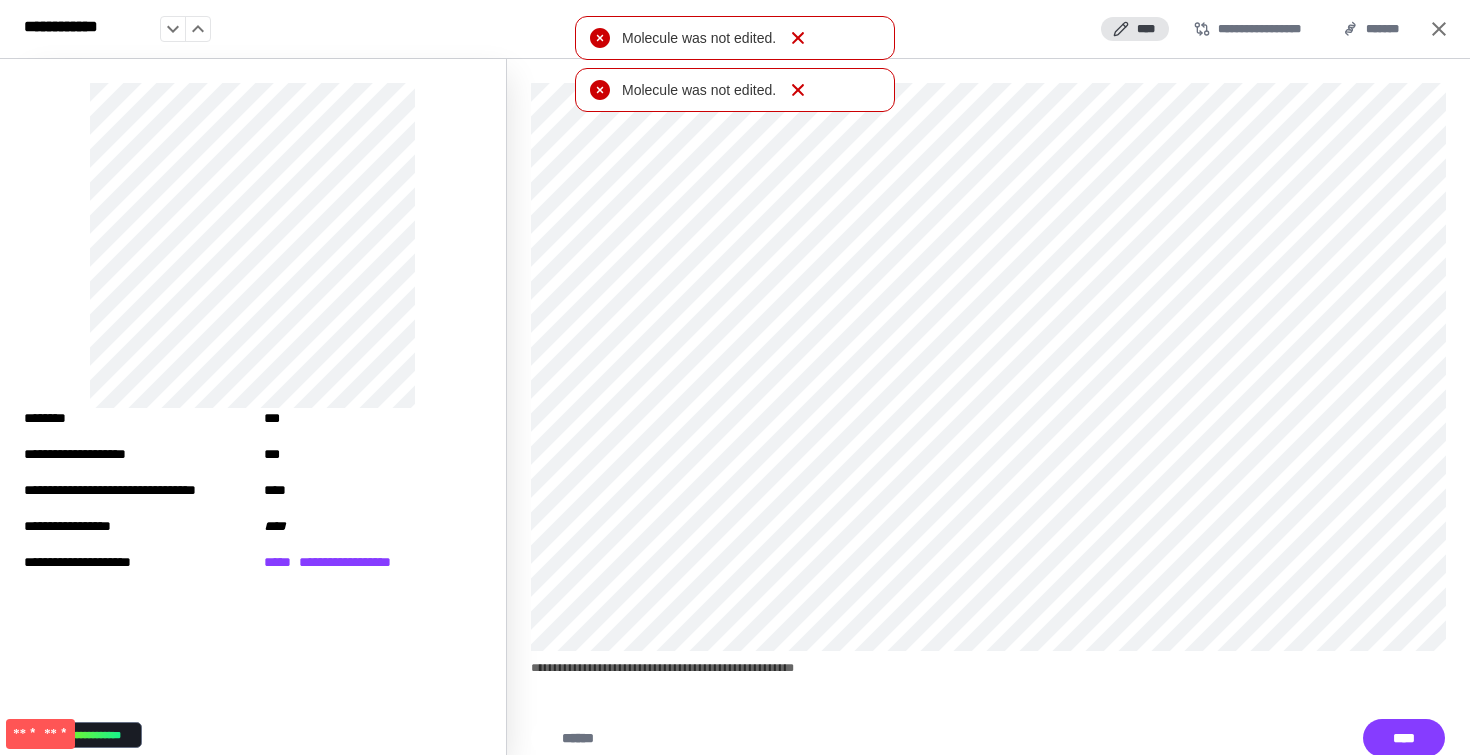 drag, startPoint x: 801, startPoint y: 89, endPoint x: 797, endPoint y: 39, distance: 50.159744 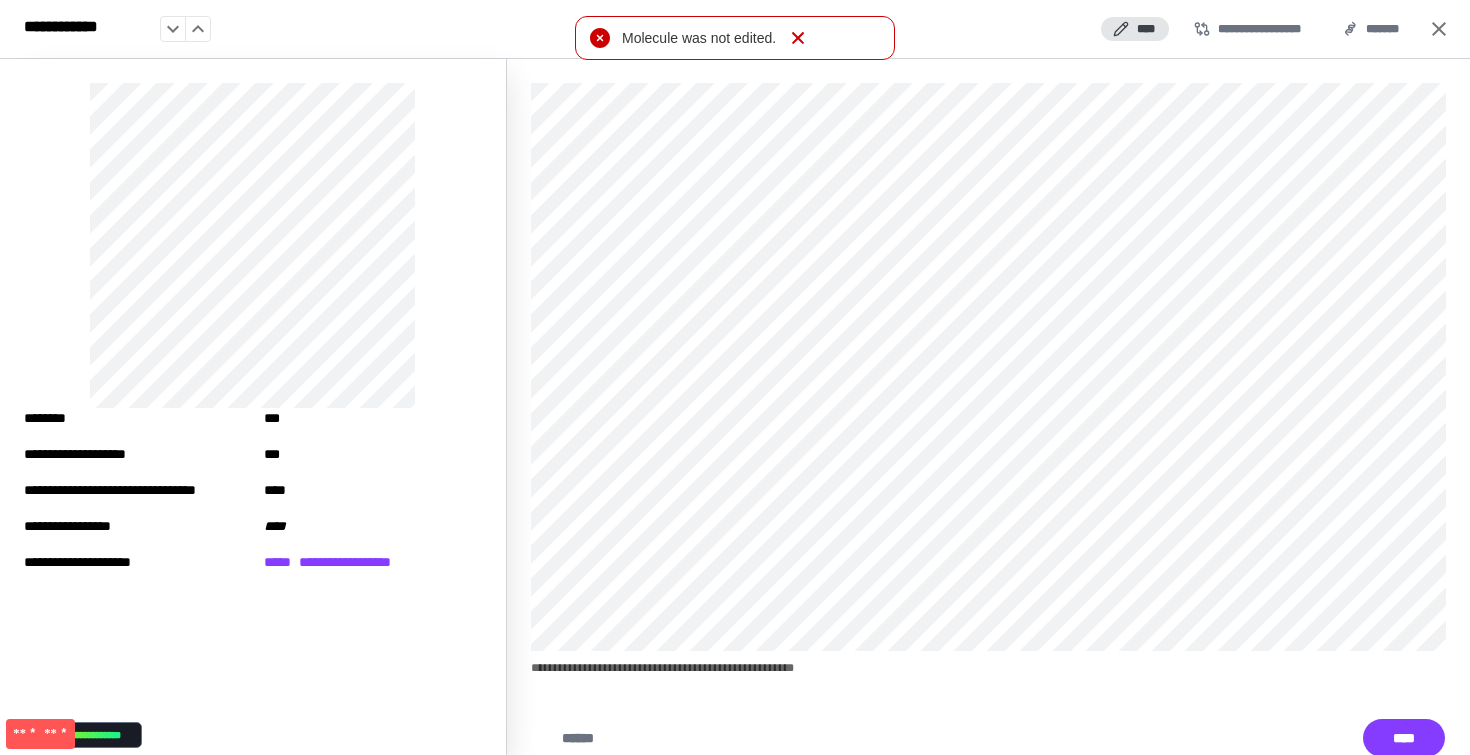 click 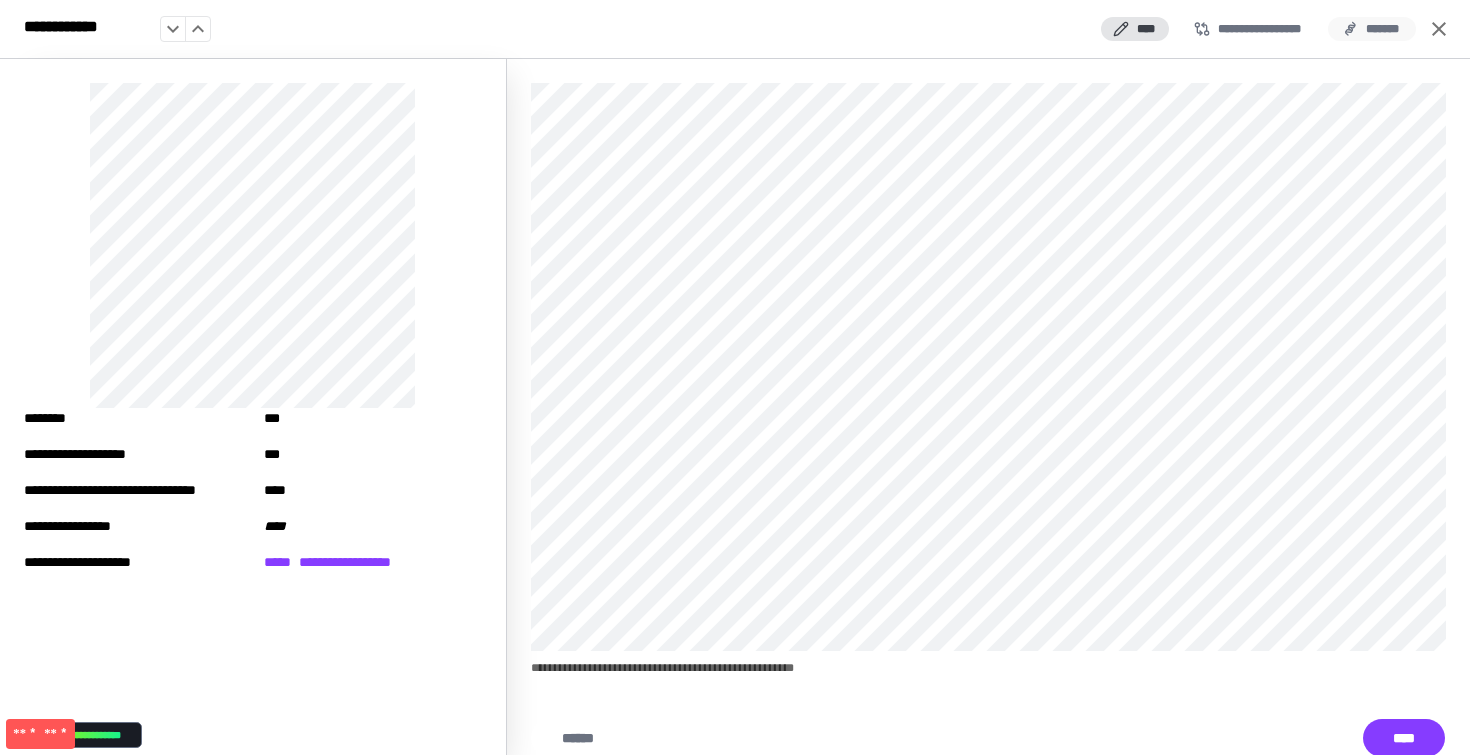 click on "*******" at bounding box center (1372, 29) 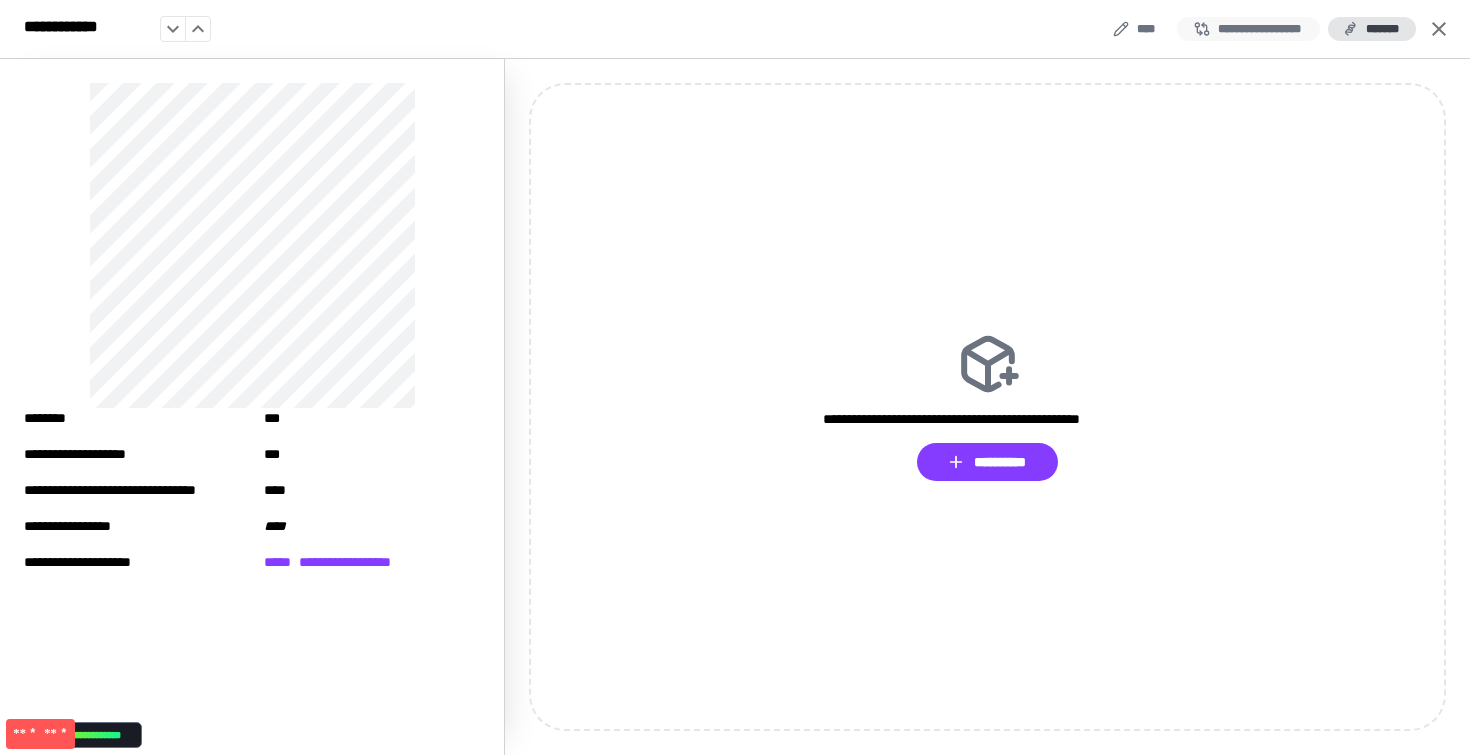 click on "**********" at bounding box center [1248, 29] 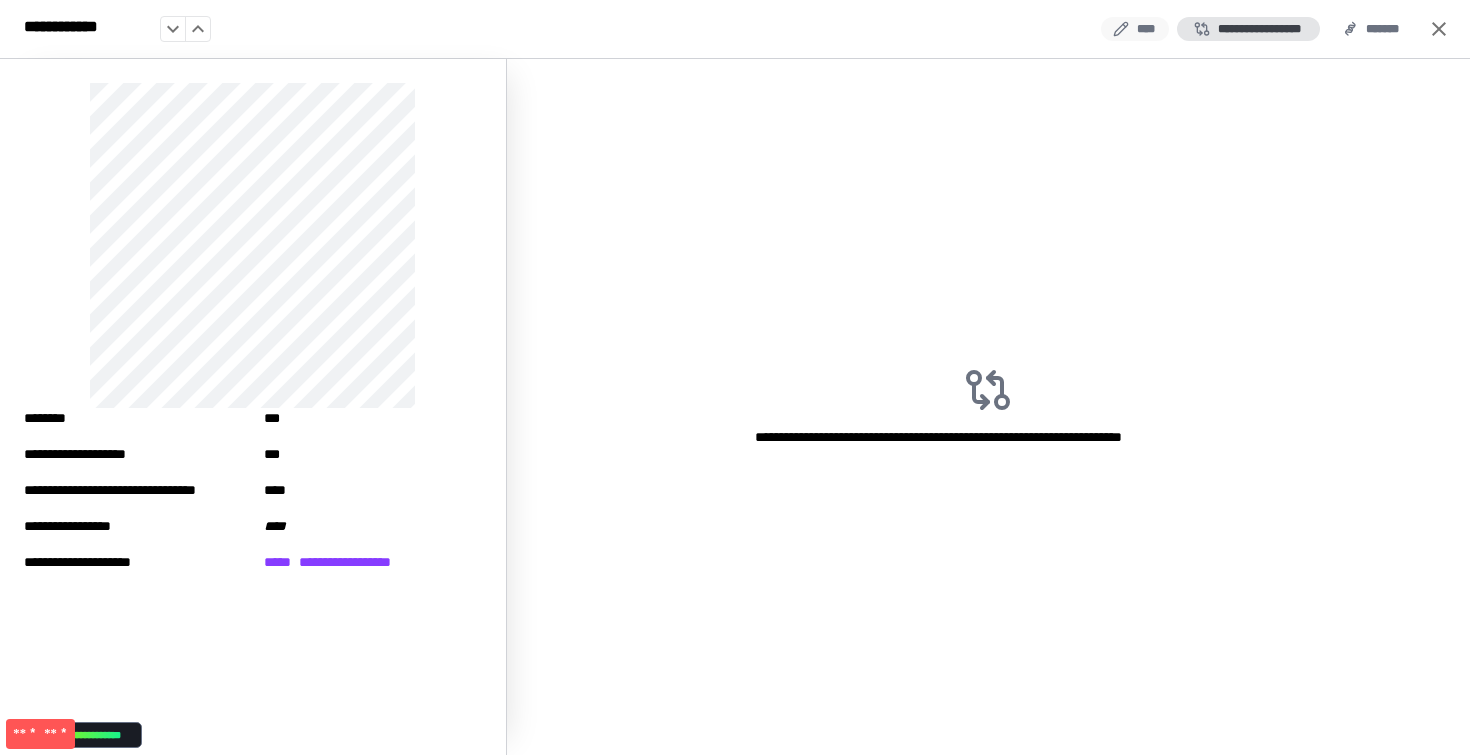click on "****" at bounding box center (1135, 29) 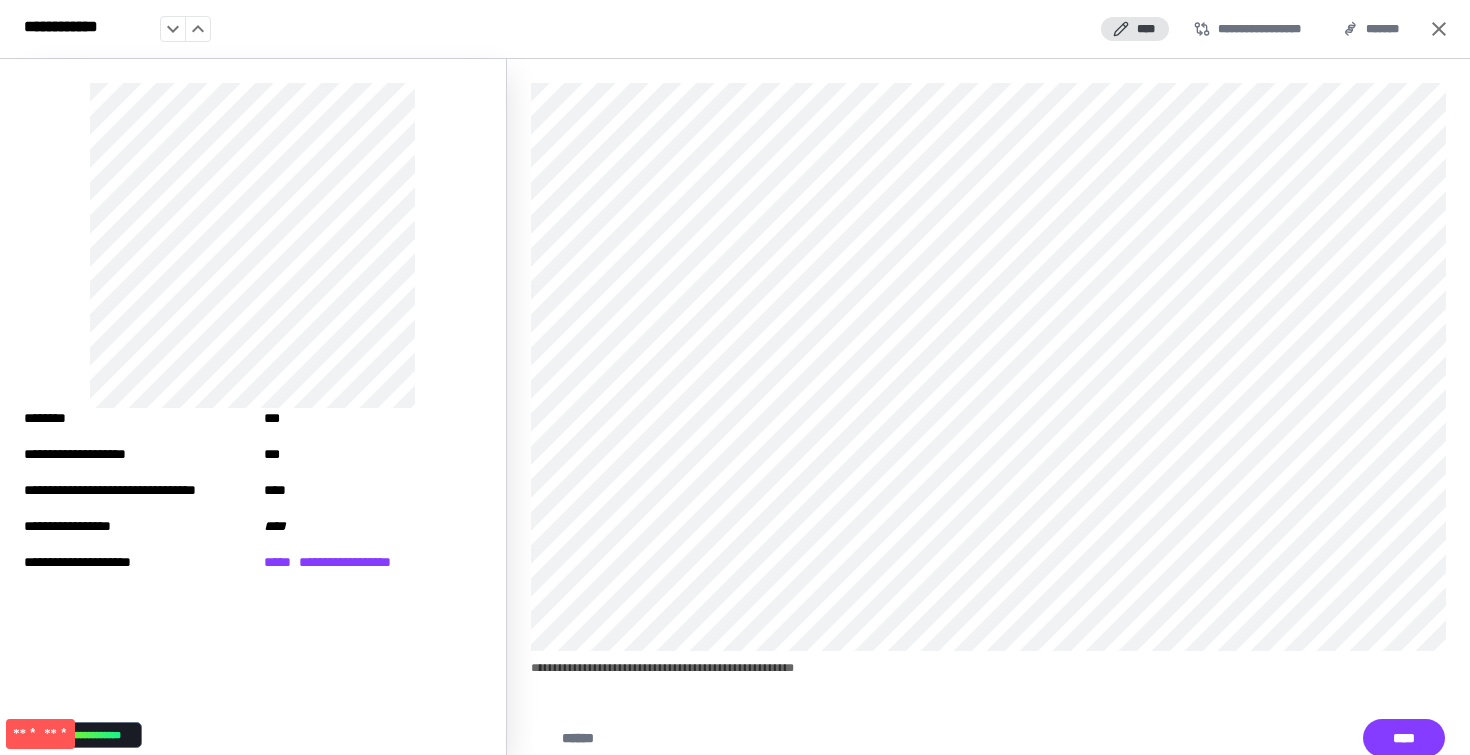 click 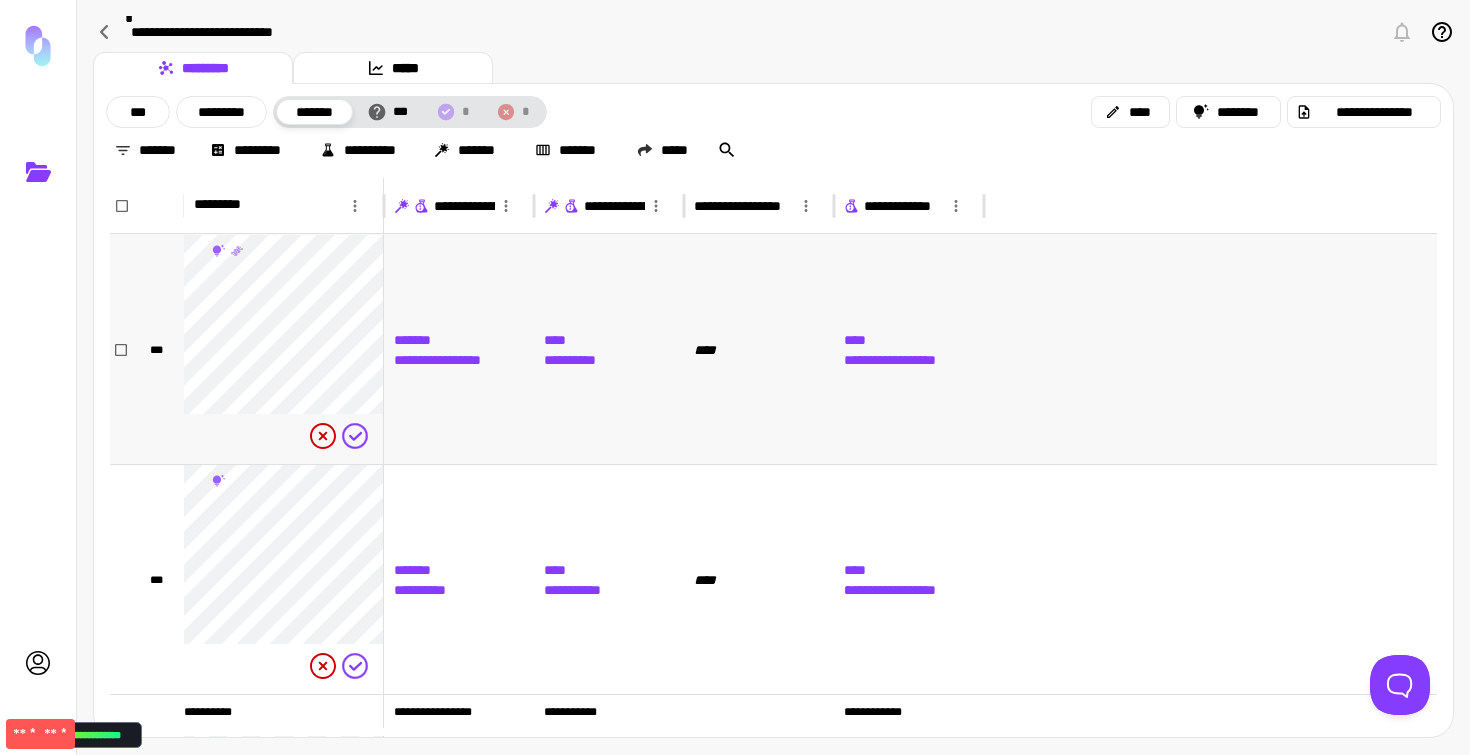 click on "**********" at bounding box center [573, 349] 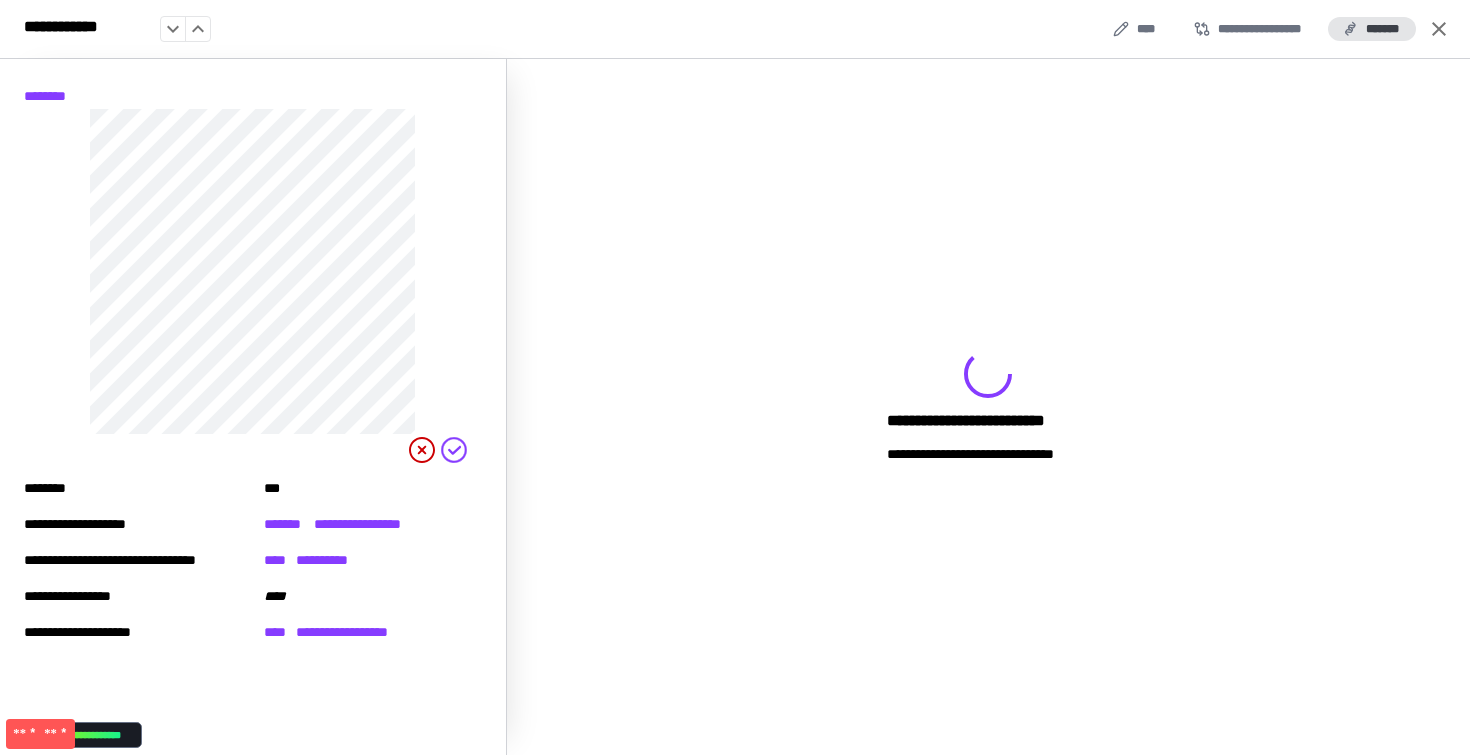 click 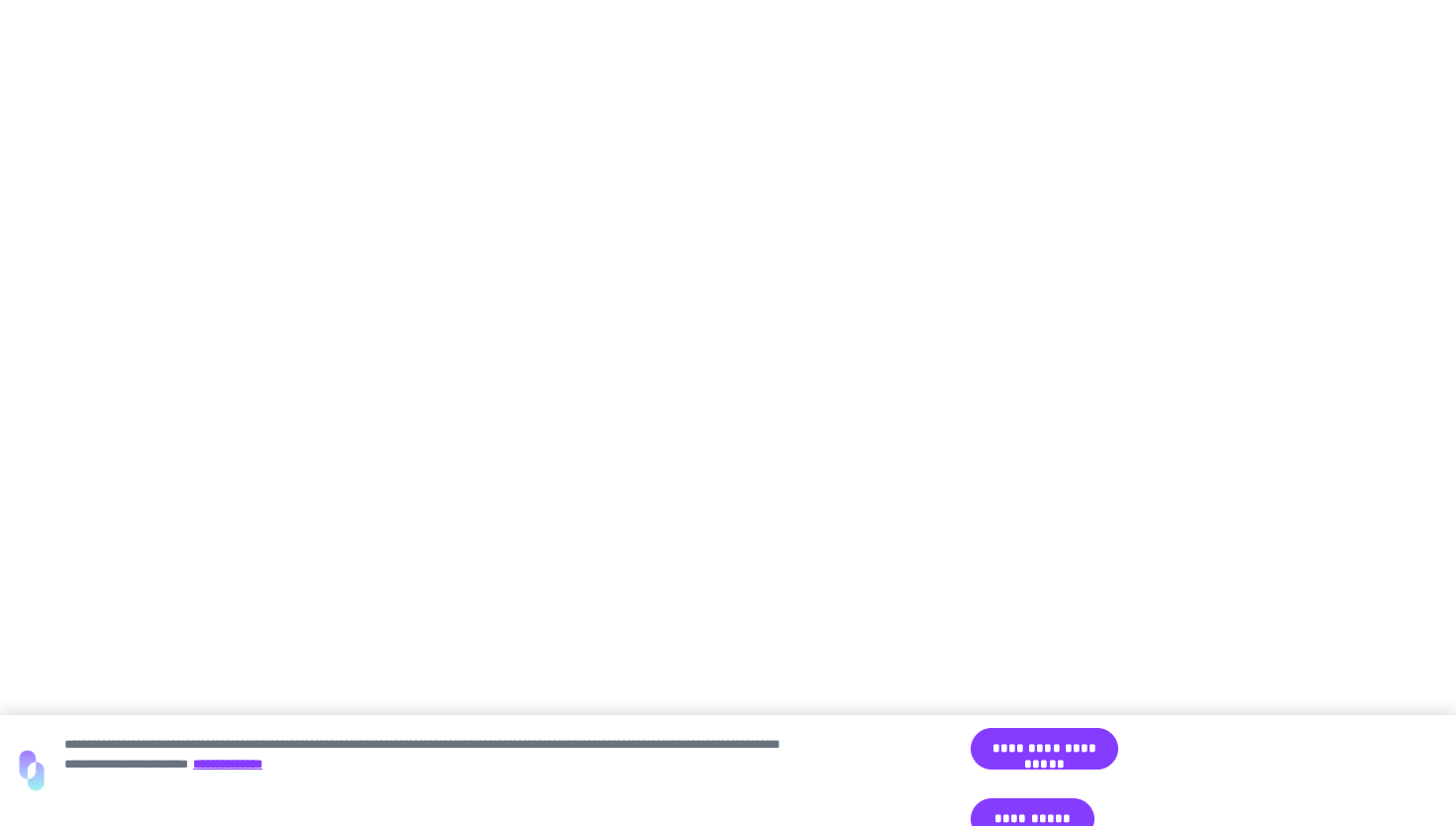scroll, scrollTop: 0, scrollLeft: 0, axis: both 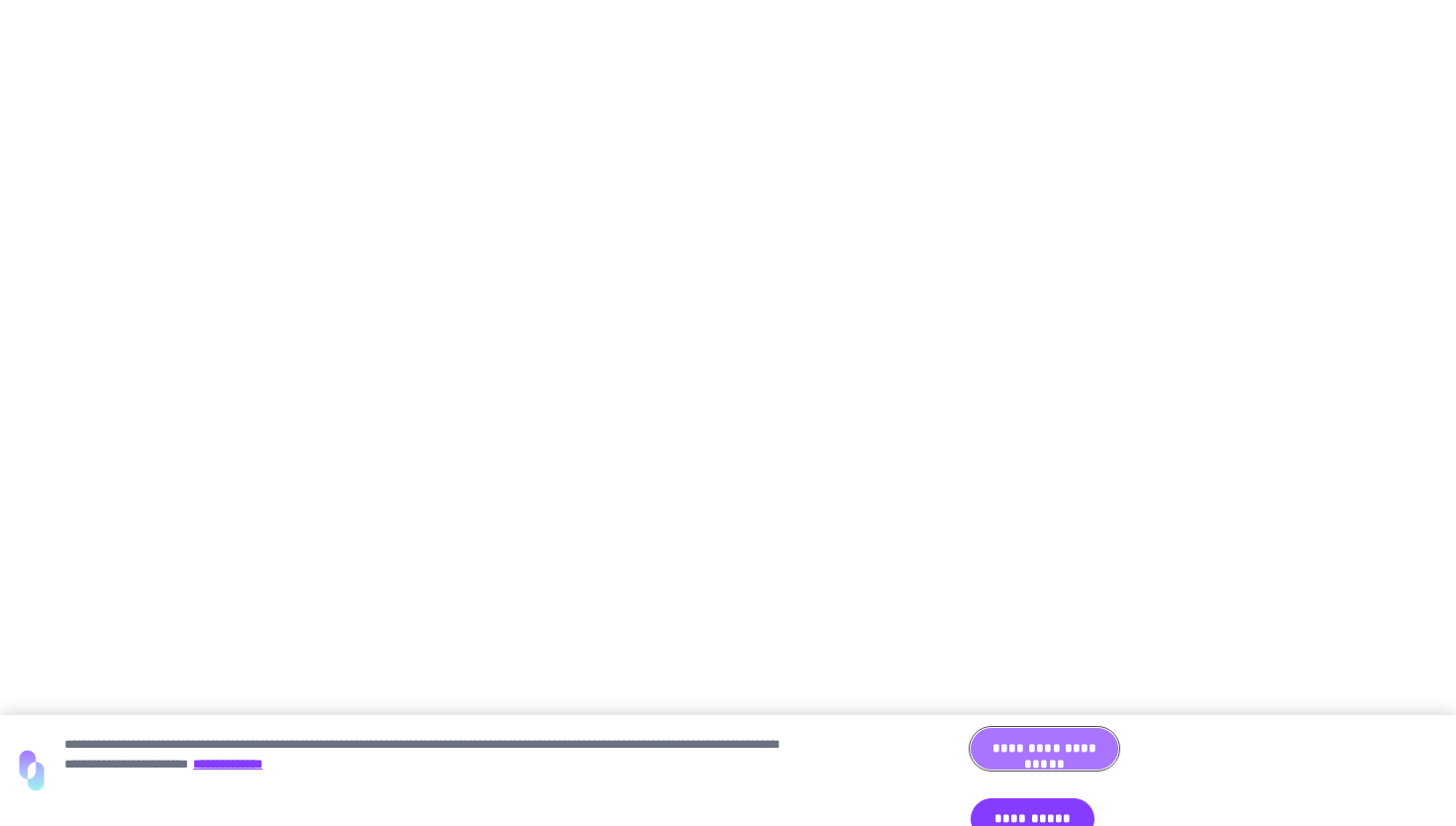 click on "**********" at bounding box center (1044, 749) 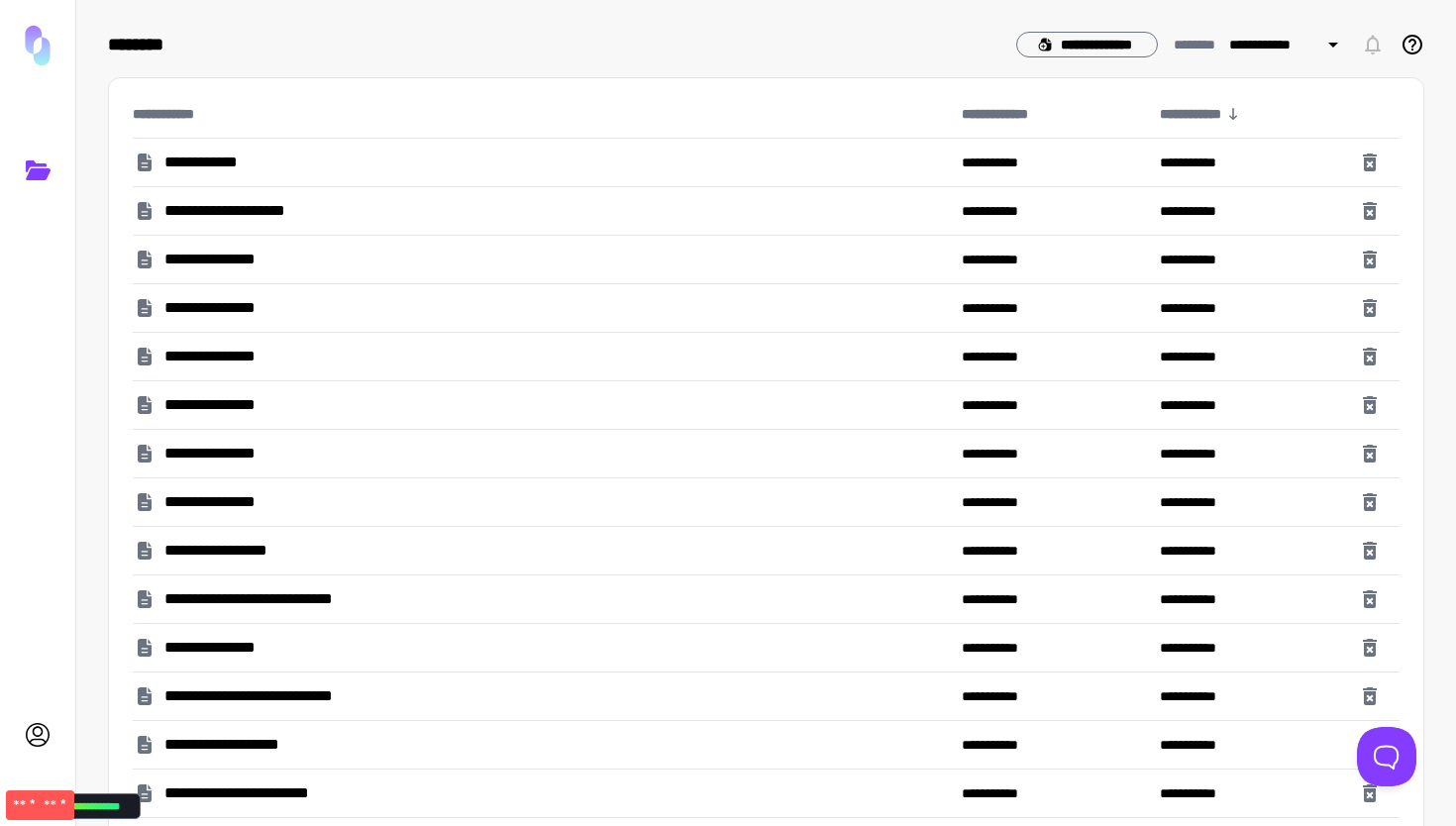 click on "**********" at bounding box center [539, 599] 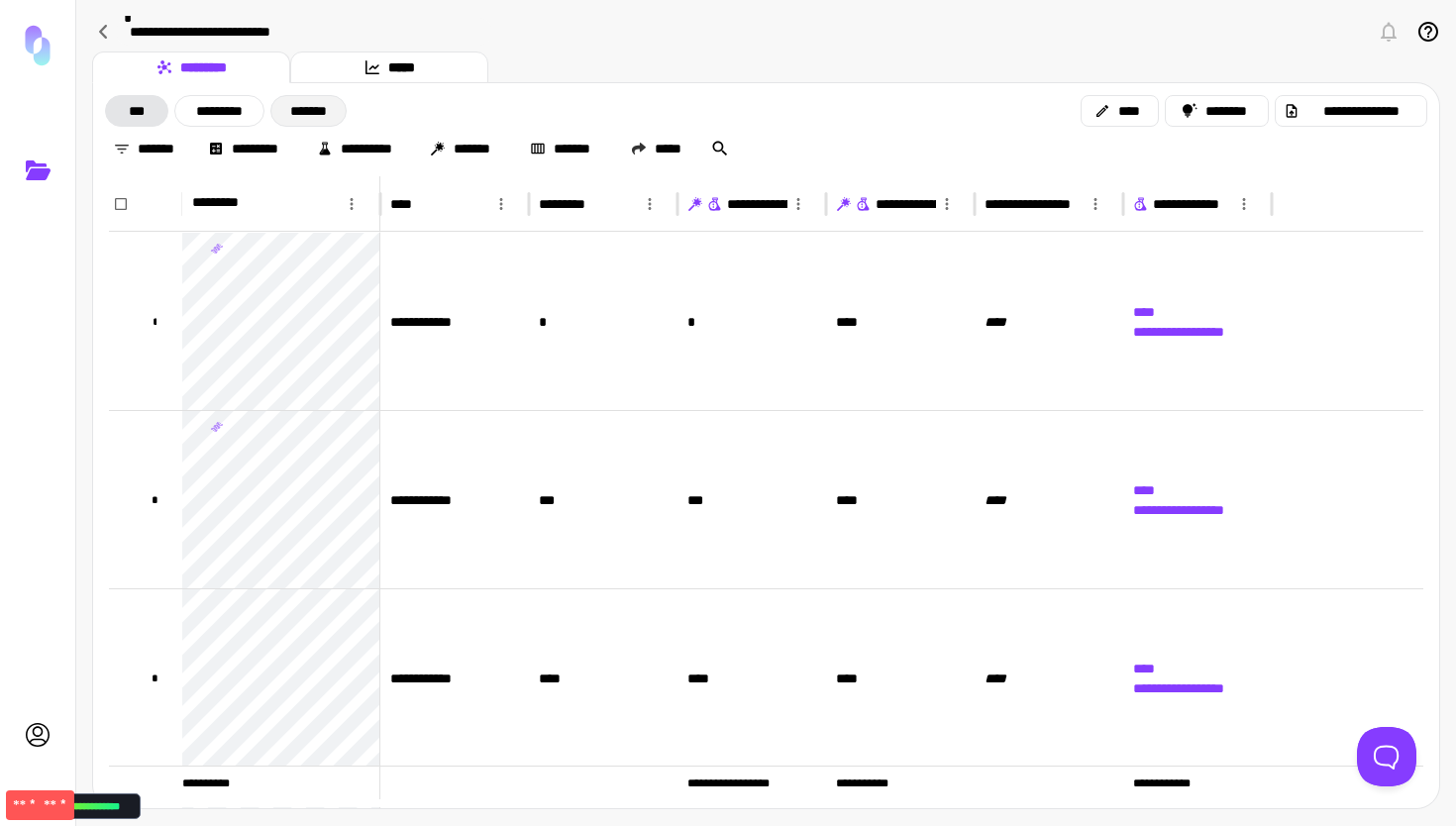 click on "*******" at bounding box center [308, 111] 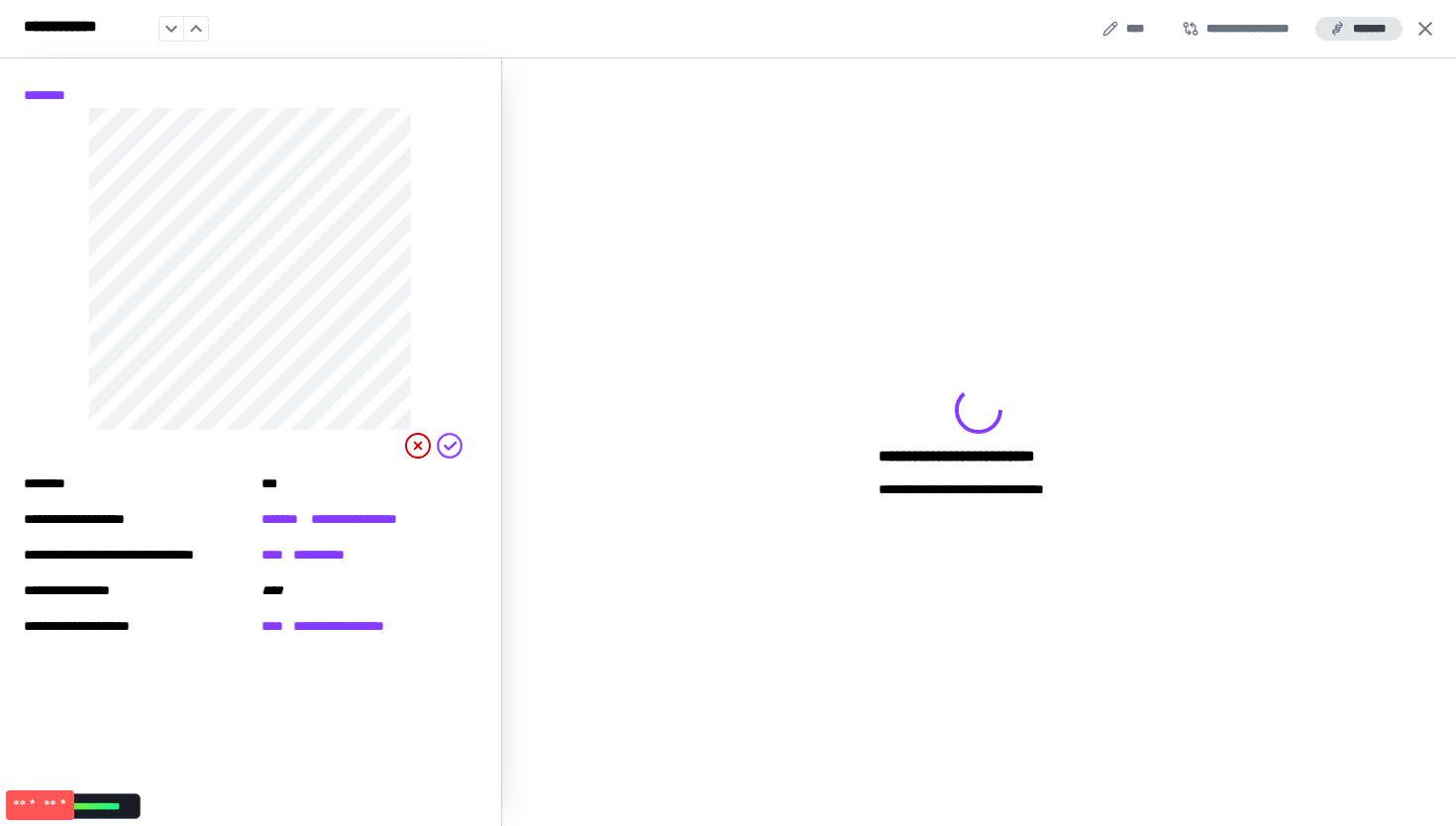drag, startPoint x: 1421, startPoint y: 27, endPoint x: 1279, endPoint y: 57, distance: 145.13442 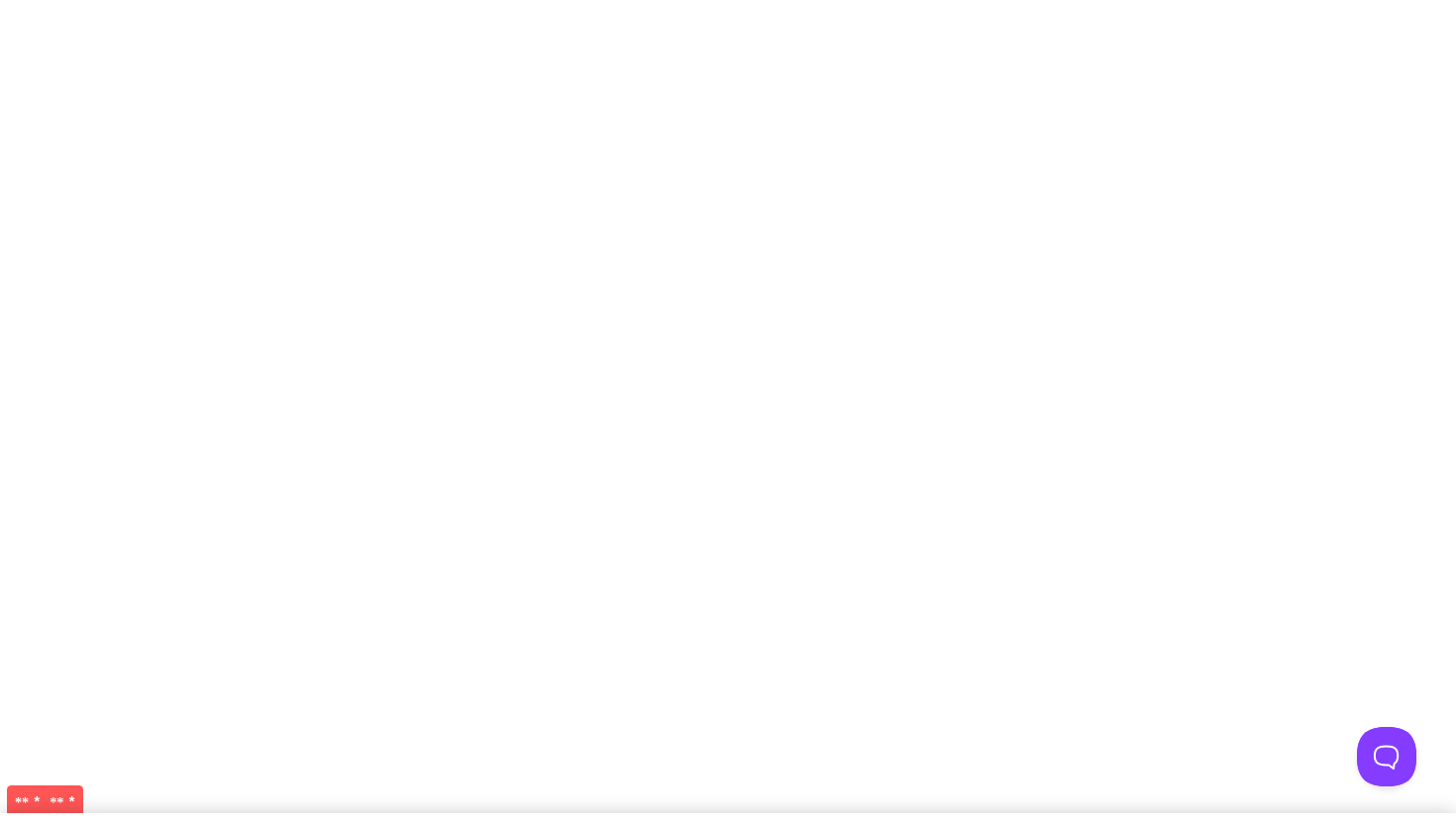 scroll, scrollTop: 0, scrollLeft: 0, axis: both 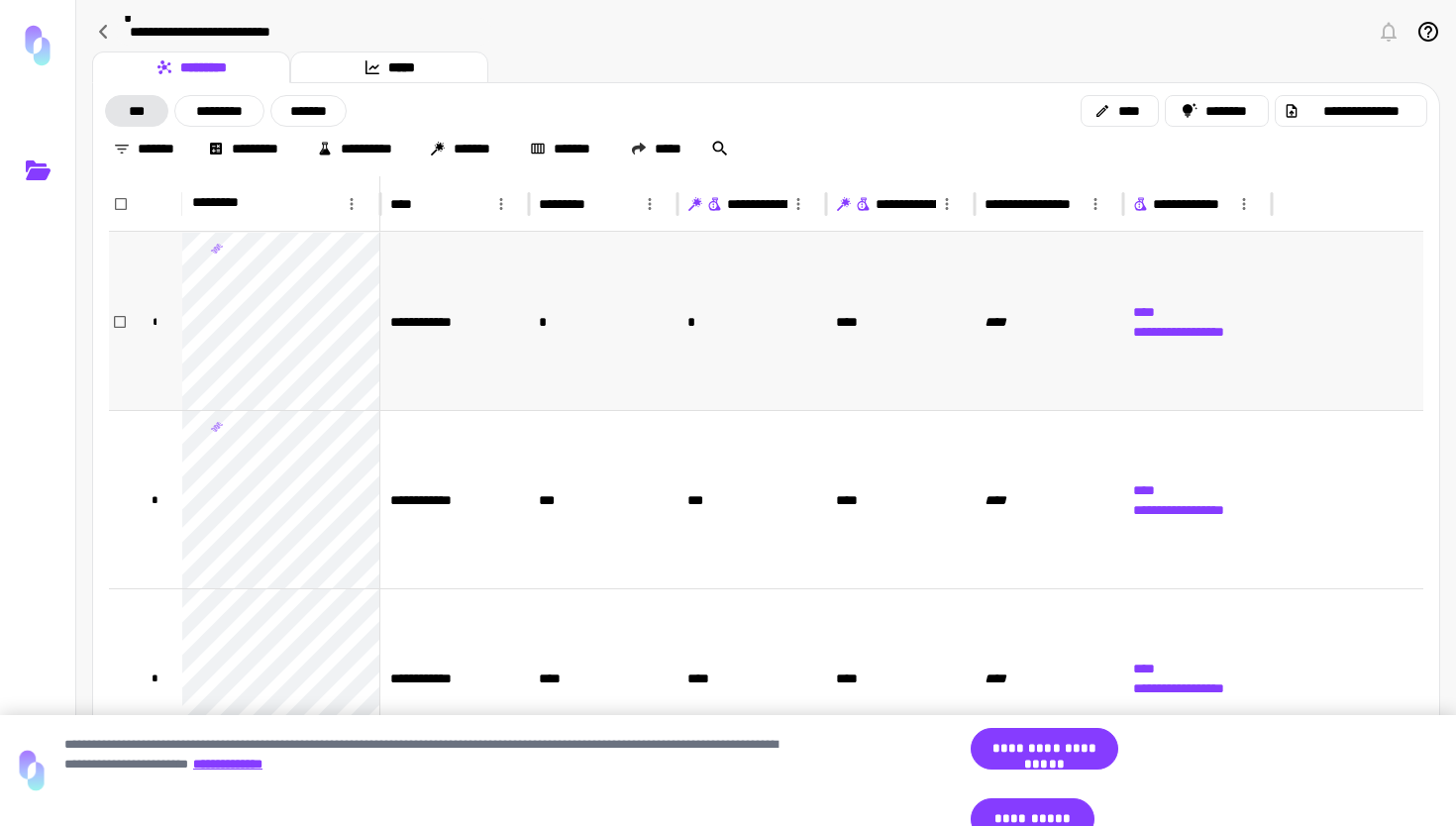 click on "*" at bounding box center [752, 321] 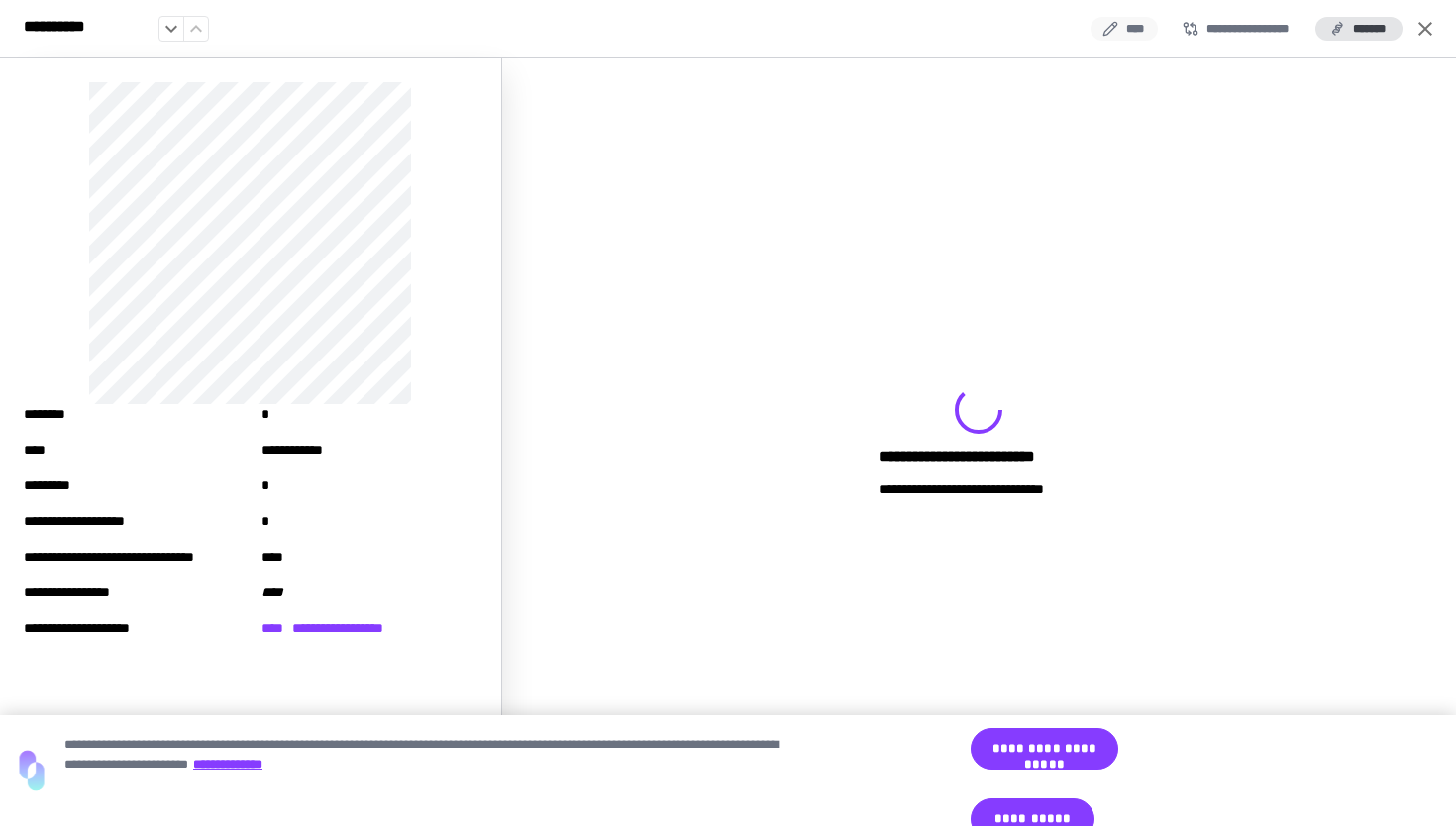 click 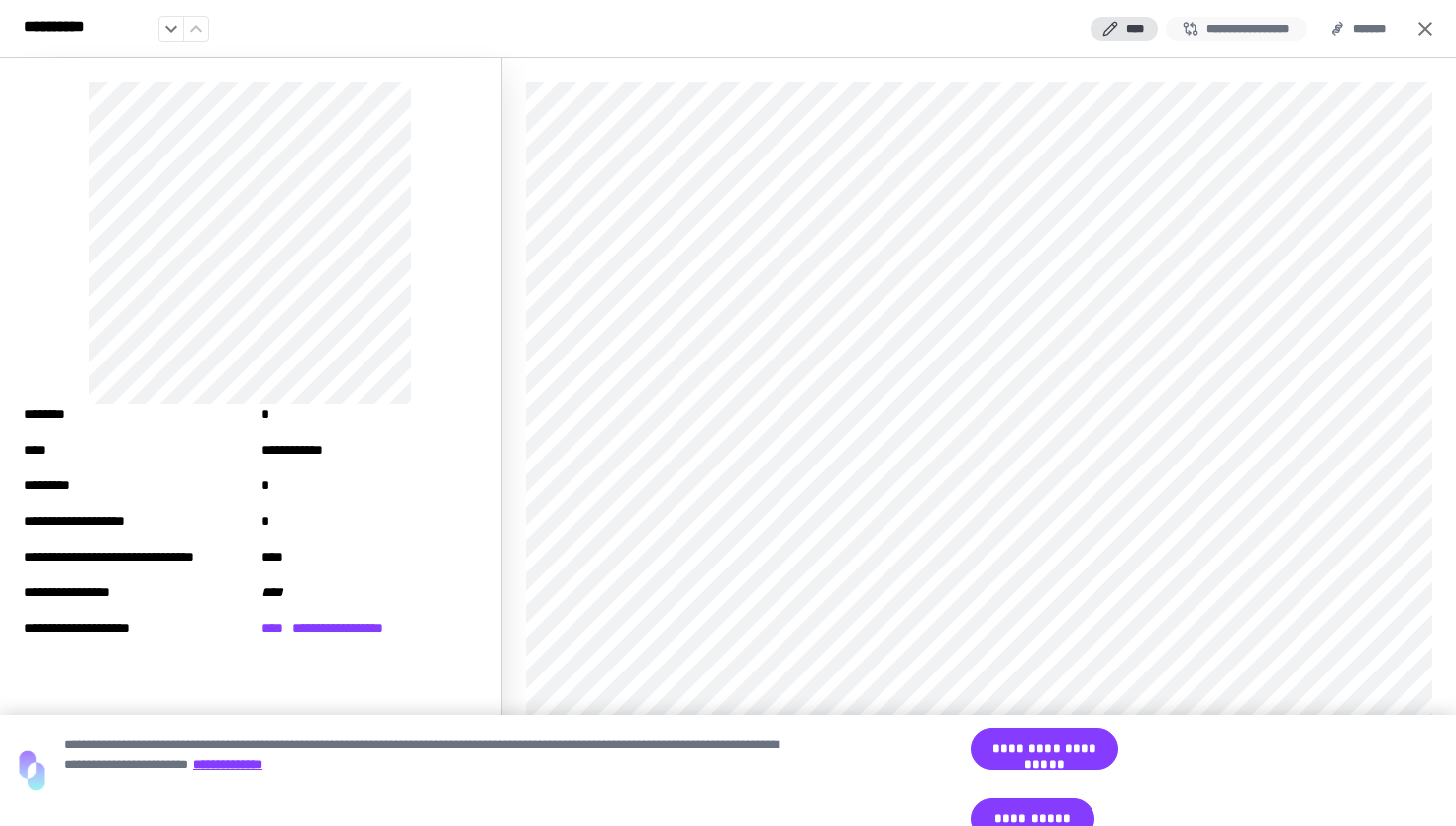 click on "**********" at bounding box center (1236, 29) 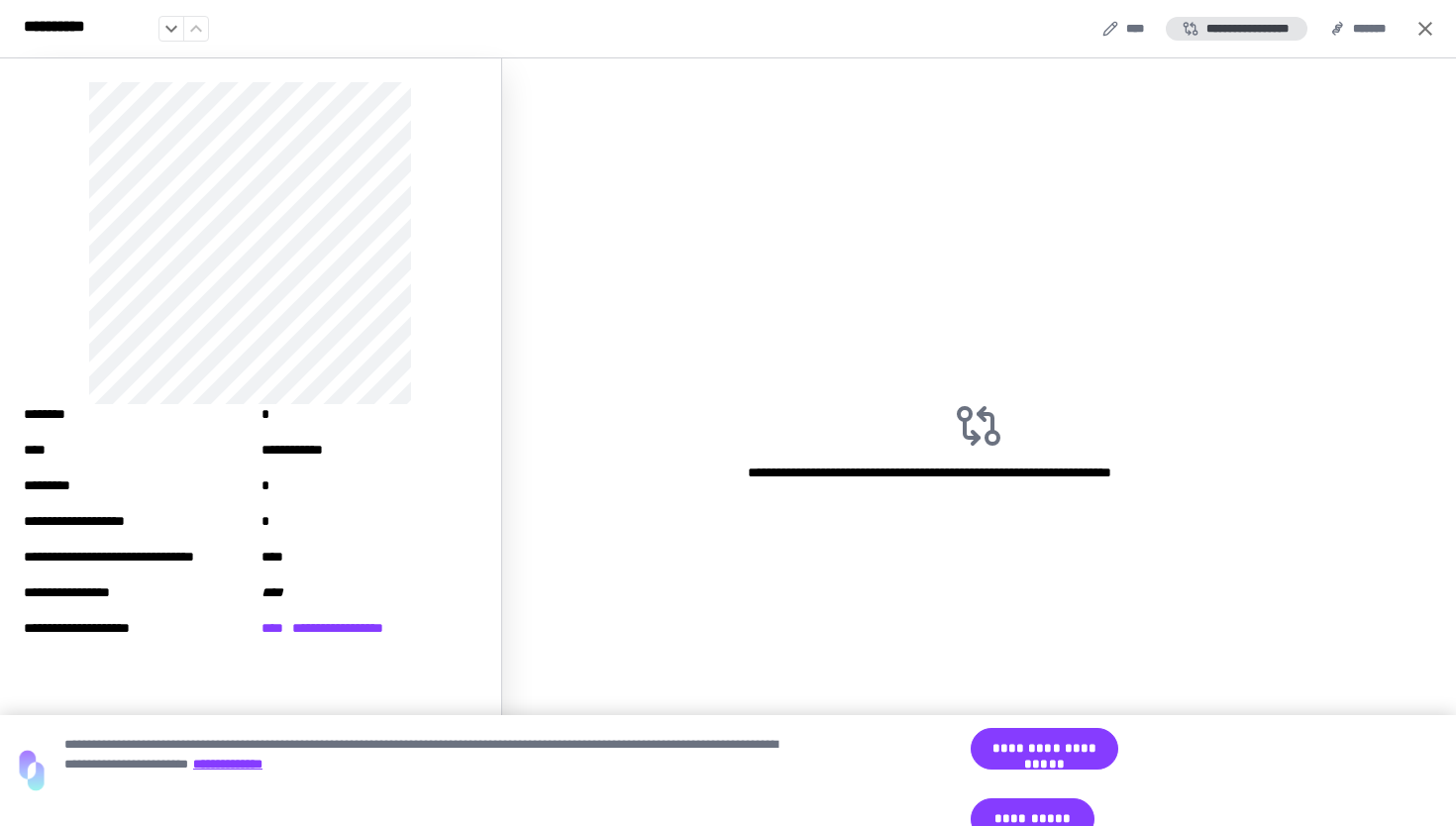 click 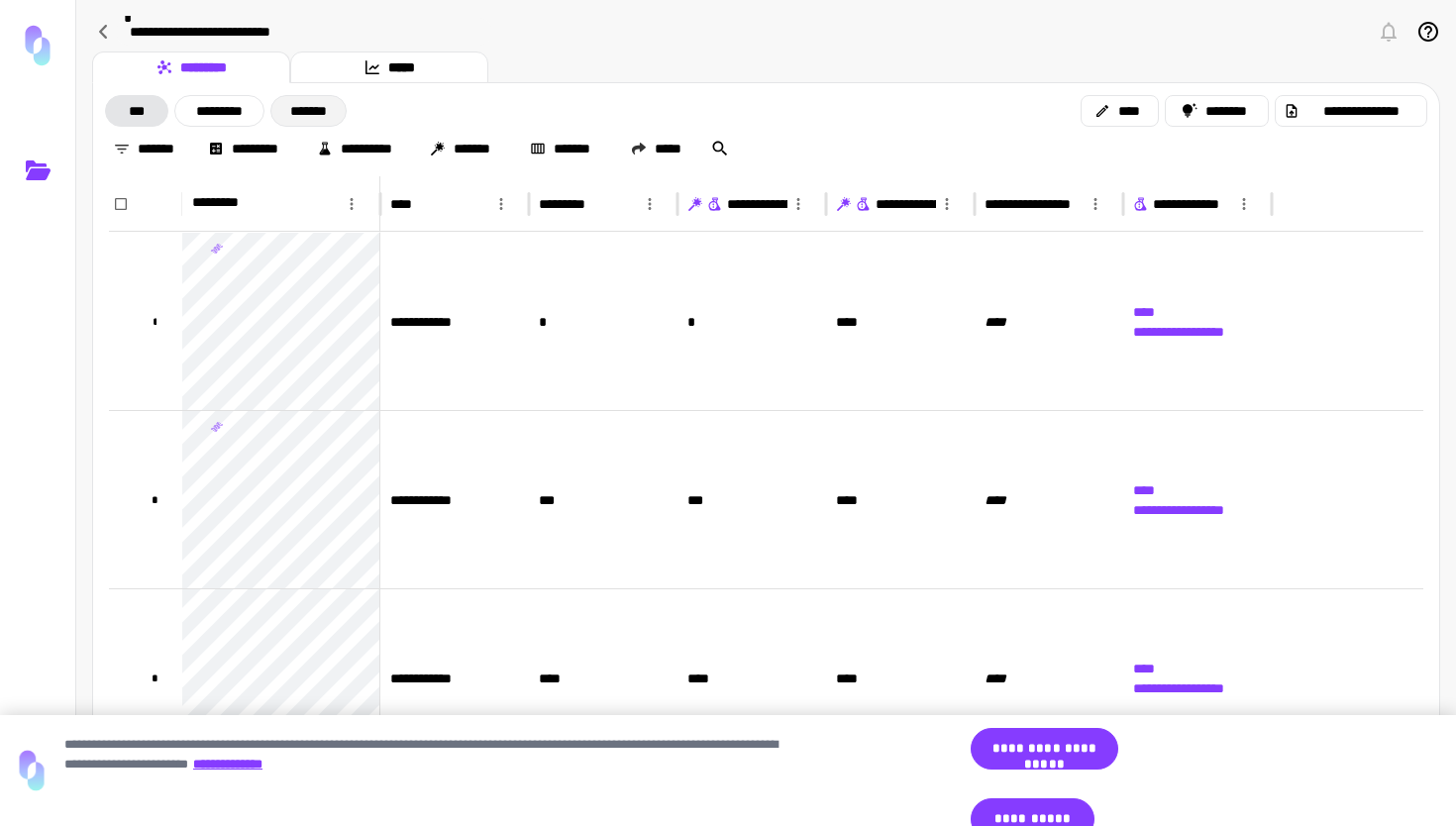 click on "*******" at bounding box center (308, 111) 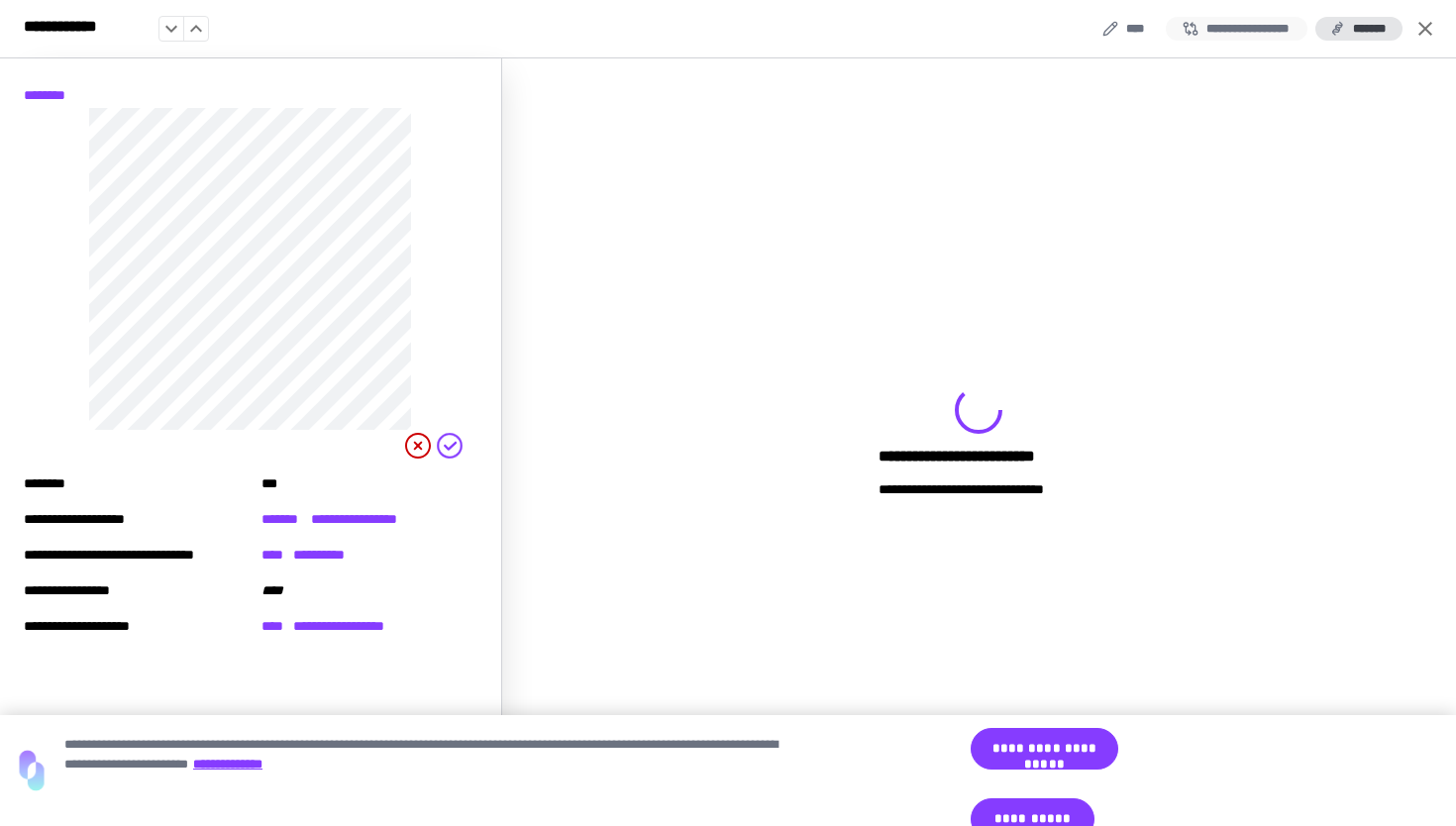 click on "**********" at bounding box center [1236, 29] 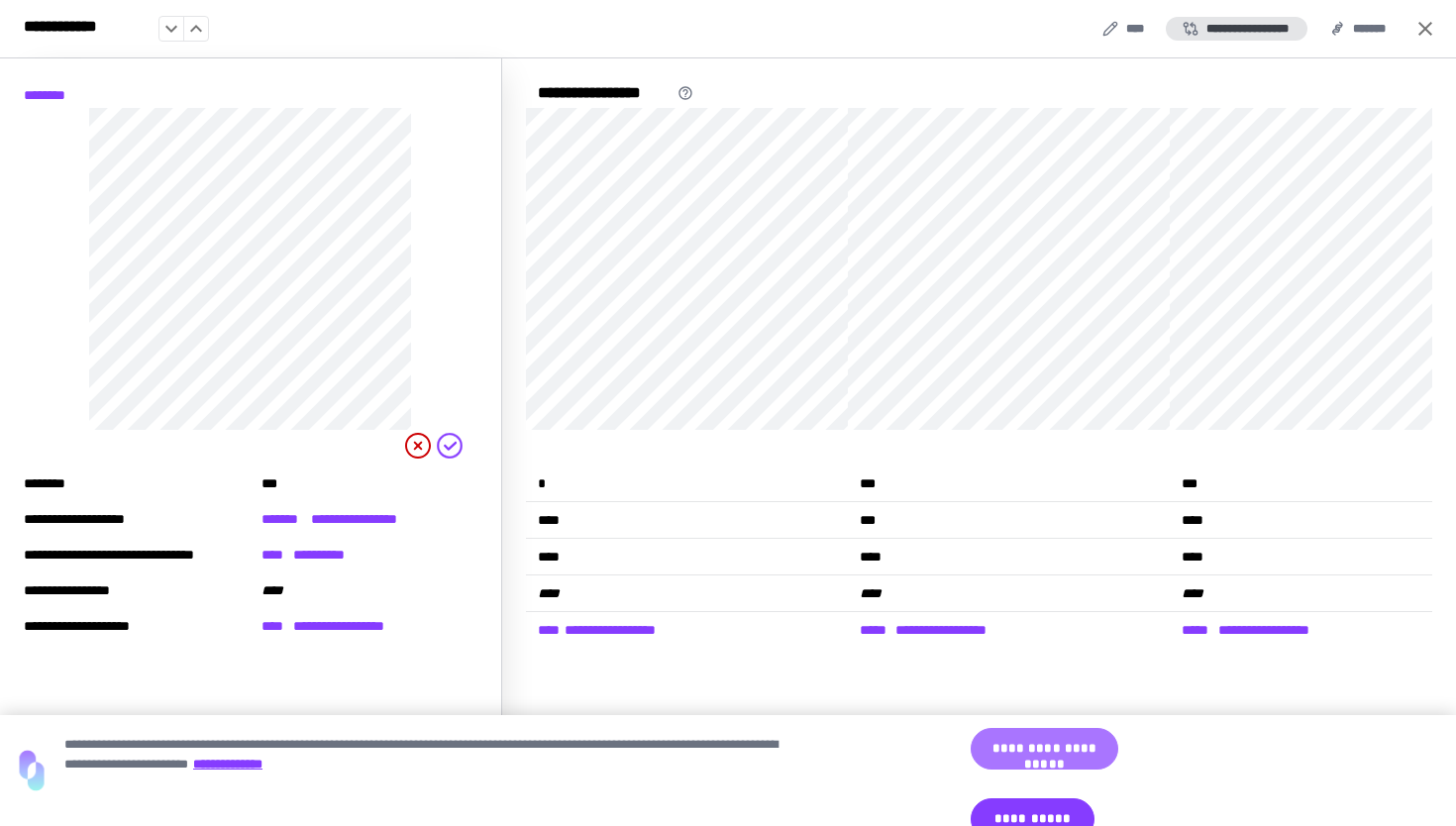 click on "**********" at bounding box center (1044, 749) 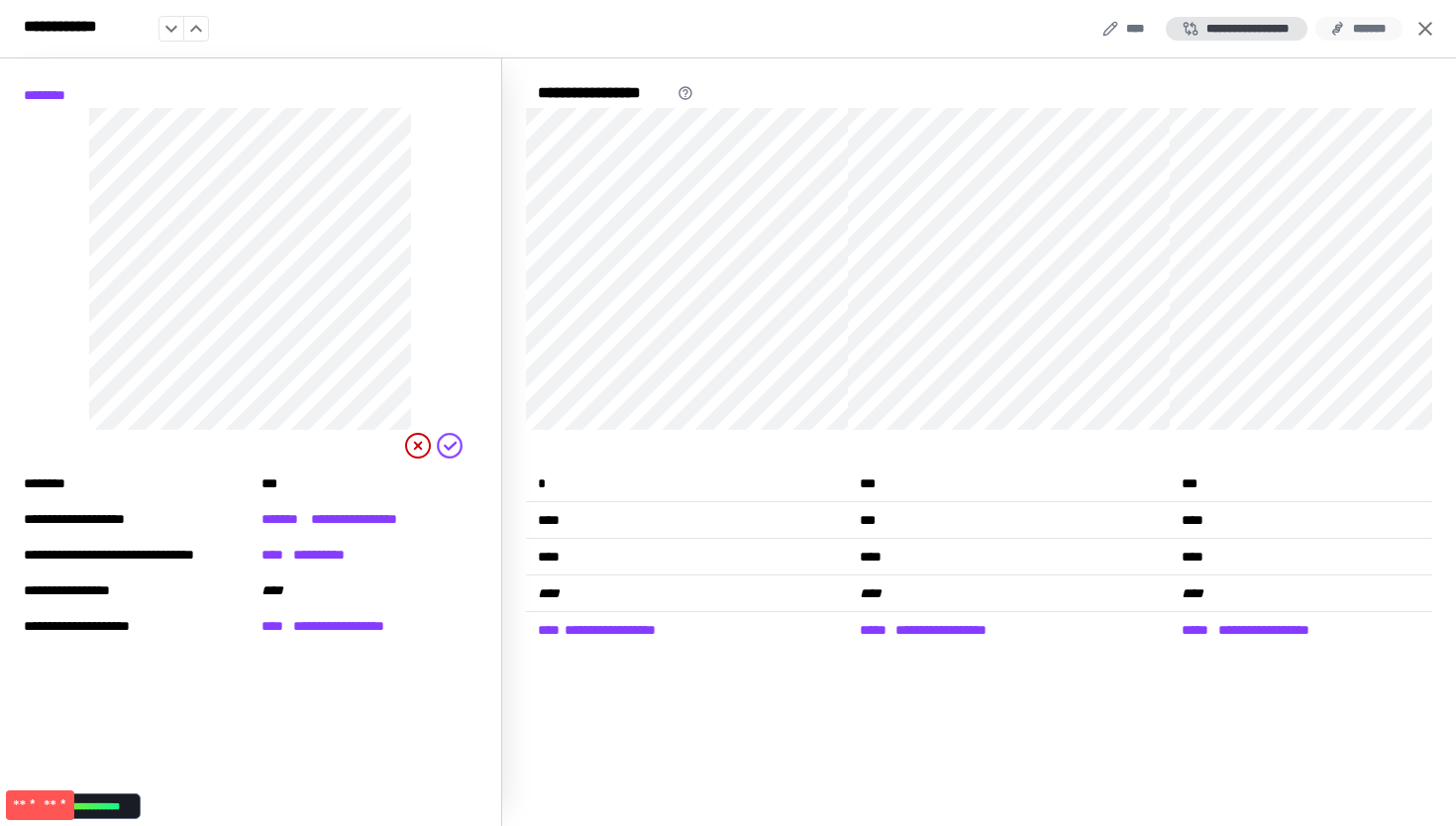 click on "*******" at bounding box center [1359, 29] 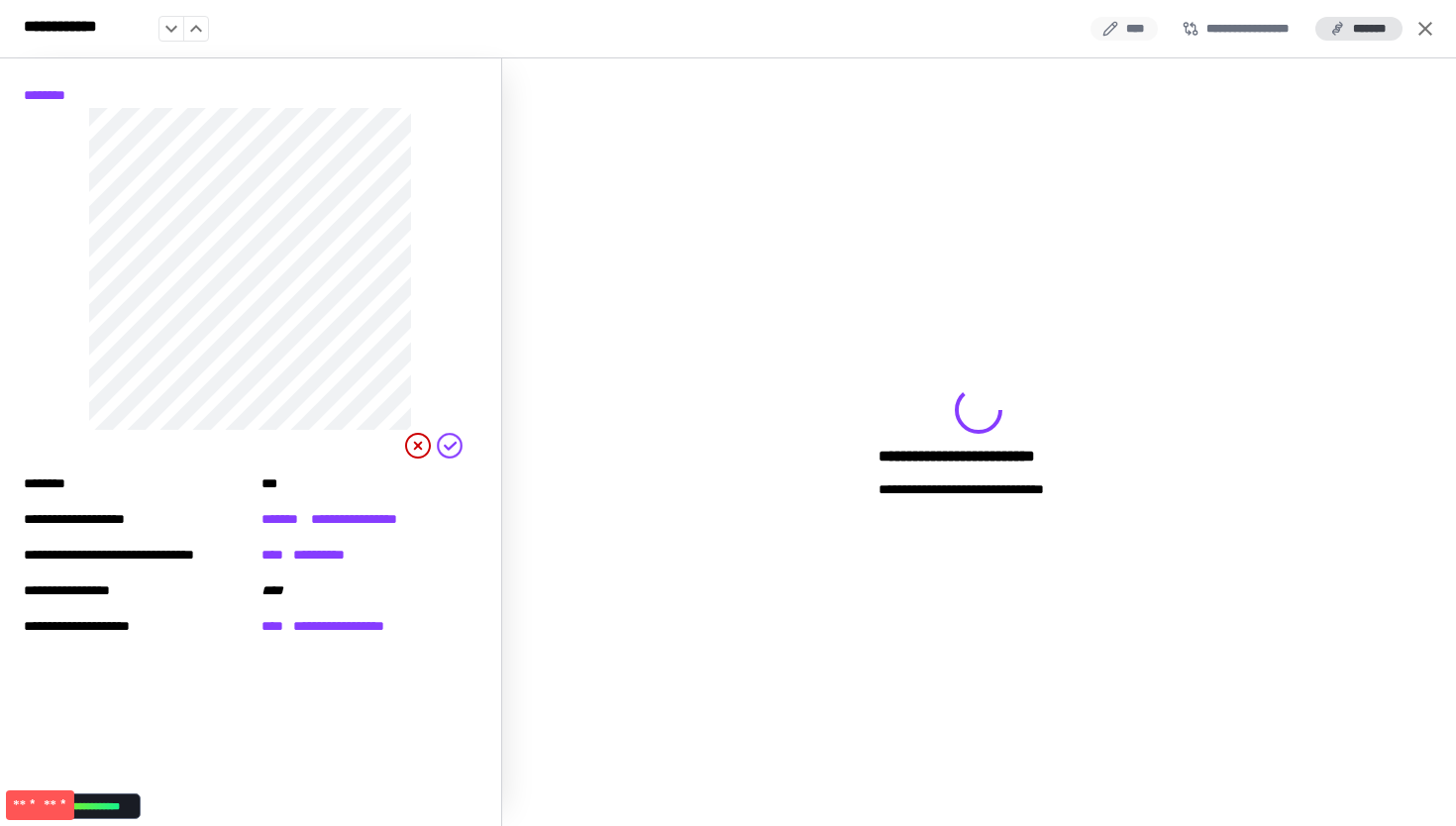 click on "****" at bounding box center (1124, 29) 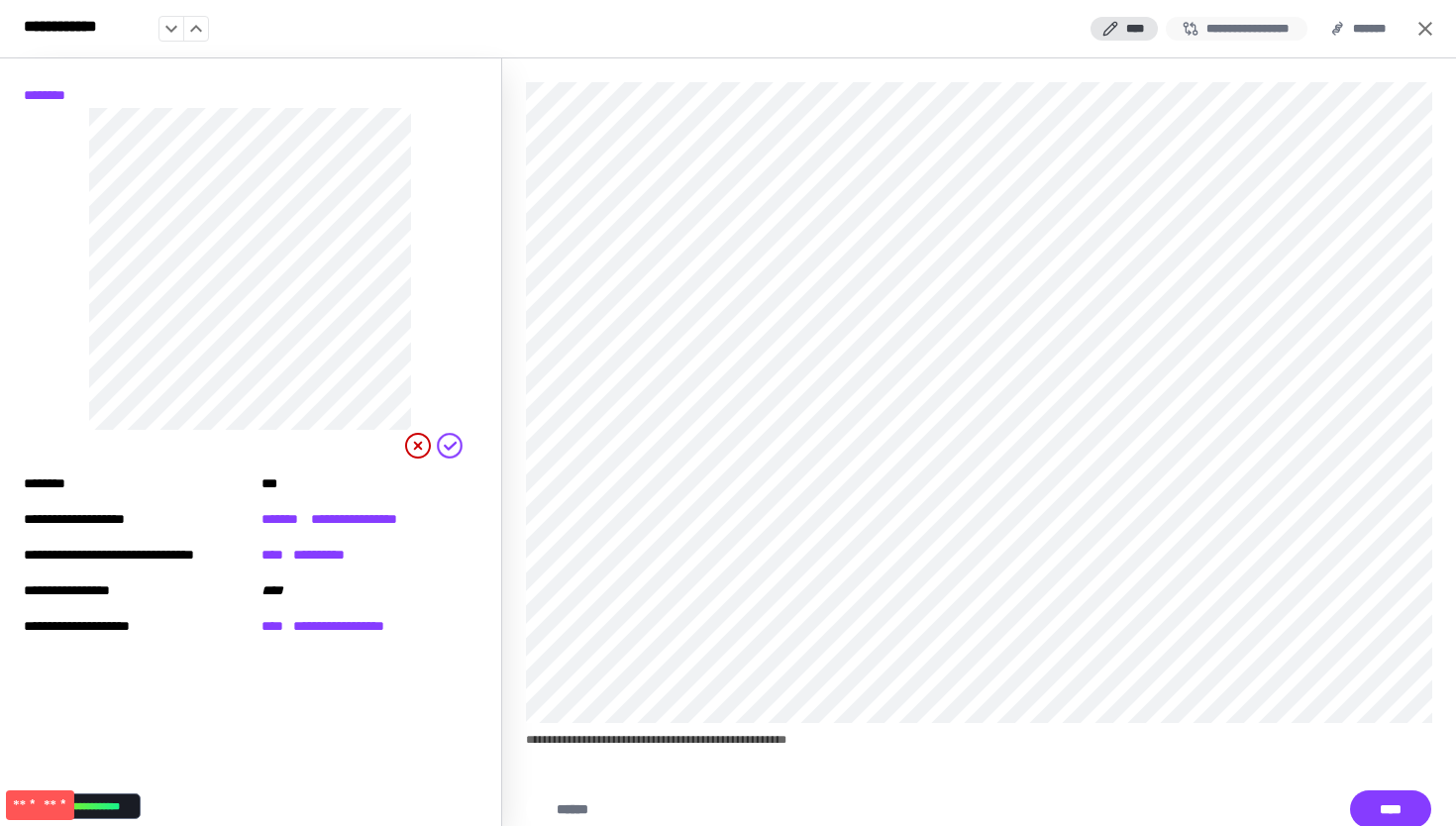 click on "**********" at bounding box center (1236, 29) 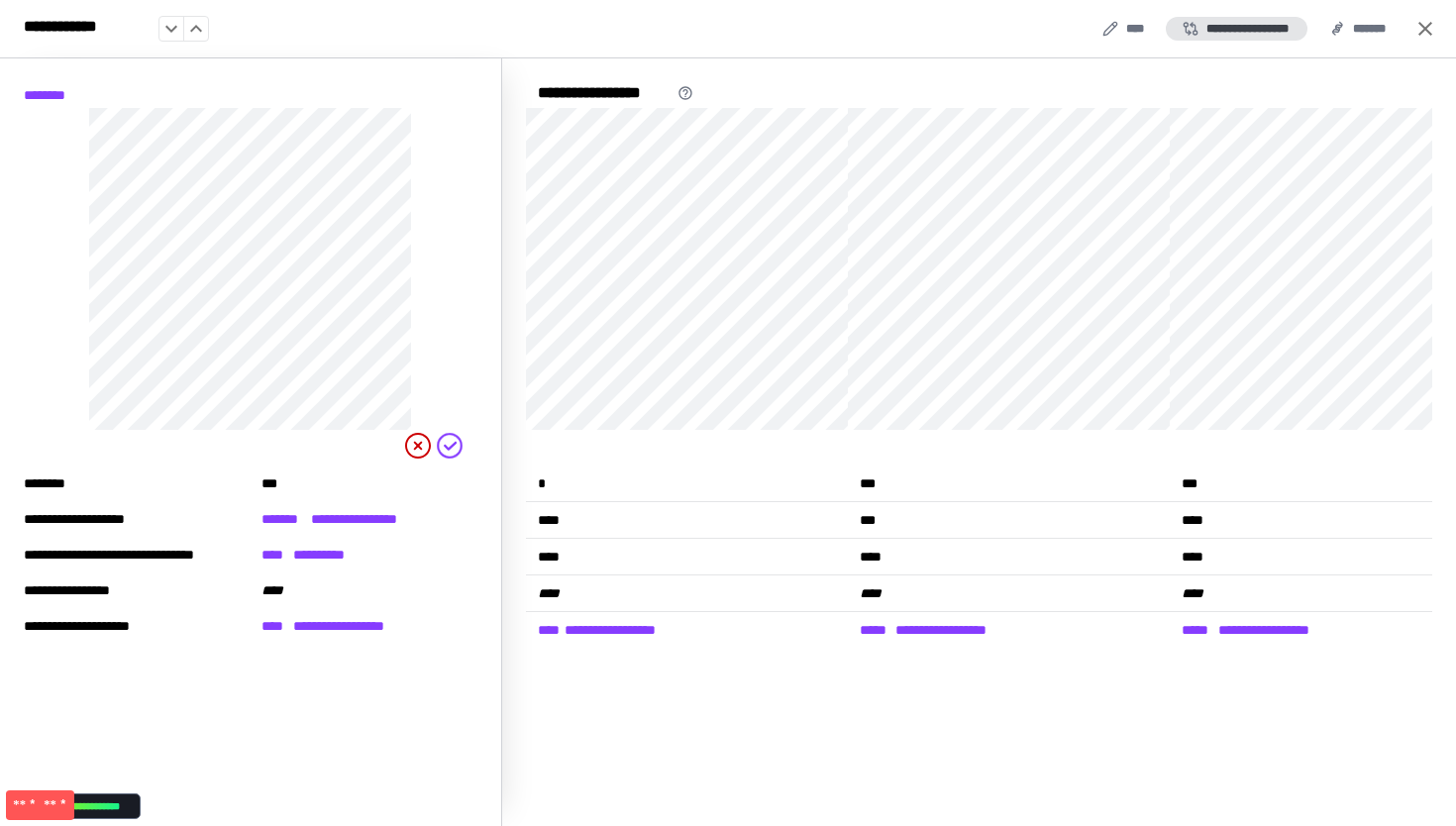 click 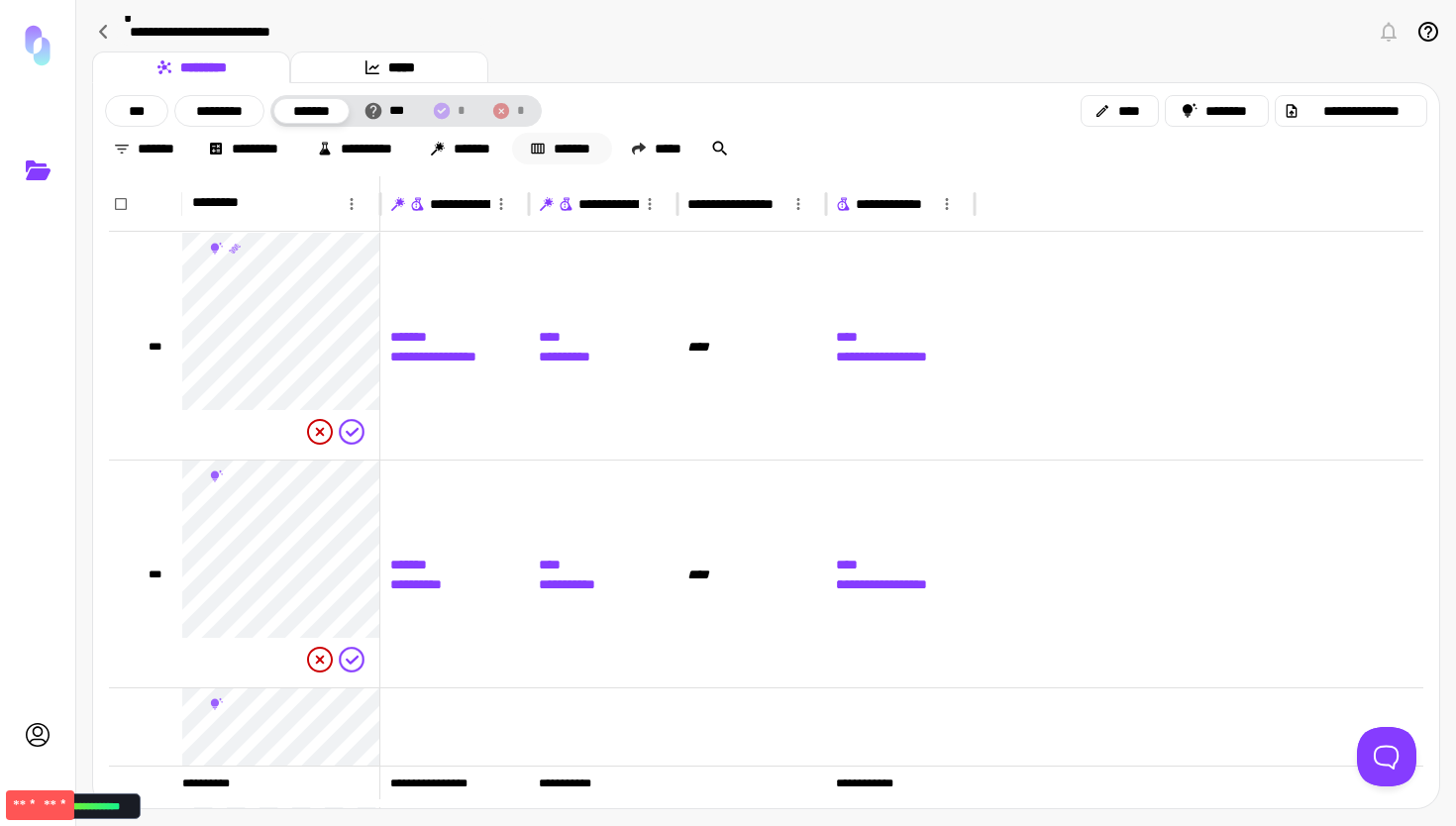 click on "*******" at bounding box center [562, 149] 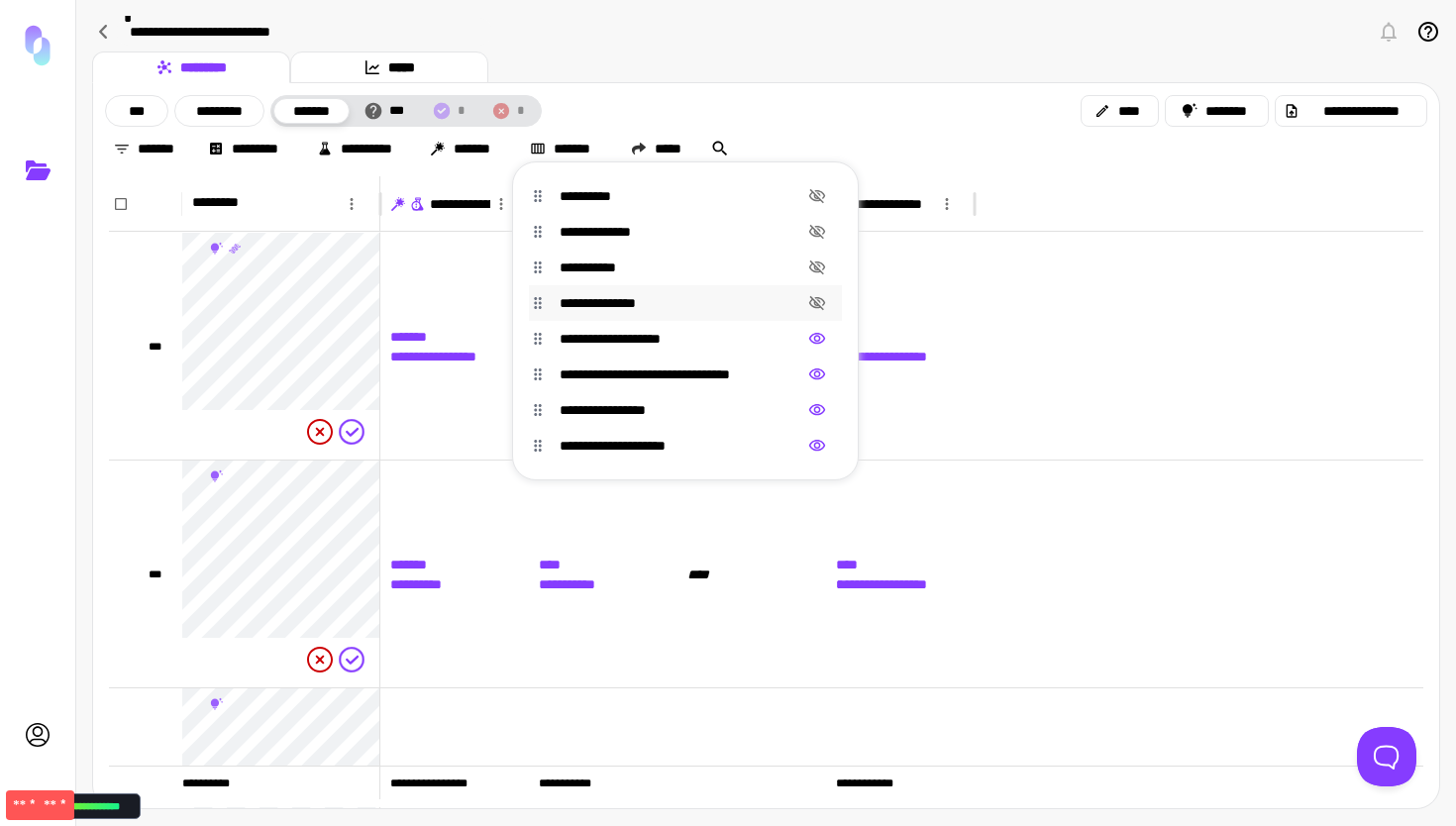 click 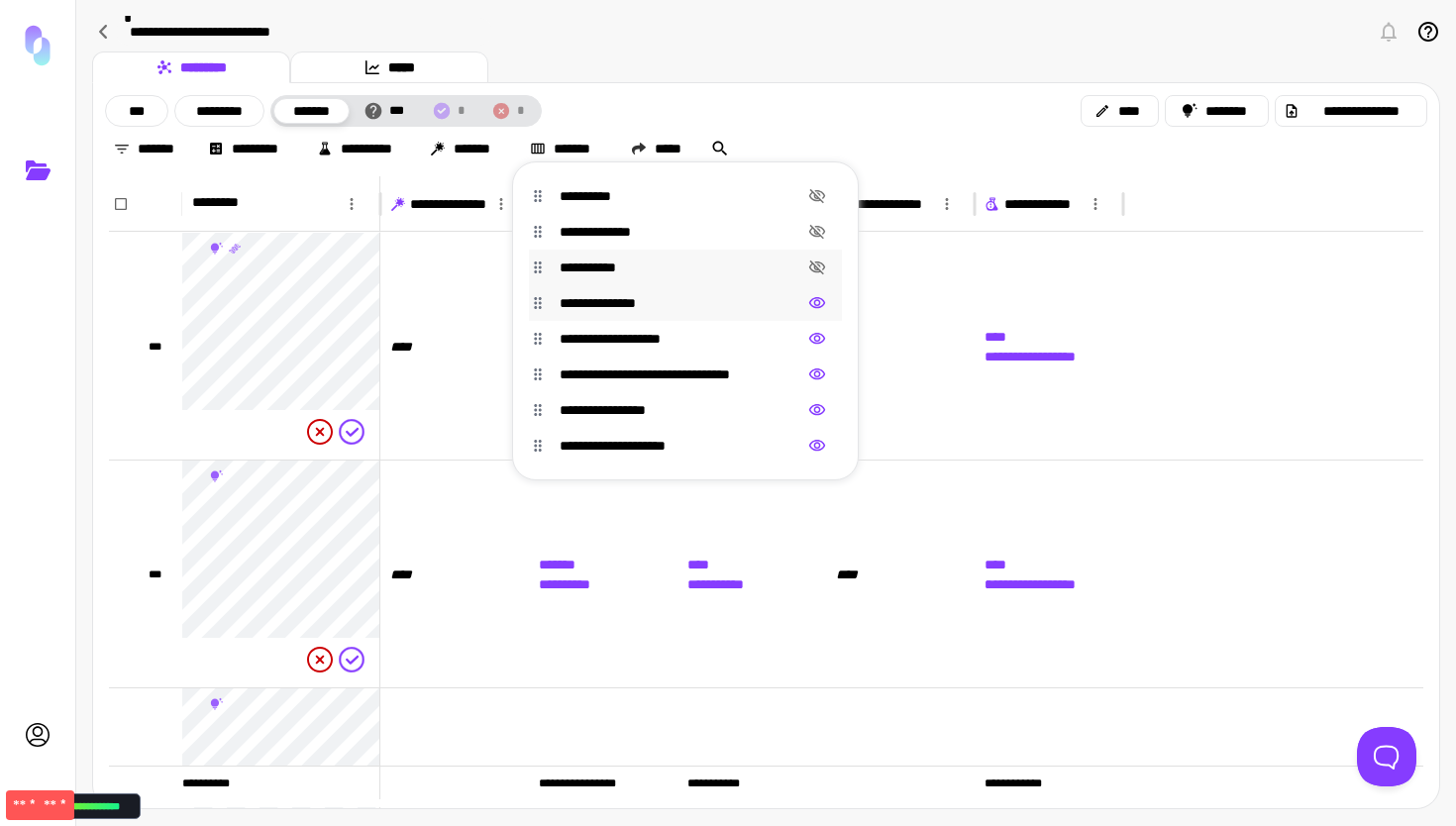 click 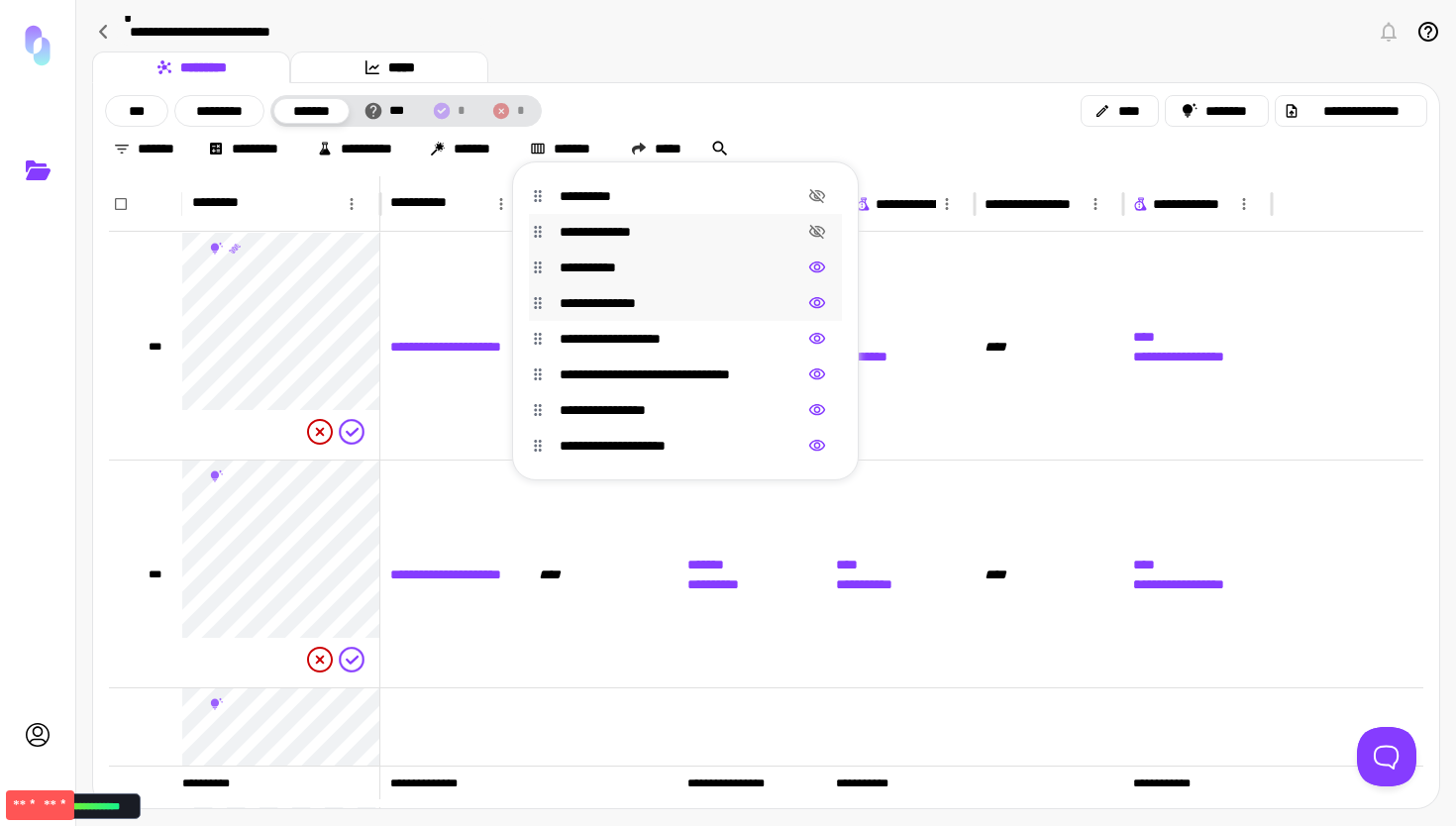 click 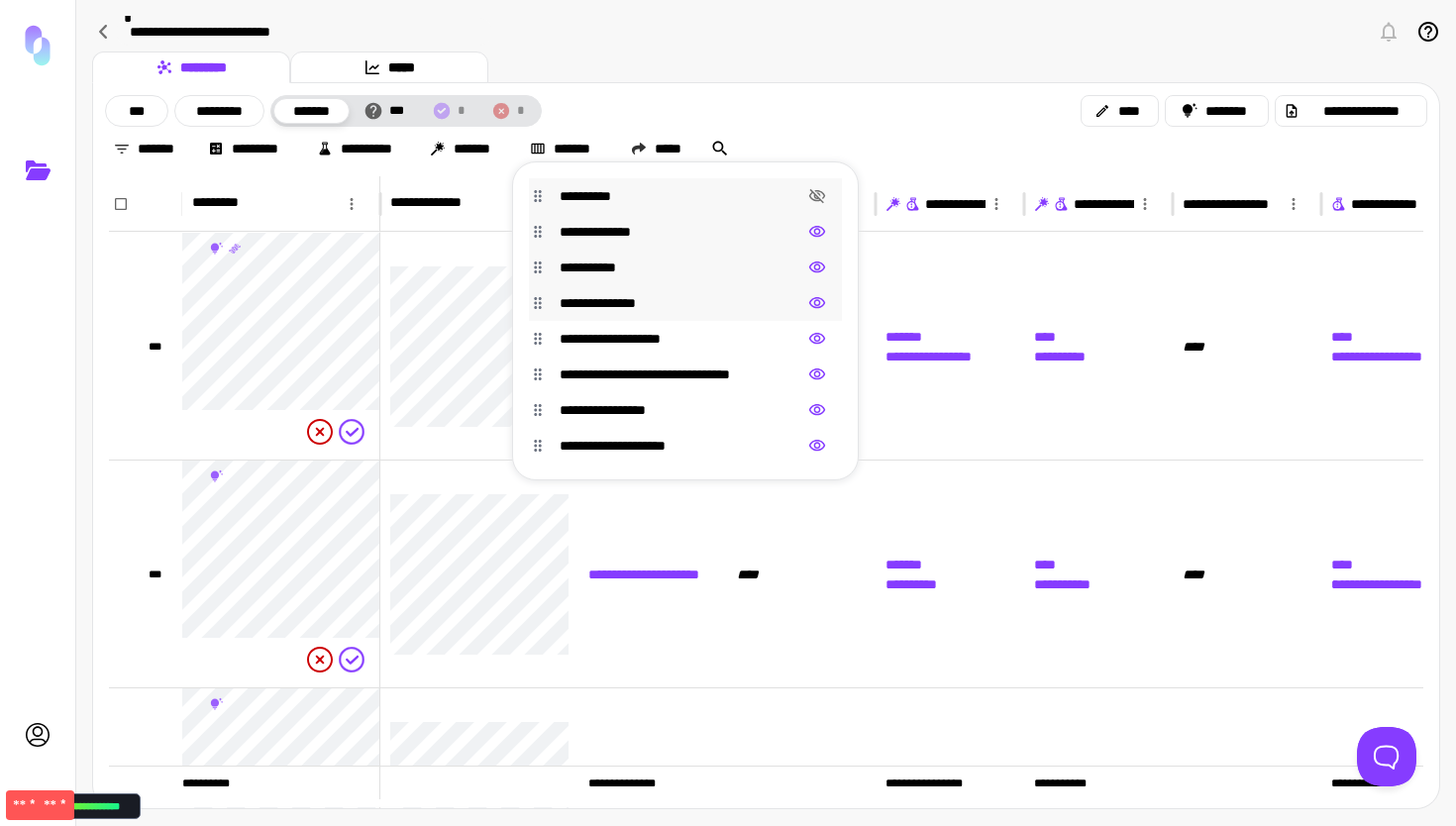click 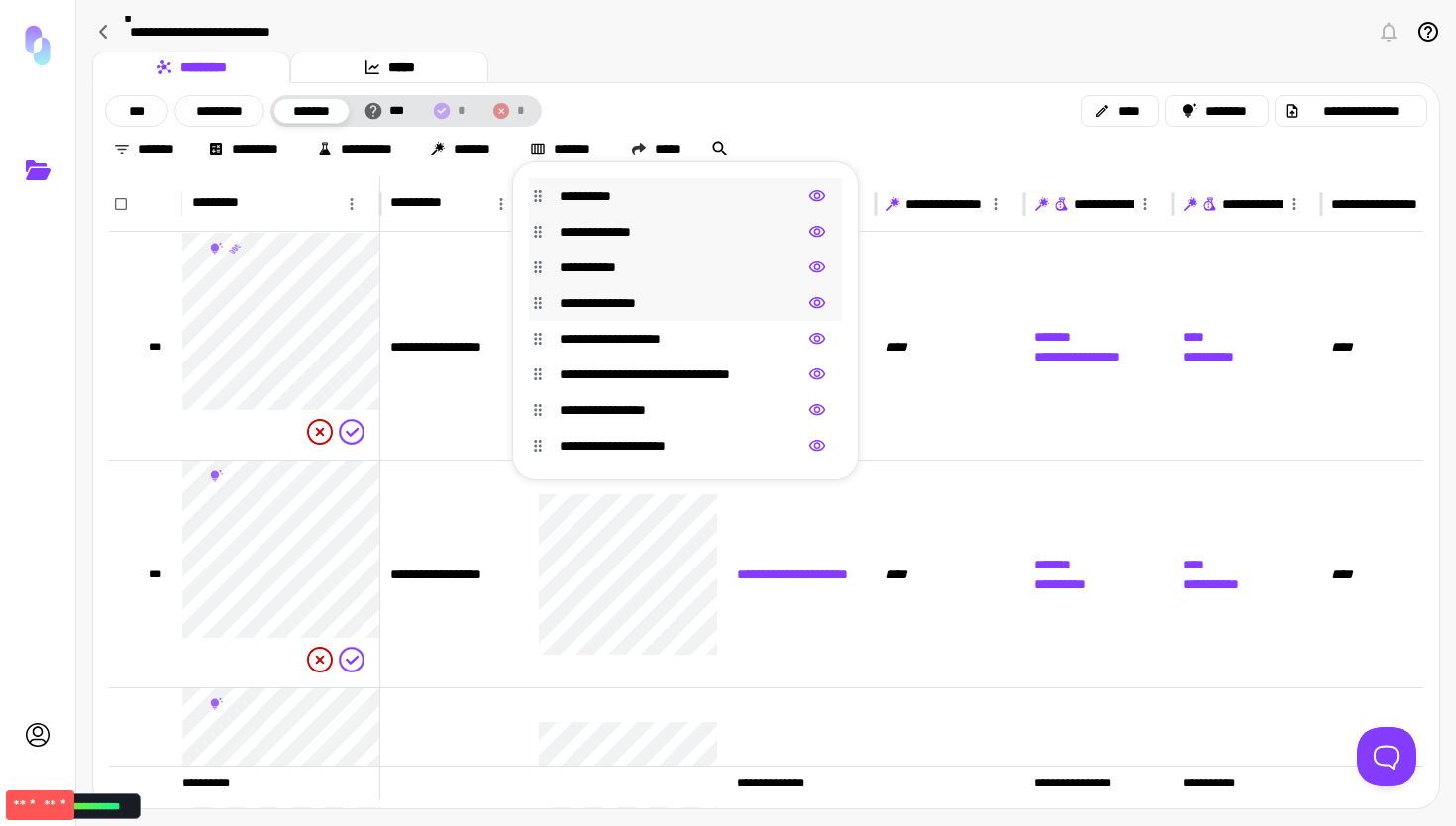 click at bounding box center [728, 413] 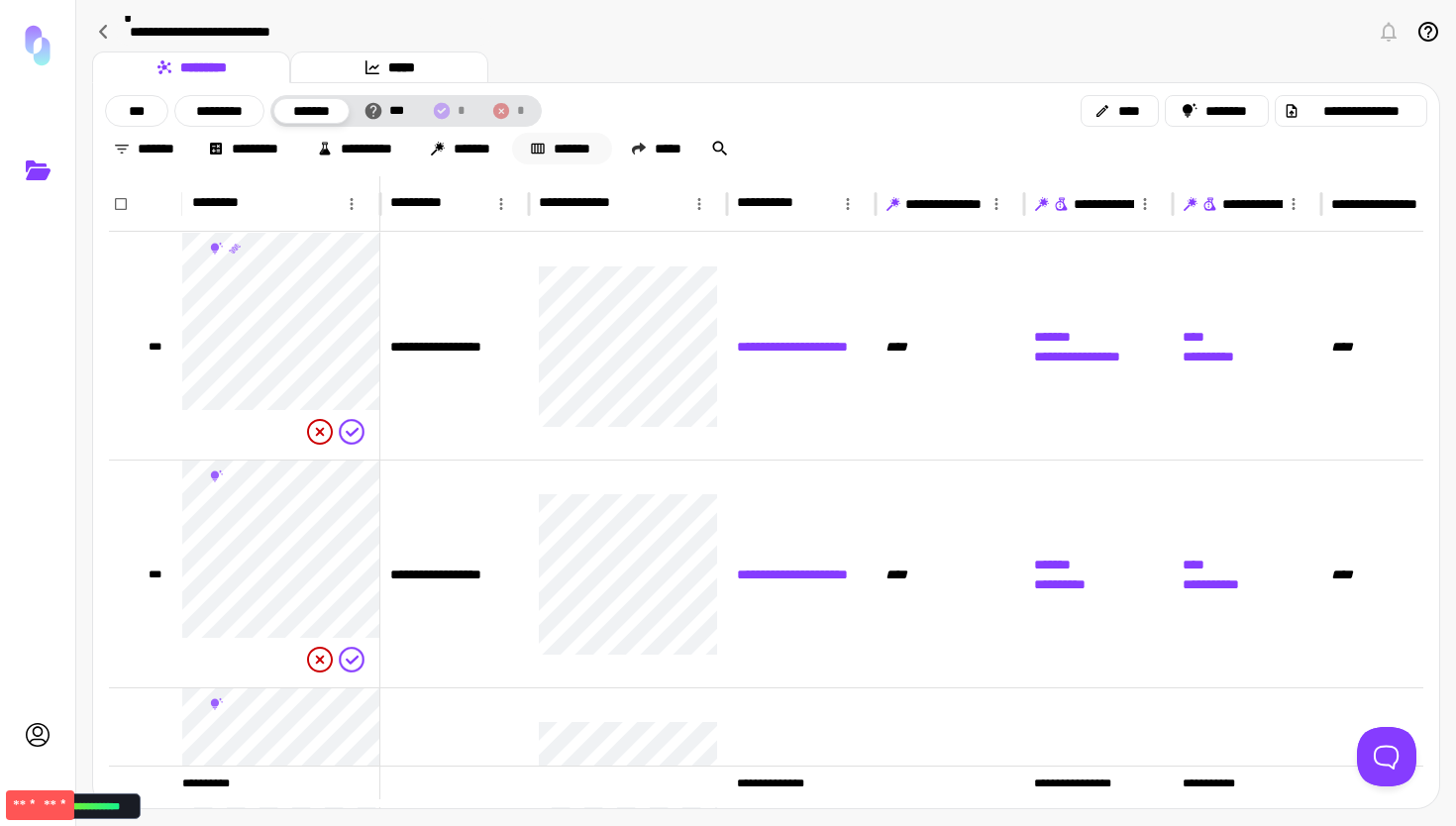click on "*******" at bounding box center [562, 149] 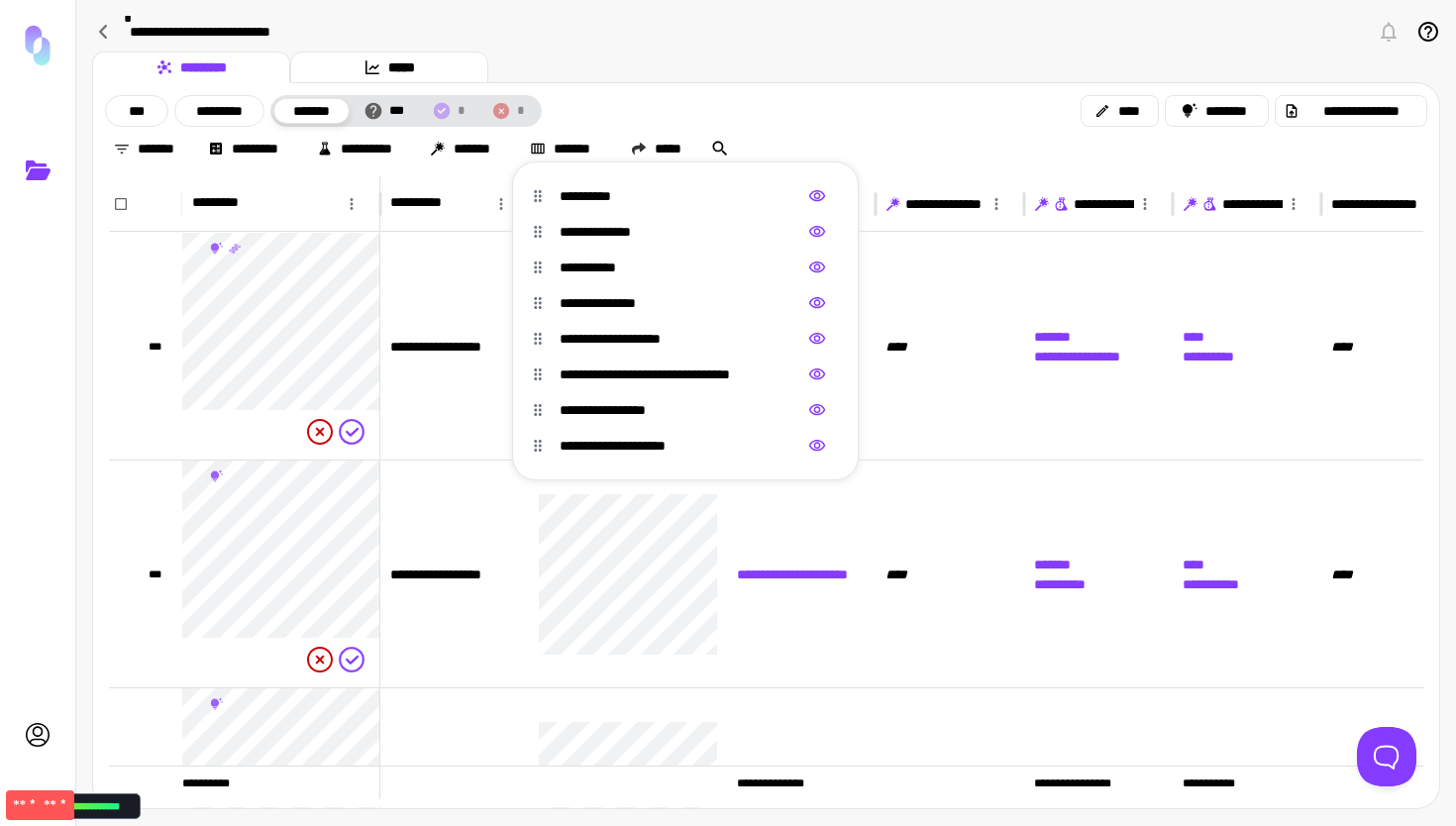 drag, startPoint x: 660, startPoint y: 95, endPoint x: 491, endPoint y: 118, distance: 170.55791 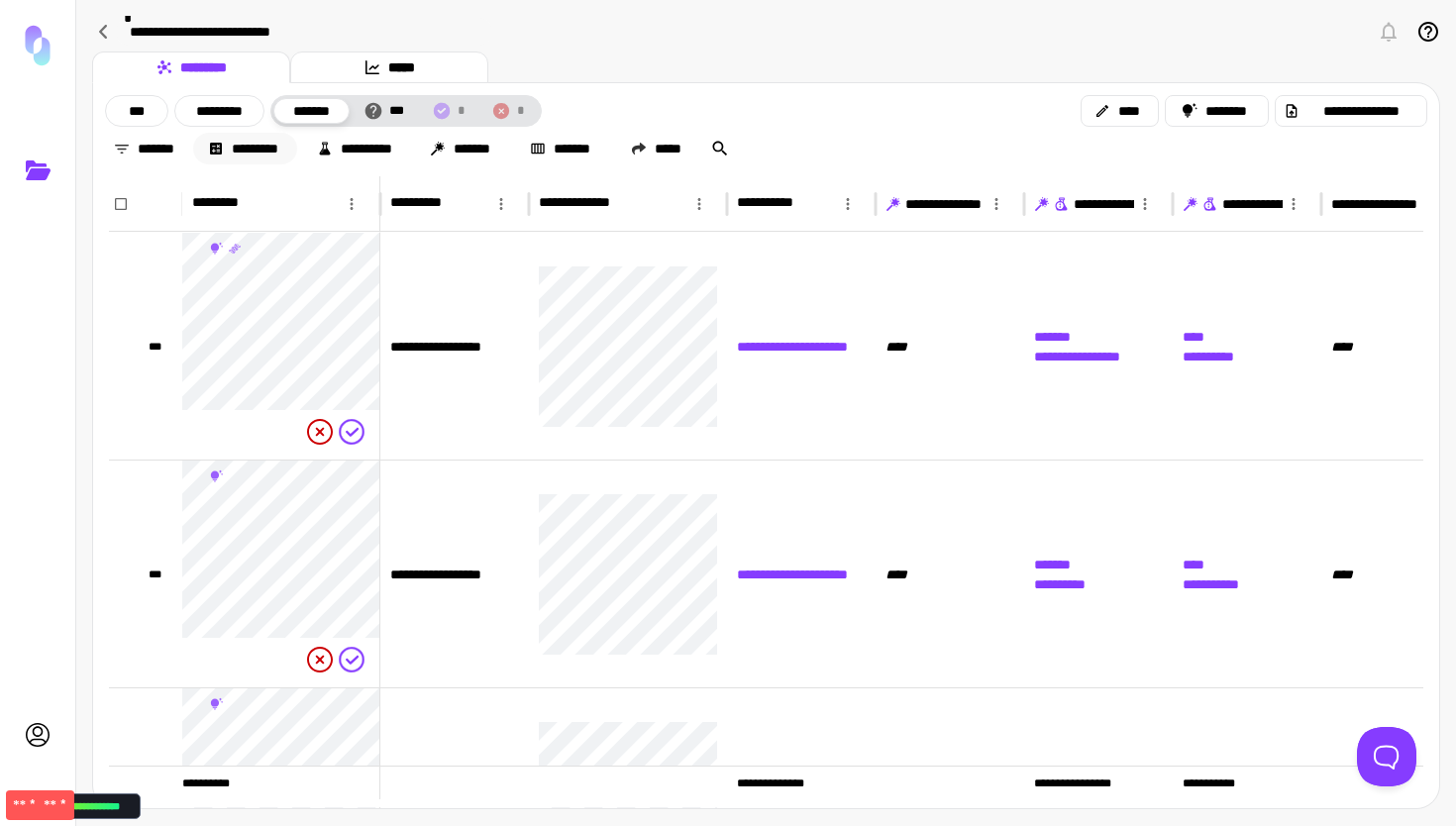 click on "*********" at bounding box center (245, 149) 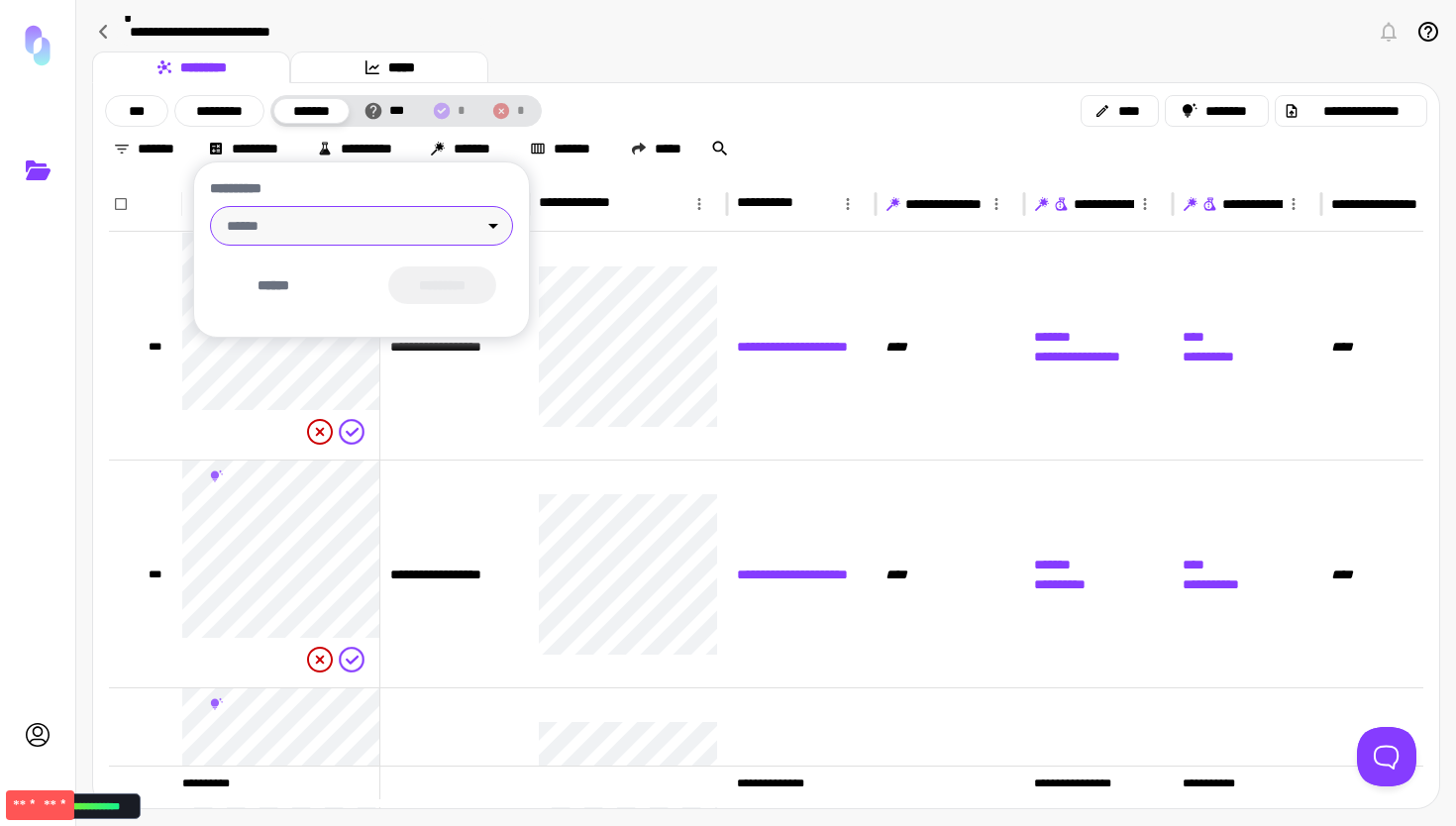 click on "**********" at bounding box center (728, 413) 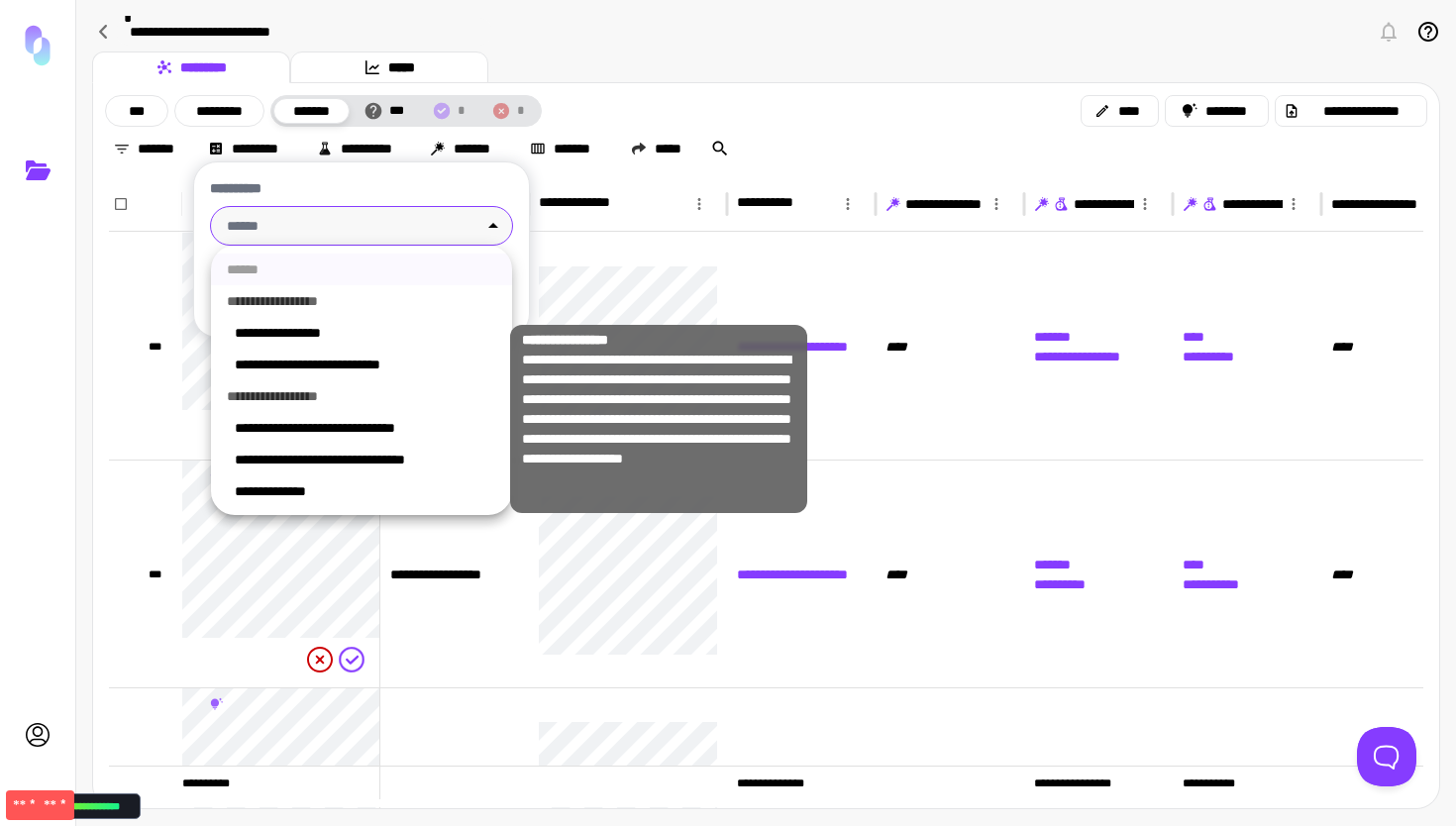 click on "**********" at bounding box center (365, 333) 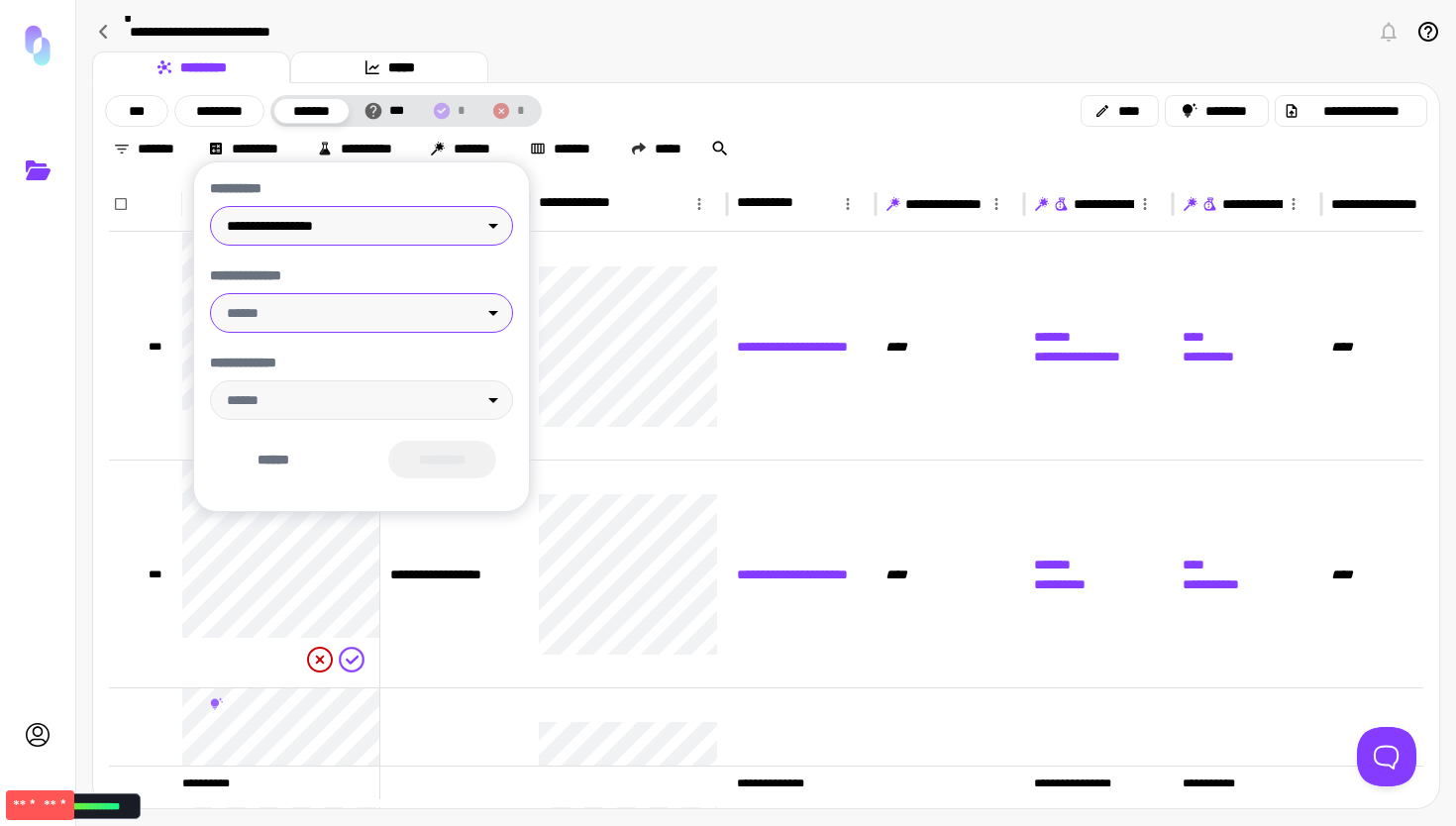 click on "**********" at bounding box center [728, 413] 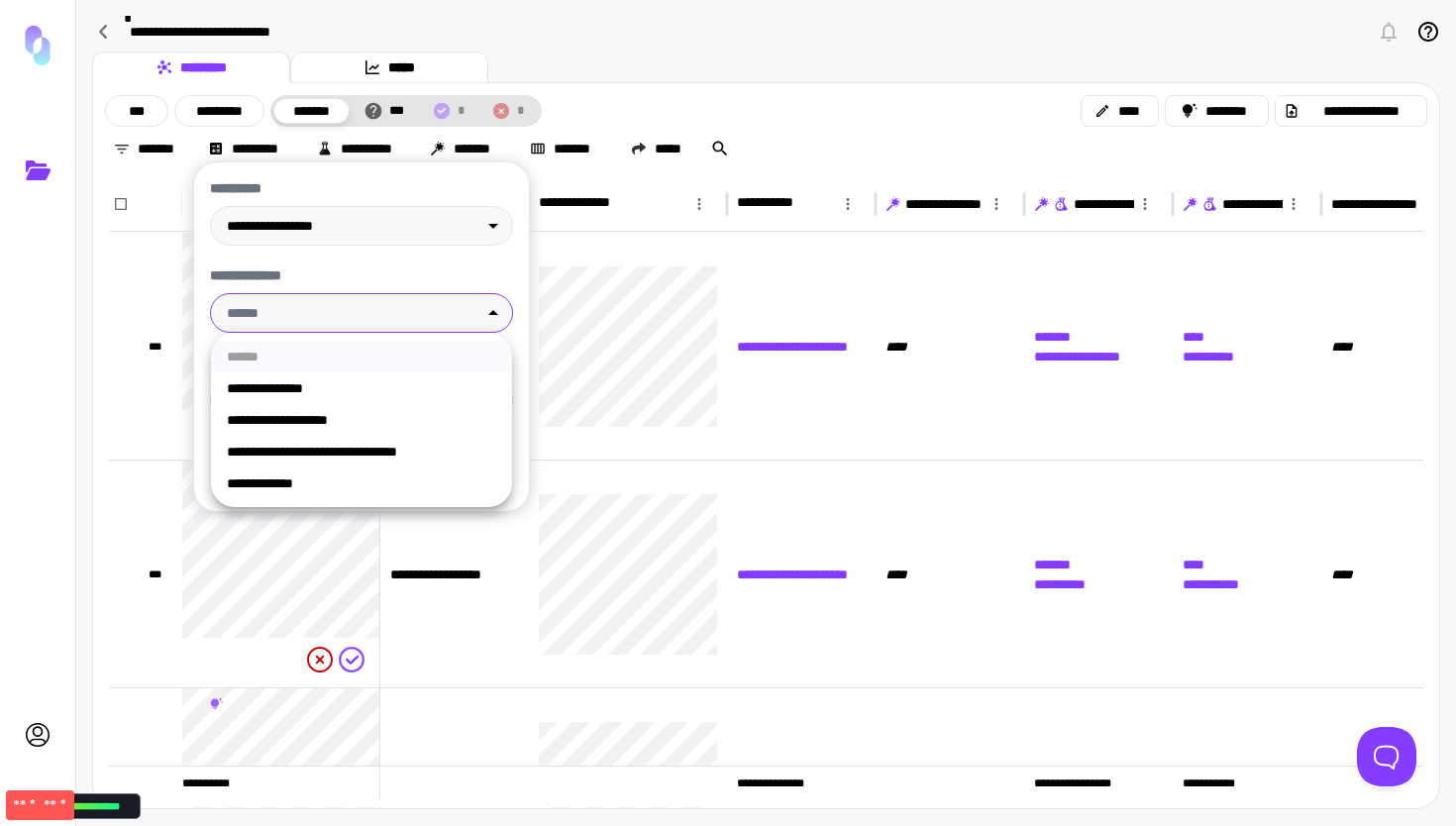click at bounding box center (728, 413) 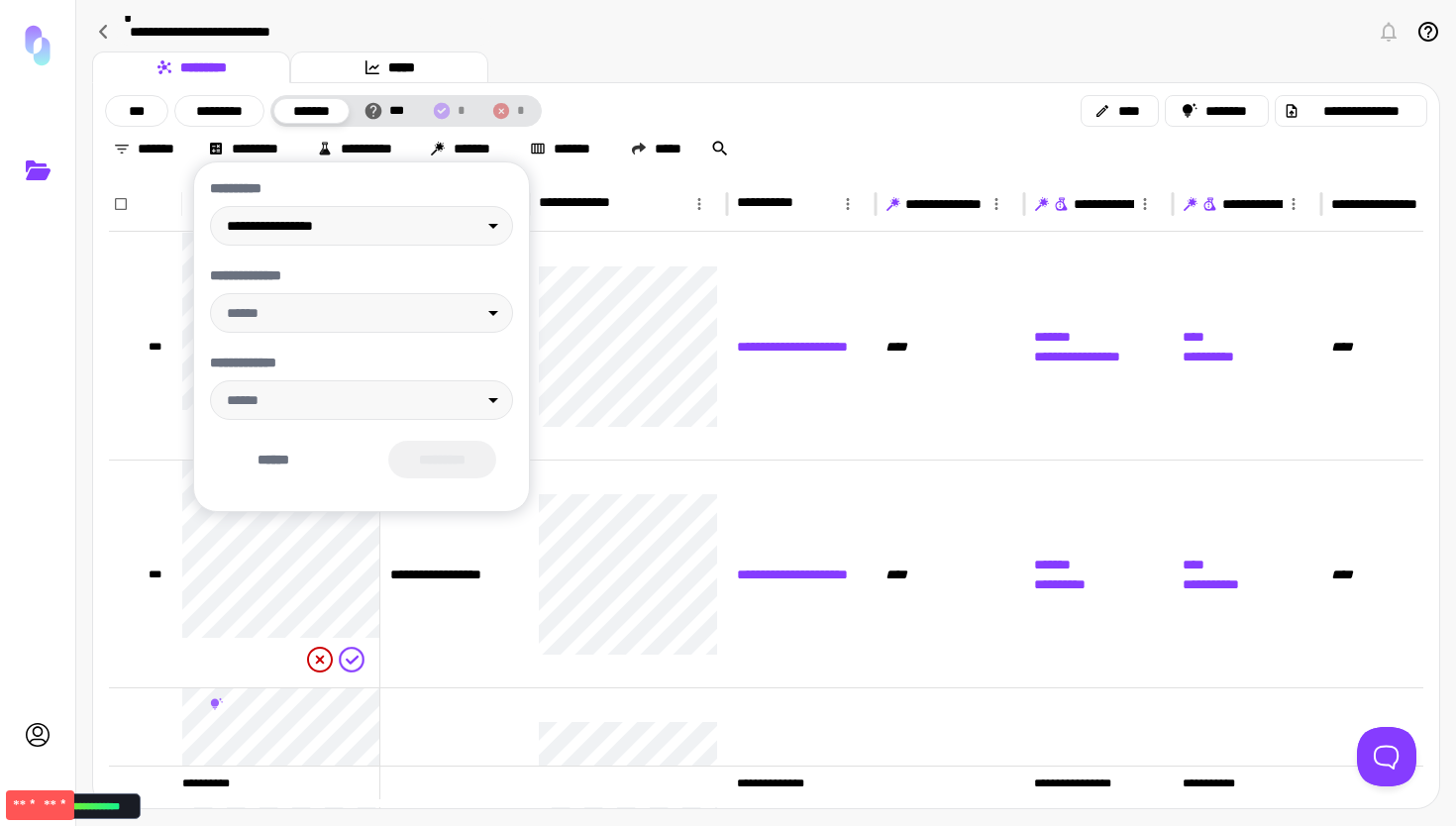 click on "**********" at bounding box center [362, 212] 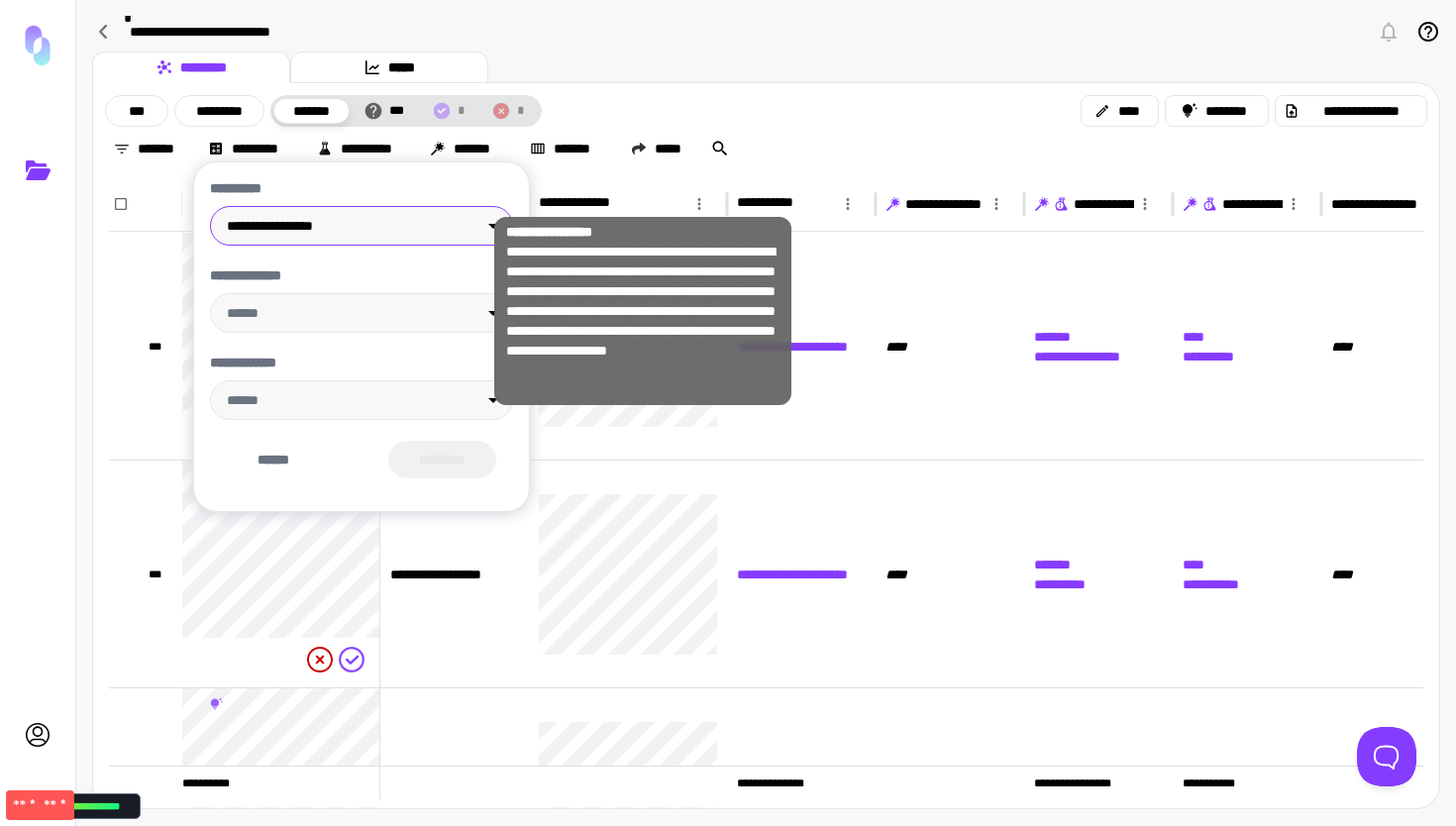 click on "**********" at bounding box center (728, 413) 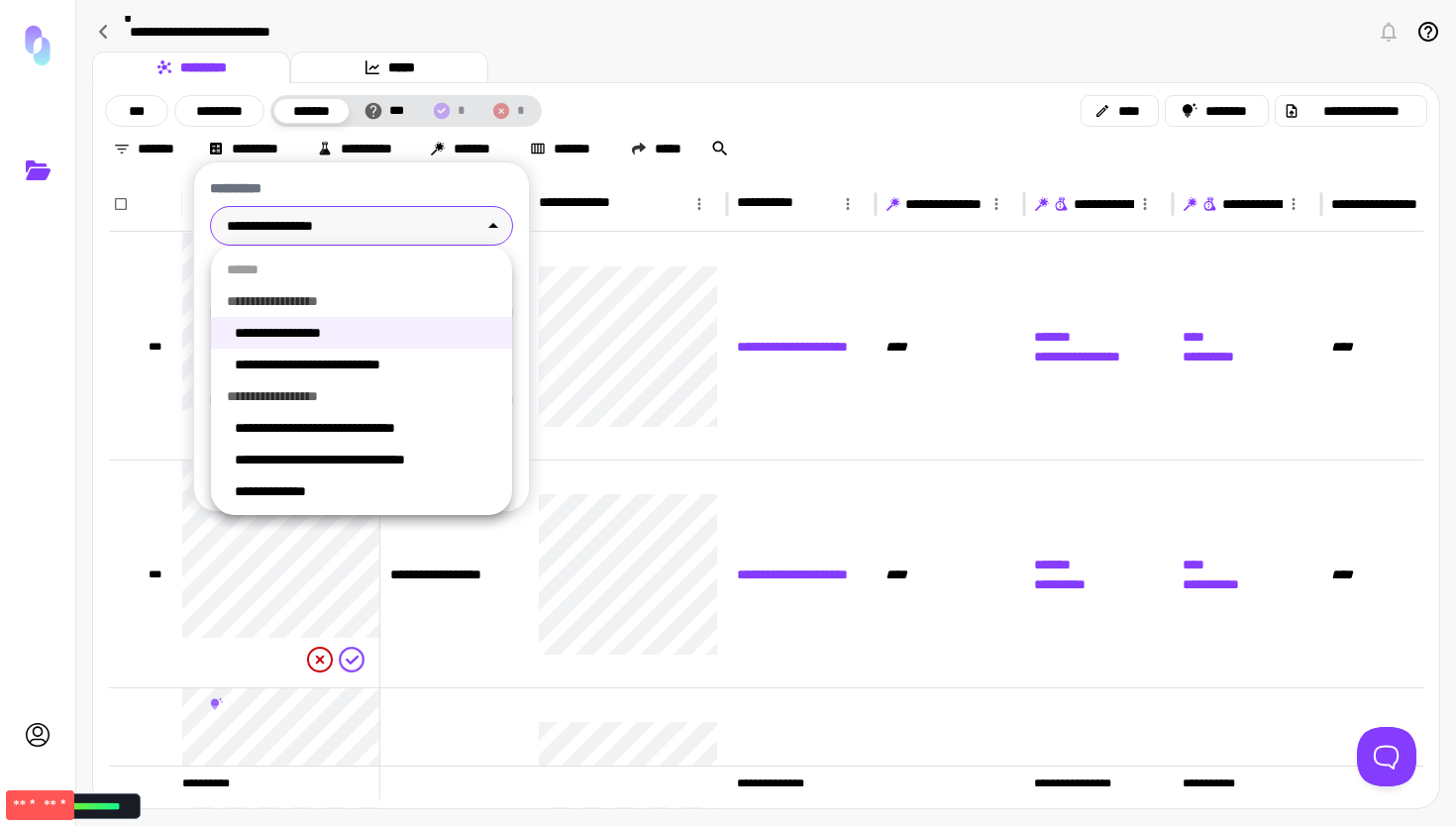 drag, startPoint x: 713, startPoint y: 87, endPoint x: 494, endPoint y: 115, distance: 220.7827 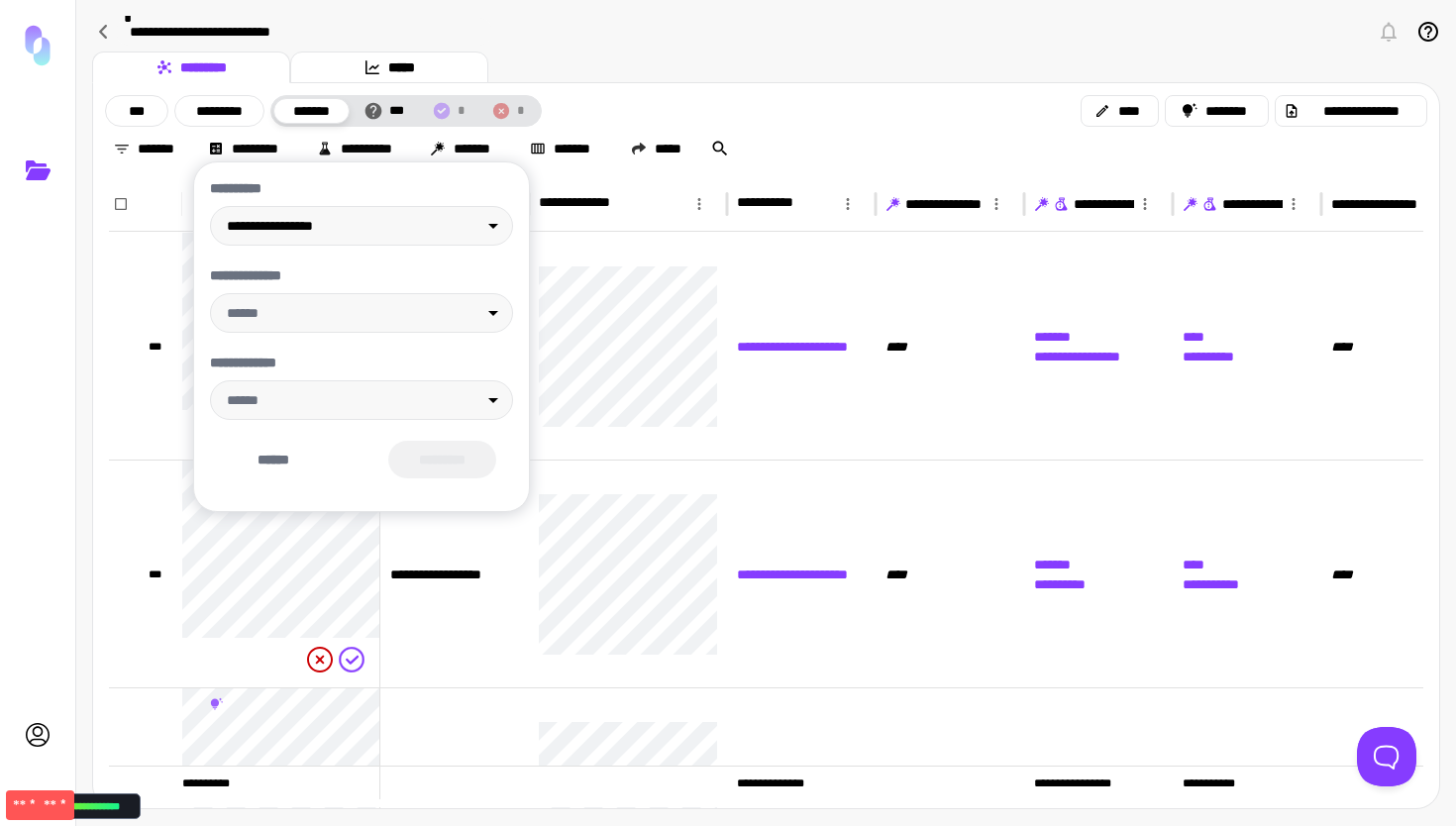 click at bounding box center [728, 413] 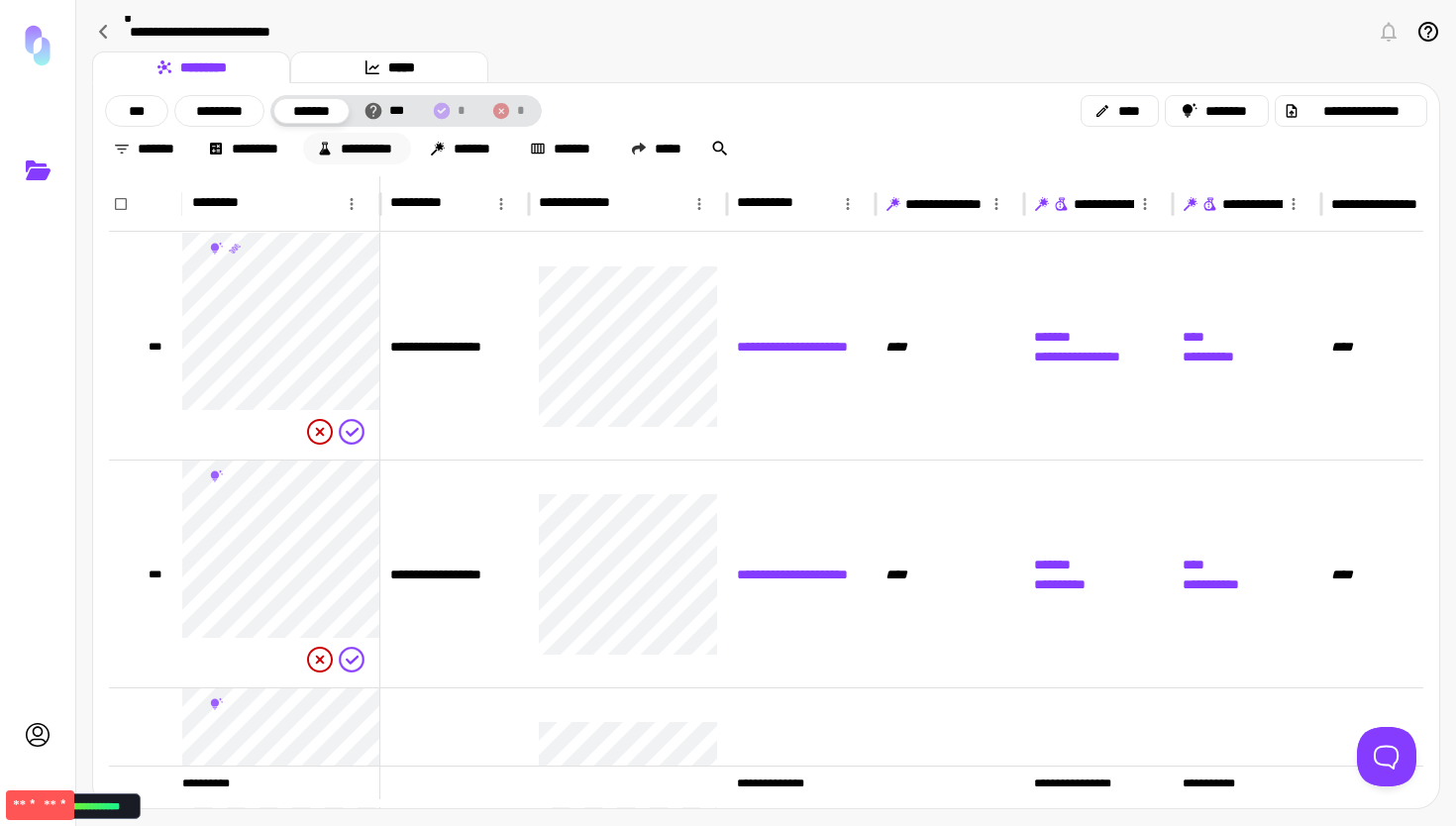 click on "**********" at bounding box center (357, 149) 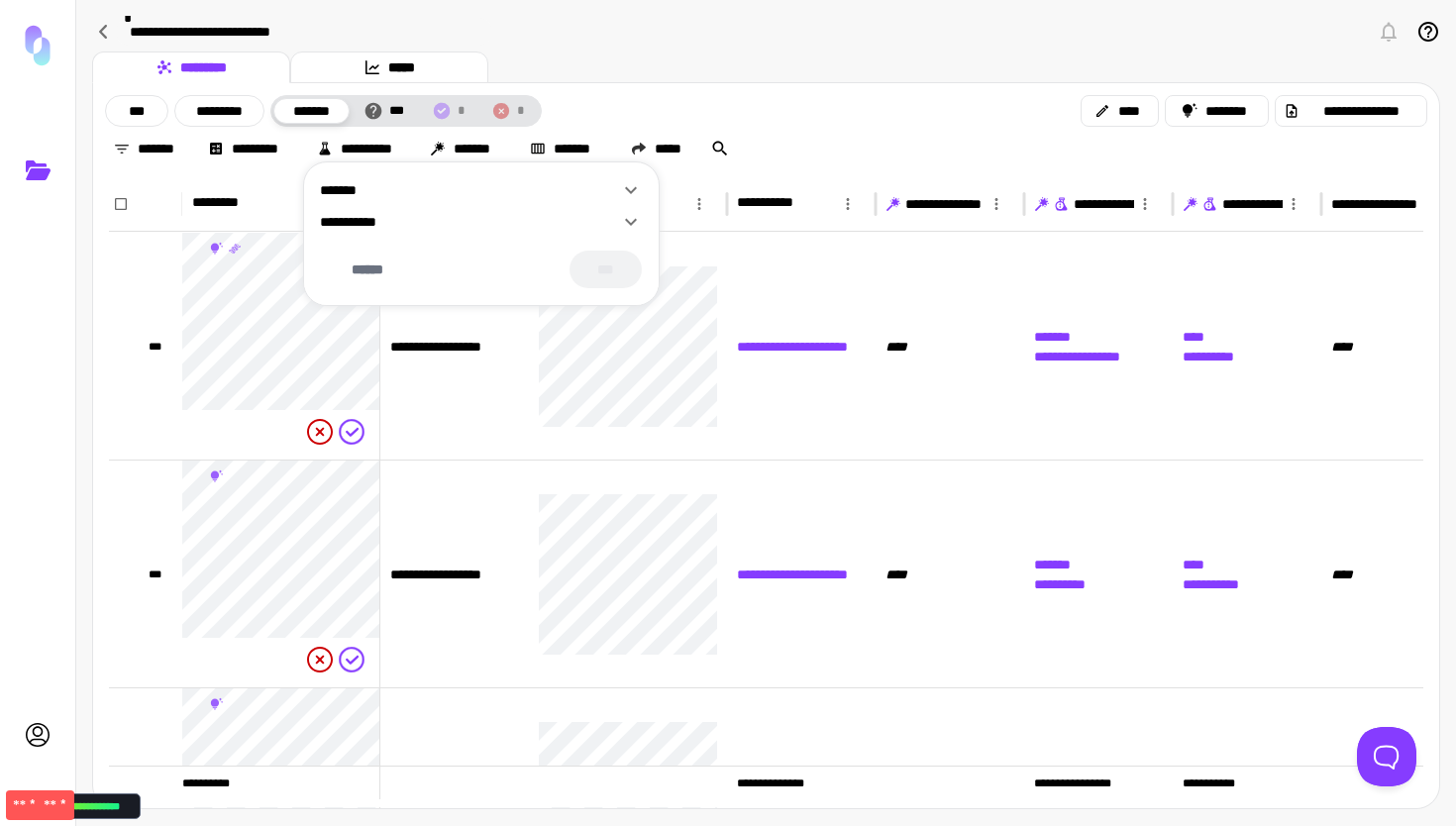 click on "*******" at bounding box center [469, 190] 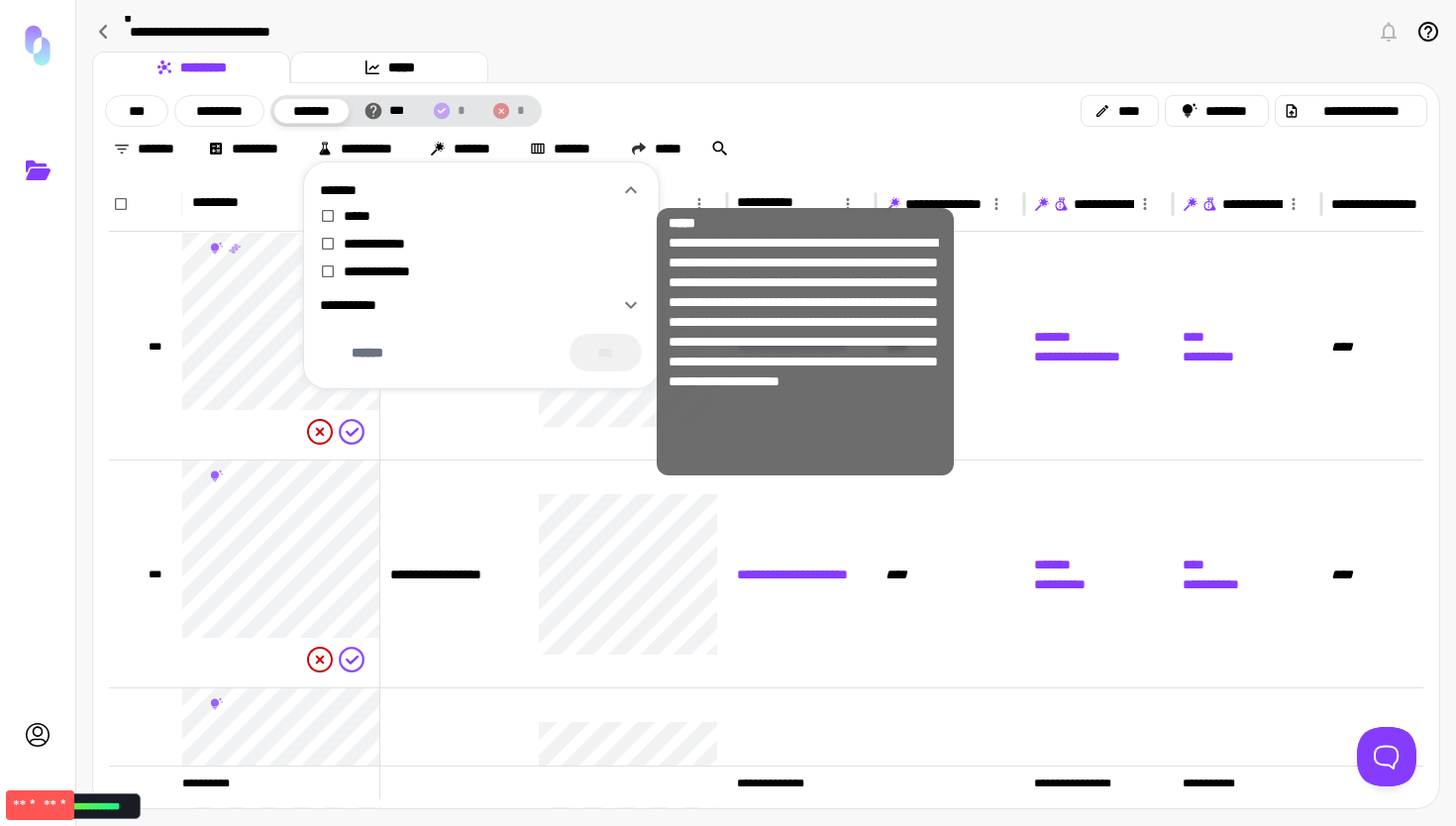 drag, startPoint x: 394, startPoint y: 216, endPoint x: 392, endPoint y: 229, distance: 13.152946 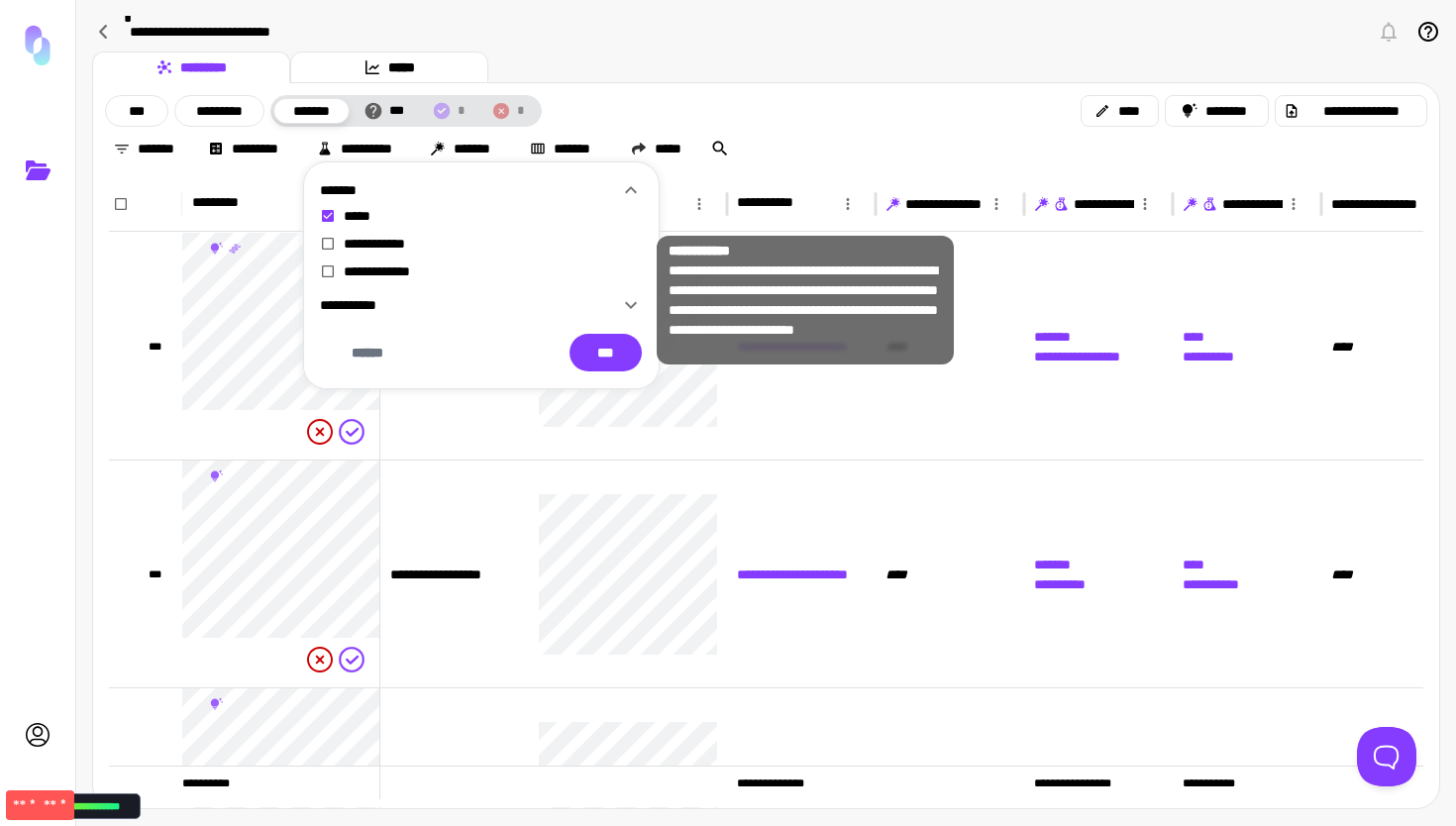 drag, startPoint x: 387, startPoint y: 242, endPoint x: 385, endPoint y: 260, distance: 18.11077 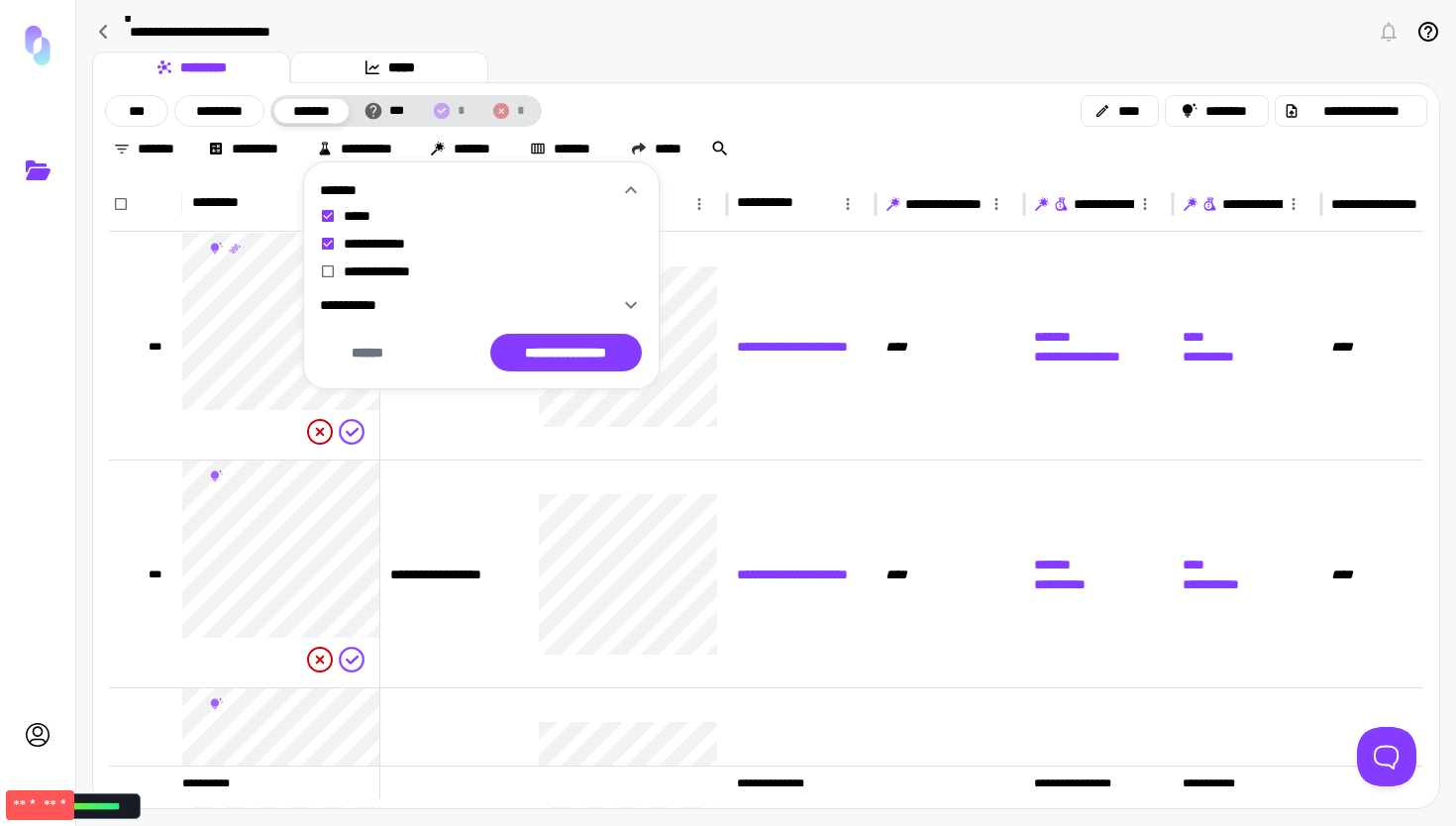 click on "**********" at bounding box center [493, 271] 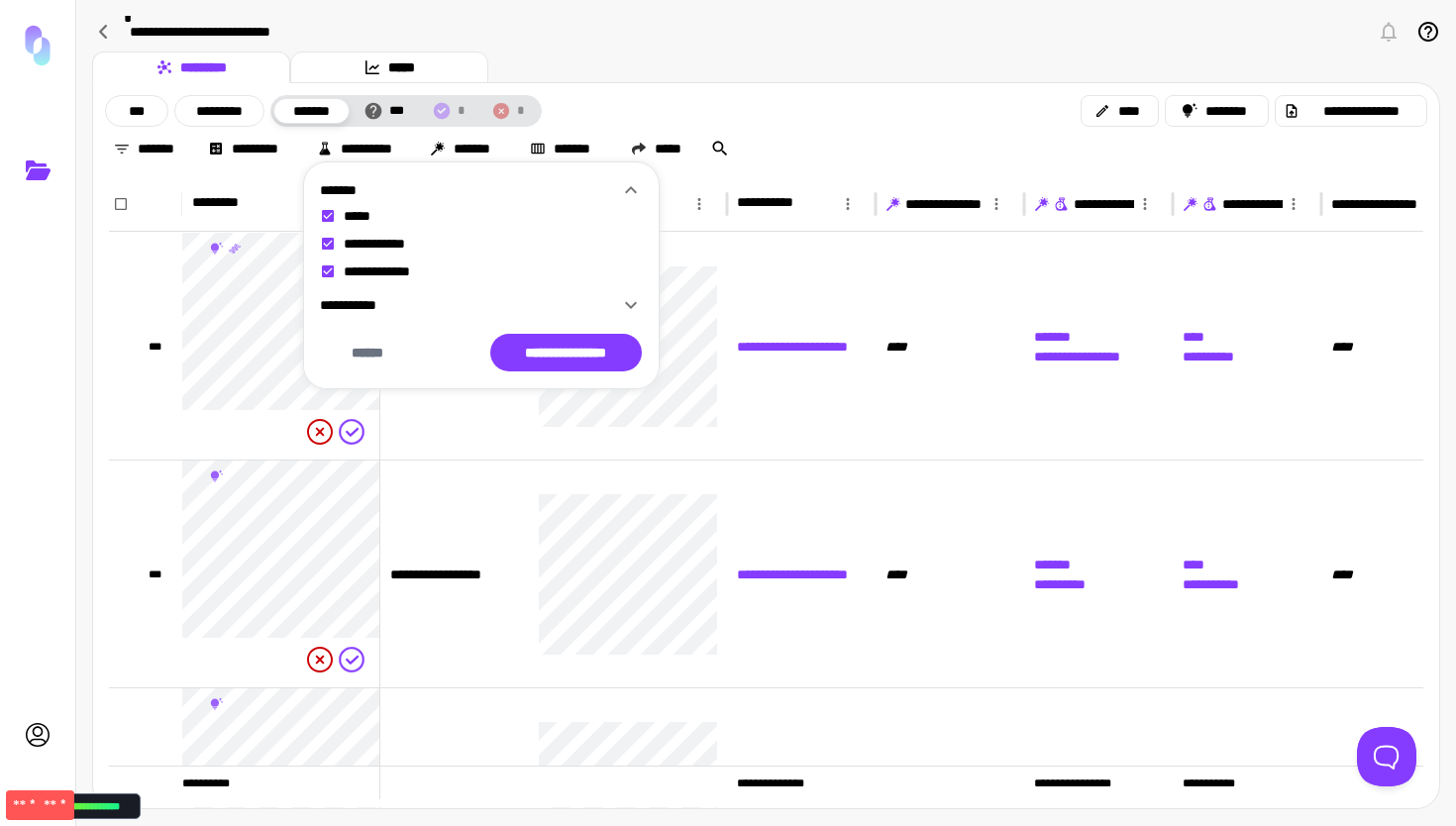 click on "**********" at bounding box center [469, 305] 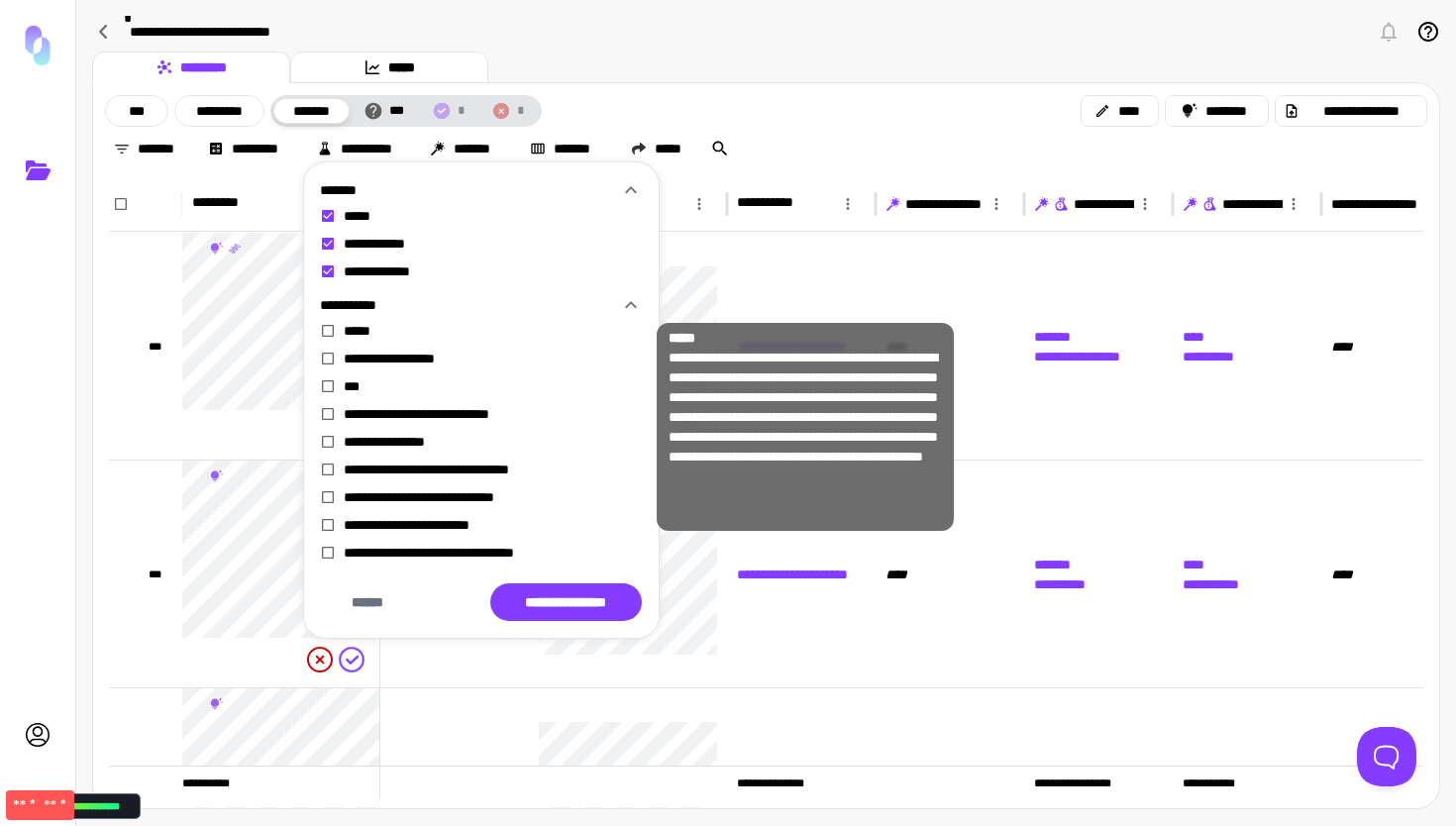 drag, startPoint x: 367, startPoint y: 337, endPoint x: 371, endPoint y: 356, distance: 19.416488 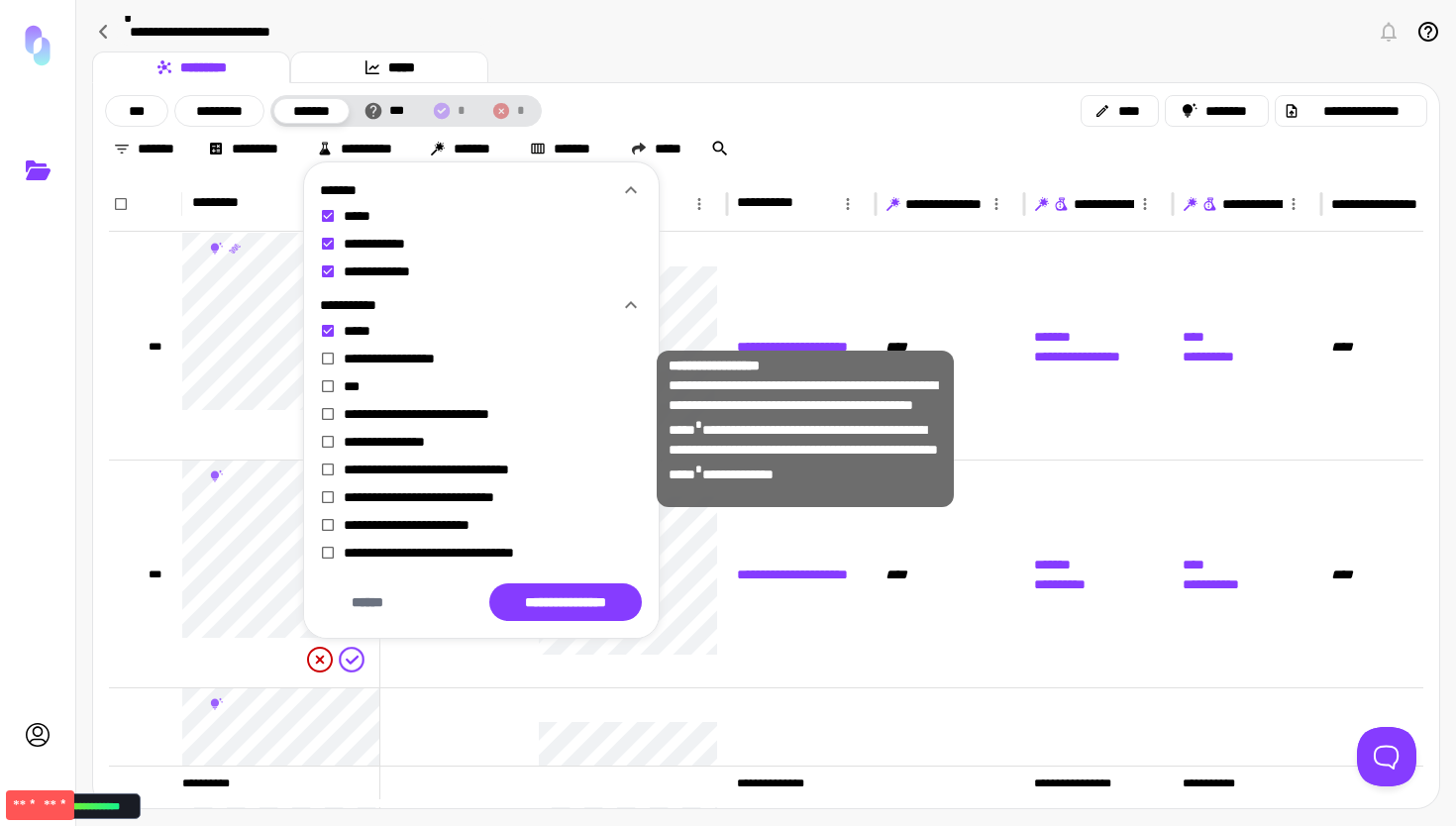 click on "**********" at bounding box center (493, 359) 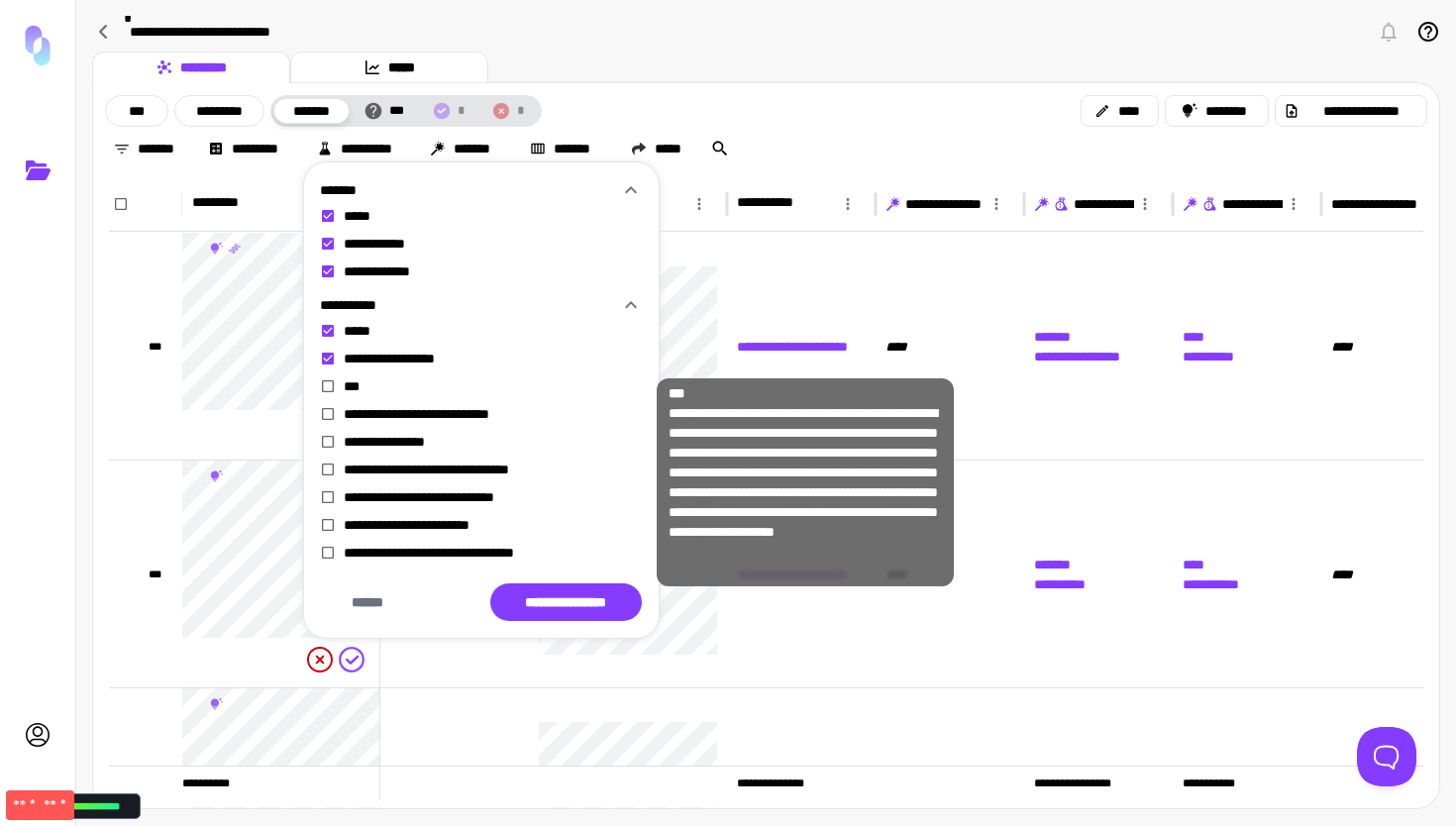 drag, startPoint x: 349, startPoint y: 386, endPoint x: 359, endPoint y: 402, distance: 18.867962 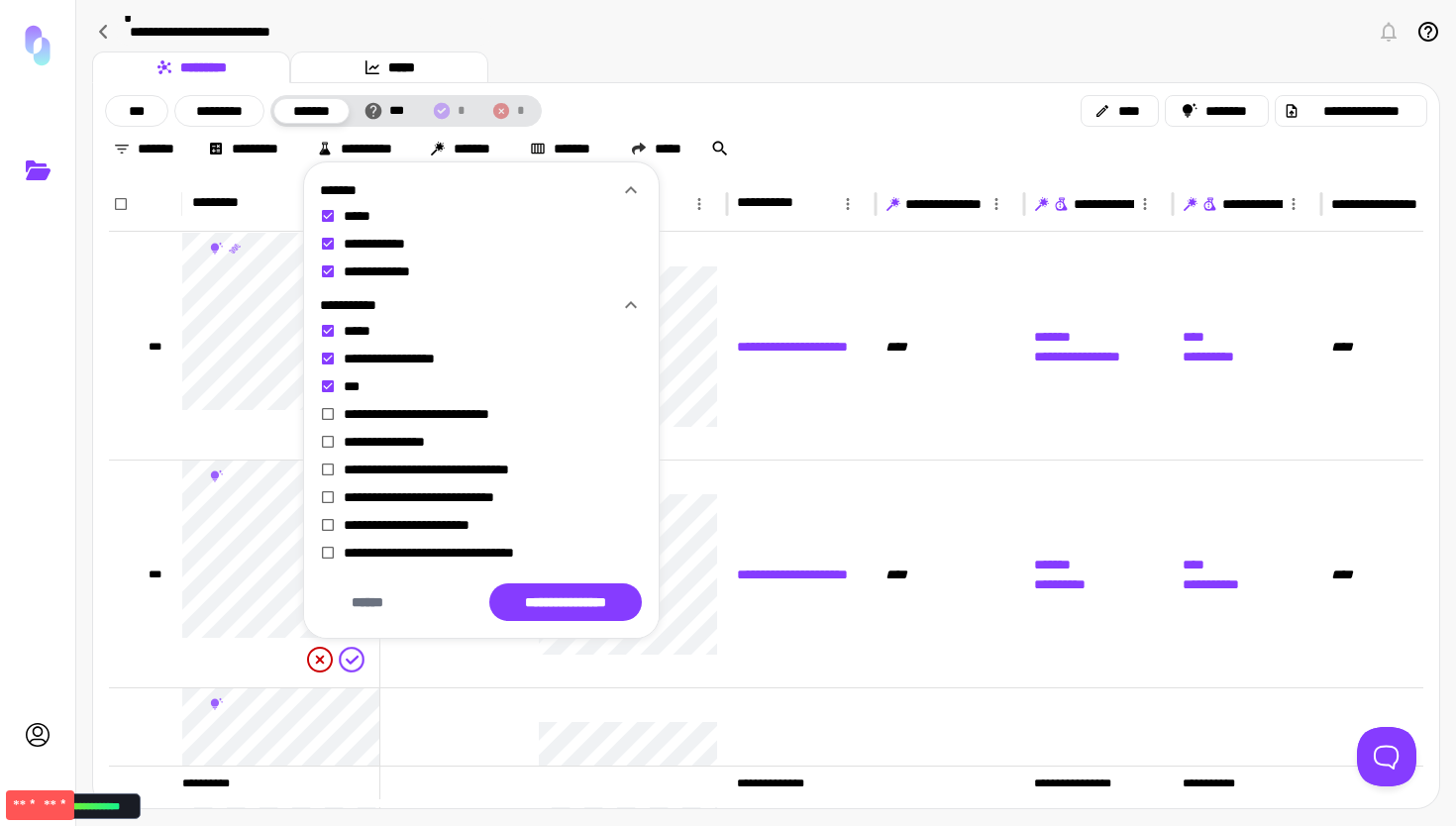 click on "**********" at bounding box center (493, 414) 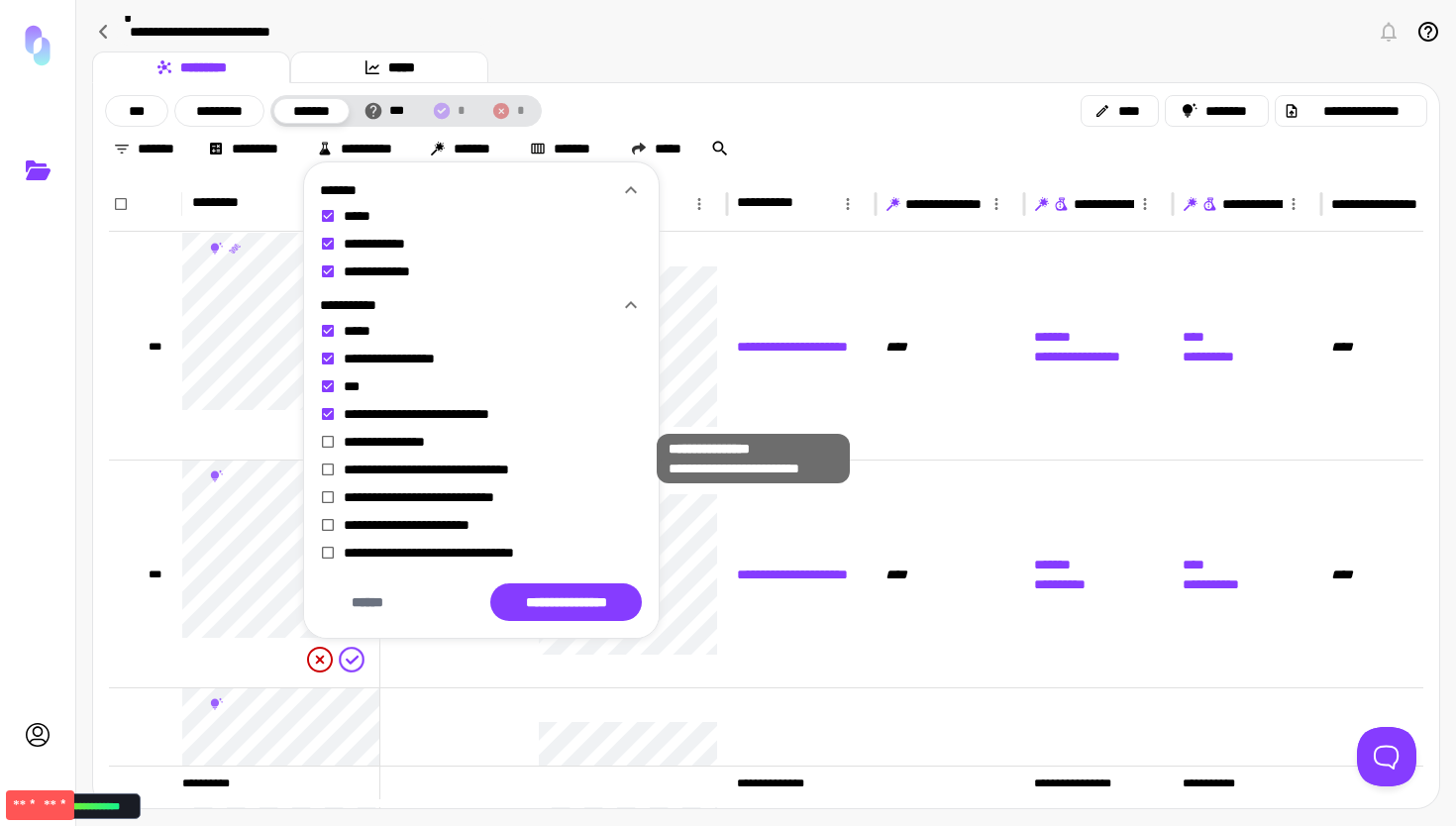 click on "**********" at bounding box center (493, 442) 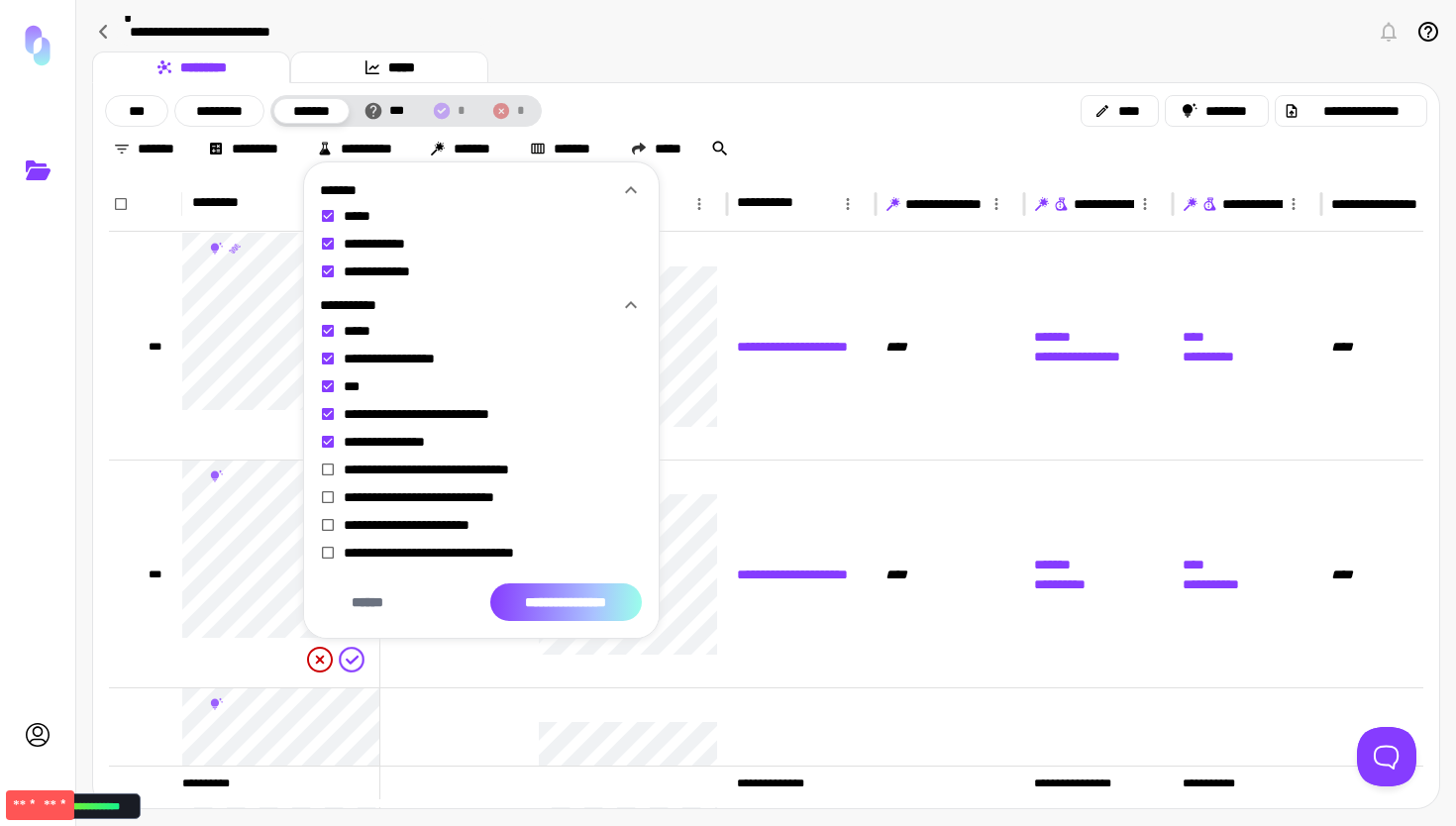 click on "**********" at bounding box center [566, 602] 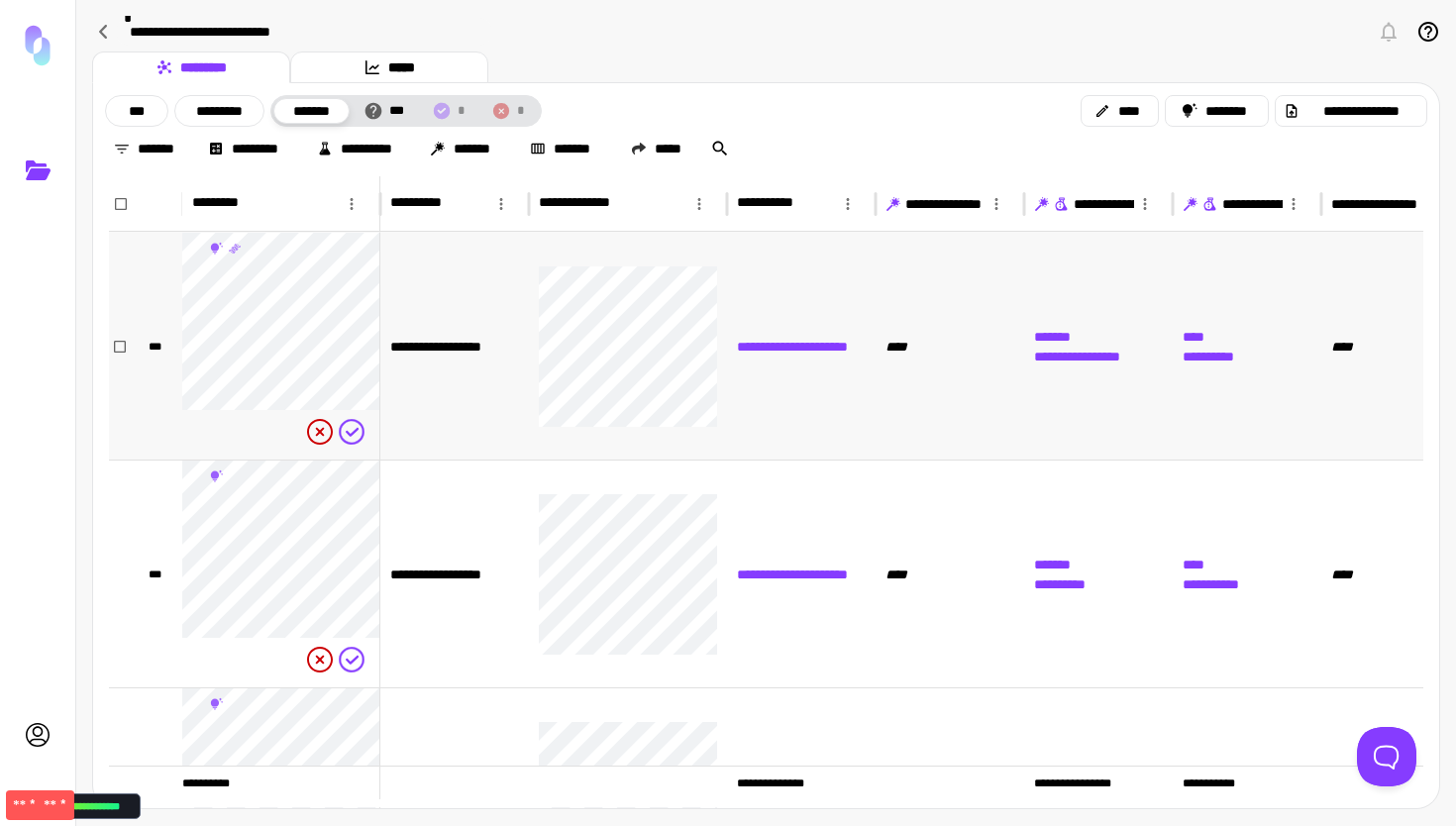 click on "**********" at bounding box center [455, 346] 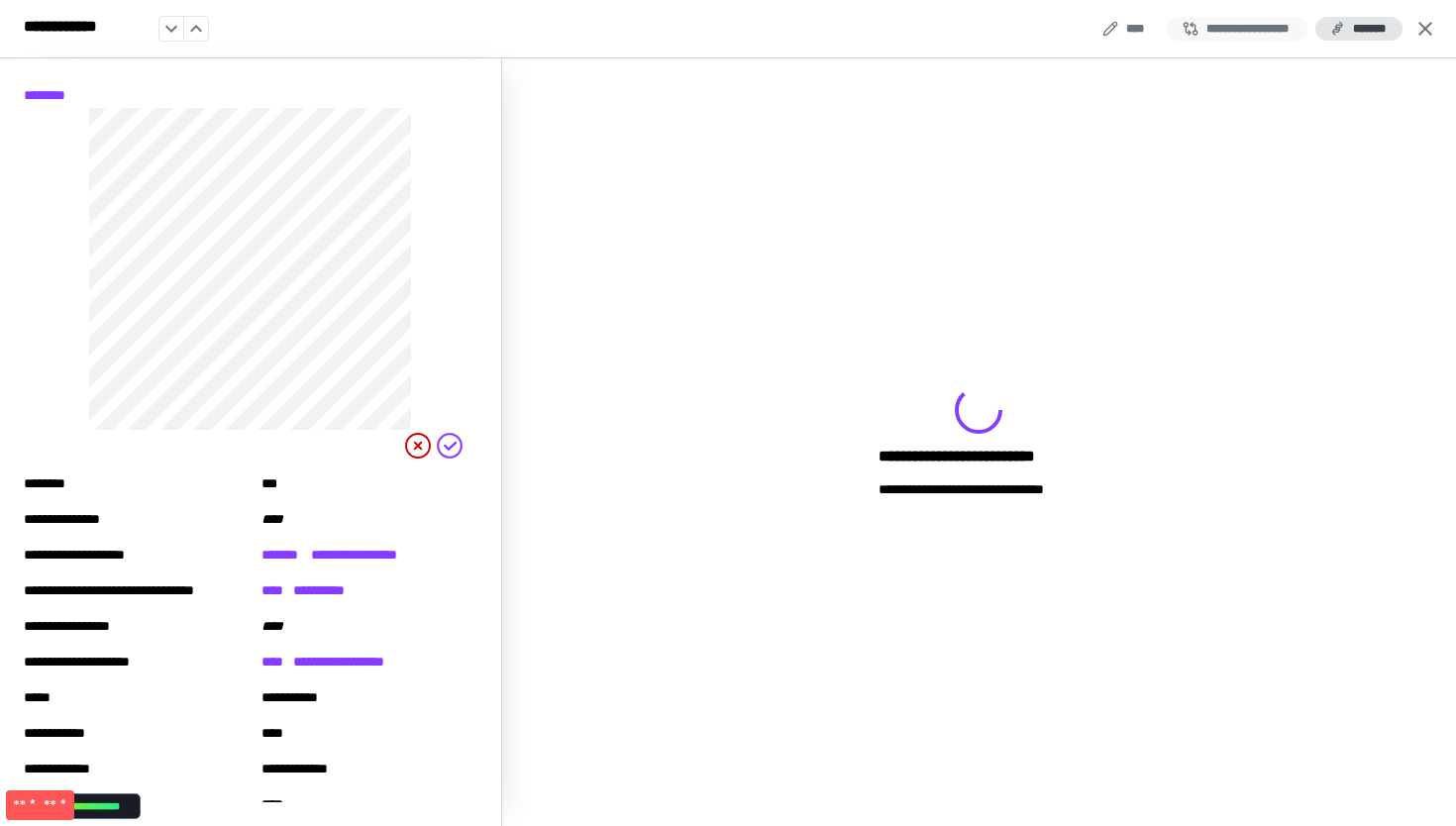 click on "**********" at bounding box center (1236, 29) 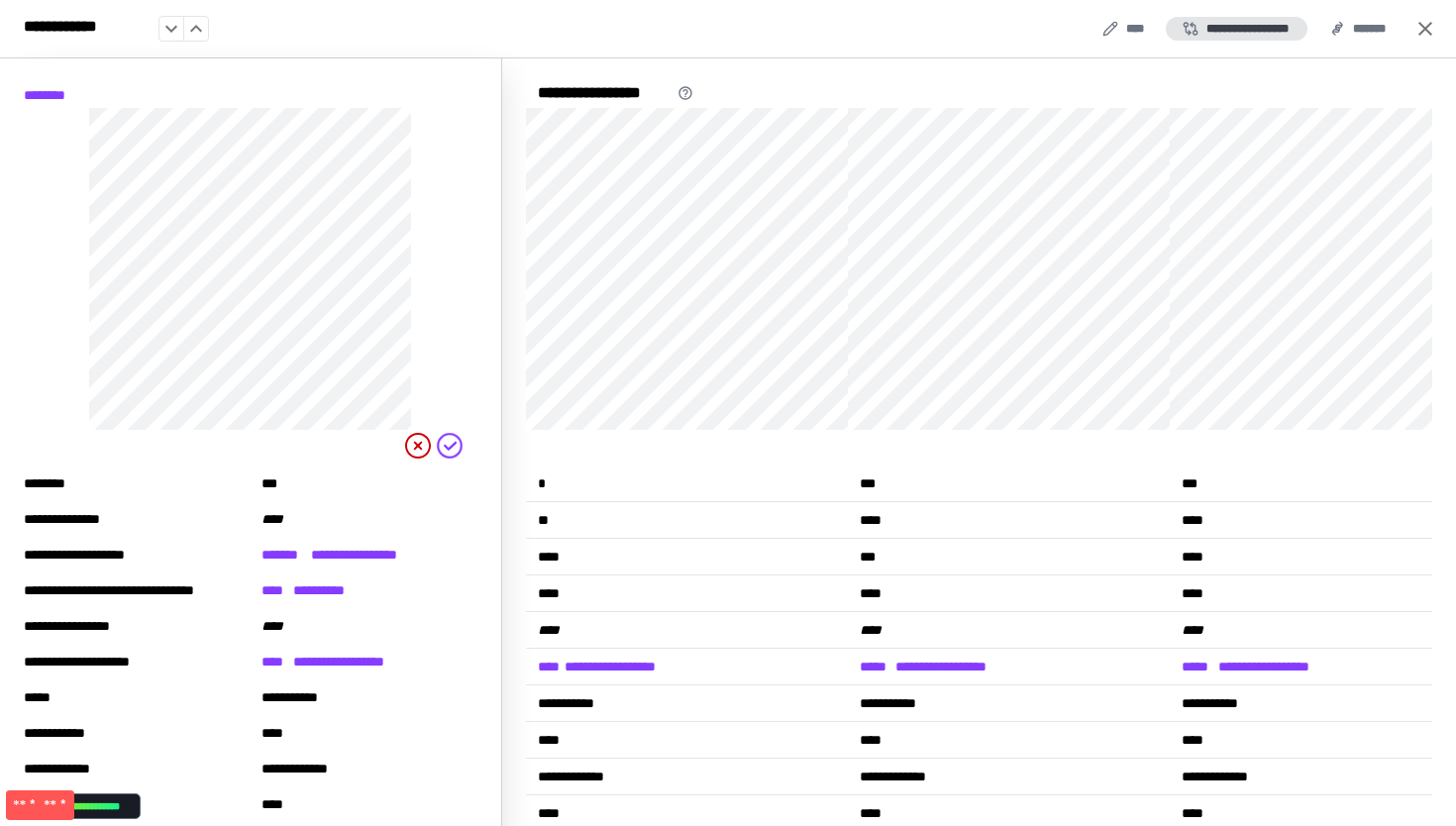 scroll, scrollTop: 27, scrollLeft: 0, axis: vertical 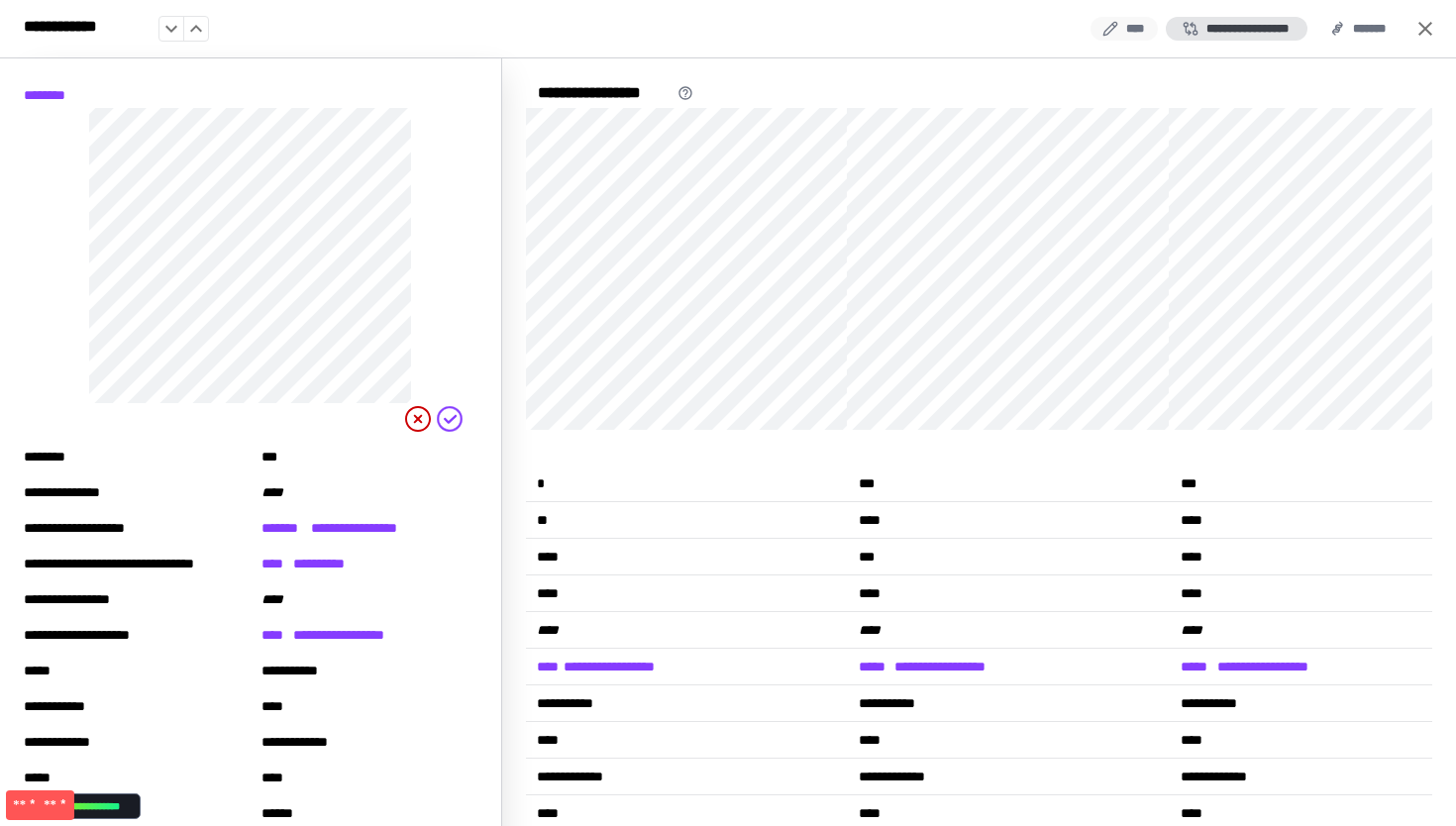 click on "****" at bounding box center (1124, 29) 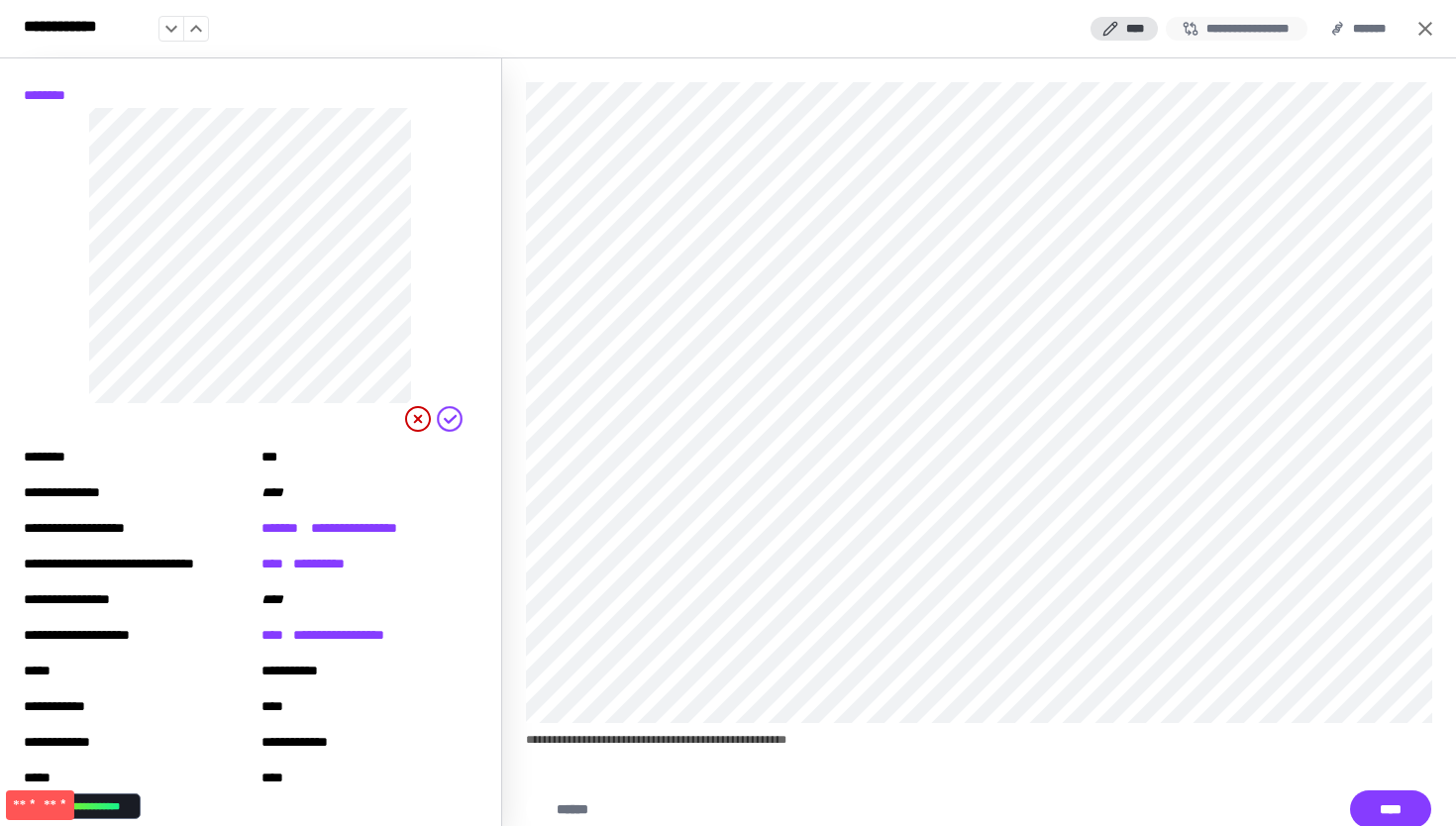click on "**********" at bounding box center [1236, 29] 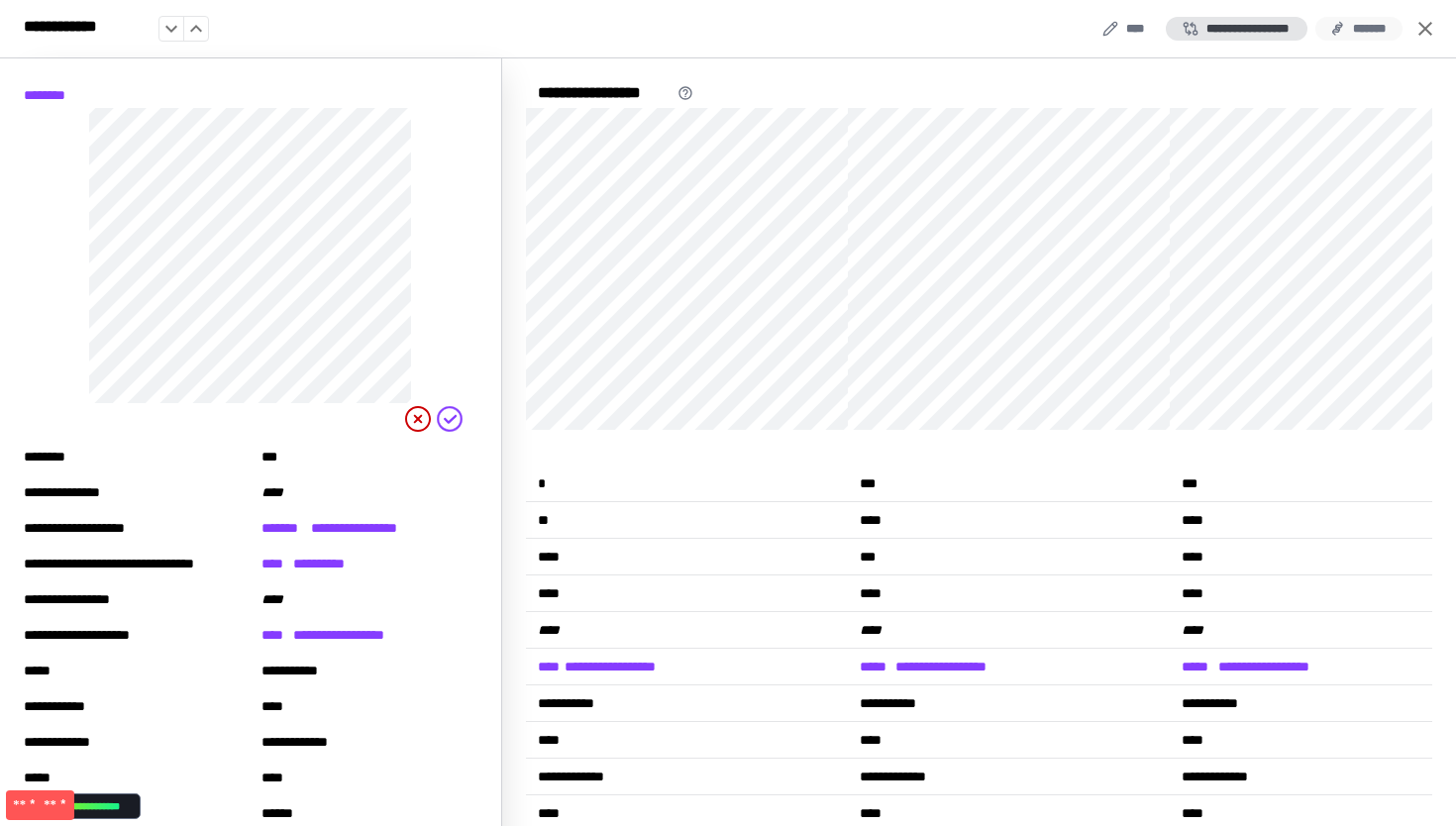click on "*******" at bounding box center (1359, 29) 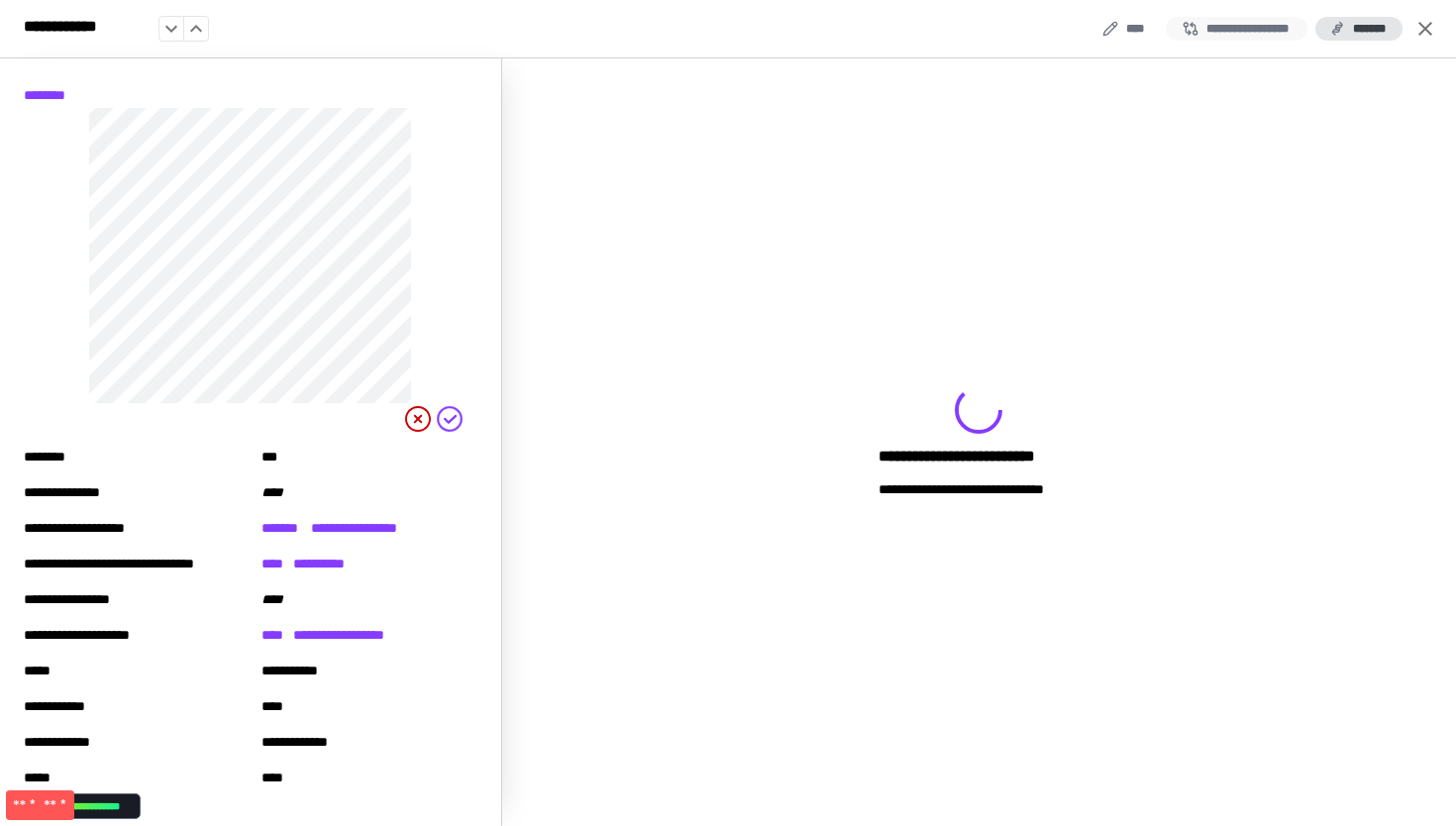 click on "**********" at bounding box center (1236, 29) 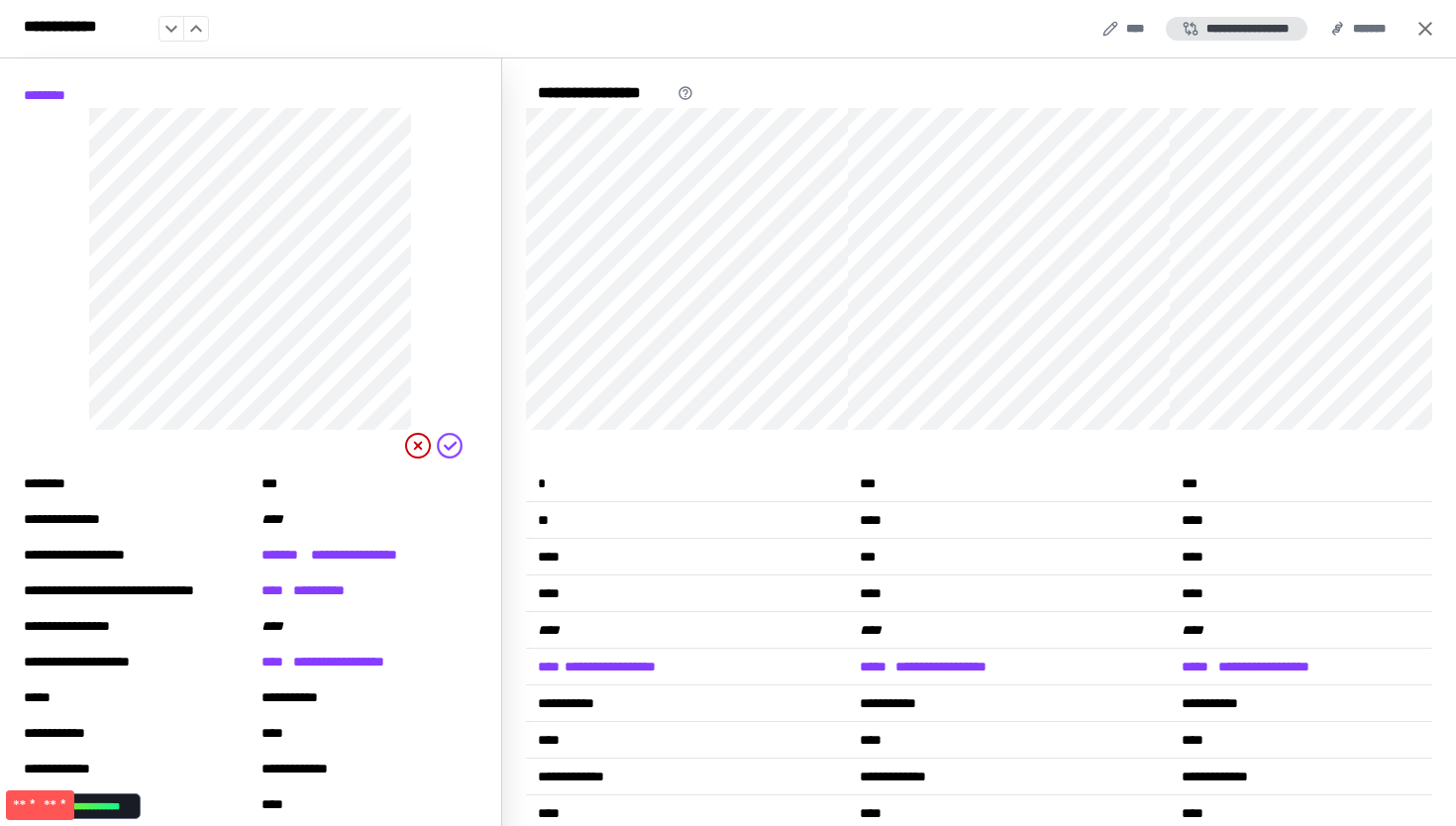 scroll, scrollTop: 27, scrollLeft: 0, axis: vertical 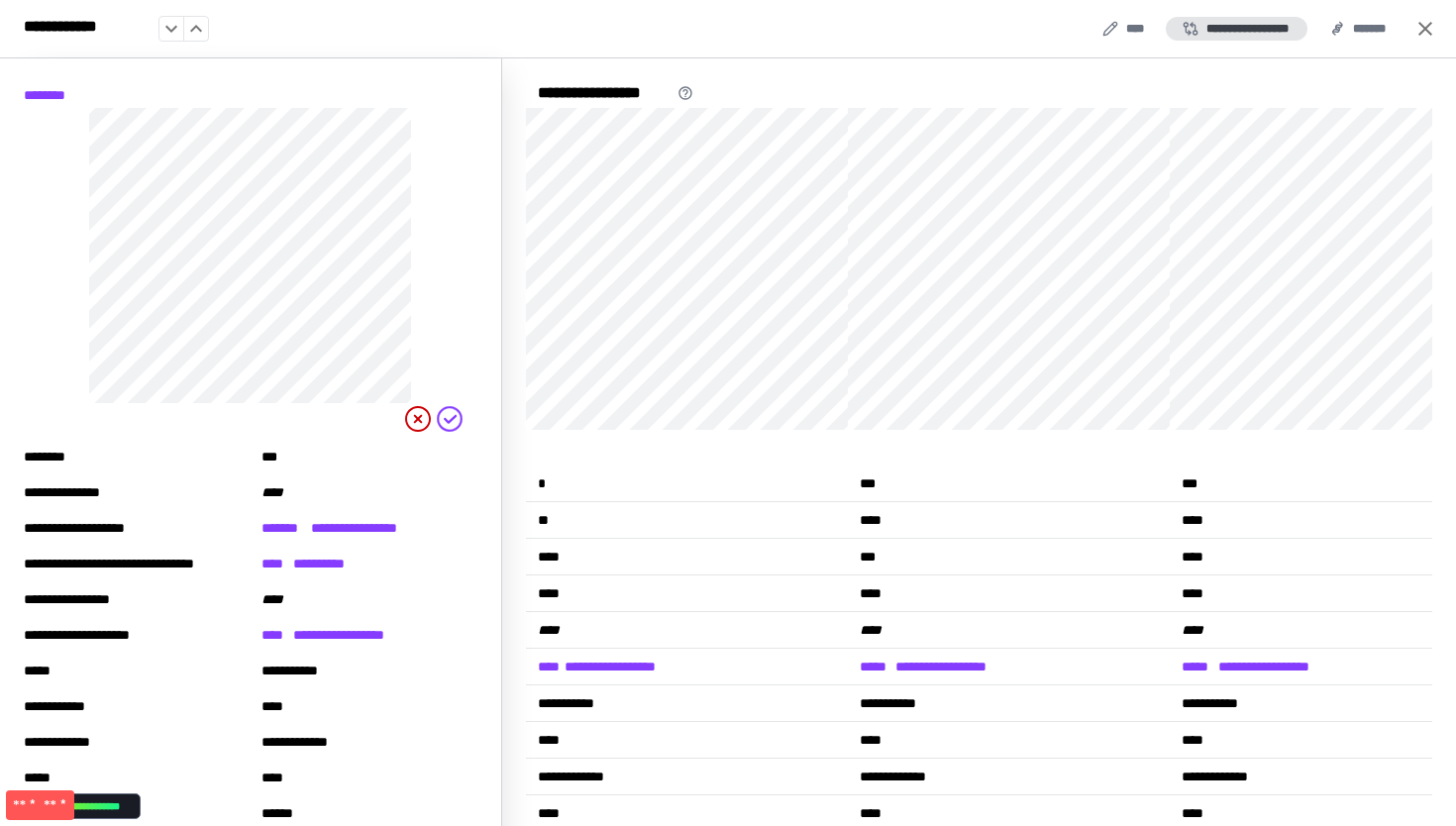 click on "**" at bounding box center (686, 524) 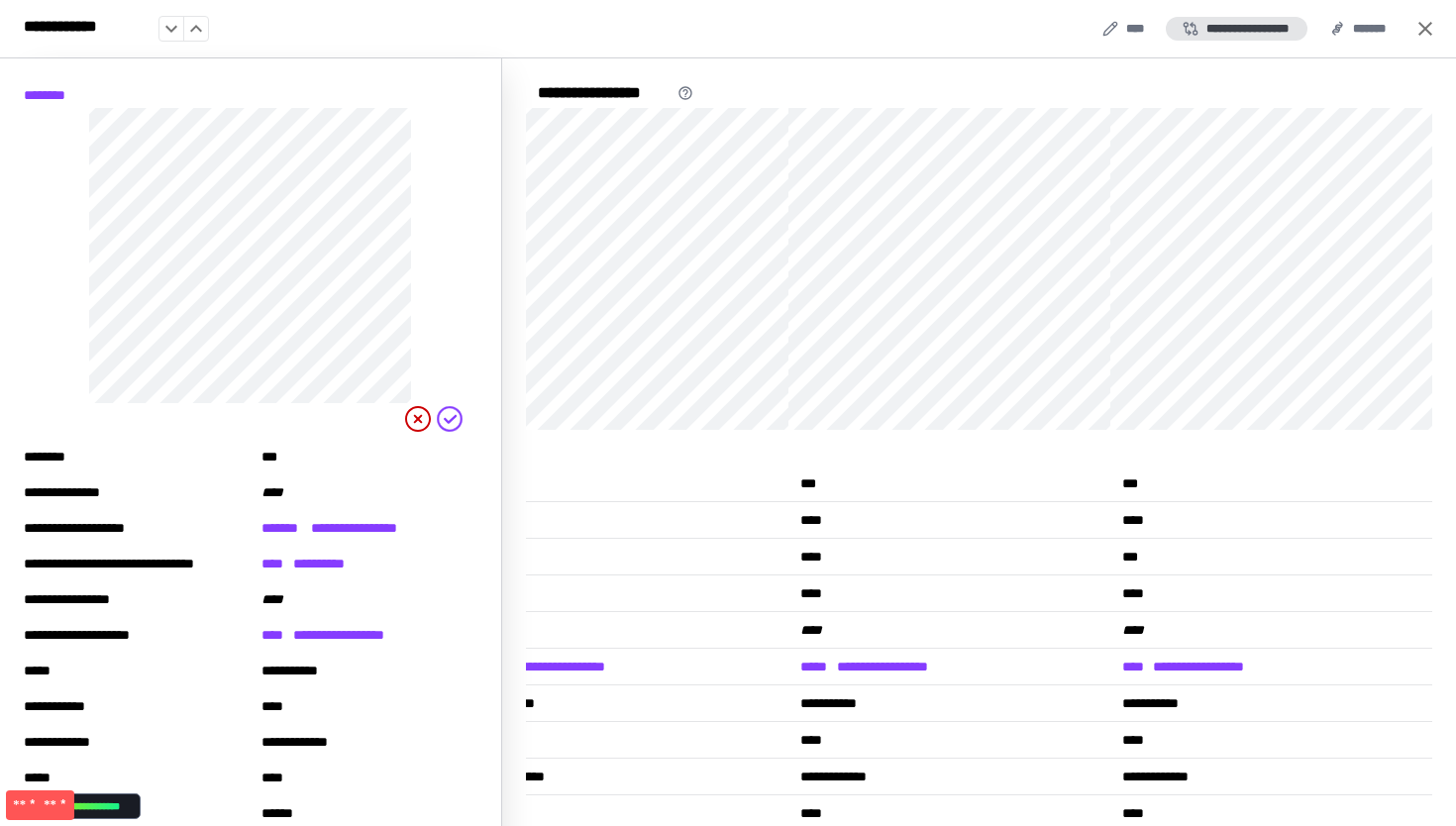 scroll, scrollTop: 0, scrollLeft: 0, axis: both 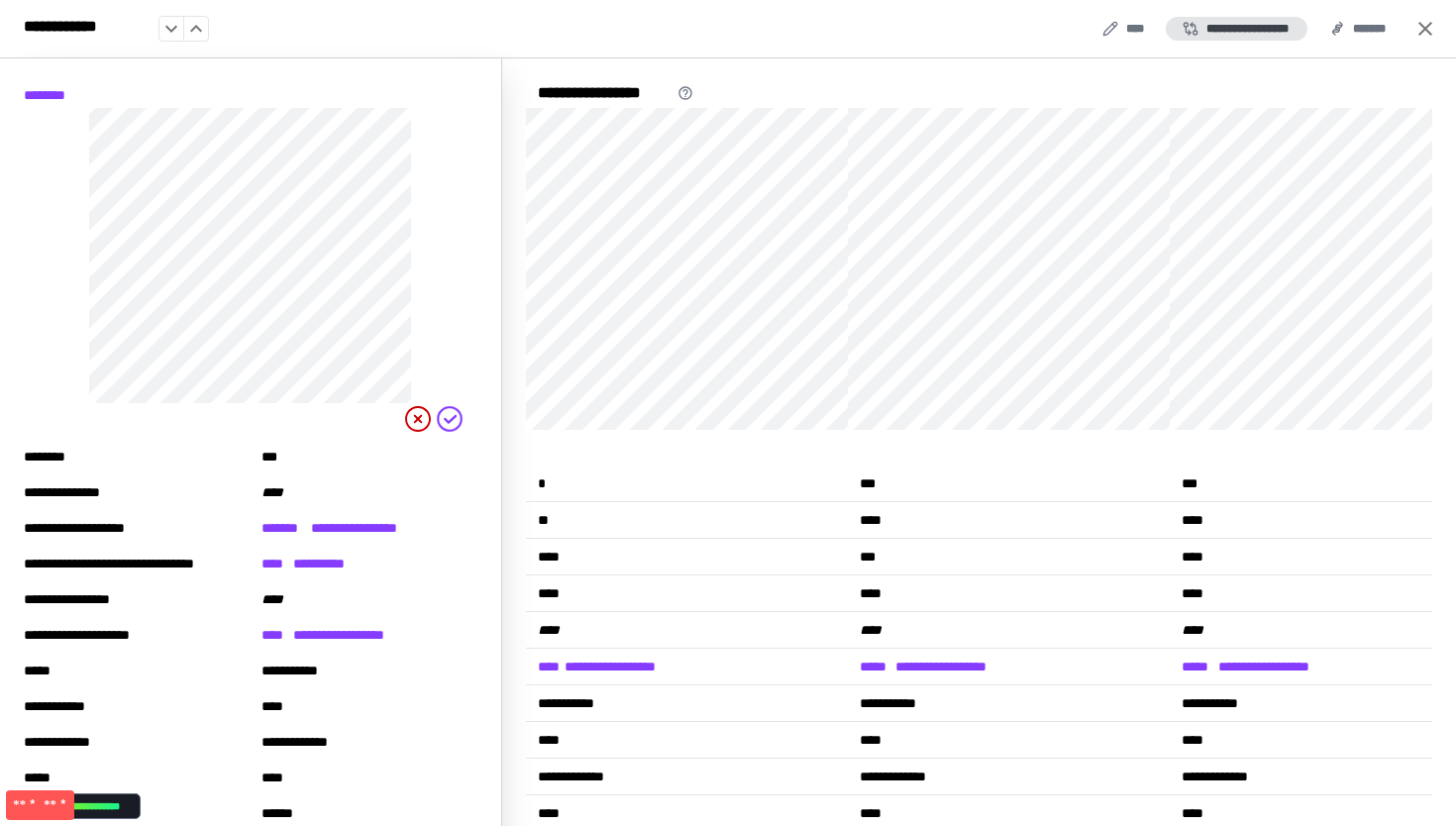 click 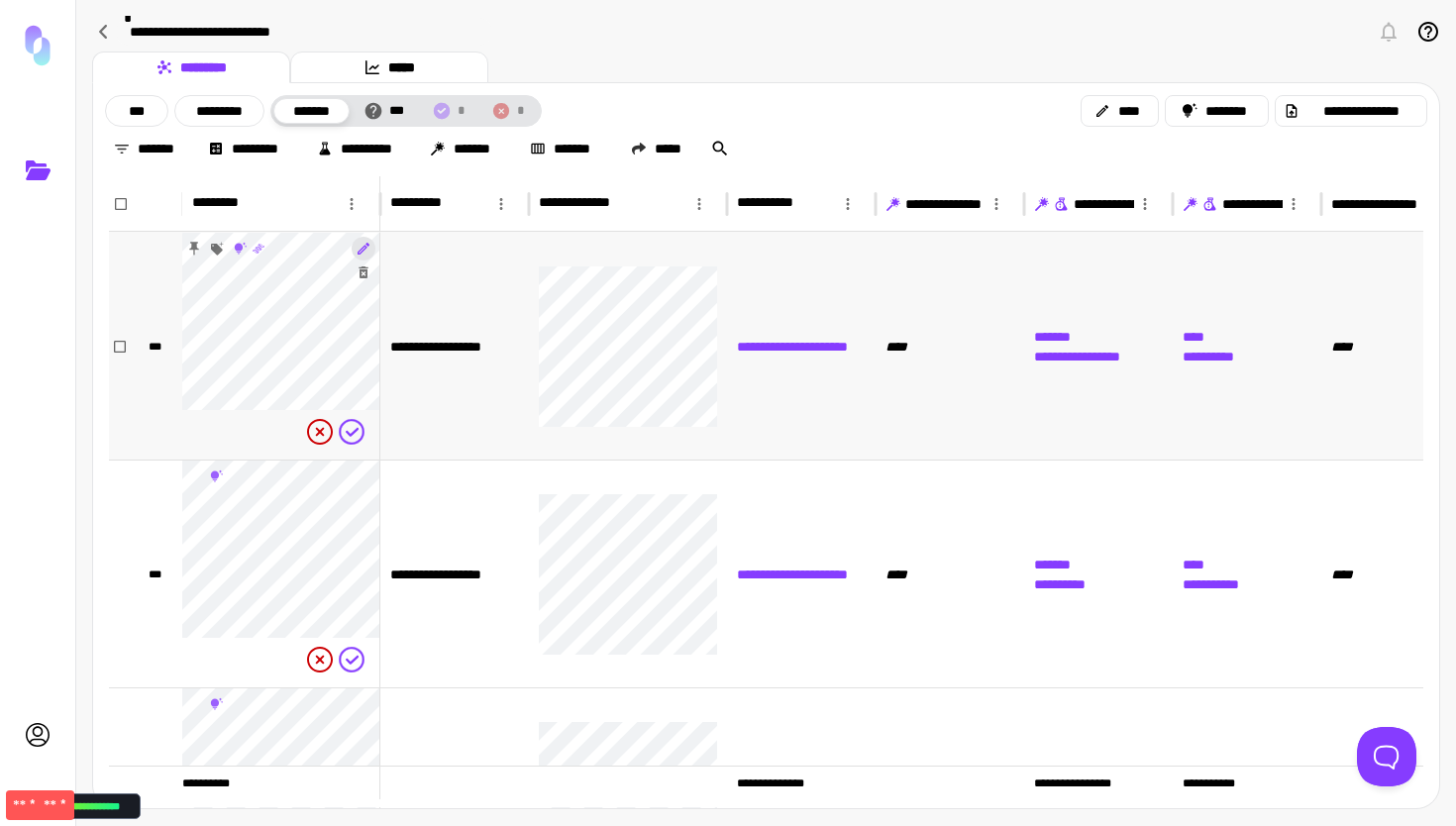 click 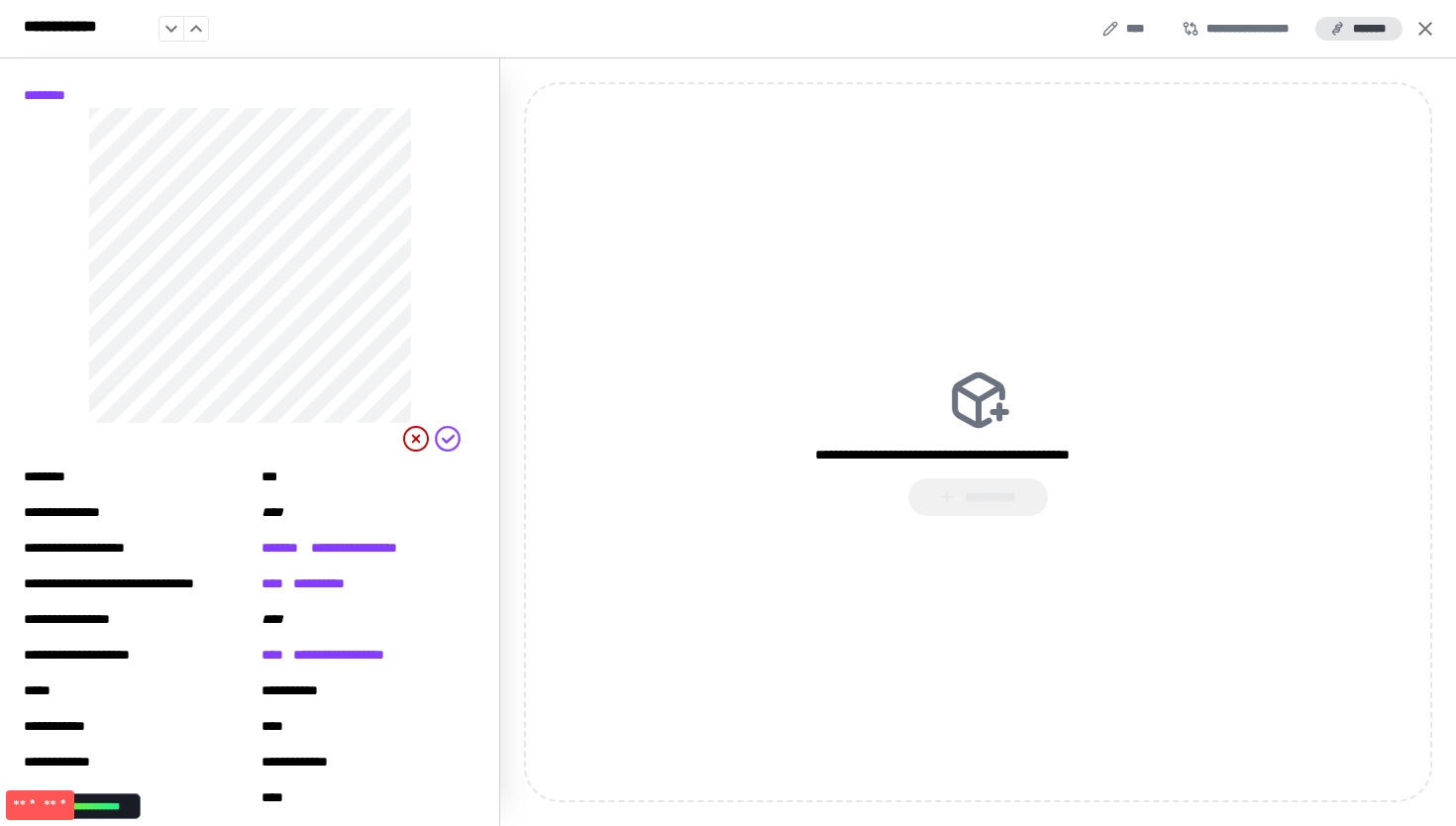 scroll, scrollTop: 9, scrollLeft: 0, axis: vertical 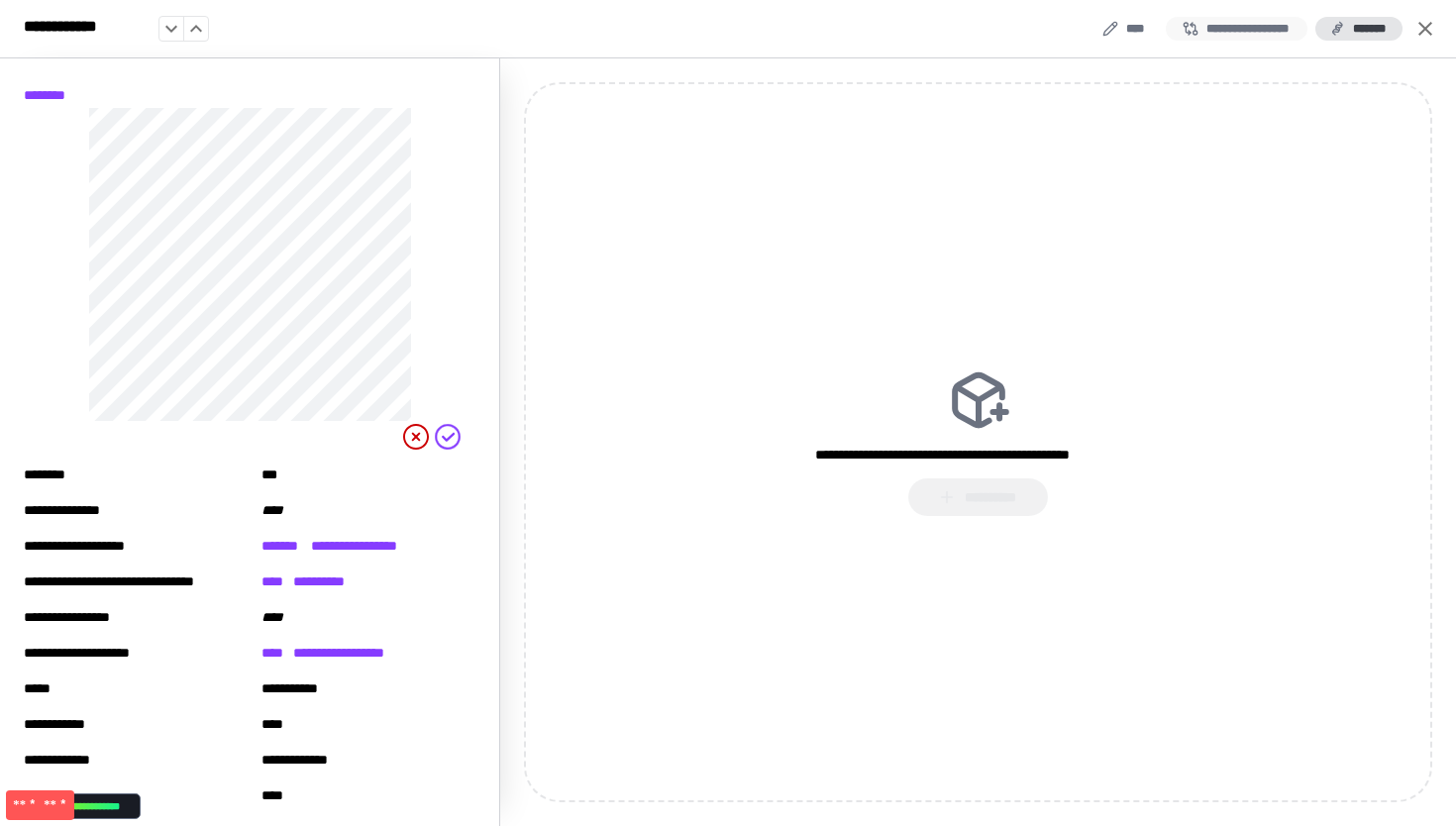 click on "**********" at bounding box center (1236, 29) 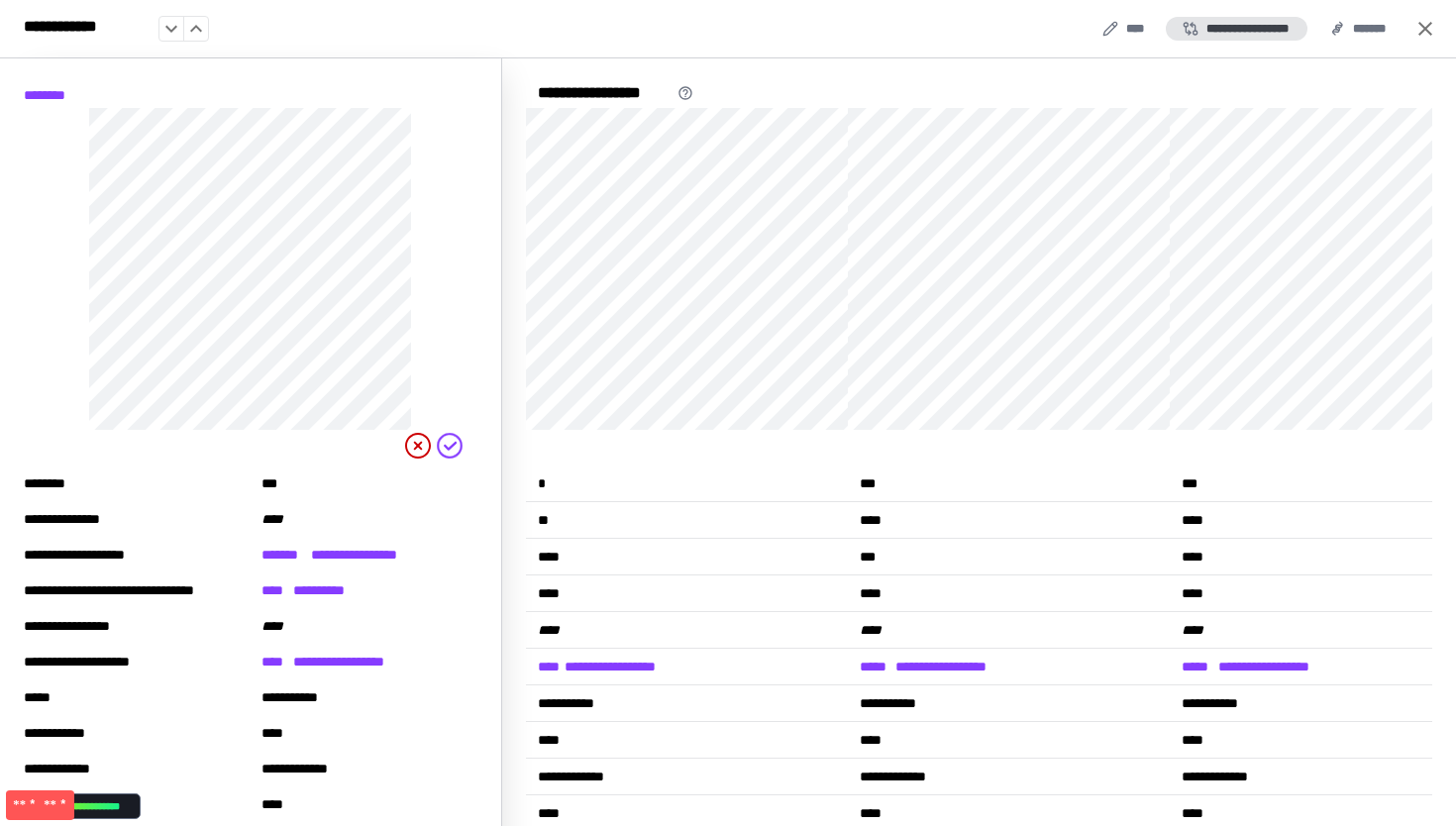 scroll, scrollTop: 27, scrollLeft: 0, axis: vertical 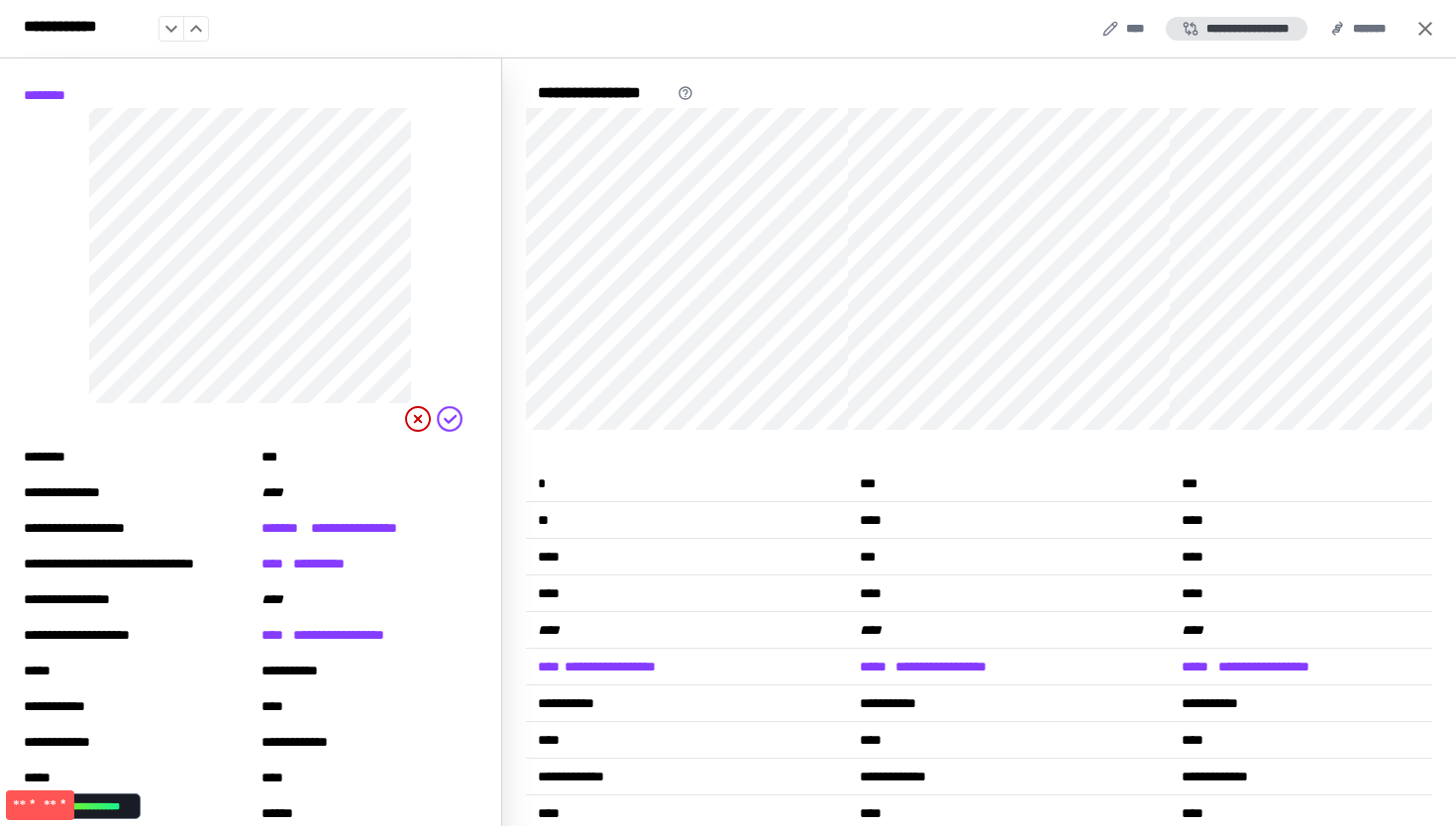 drag, startPoint x: 396, startPoint y: 564, endPoint x: 376, endPoint y: 549, distance: 25 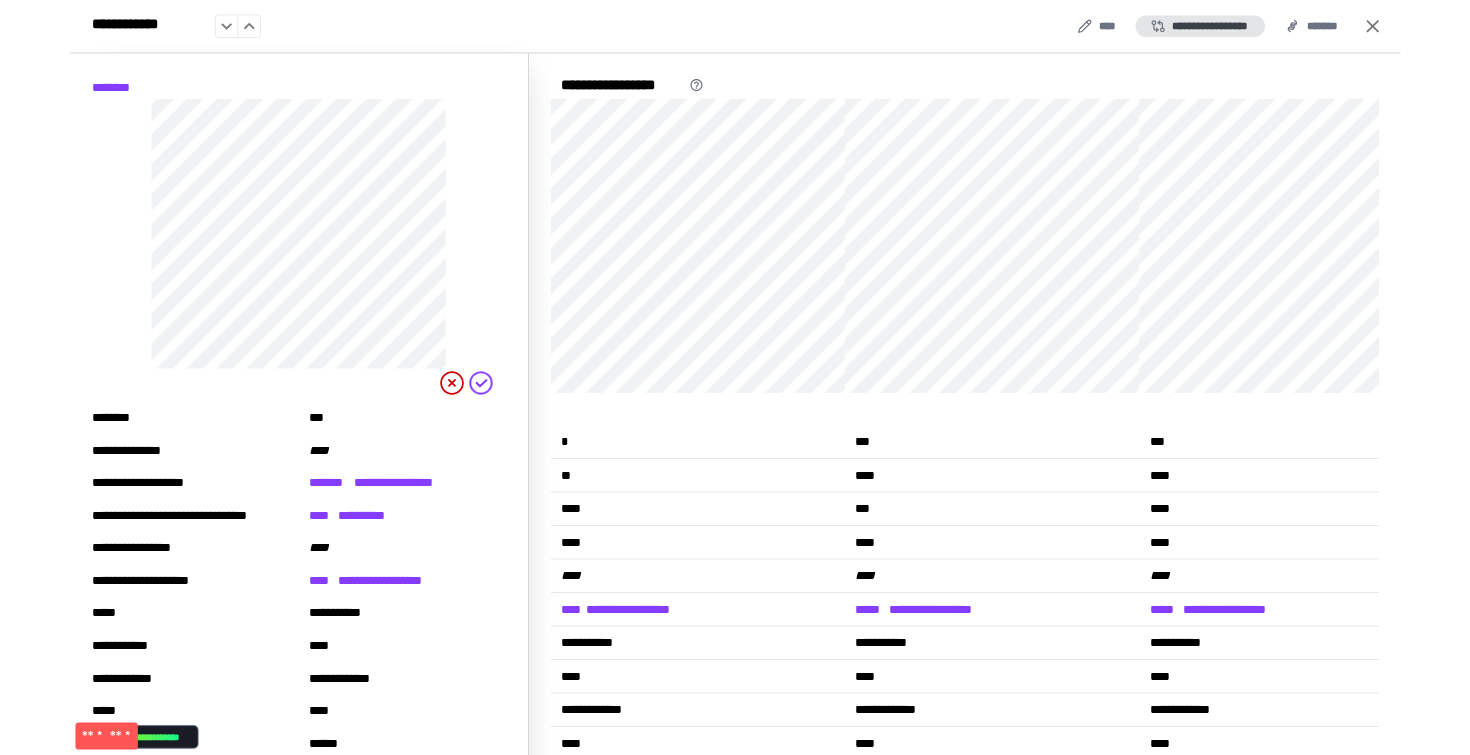 scroll, scrollTop: 0, scrollLeft: 0, axis: both 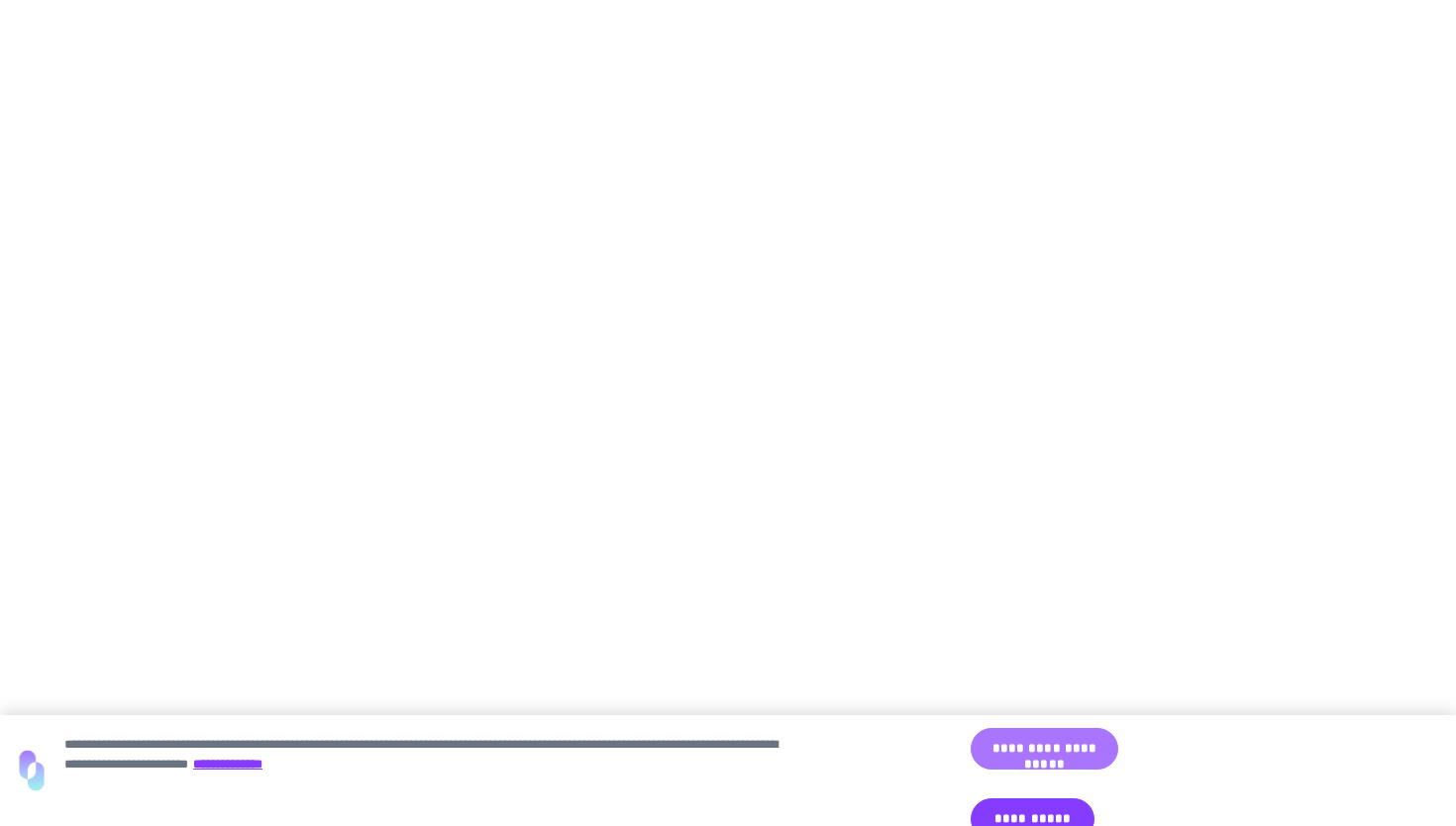 click on "**********" at bounding box center (1044, 749) 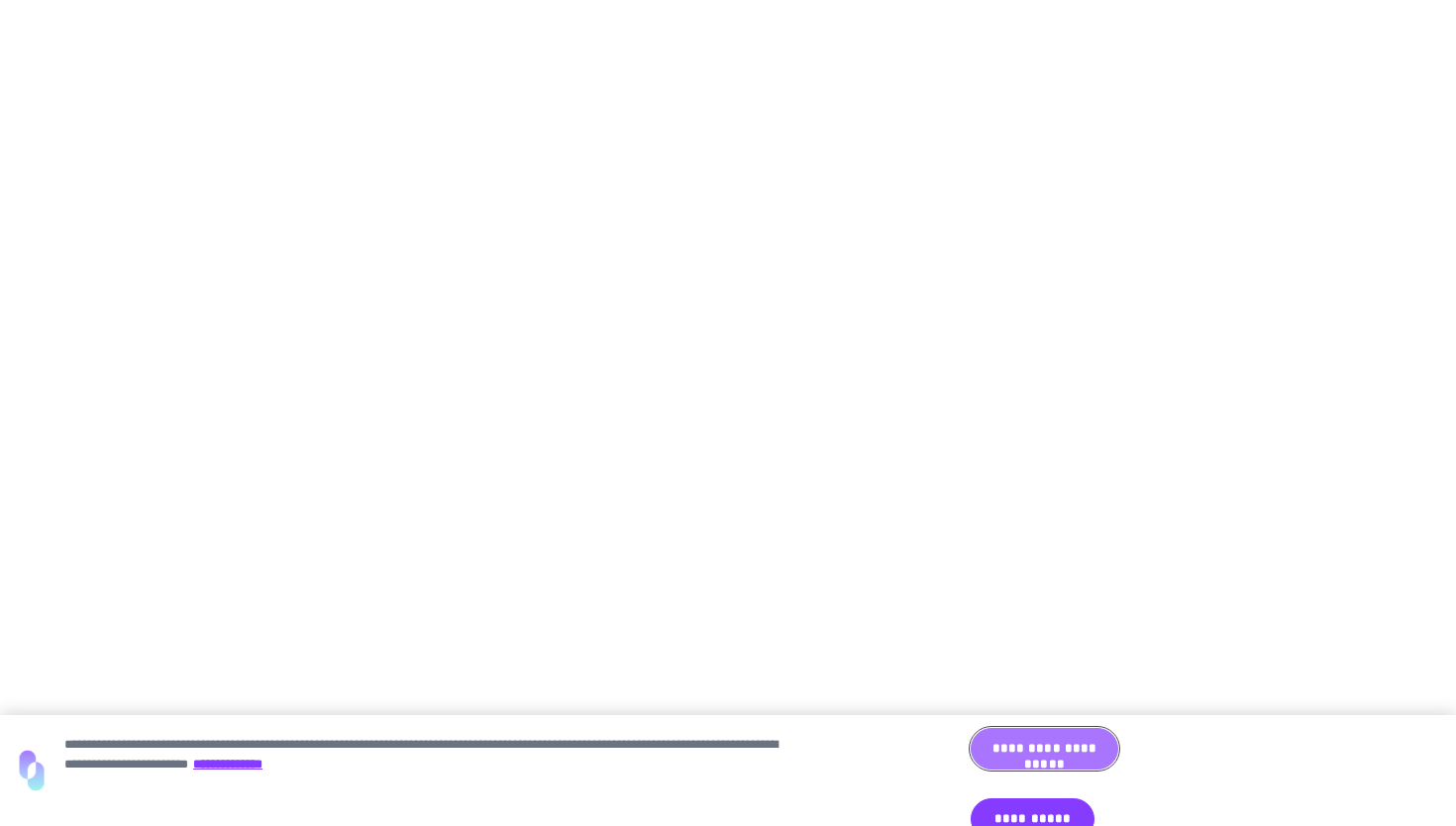 click on "**********" at bounding box center [1044, 749] 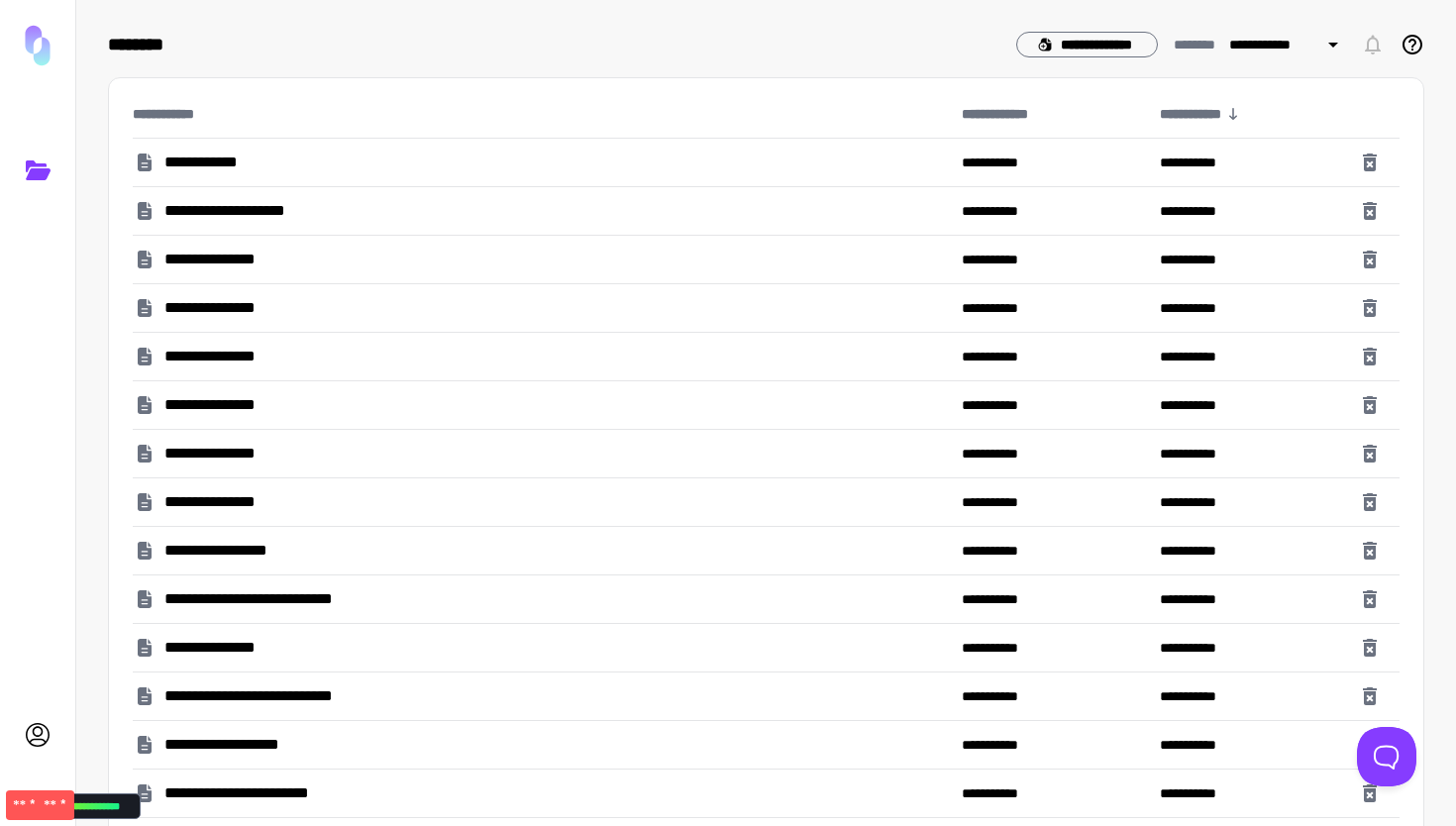 click on "**********" at bounding box center [217, 405] 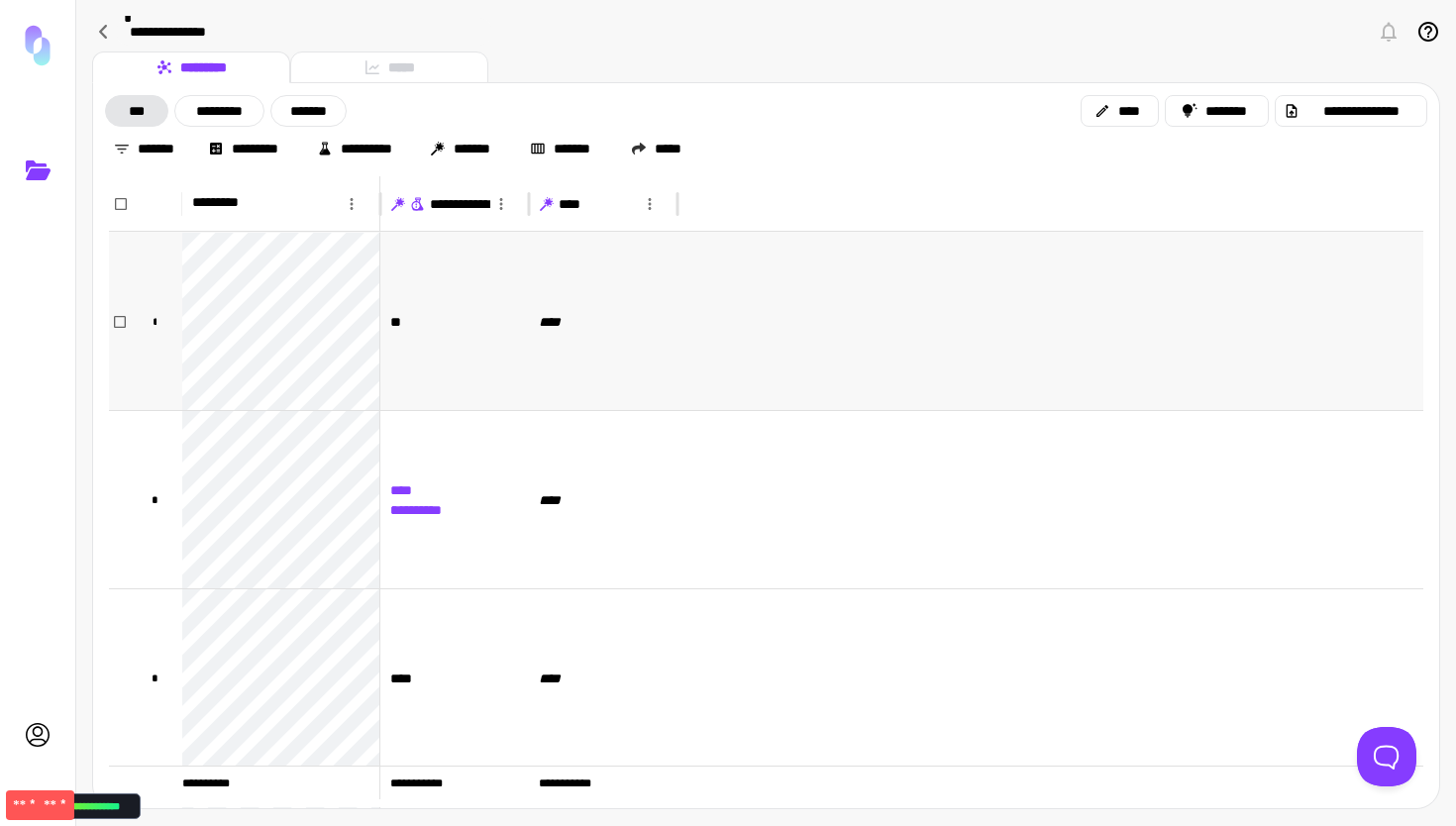 click at bounding box center [1050, 321] 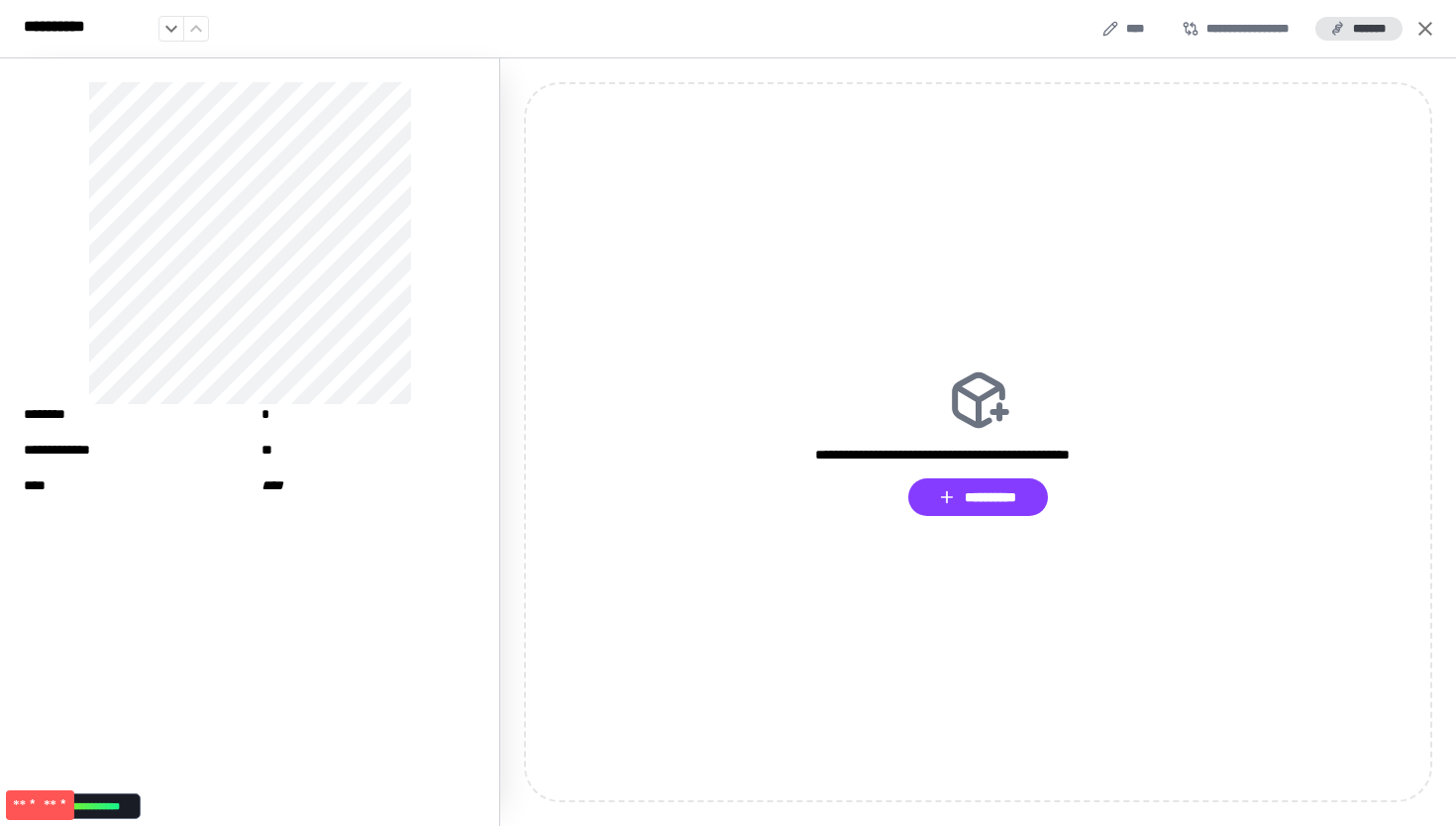 click 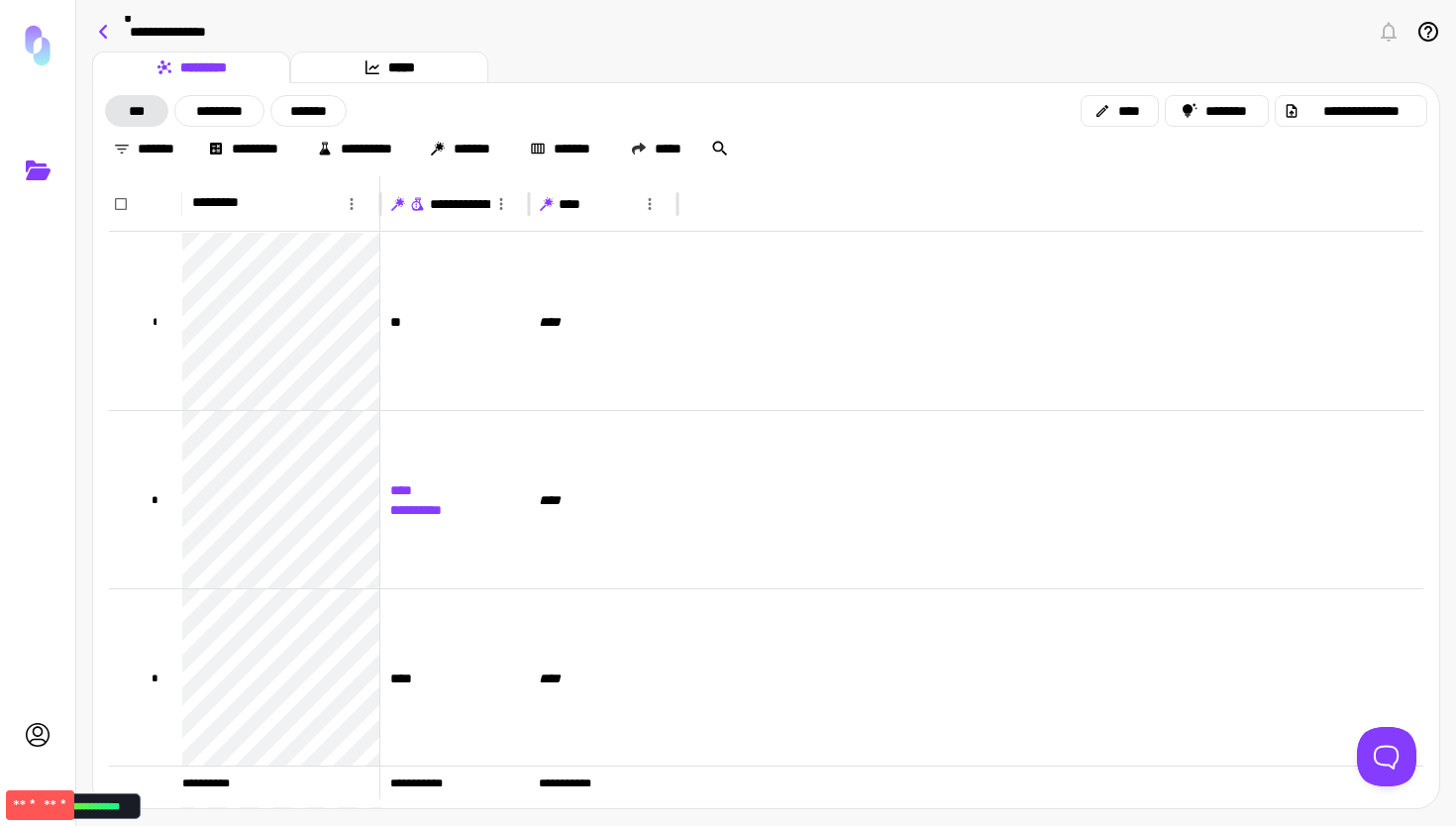 click 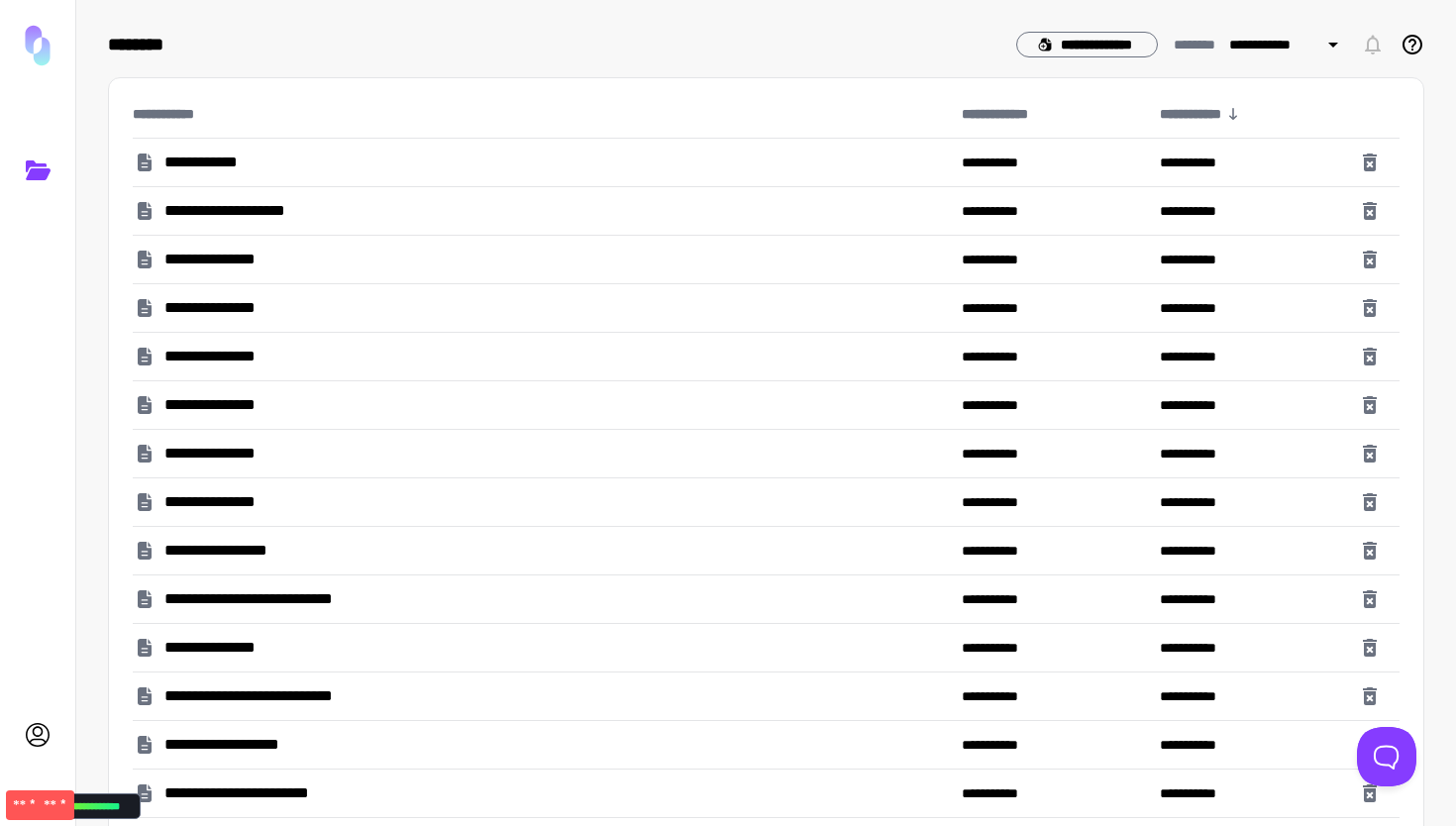 click on "**********" at bounding box center (262, 599) 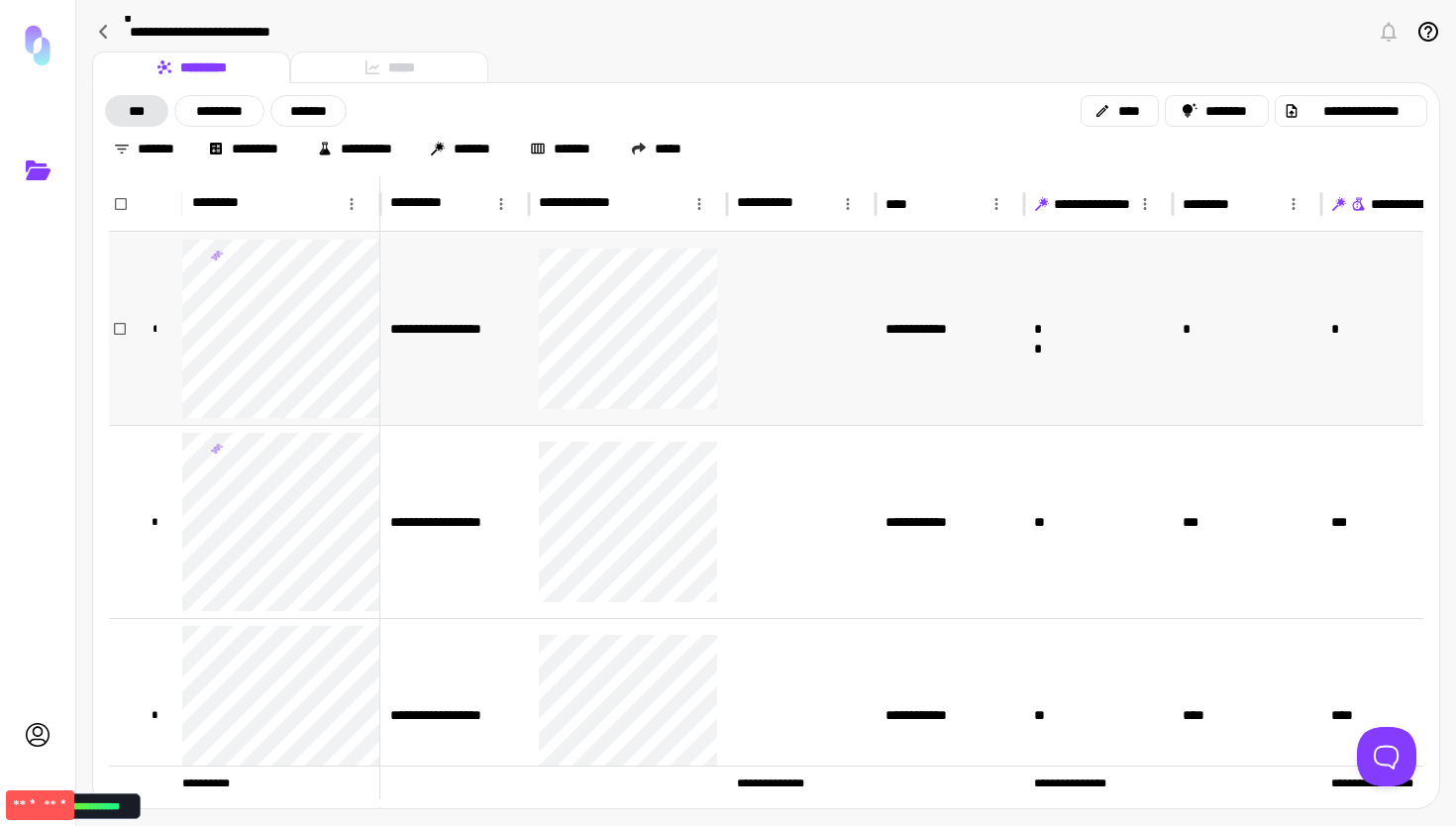 scroll, scrollTop: 0, scrollLeft: 463, axis: horizontal 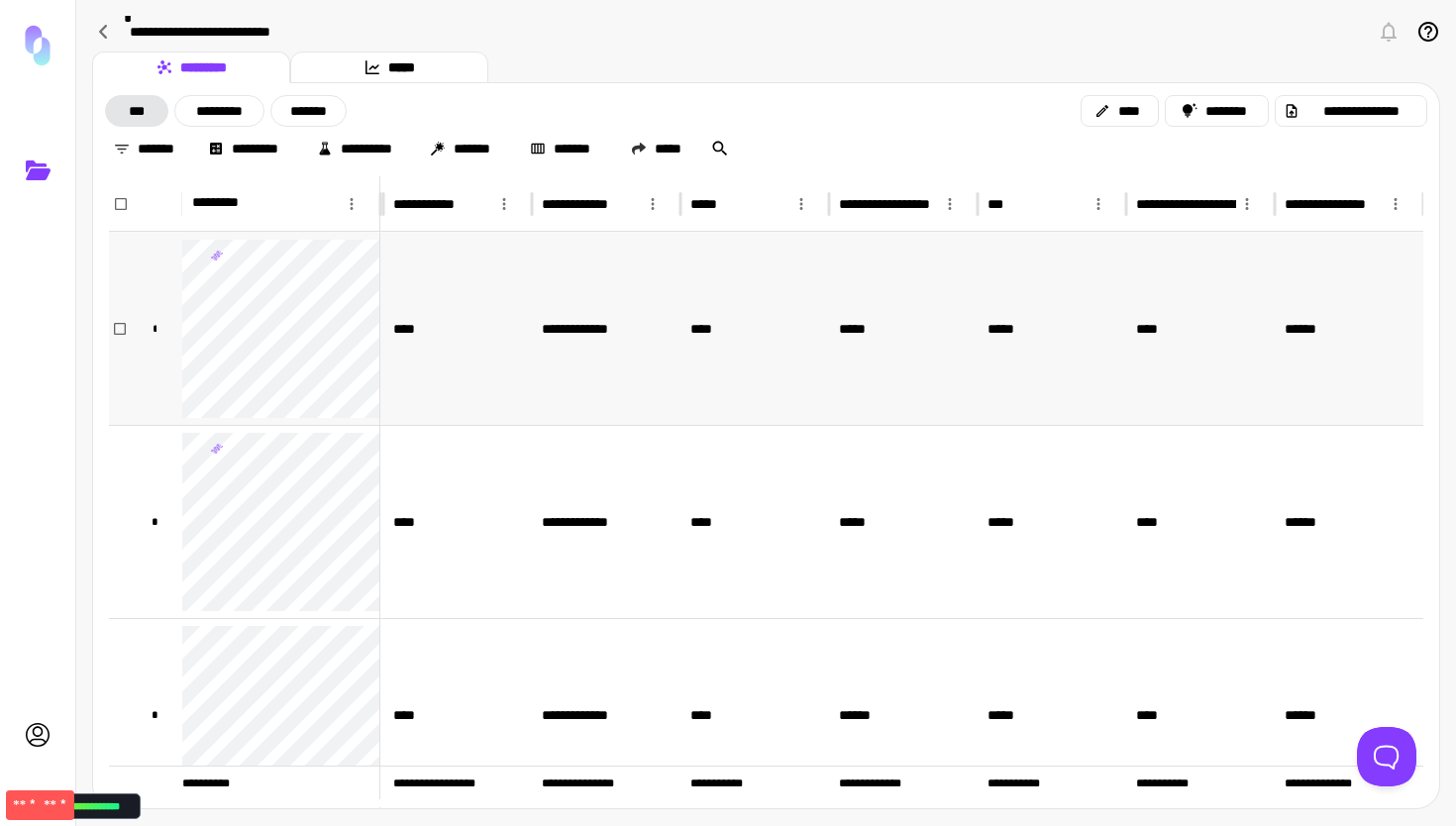 click on "*****" at bounding box center [903, 328] 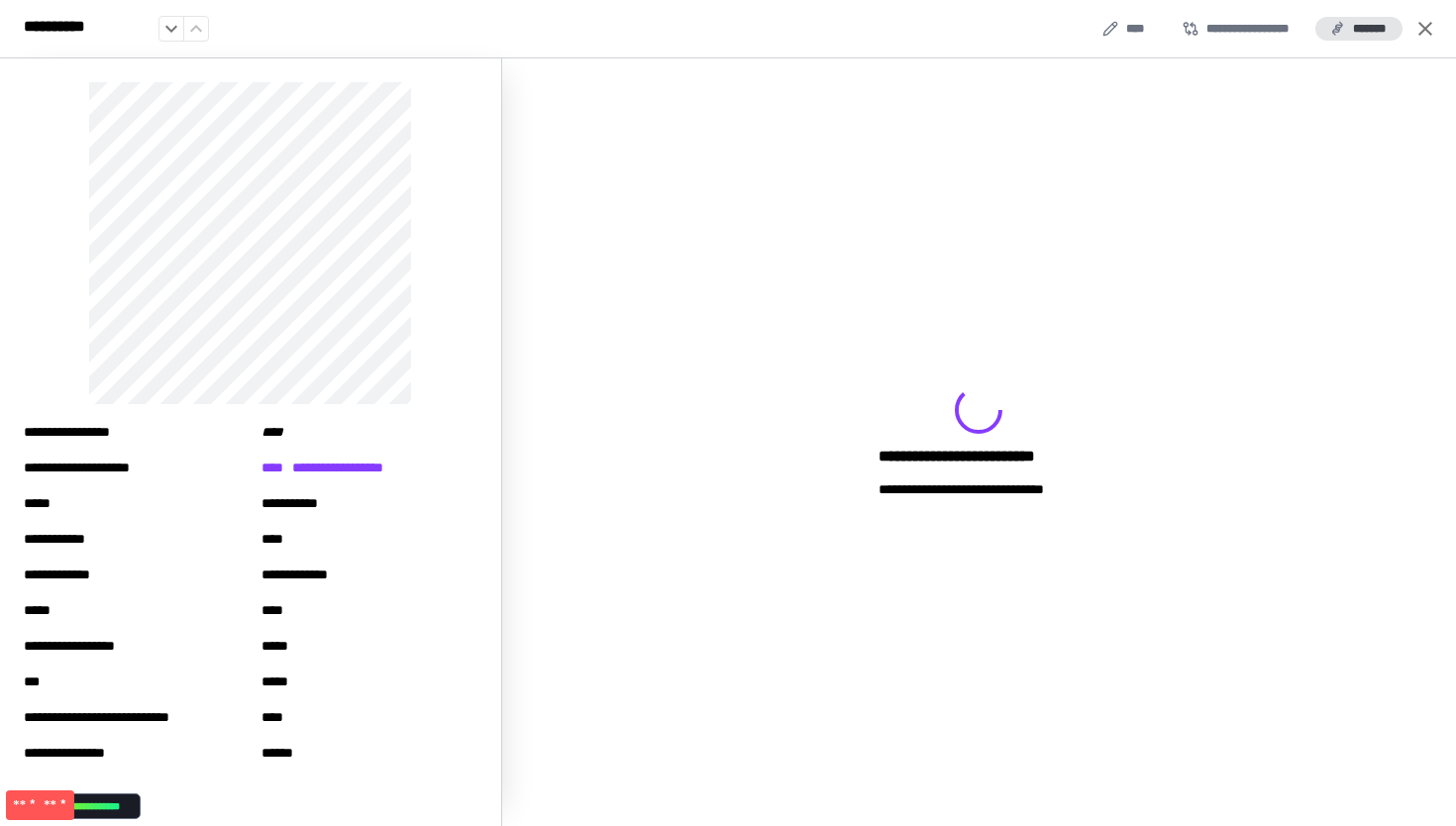 scroll, scrollTop: 0, scrollLeft: 0, axis: both 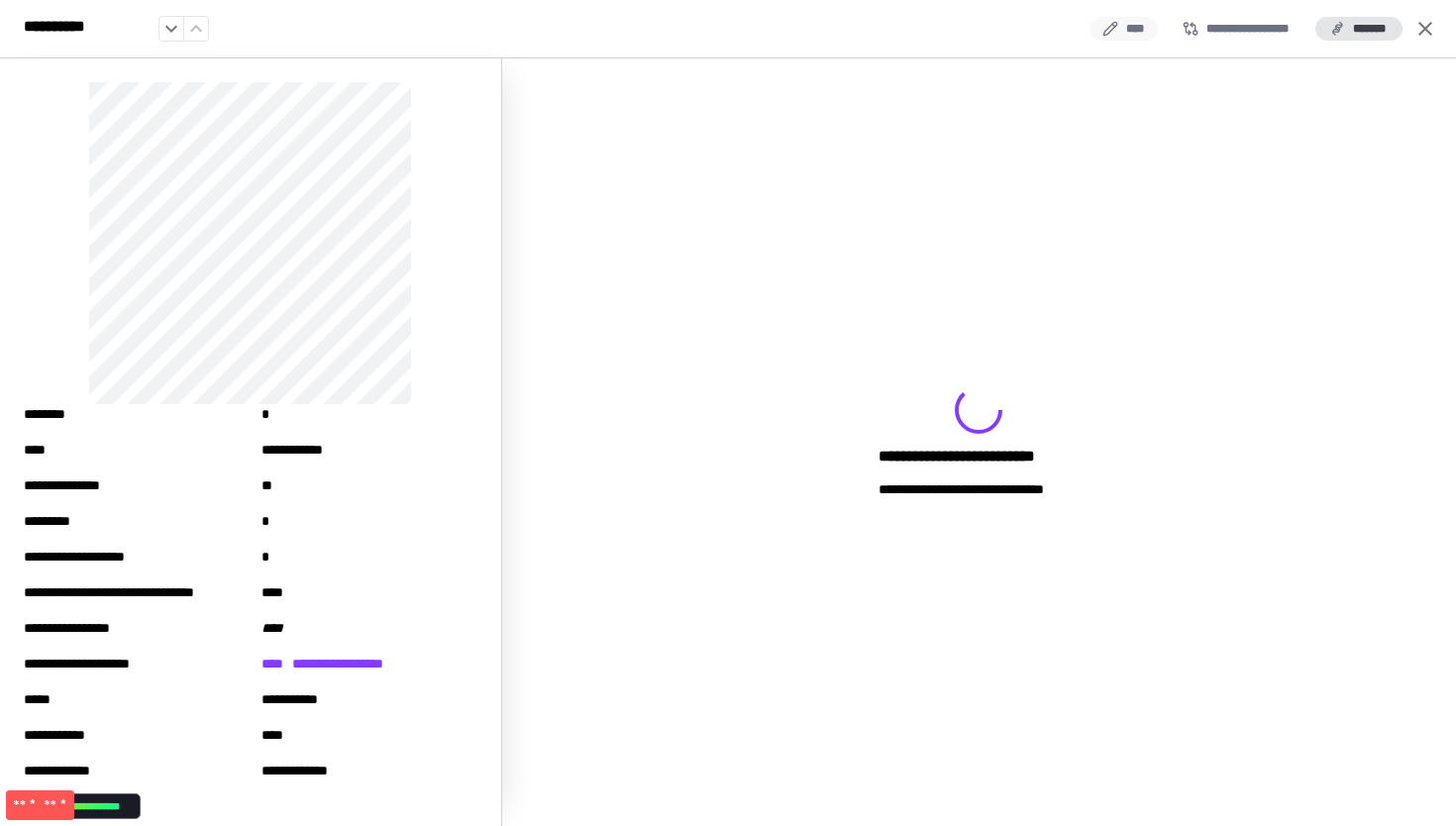 click on "****" at bounding box center (1124, 29) 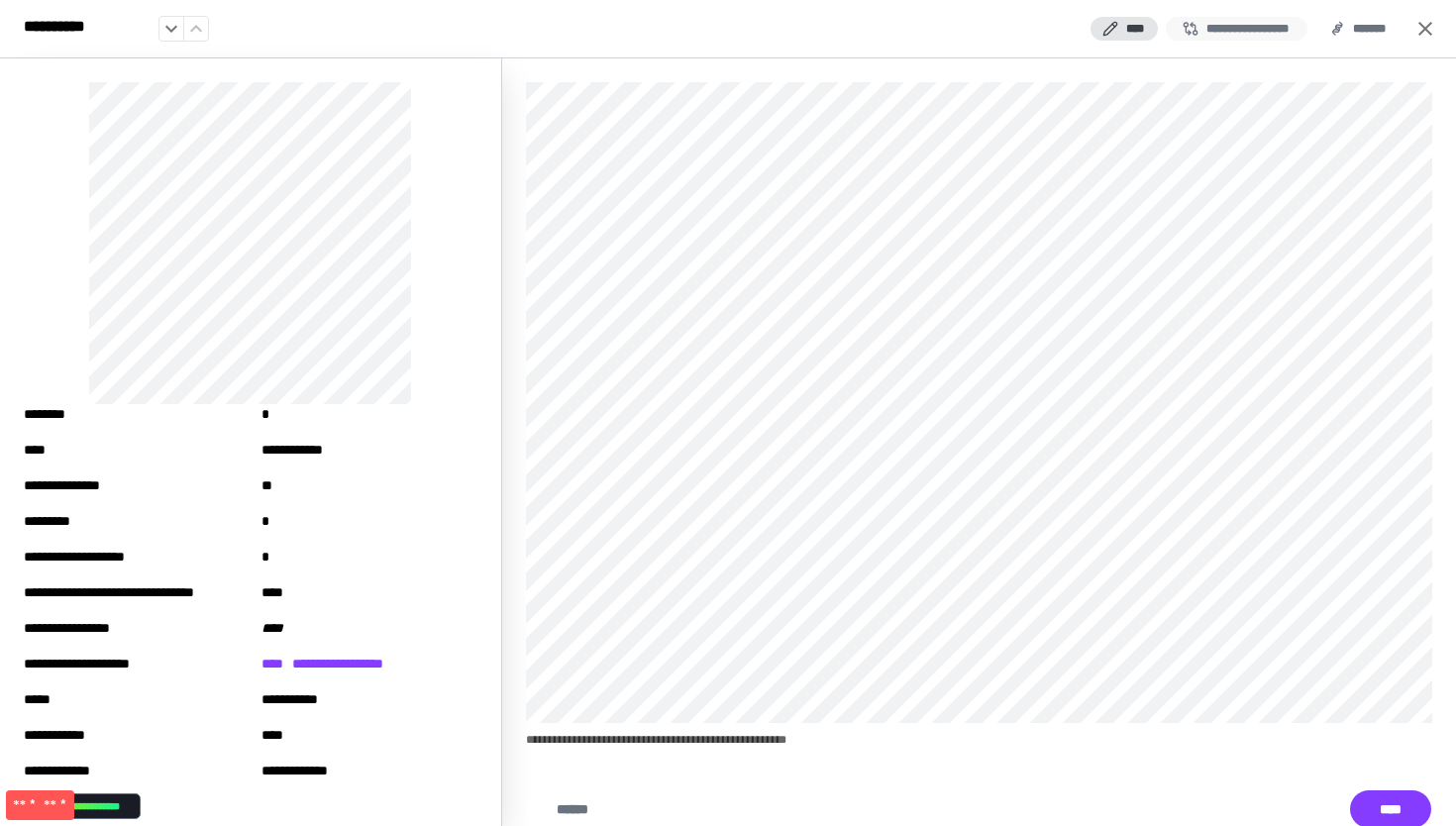 click on "**********" at bounding box center (1236, 29) 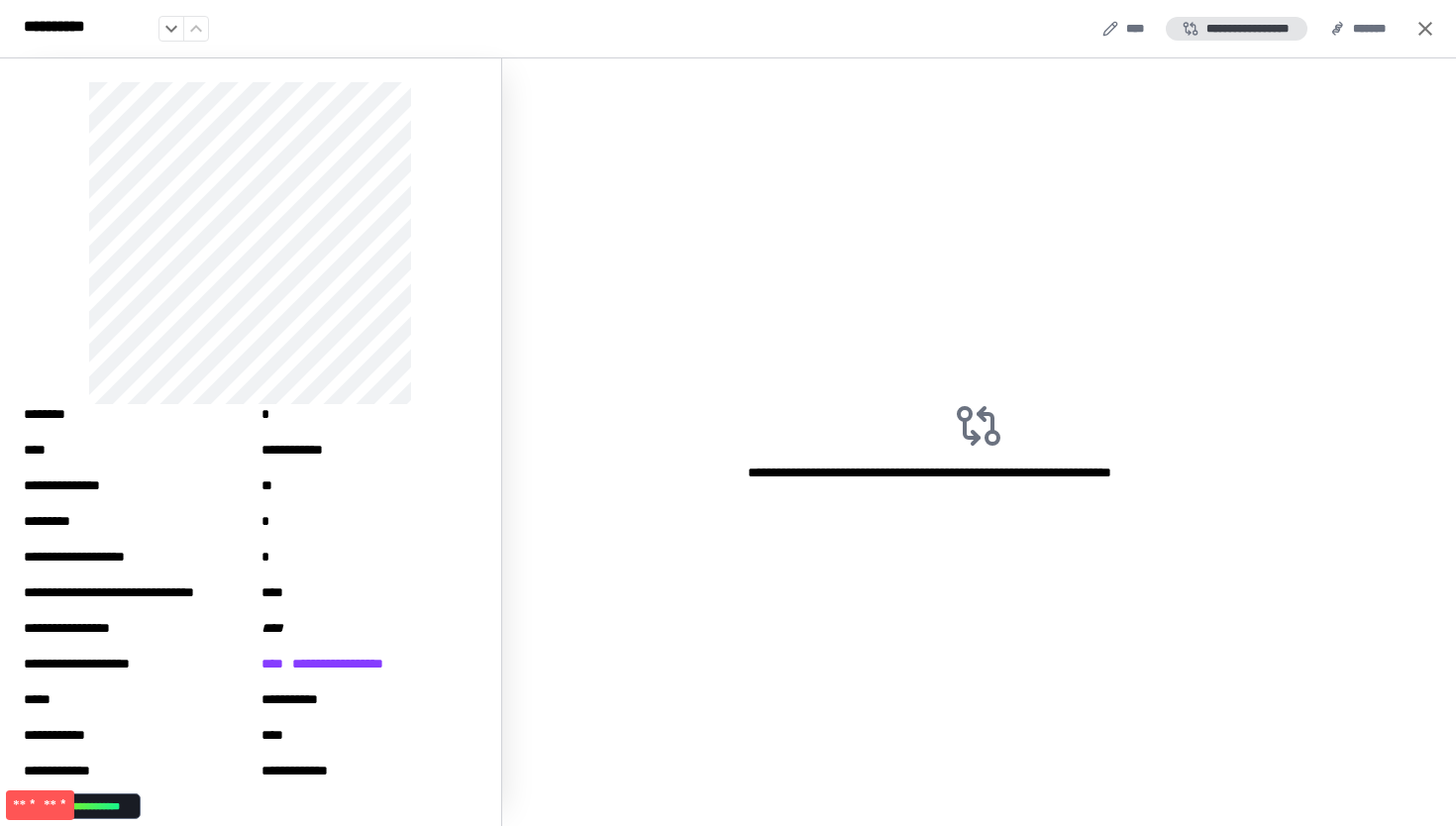 click 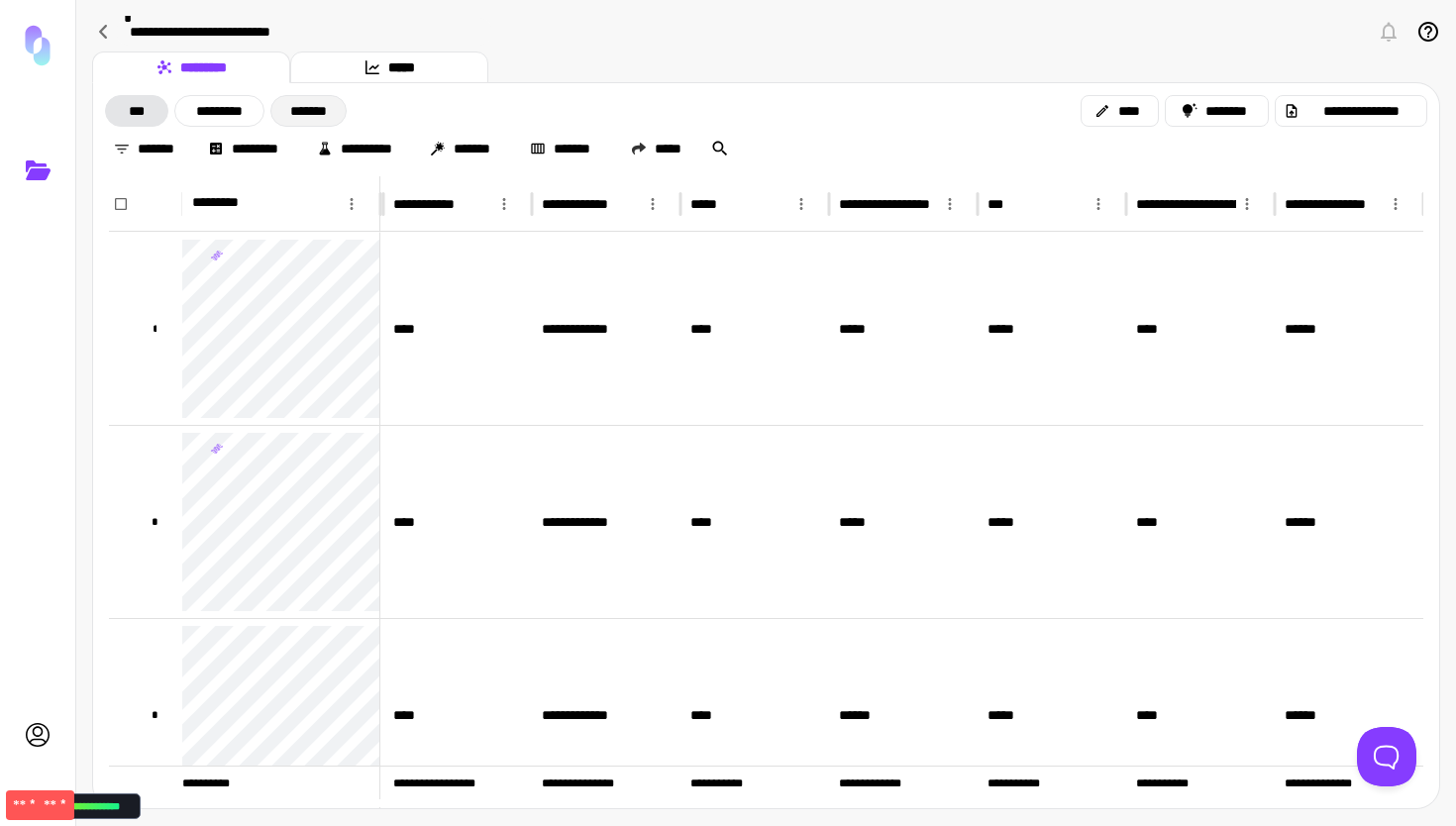 click on "*******" at bounding box center [308, 111] 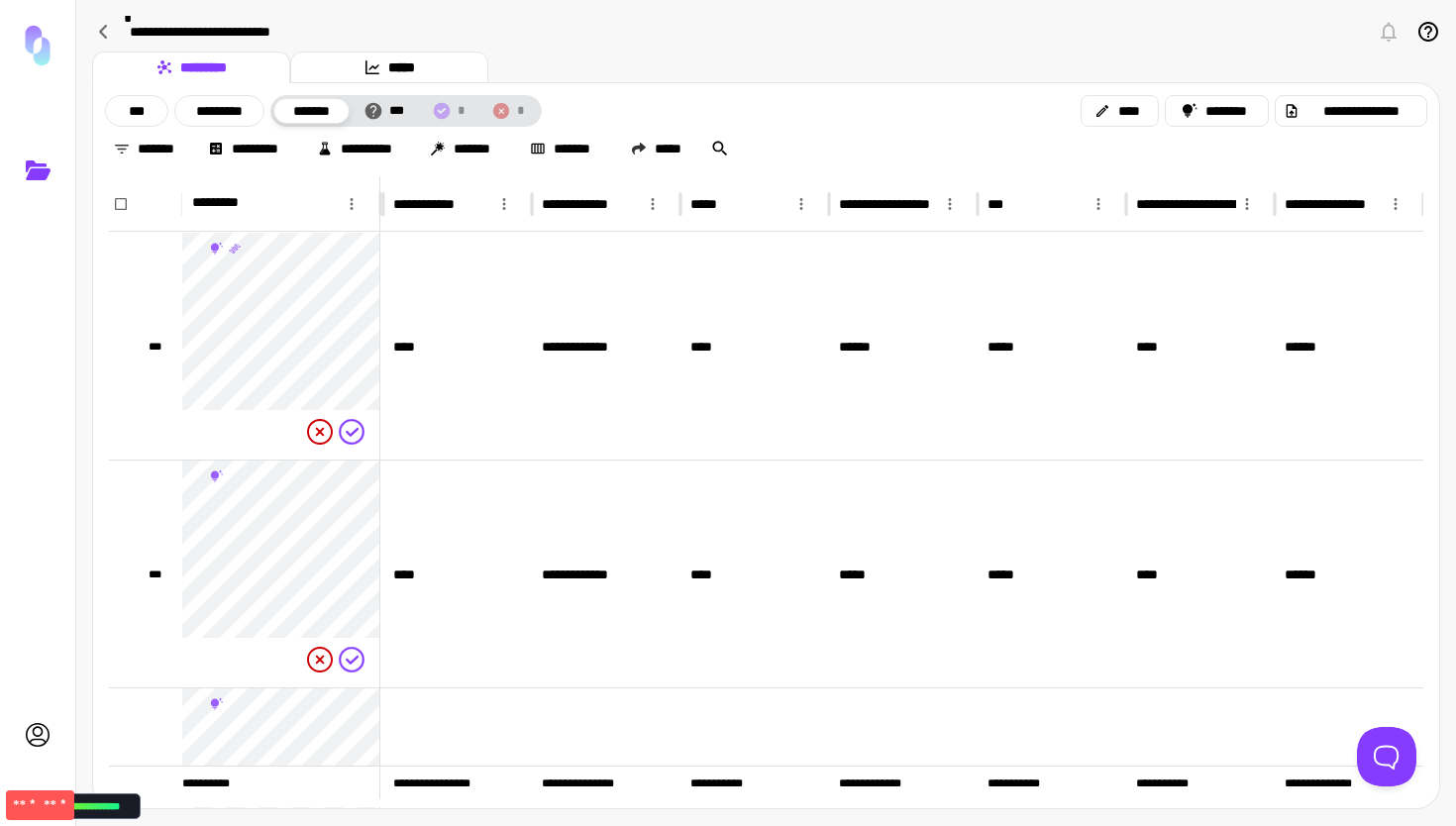 scroll, scrollTop: 0, scrollLeft: 1351, axis: horizontal 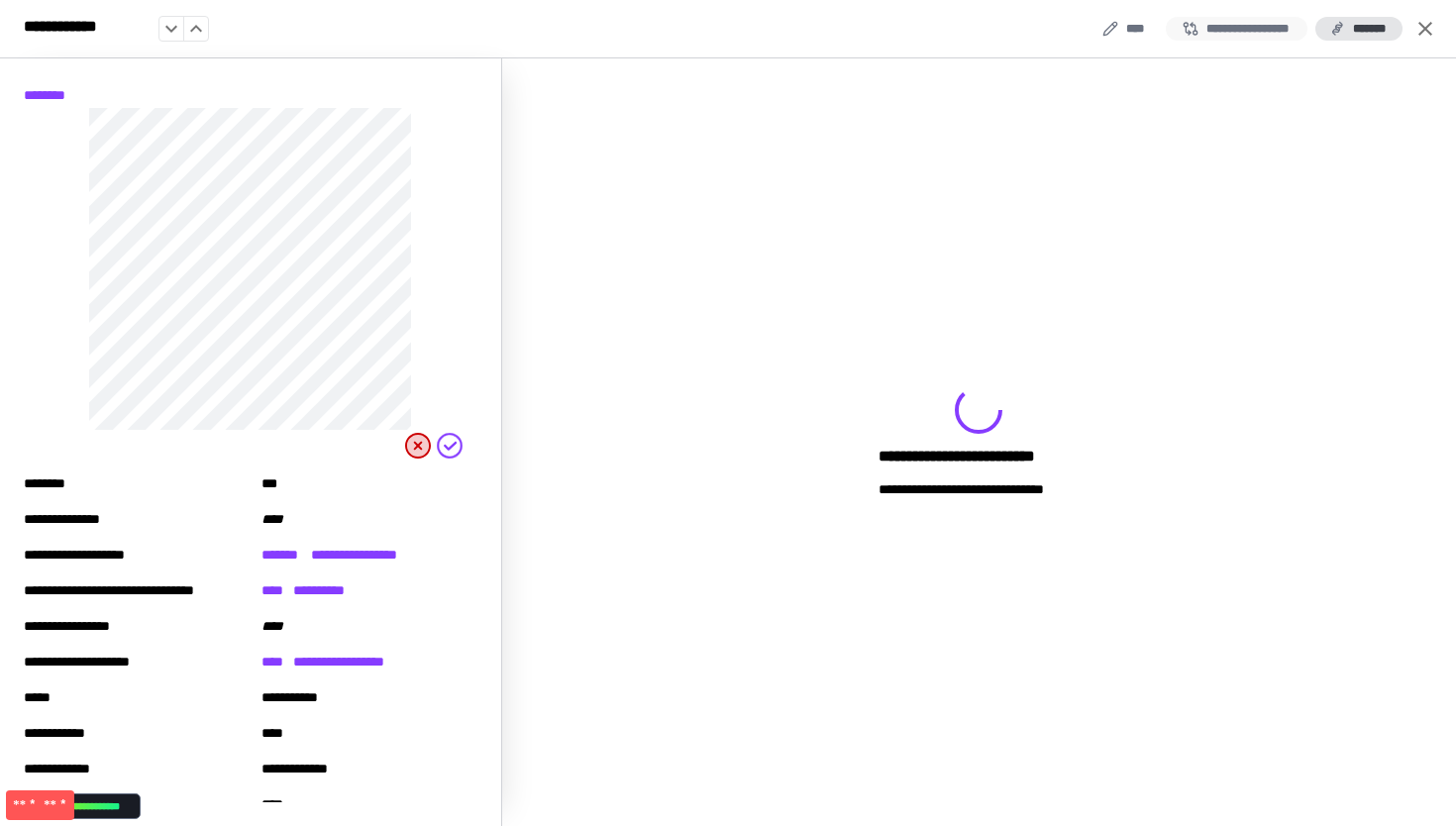 click on "**********" at bounding box center [1236, 29] 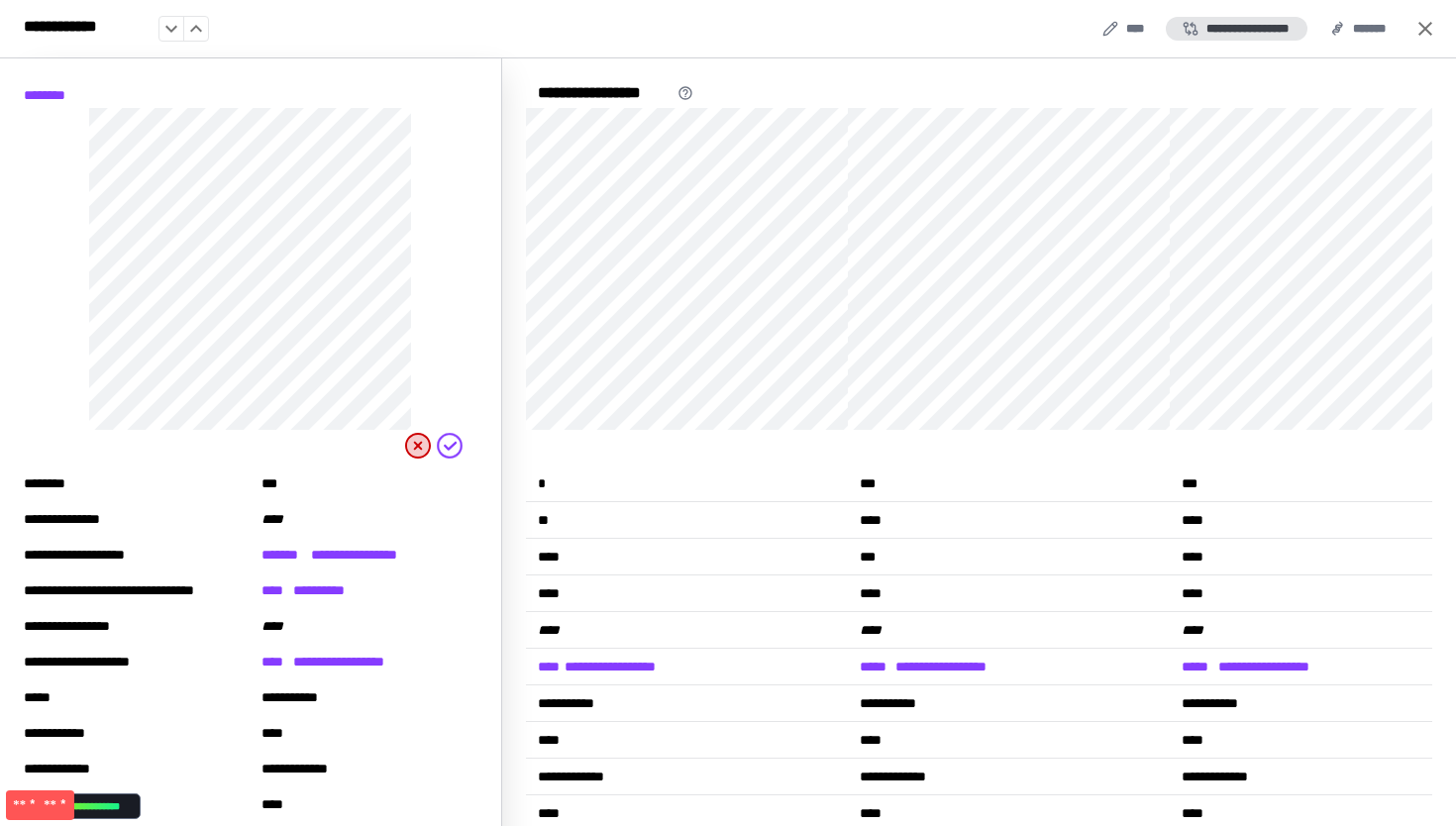 scroll, scrollTop: 27, scrollLeft: 0, axis: vertical 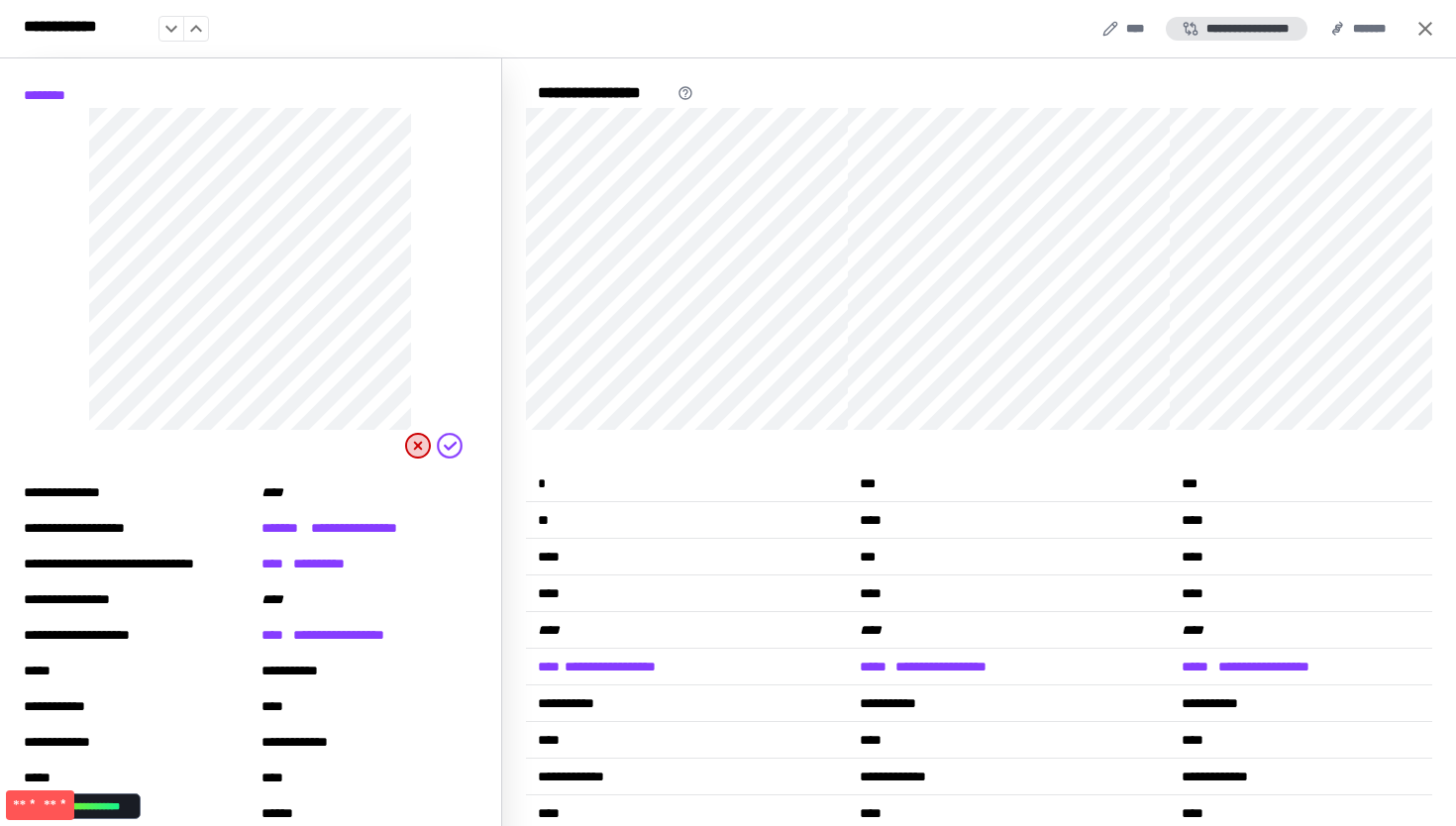 click 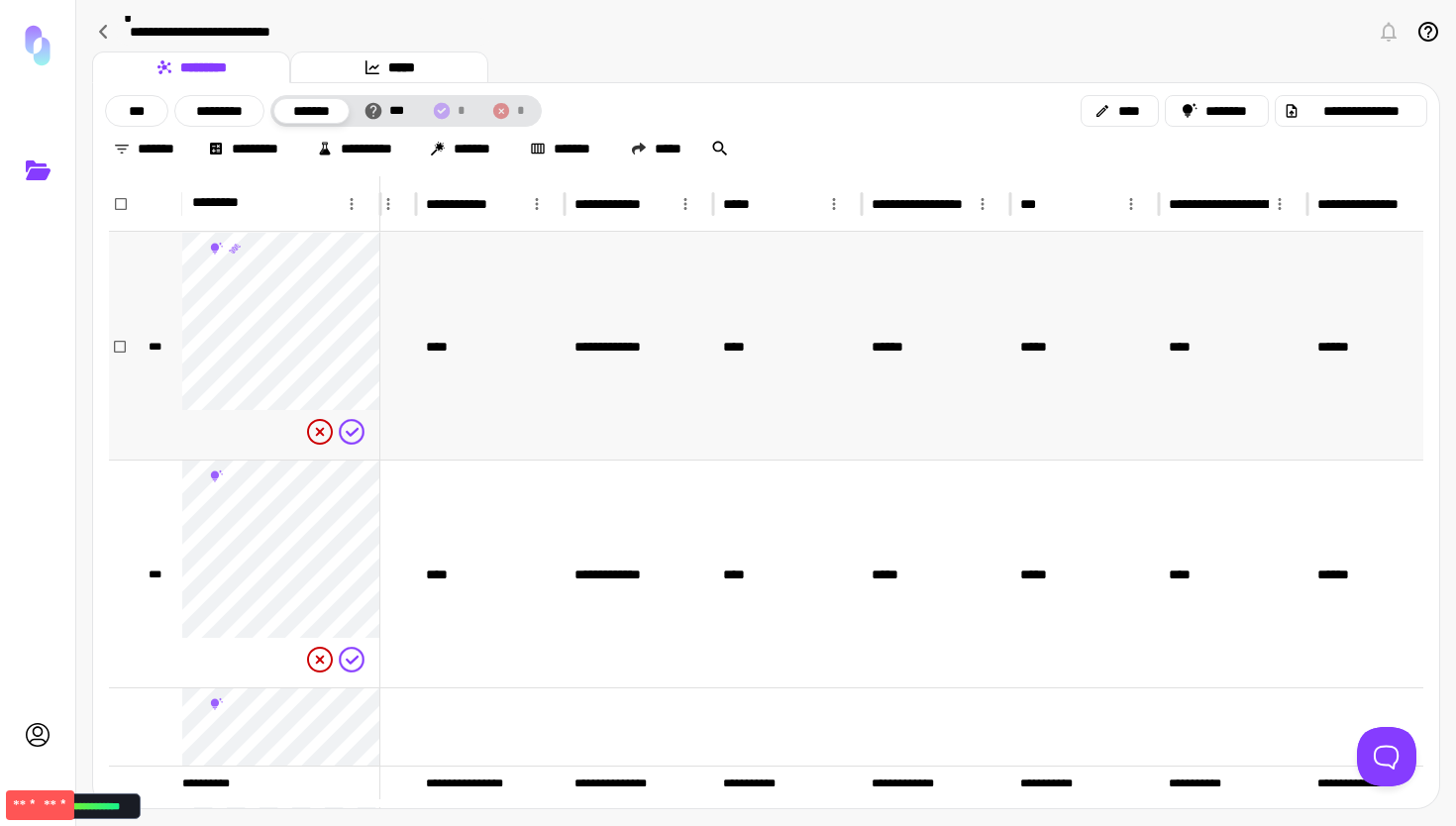 scroll, scrollTop: 0, scrollLeft: 1384, axis: horizontal 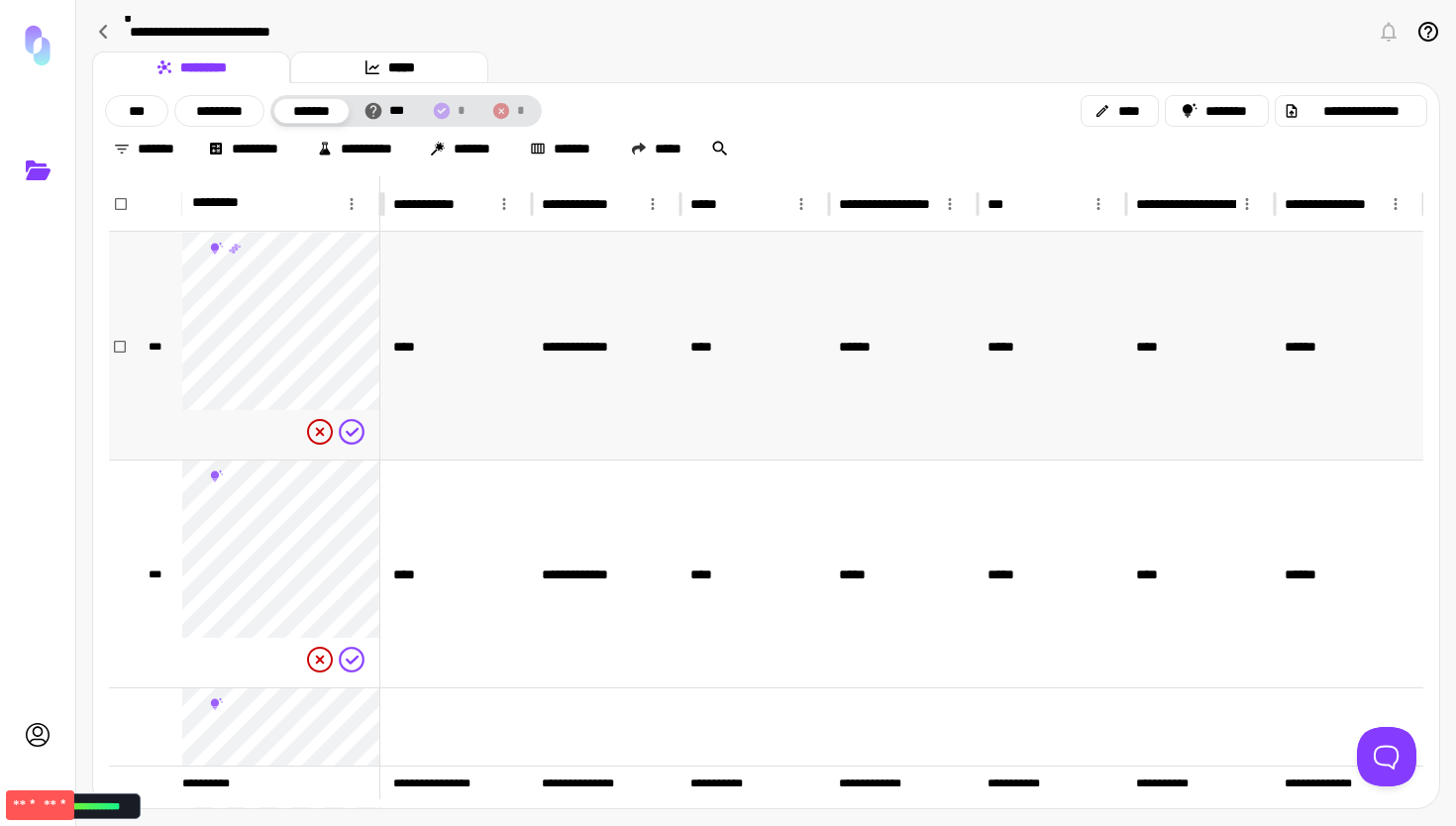 click on "*****" at bounding box center (1052, 346) 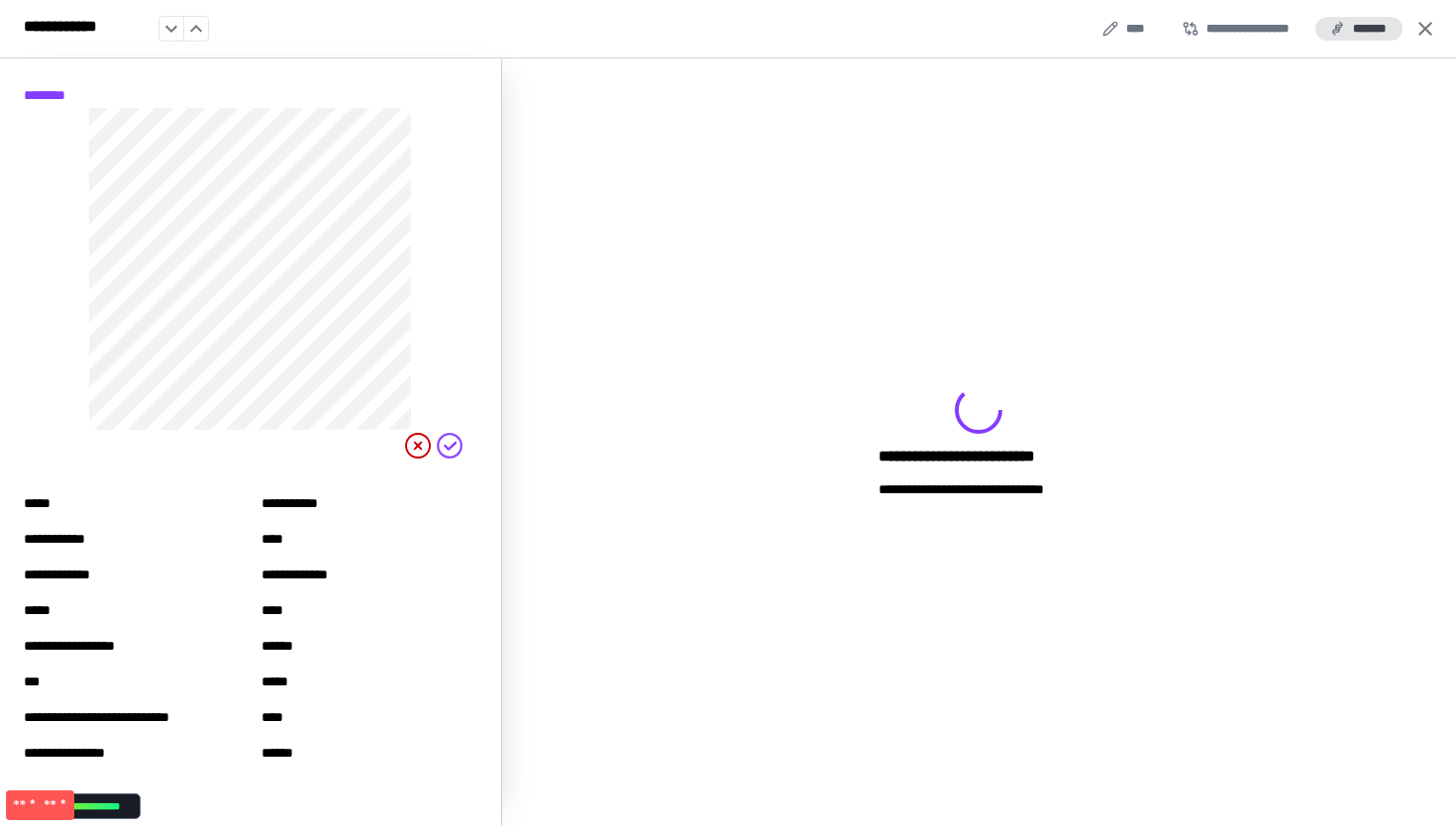scroll, scrollTop: 0, scrollLeft: 0, axis: both 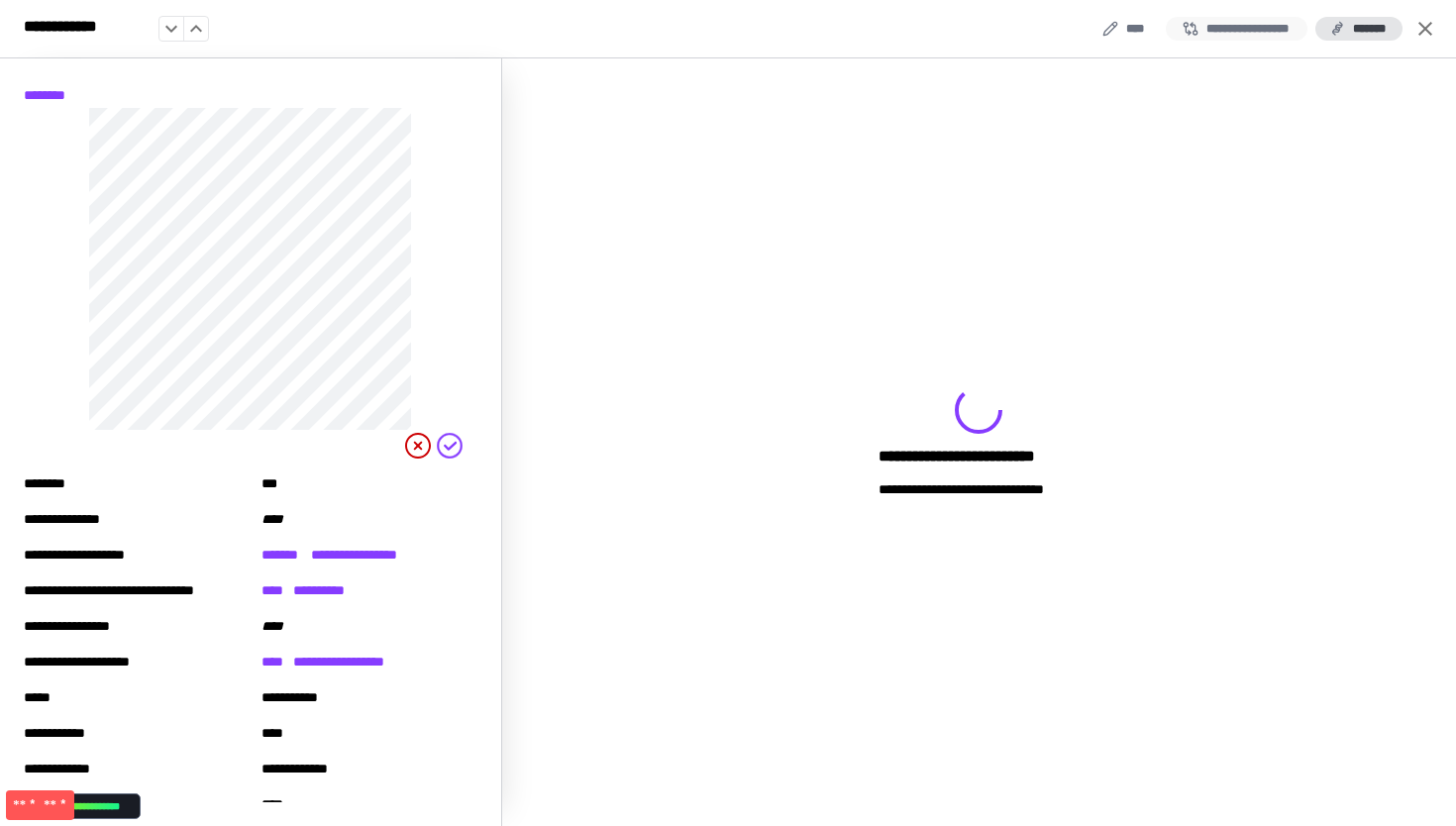click on "**********" at bounding box center (1236, 29) 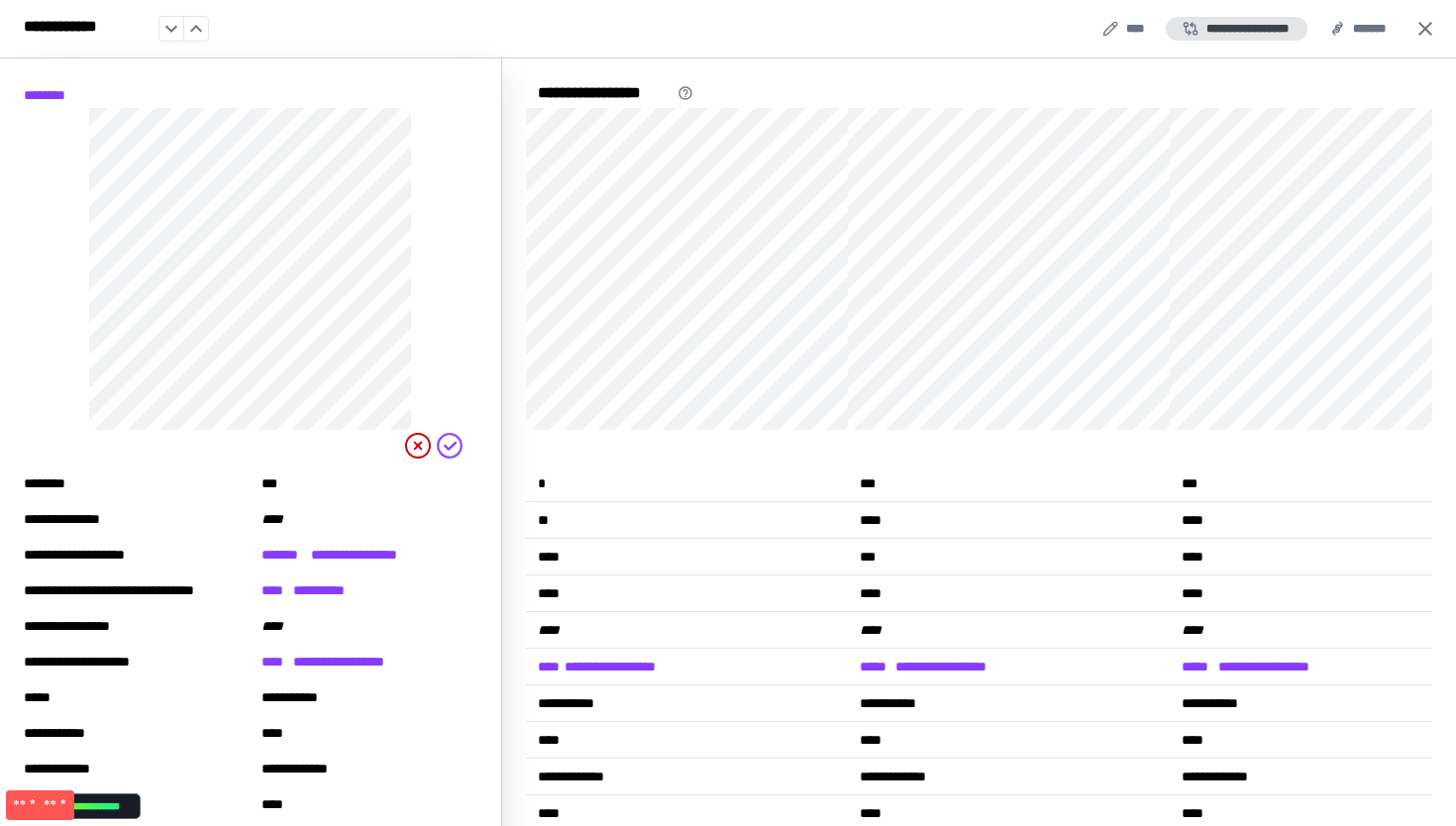 scroll, scrollTop: 27, scrollLeft: 0, axis: vertical 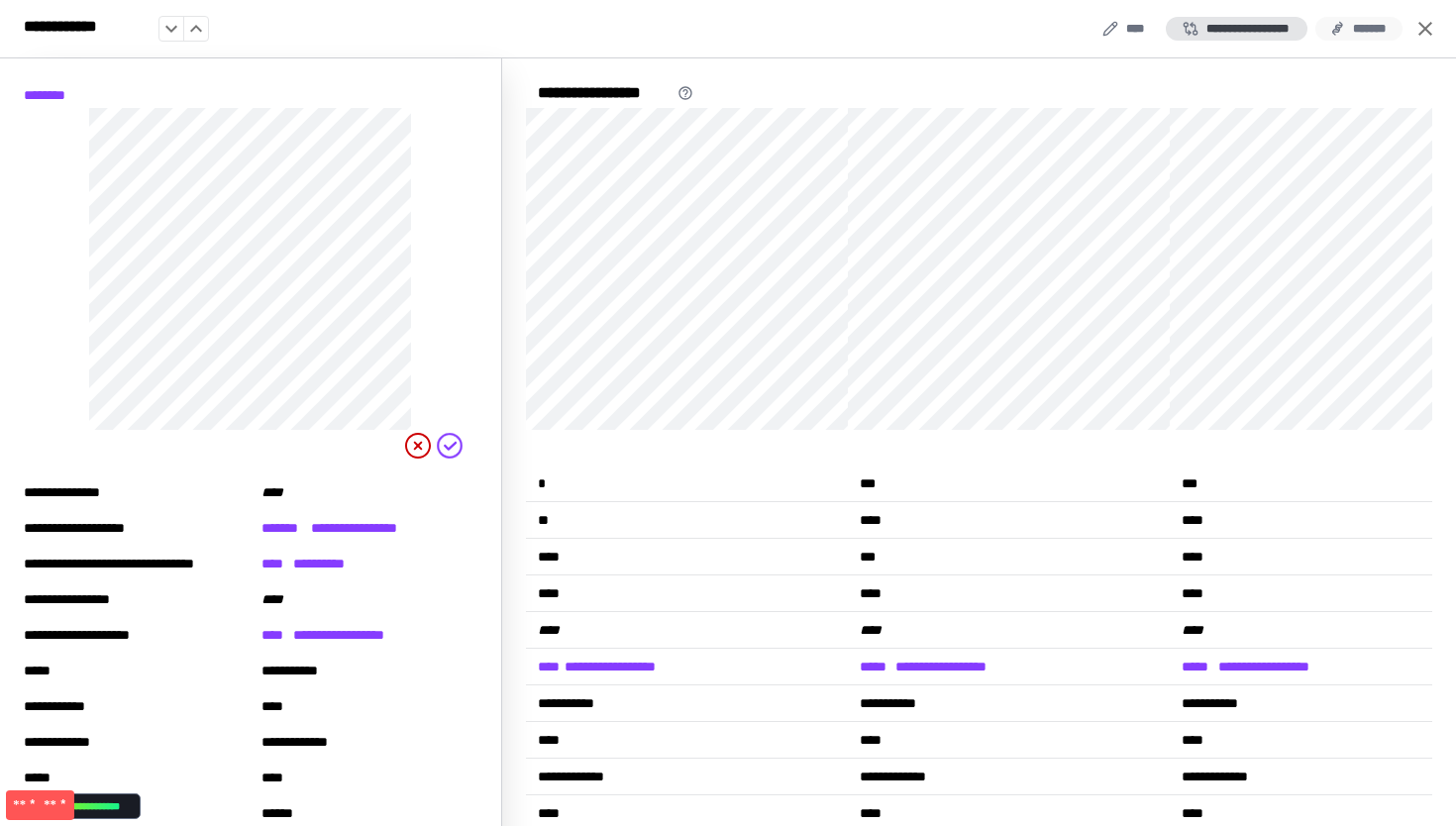 click on "*******" at bounding box center (1359, 29) 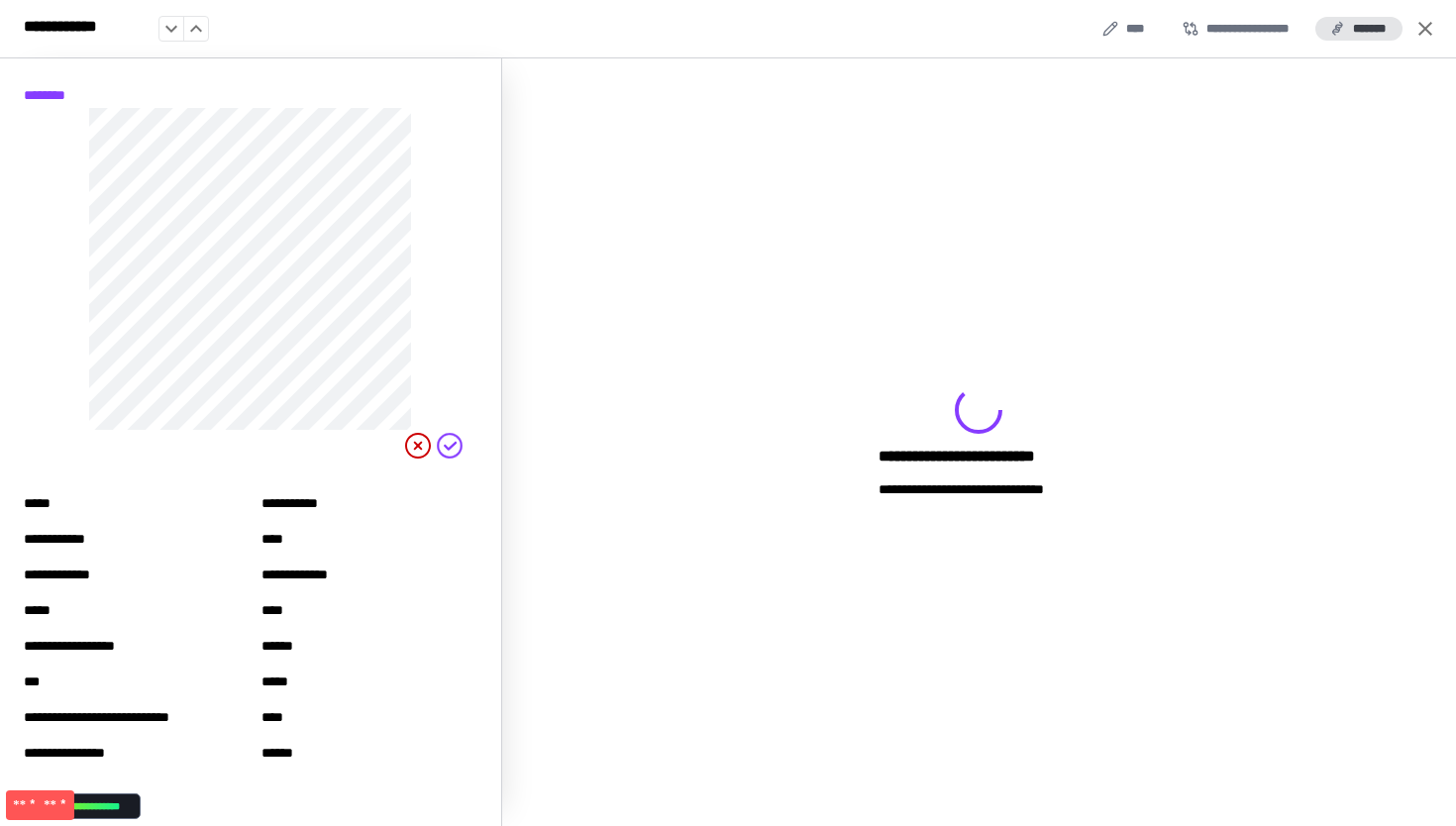 scroll, scrollTop: 0, scrollLeft: 0, axis: both 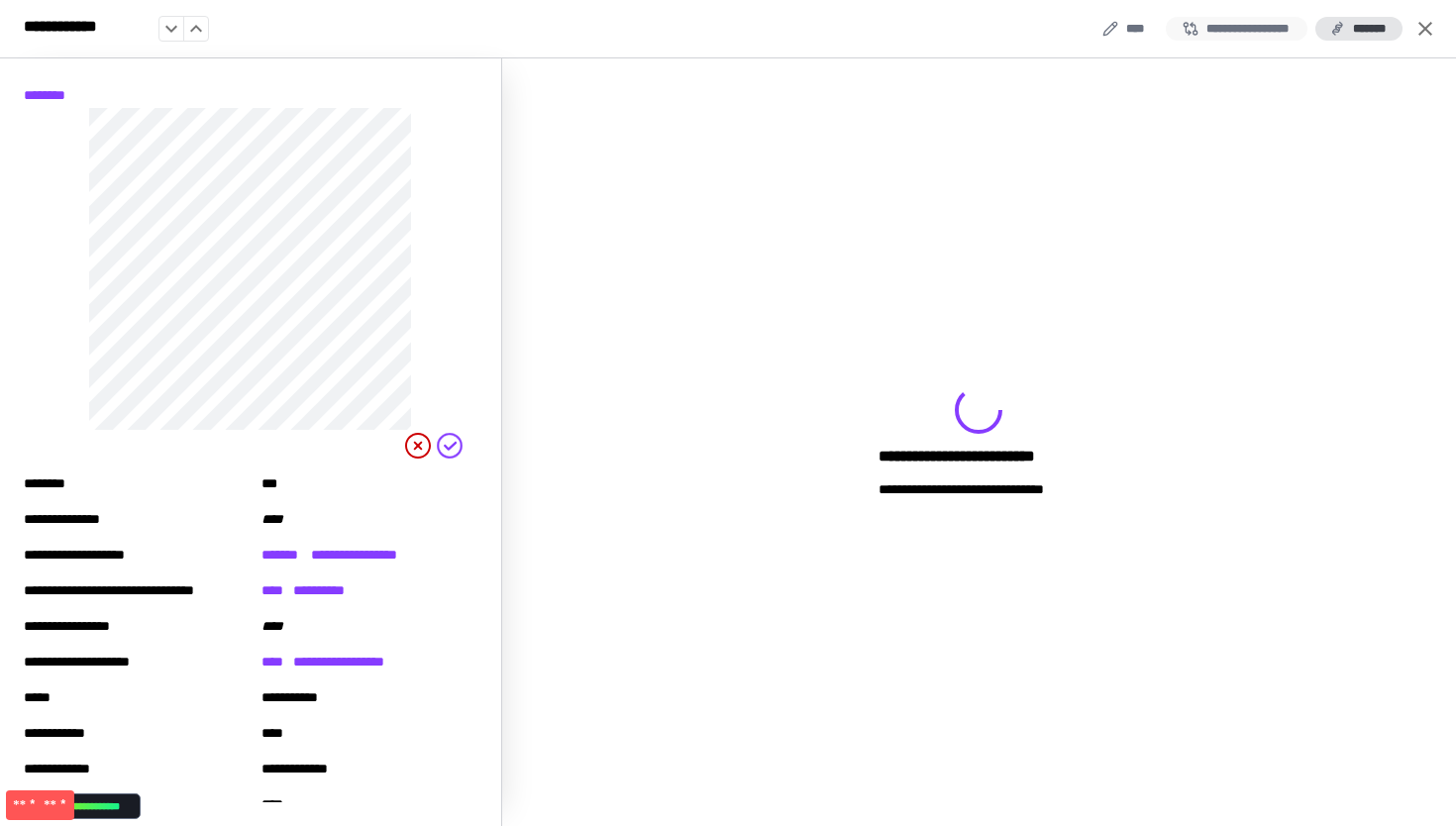 click on "**********" at bounding box center (1236, 29) 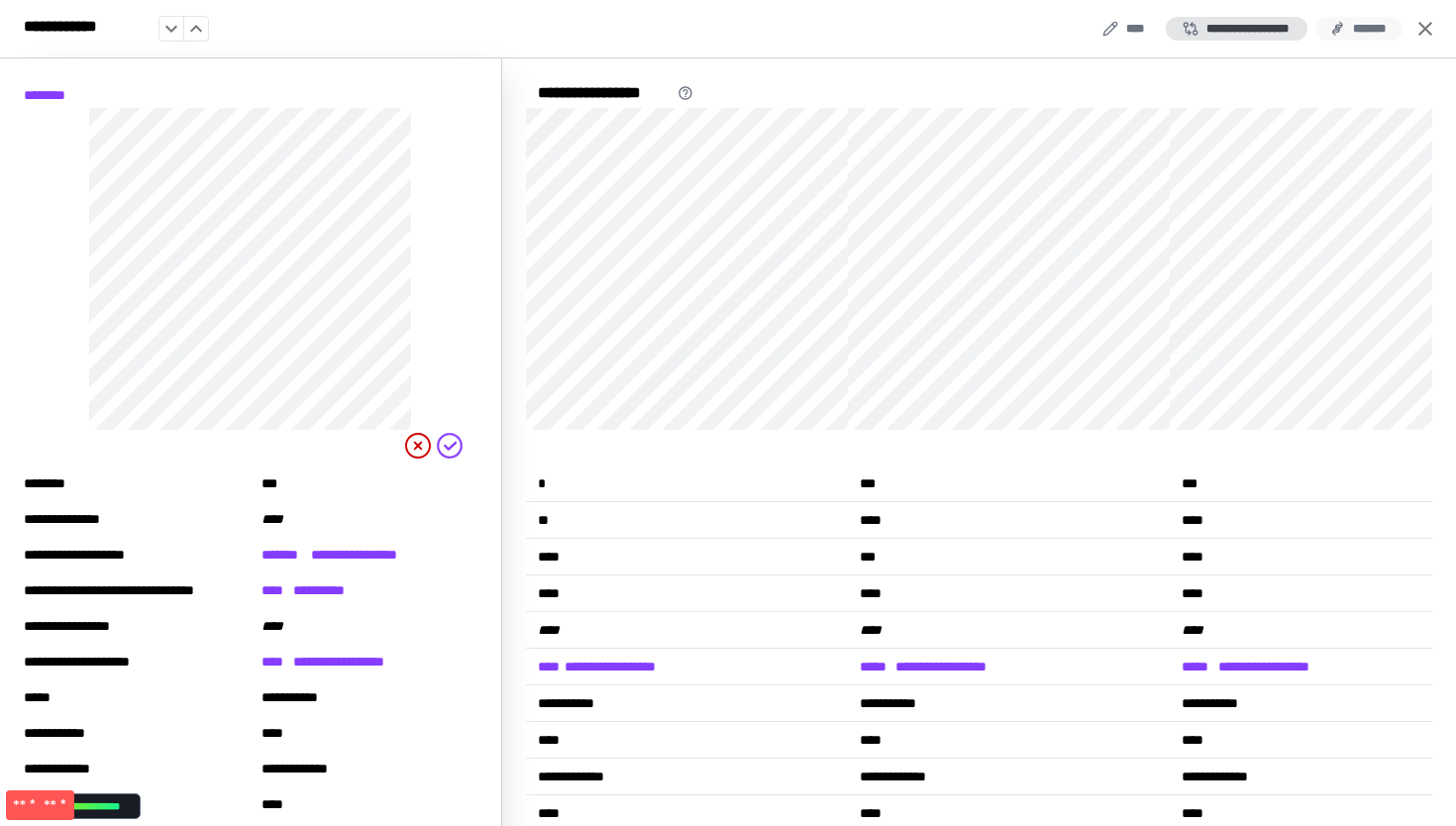 click on "*******" at bounding box center [1359, 29] 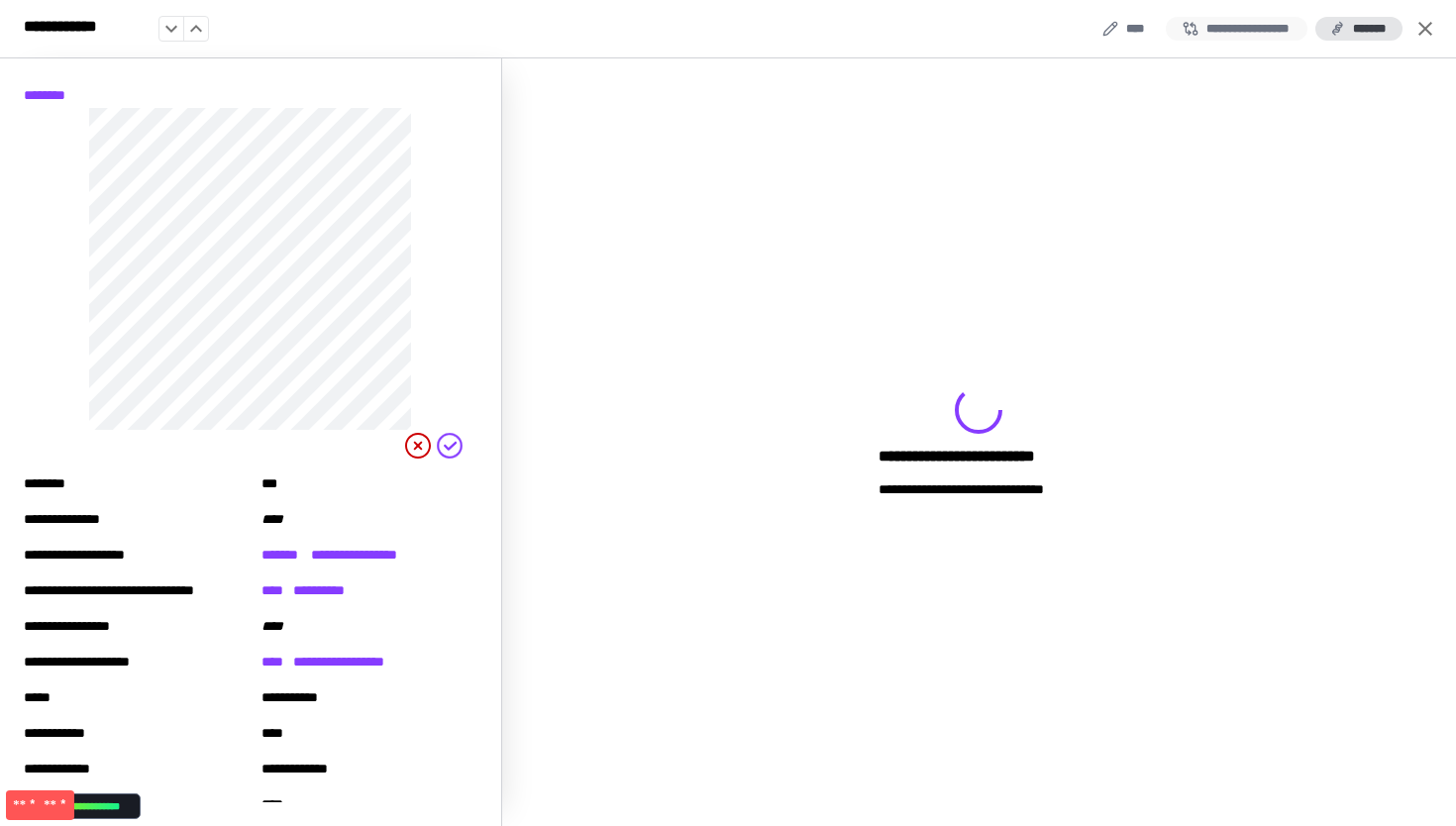 click on "**********" at bounding box center (1236, 29) 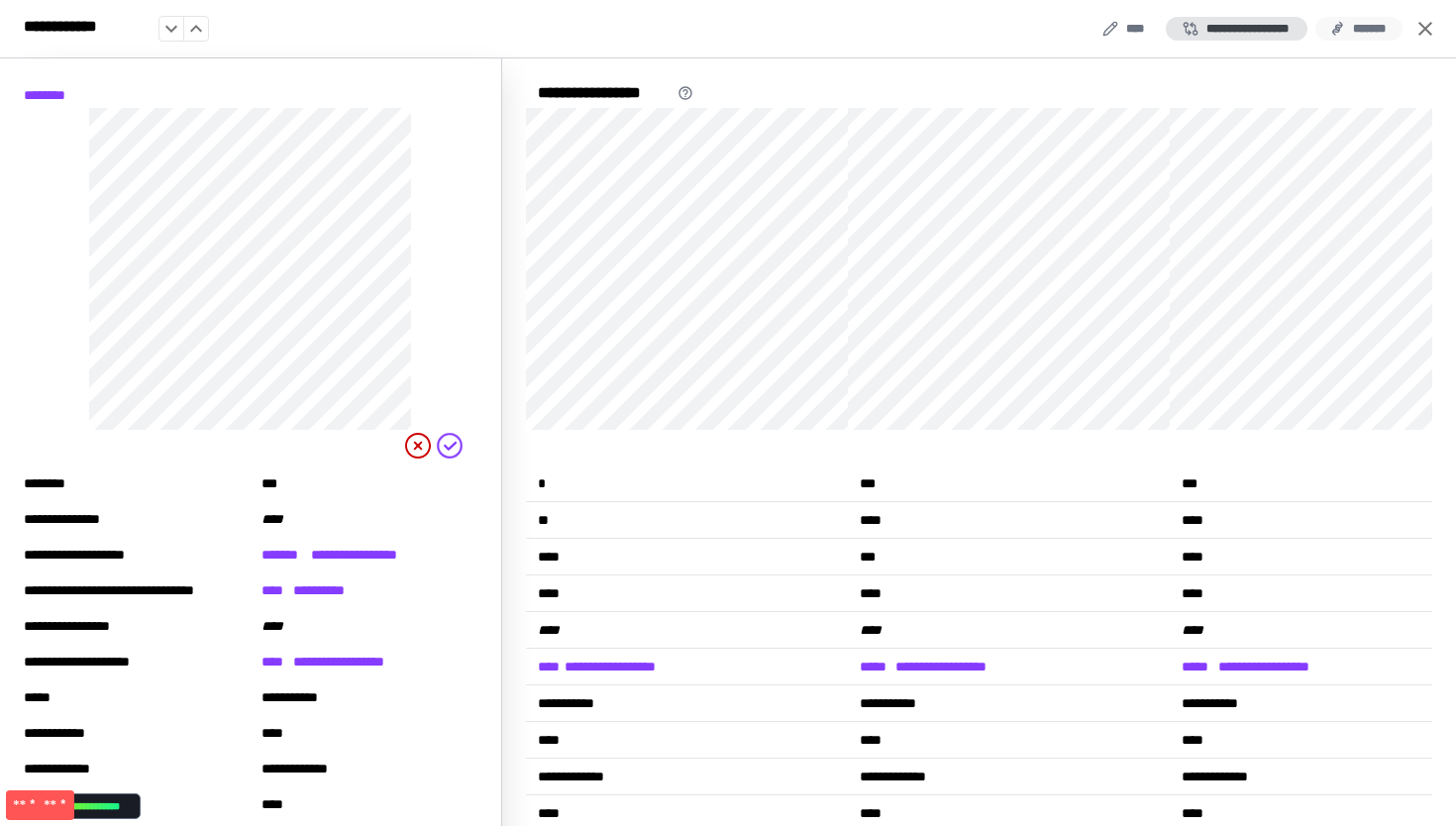 click on "*******" at bounding box center [1359, 29] 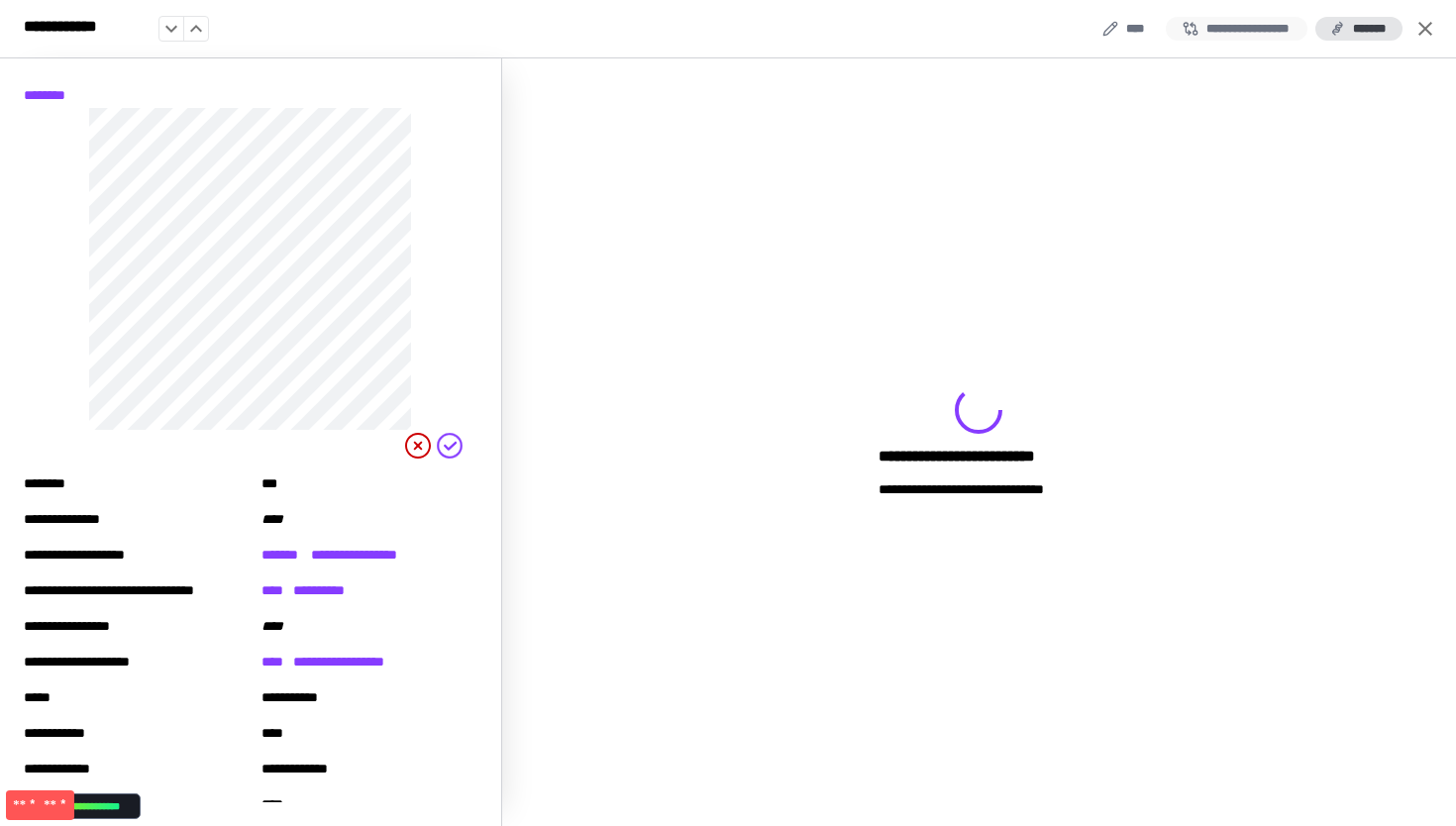 click on "**********" at bounding box center [1236, 29] 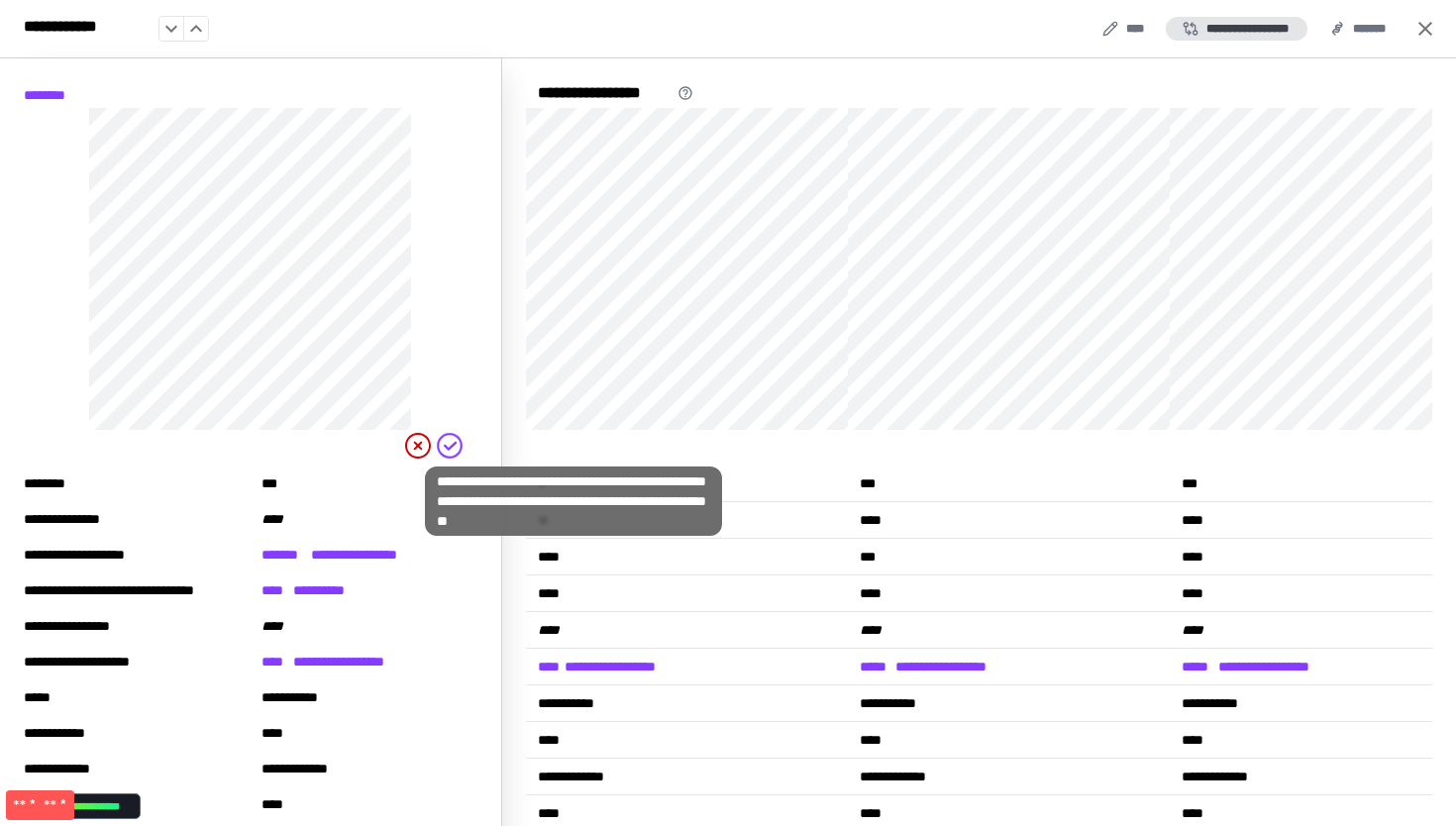 scroll, scrollTop: 27, scrollLeft: 0, axis: vertical 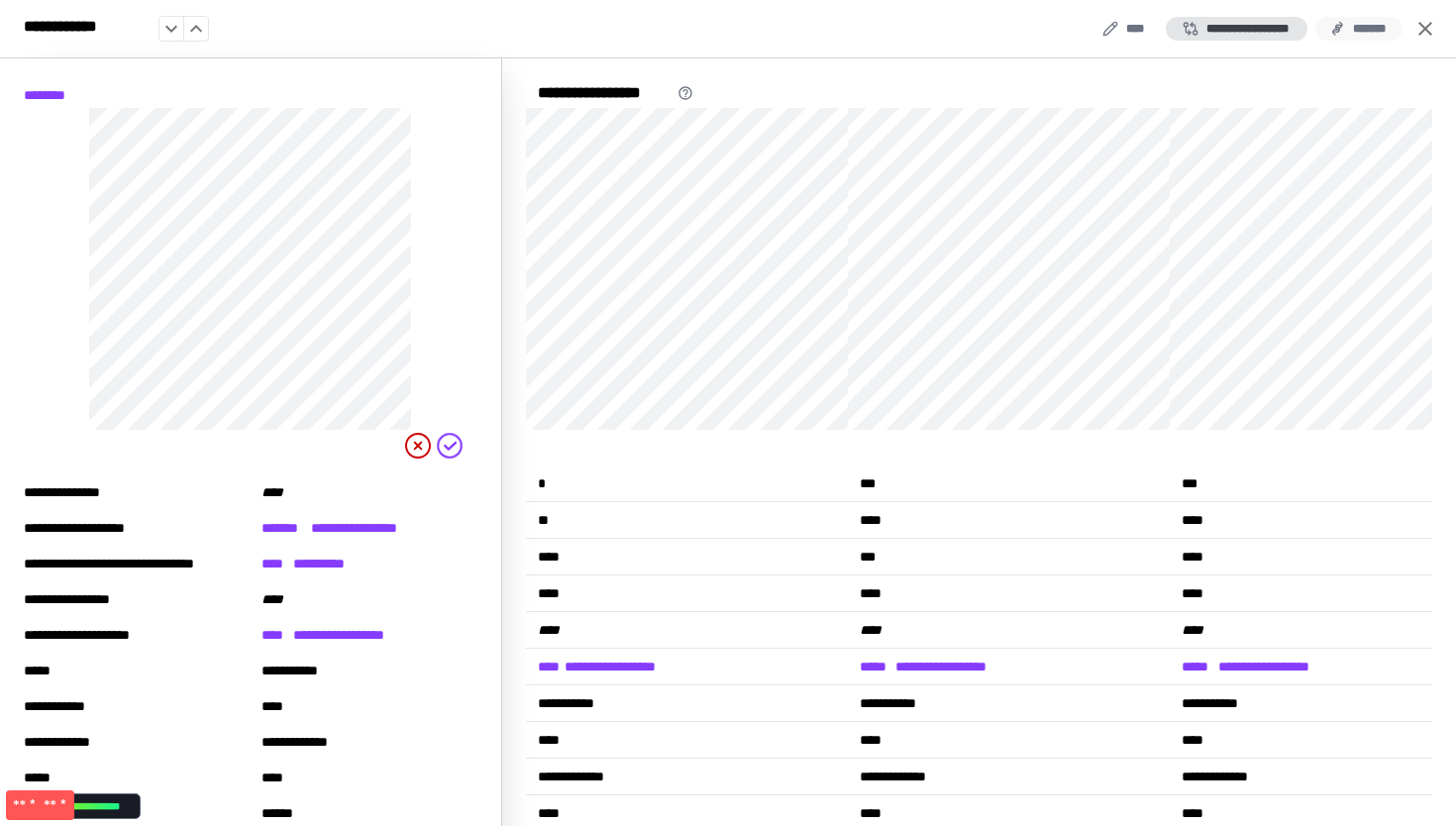 click on "*******" at bounding box center (1359, 29) 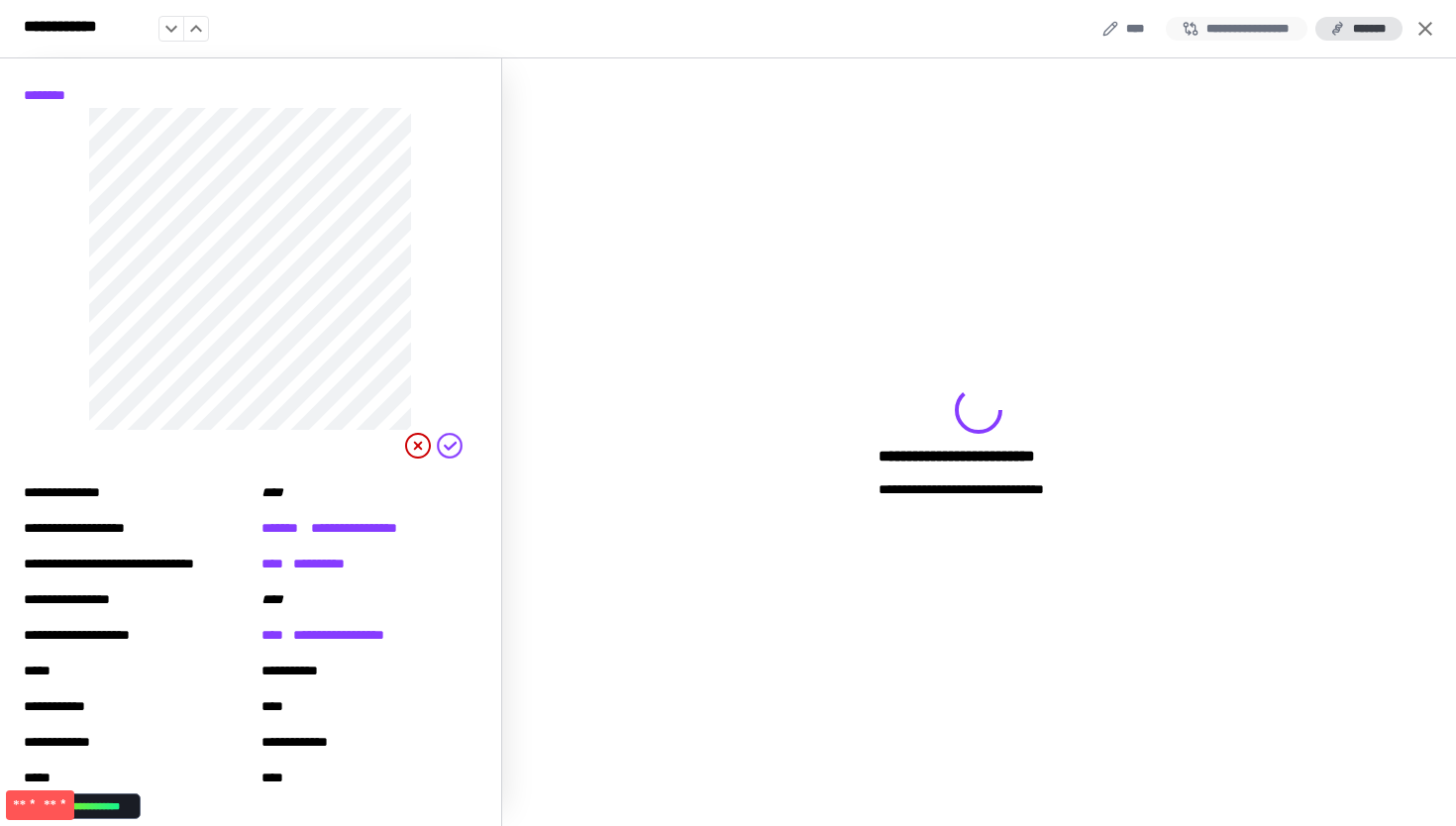 click on "**********" at bounding box center [1236, 29] 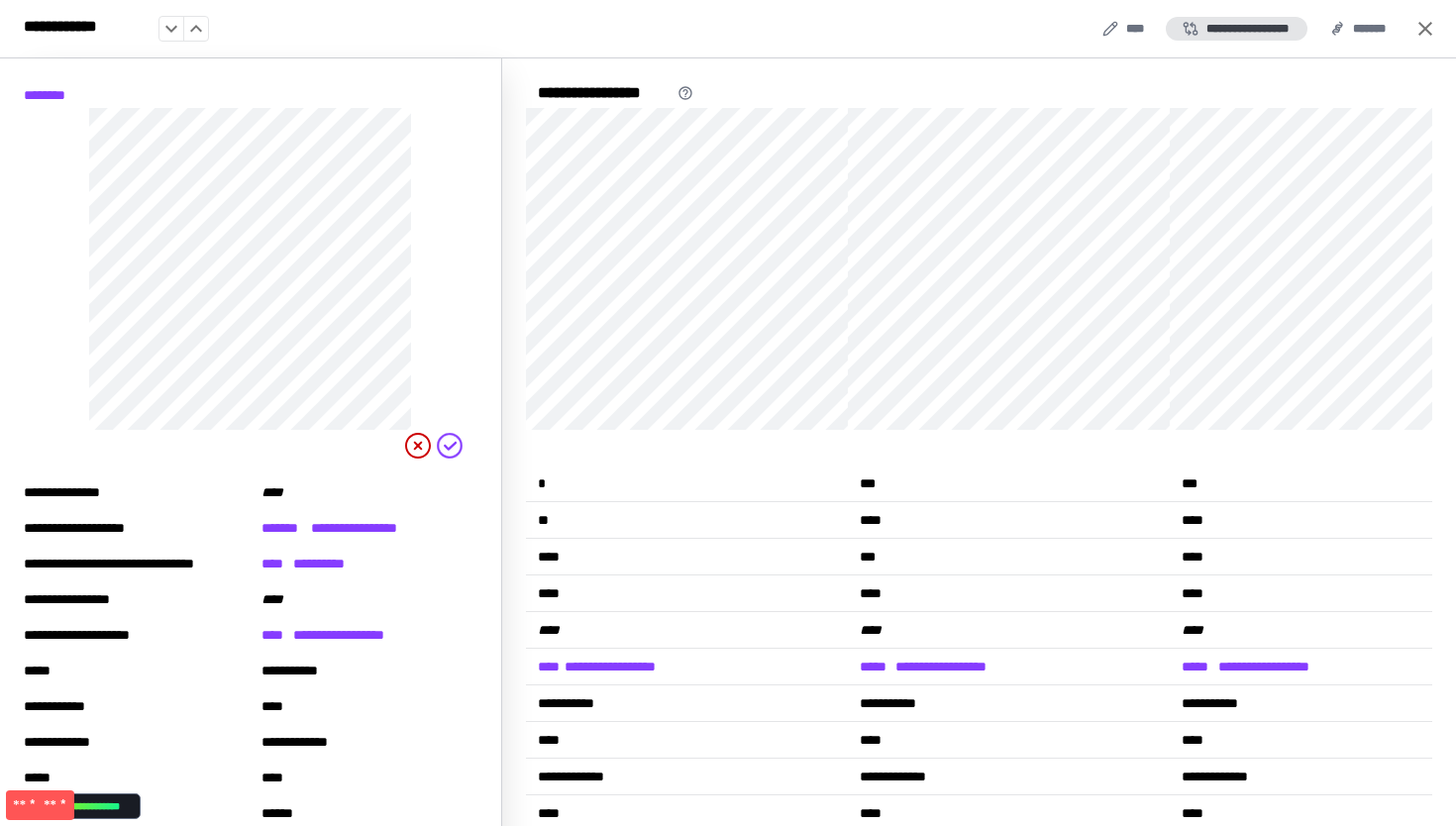 drag, startPoint x: 1342, startPoint y: 30, endPoint x: 1258, endPoint y: 60, distance: 89.19641 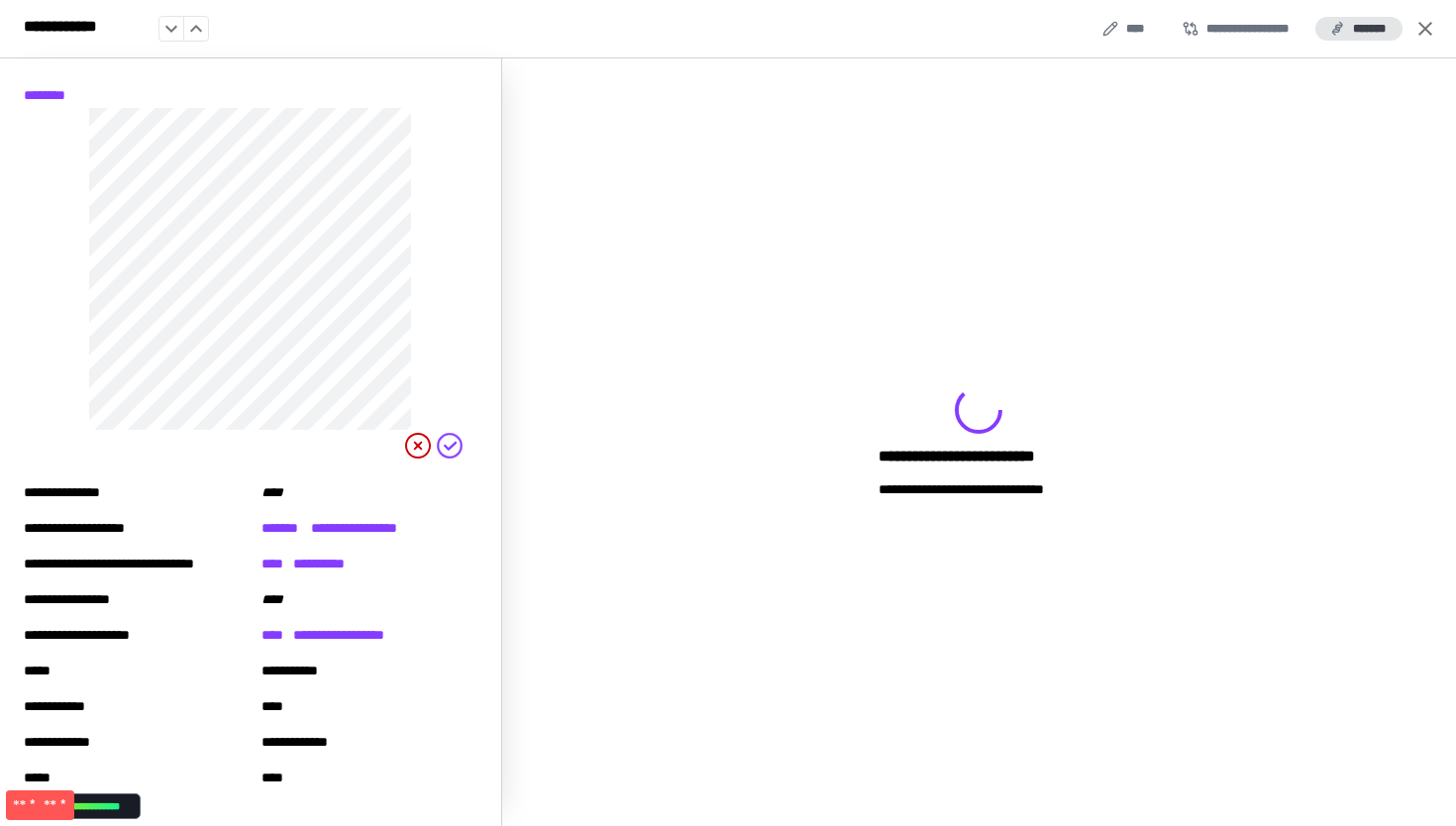 scroll, scrollTop: 195, scrollLeft: 0, axis: vertical 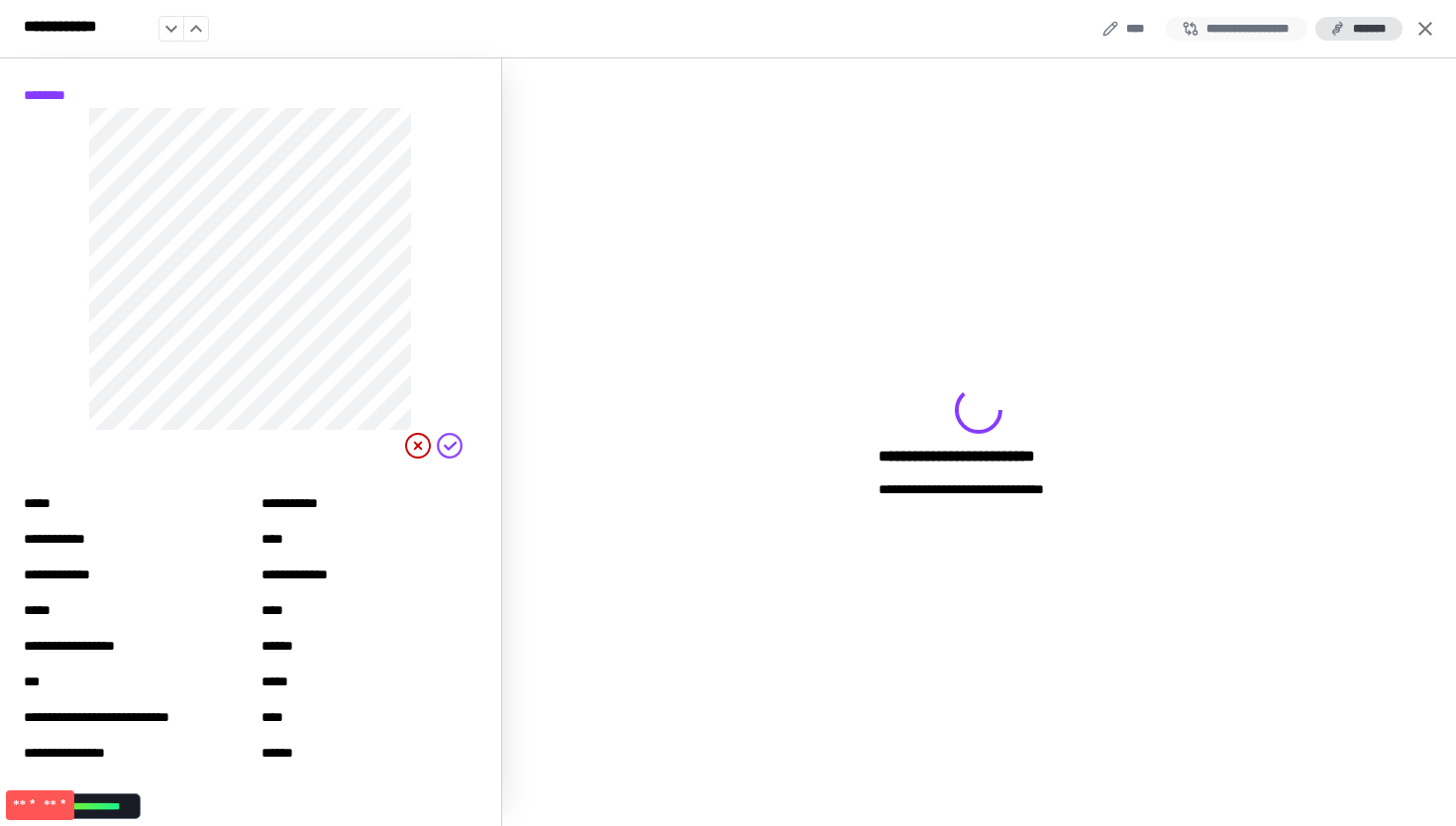 click on "**********" at bounding box center [1236, 29] 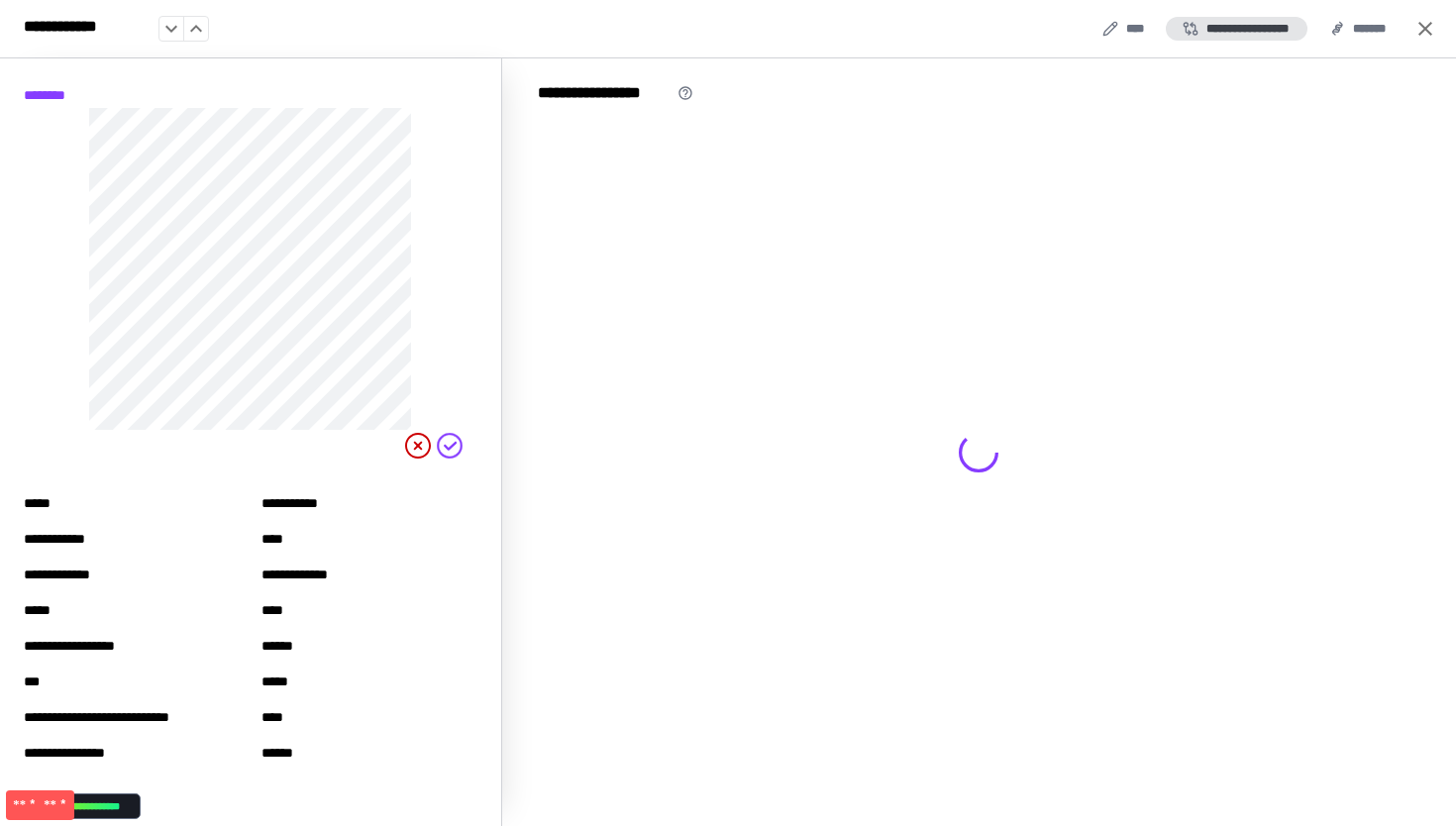 scroll, scrollTop: 27, scrollLeft: 0, axis: vertical 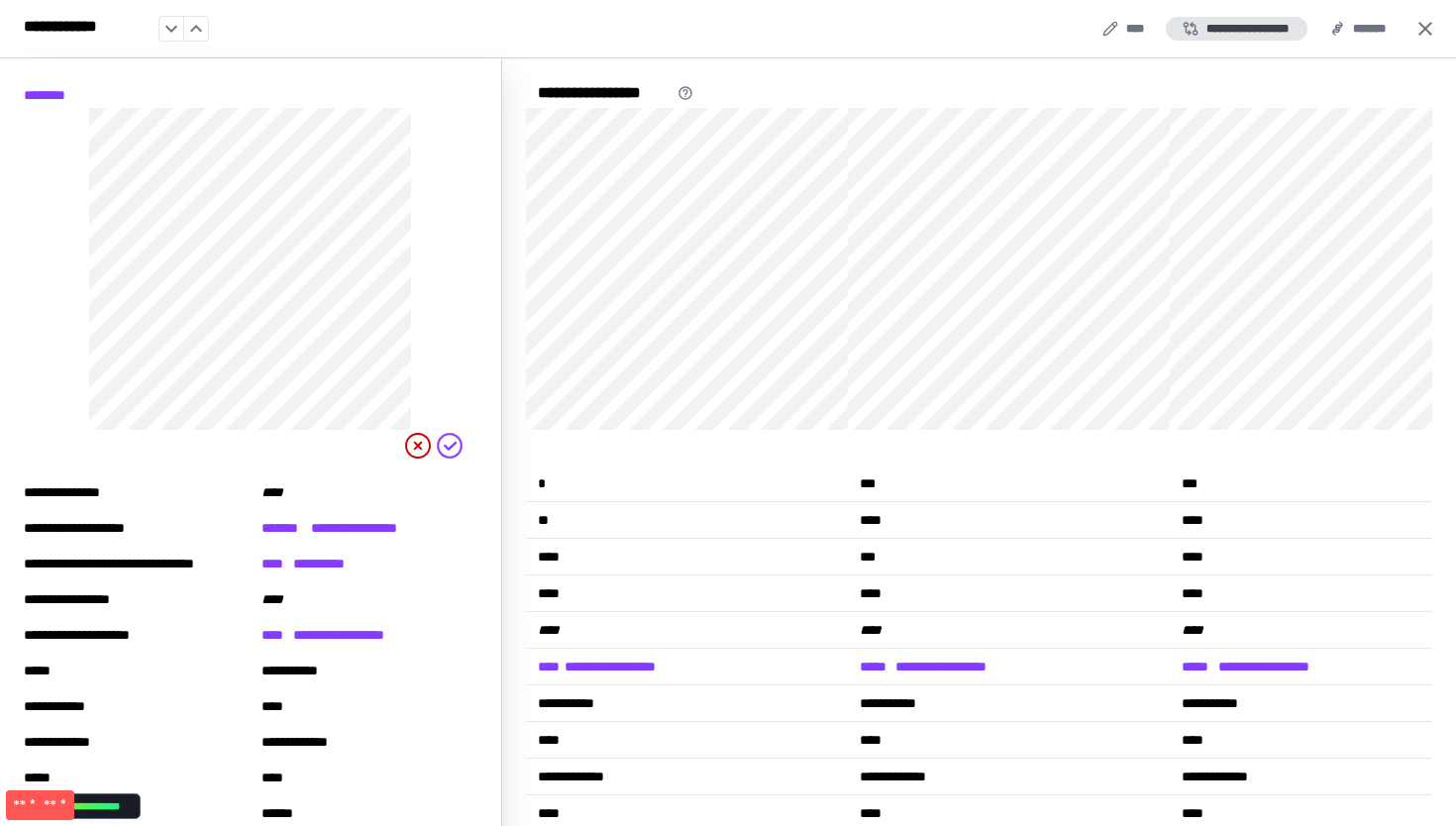 click 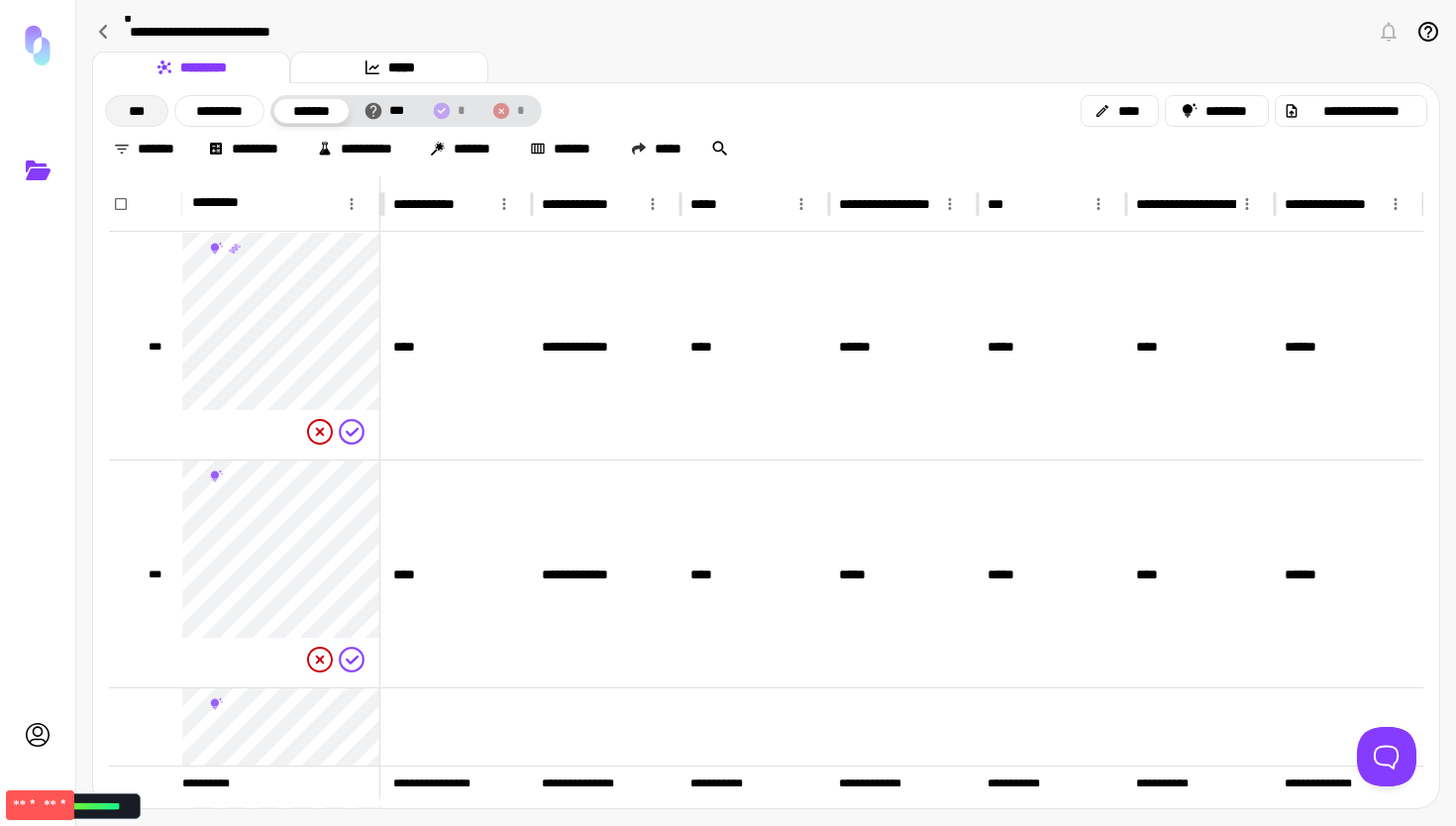 click on "***" at bounding box center [137, 111] 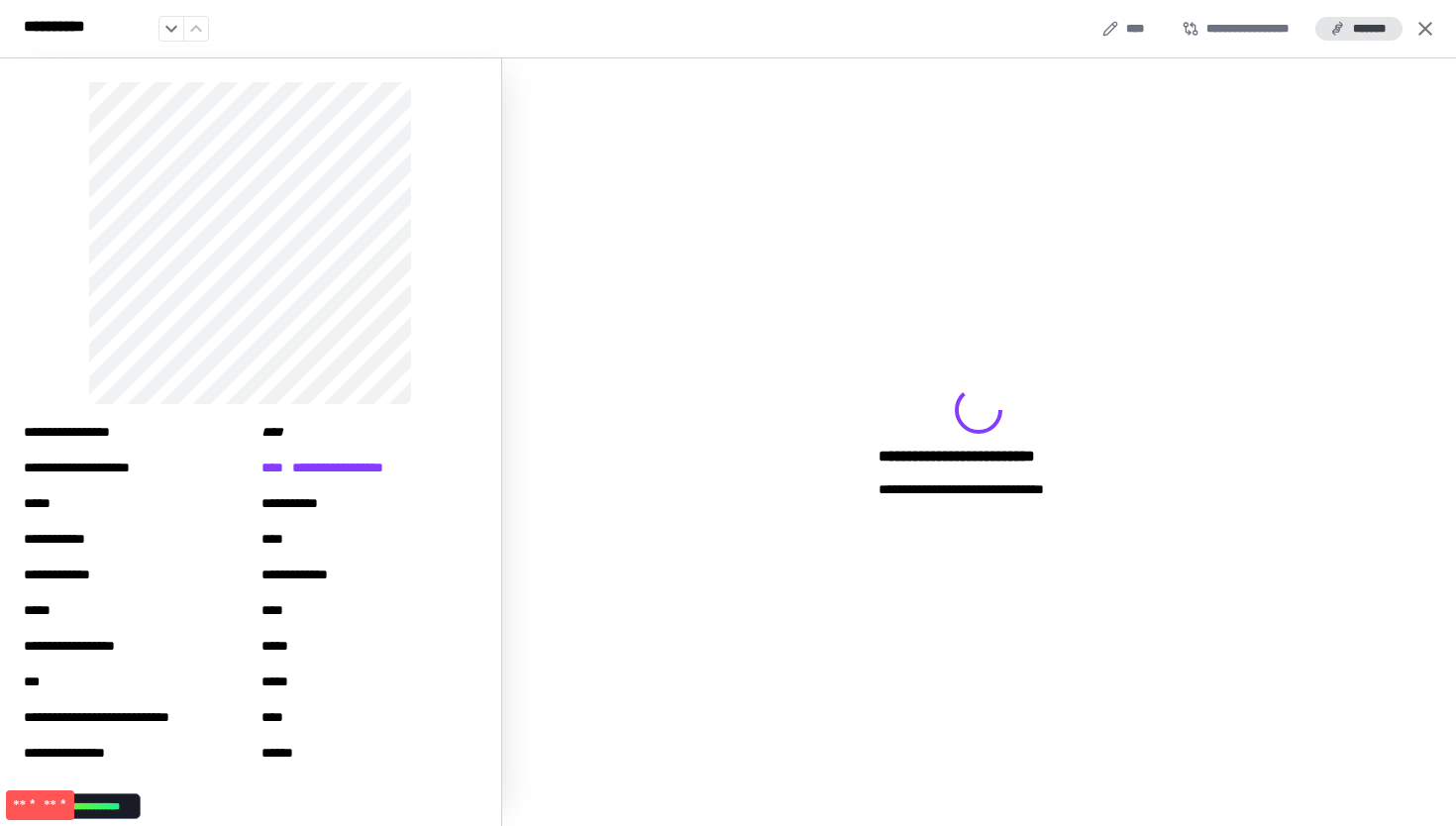 scroll, scrollTop: 0, scrollLeft: 0, axis: both 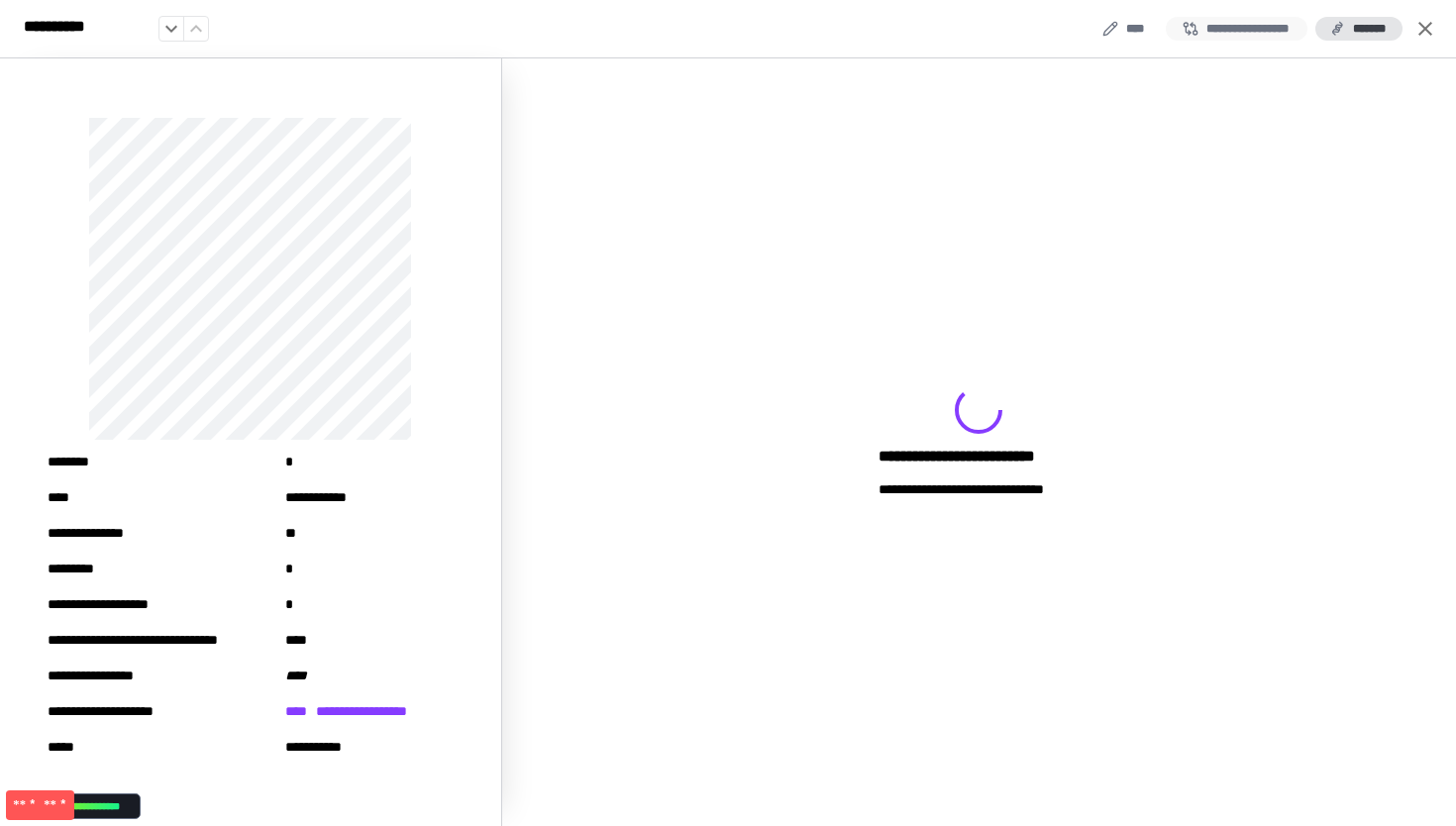 click on "**********" at bounding box center (1236, 29) 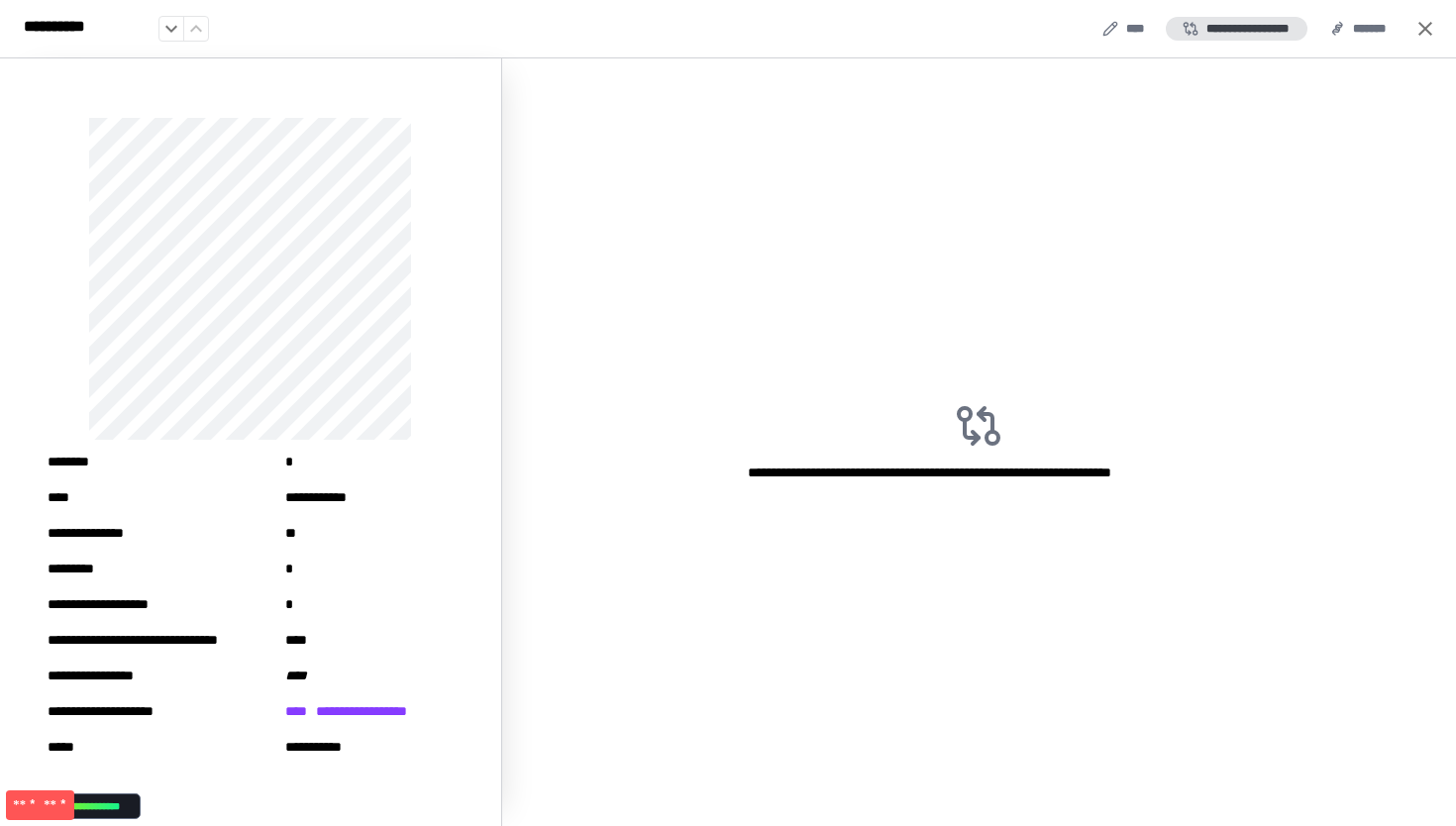 scroll, scrollTop: 268, scrollLeft: 0, axis: vertical 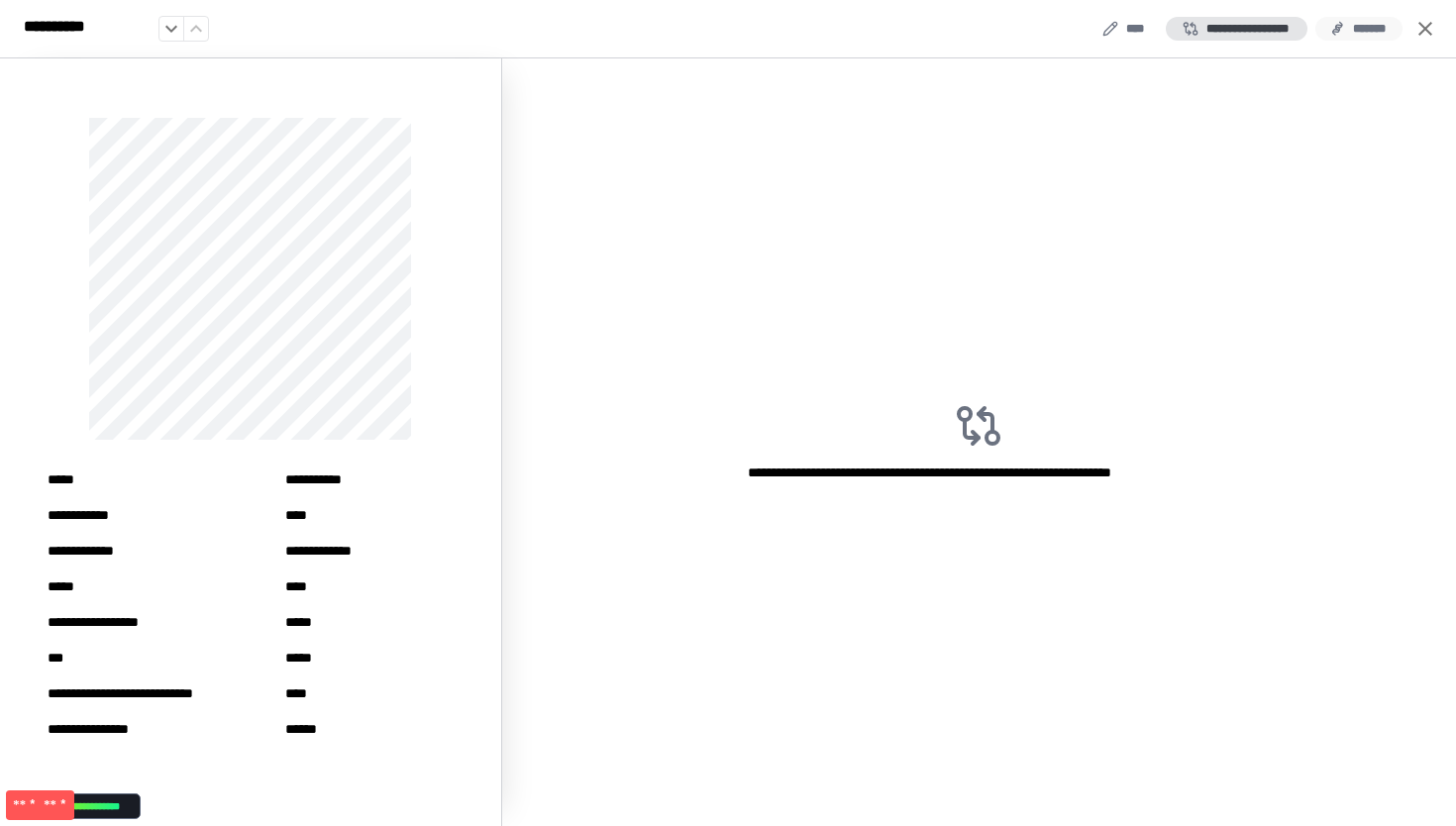 click on "*******" at bounding box center (1359, 29) 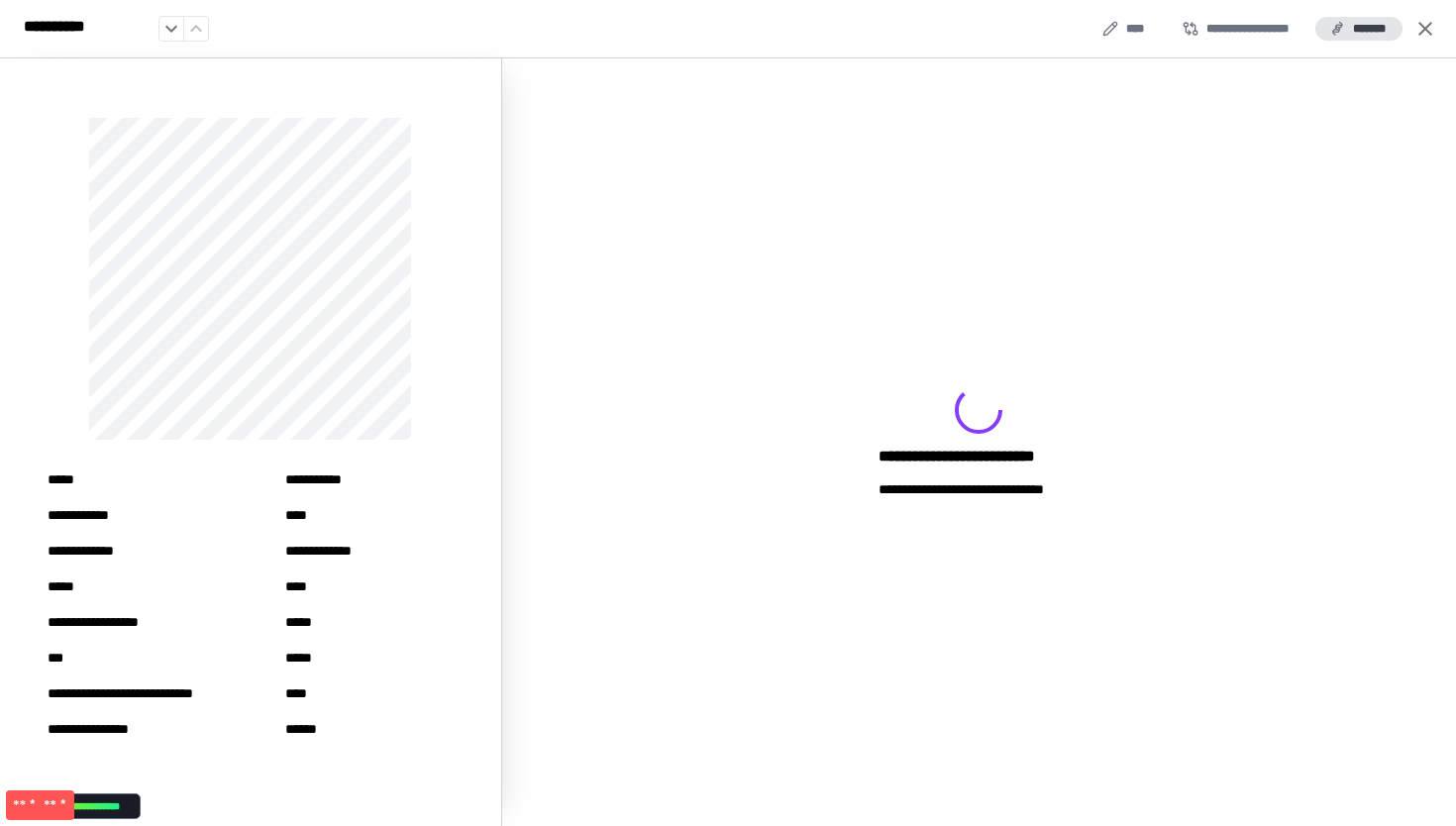 scroll, scrollTop: 0, scrollLeft: 0, axis: both 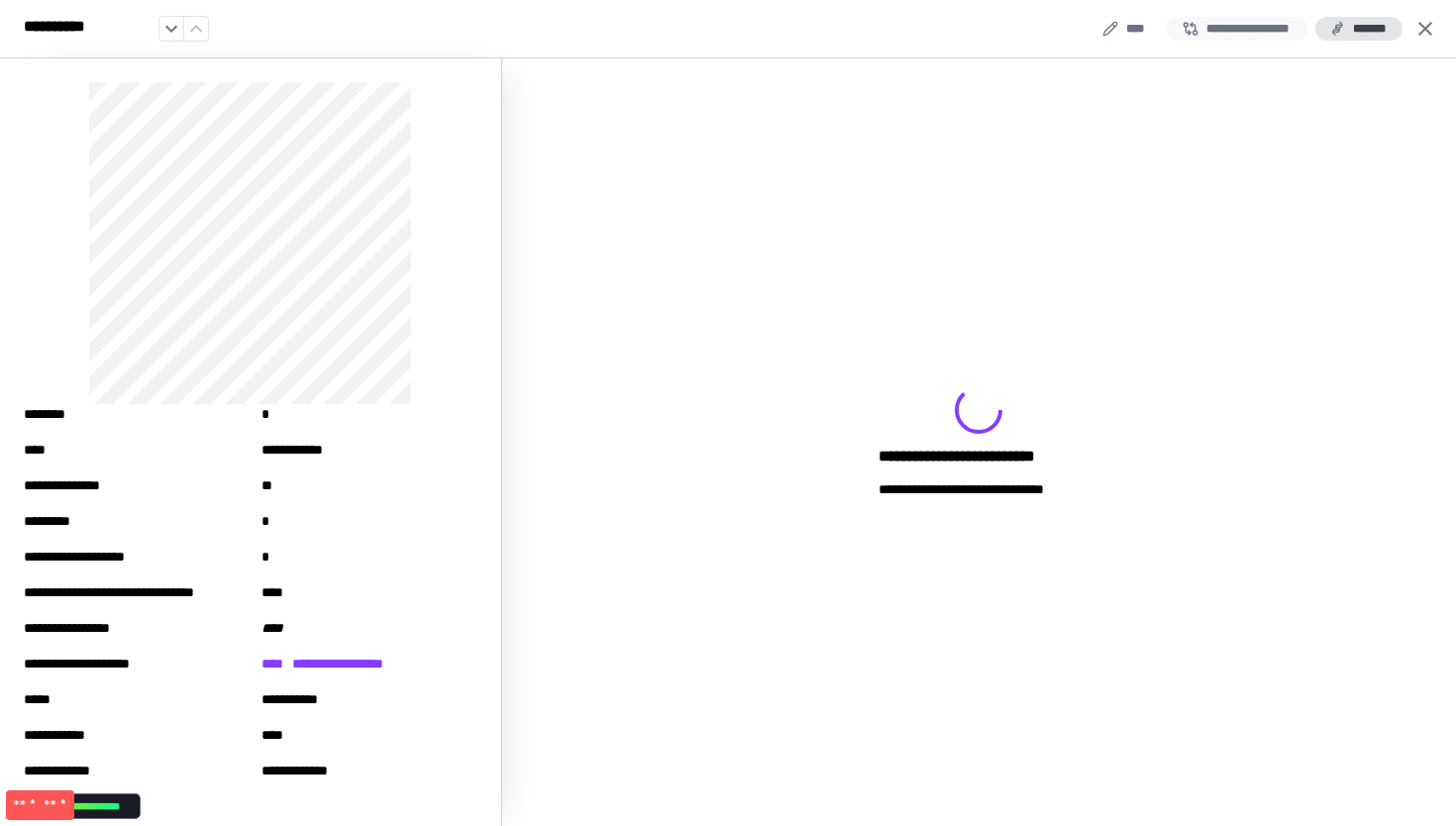 click on "**********" at bounding box center (1236, 29) 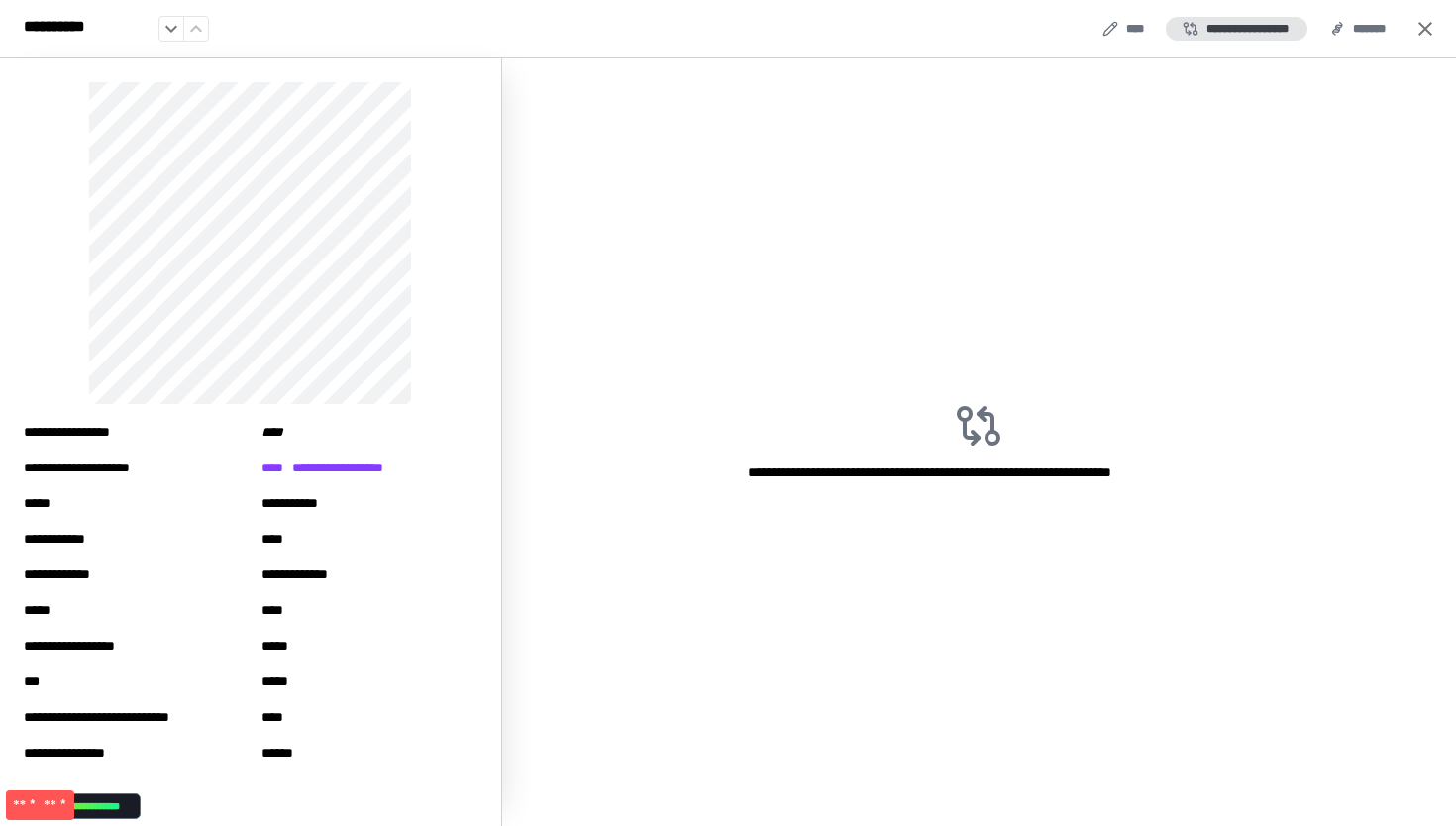 scroll, scrollTop: 0, scrollLeft: 0, axis: both 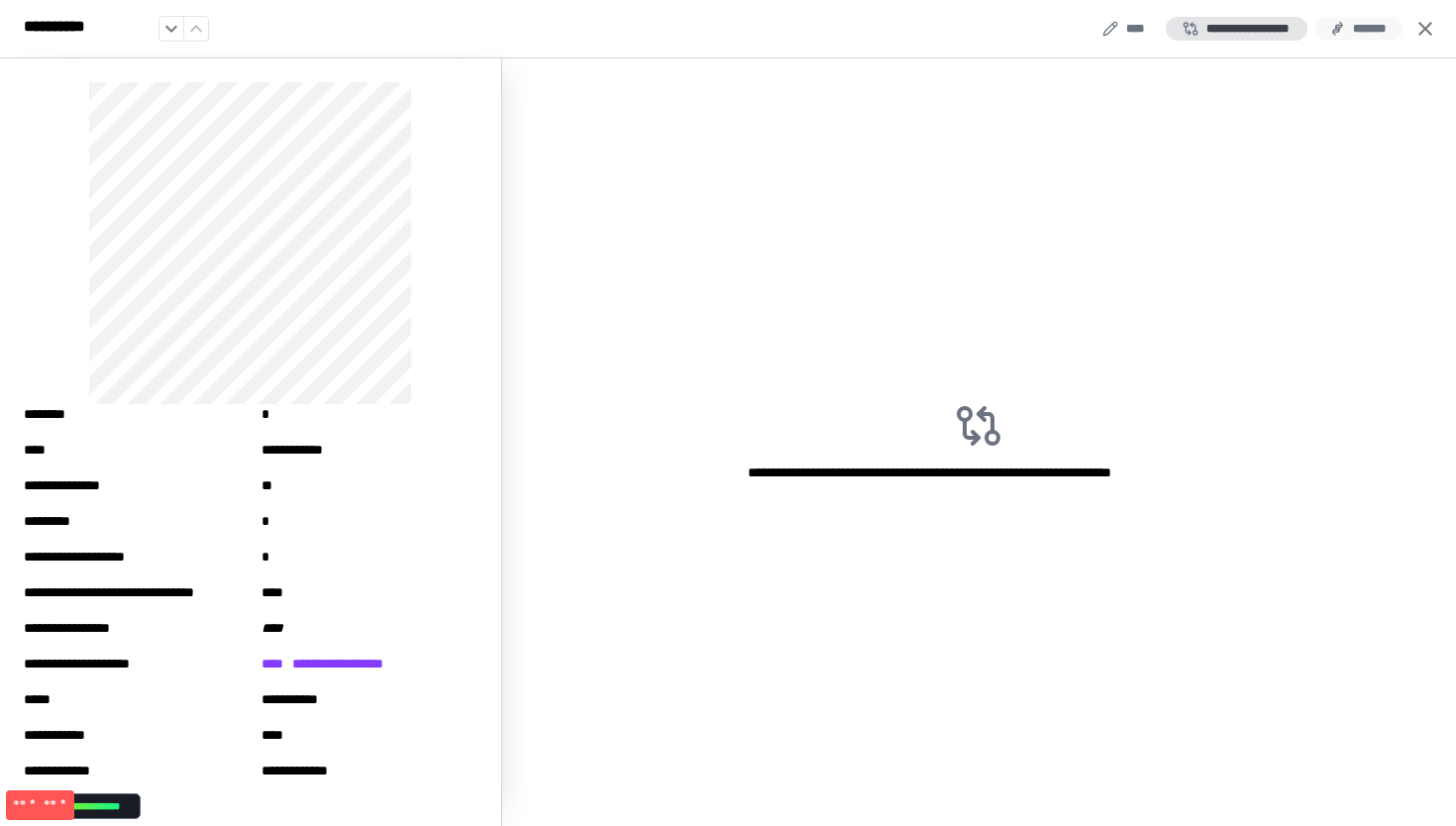 click on "*******" at bounding box center [1359, 29] 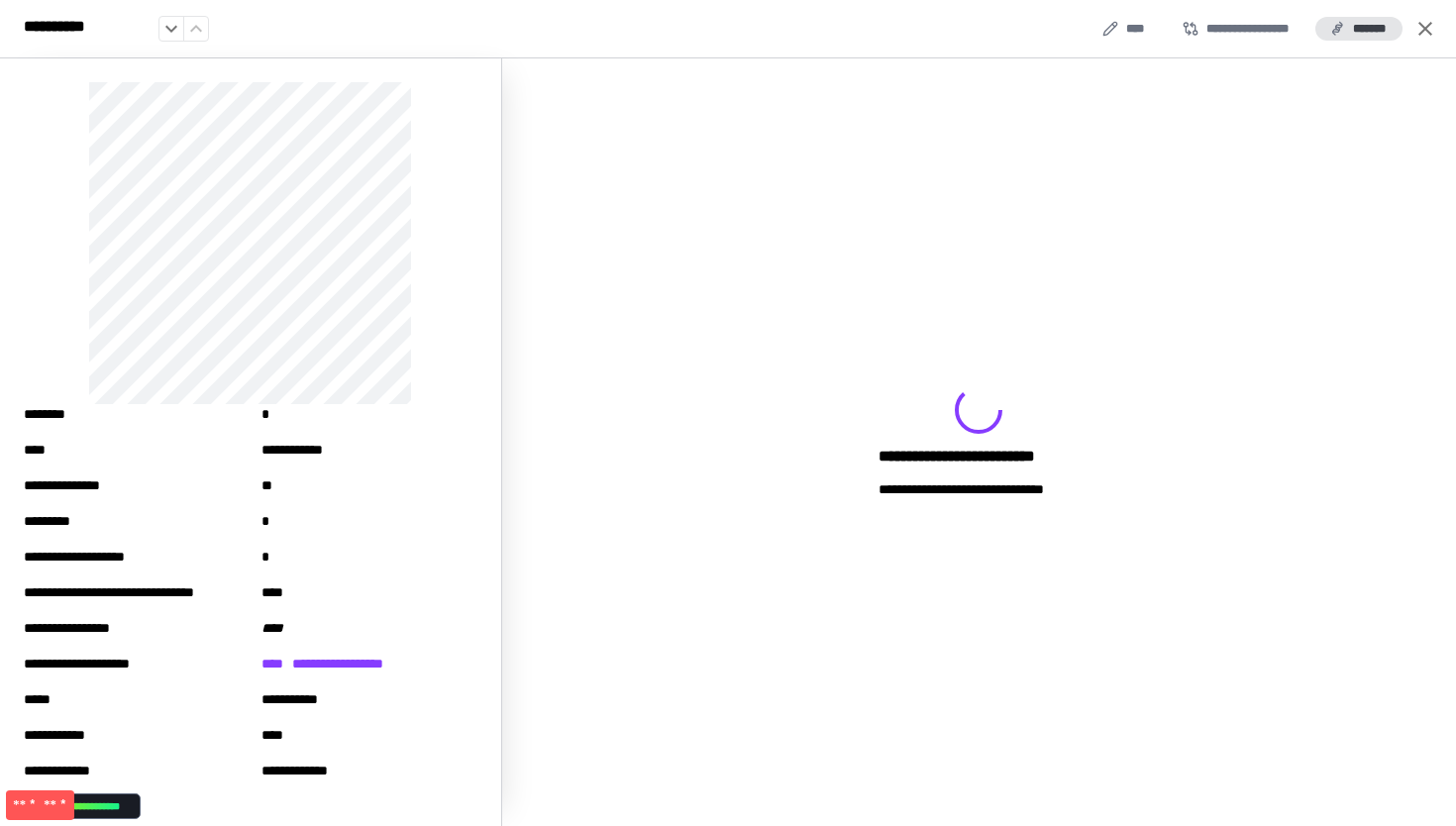 scroll, scrollTop: 197, scrollLeft: 0, axis: vertical 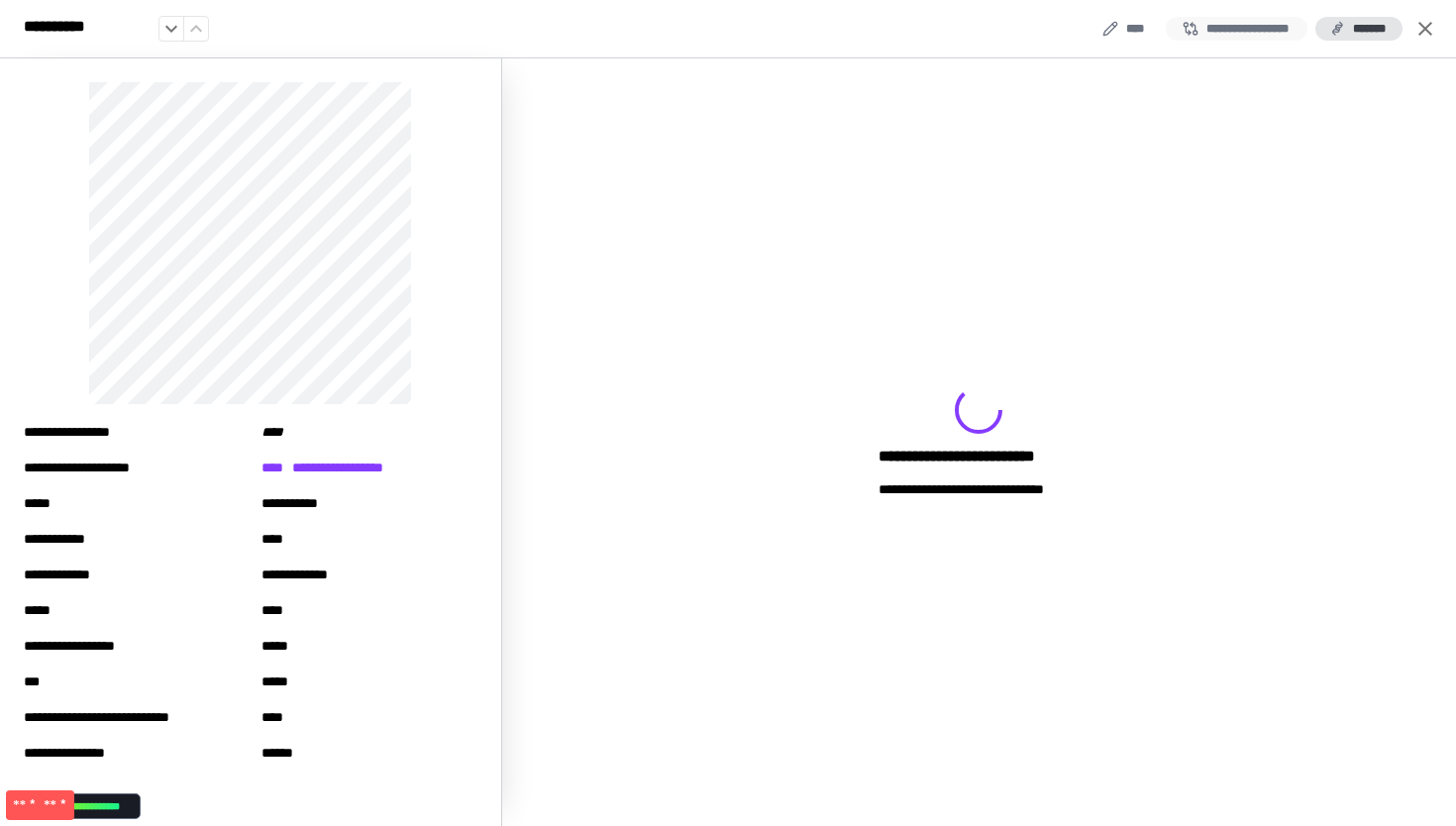 click on "**********" at bounding box center [1236, 29] 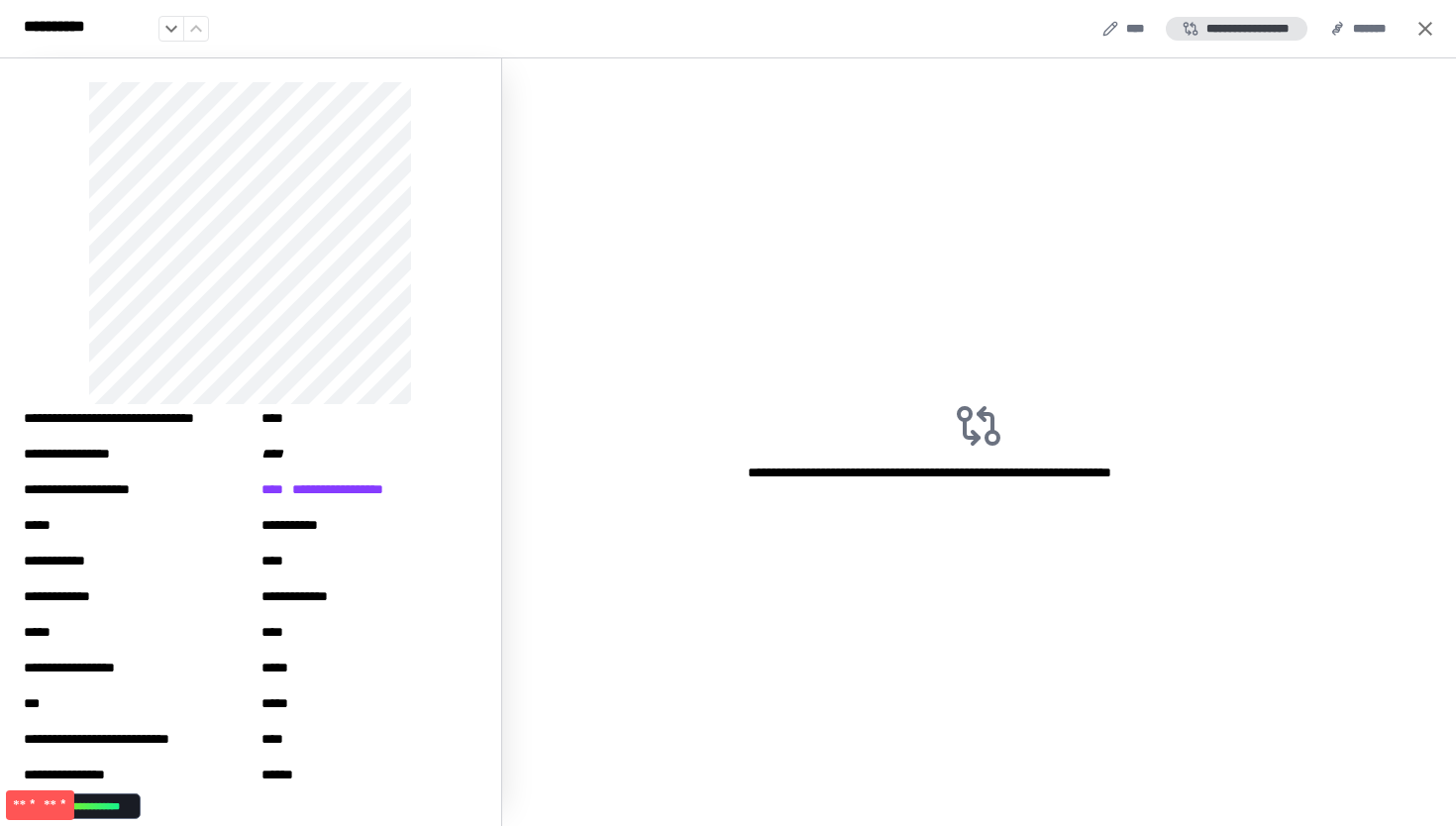 scroll, scrollTop: 197, scrollLeft: 0, axis: vertical 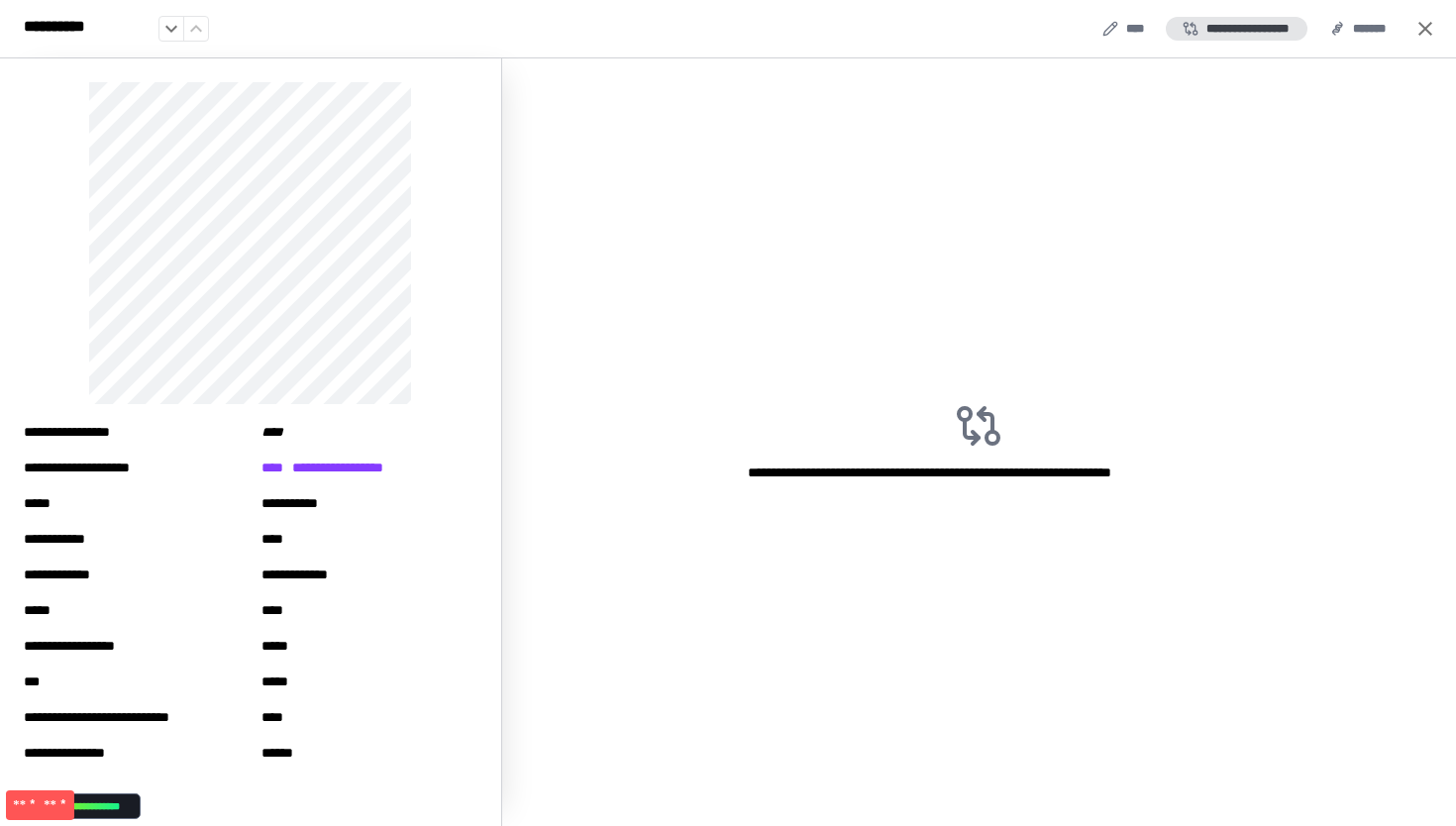 click on "**********" at bounding box center (728, 29) 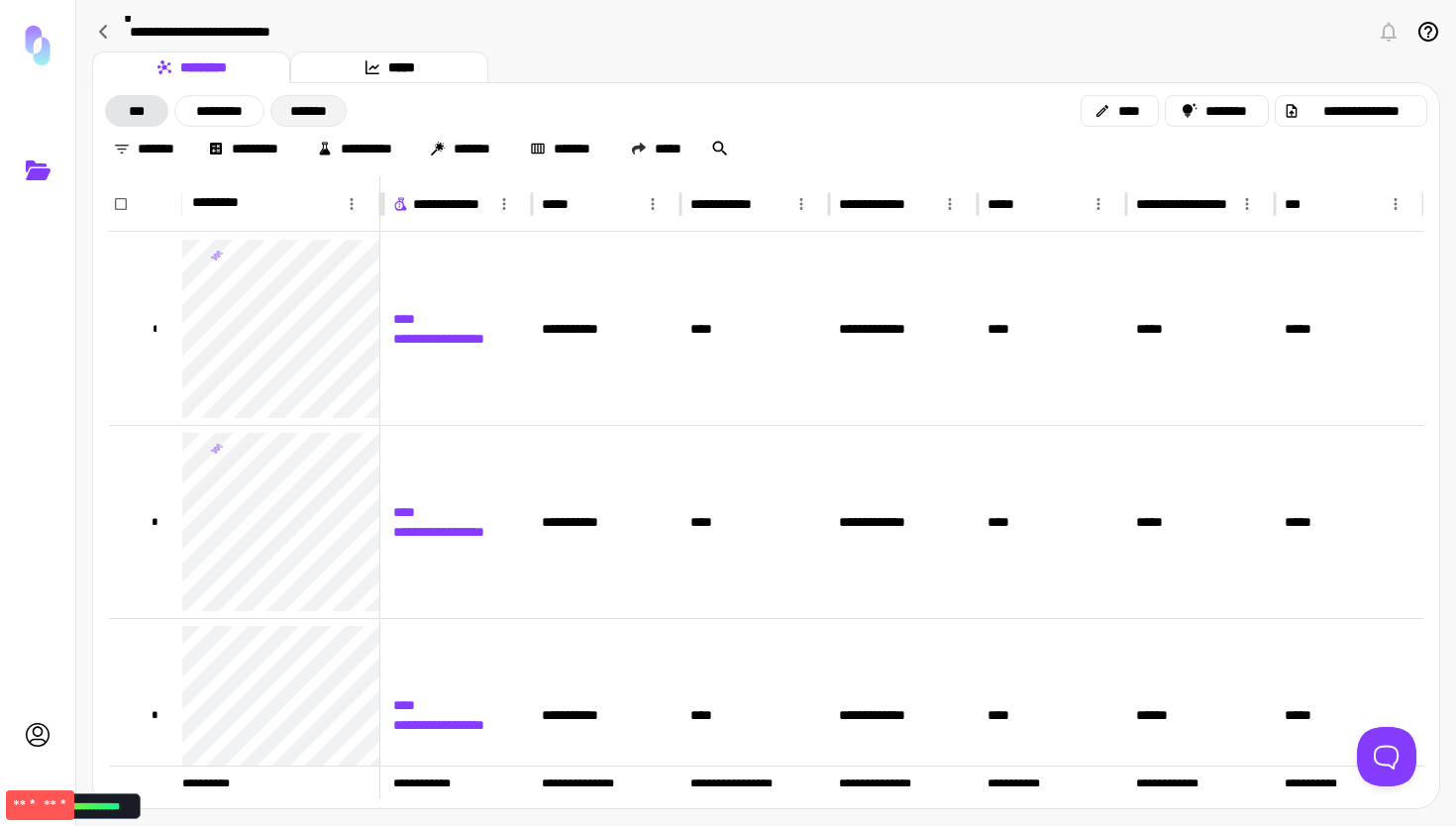 click on "*******" at bounding box center [308, 111] 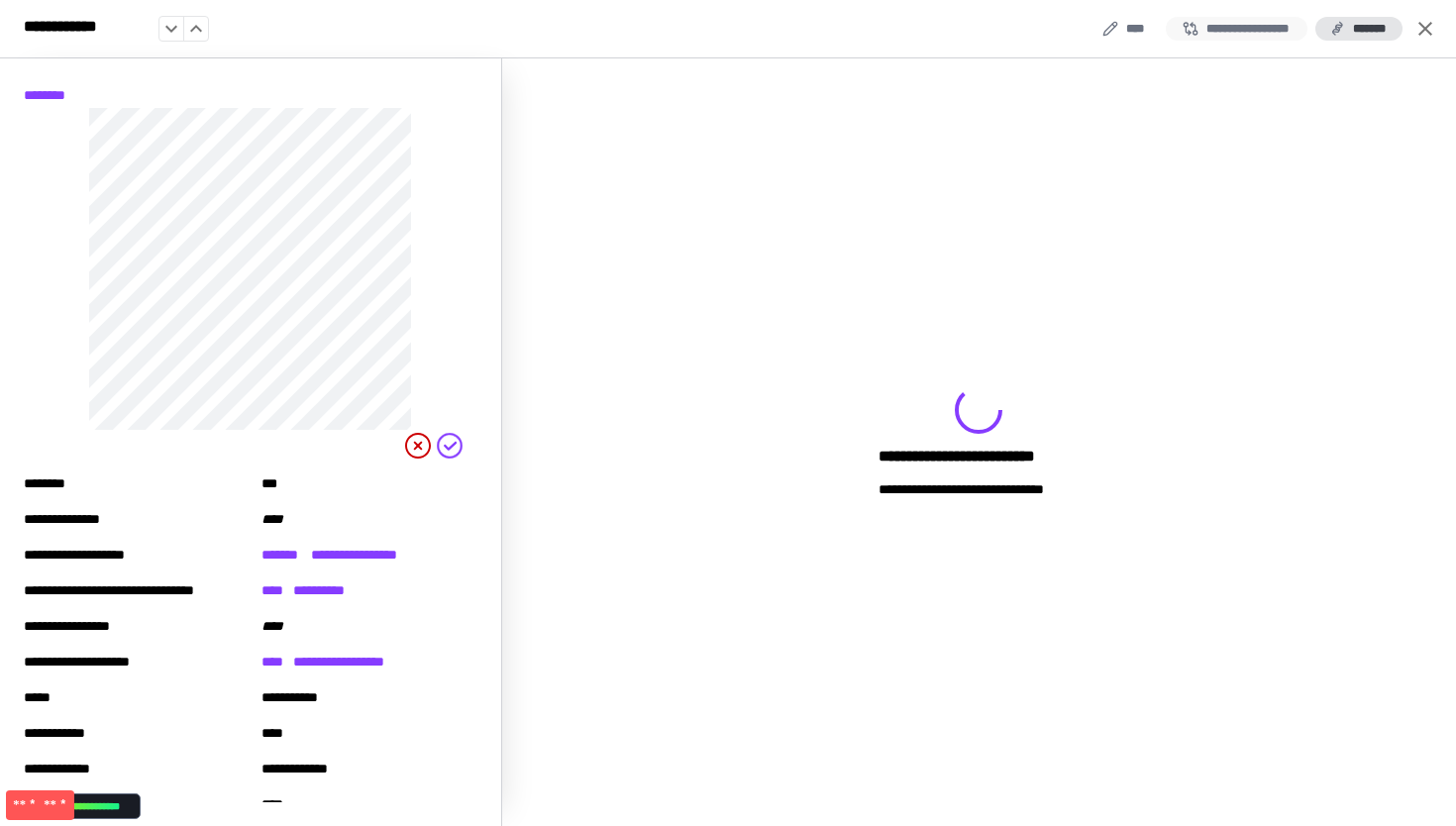 click on "**********" at bounding box center [1236, 29] 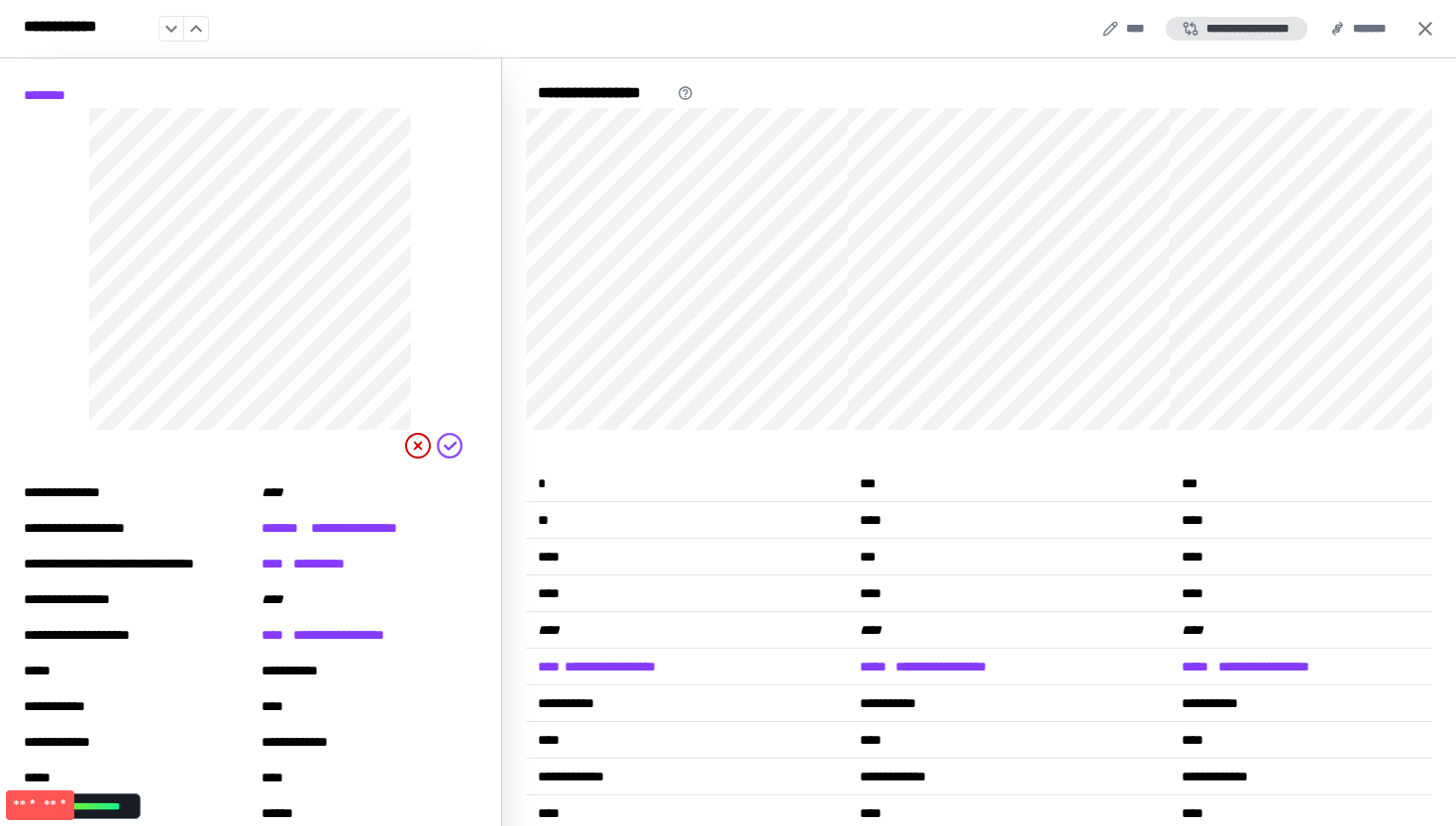 scroll, scrollTop: 0, scrollLeft: 0, axis: both 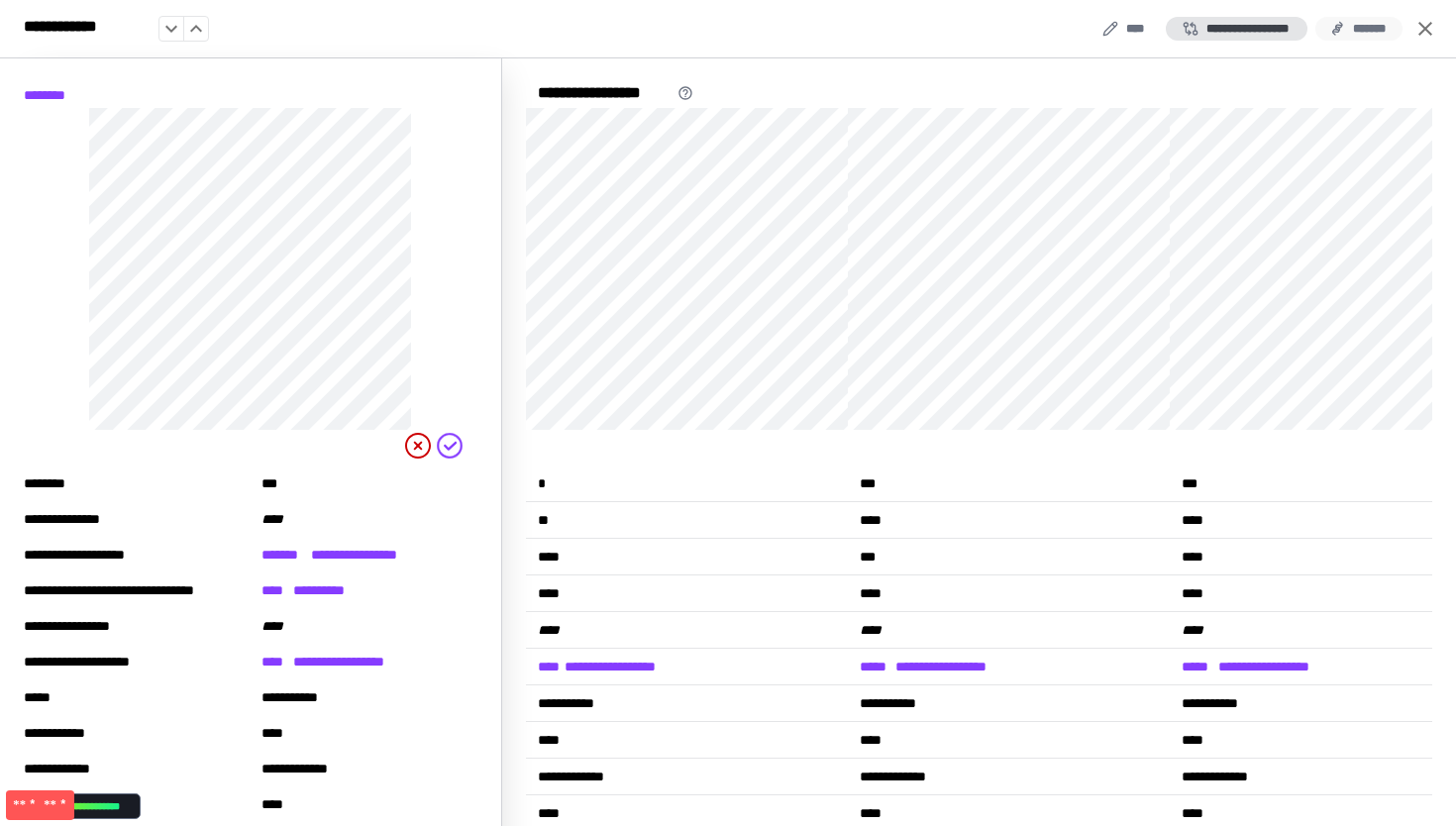 click on "*******" at bounding box center (1359, 29) 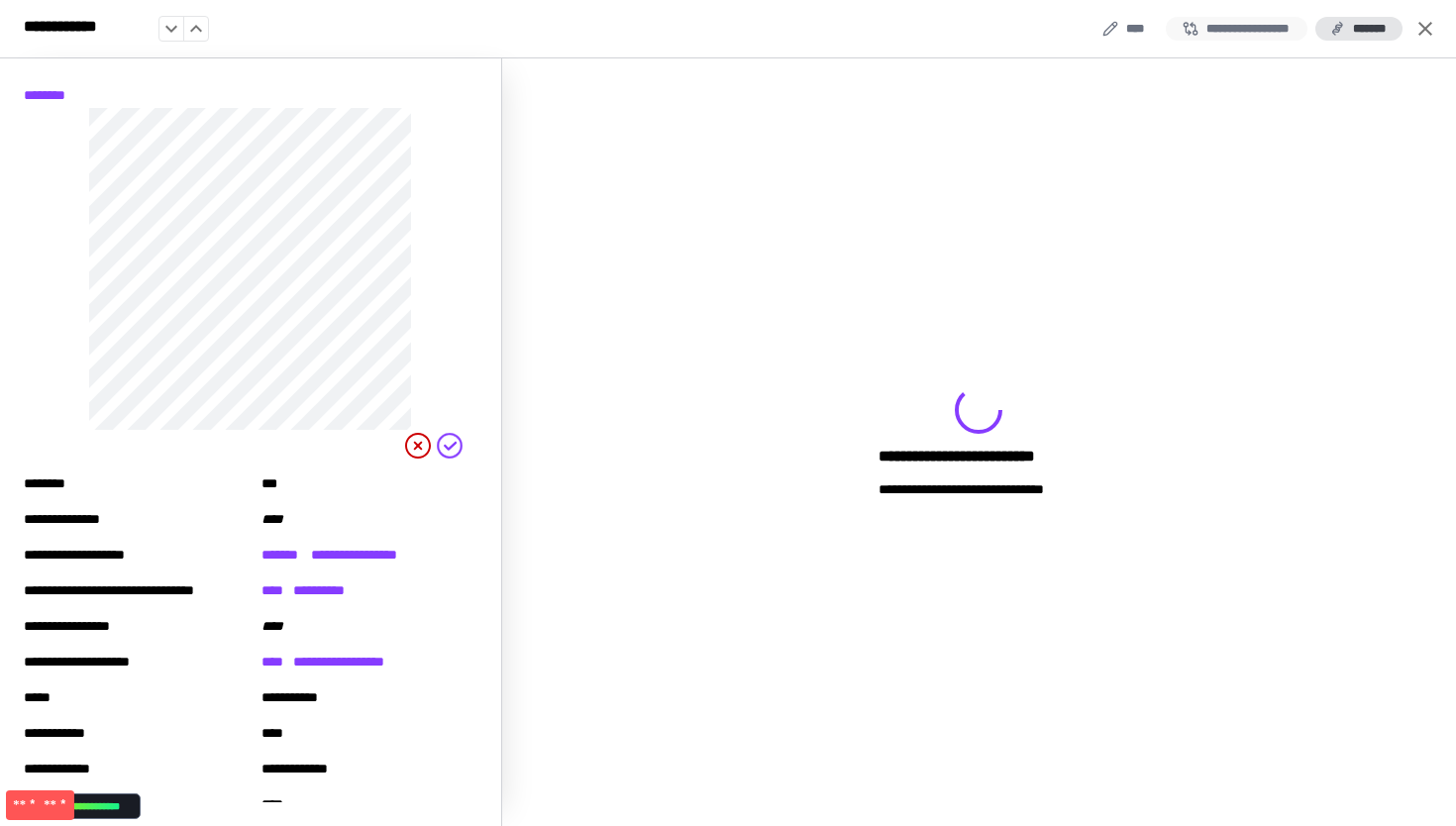 click on "**********" at bounding box center (1236, 29) 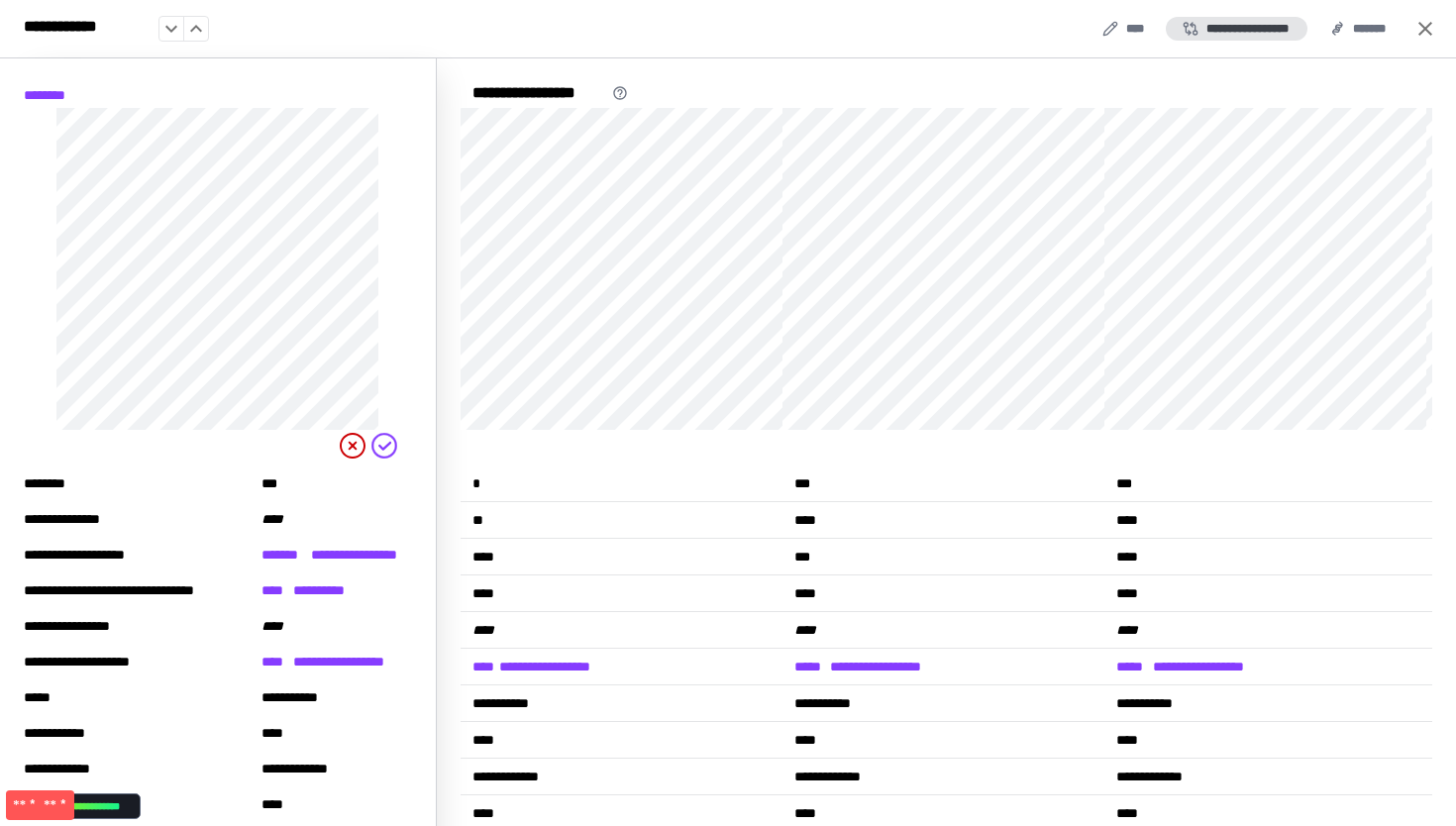 scroll, scrollTop: 27, scrollLeft: 0, axis: vertical 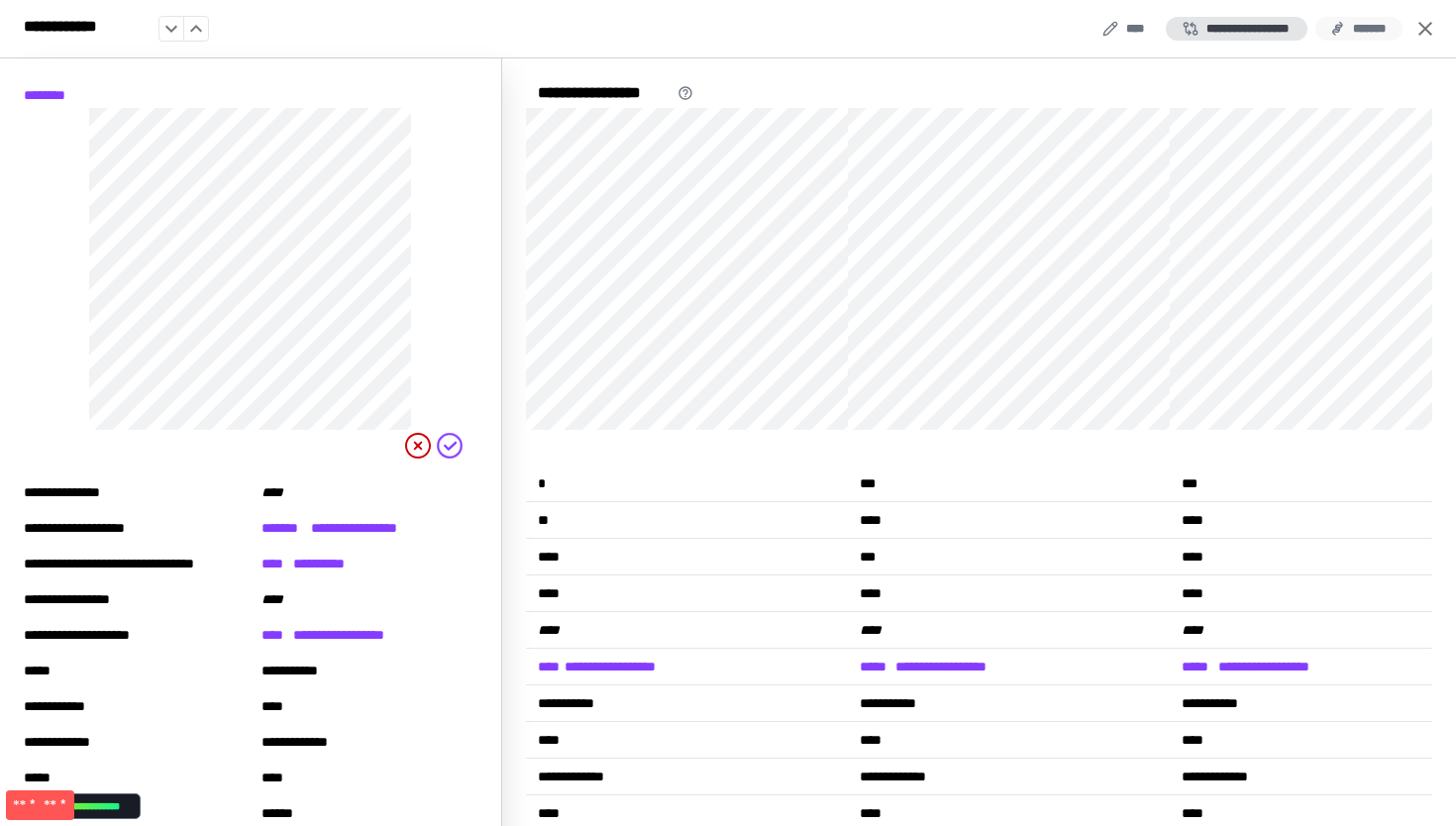 click on "*******" at bounding box center (1359, 29) 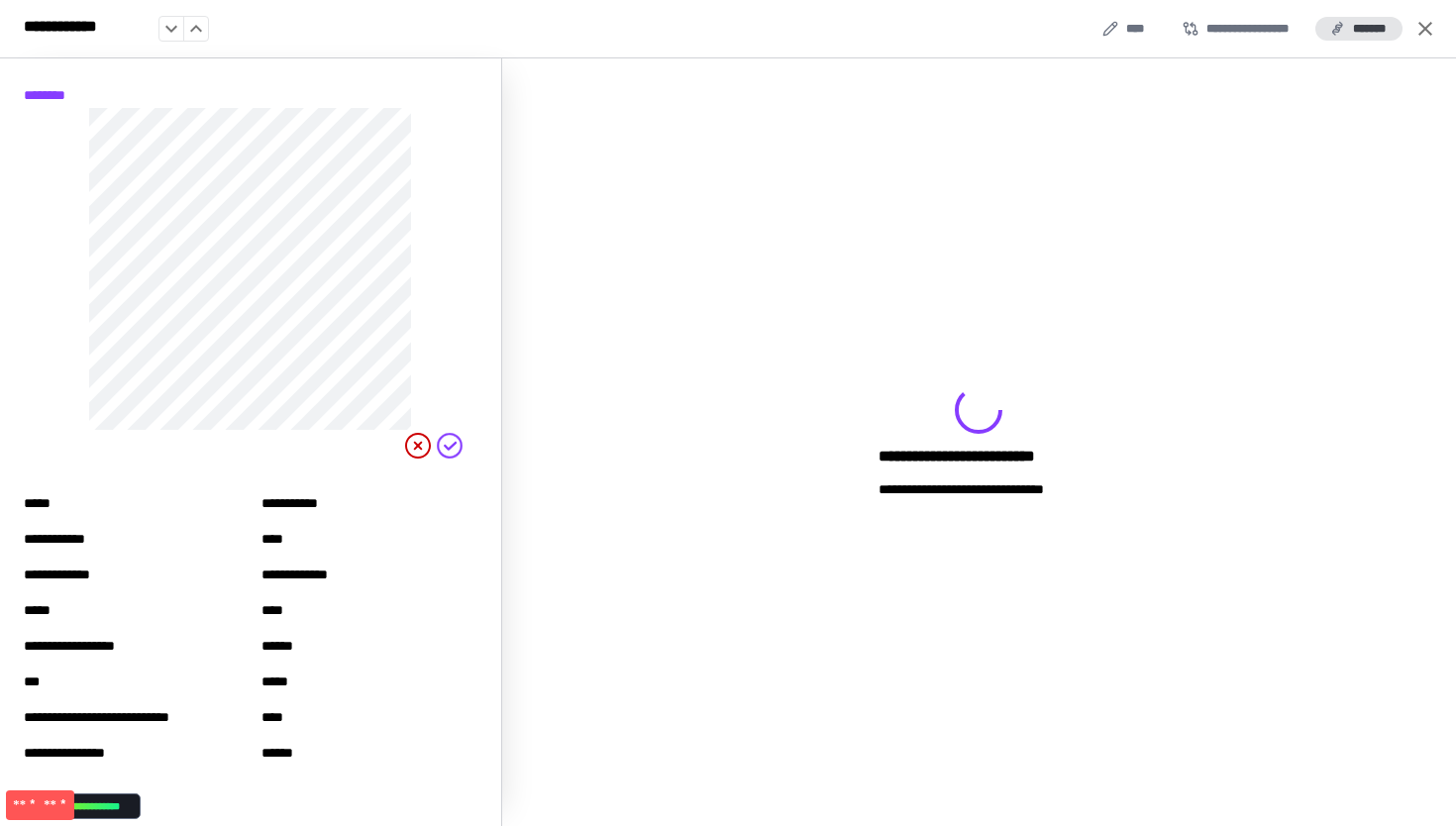 scroll, scrollTop: 0, scrollLeft: 0, axis: both 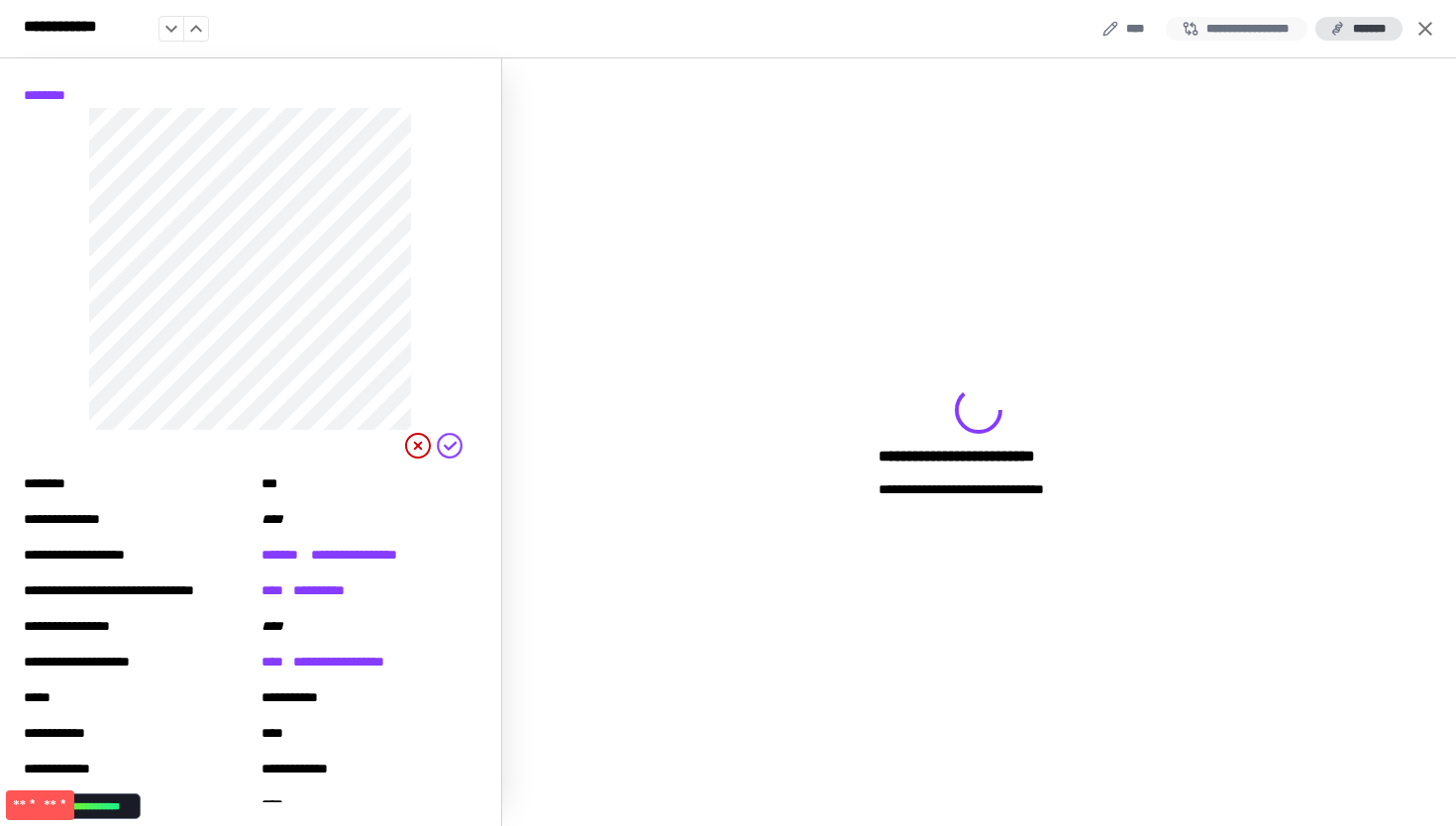 click on "**********" at bounding box center (1236, 29) 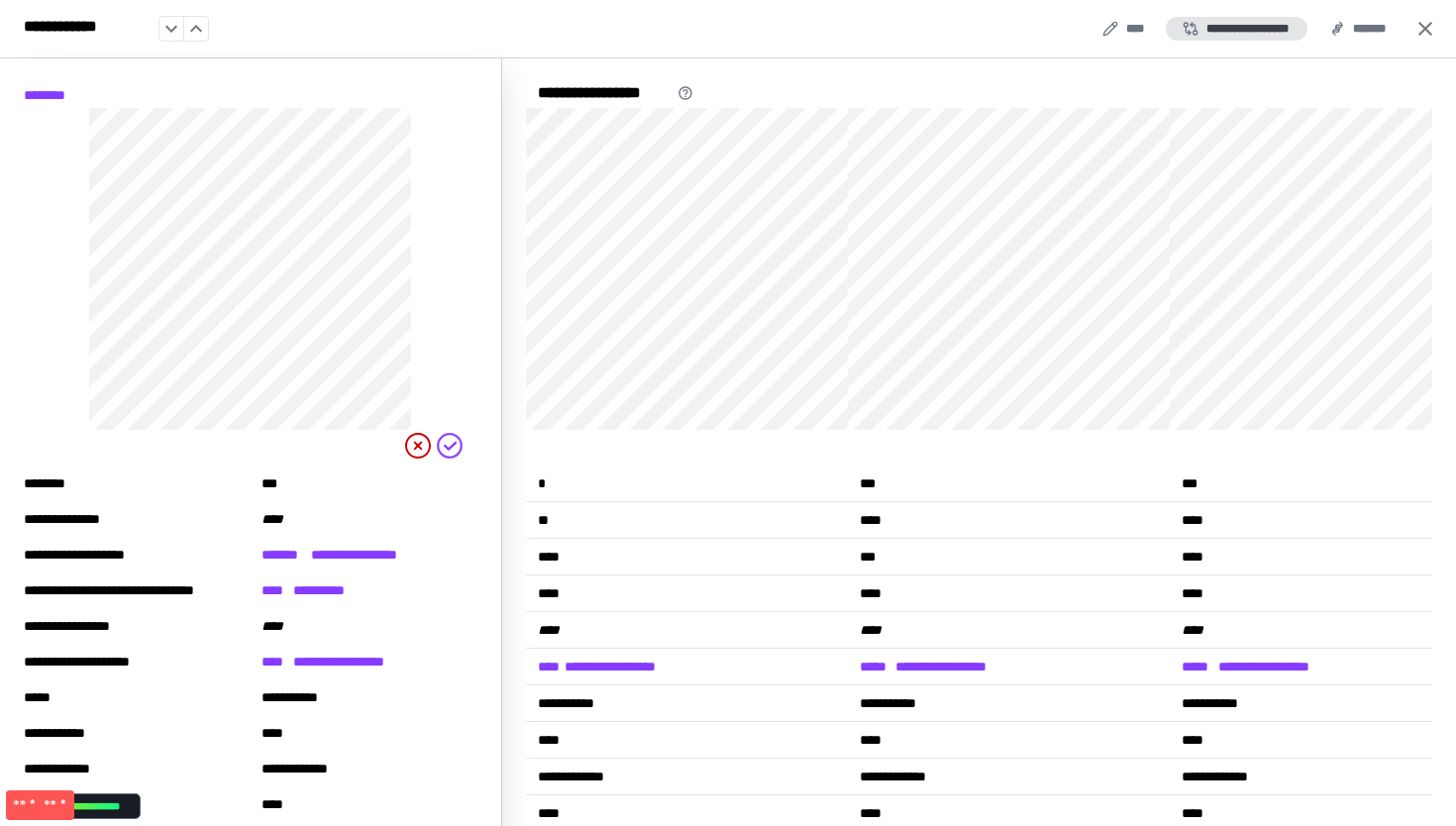 scroll, scrollTop: 27, scrollLeft: 0, axis: vertical 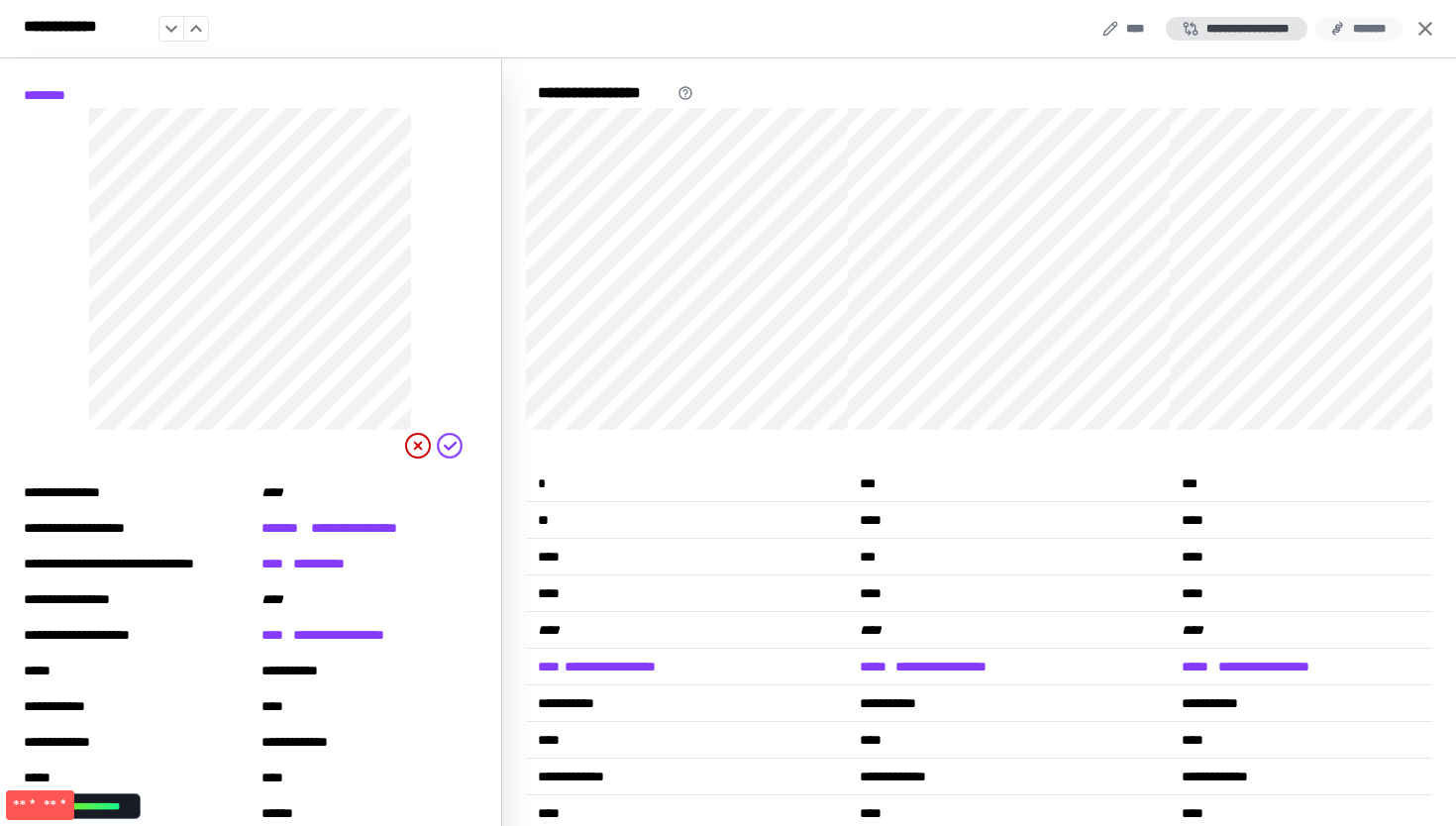click on "*******" at bounding box center (1359, 29) 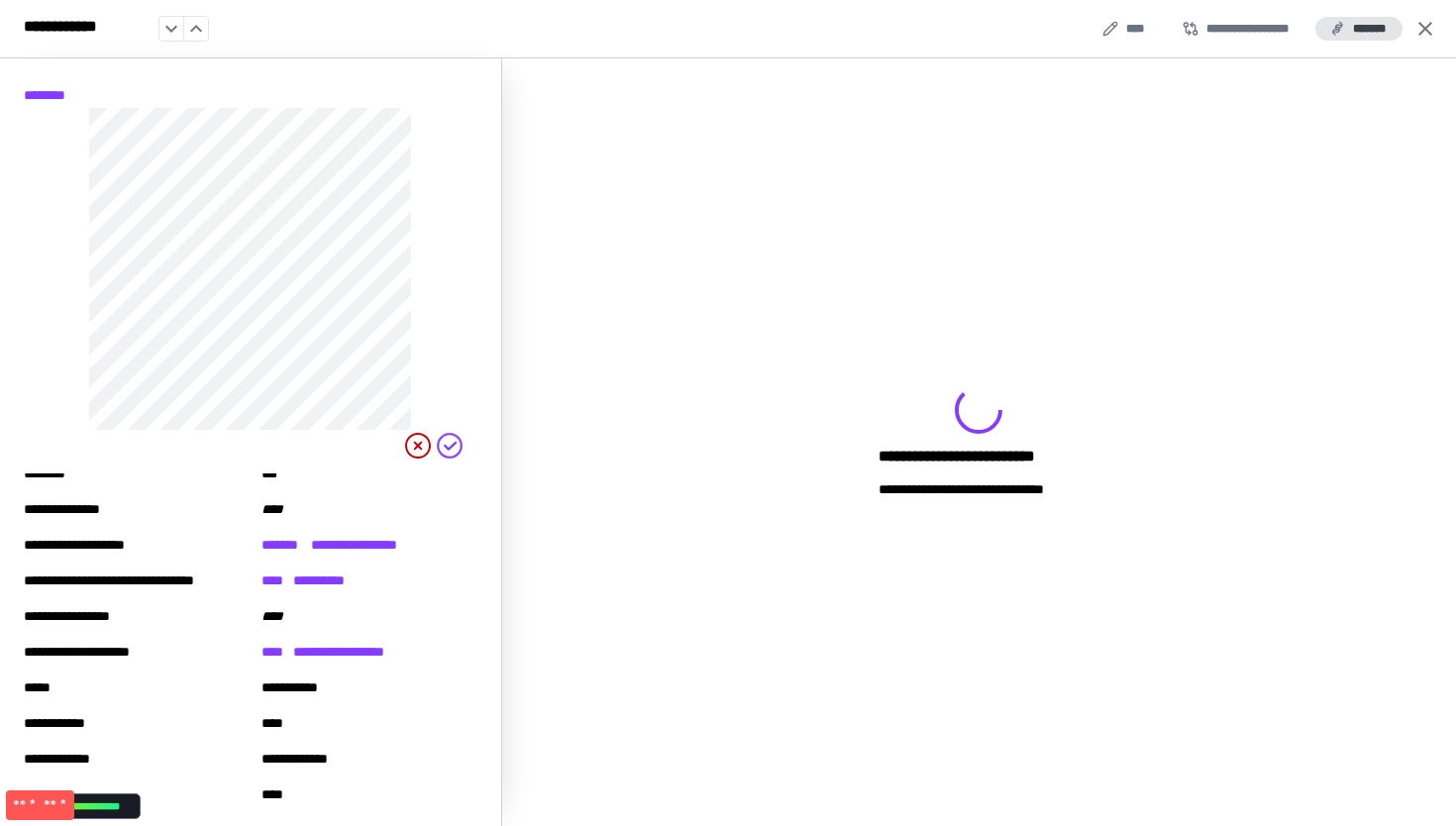 scroll, scrollTop: 0, scrollLeft: 0, axis: both 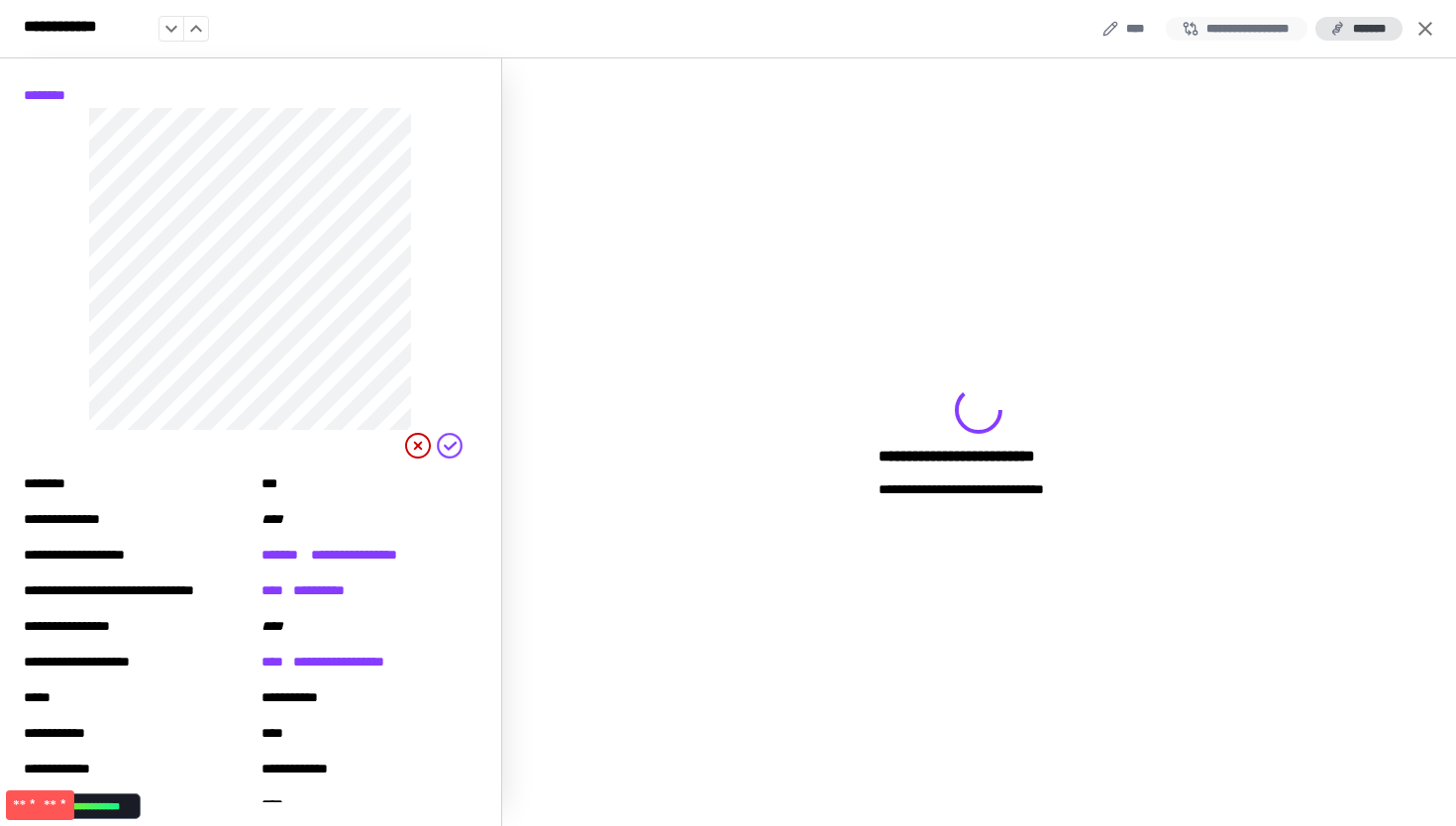 click on "**********" at bounding box center (1236, 29) 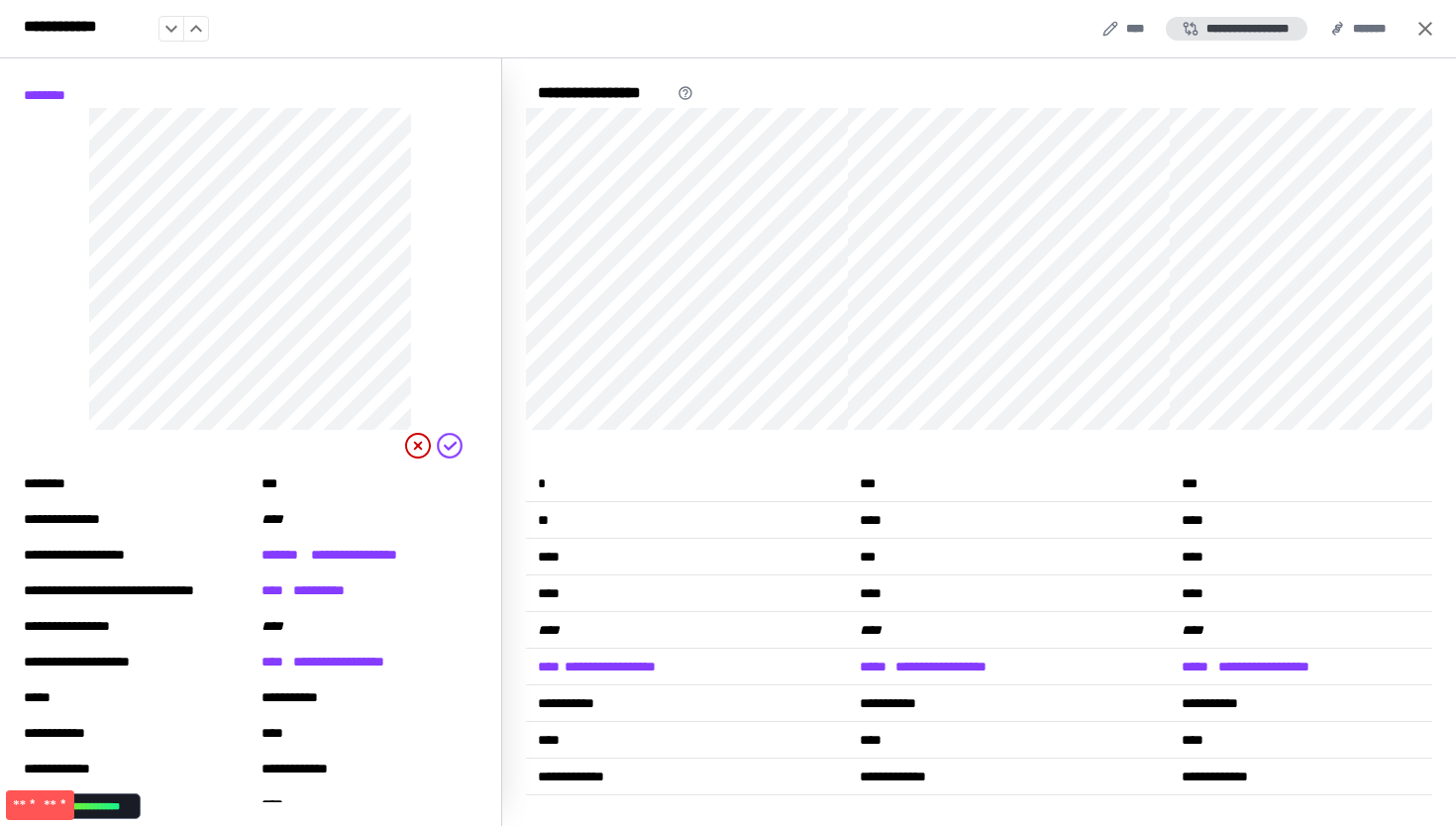 scroll, scrollTop: 185, scrollLeft: 0, axis: vertical 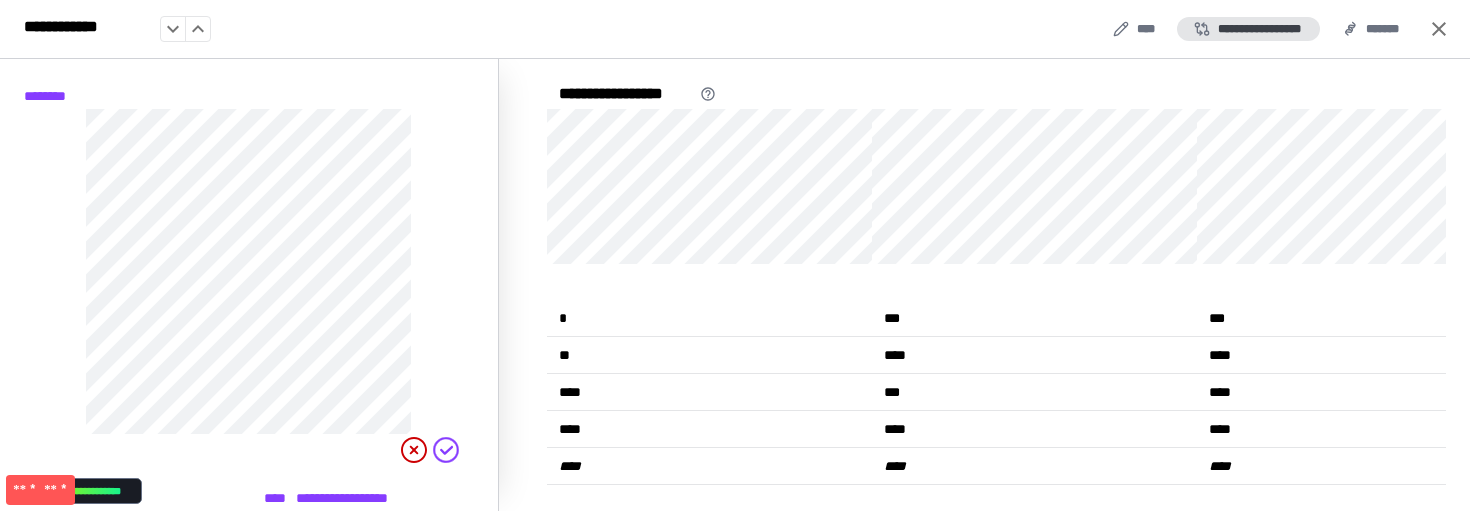 drag, startPoint x: 459, startPoint y: 301, endPoint x: 466, endPoint y: 313, distance: 13.892444 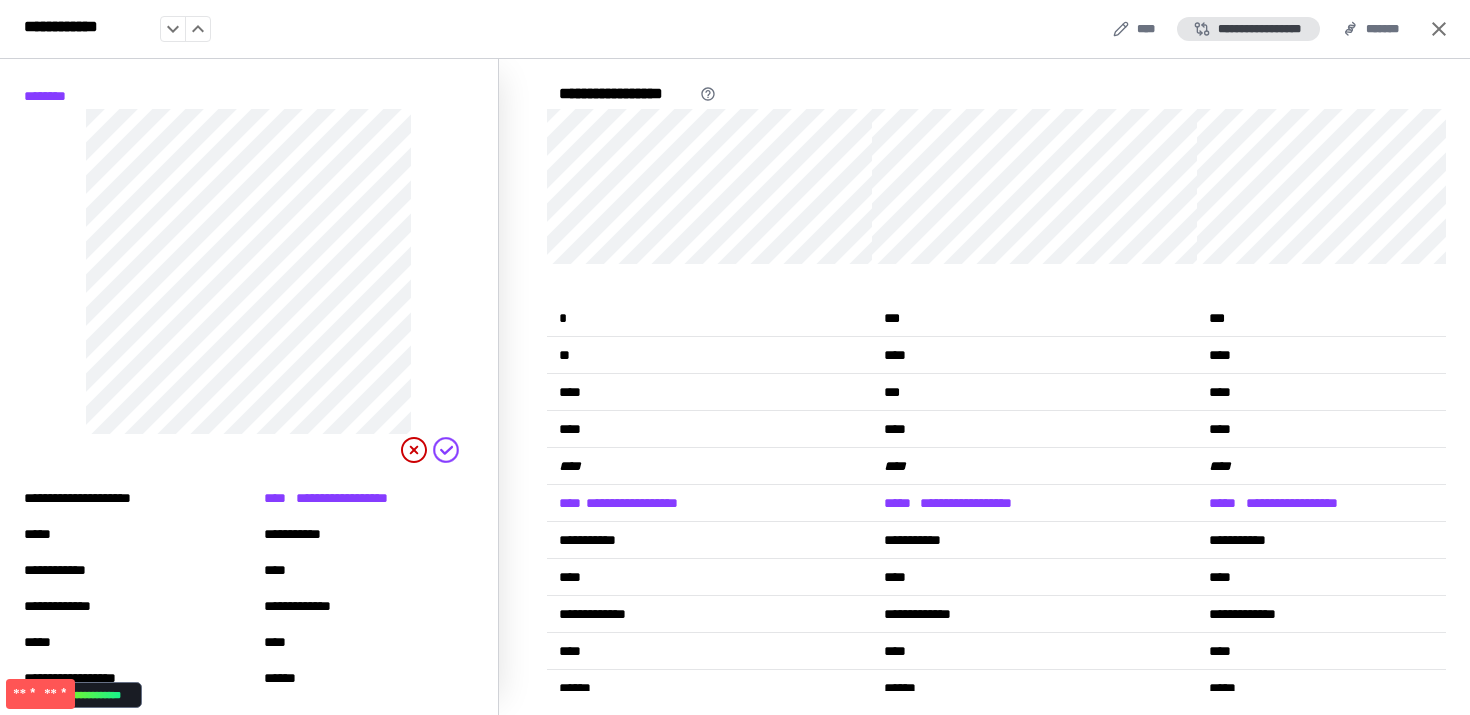 scroll, scrollTop: 269, scrollLeft: 0, axis: vertical 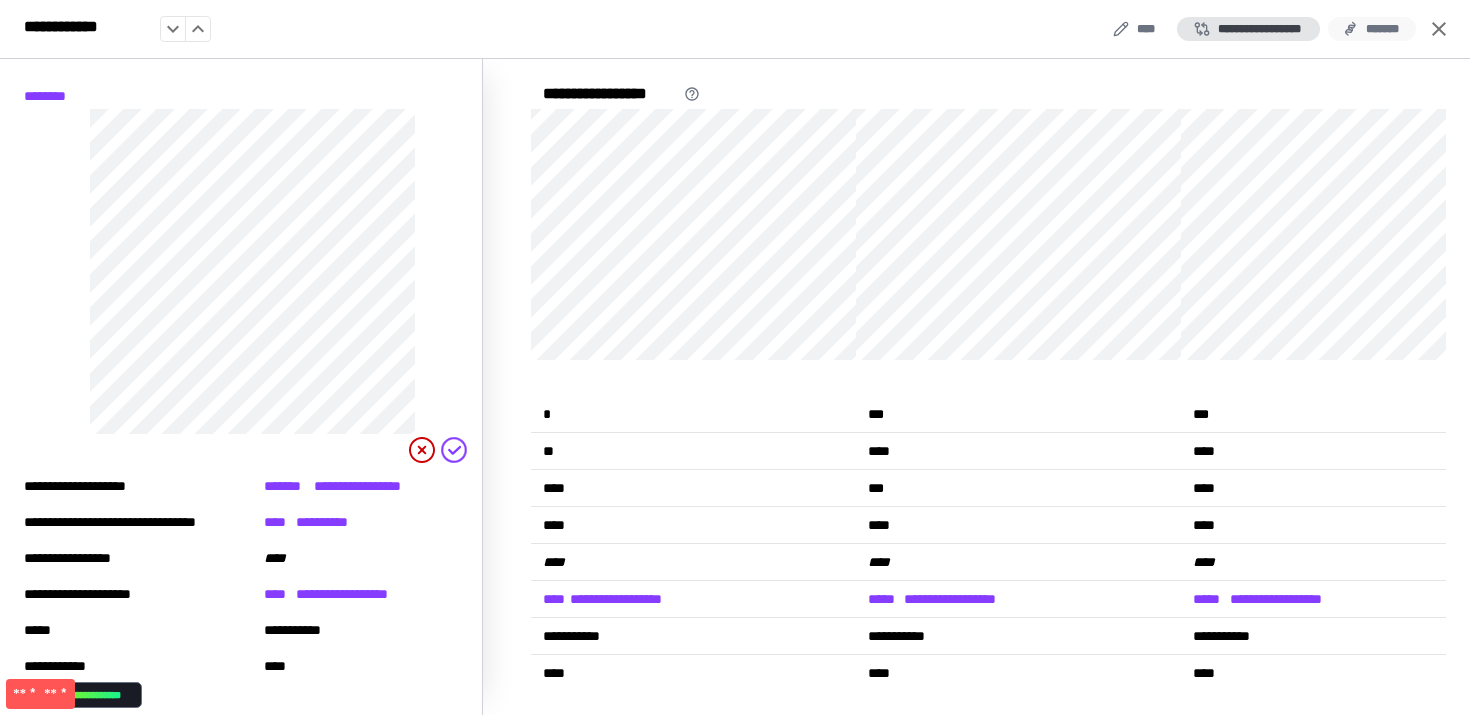 click on "*******" at bounding box center (1372, 29) 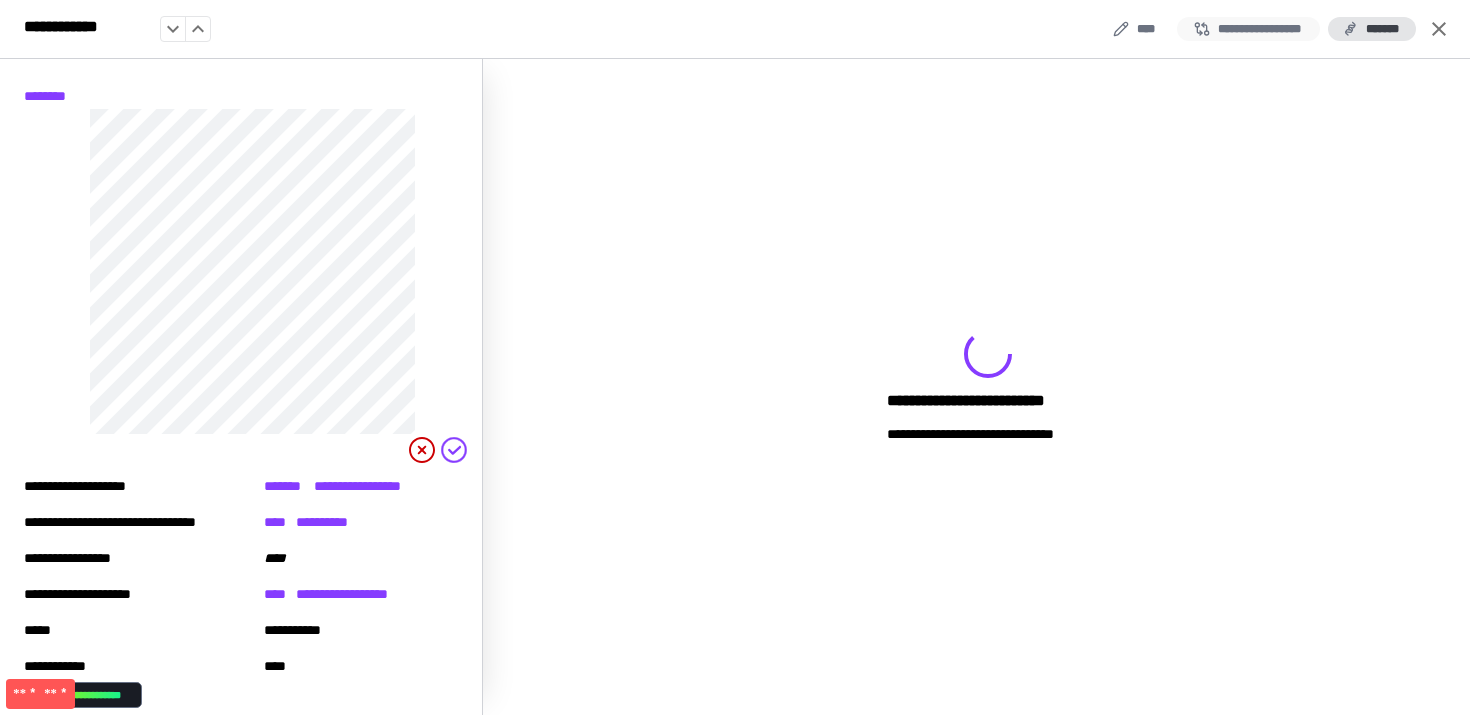 click on "**********" at bounding box center (1248, 29) 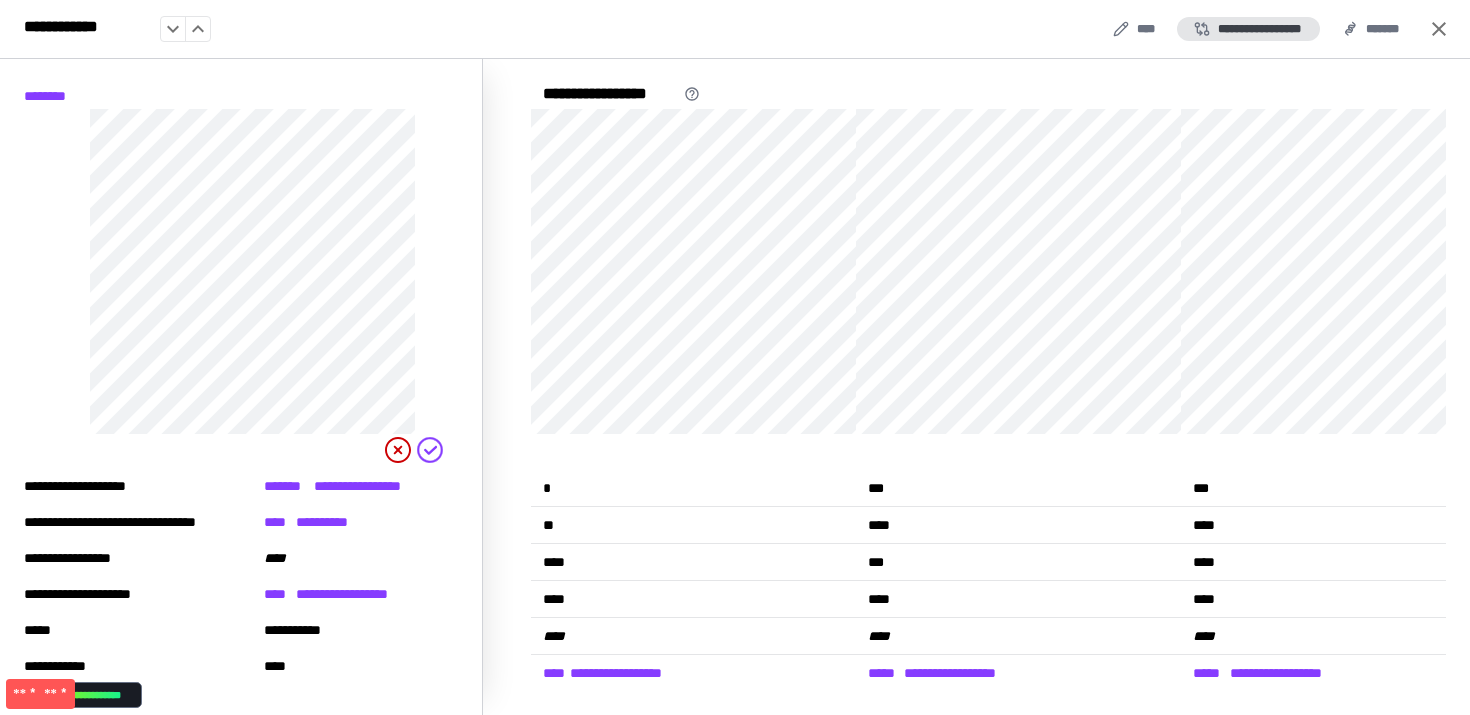 scroll, scrollTop: 93, scrollLeft: 0, axis: vertical 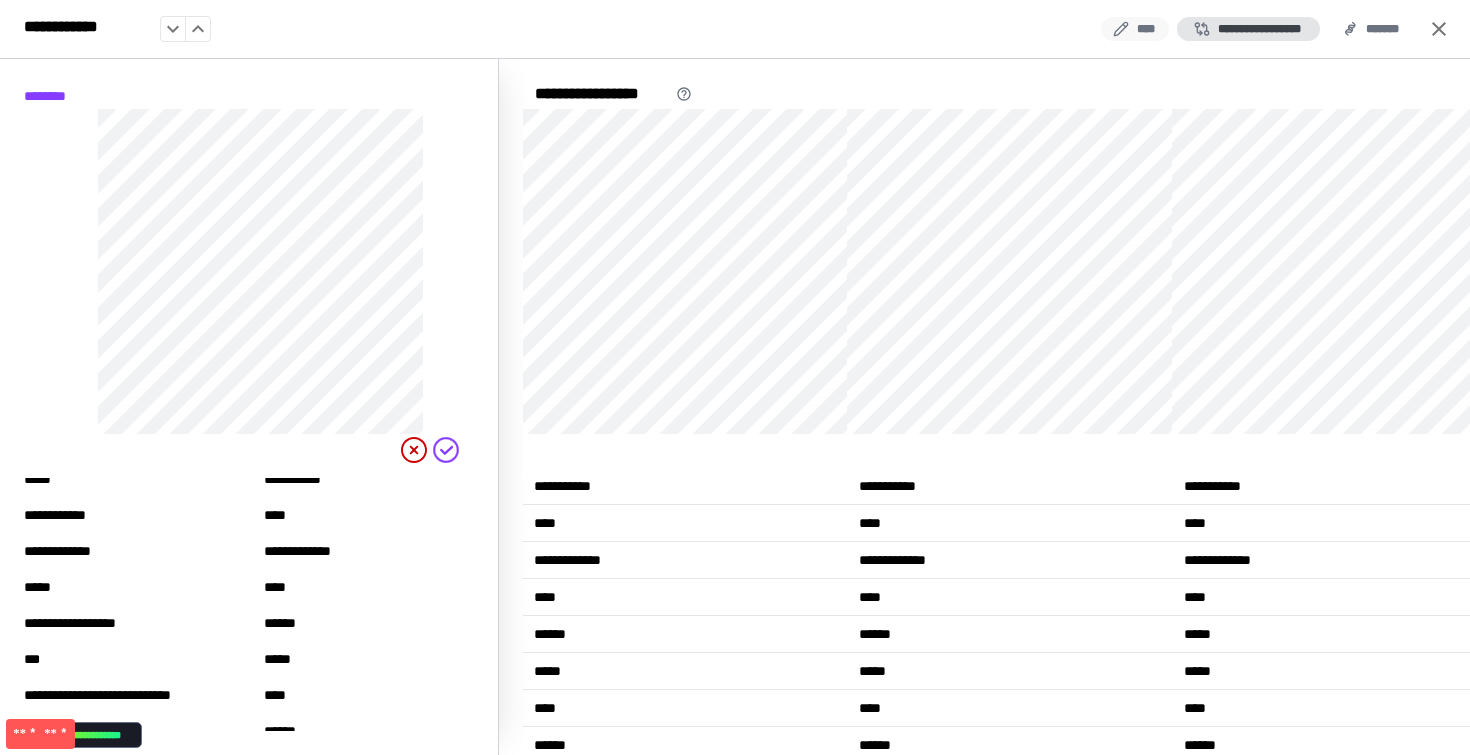 click on "****" at bounding box center [1135, 29] 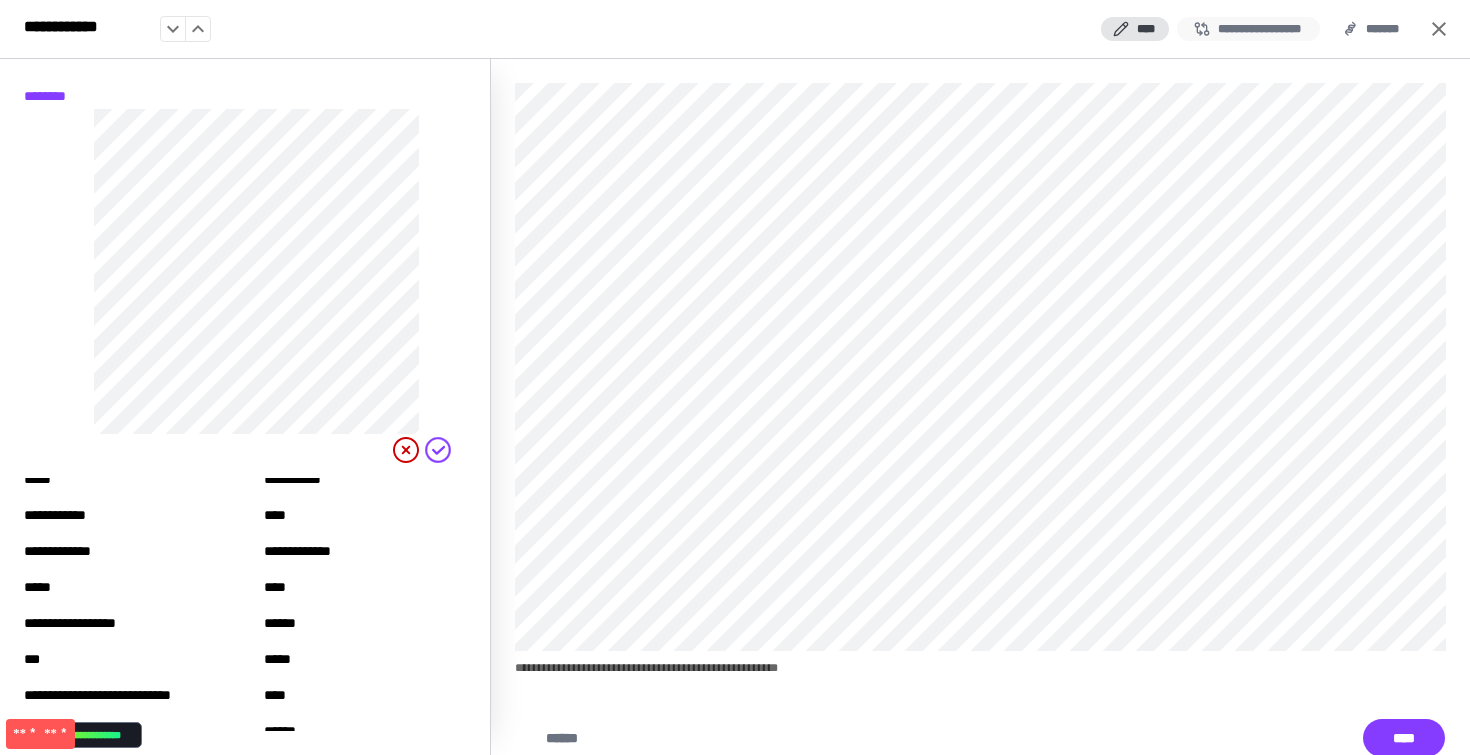 click on "**********" at bounding box center (1248, 29) 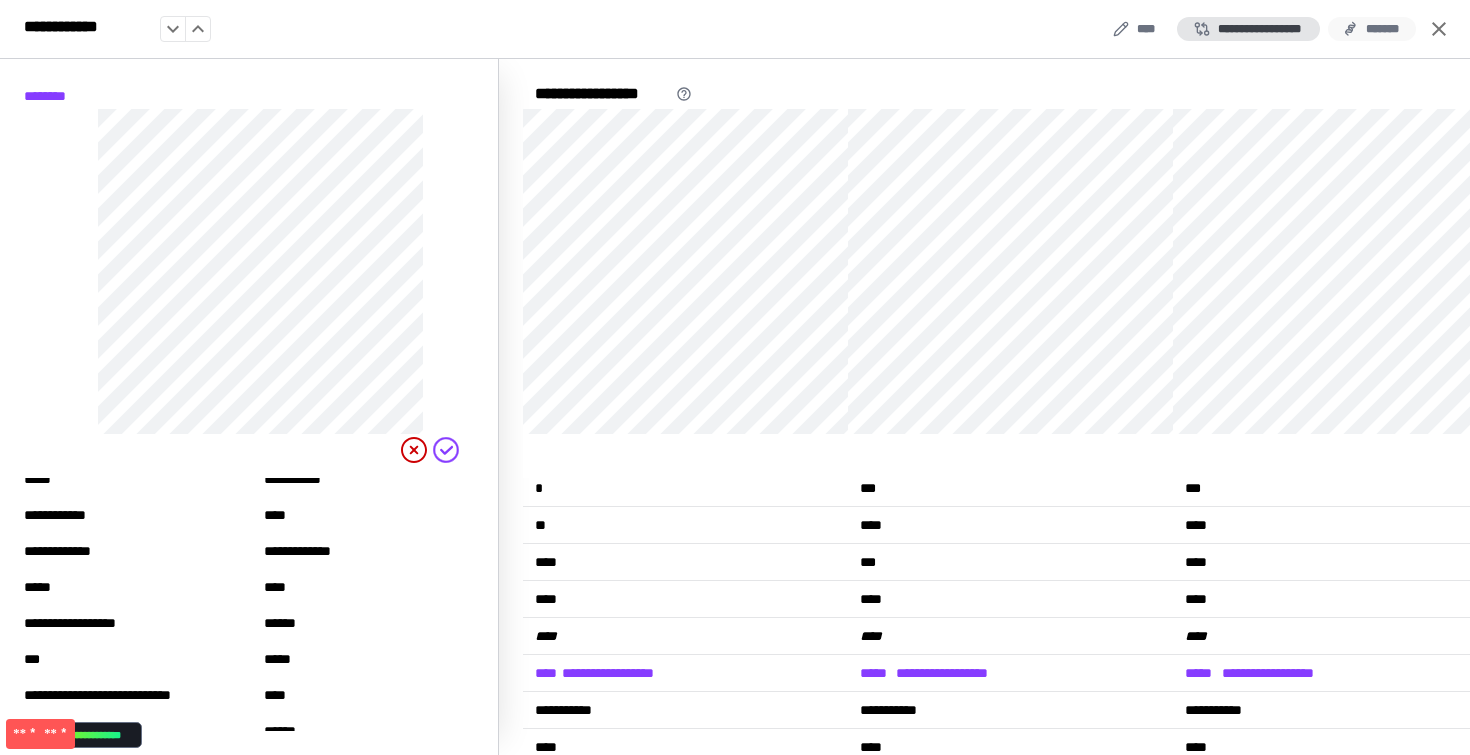 click on "*******" at bounding box center [1372, 29] 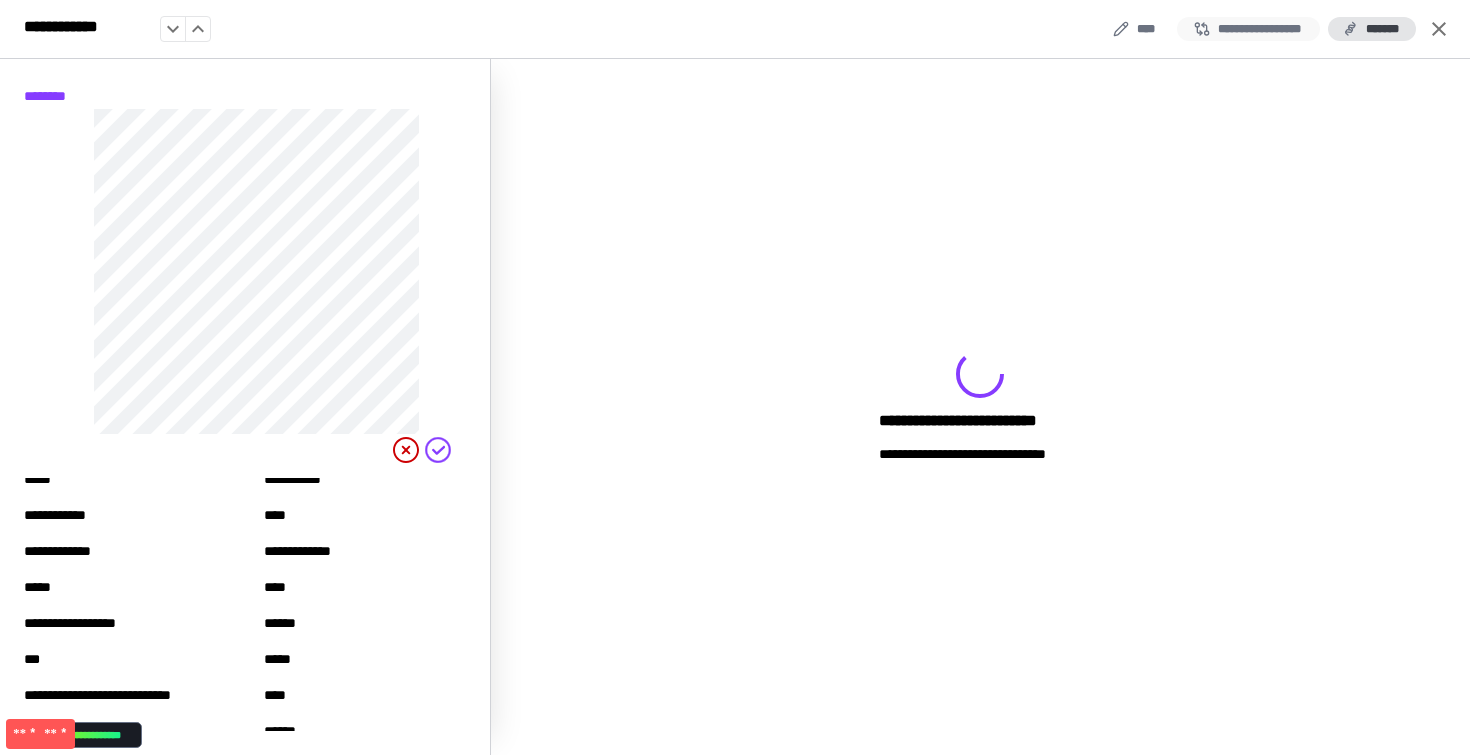 click on "**********" at bounding box center (1248, 29) 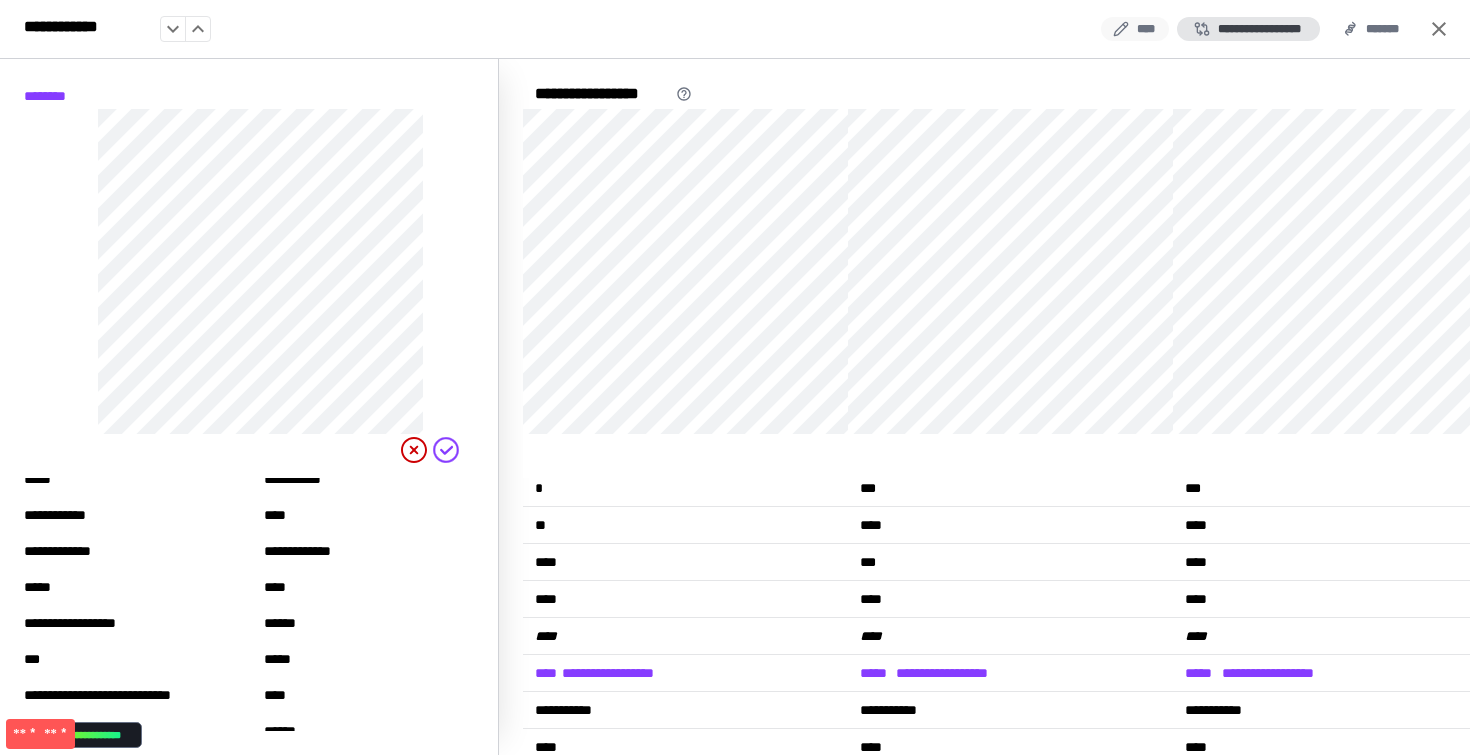 click on "****" at bounding box center (1135, 29) 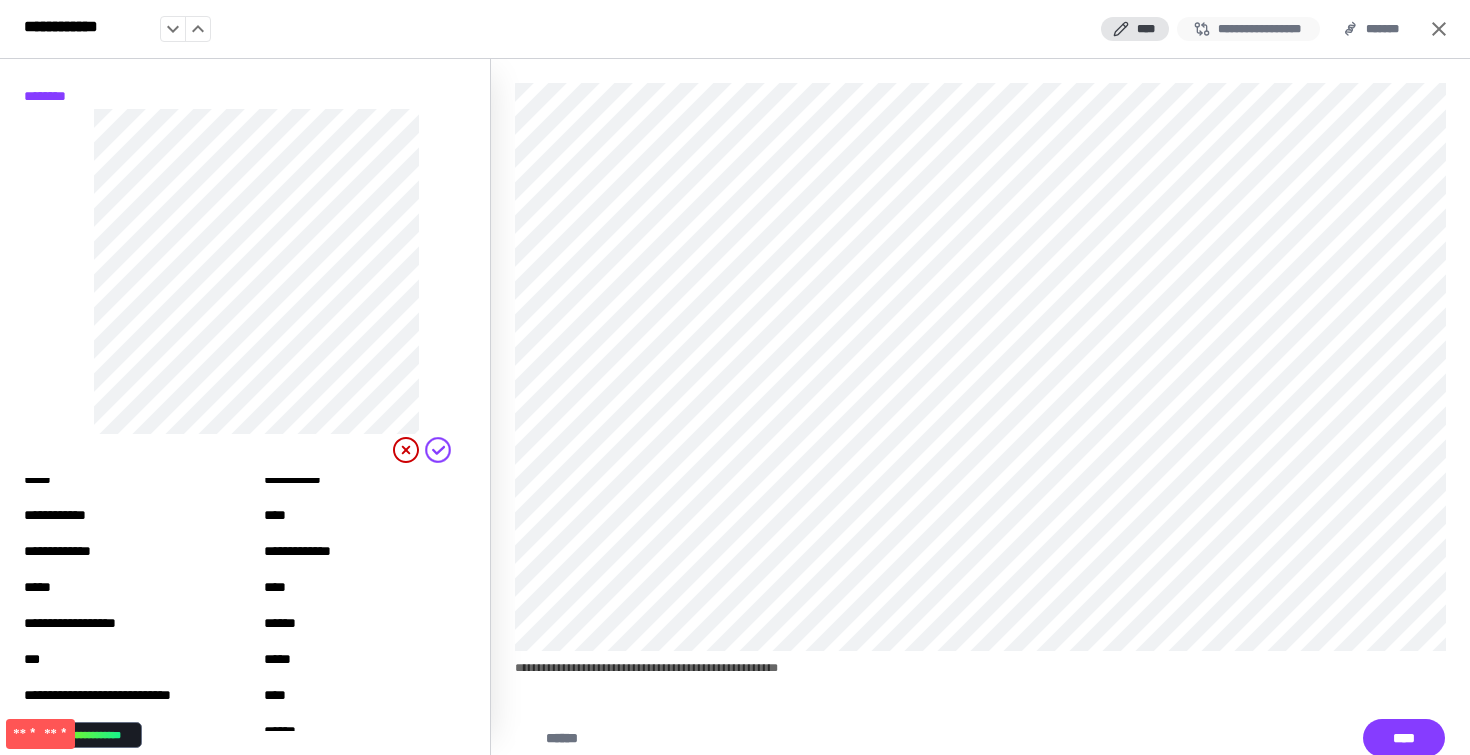 click on "**********" at bounding box center (1248, 29) 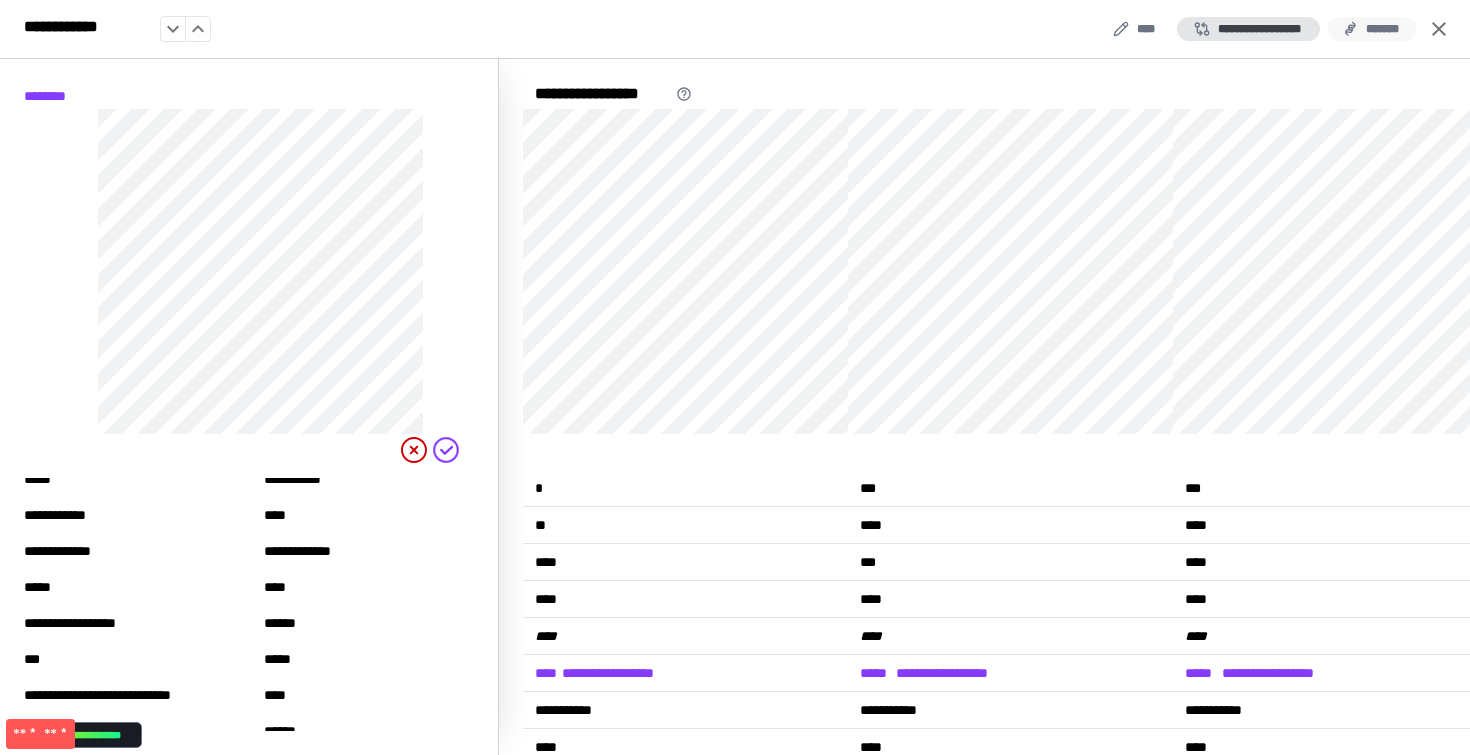 click on "*******" at bounding box center [1372, 29] 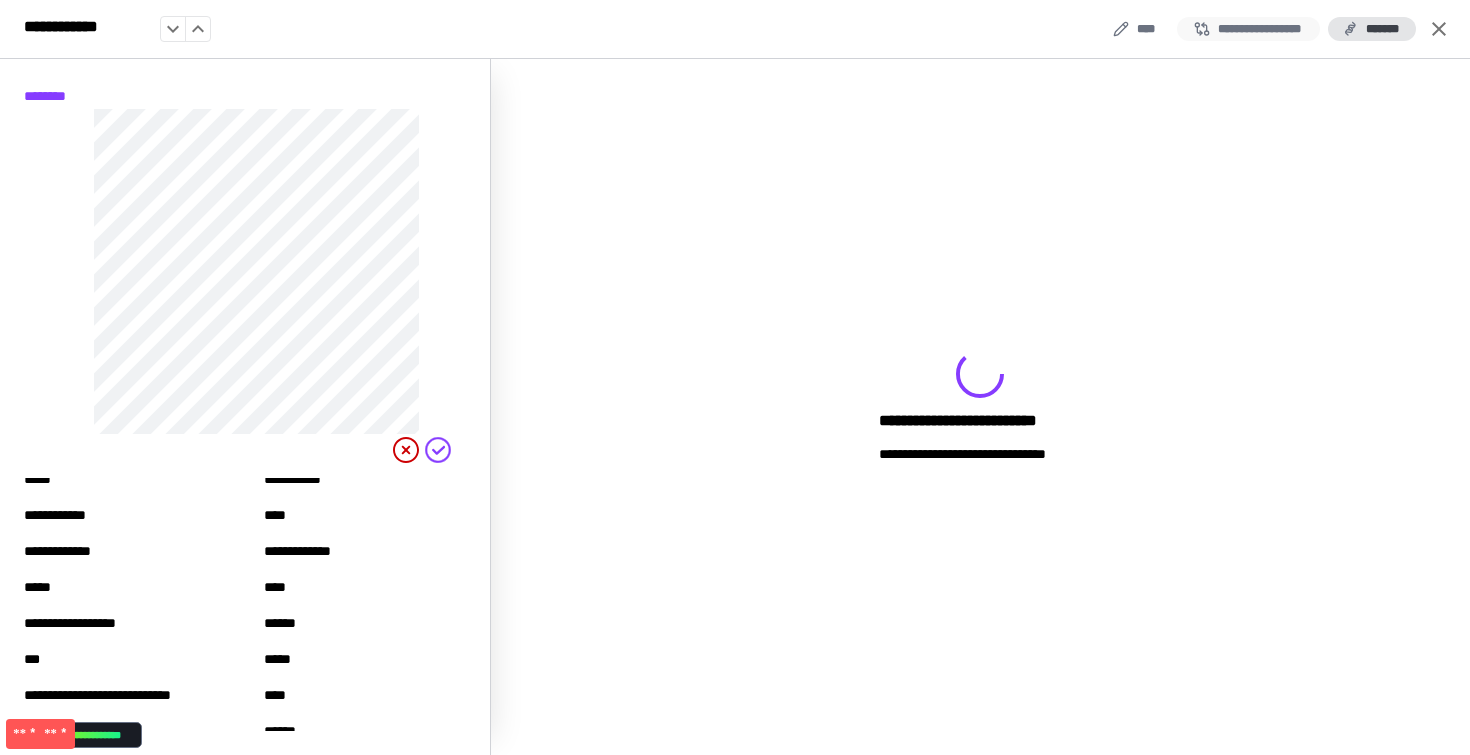 click on "**********" at bounding box center [1248, 29] 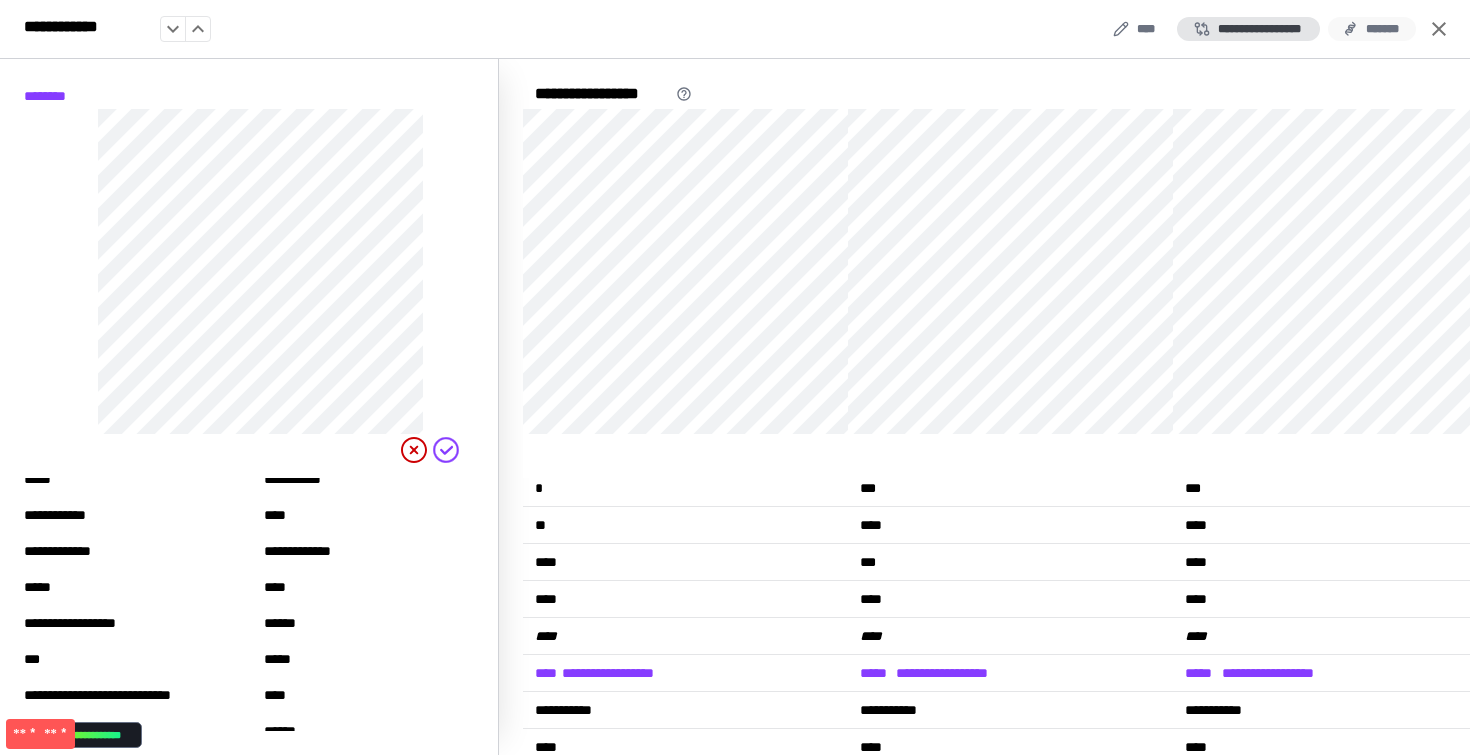 click on "*******" at bounding box center [1372, 29] 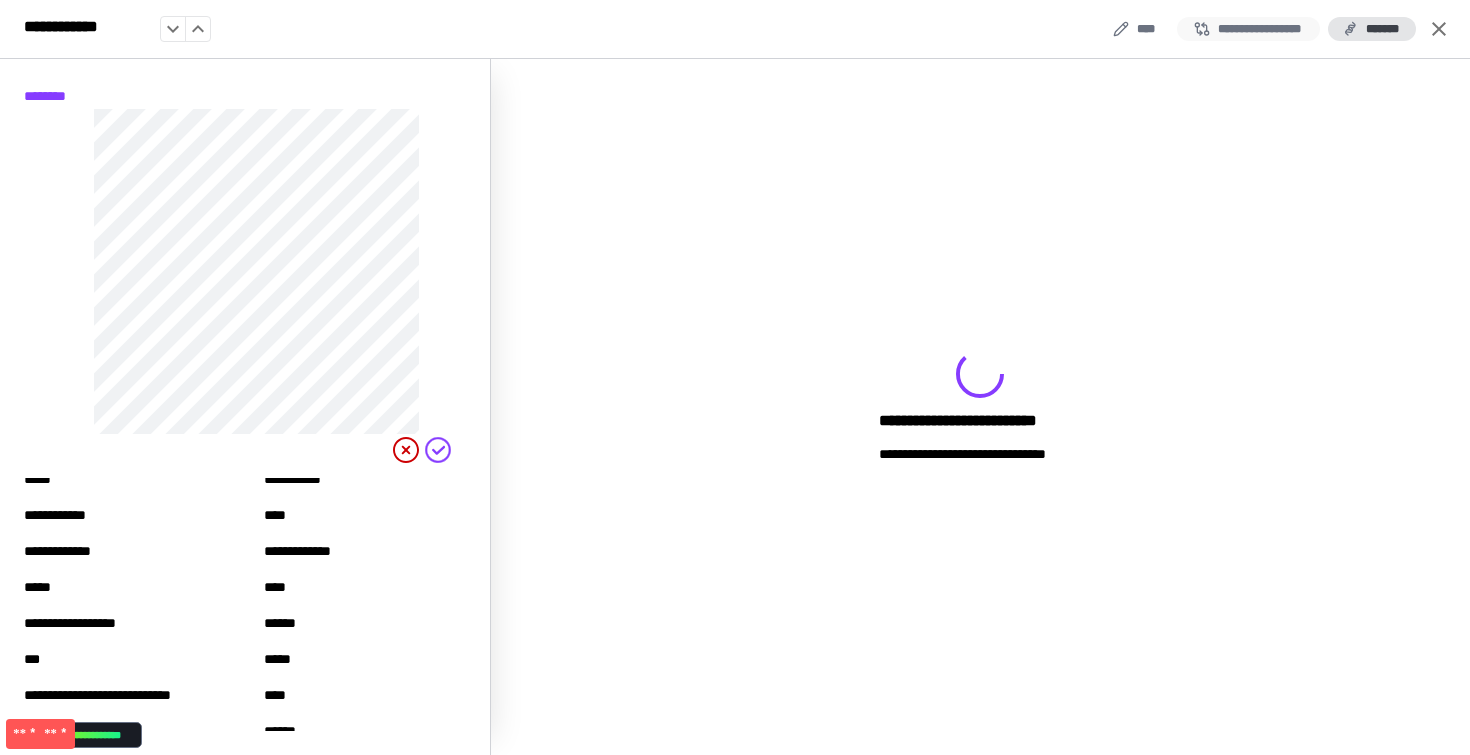 click on "**********" at bounding box center [1248, 29] 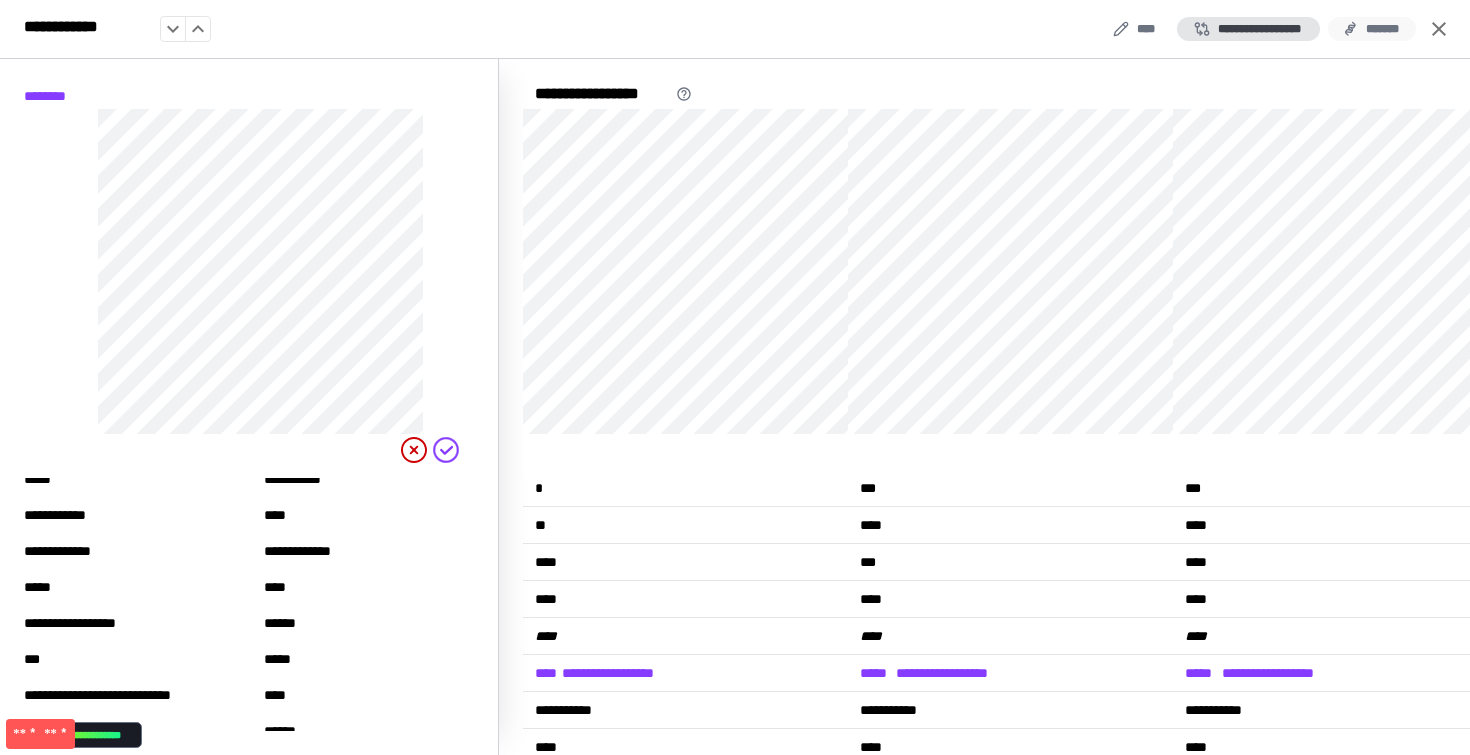 click on "*******" at bounding box center [1372, 29] 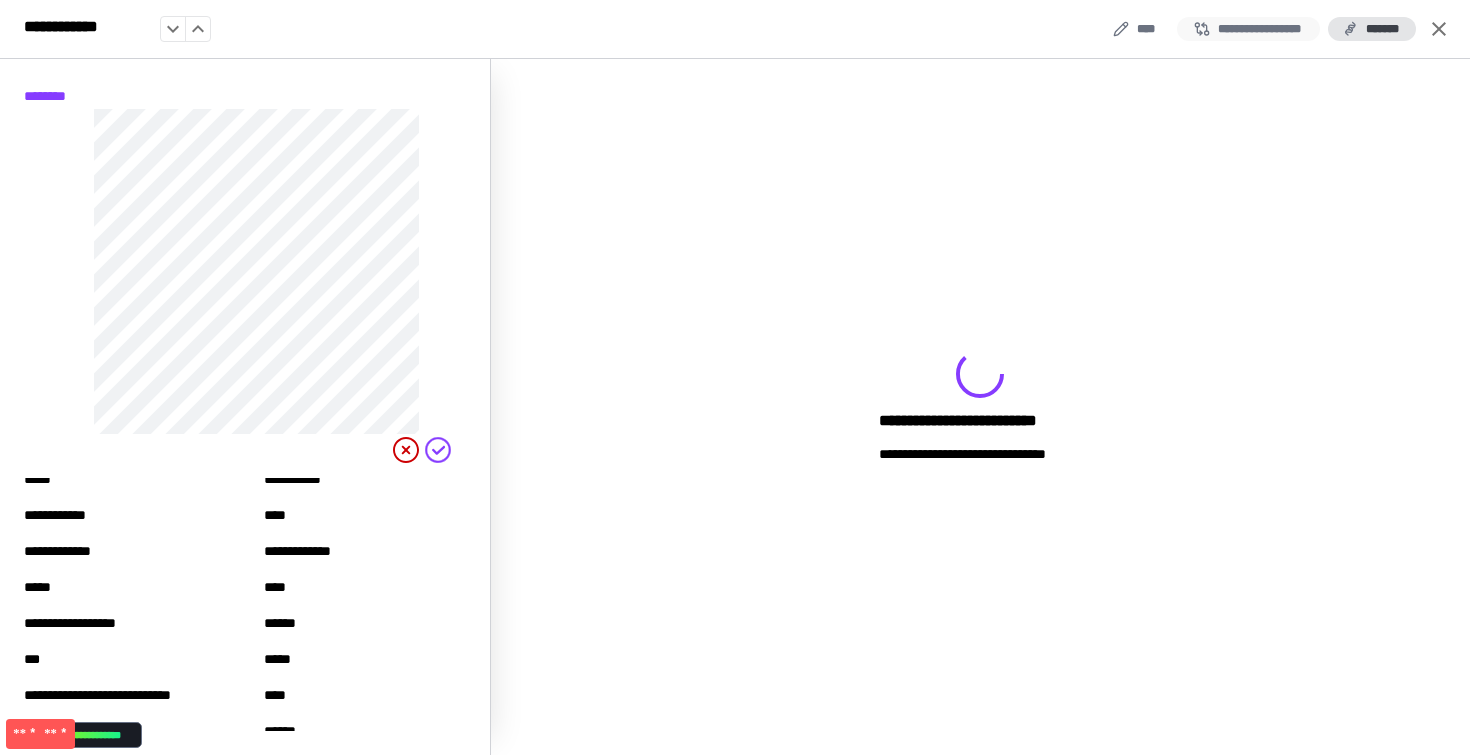 click on "**********" at bounding box center [1248, 29] 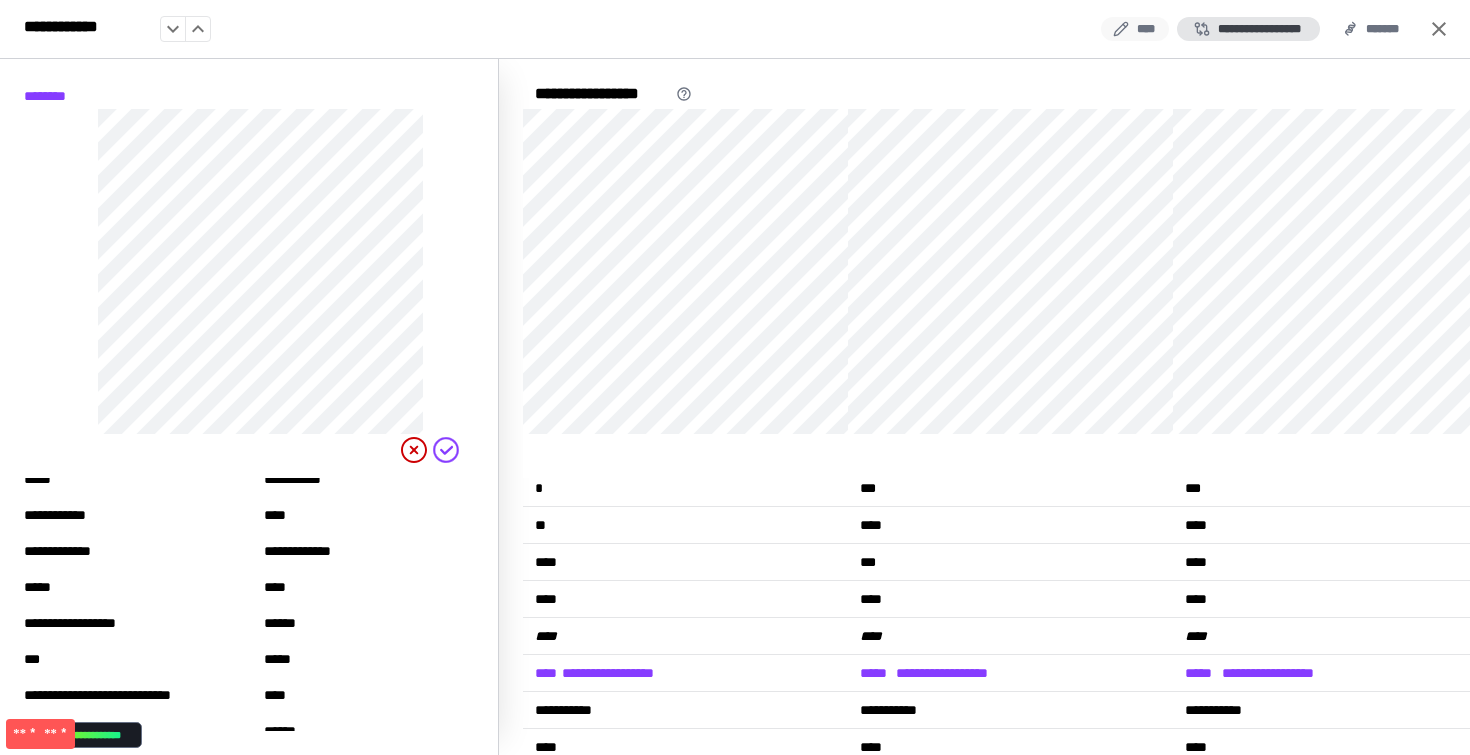 click on "****" at bounding box center (1135, 29) 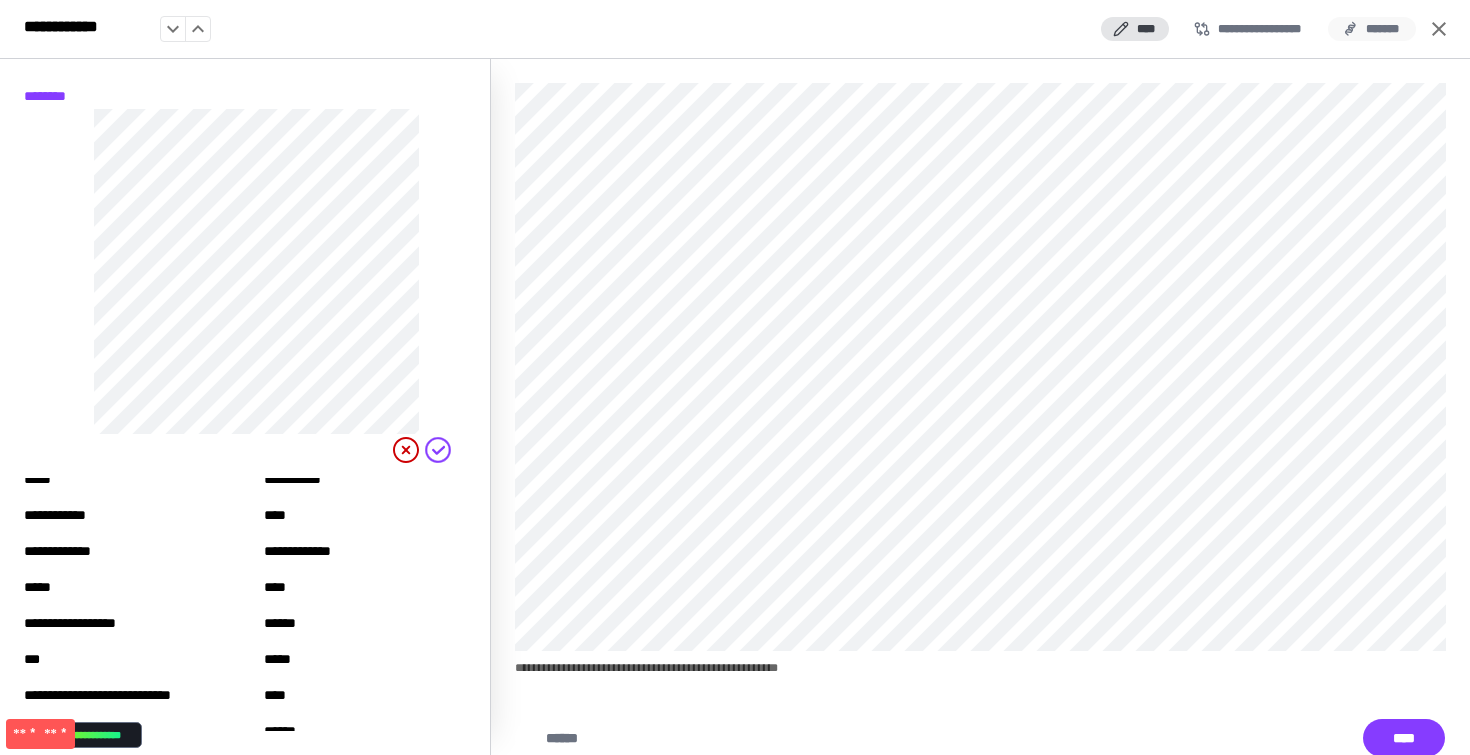 click on "*******" at bounding box center (1372, 29) 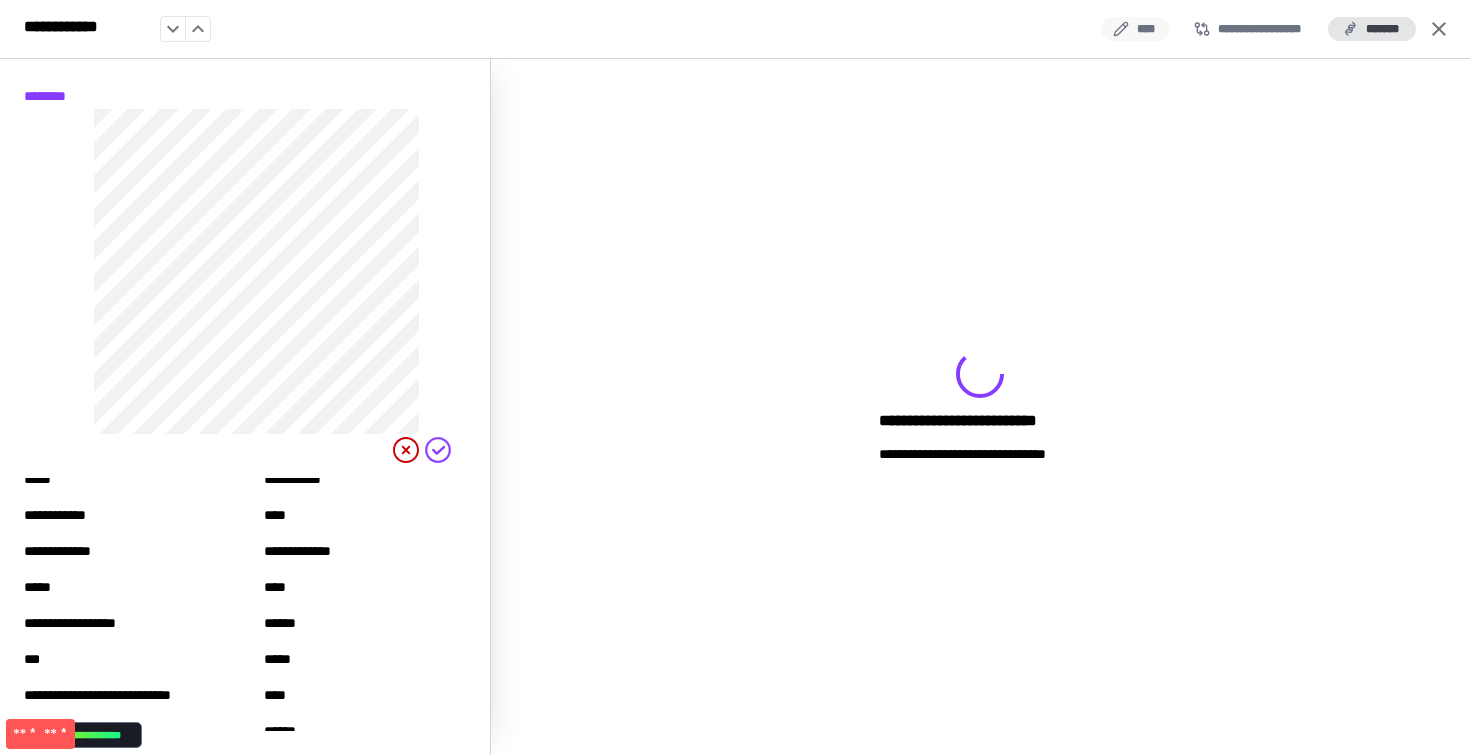 click on "****" at bounding box center (1135, 29) 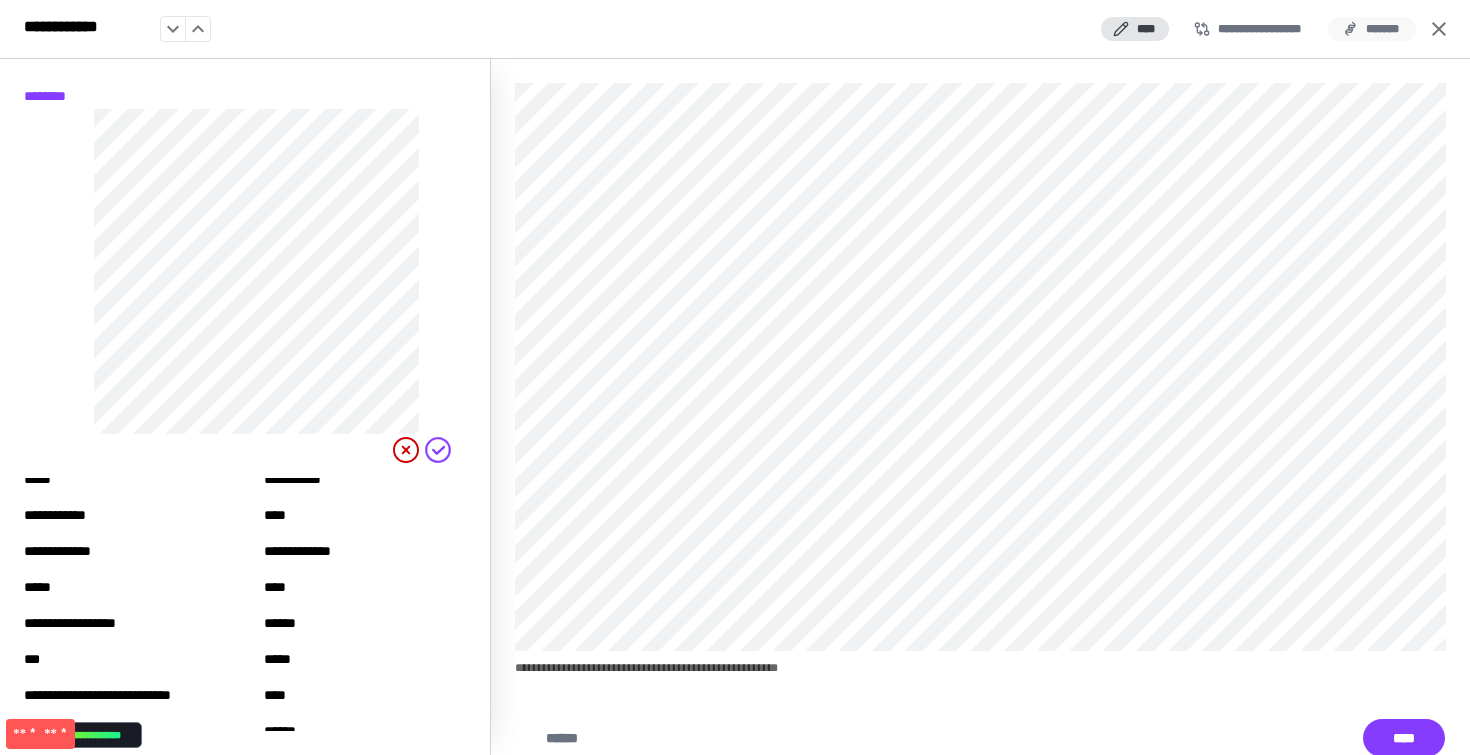 click on "*******" at bounding box center [1372, 29] 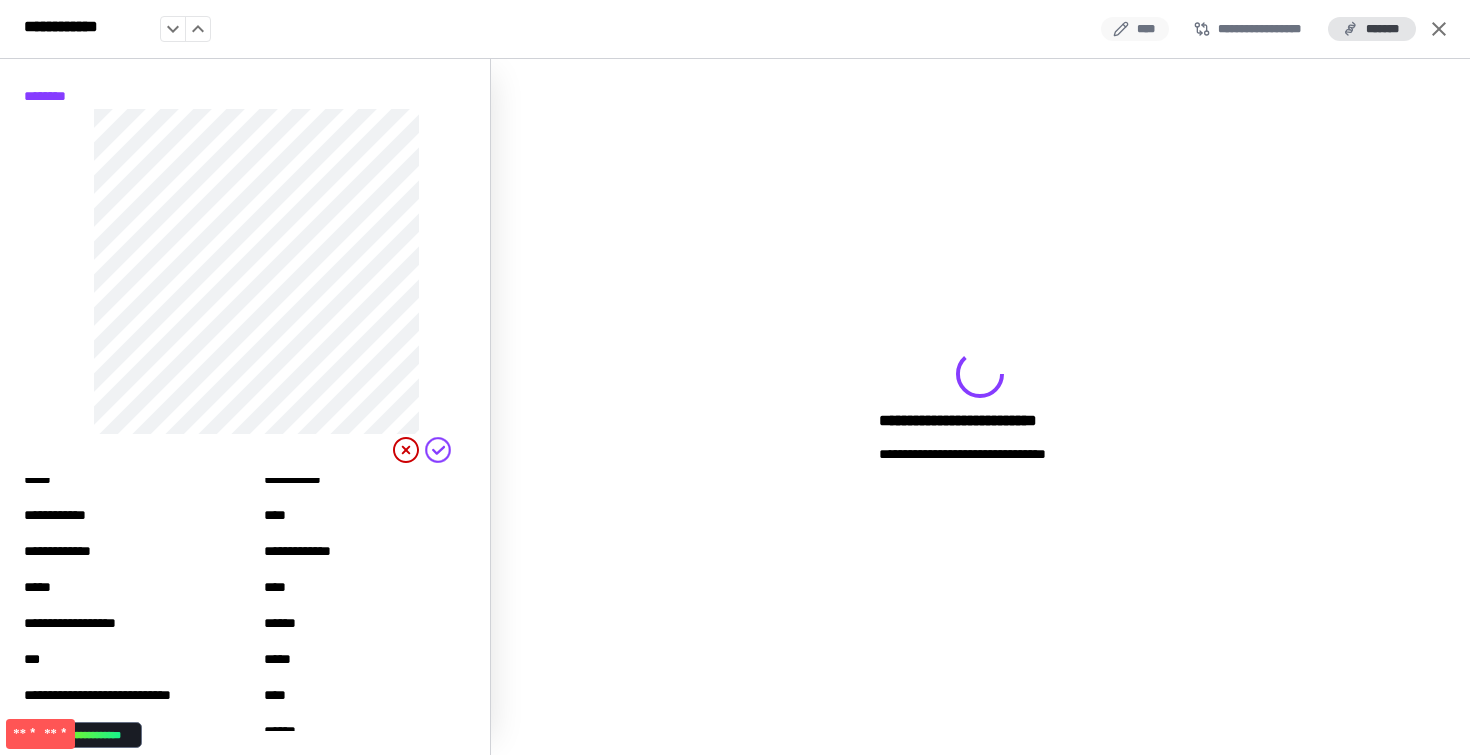 click 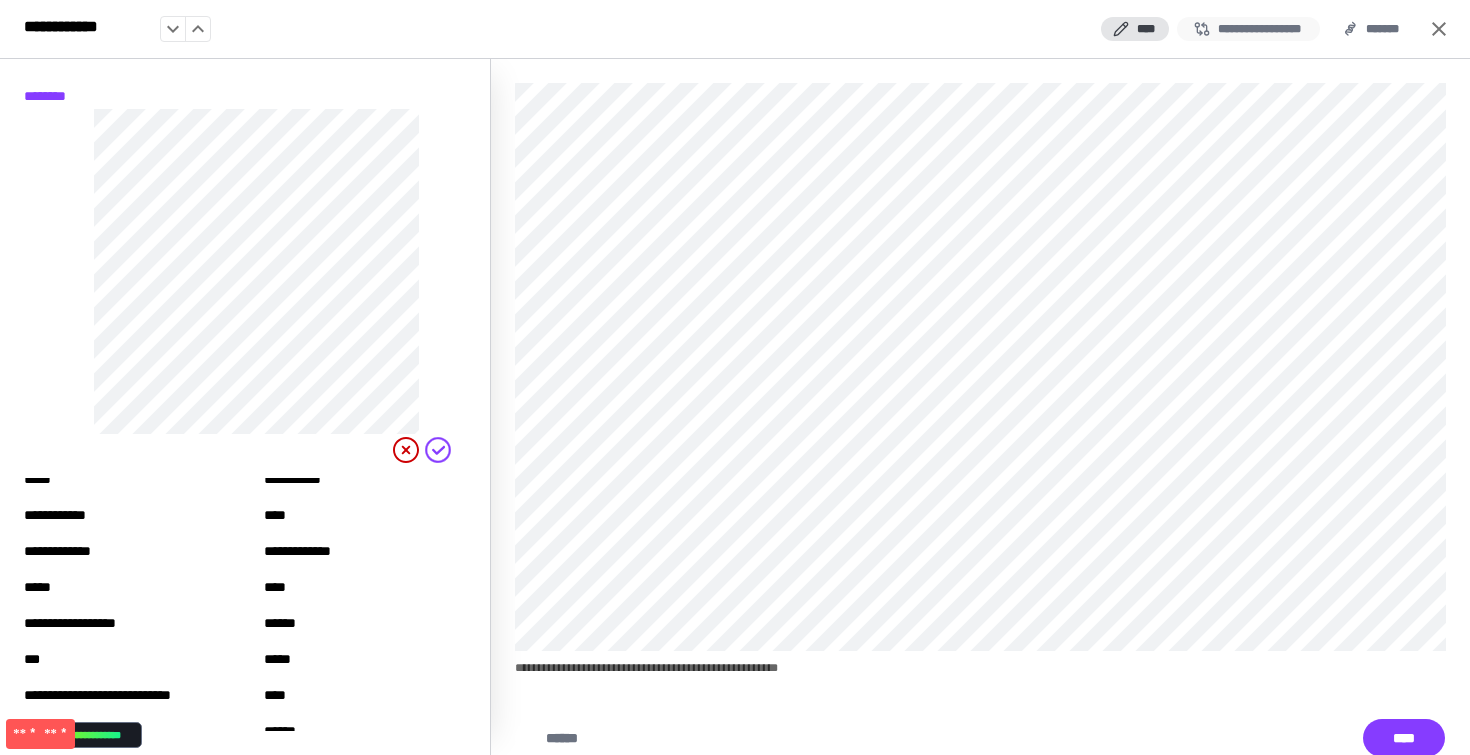 click on "**********" at bounding box center [1248, 29] 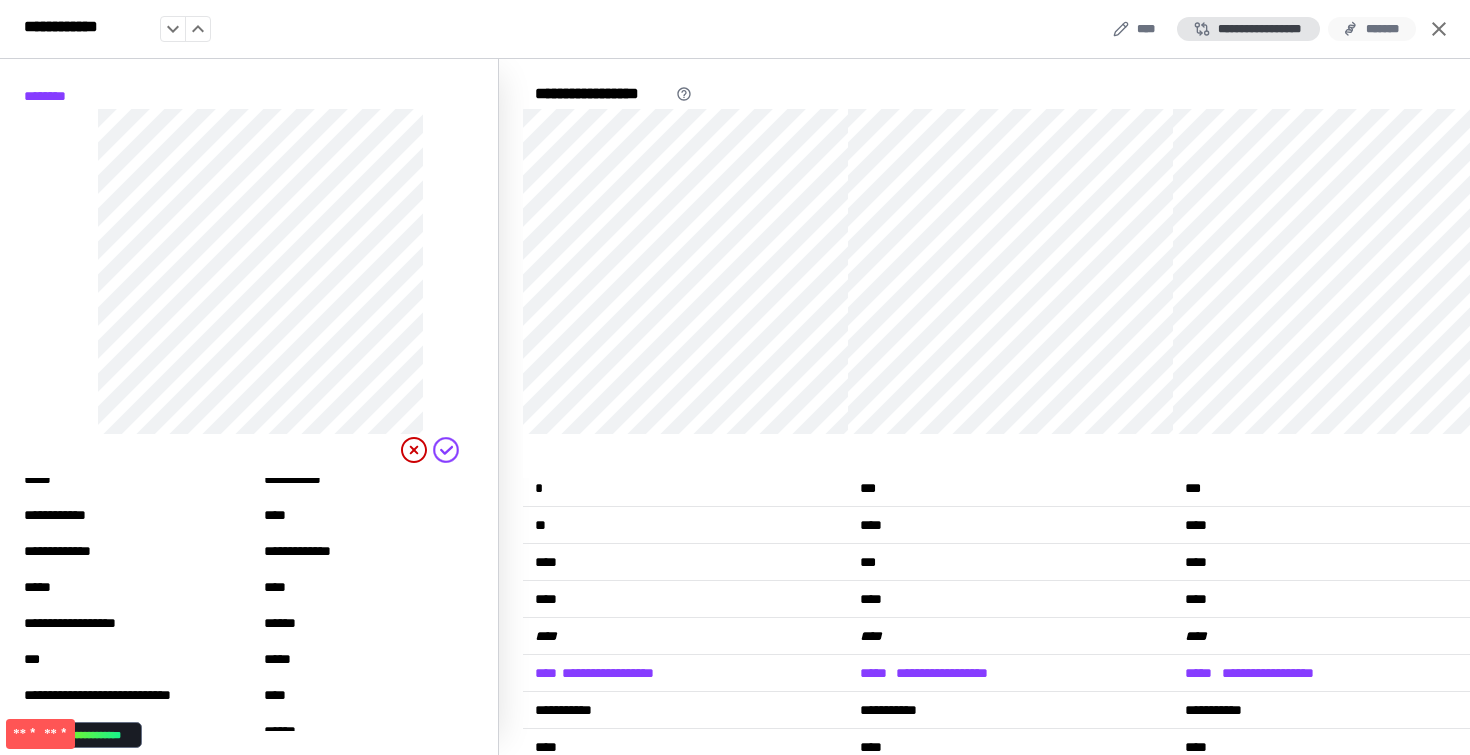 click 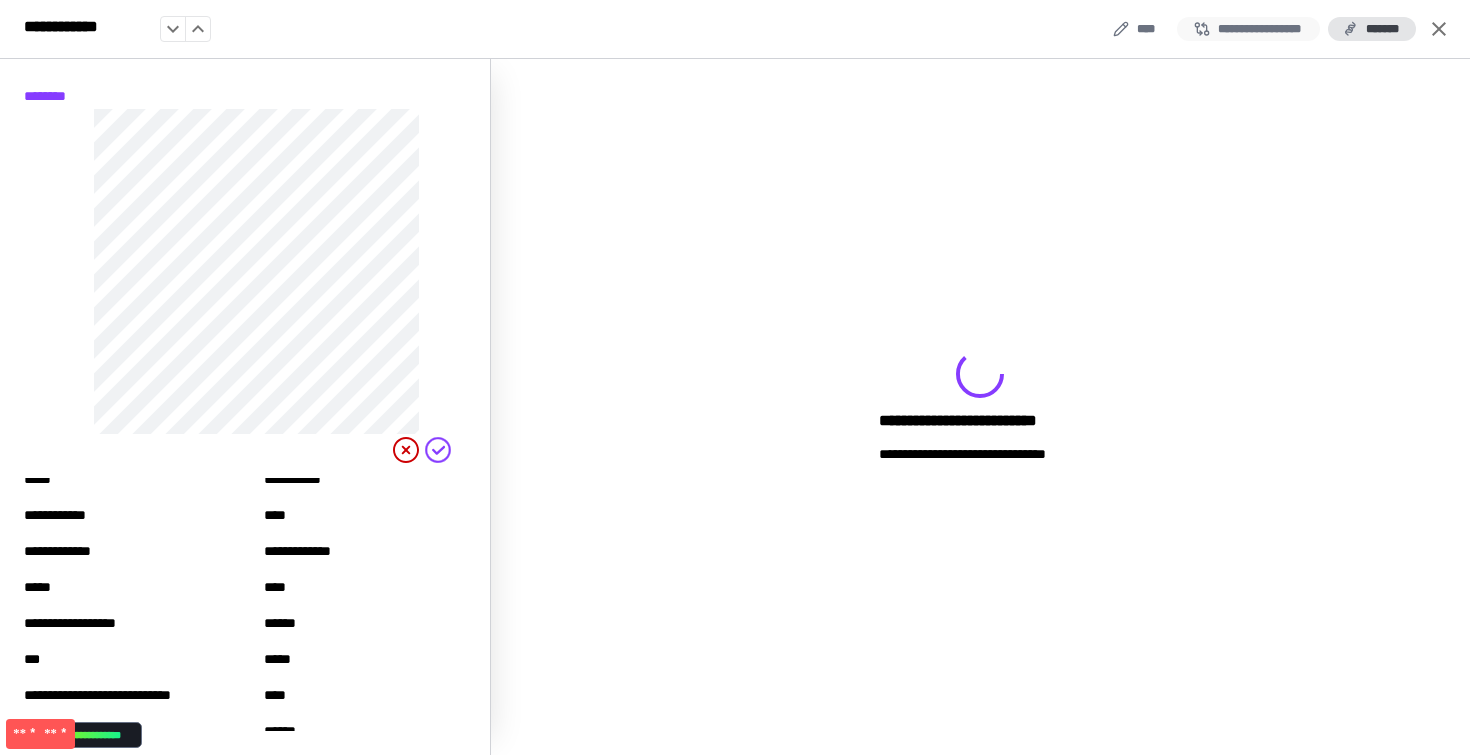 click on "**********" at bounding box center [1248, 29] 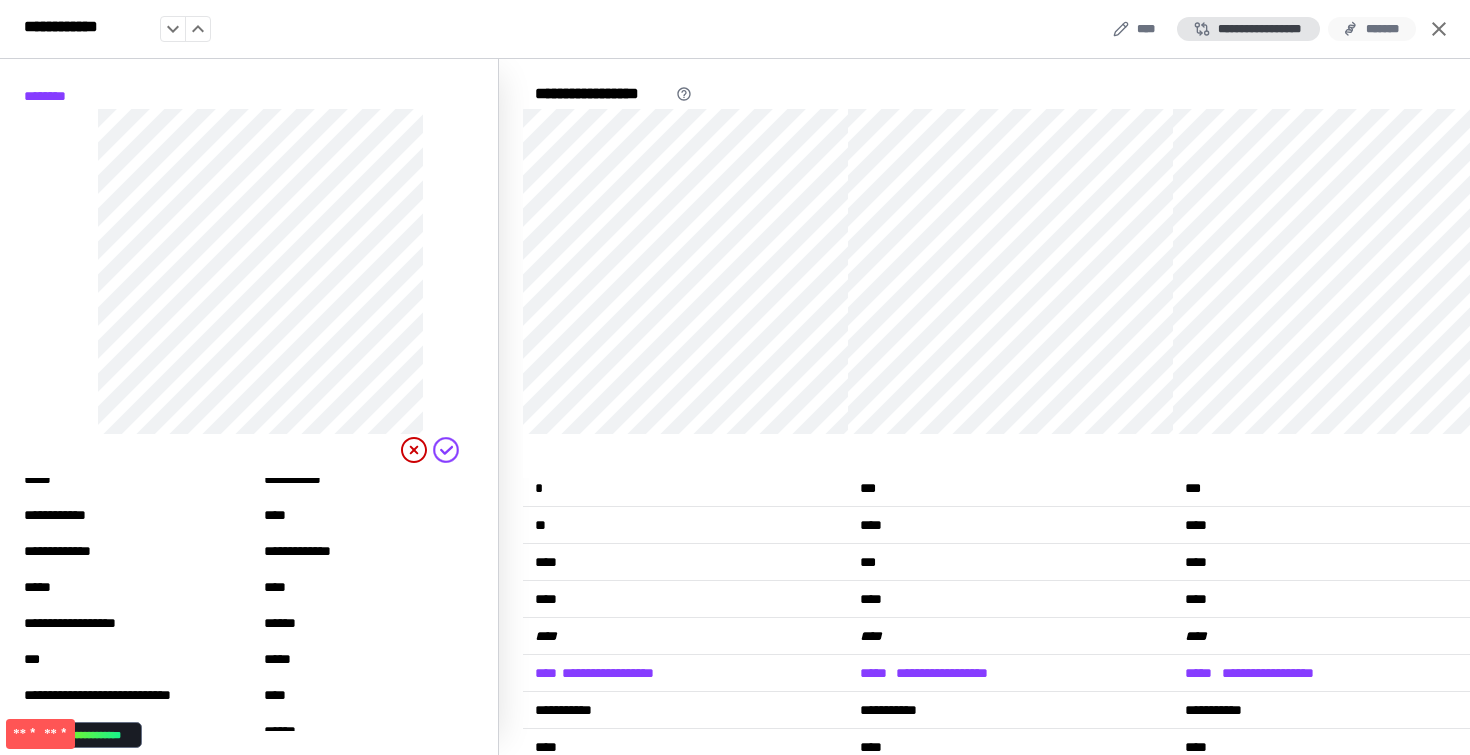 click on "*******" at bounding box center (1372, 29) 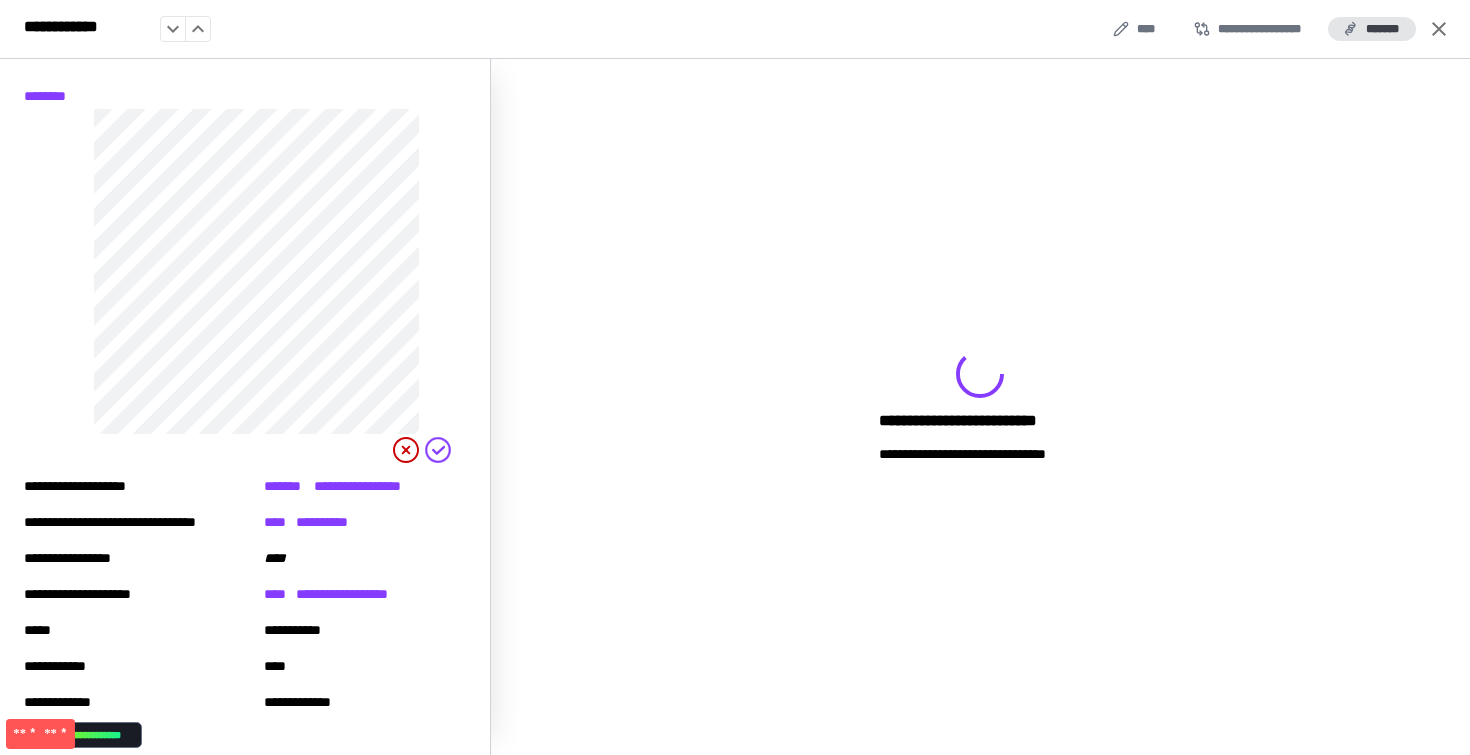 scroll, scrollTop: 0, scrollLeft: 0, axis: both 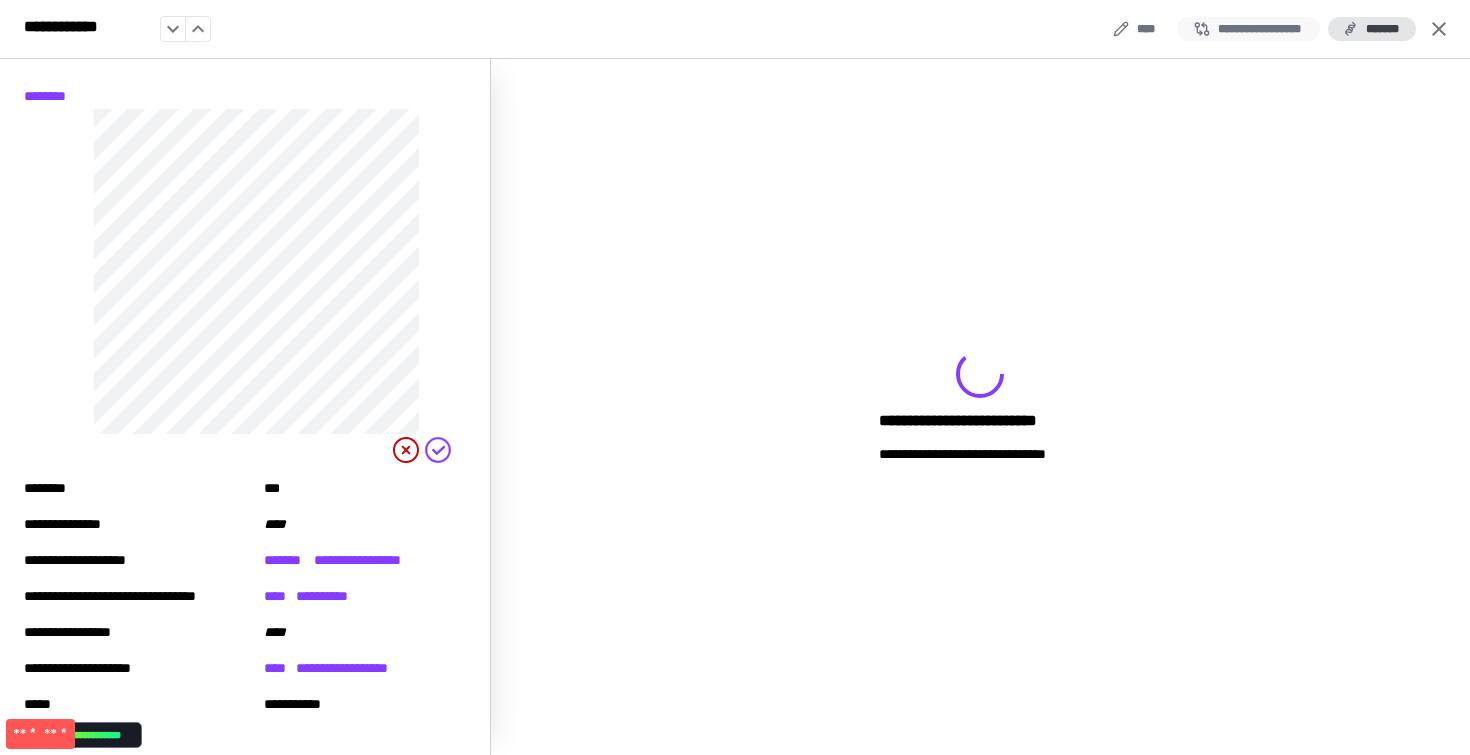 click on "**********" at bounding box center (1248, 29) 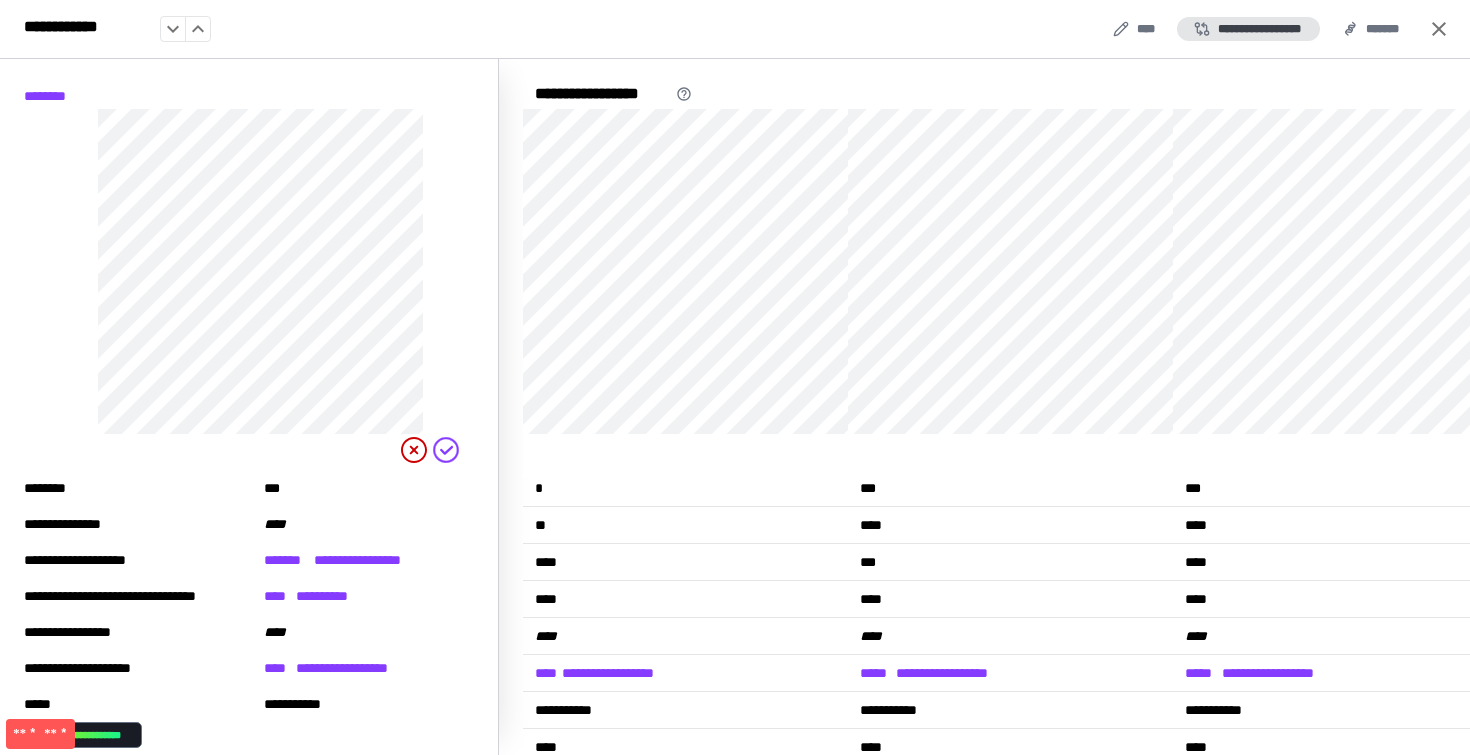 scroll, scrollTop: 106, scrollLeft: 0, axis: vertical 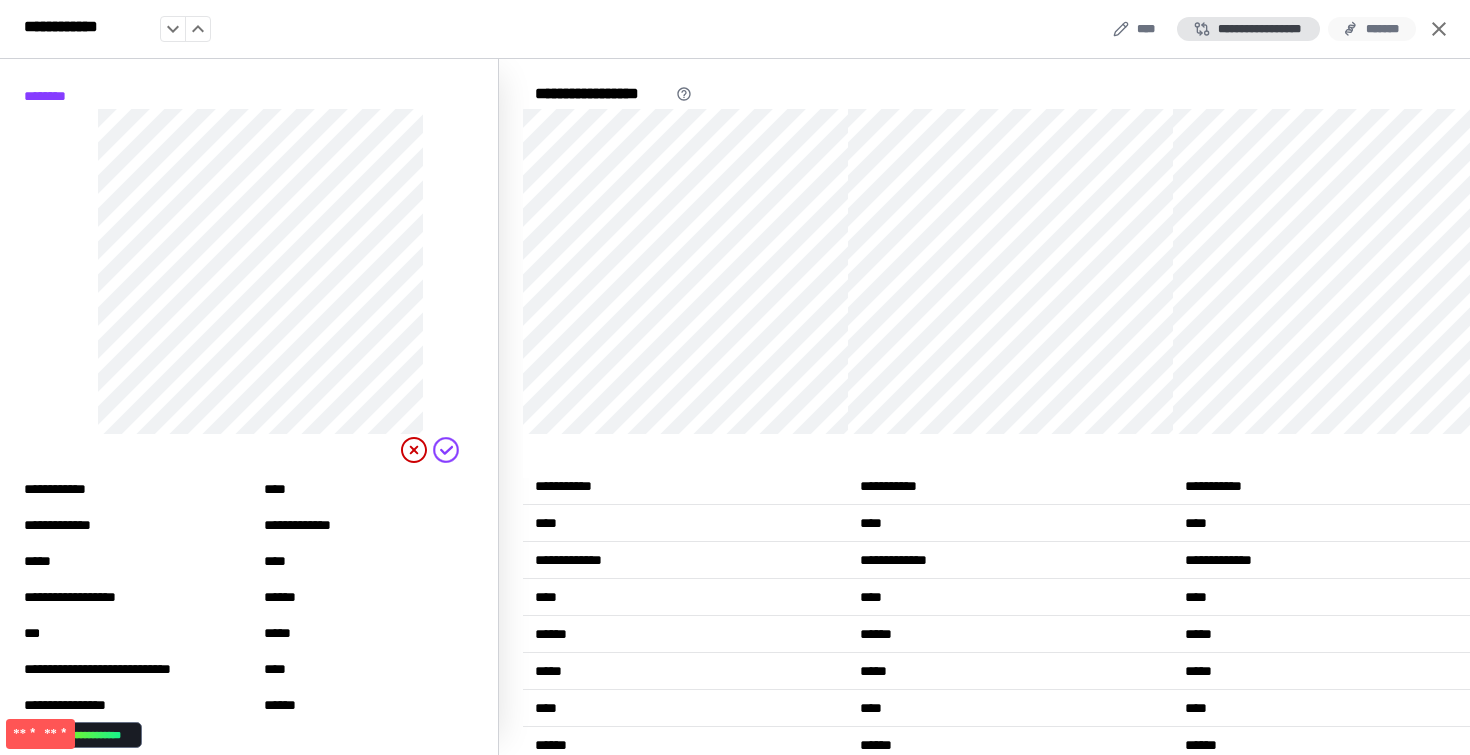 click on "*******" at bounding box center [1372, 29] 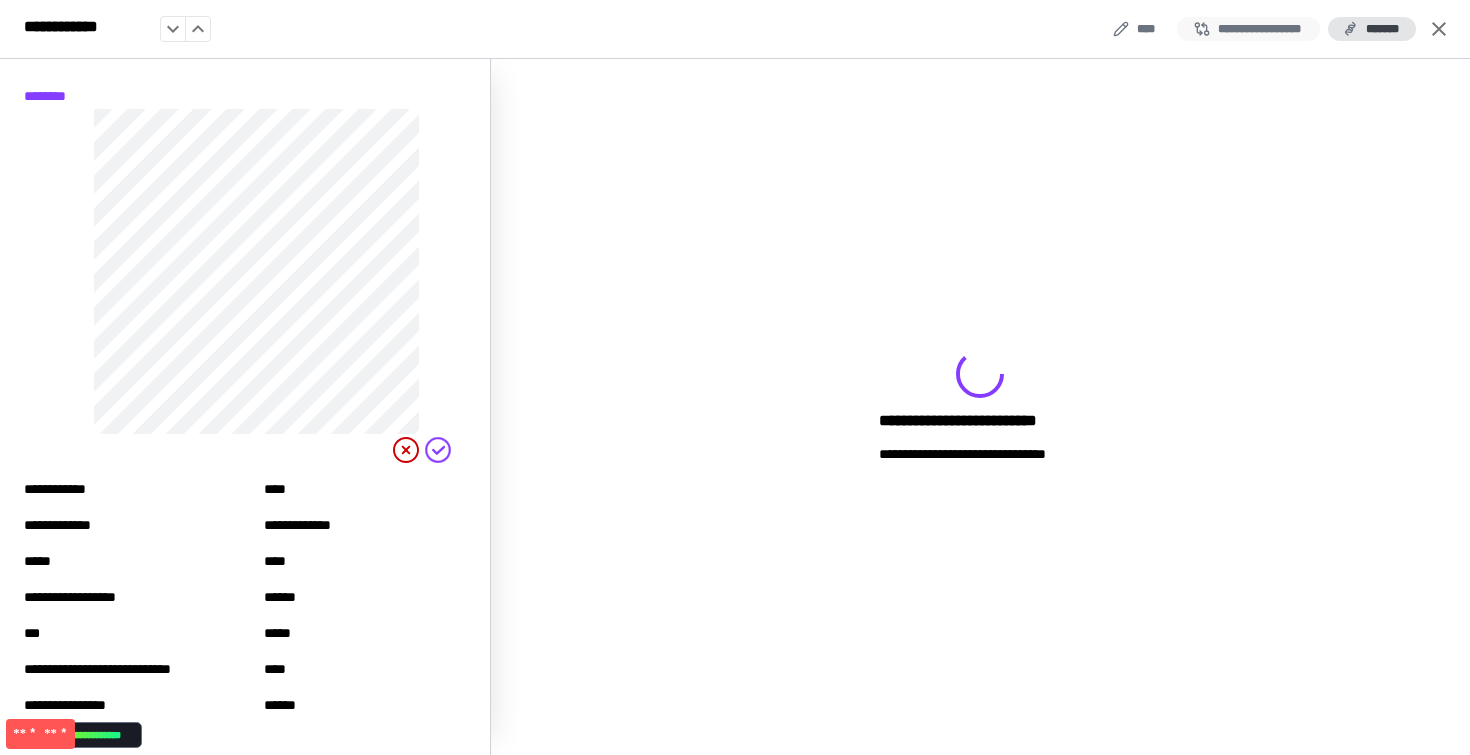 click on "**********" at bounding box center (1248, 29) 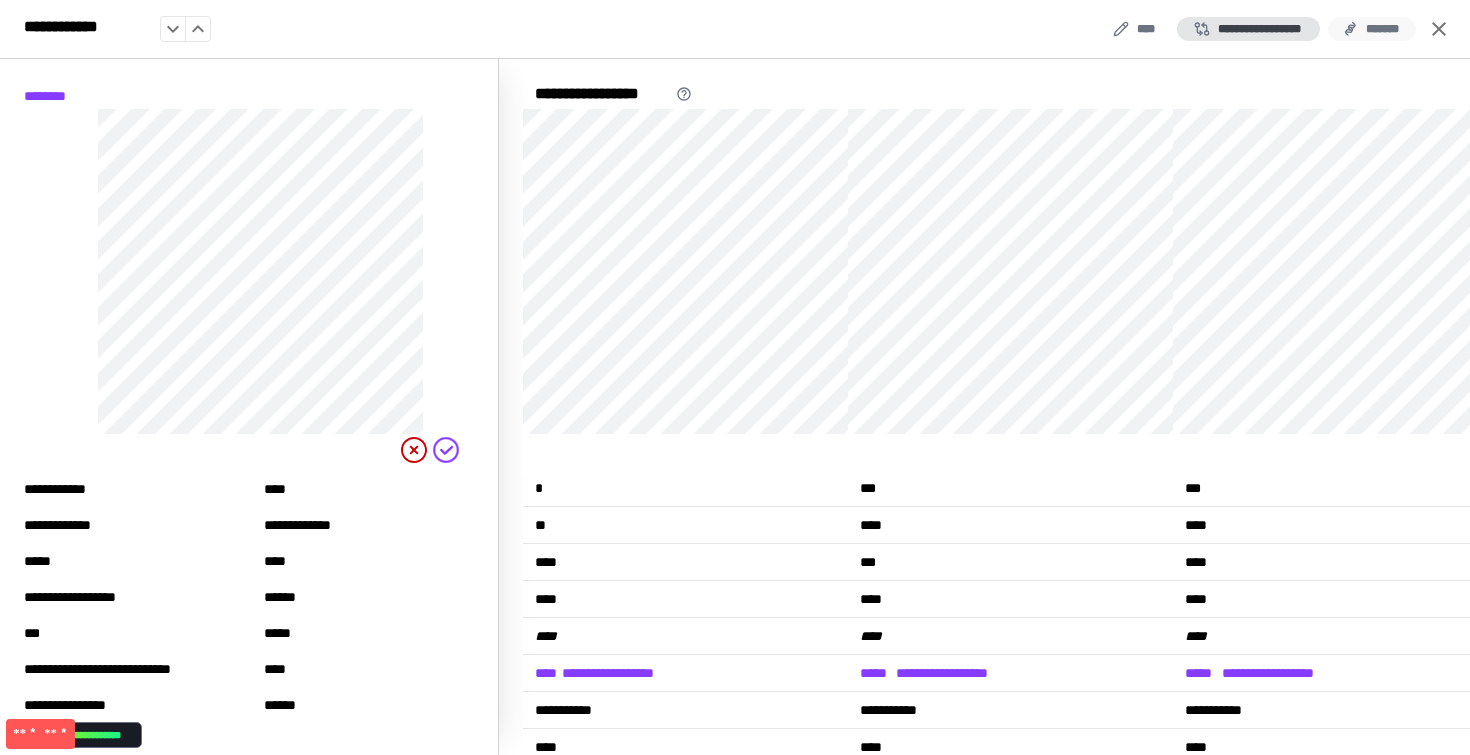 click on "*******" at bounding box center [1372, 29] 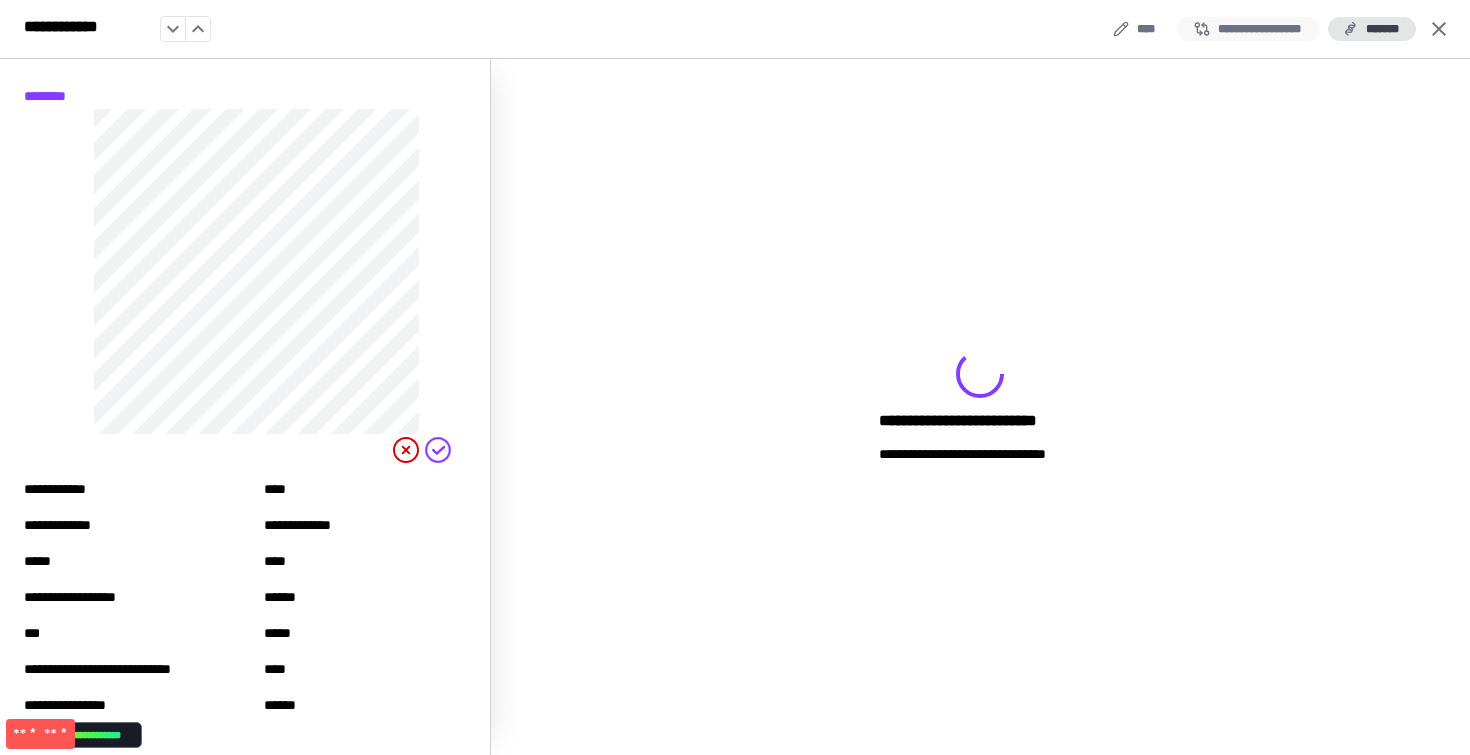 click on "**********" at bounding box center (1248, 29) 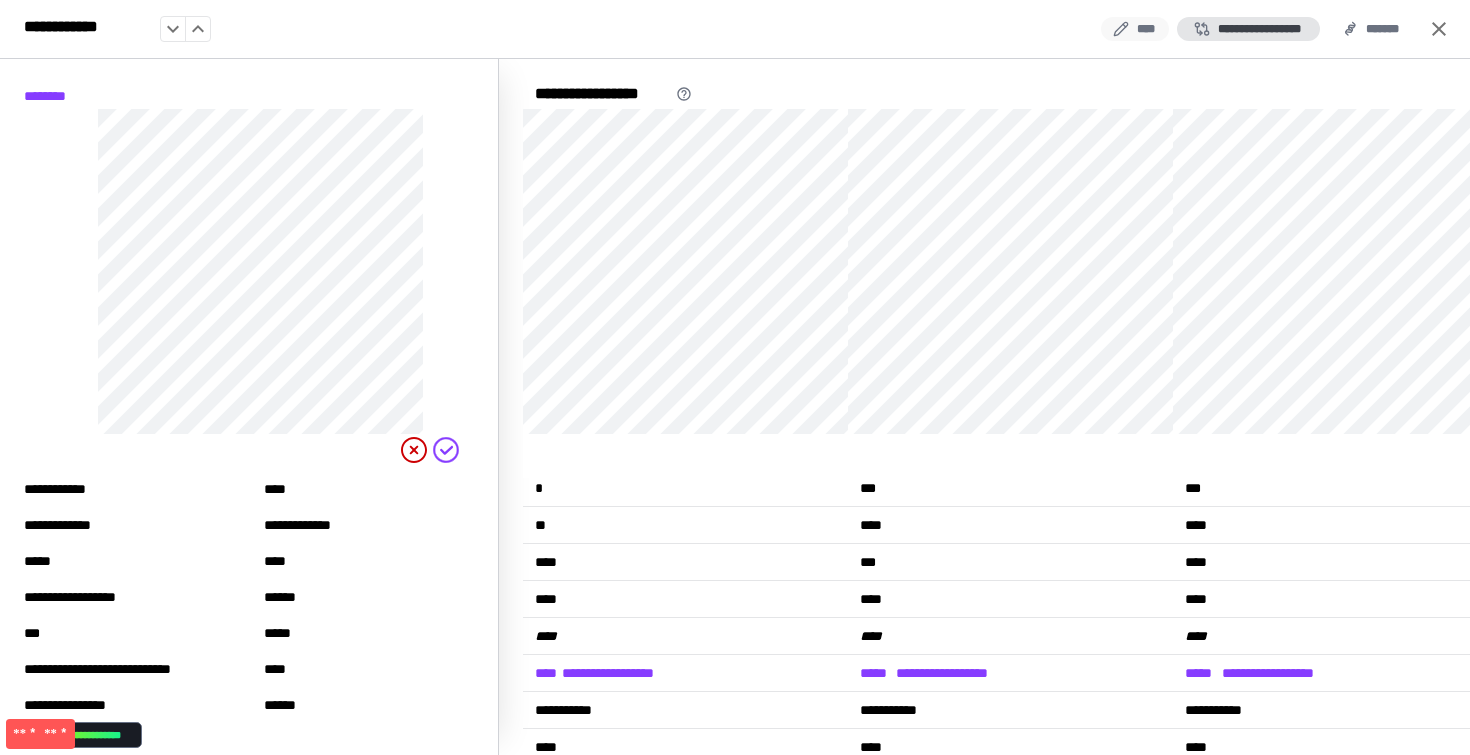 click on "****" at bounding box center [1135, 29] 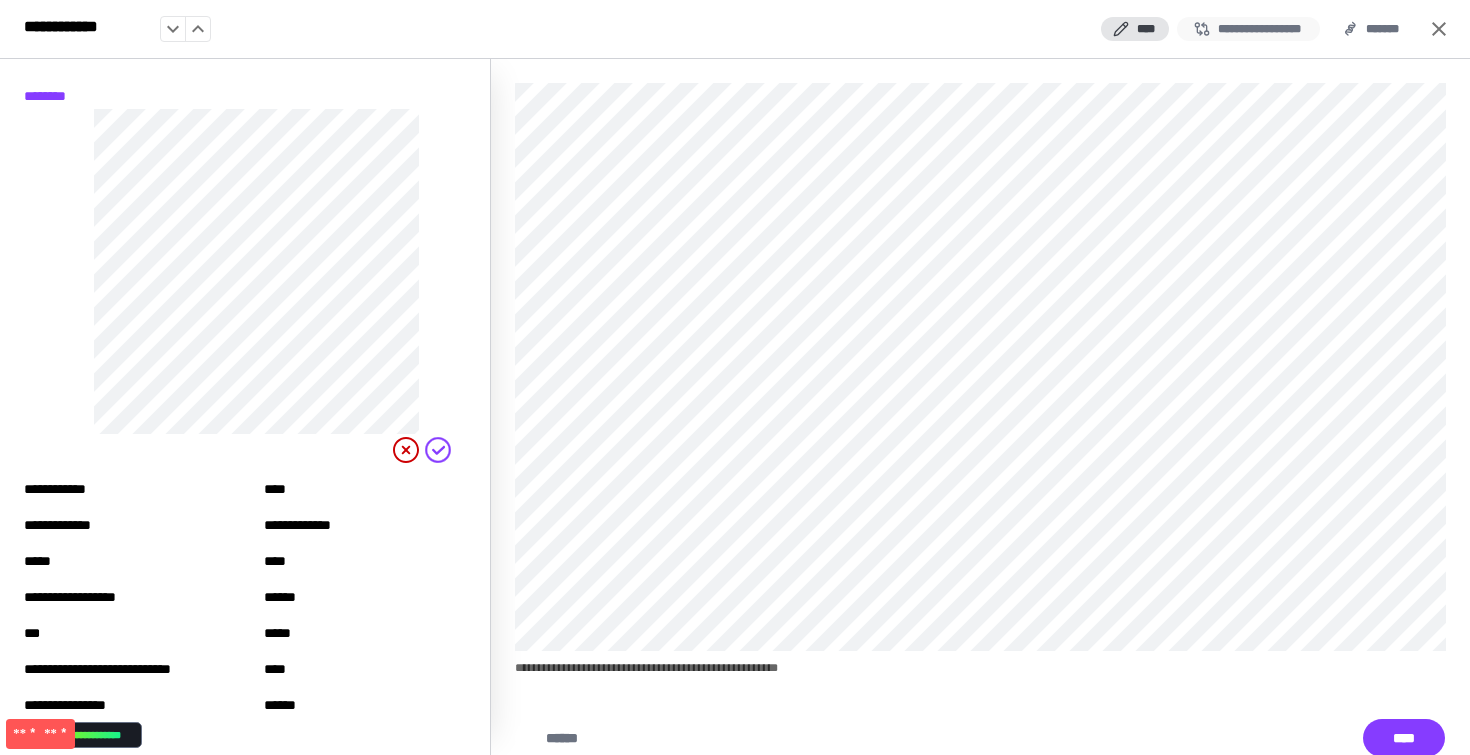 click on "**********" at bounding box center [1248, 29] 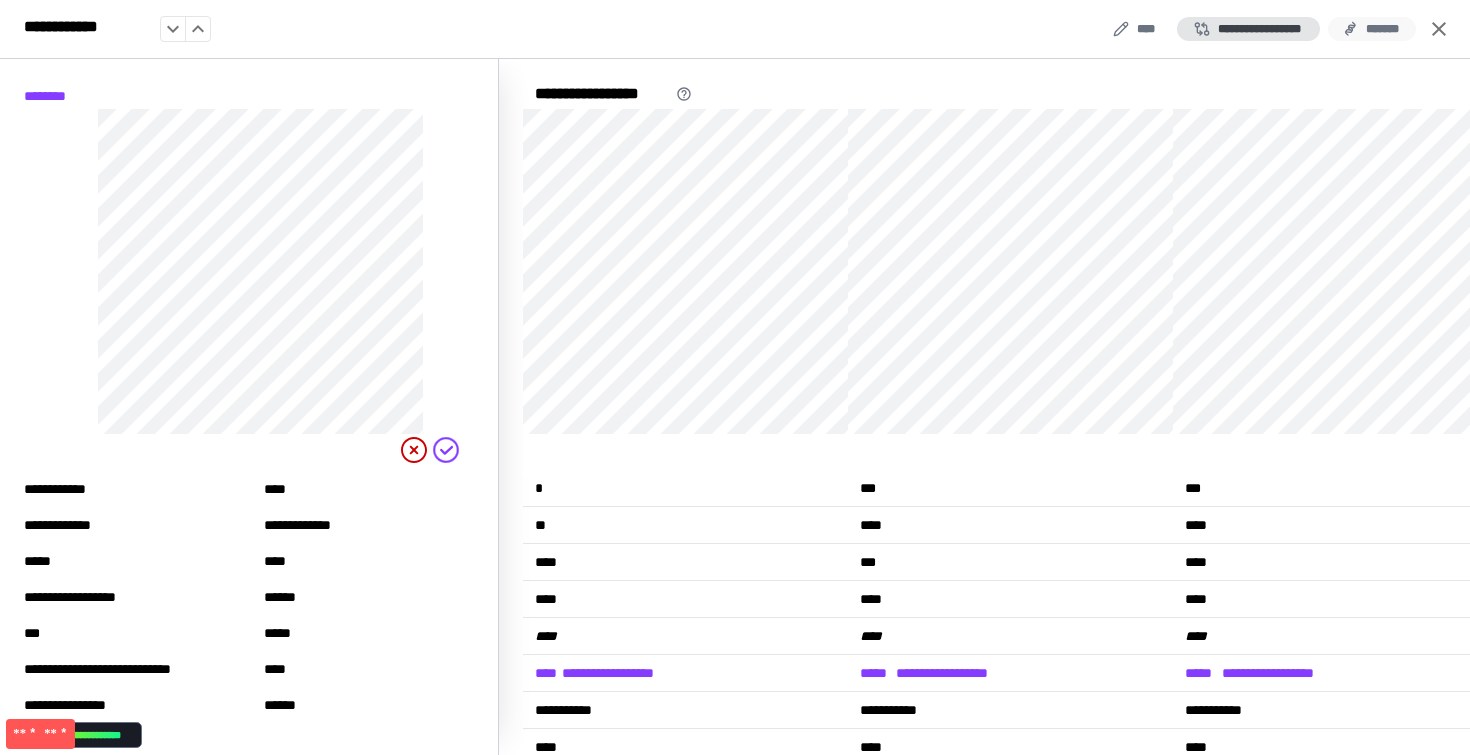 click on "*******" at bounding box center (1372, 29) 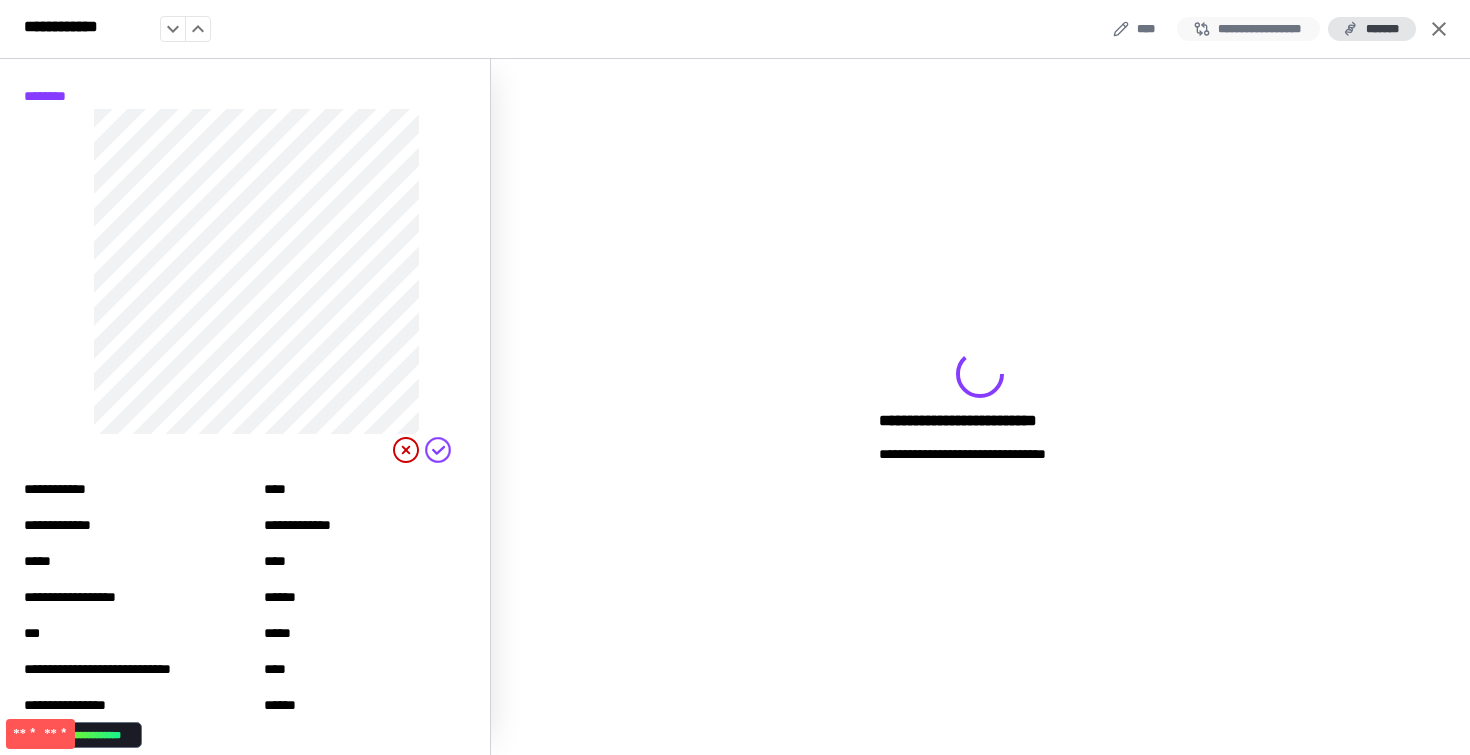 click on "**********" at bounding box center (1248, 29) 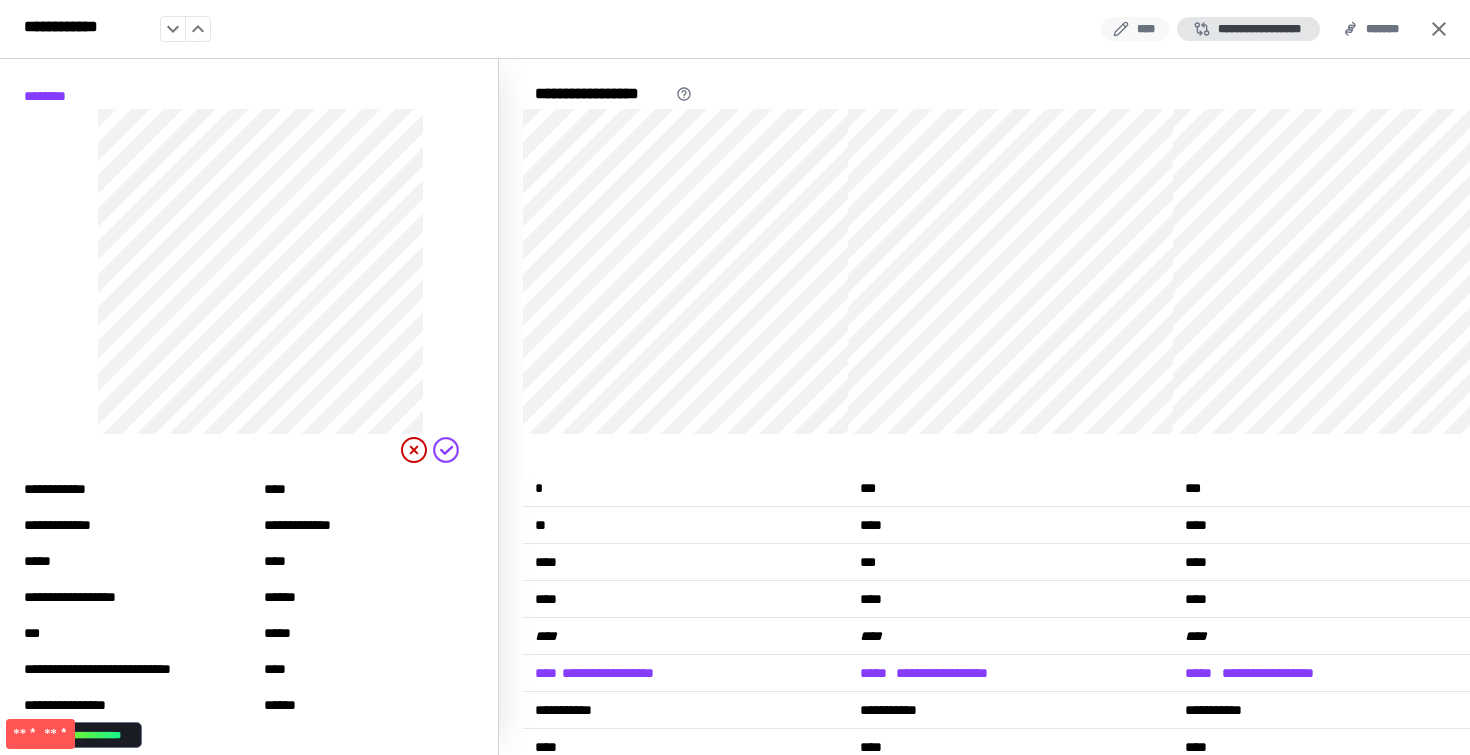 click on "****" at bounding box center [1135, 29] 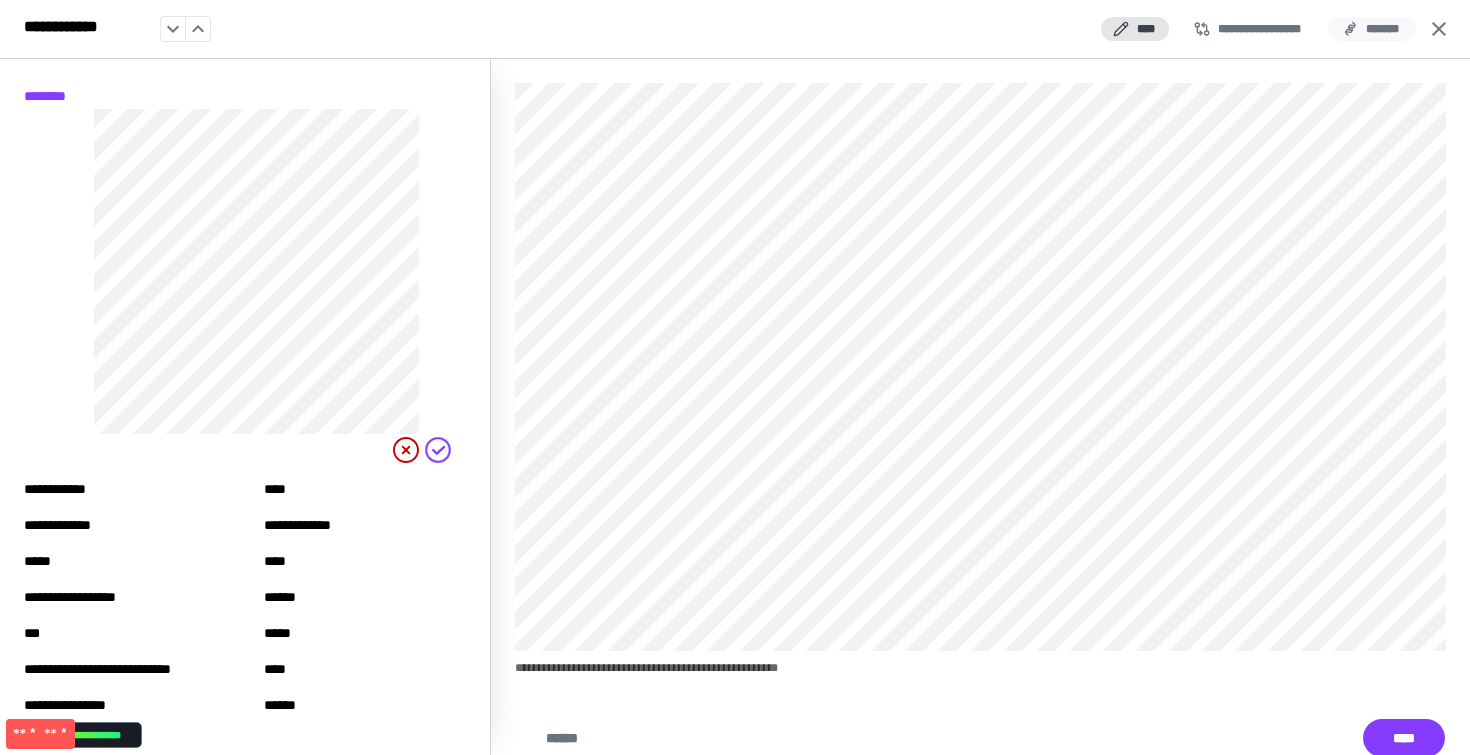 click 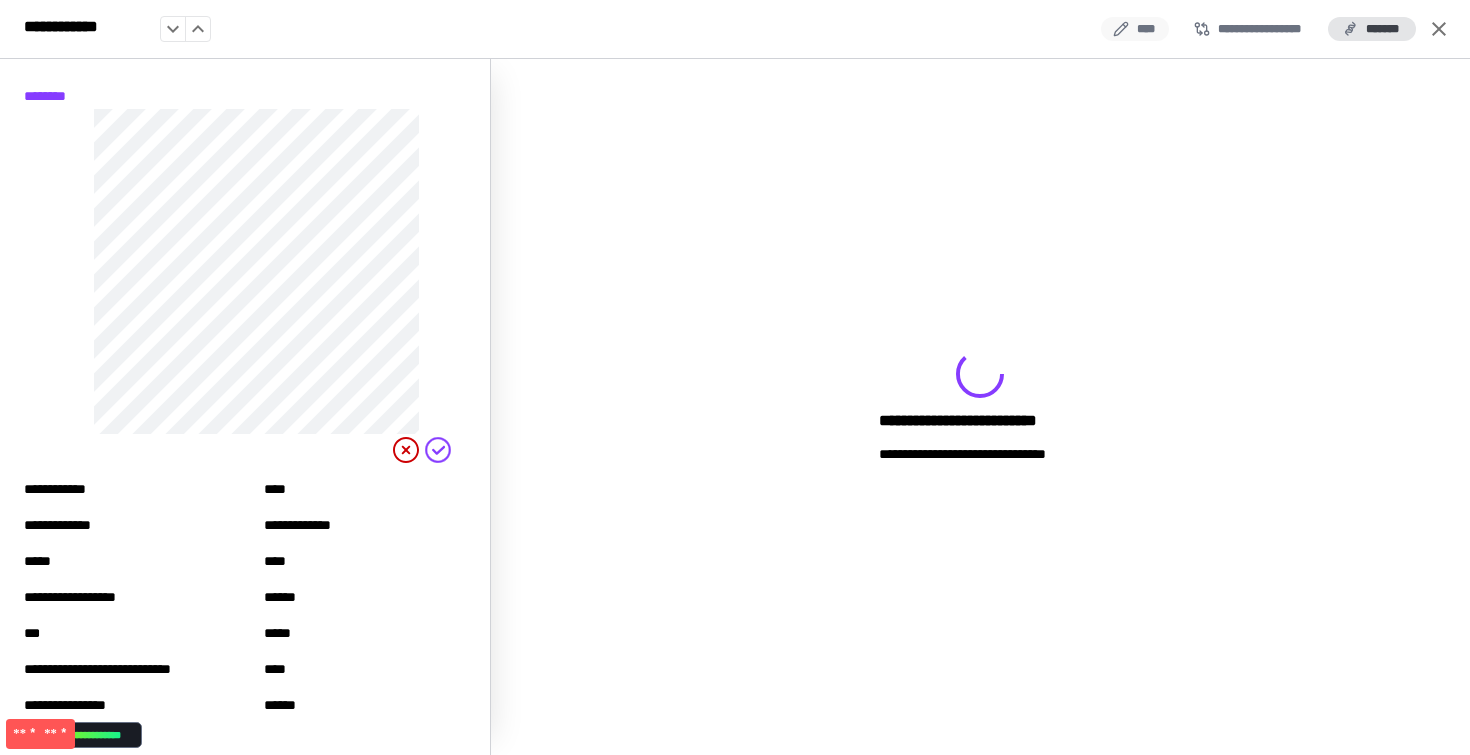 click on "****" at bounding box center (1135, 29) 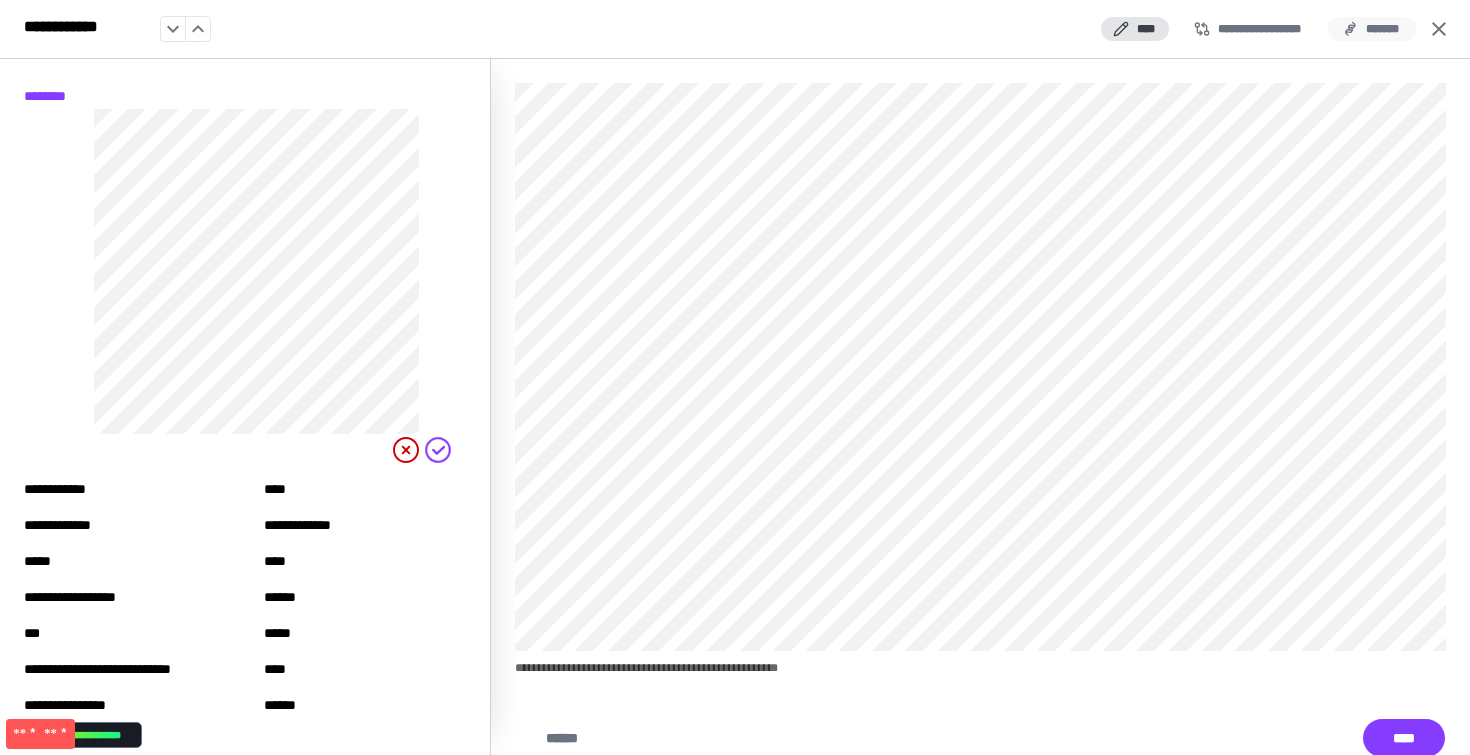 click on "*******" at bounding box center [1372, 29] 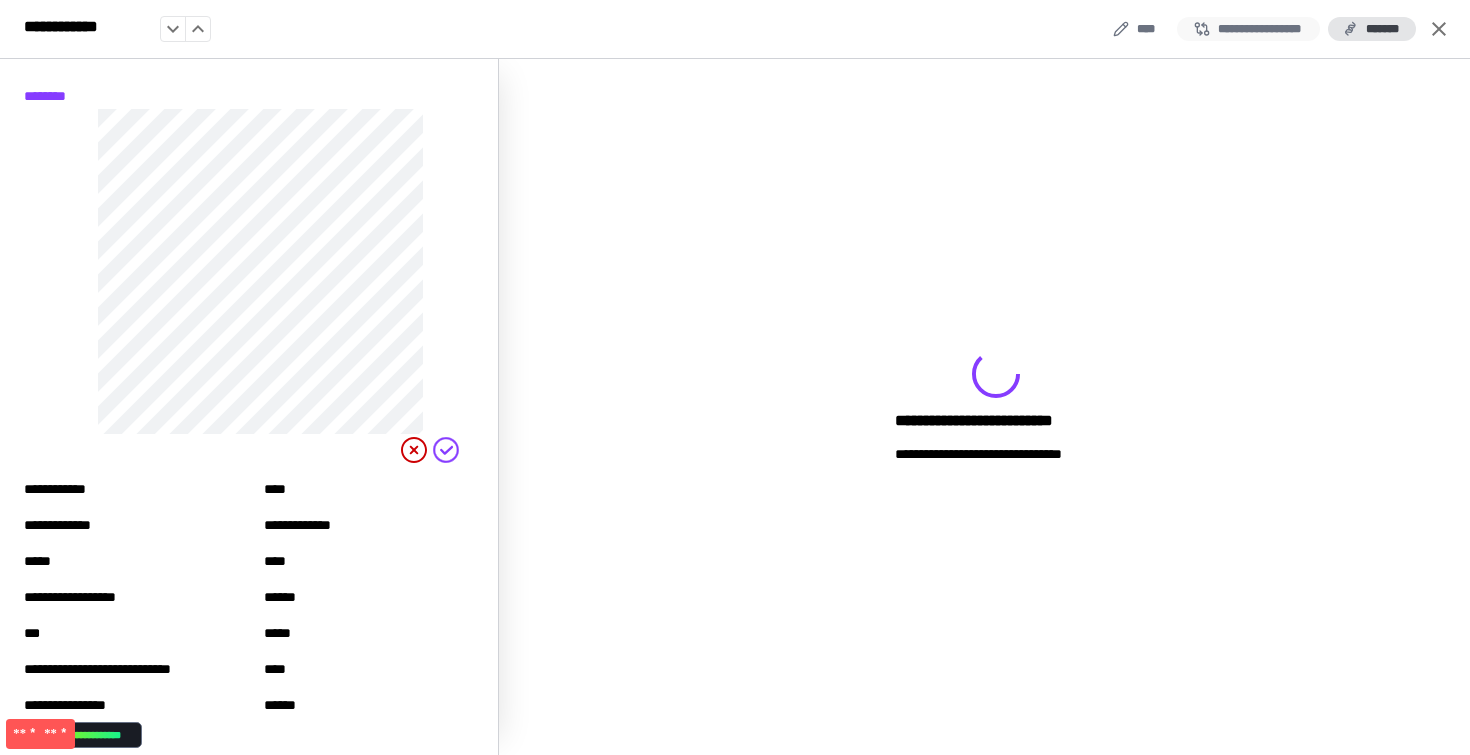 click on "**********" at bounding box center (1248, 29) 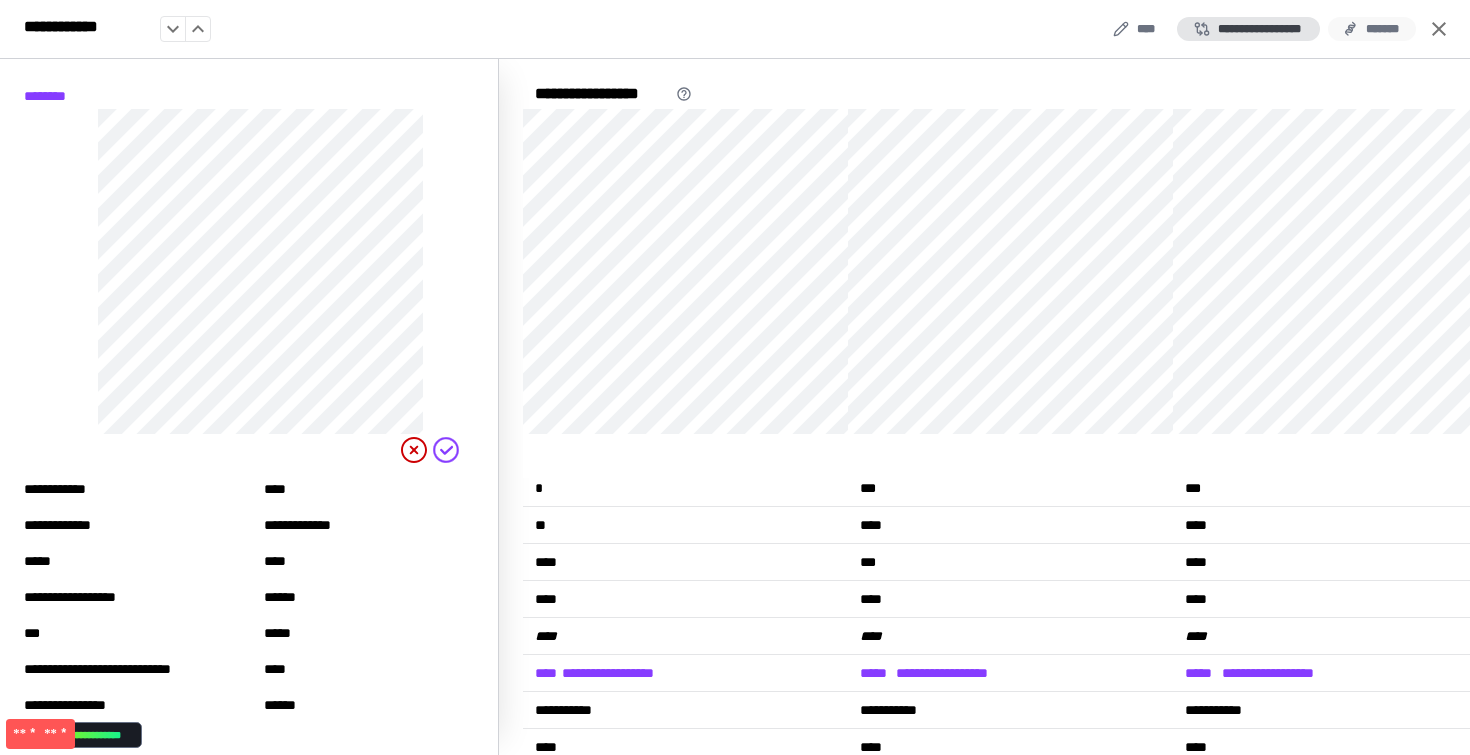 click on "*******" at bounding box center [1372, 29] 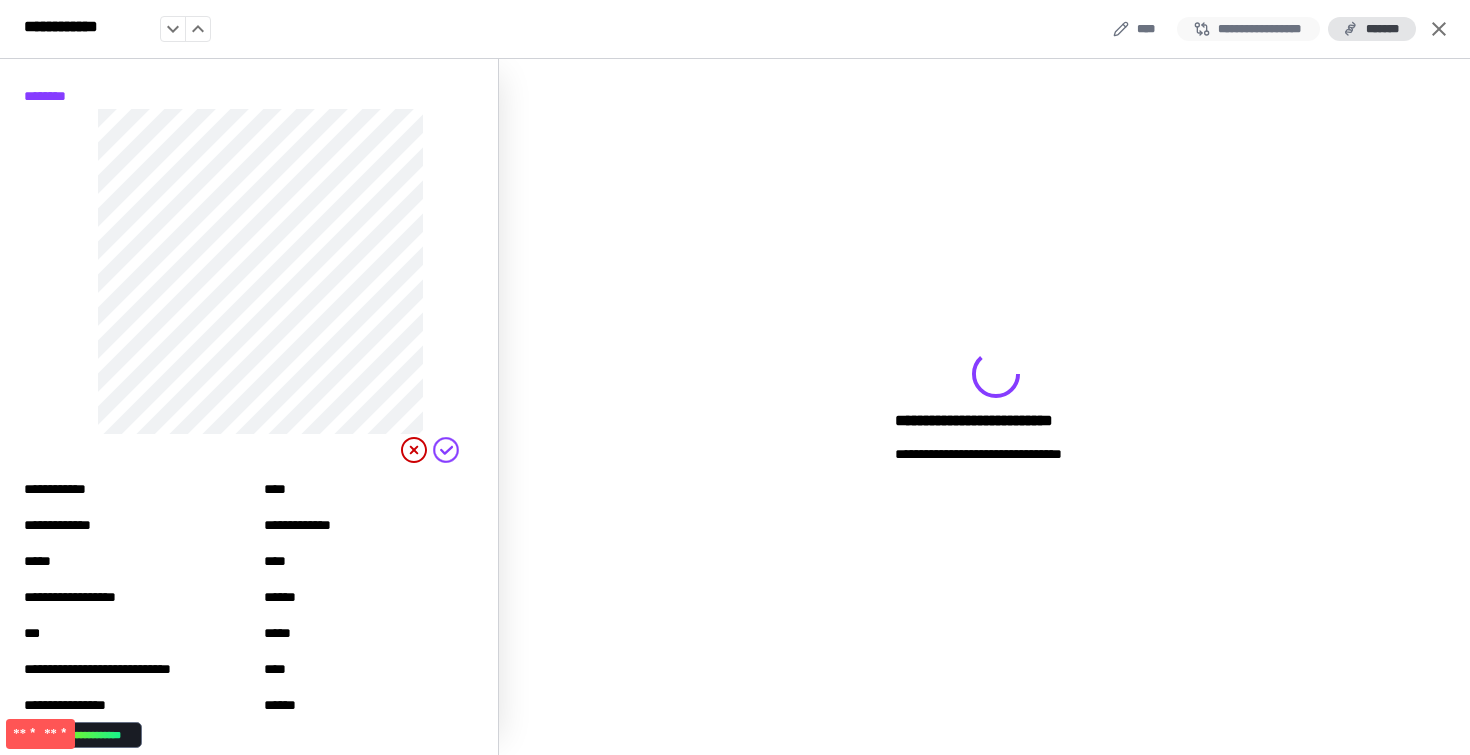 click on "**********" at bounding box center (1248, 29) 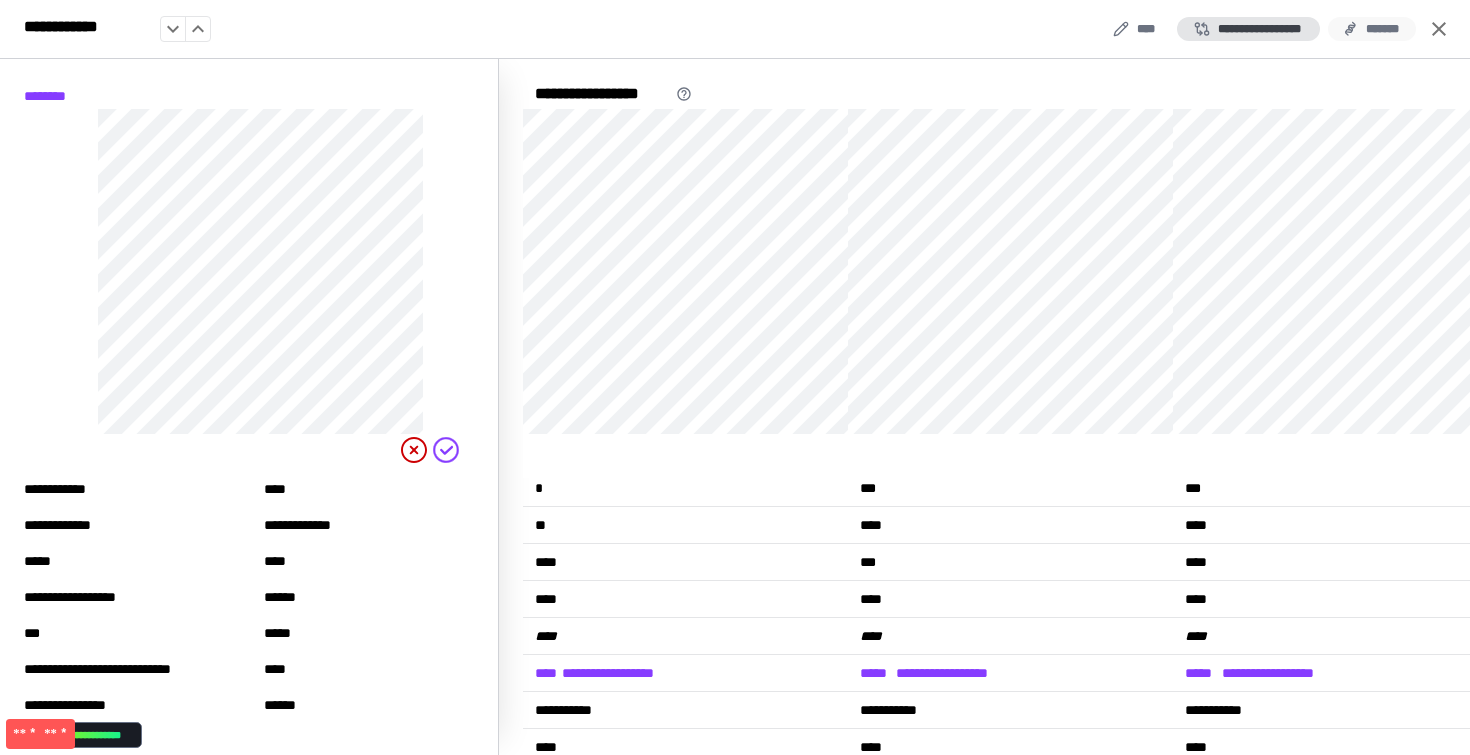 click on "*******" at bounding box center (1372, 29) 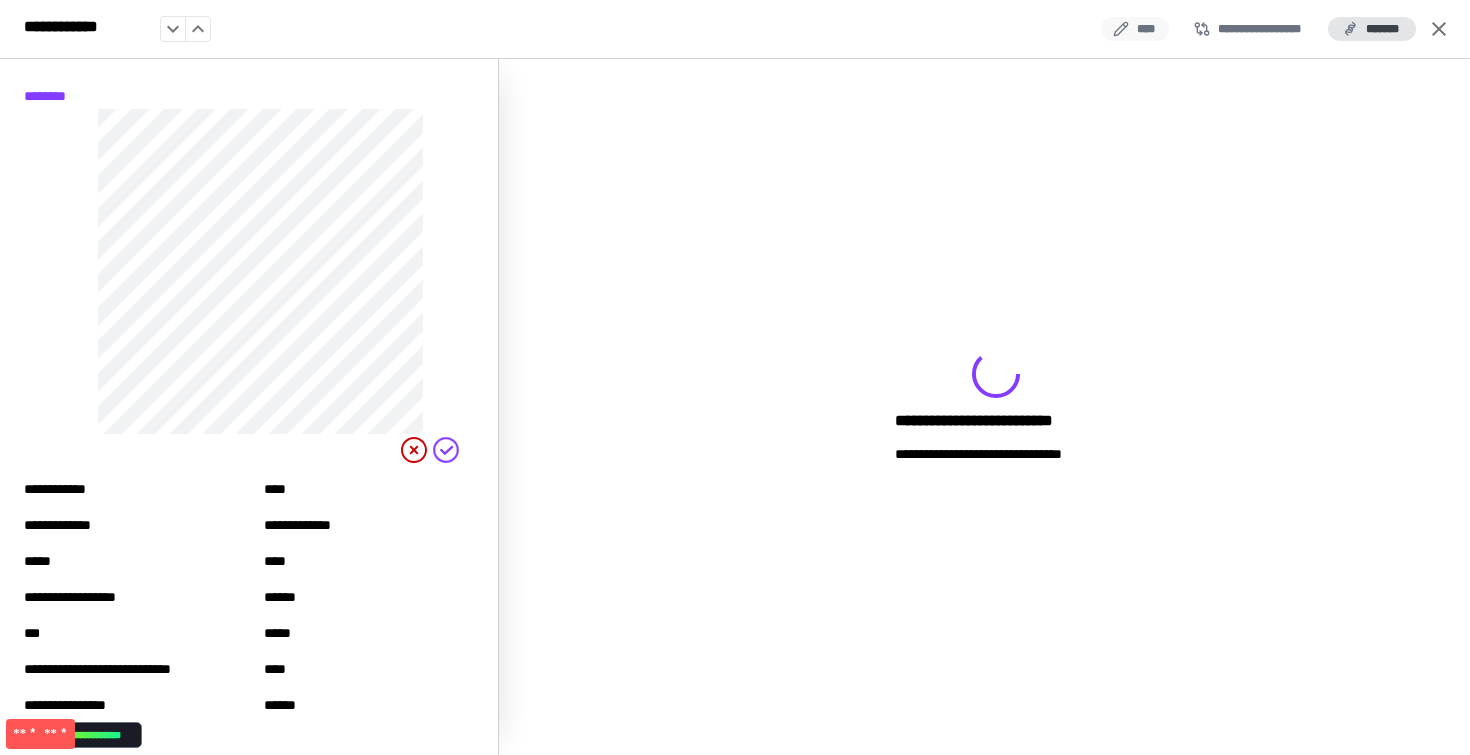 click on "****" at bounding box center (1135, 29) 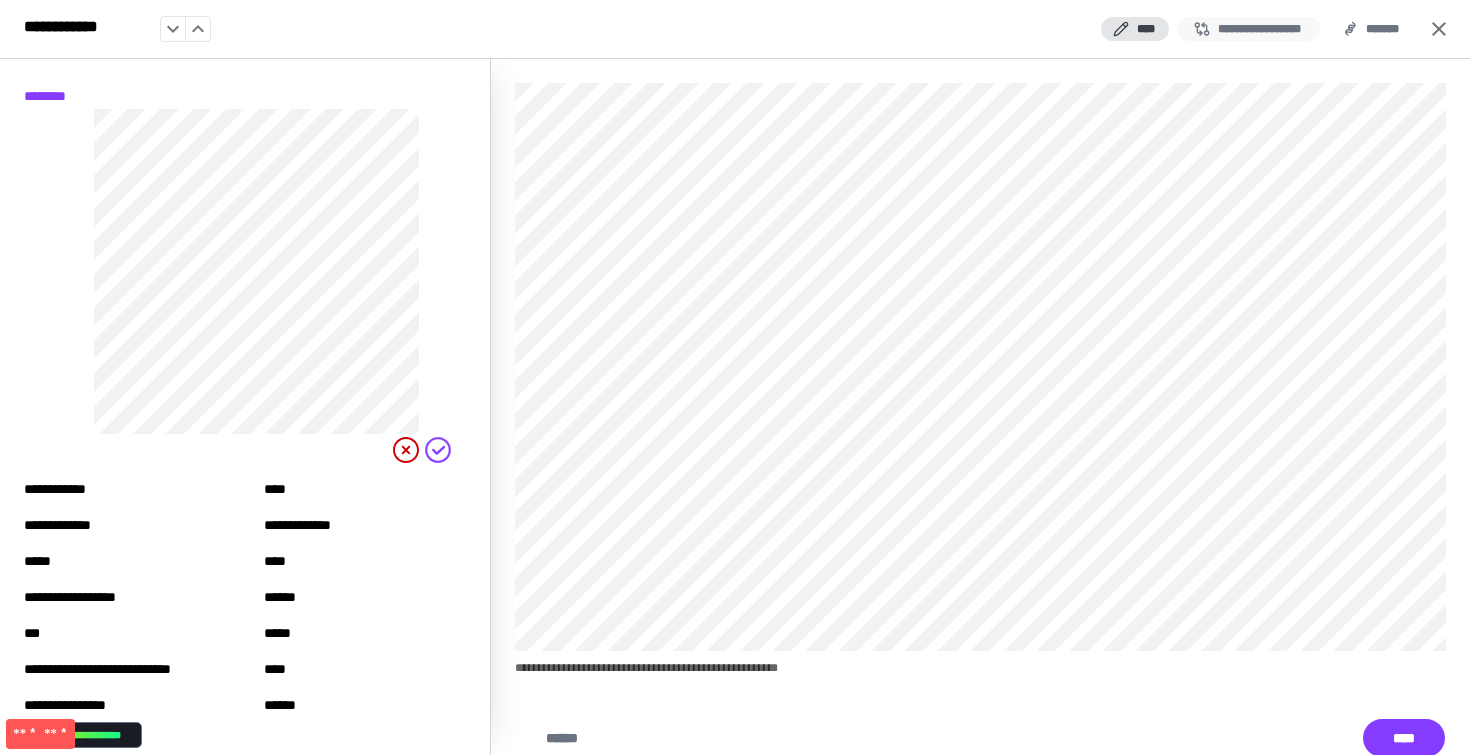 click on "**********" at bounding box center (1248, 29) 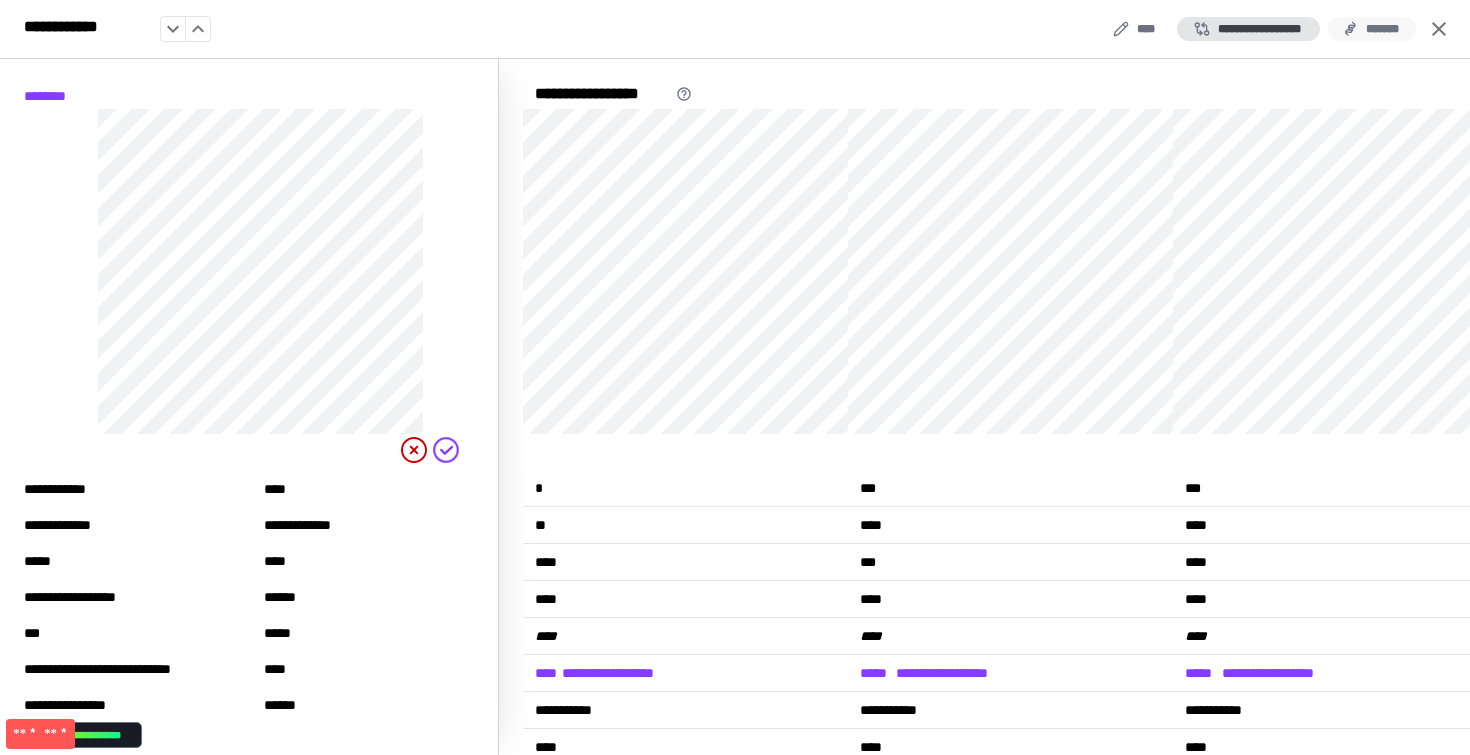 click on "*******" at bounding box center [1372, 29] 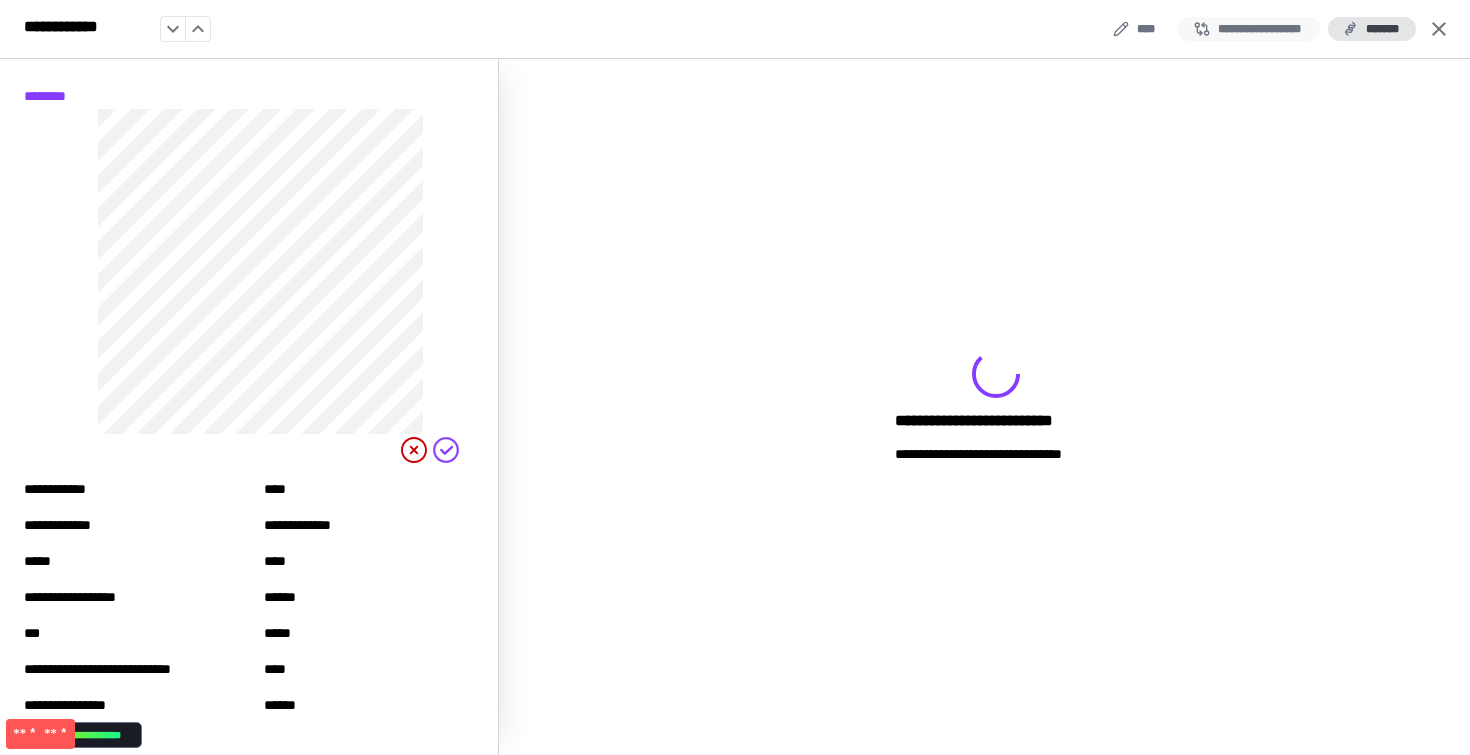 click on "**********" at bounding box center (1248, 29) 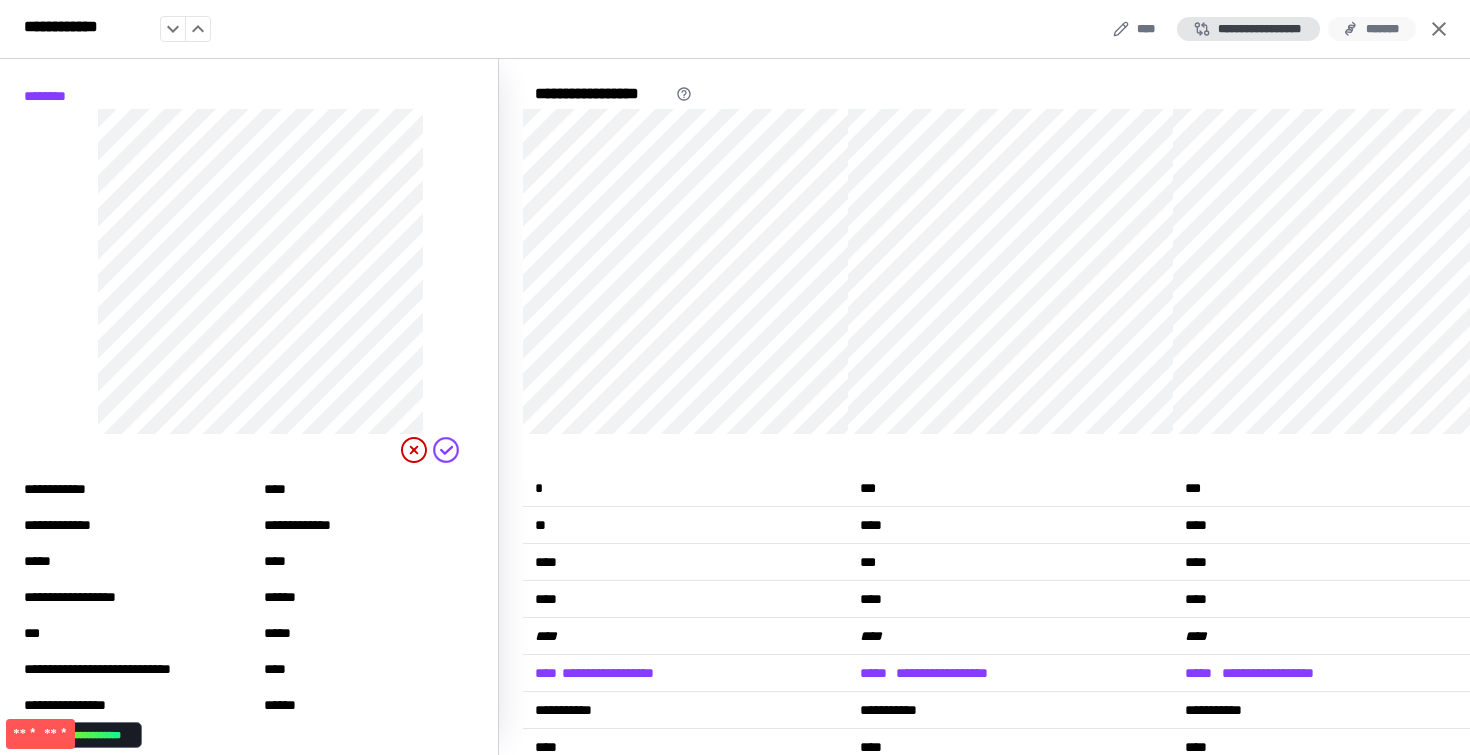 click on "*******" at bounding box center [1372, 29] 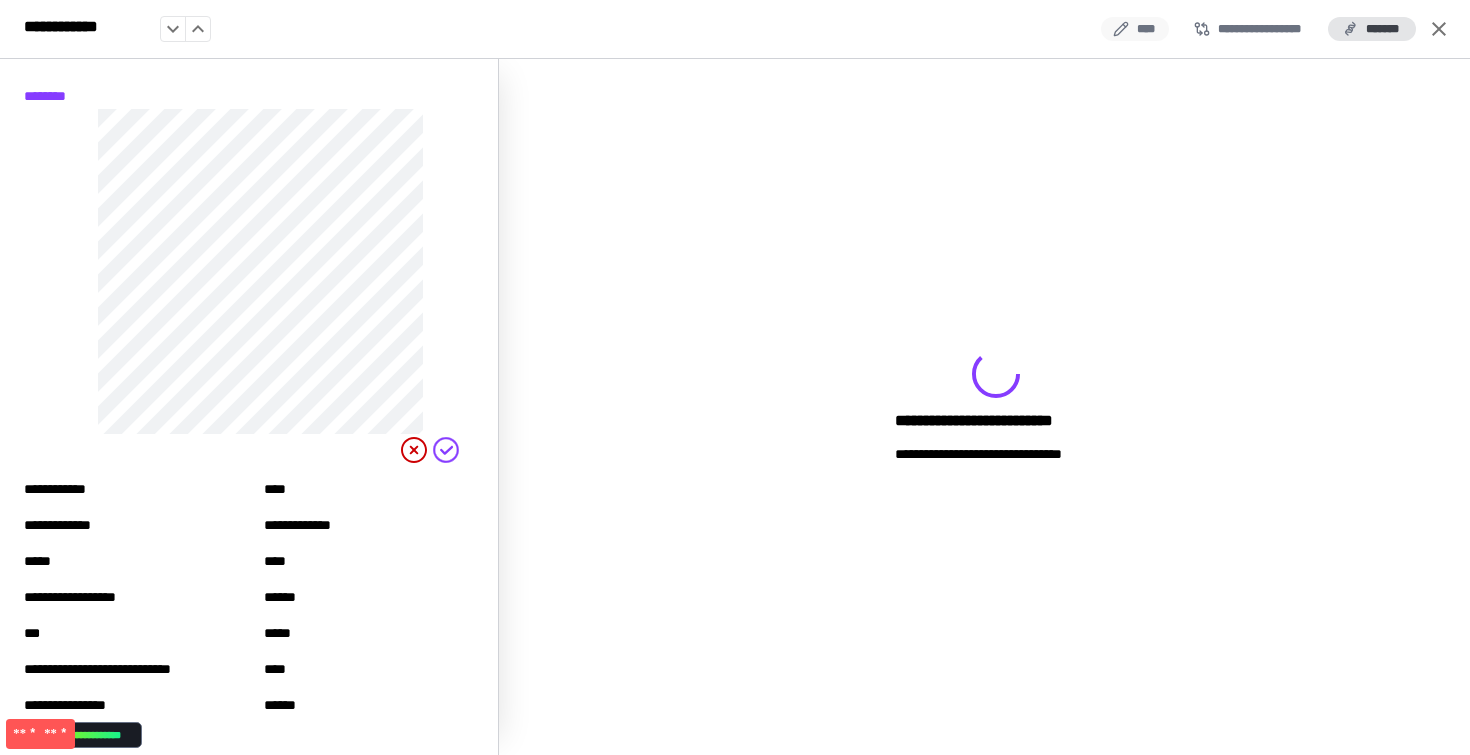 click on "****" at bounding box center (1135, 29) 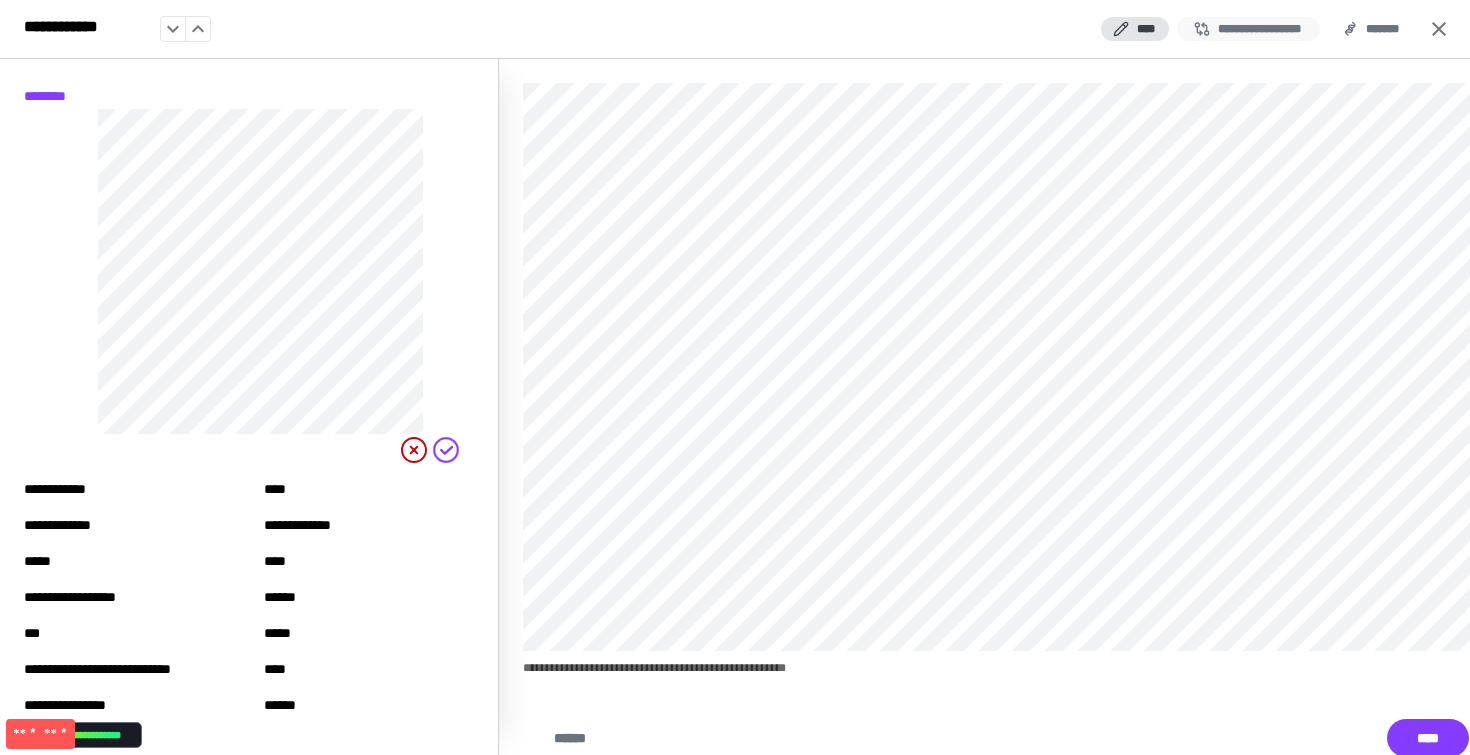 click on "**********" at bounding box center [1248, 29] 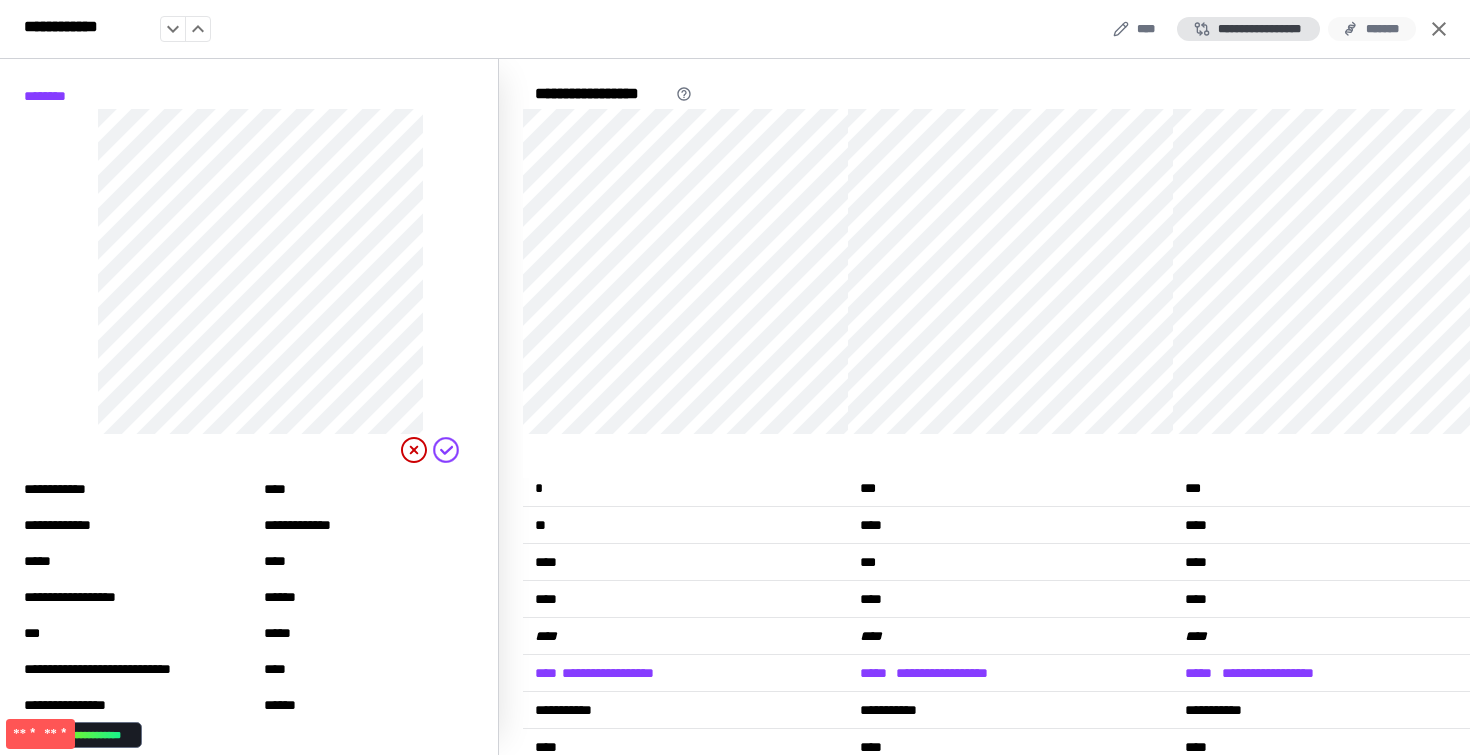 drag, startPoint x: 1422, startPoint y: 27, endPoint x: 1395, endPoint y: 31, distance: 27.294687 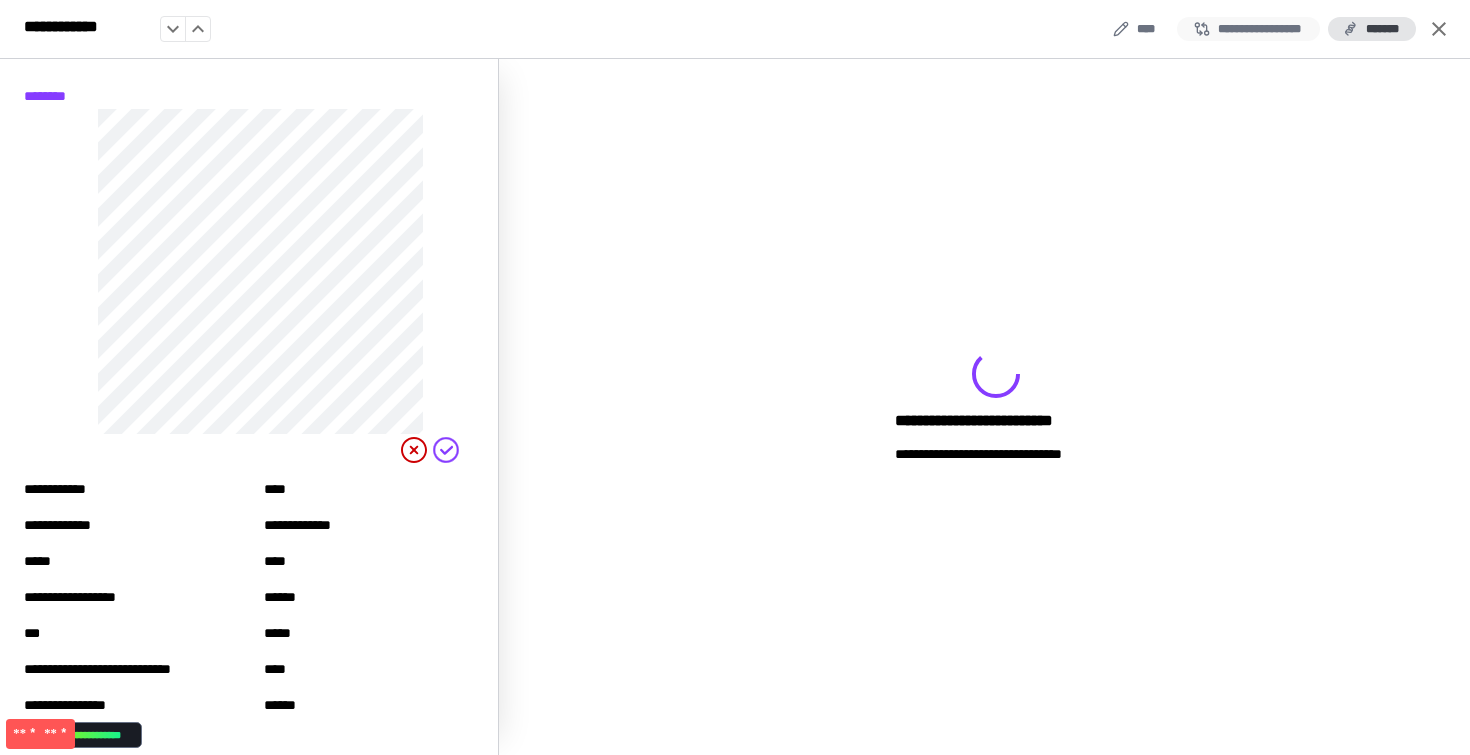 drag, startPoint x: 1250, startPoint y: 30, endPoint x: 1235, endPoint y: 31, distance: 15.033297 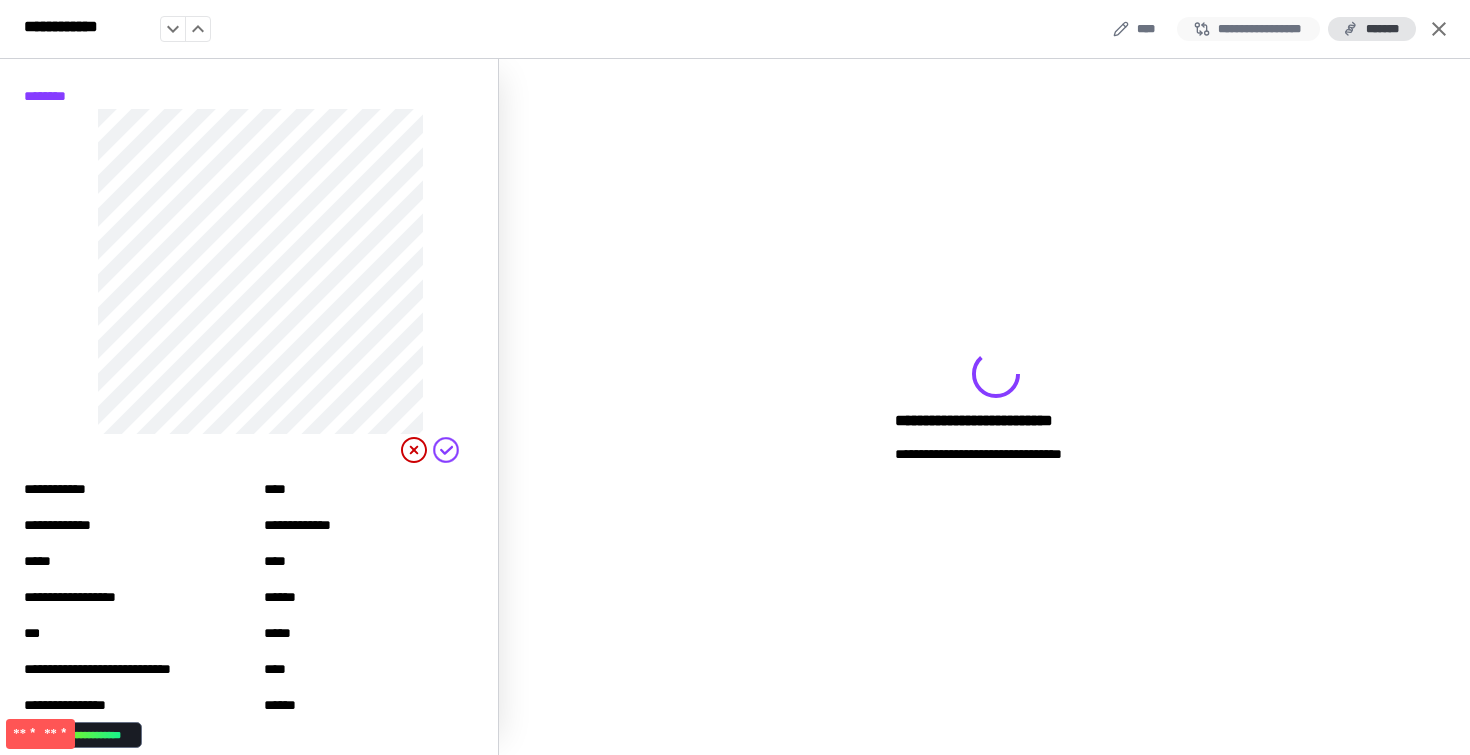 click on "**********" at bounding box center [1248, 29] 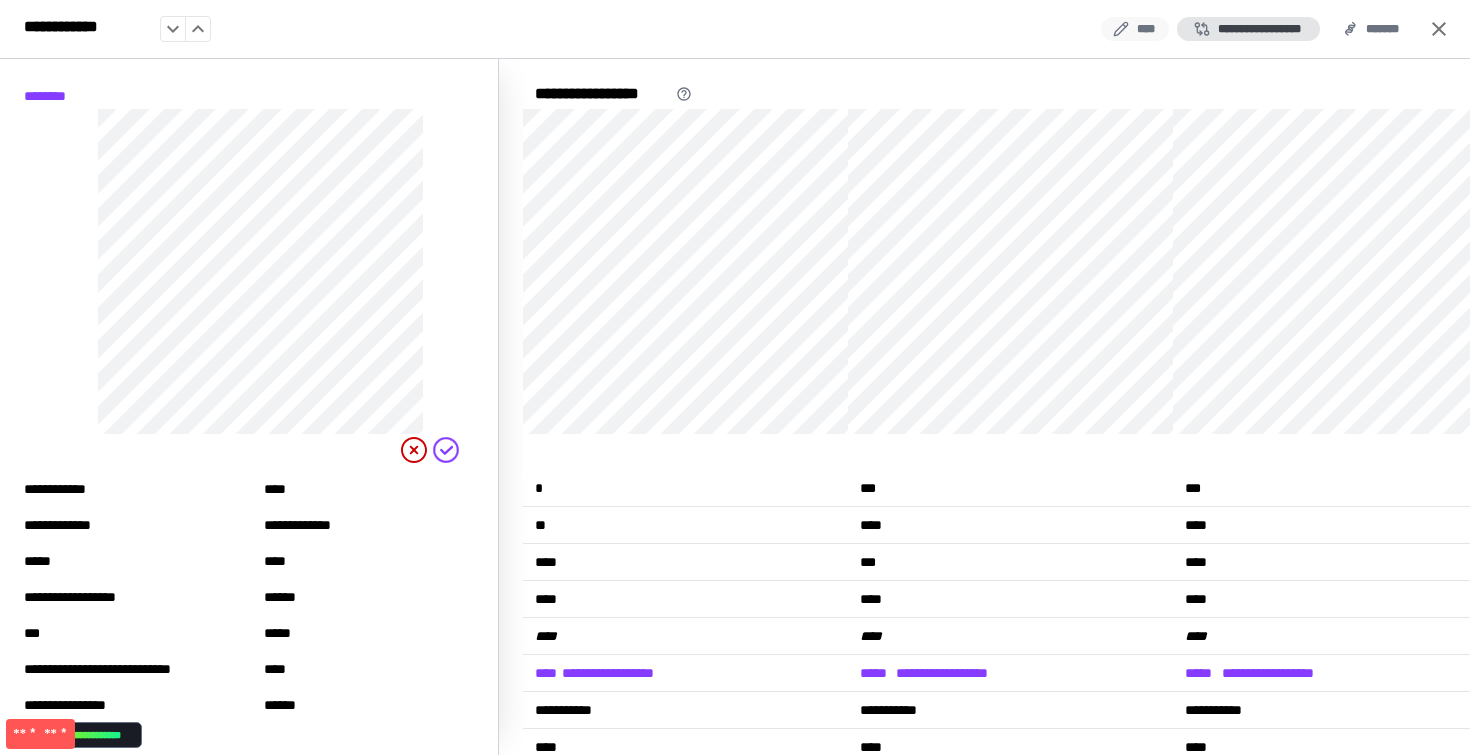 click on "****" at bounding box center [1135, 29] 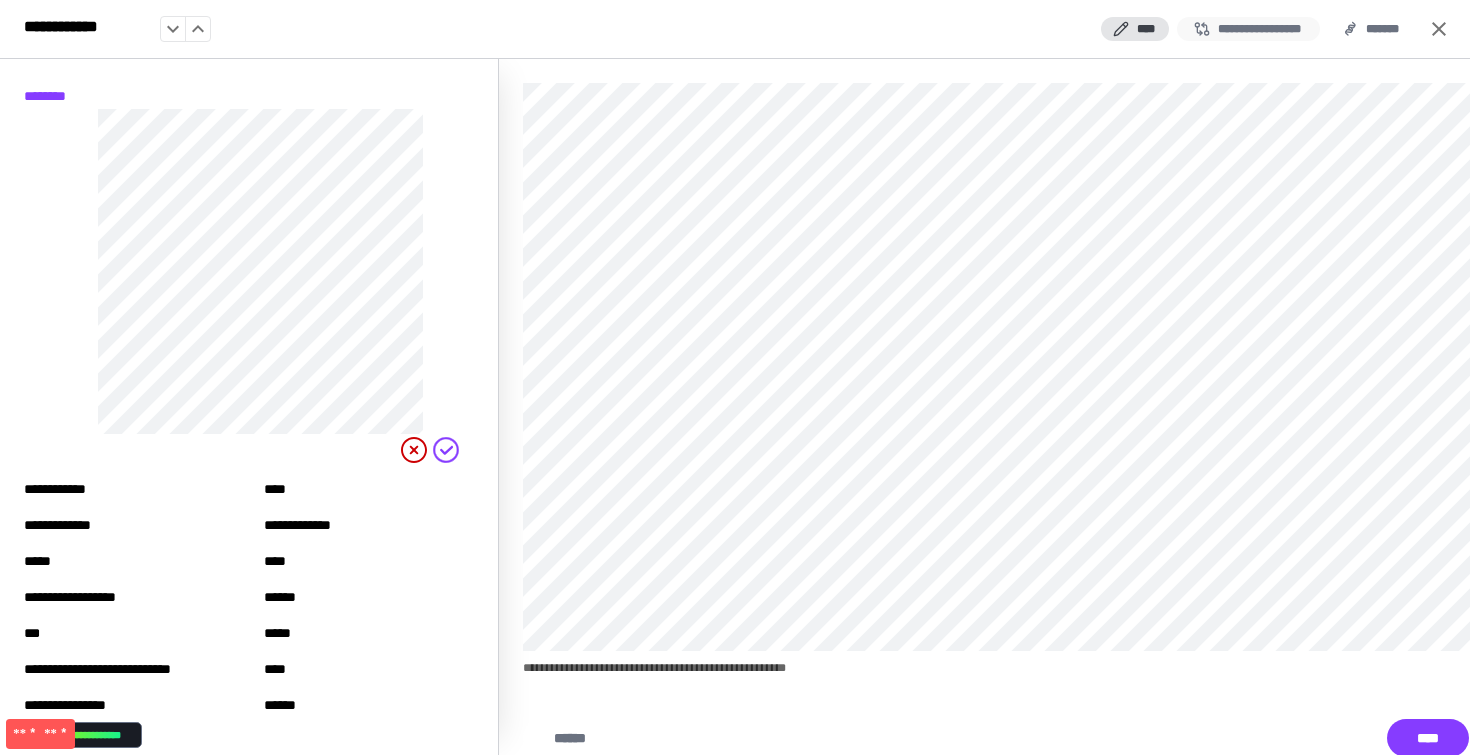 click on "**********" at bounding box center (1248, 29) 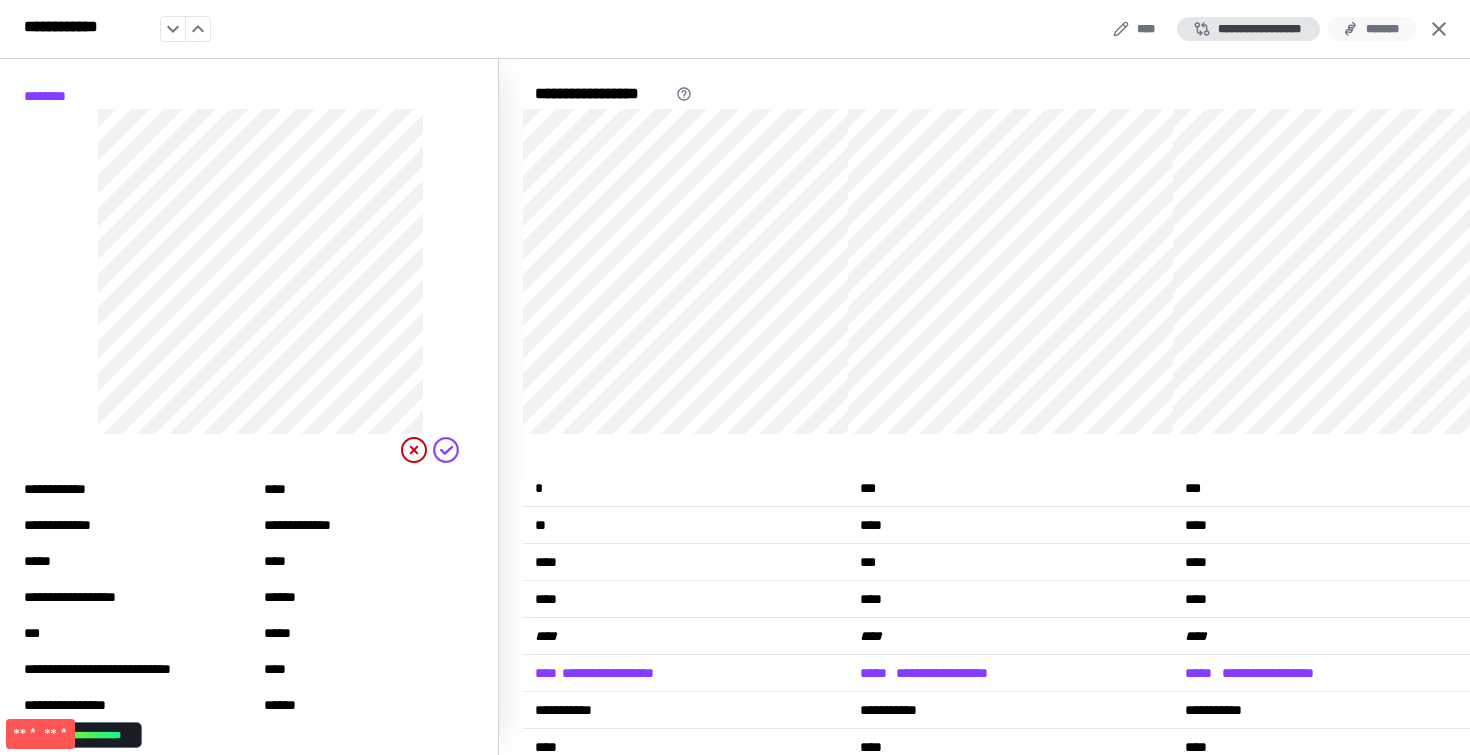 click on "*******" at bounding box center (1372, 29) 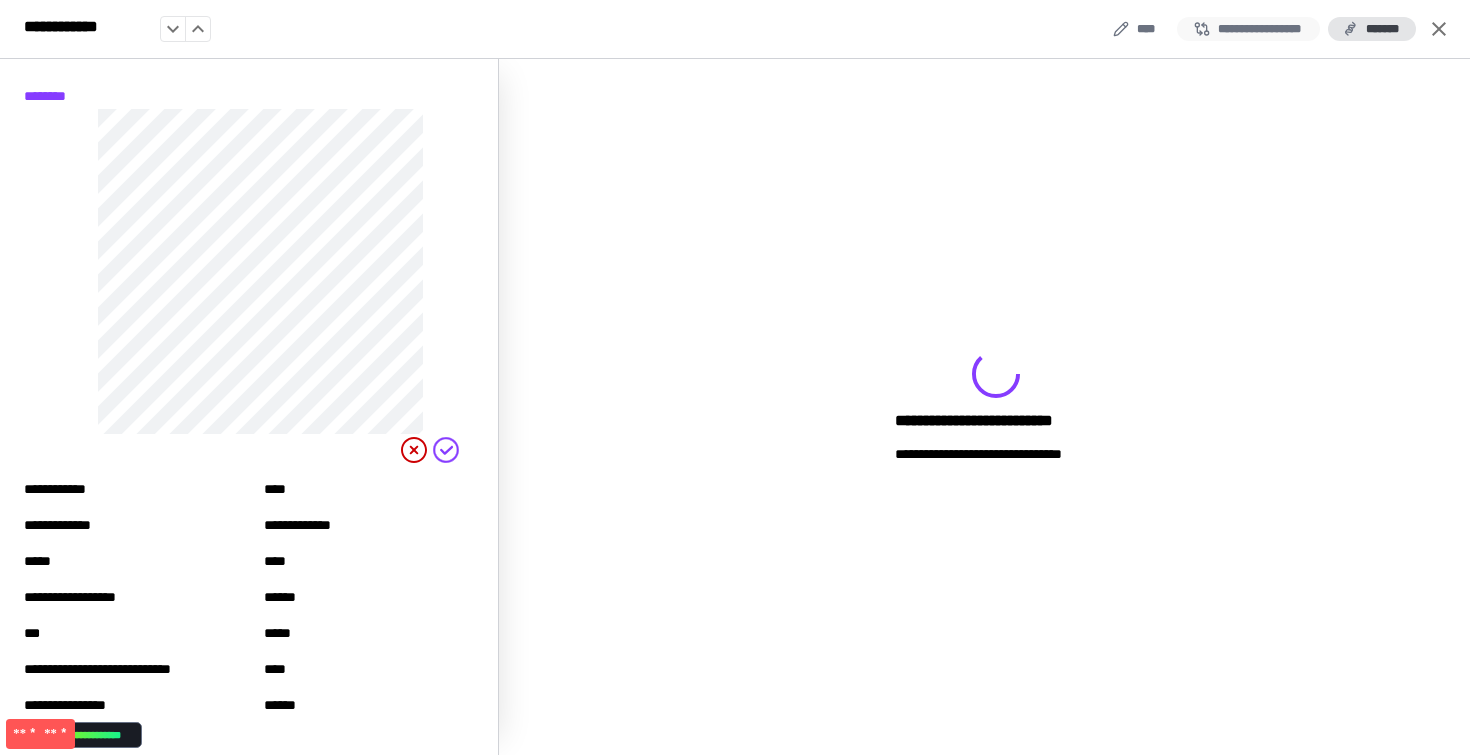 click on "**********" at bounding box center (1248, 29) 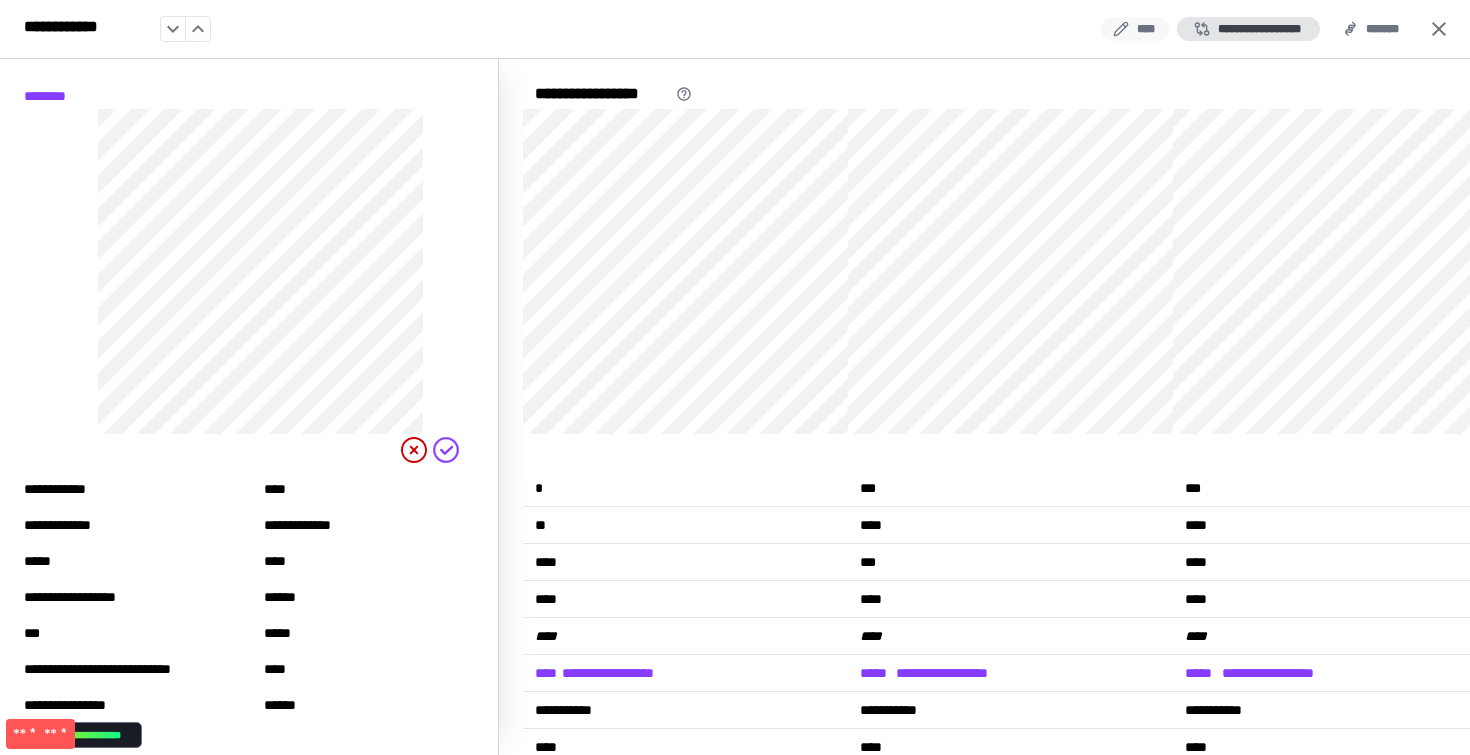 click on "****" at bounding box center (1135, 29) 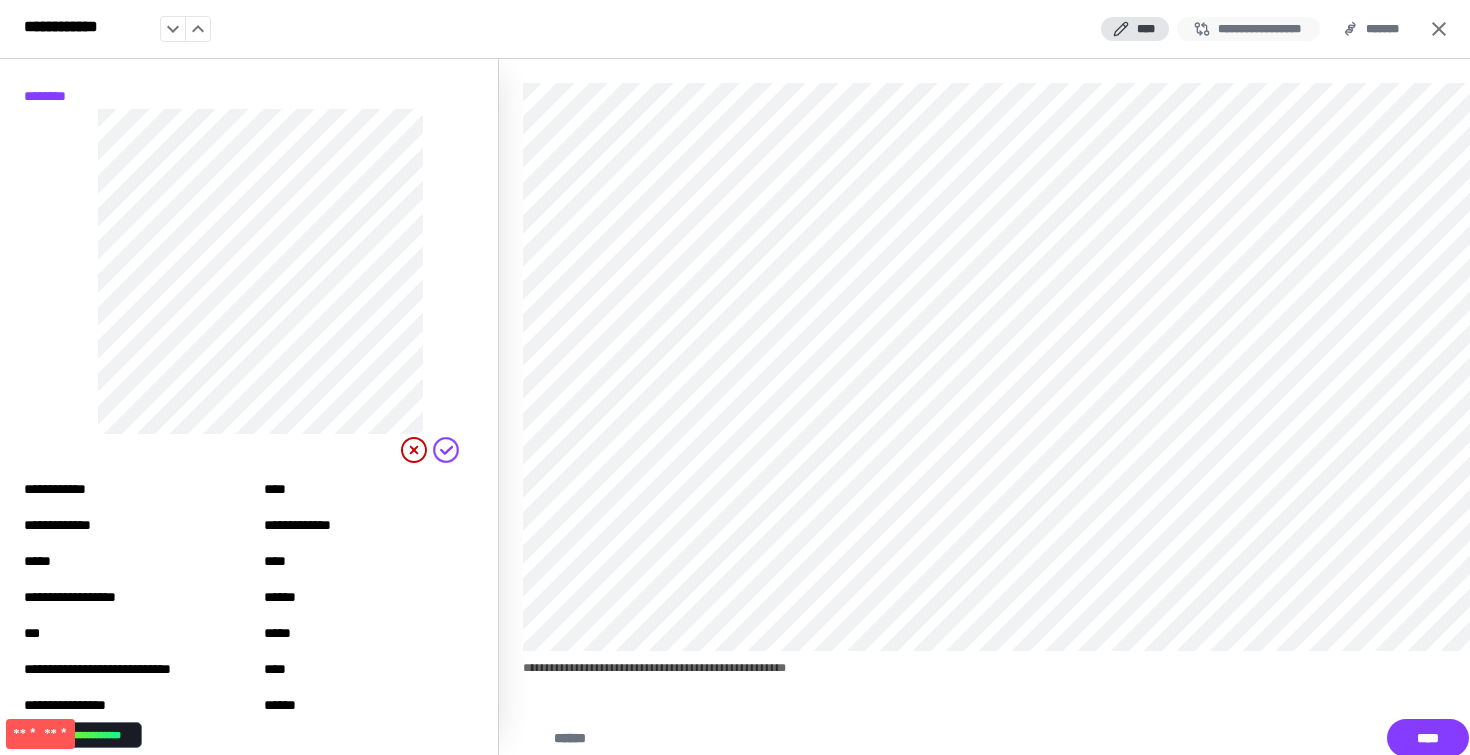 click on "**********" at bounding box center [1248, 29] 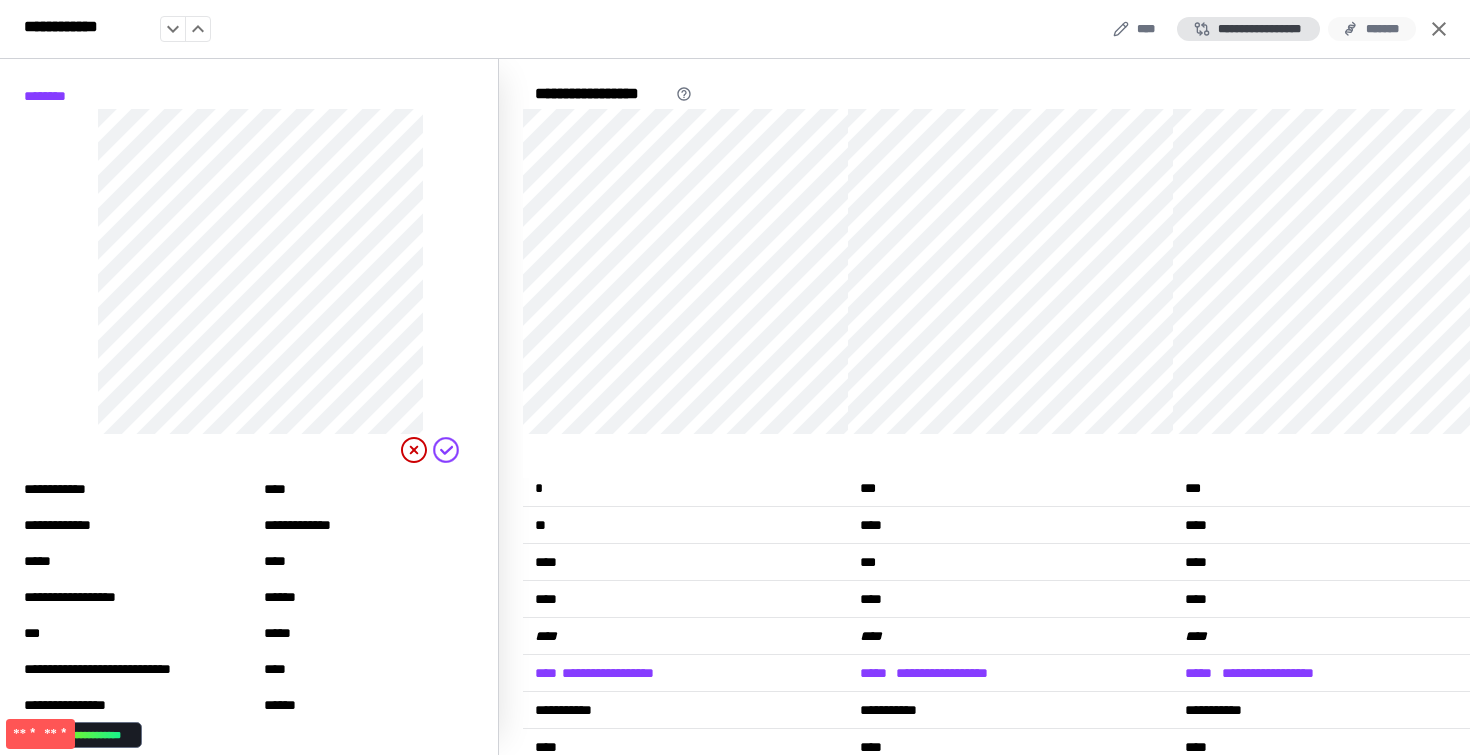 click on "*******" at bounding box center (1372, 29) 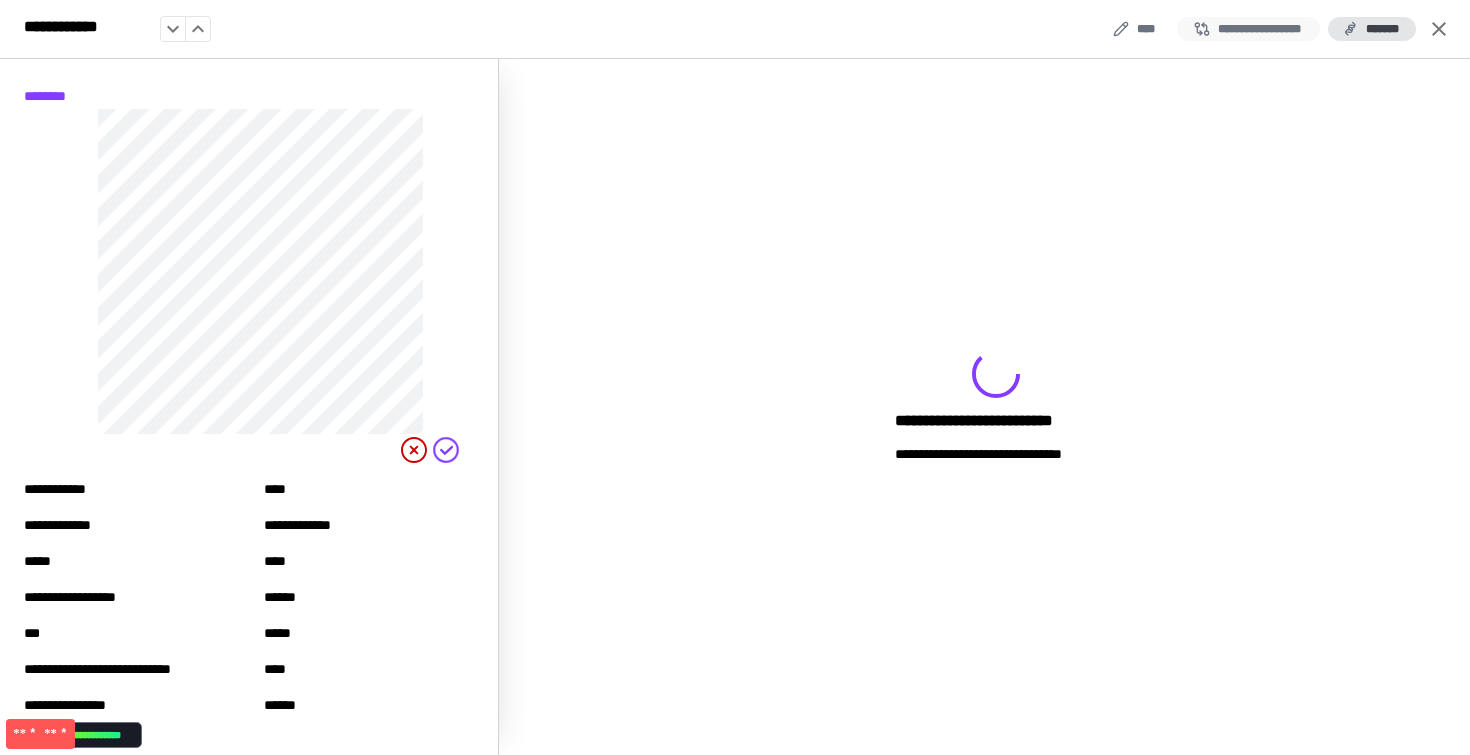 click on "**********" at bounding box center (1248, 29) 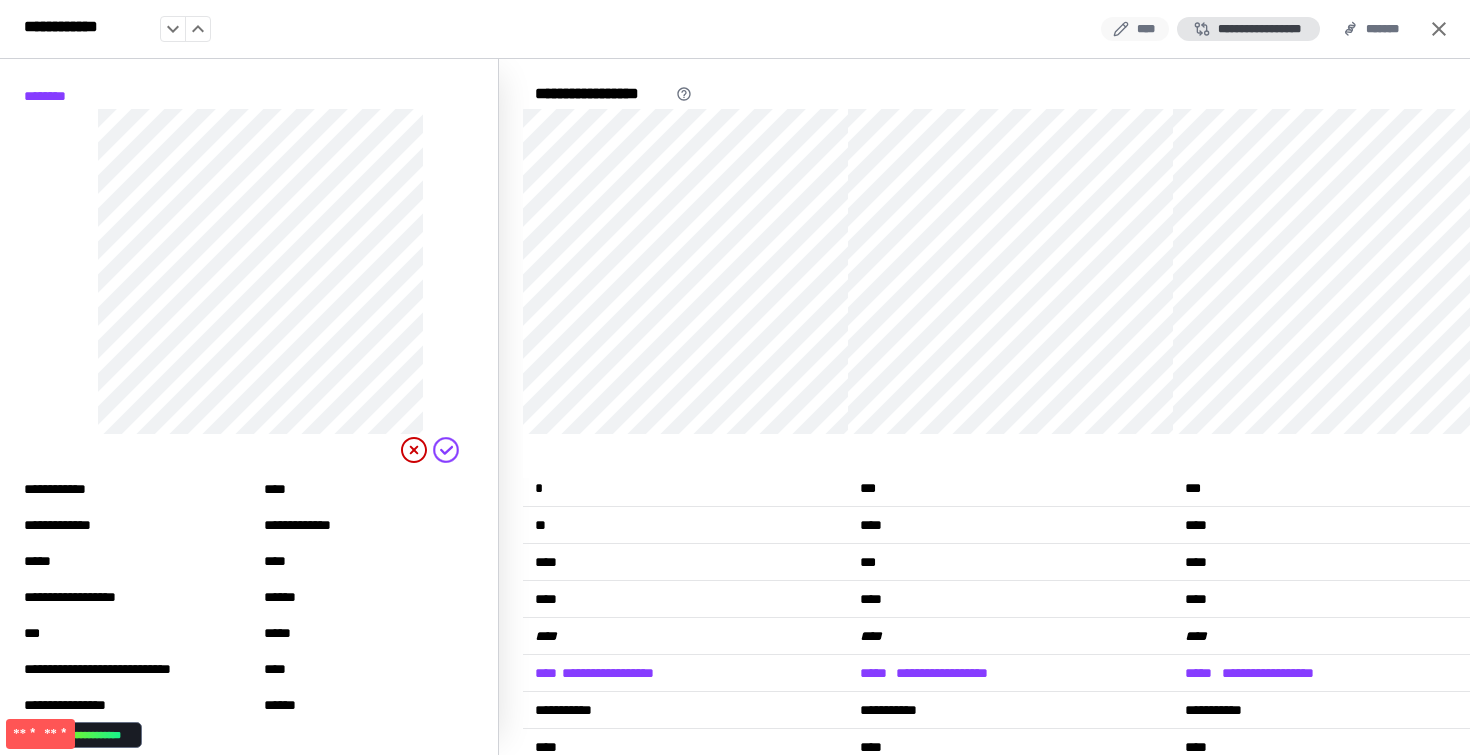 click on "****" at bounding box center (1135, 29) 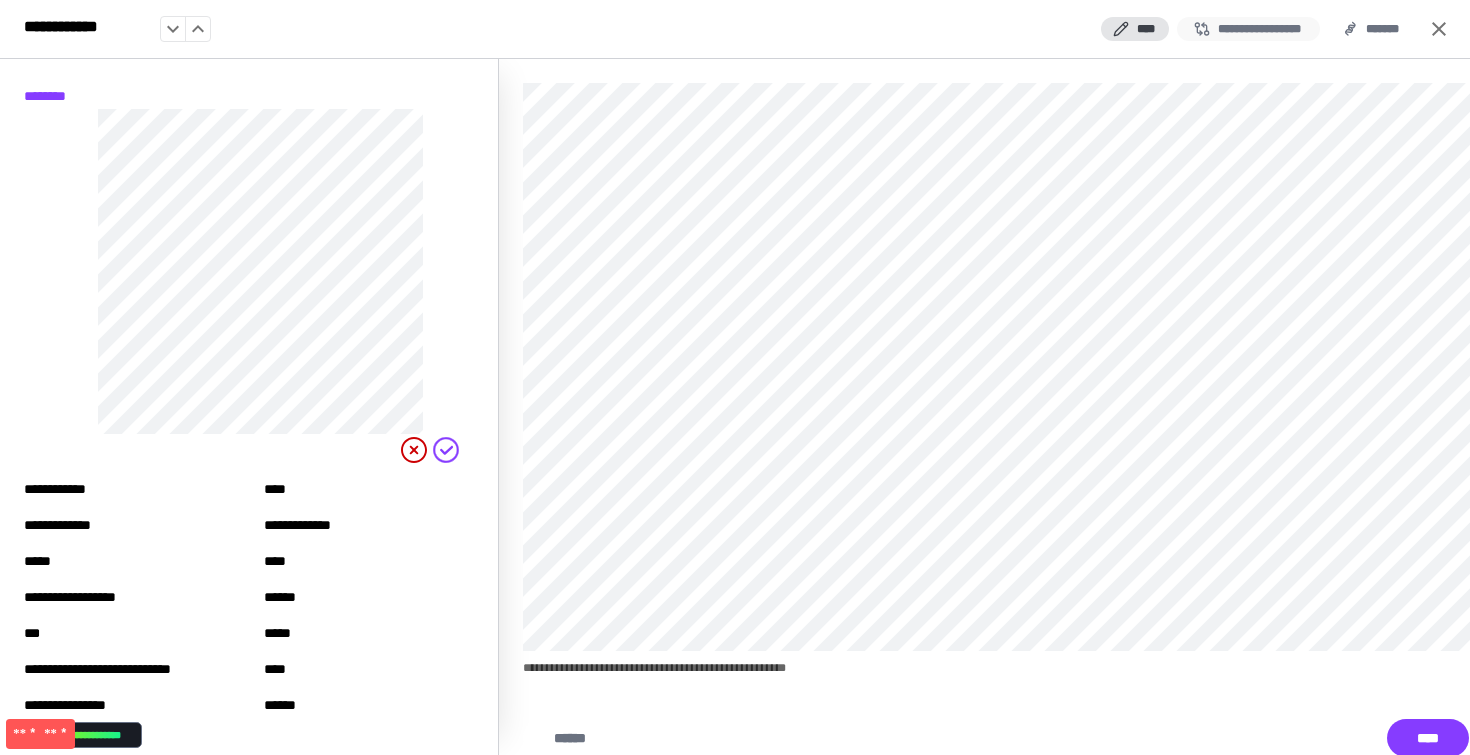 click on "**********" at bounding box center [1248, 29] 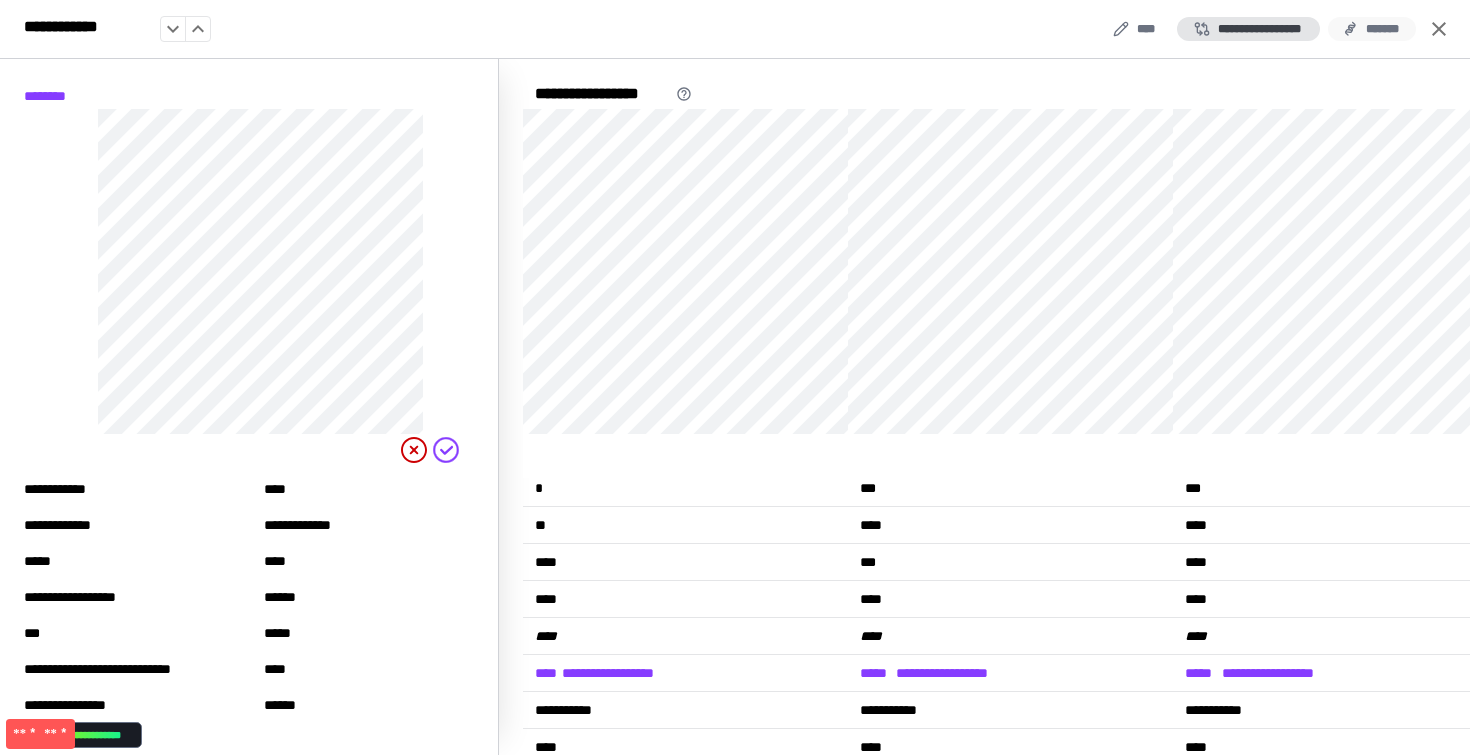 click 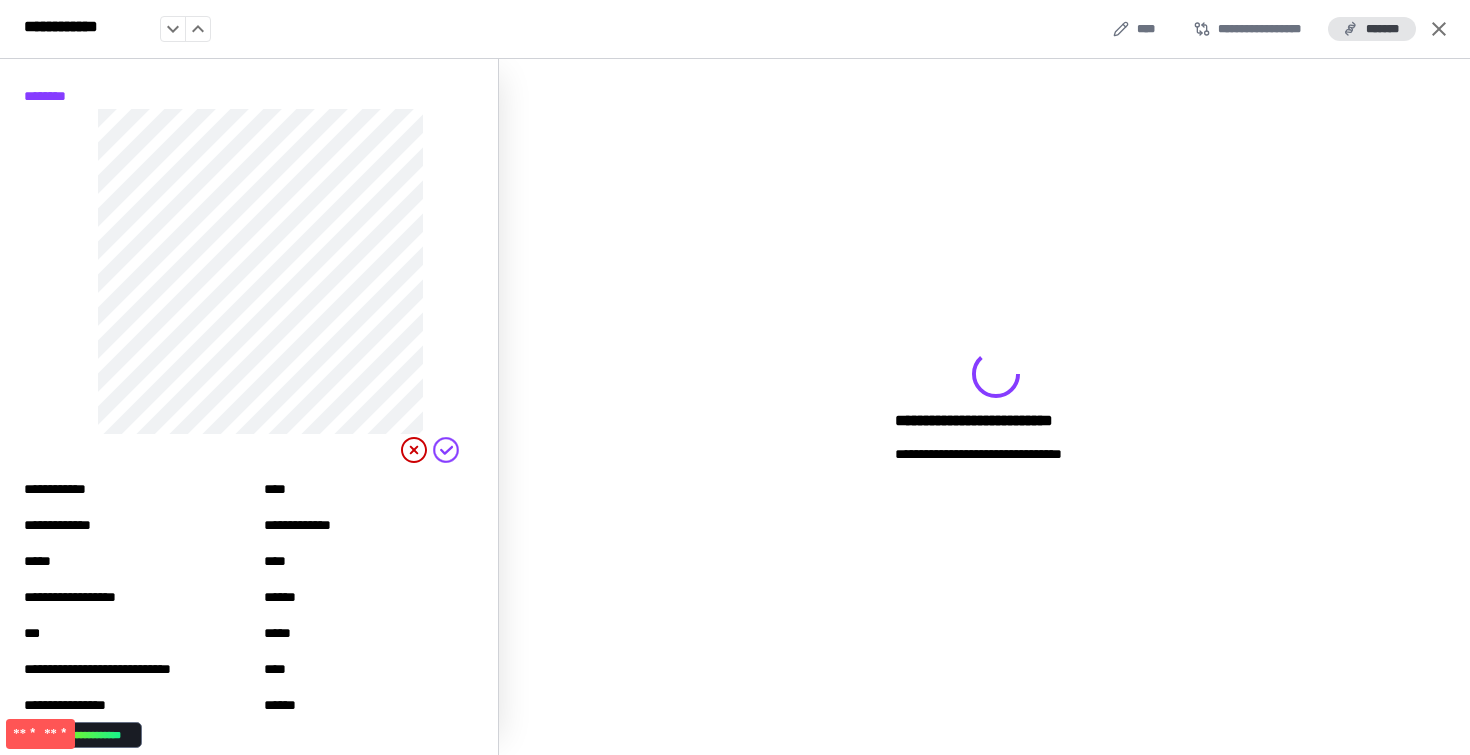 click 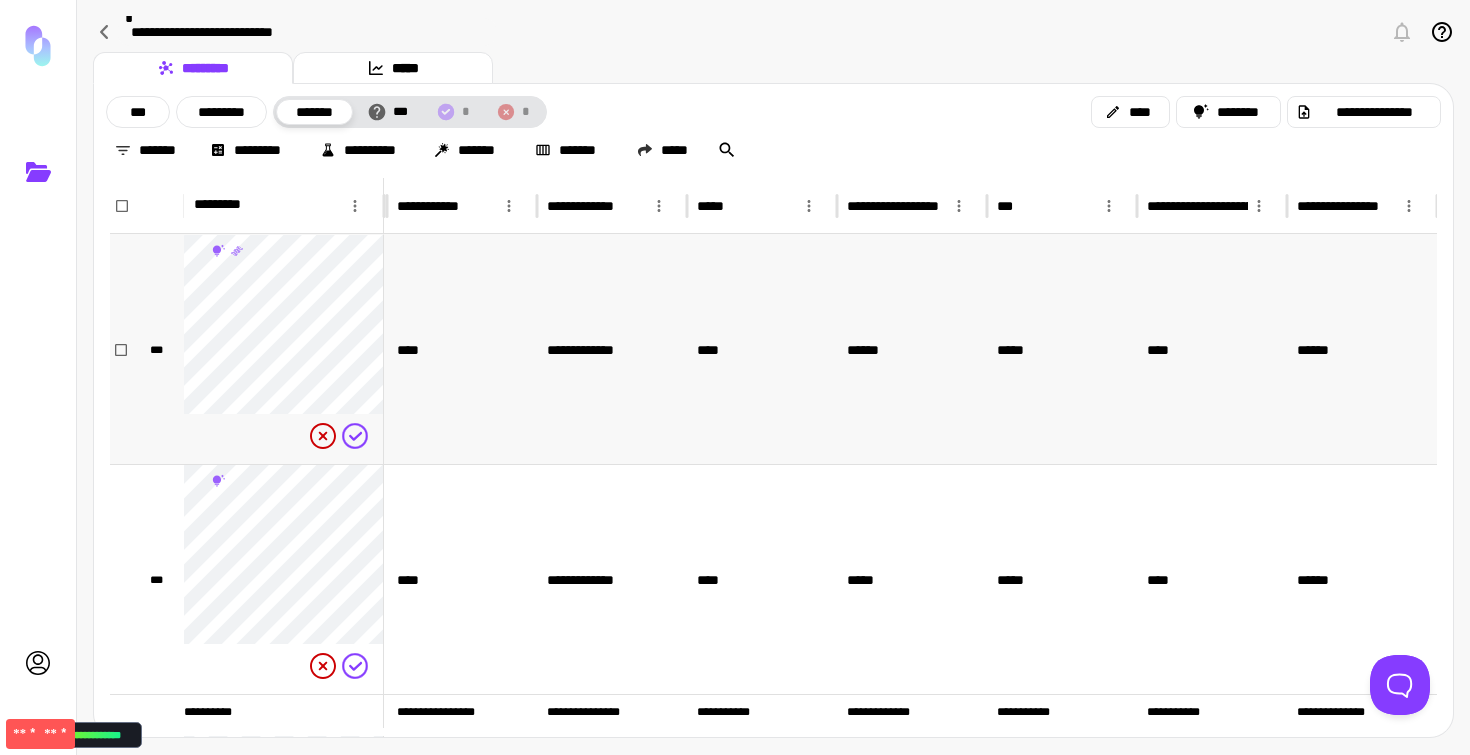 scroll, scrollTop: 246, scrollLeft: 1397, axis: both 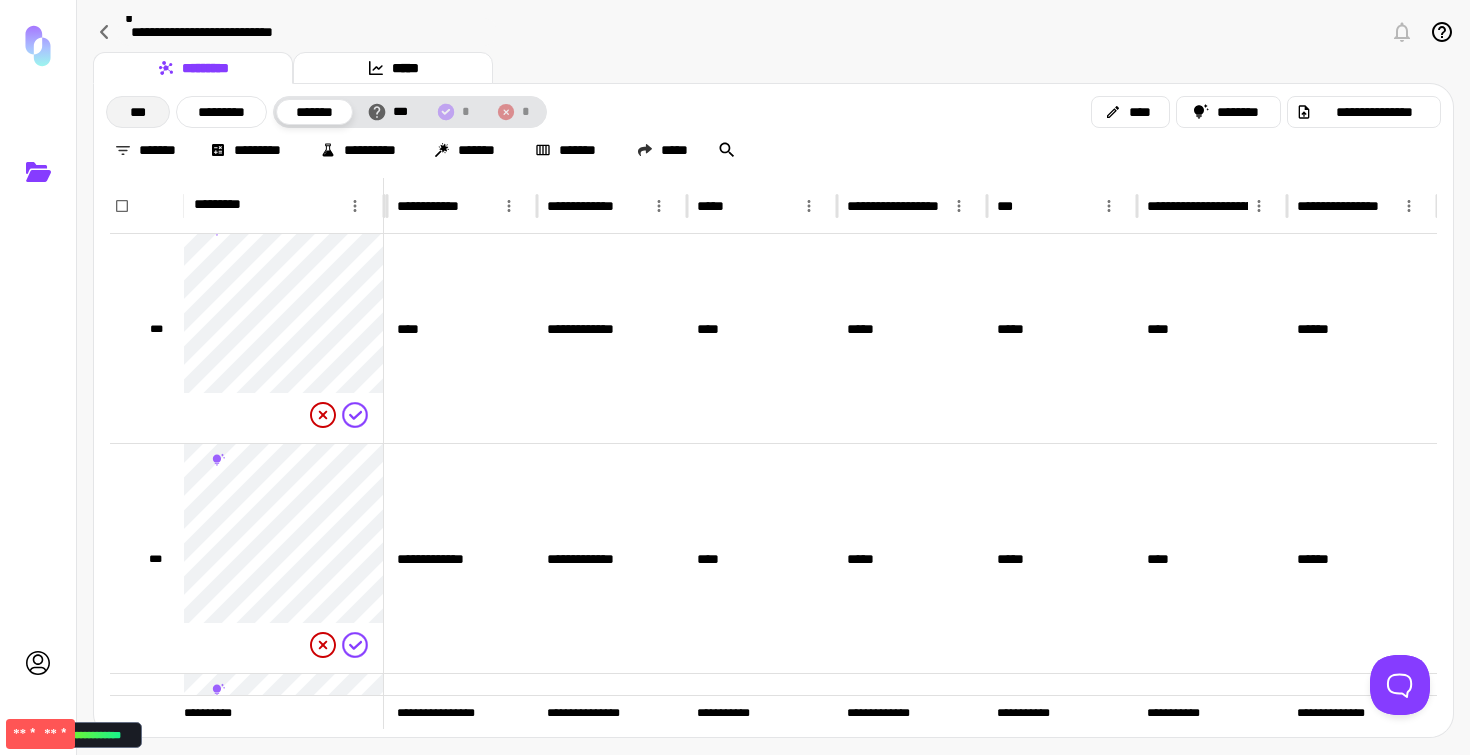 click on "***" at bounding box center [138, 112] 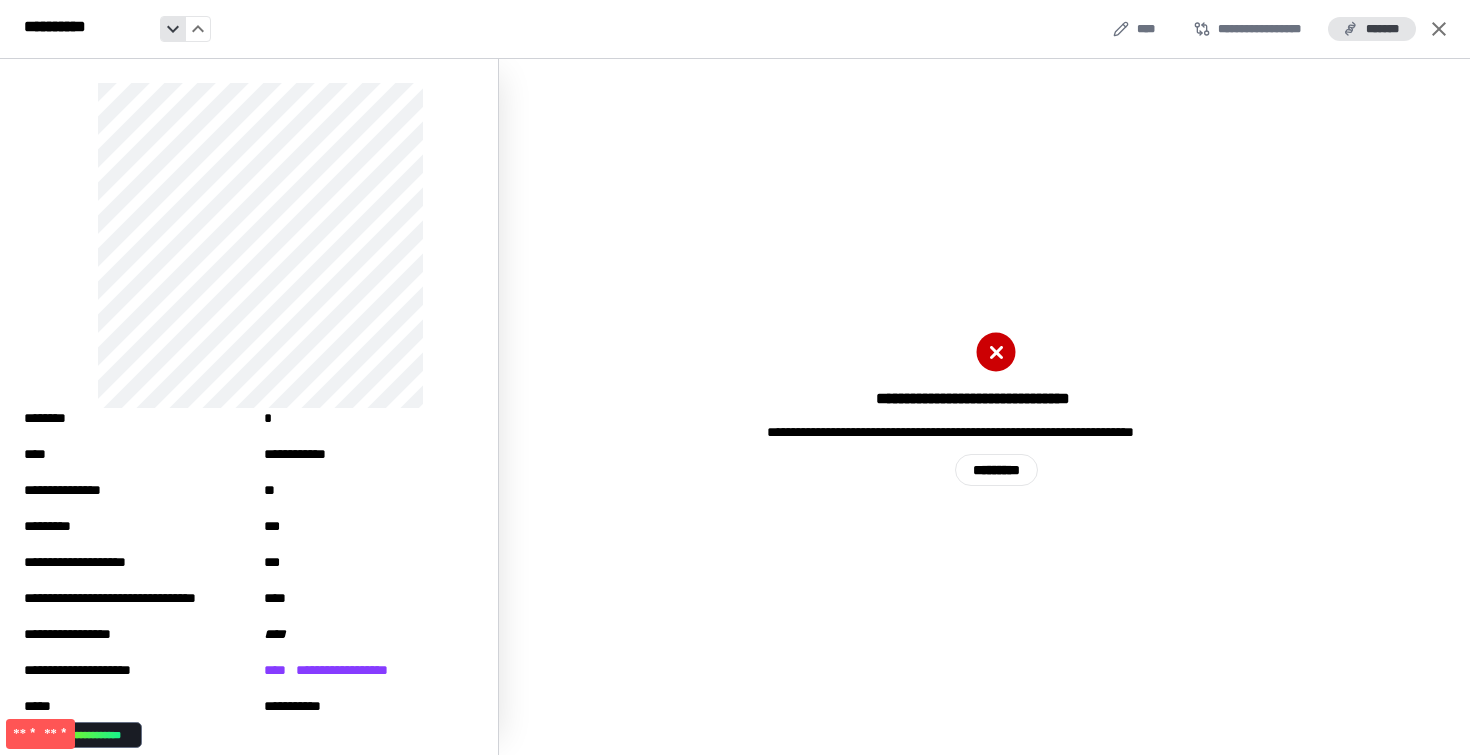 click 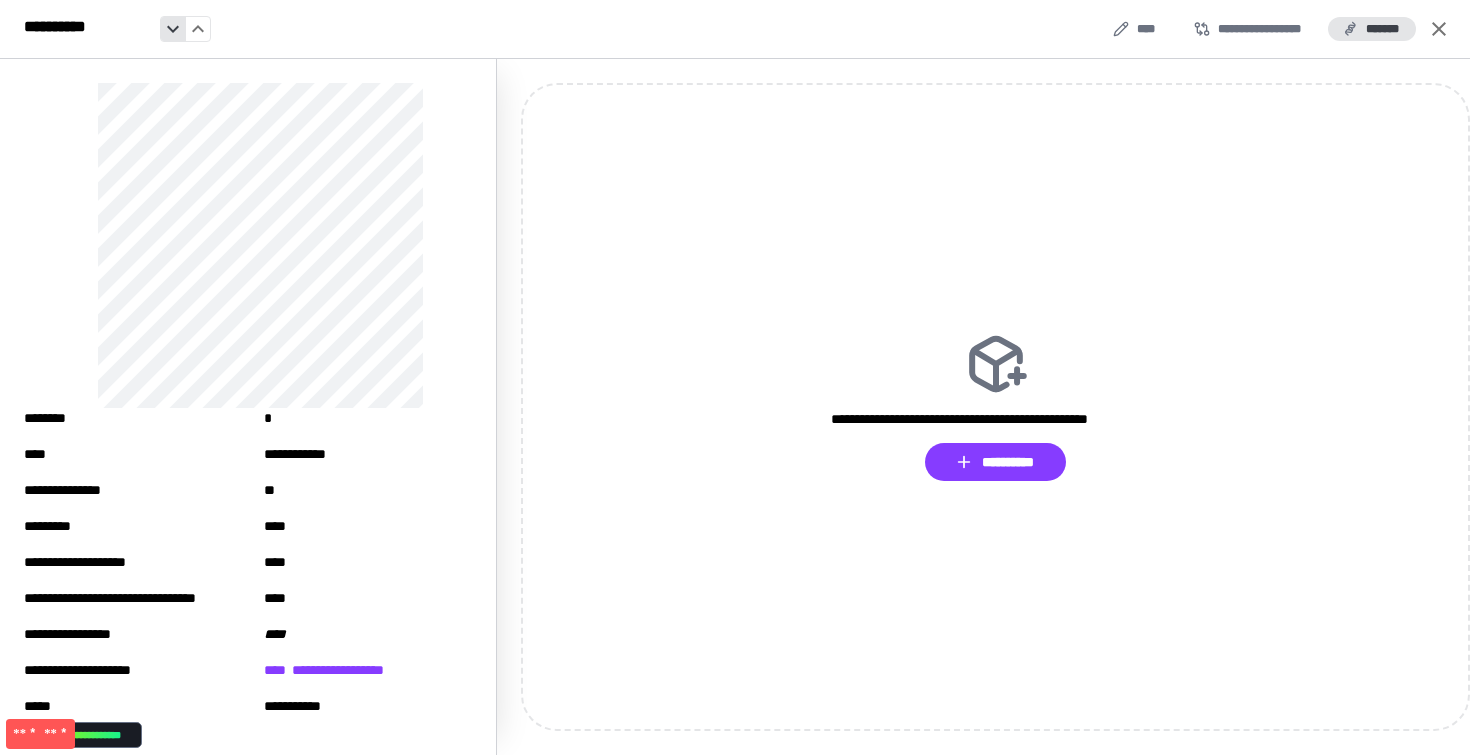 click 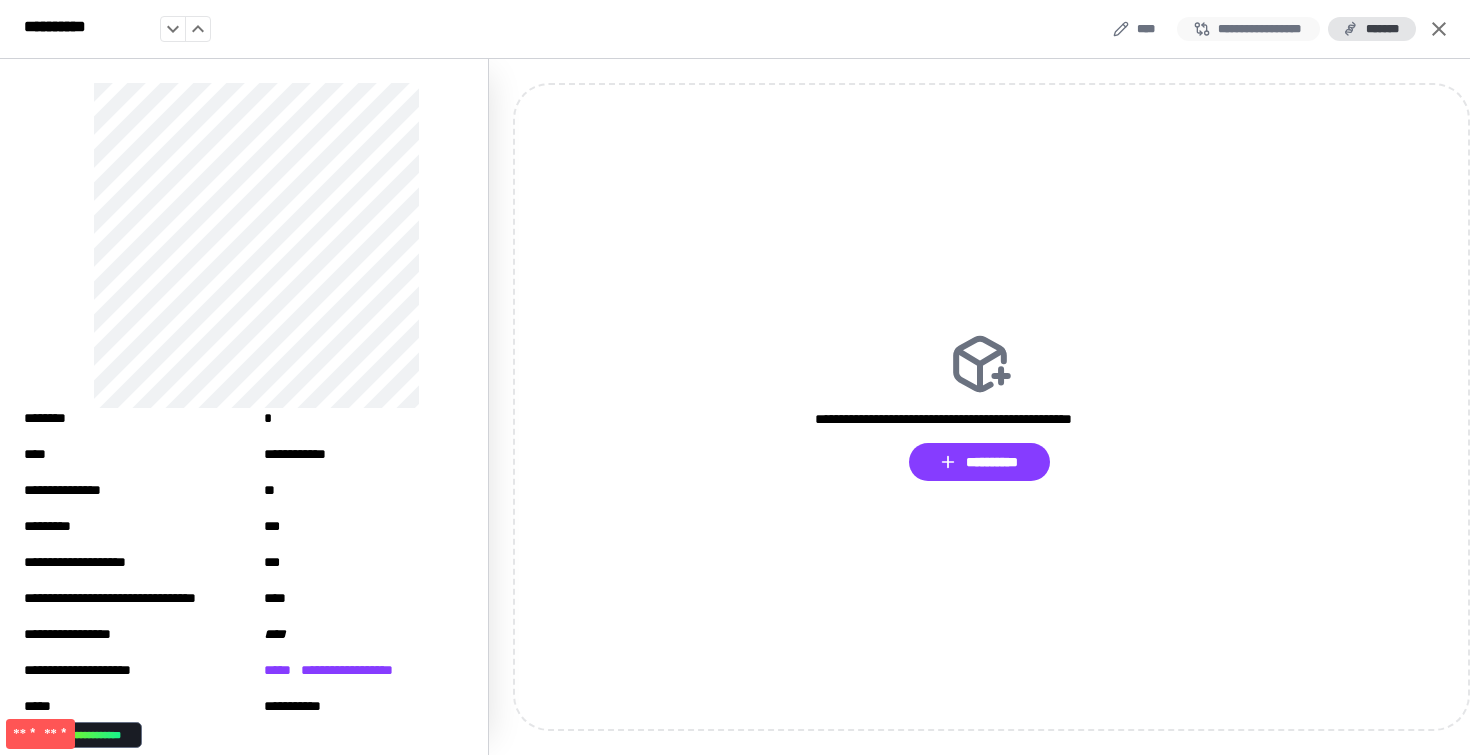 click on "**********" at bounding box center [1248, 29] 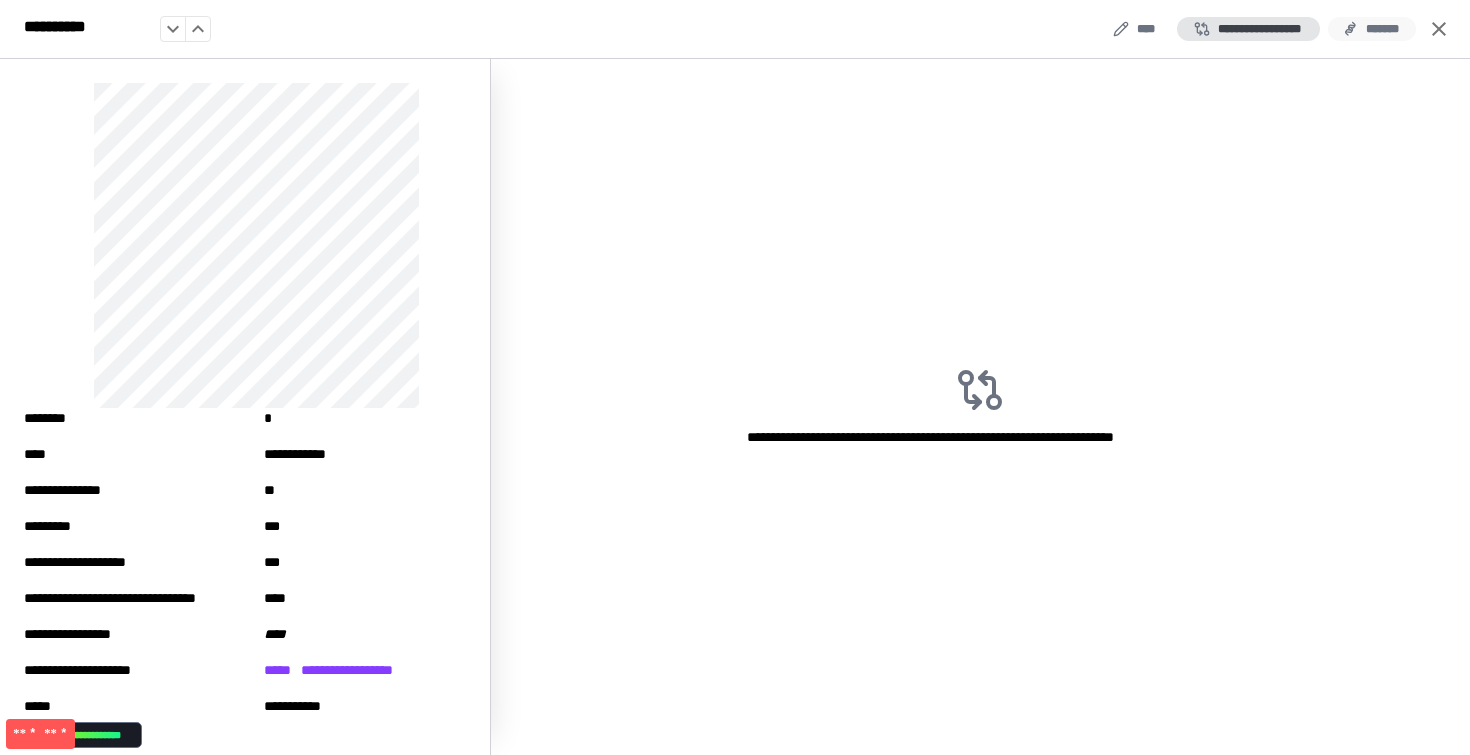 click on "*******" at bounding box center [1372, 29] 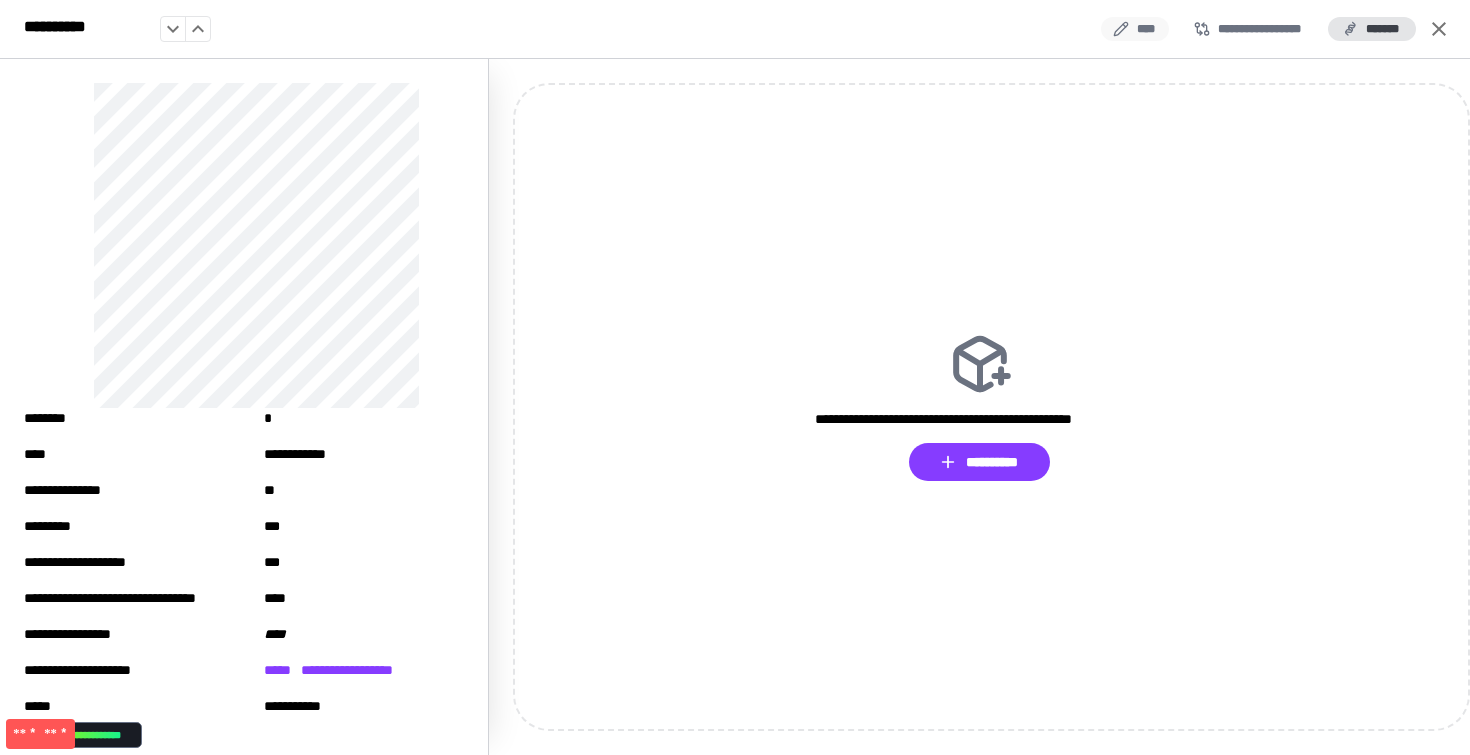 drag, startPoint x: 1233, startPoint y: 32, endPoint x: 1160, endPoint y: 32, distance: 73 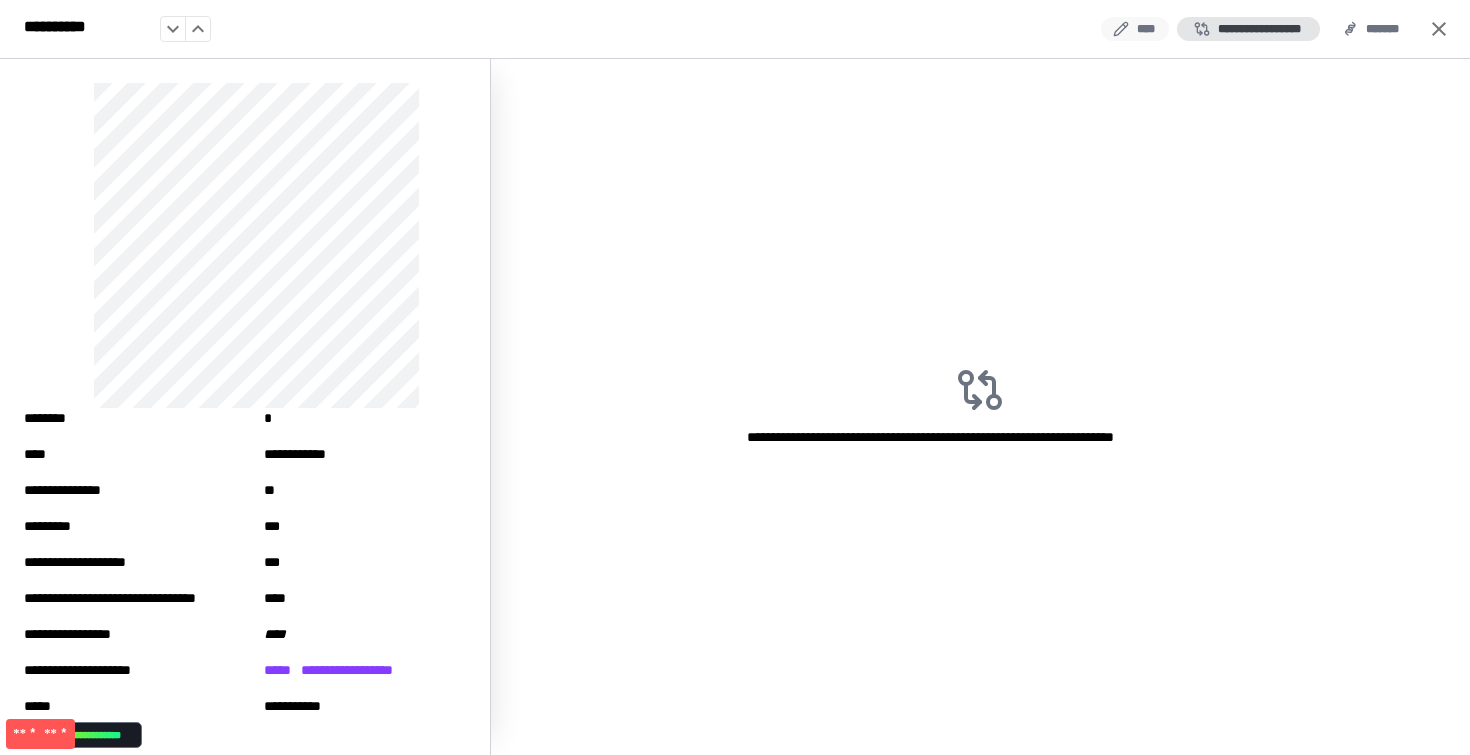 click on "****" at bounding box center (1135, 29) 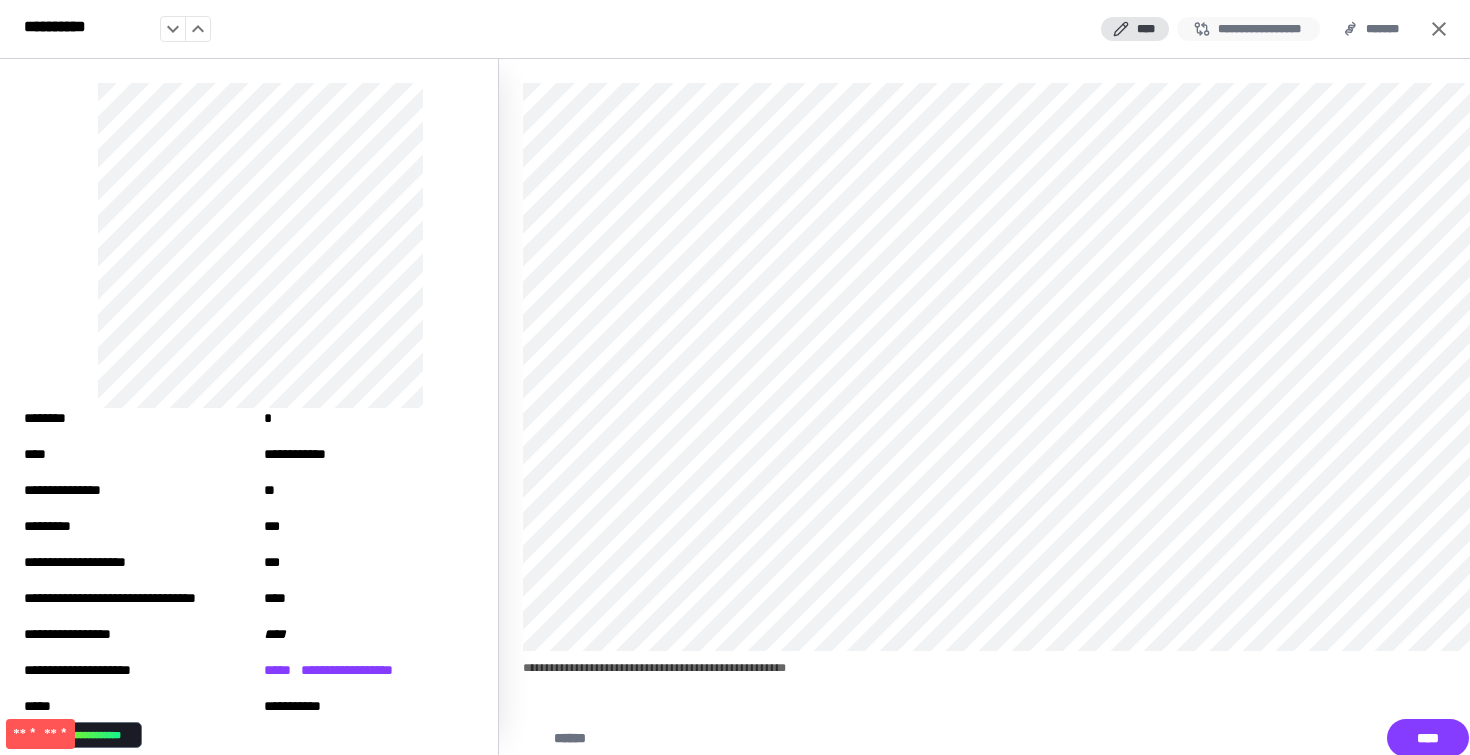 click on "**********" at bounding box center [1248, 29] 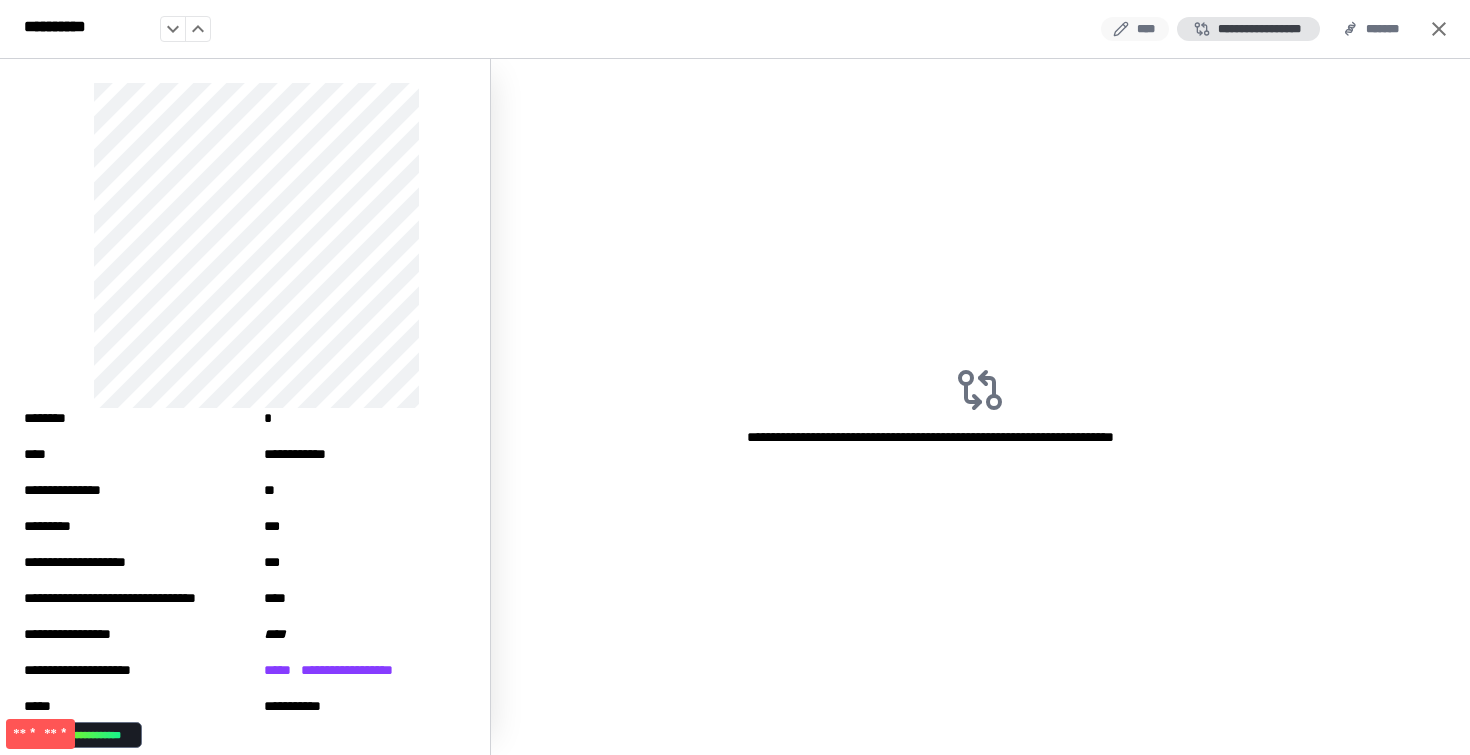 click 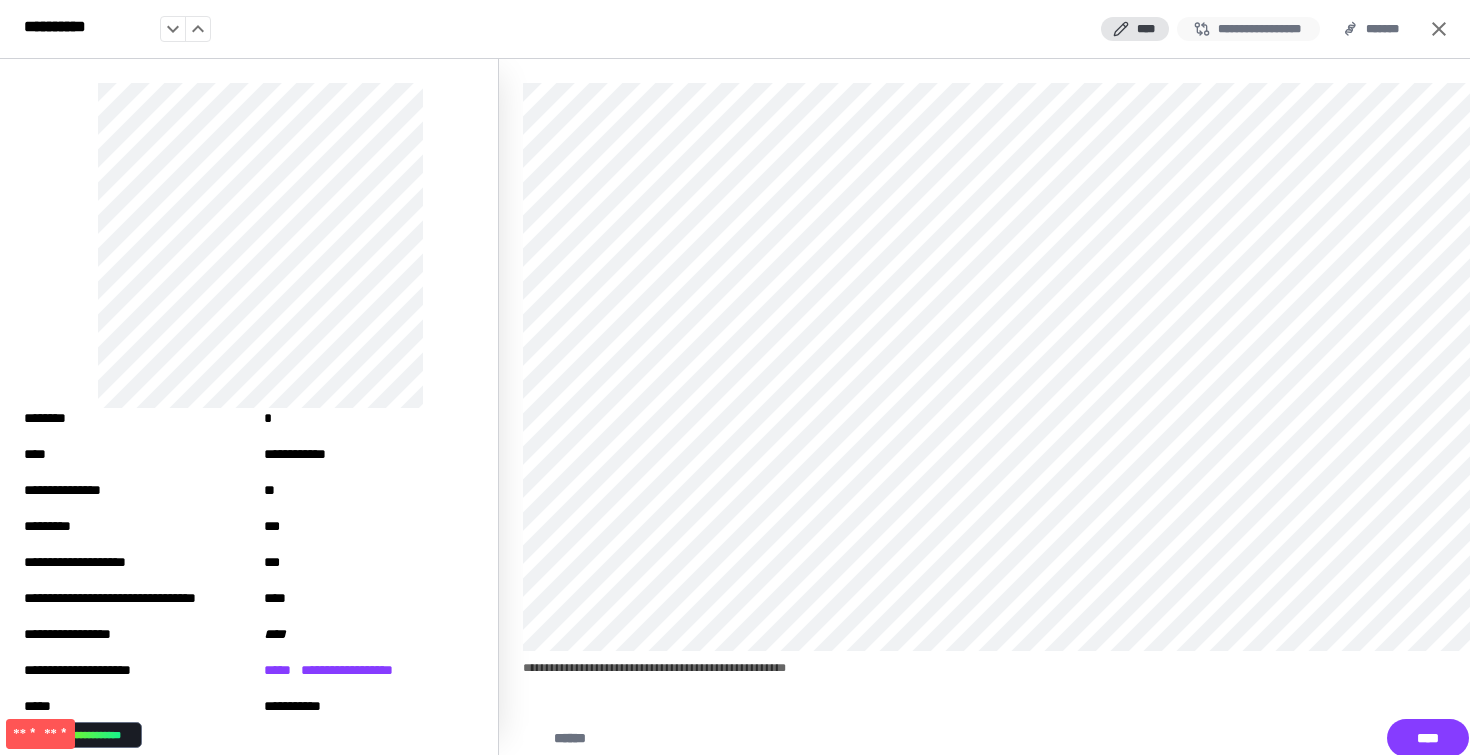 click on "**********" at bounding box center [1248, 29] 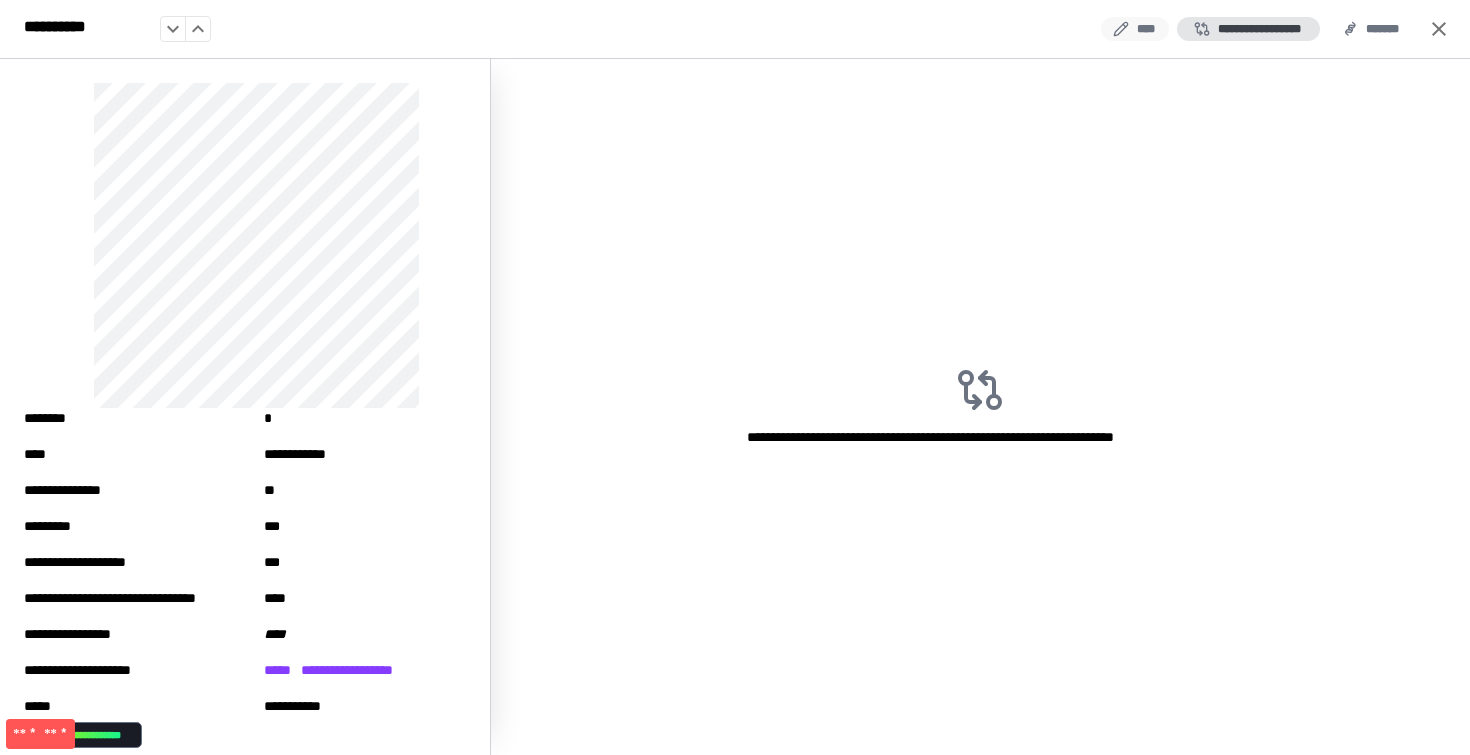 click on "****" at bounding box center (1135, 29) 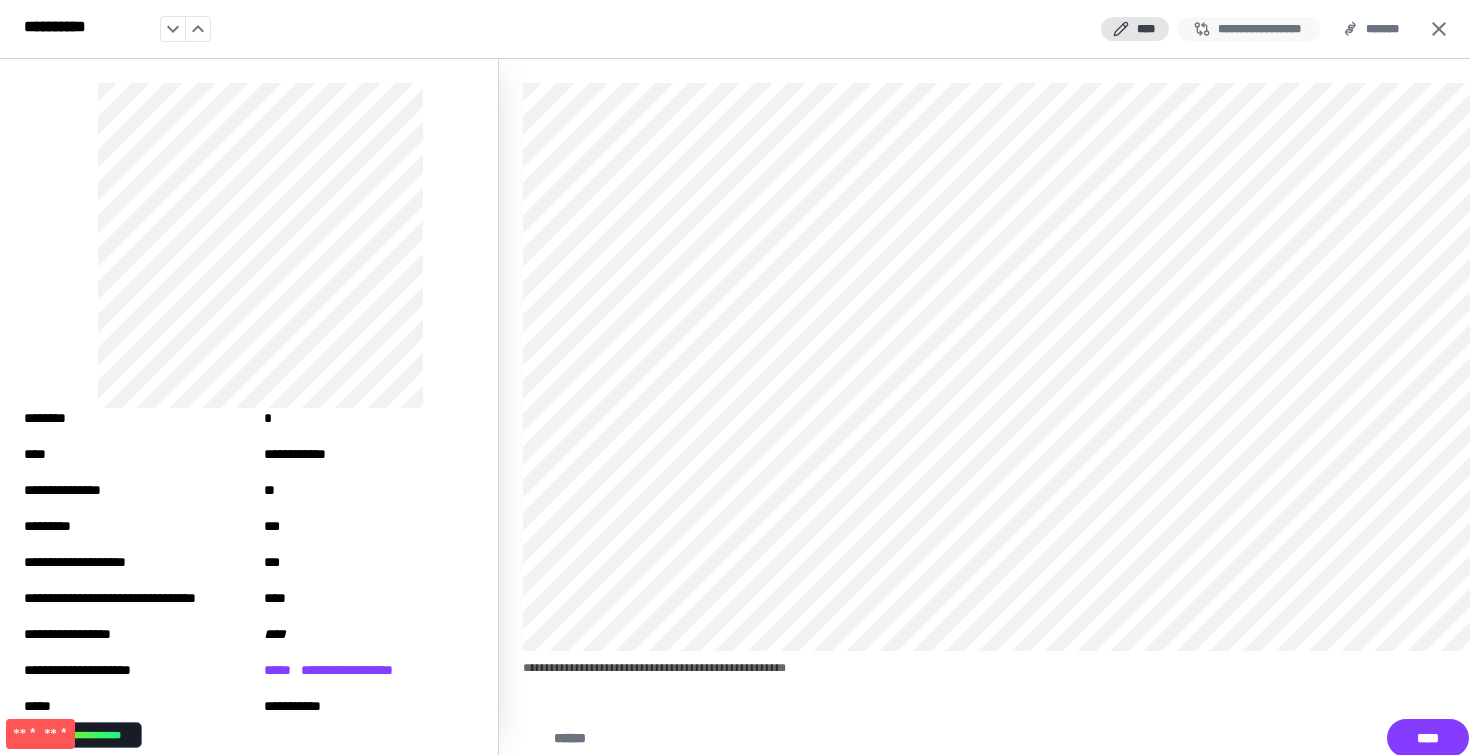 click on "**********" at bounding box center [1248, 29] 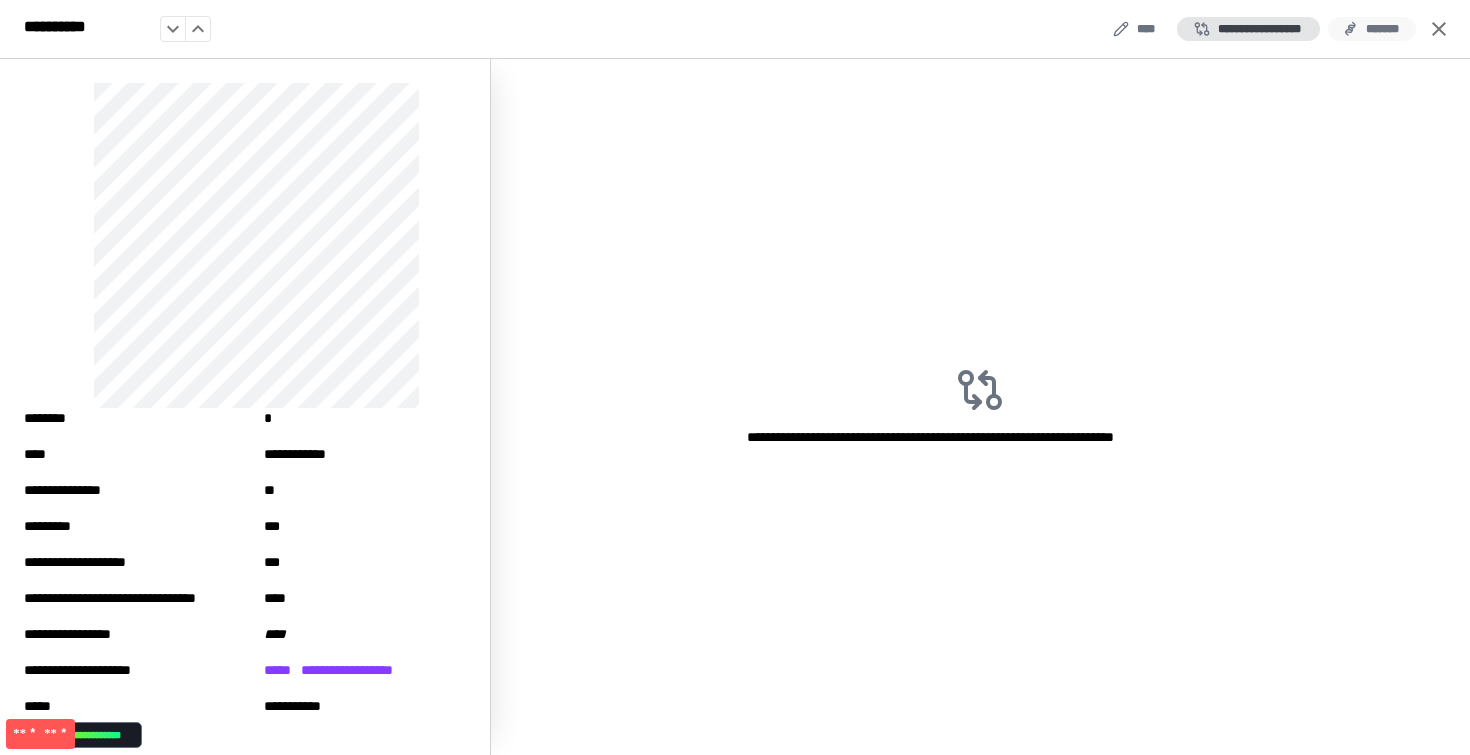 click on "*******" at bounding box center (1372, 29) 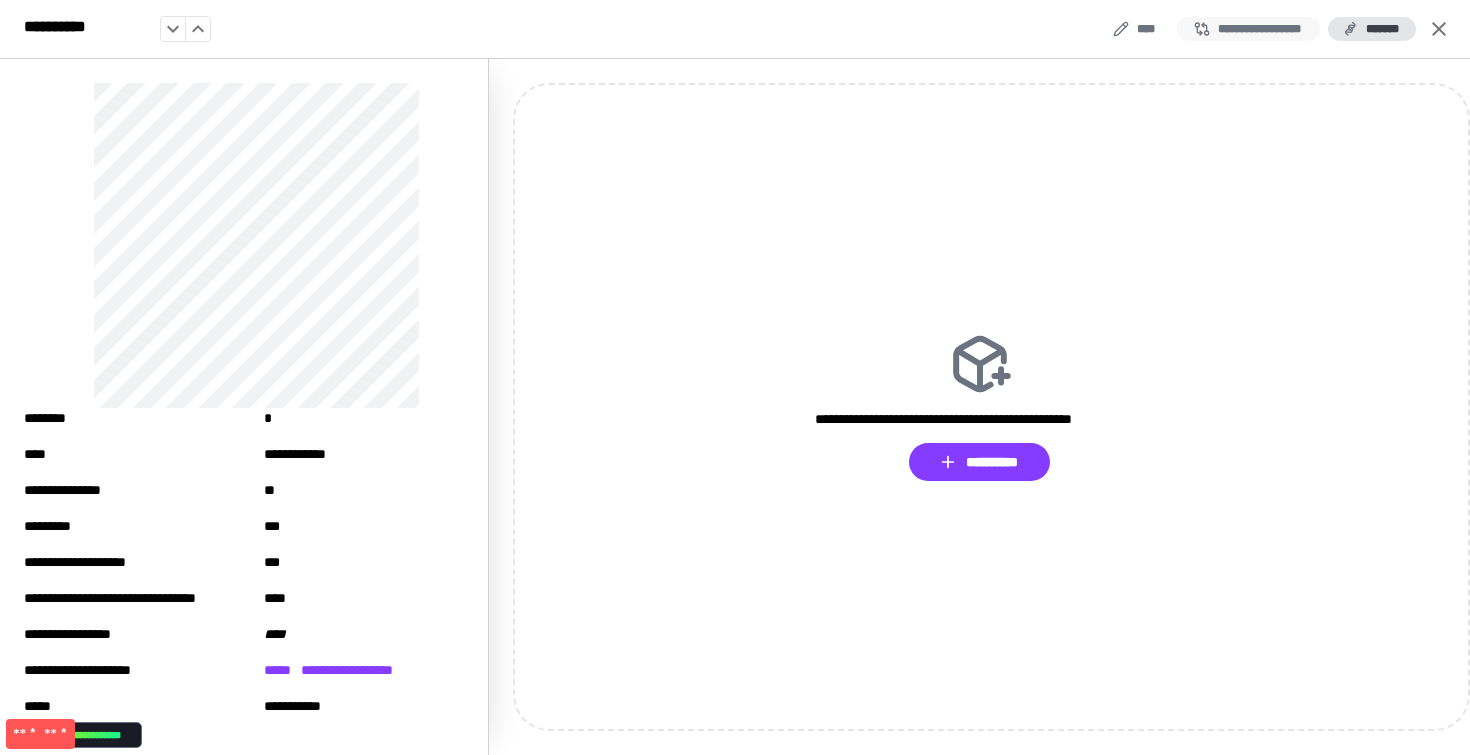 click on "**********" at bounding box center [1248, 29] 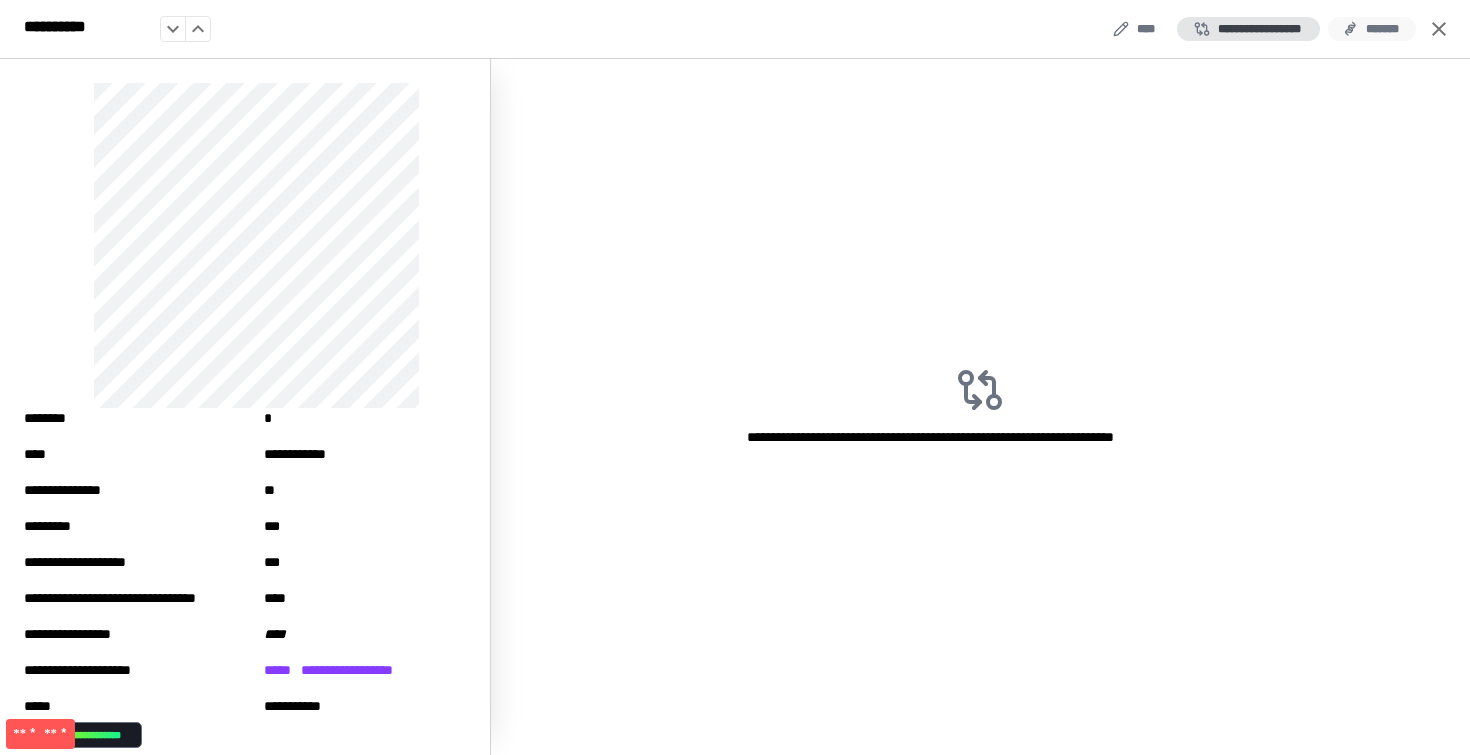click on "*******" at bounding box center [1372, 29] 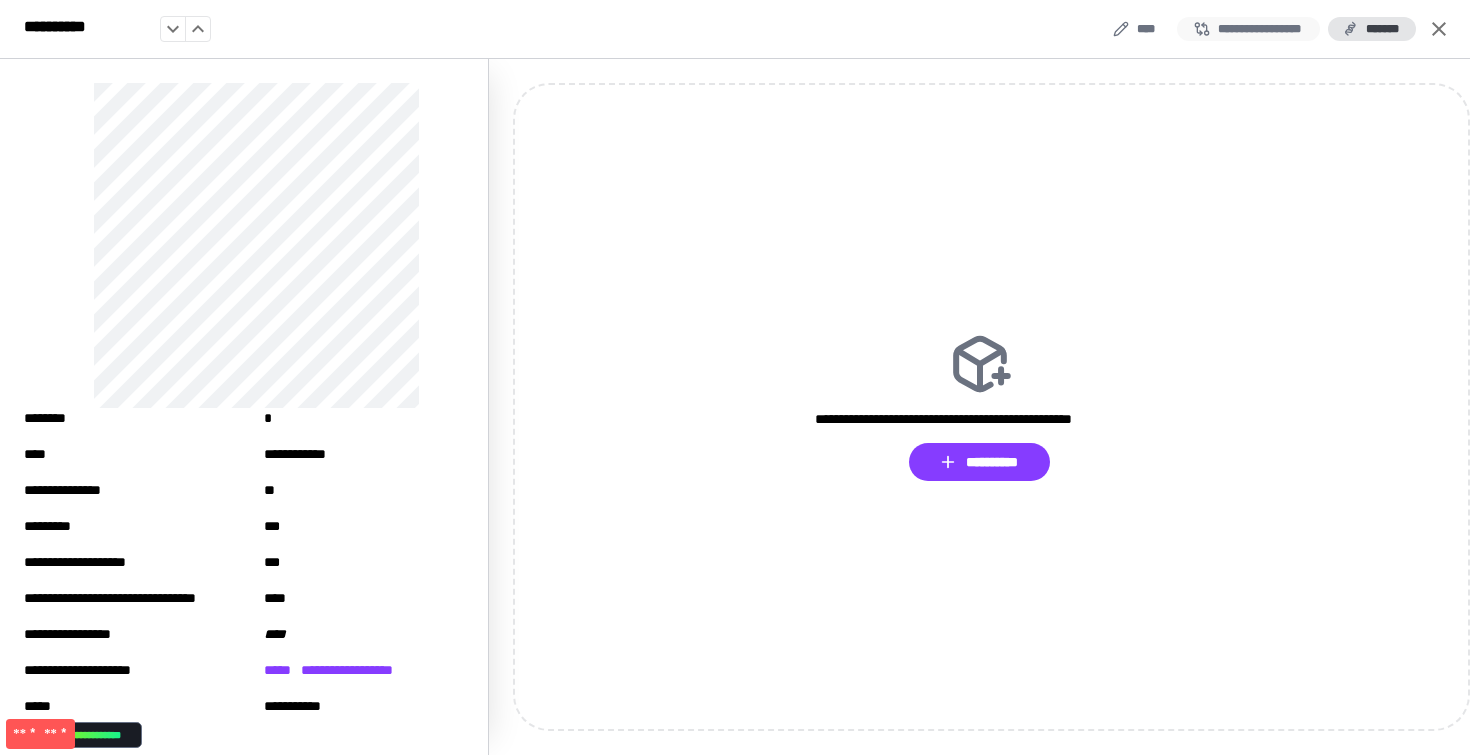 click on "**********" at bounding box center (1248, 29) 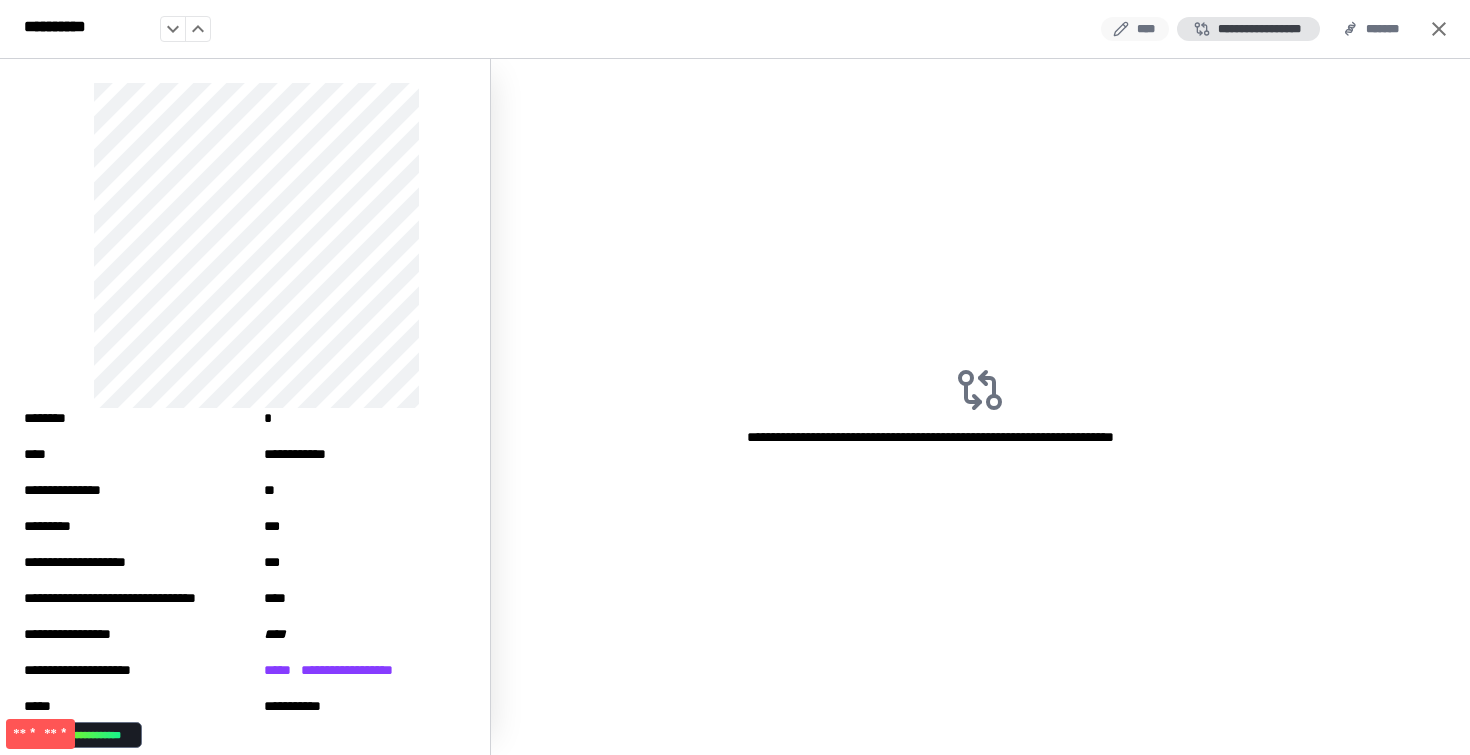 click on "****" at bounding box center (1135, 29) 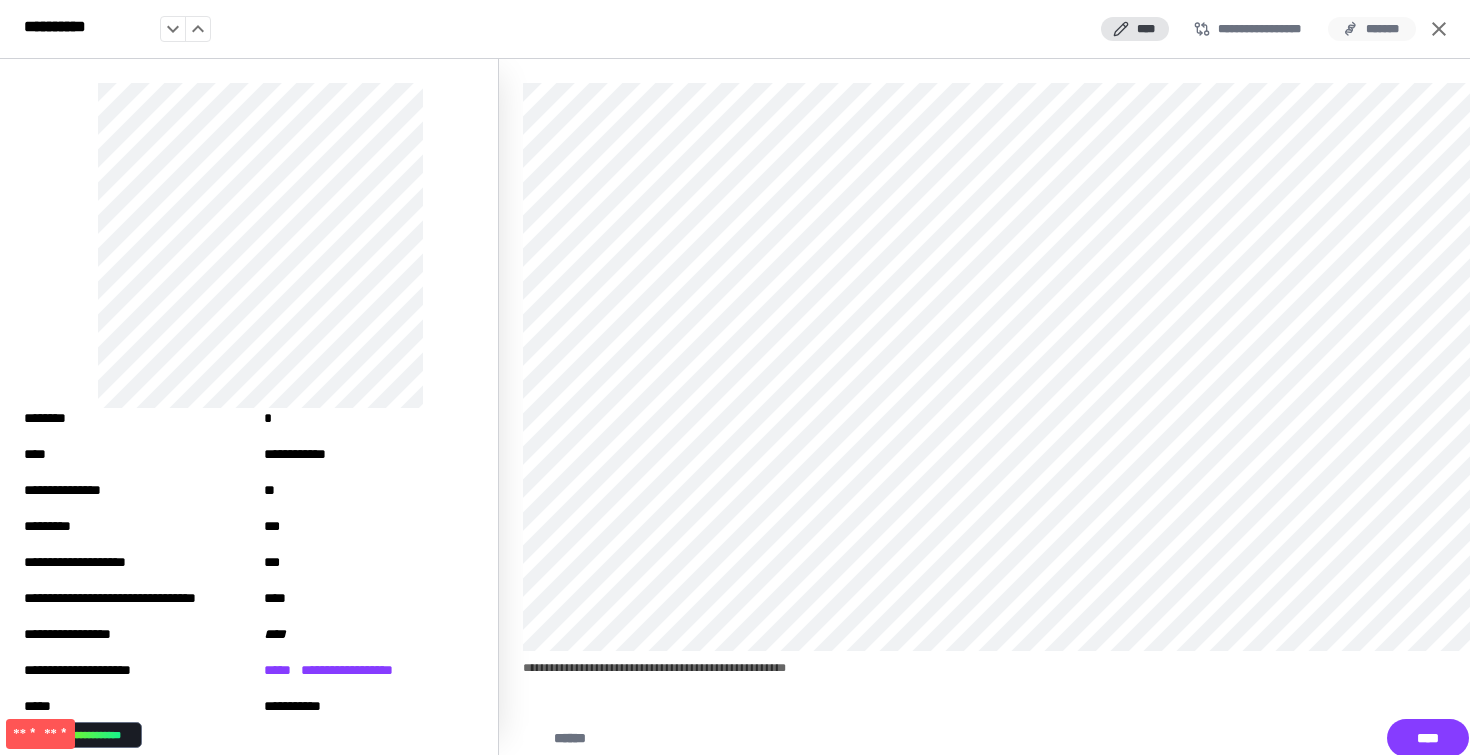 click on "*******" at bounding box center (1372, 29) 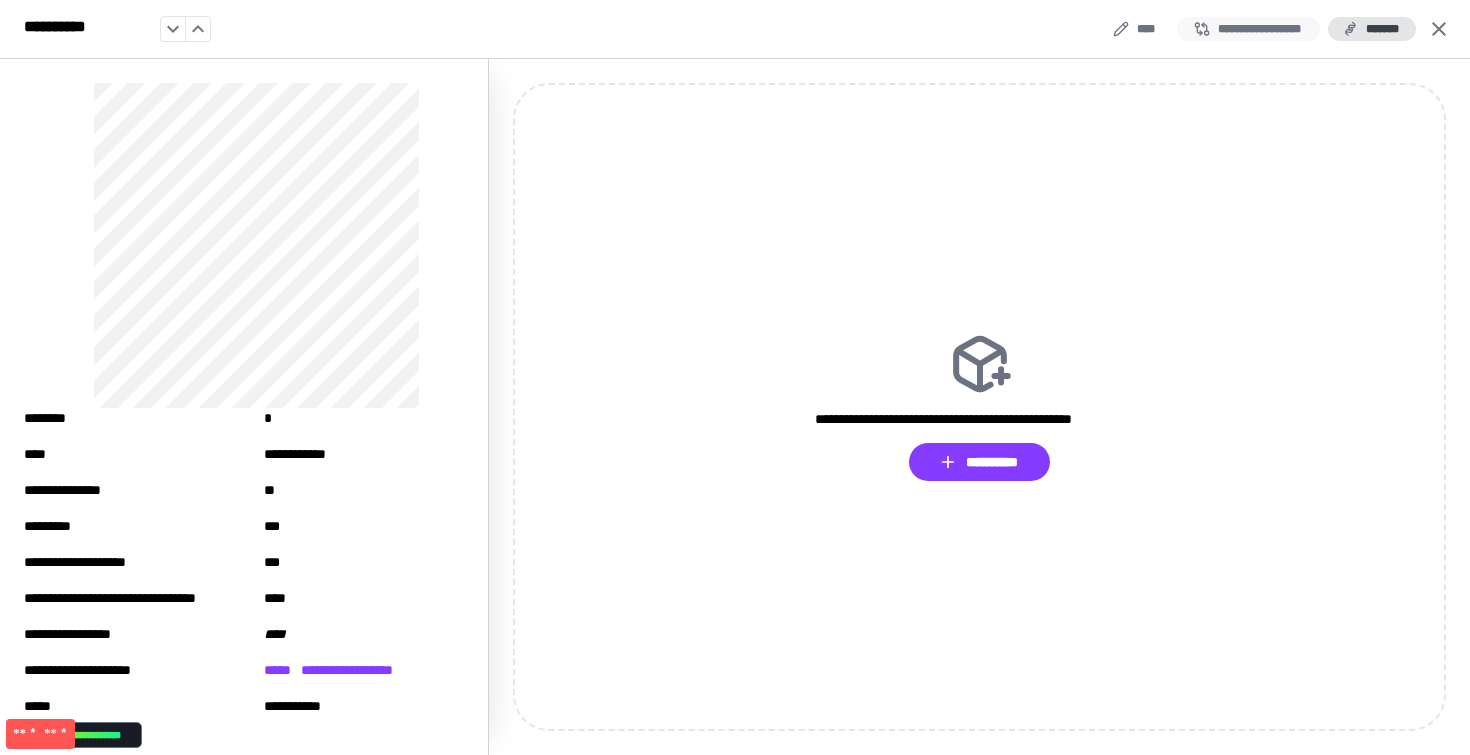 click on "**********" at bounding box center [1248, 29] 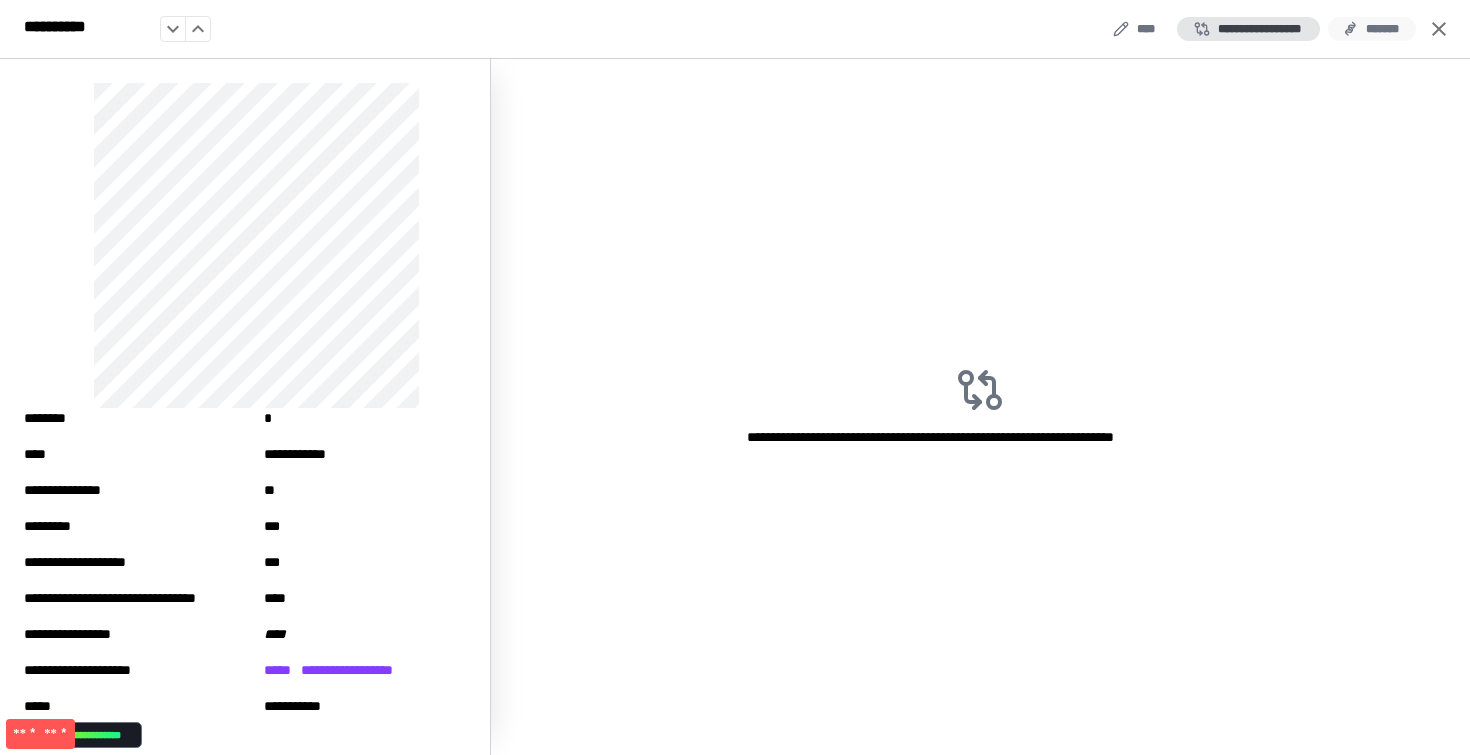 click on "*******" at bounding box center (1372, 29) 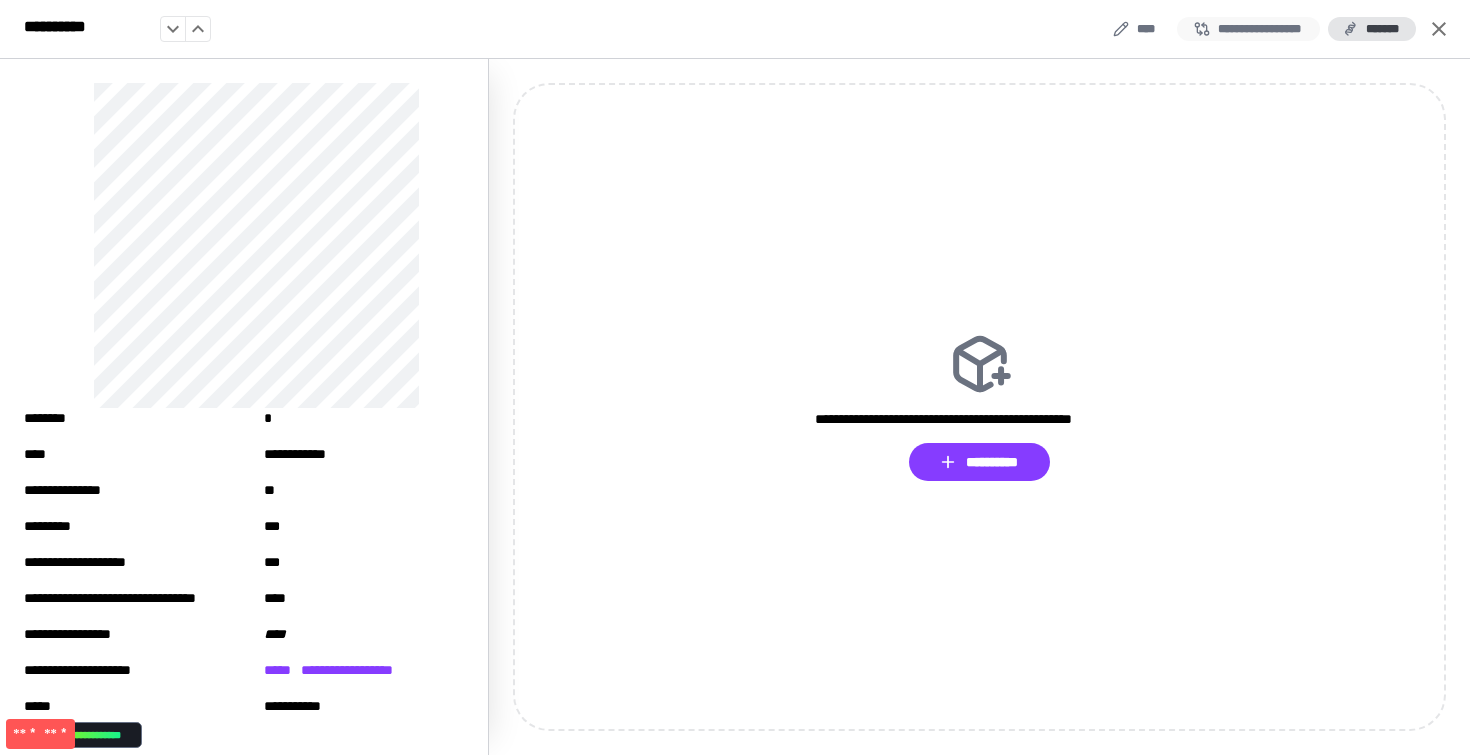 click on "**********" at bounding box center (1248, 29) 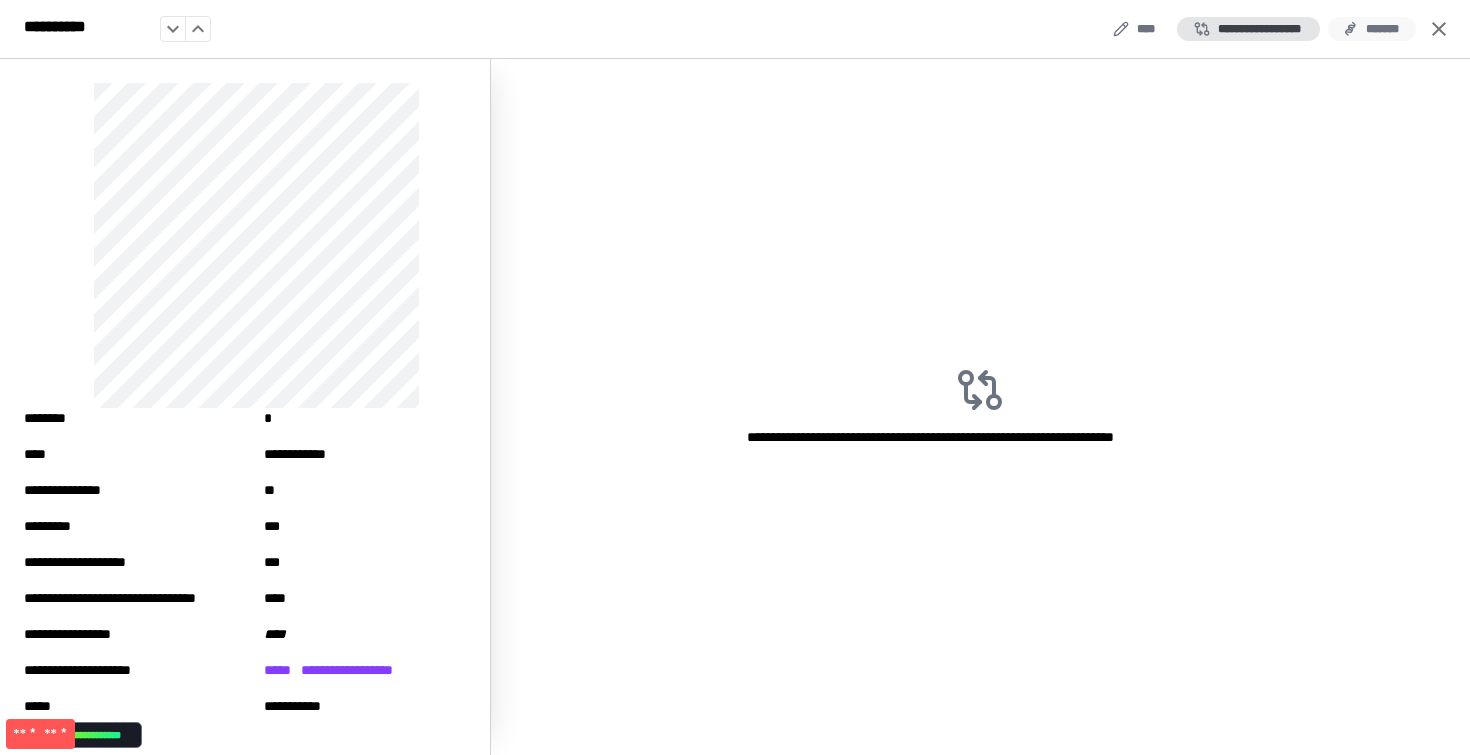 click on "*******" at bounding box center (1372, 29) 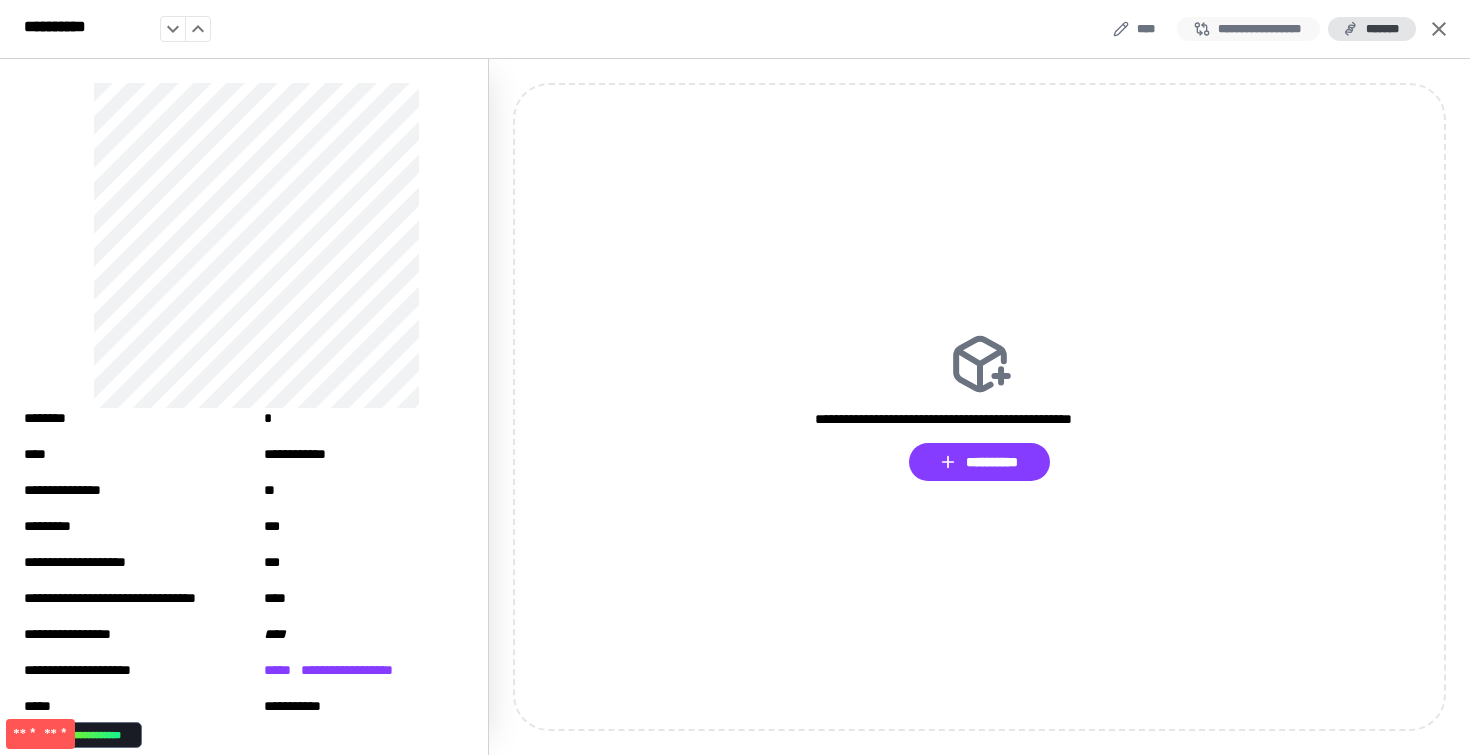 click on "**********" at bounding box center (1248, 29) 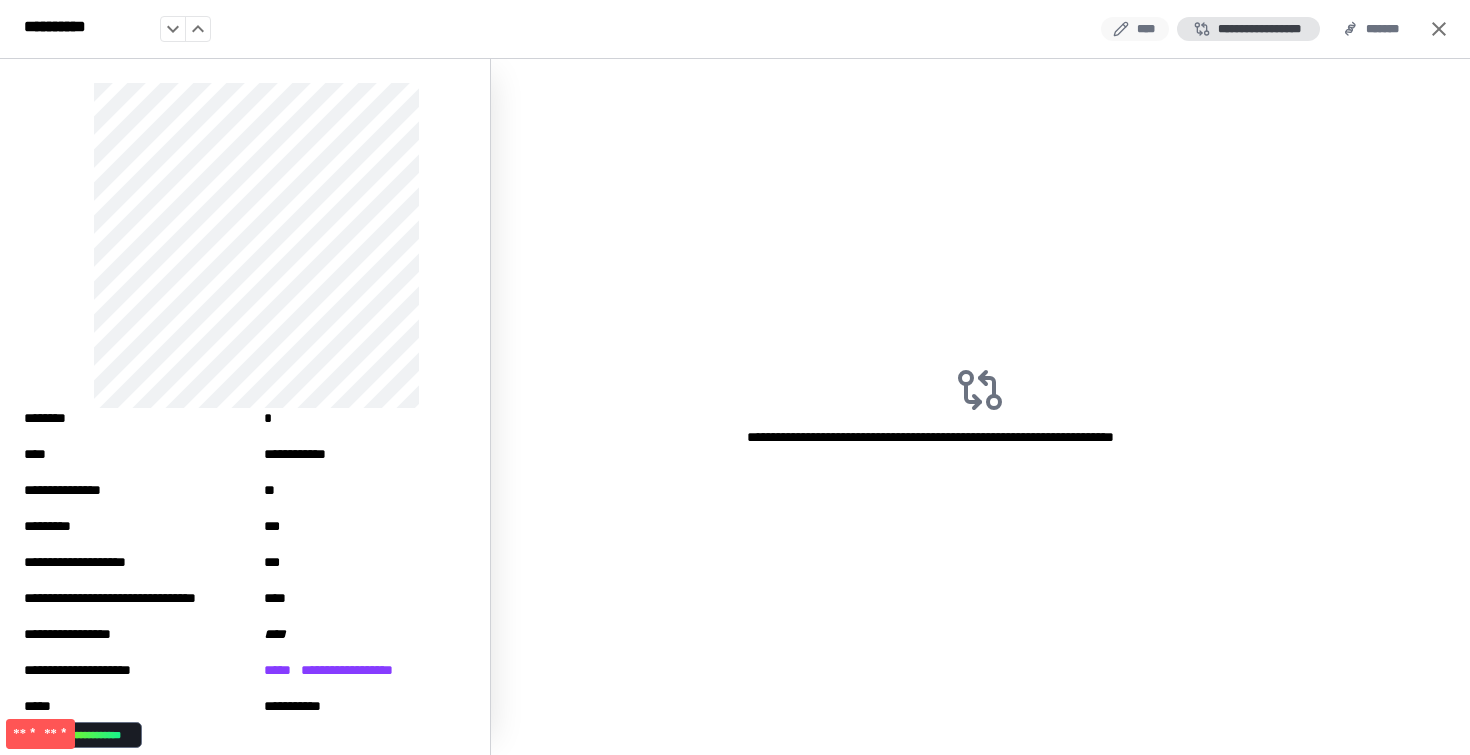 click 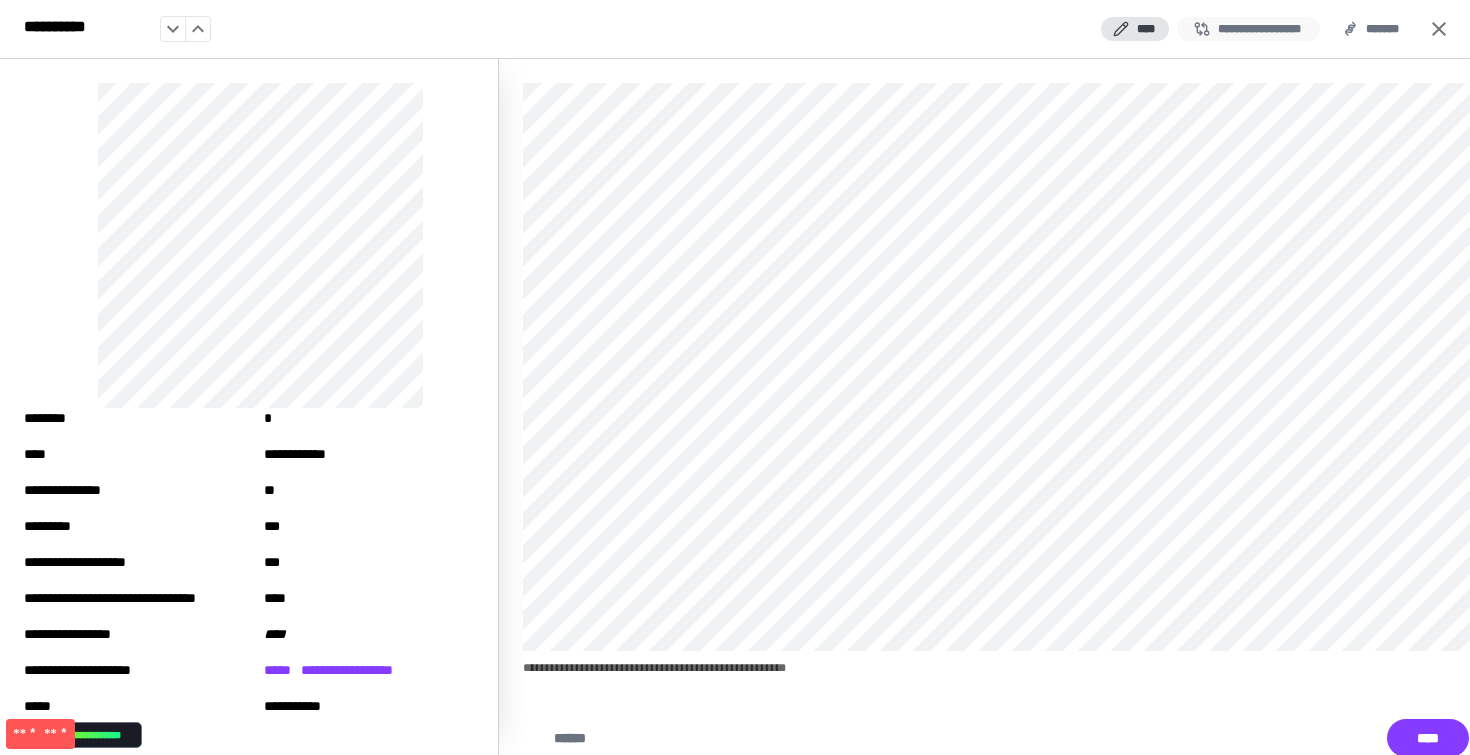 click on "**********" at bounding box center [1248, 29] 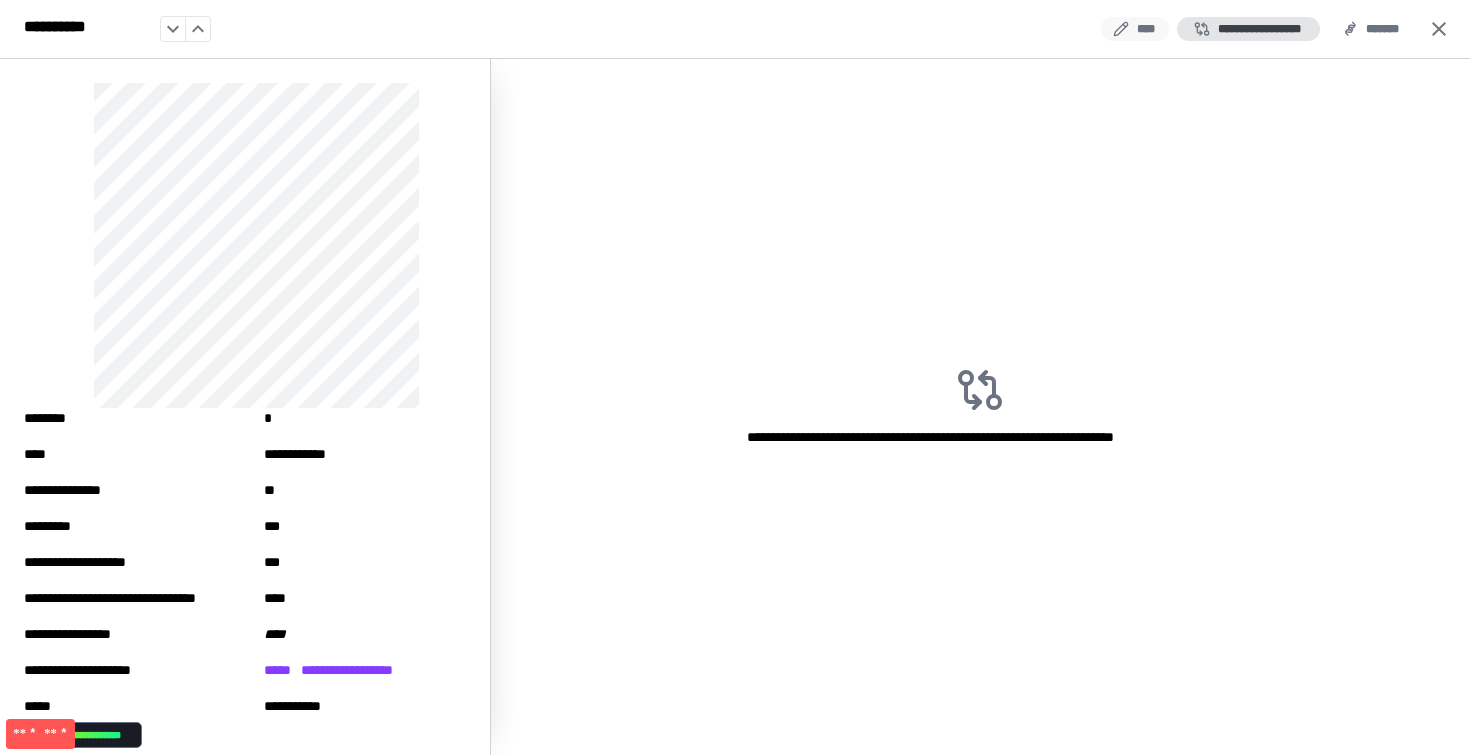 click on "****" at bounding box center [1135, 29] 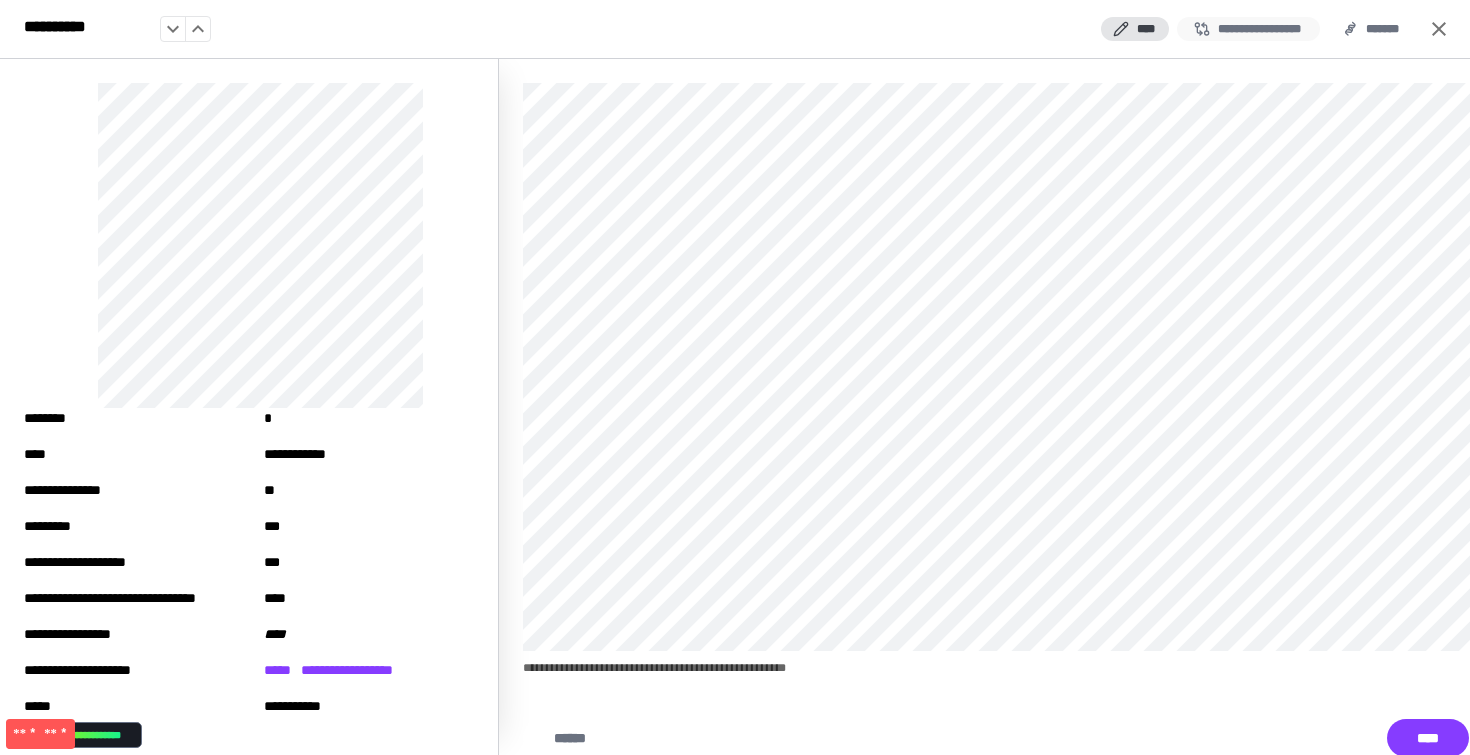 click on "**********" at bounding box center [1248, 29] 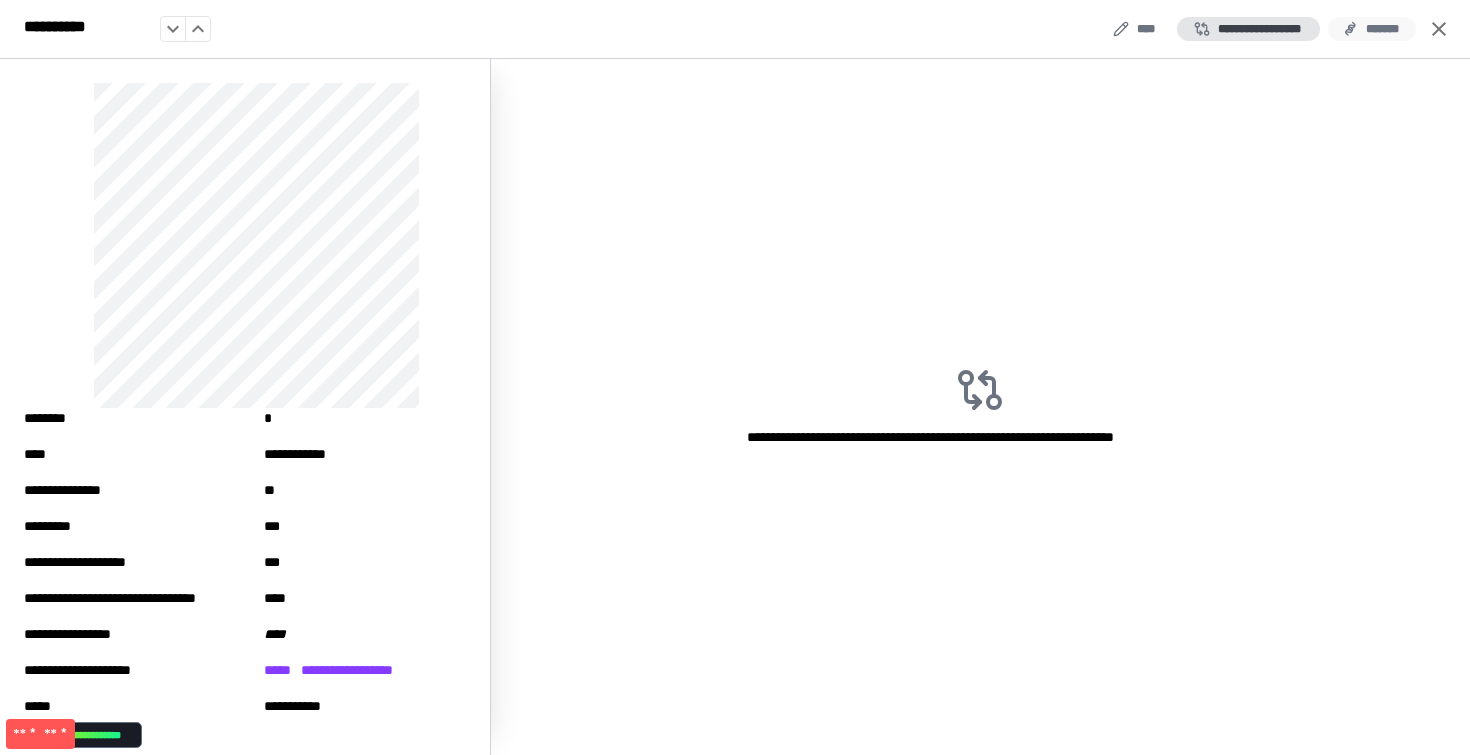 click on "*******" at bounding box center (1372, 29) 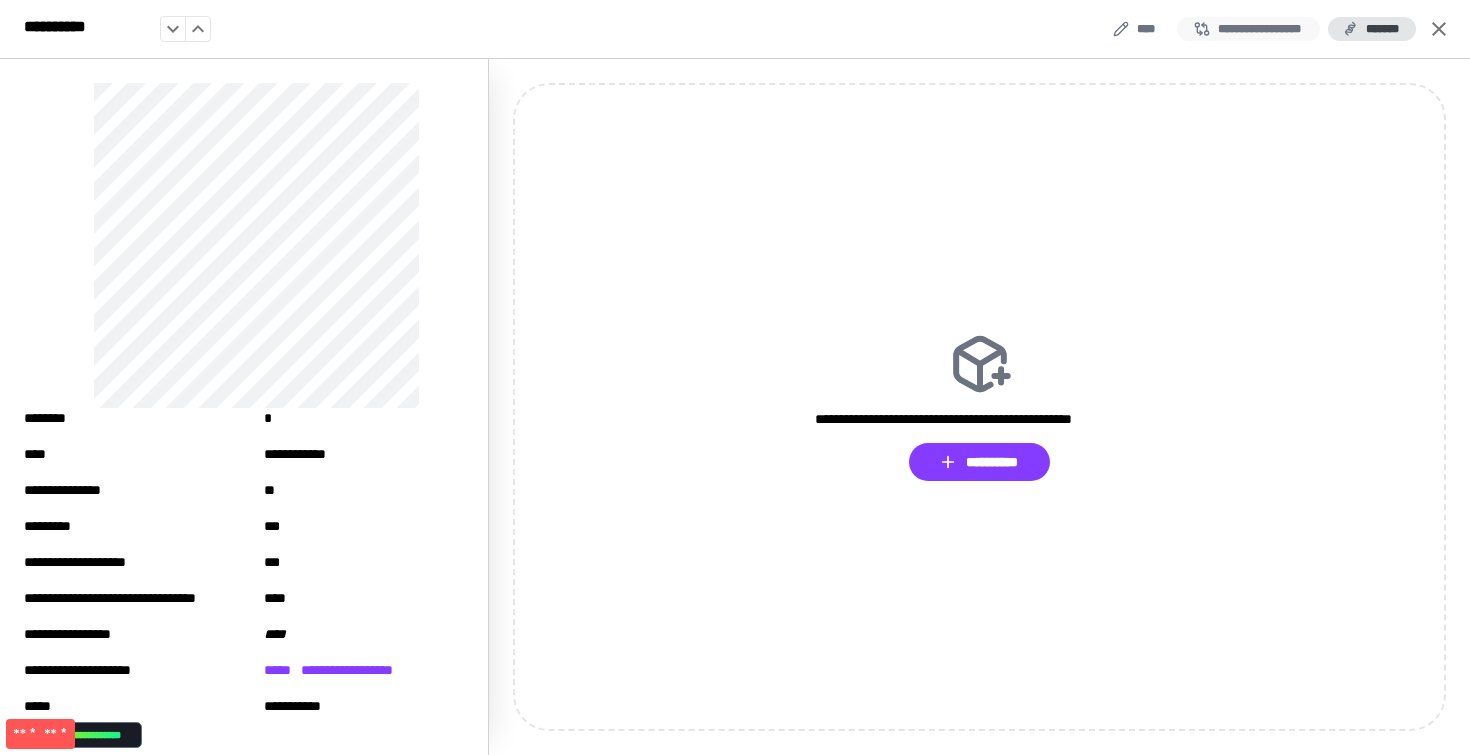 click on "**********" at bounding box center [1248, 29] 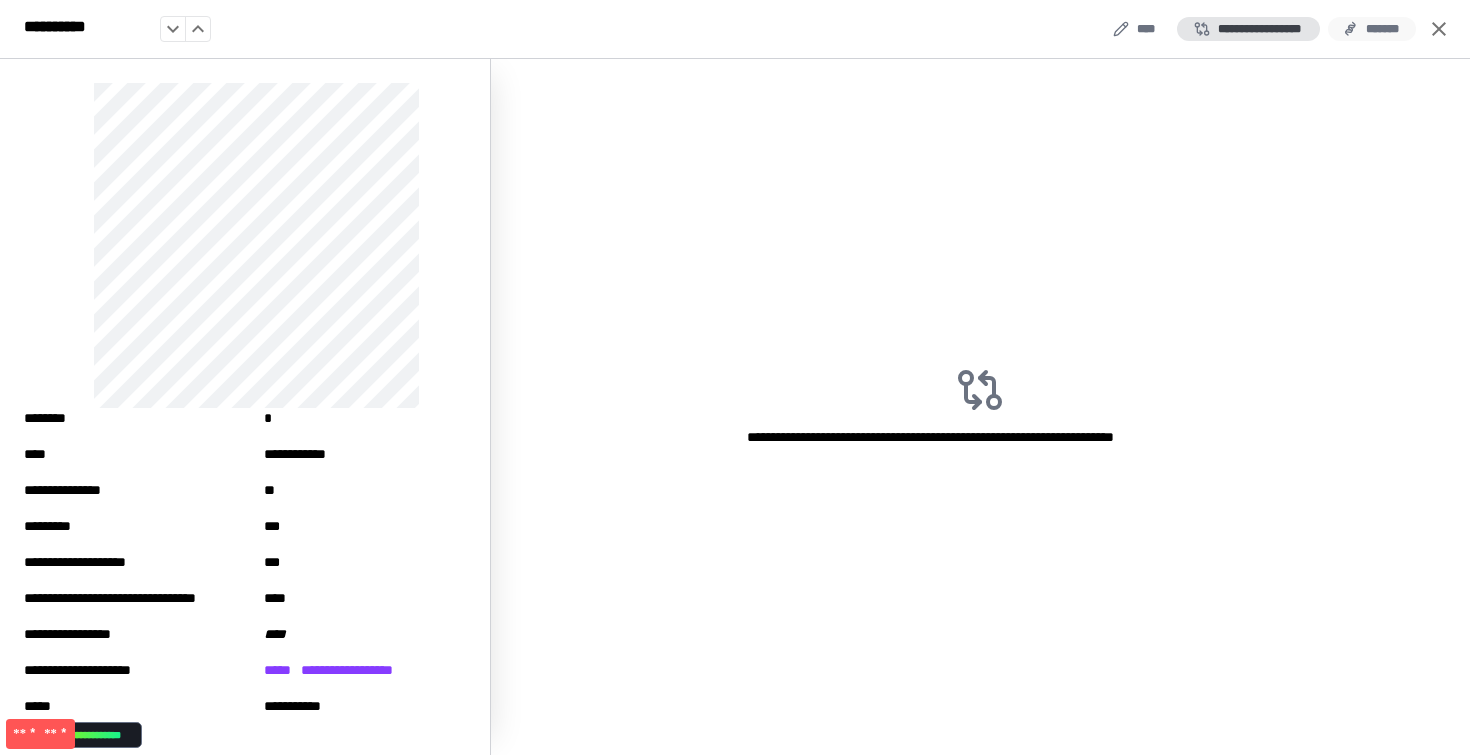 click on "*******" at bounding box center [1372, 29] 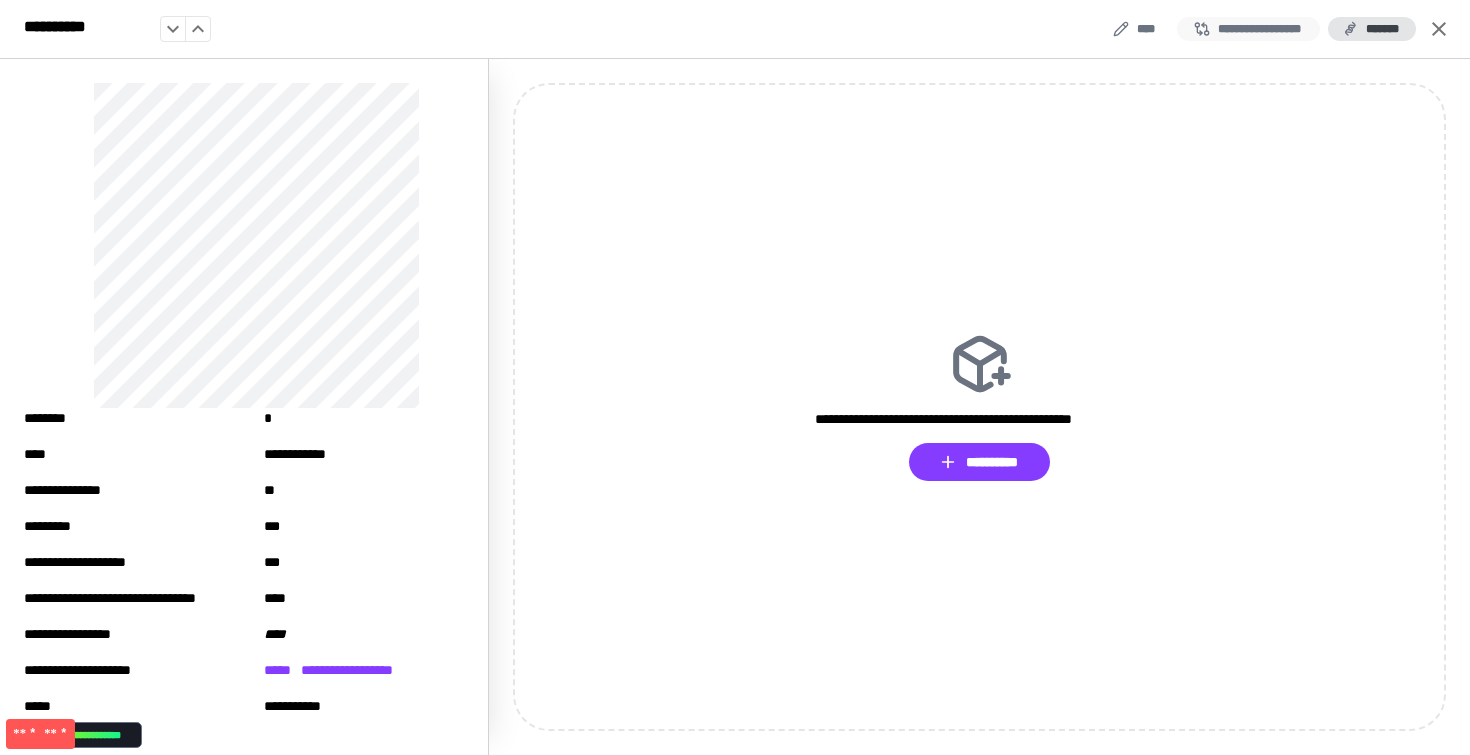 click on "**********" at bounding box center [1248, 29] 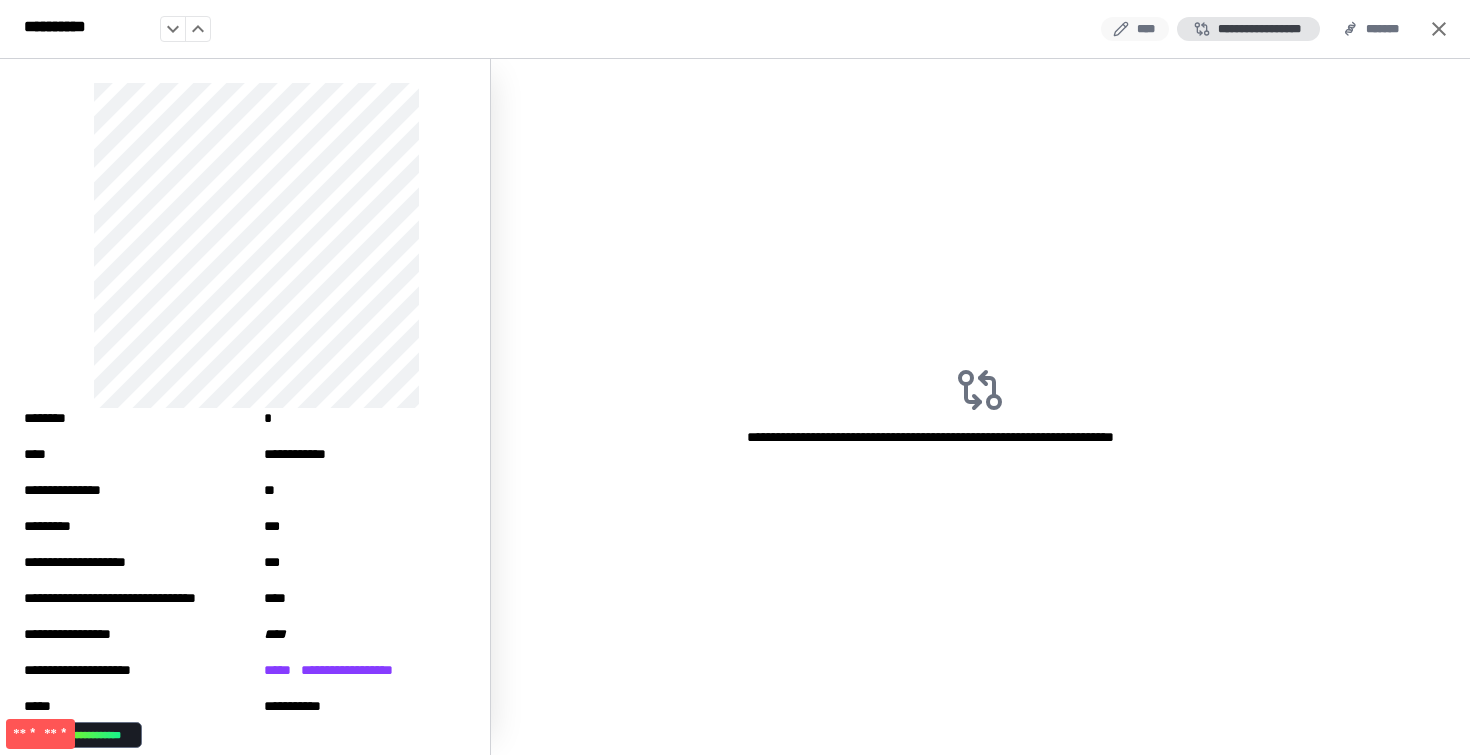 click on "****" at bounding box center [1135, 29] 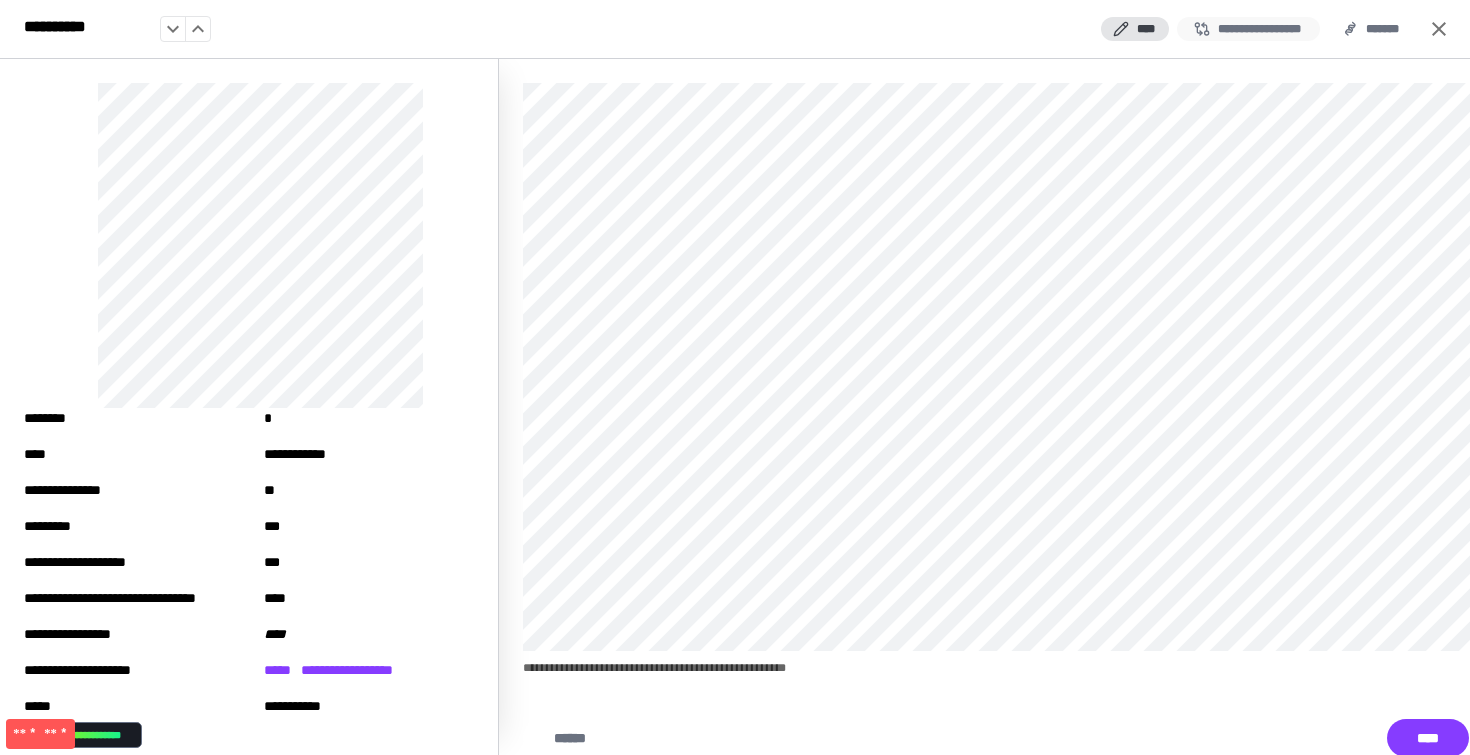 drag, startPoint x: 1232, startPoint y: 28, endPoint x: 1295, endPoint y: 29, distance: 63.007935 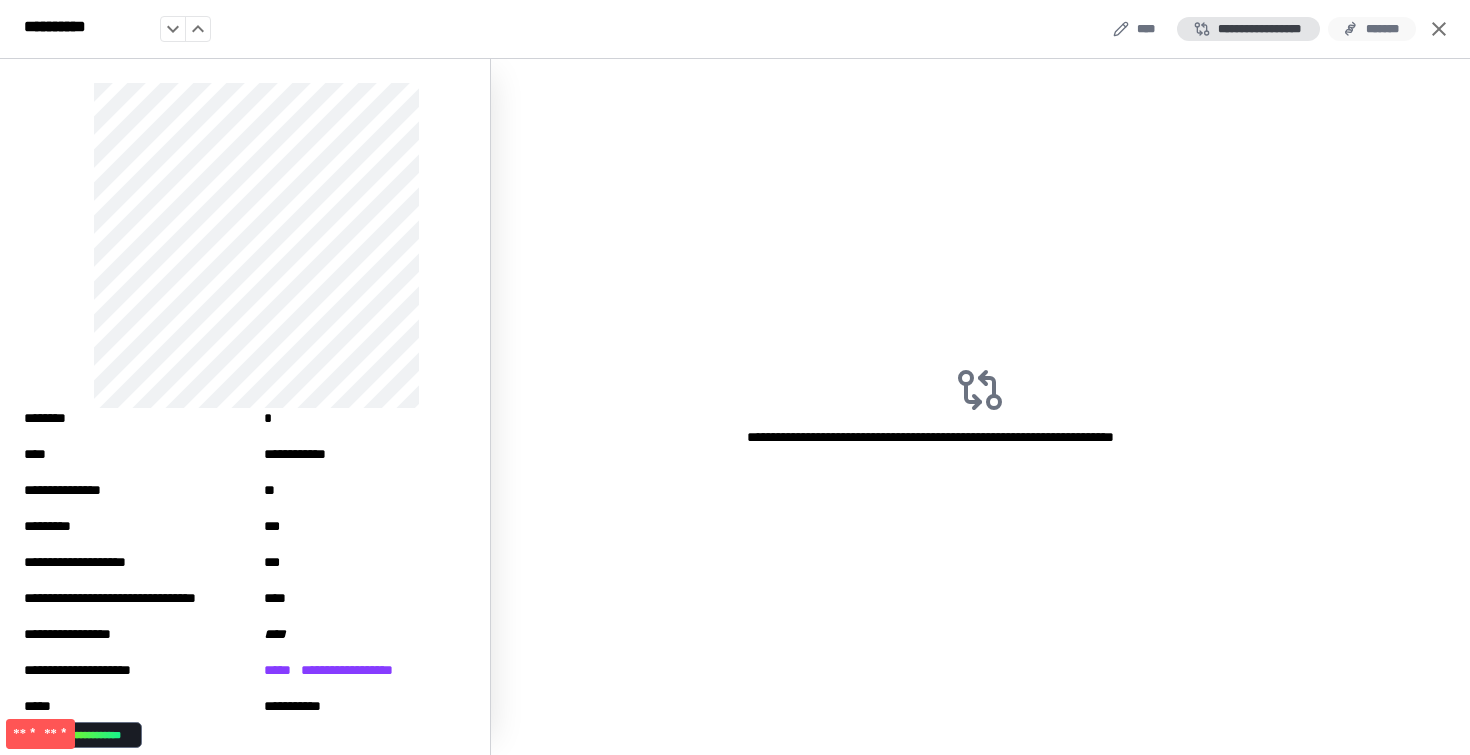 click on "*******" at bounding box center (1372, 29) 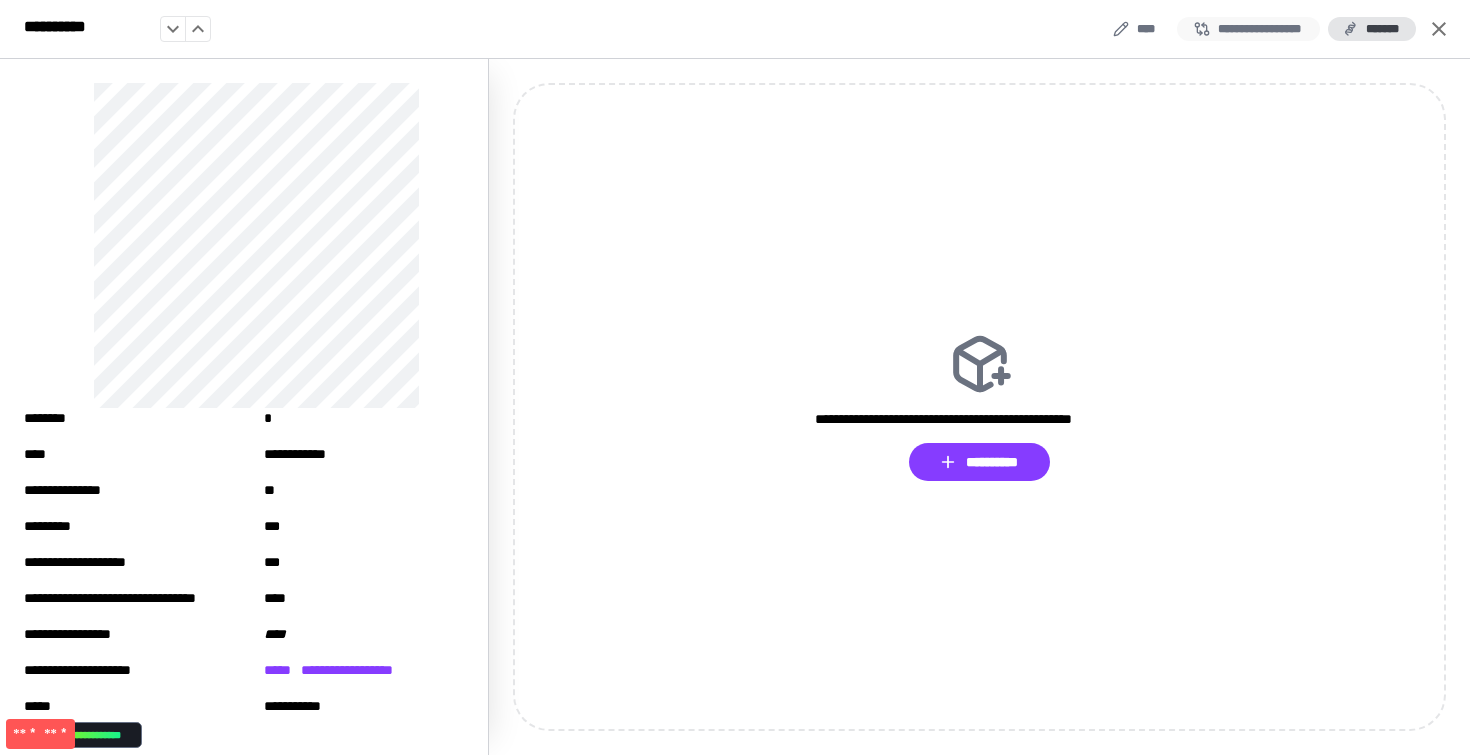 click on "**********" at bounding box center (1248, 29) 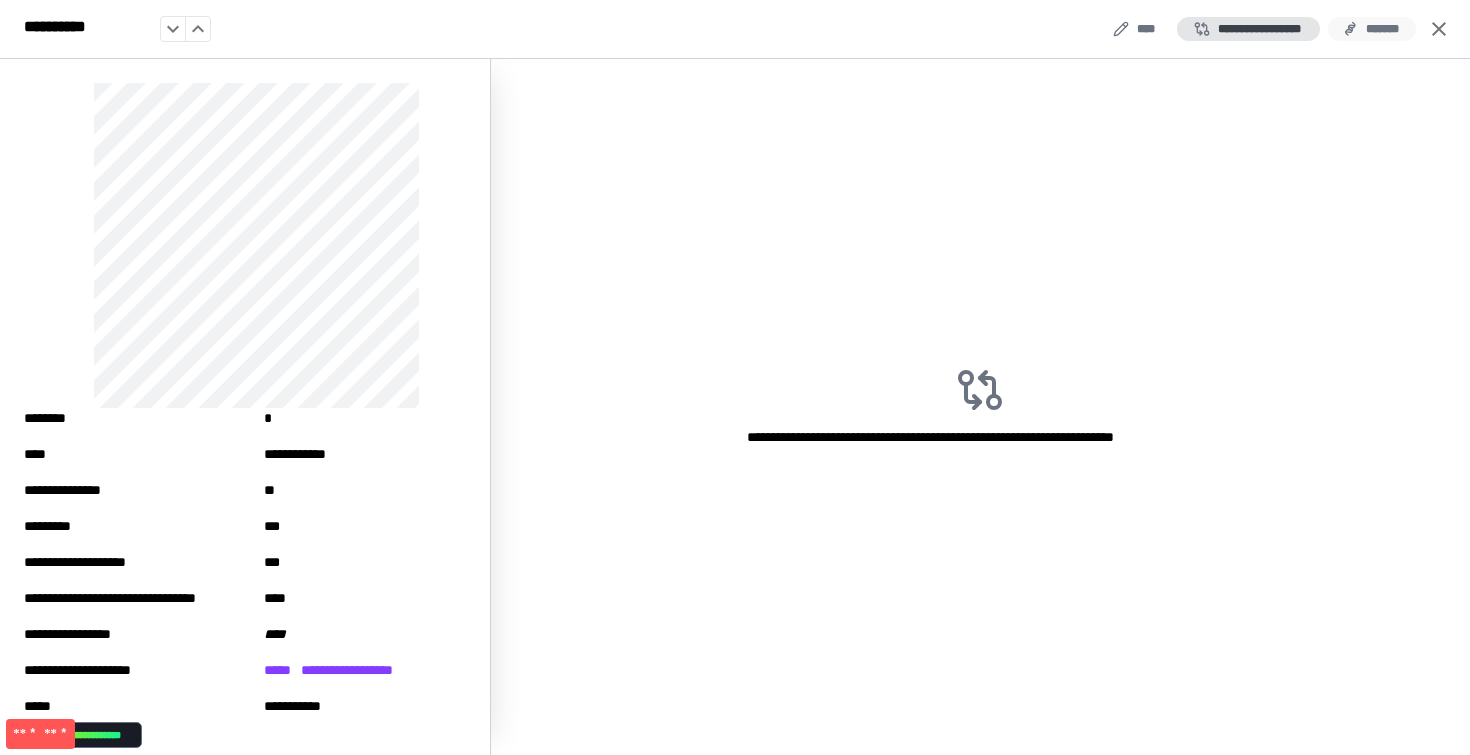 click 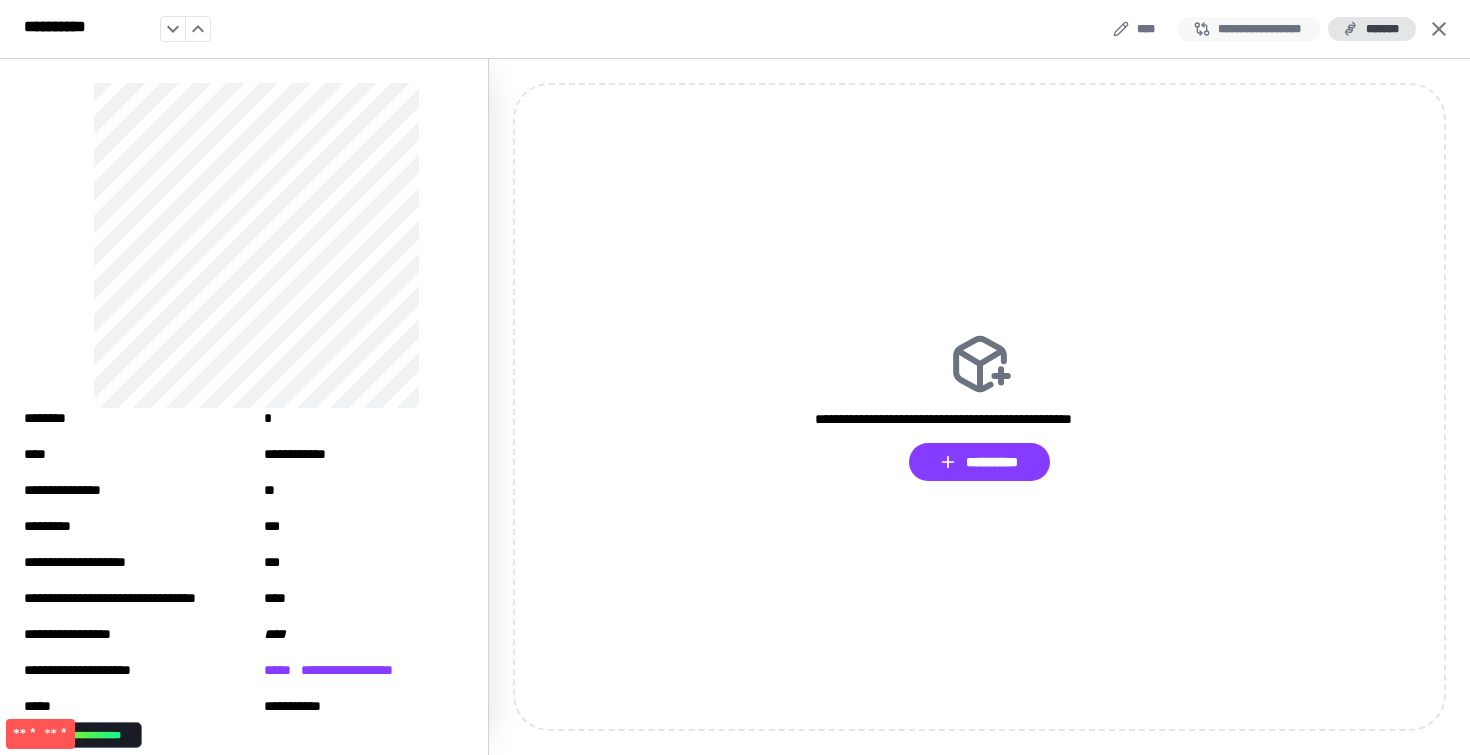 click on "**********" at bounding box center (1248, 29) 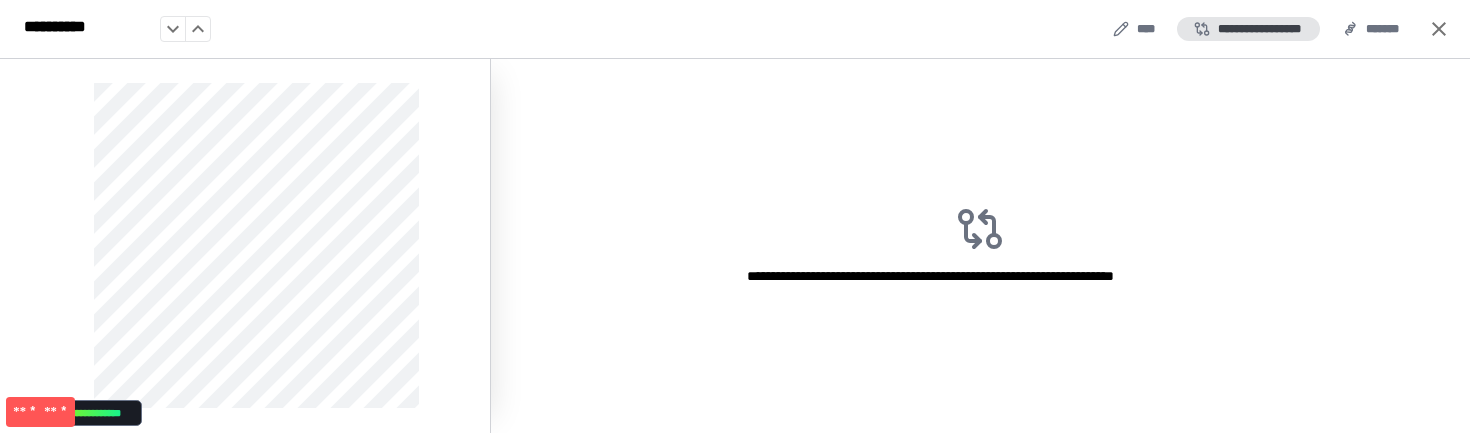 click 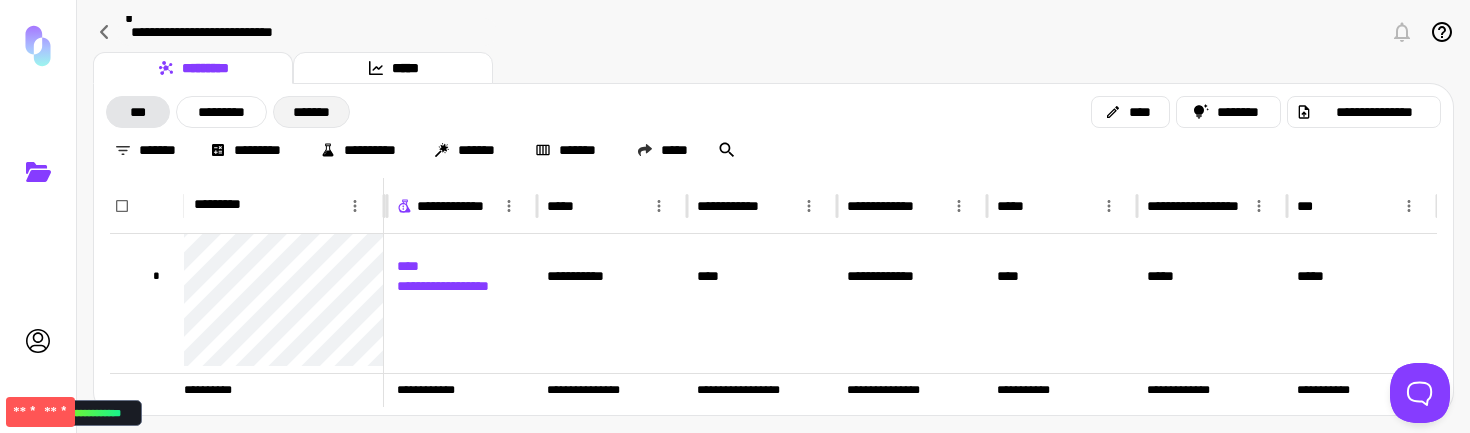 click on "*******" at bounding box center (311, 112) 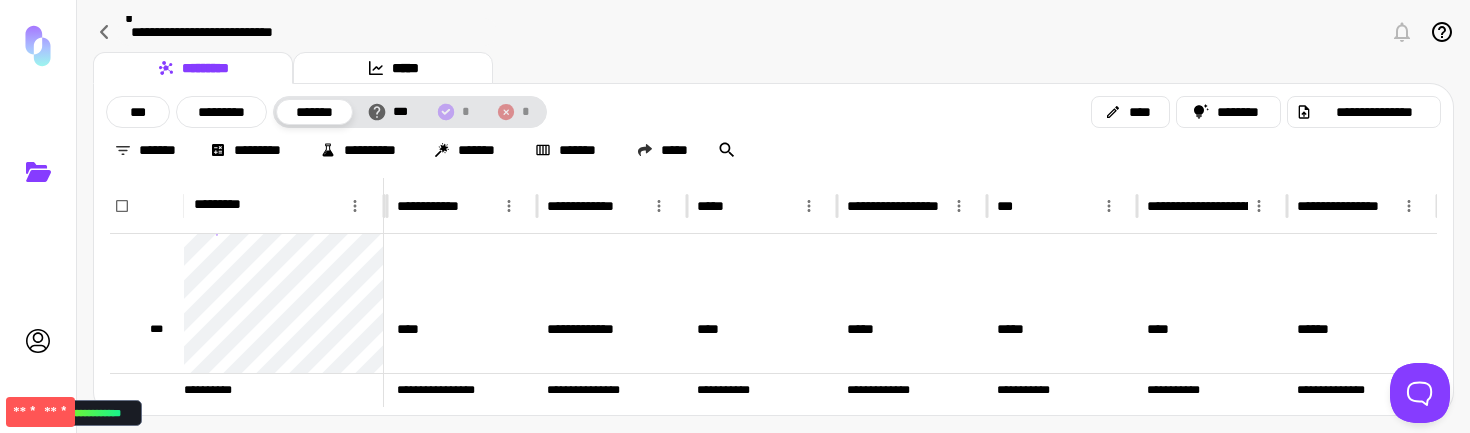 scroll, scrollTop: 0, scrollLeft: 1397, axis: horizontal 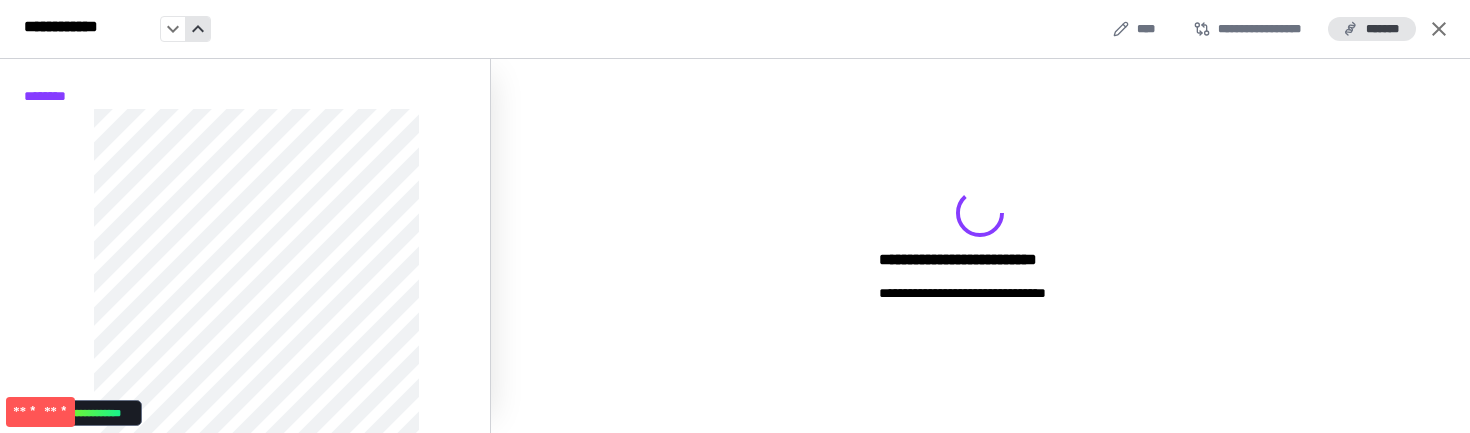 click 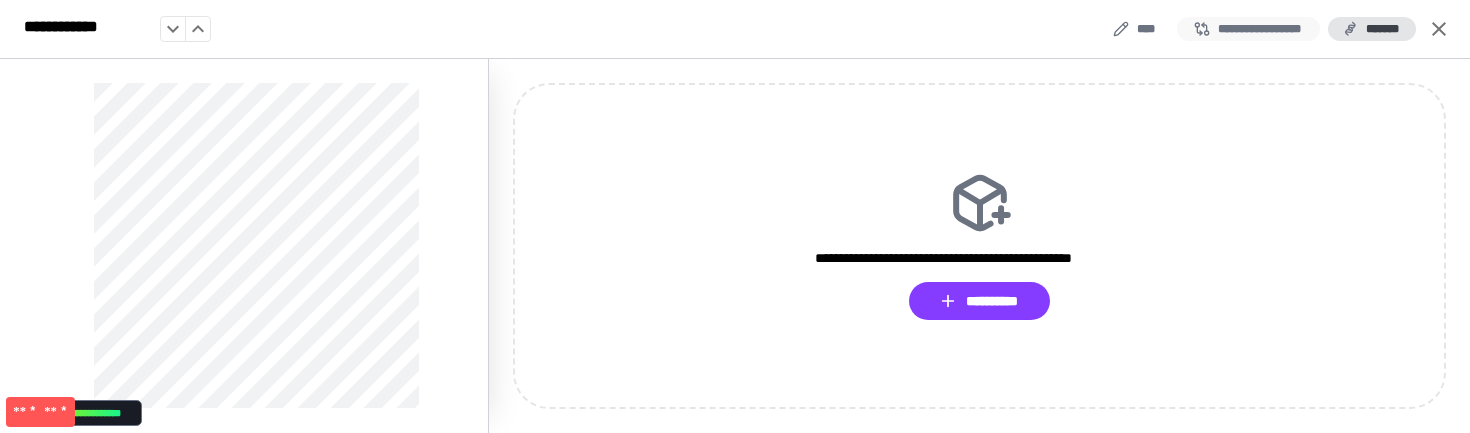 click on "**********" at bounding box center [1248, 29] 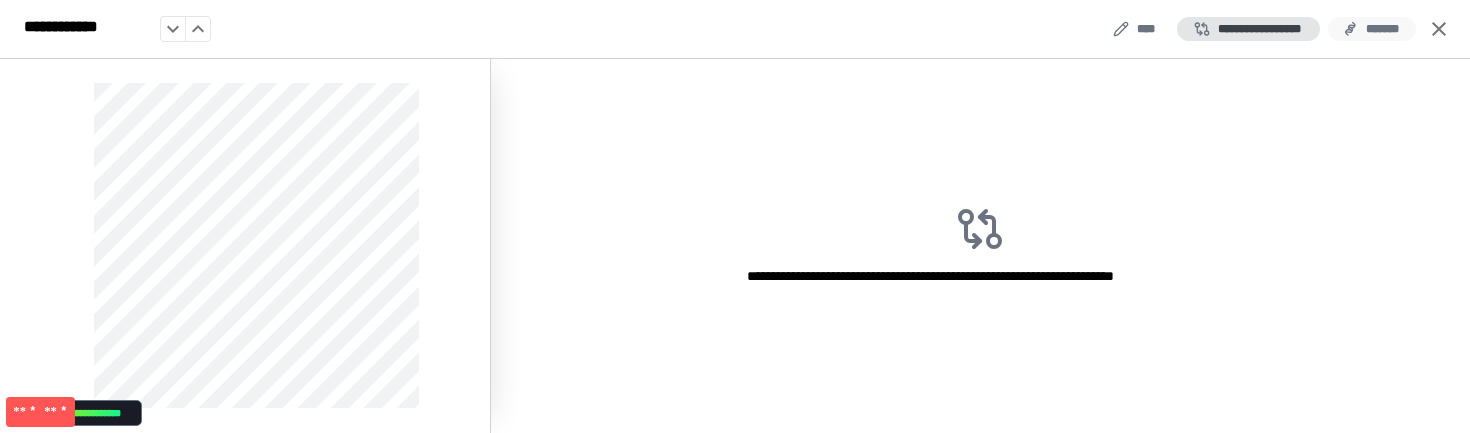 click on "*******" at bounding box center [1372, 29] 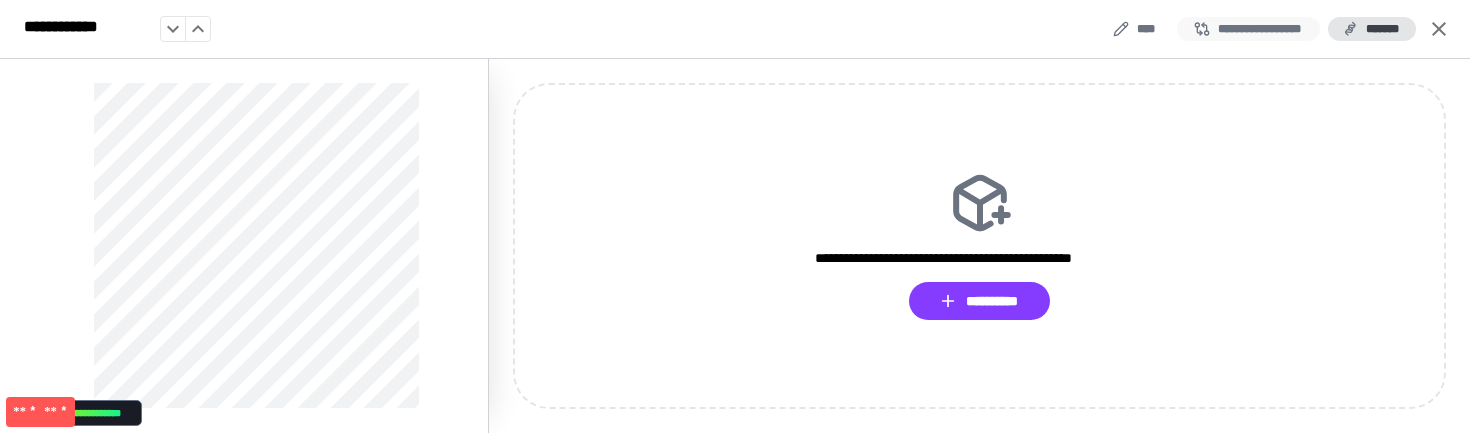 click on "**********" at bounding box center (1248, 29) 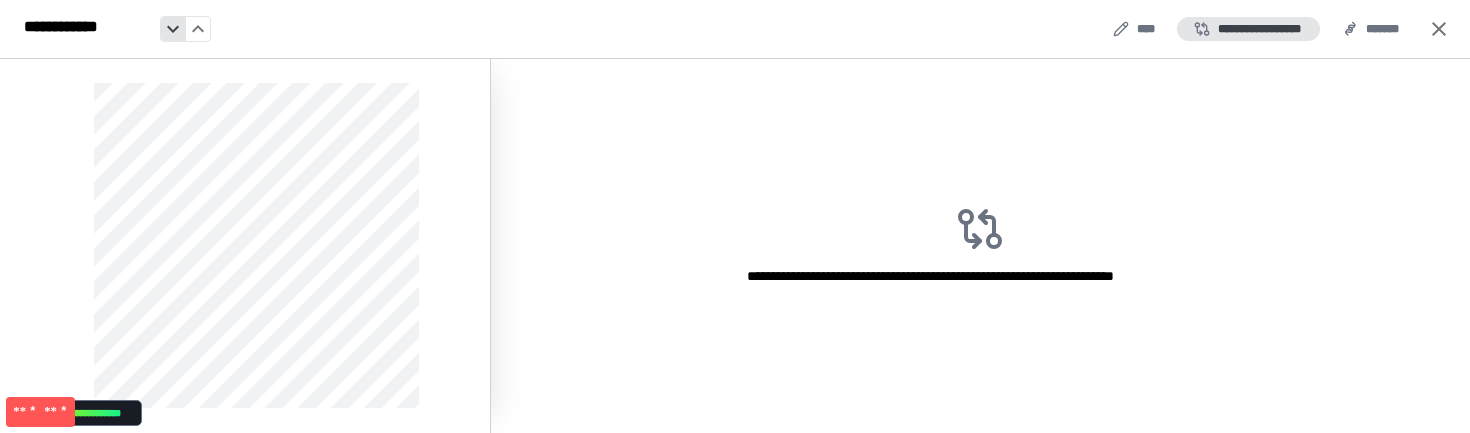 click 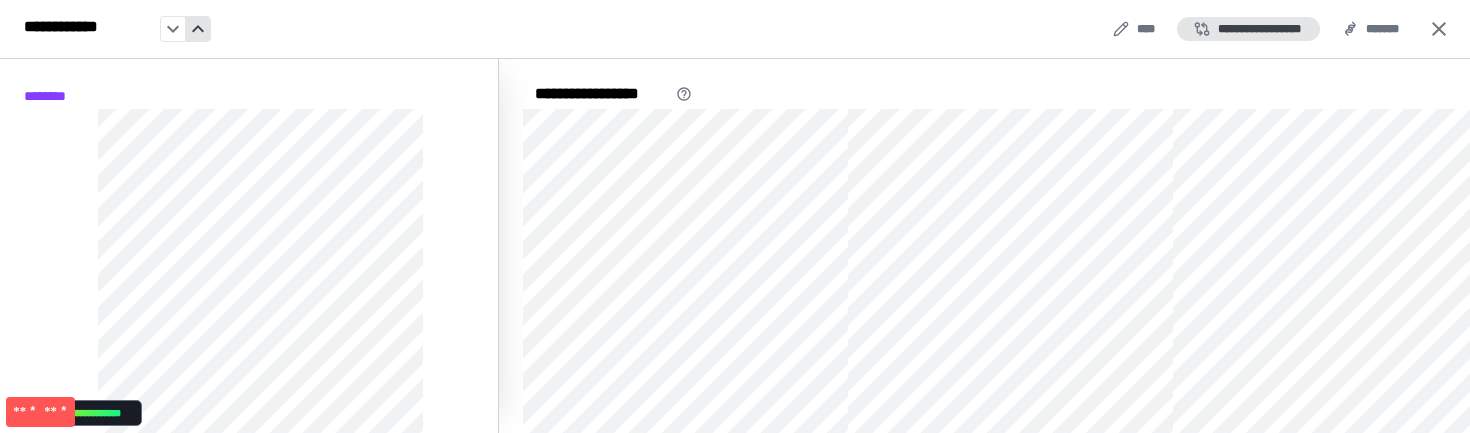 click 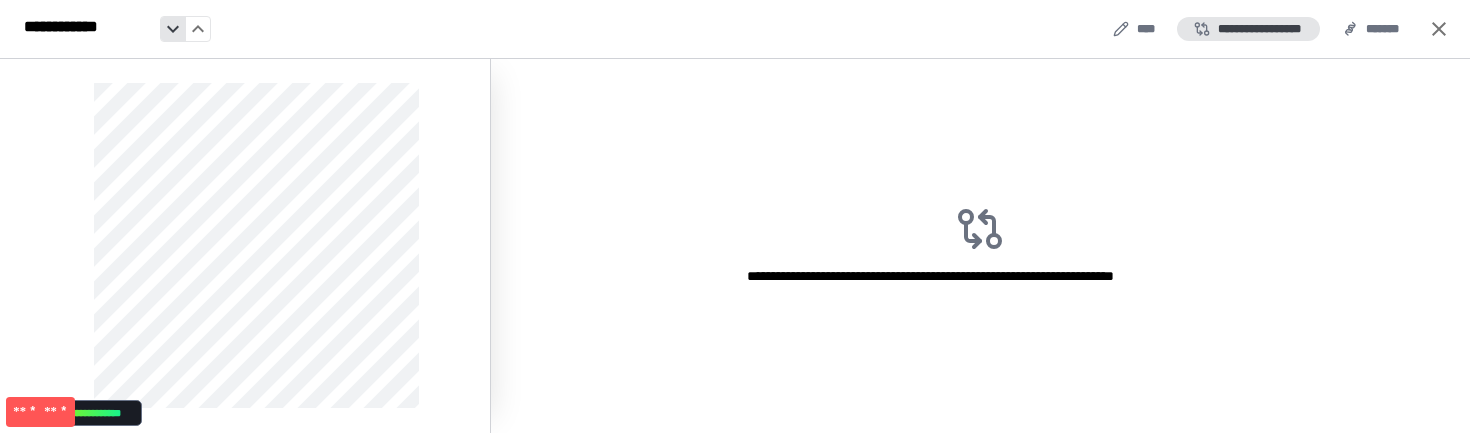 click 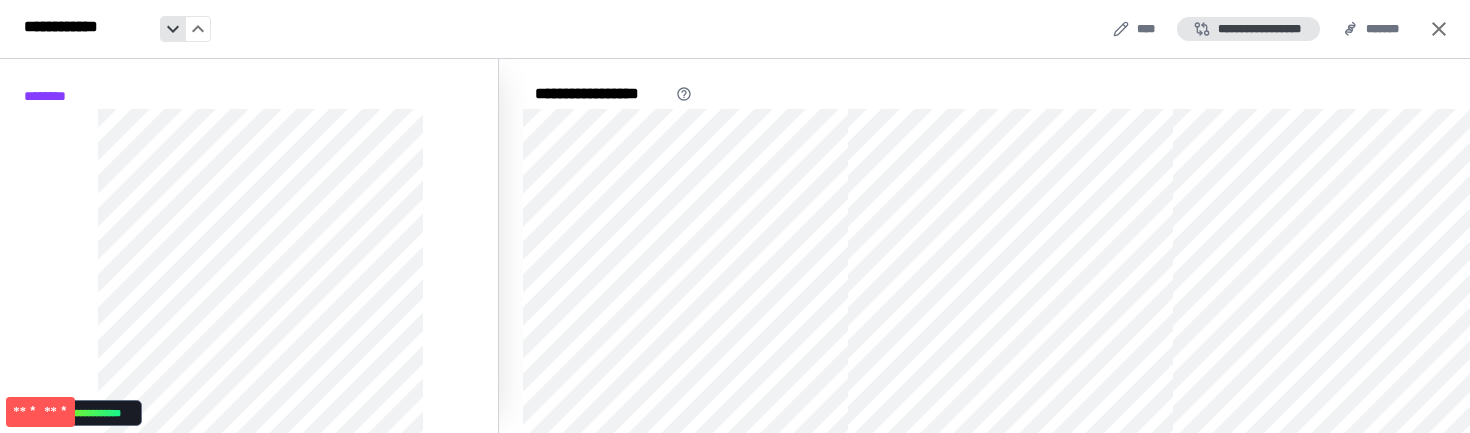 click 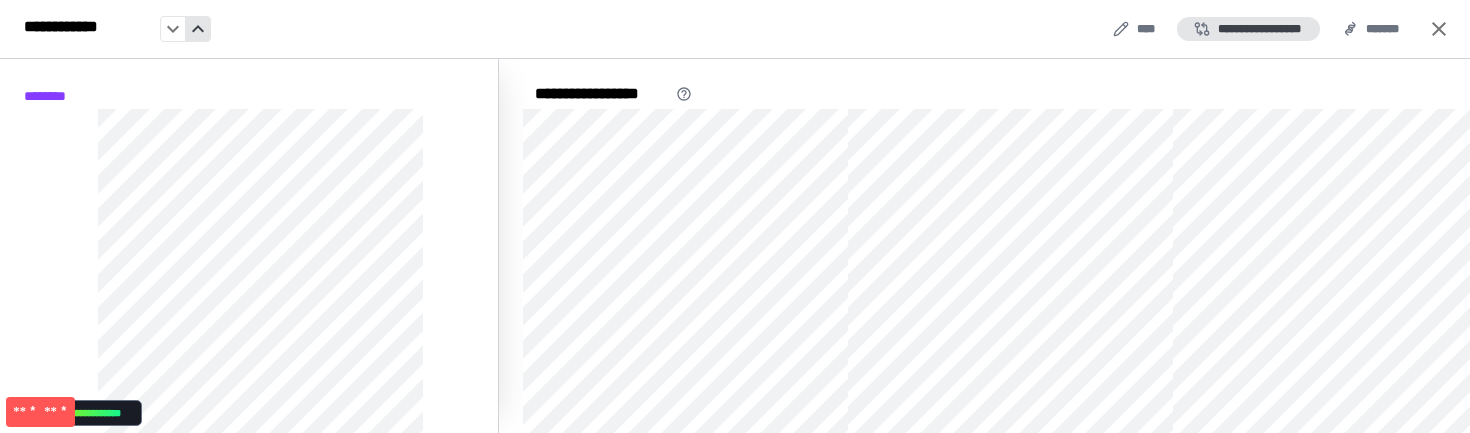 click 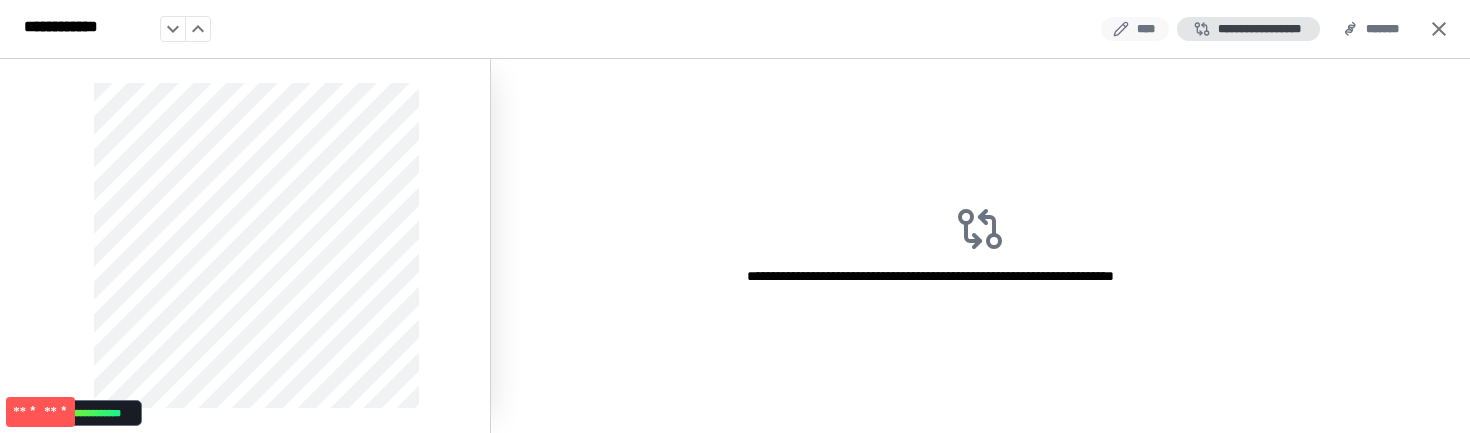 click on "****" at bounding box center (1135, 29) 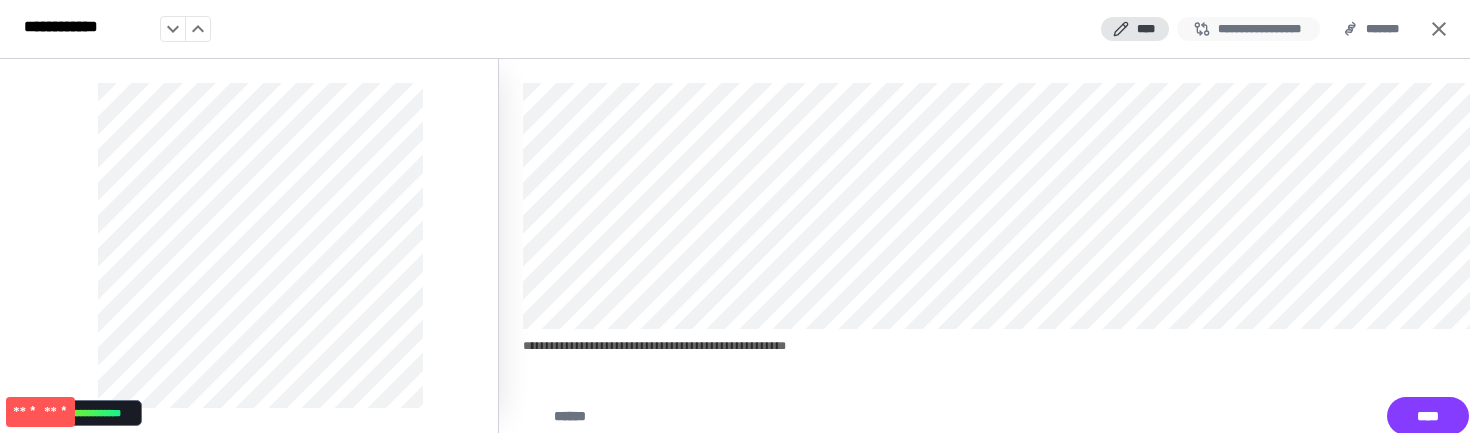 click on "**********" at bounding box center (1248, 29) 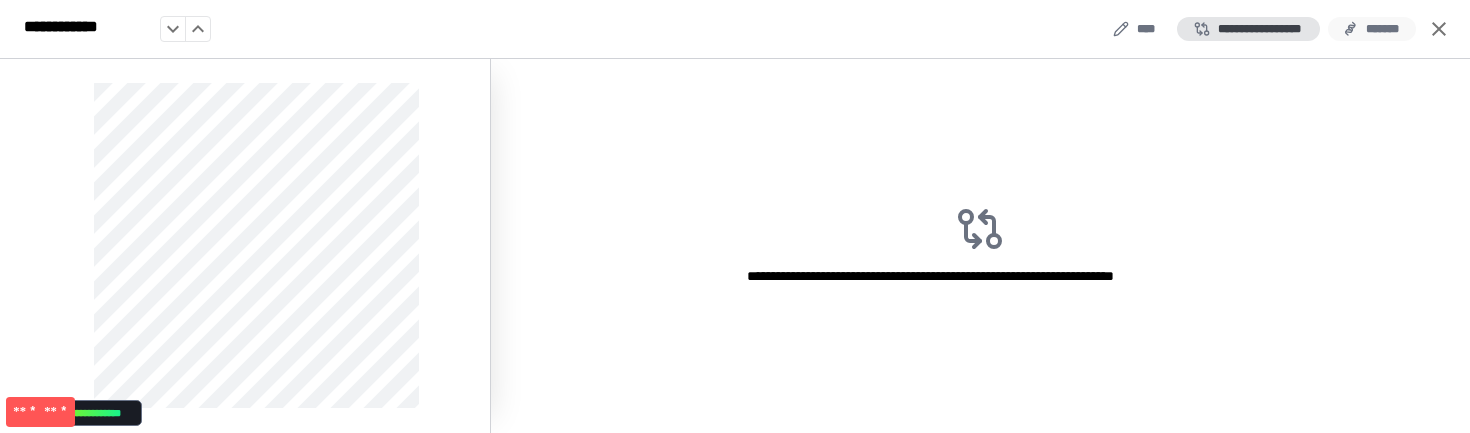 click 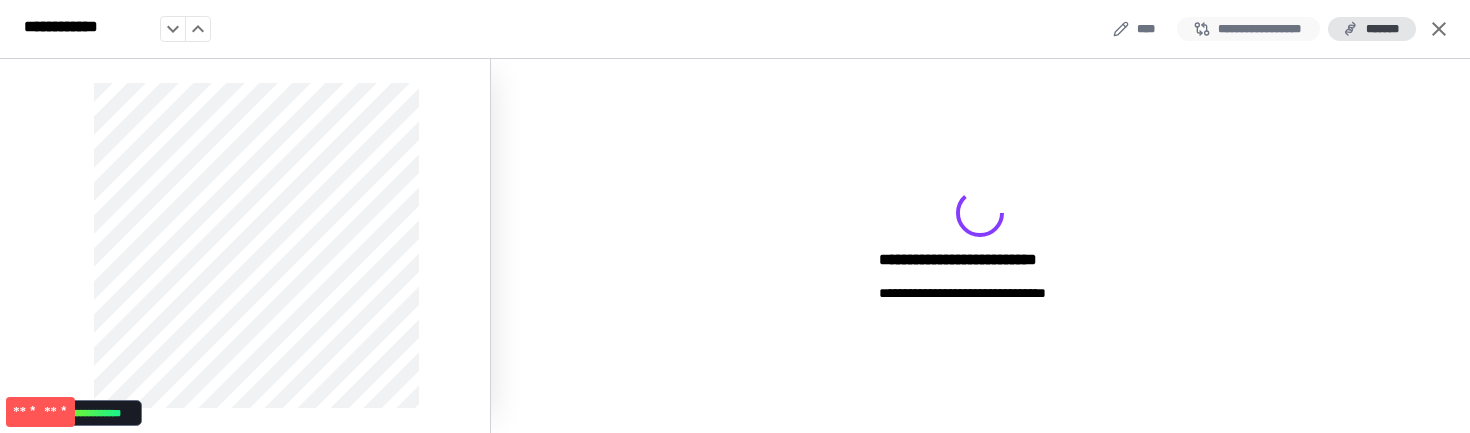 click on "**********" at bounding box center [1248, 29] 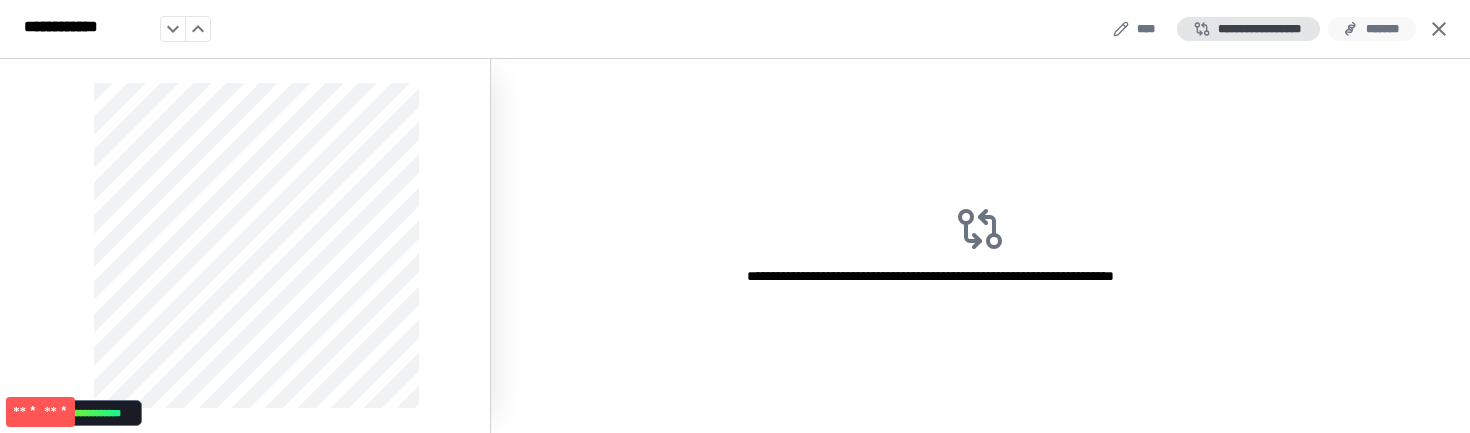 click on "*******" at bounding box center (1372, 29) 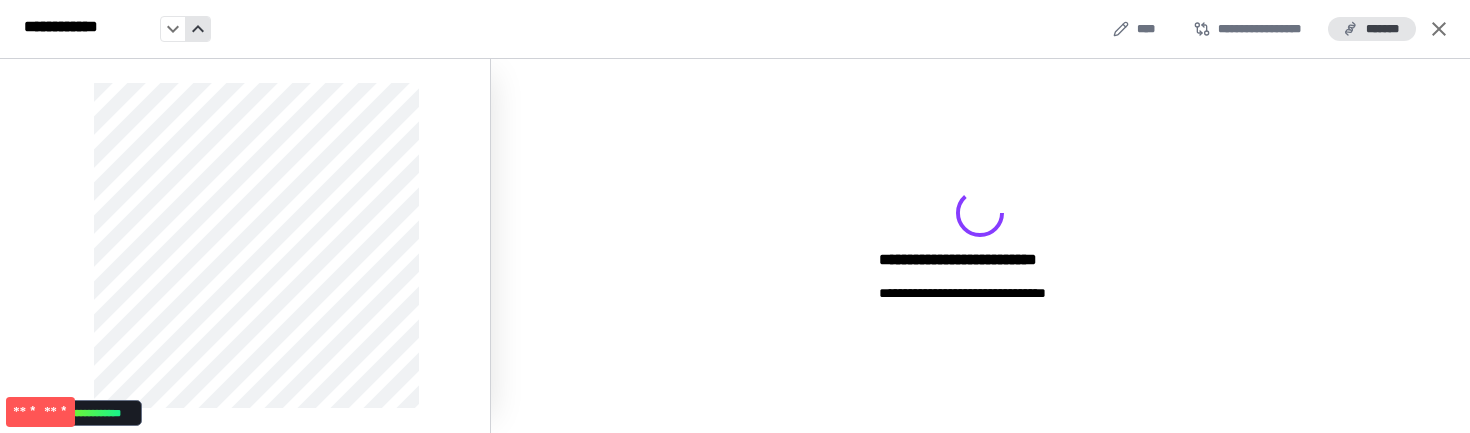 click 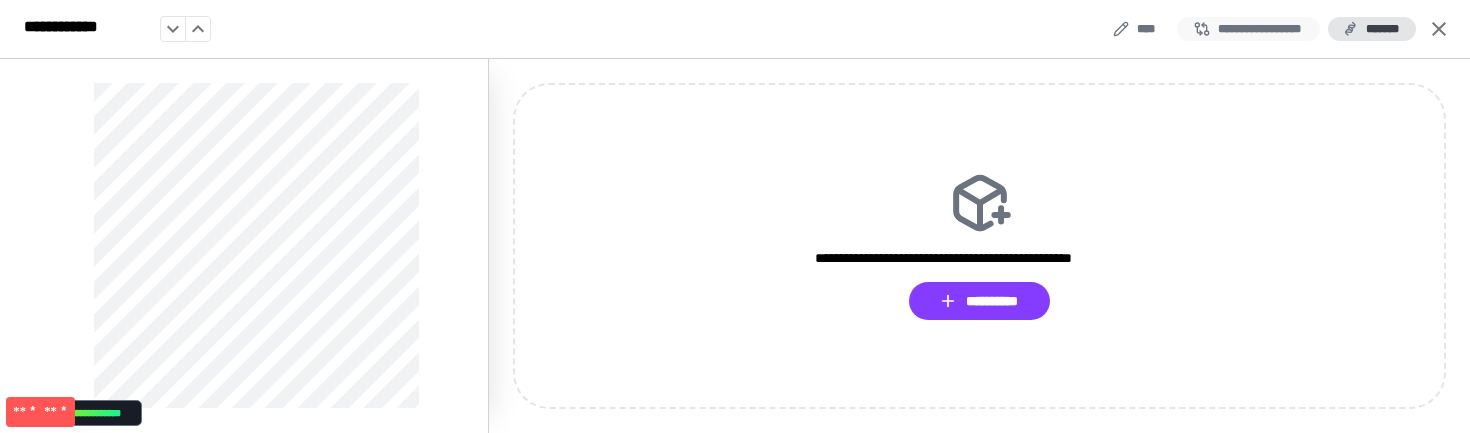 click on "**********" at bounding box center (1248, 29) 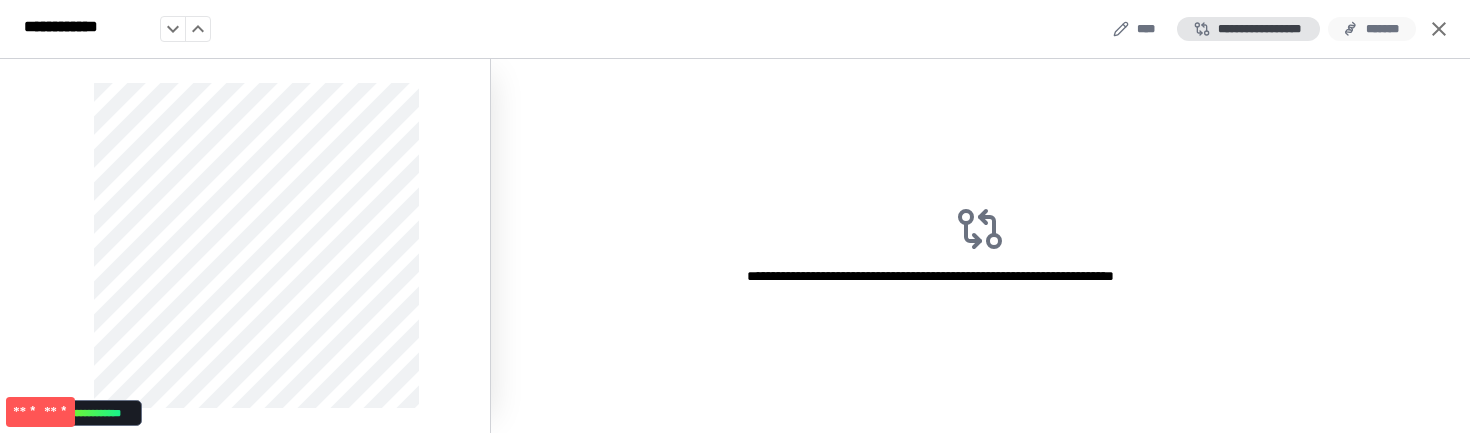 click on "*******" at bounding box center (1372, 29) 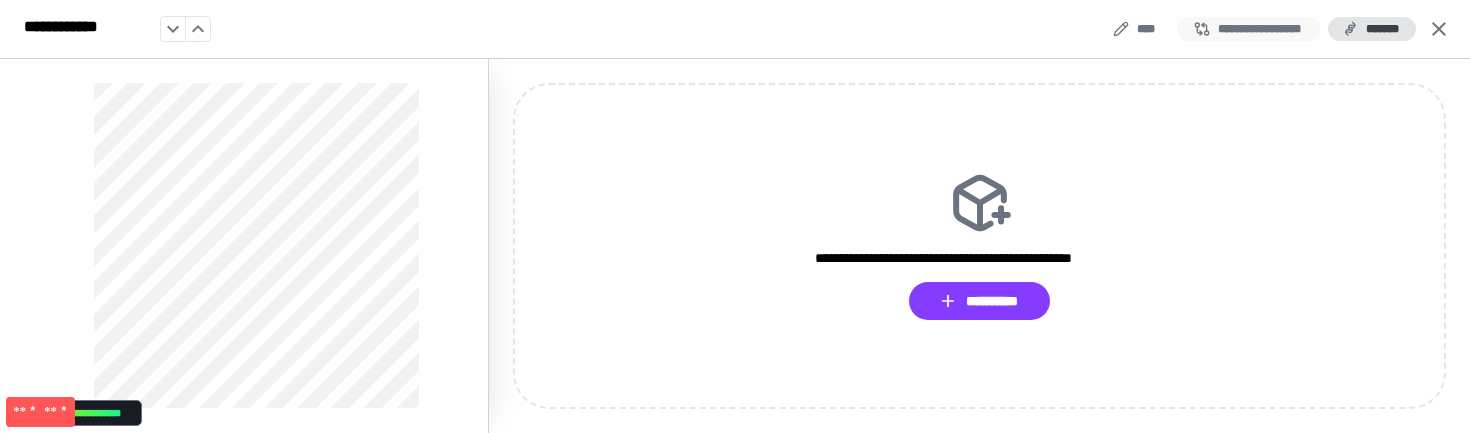 click on "**********" at bounding box center [1248, 29] 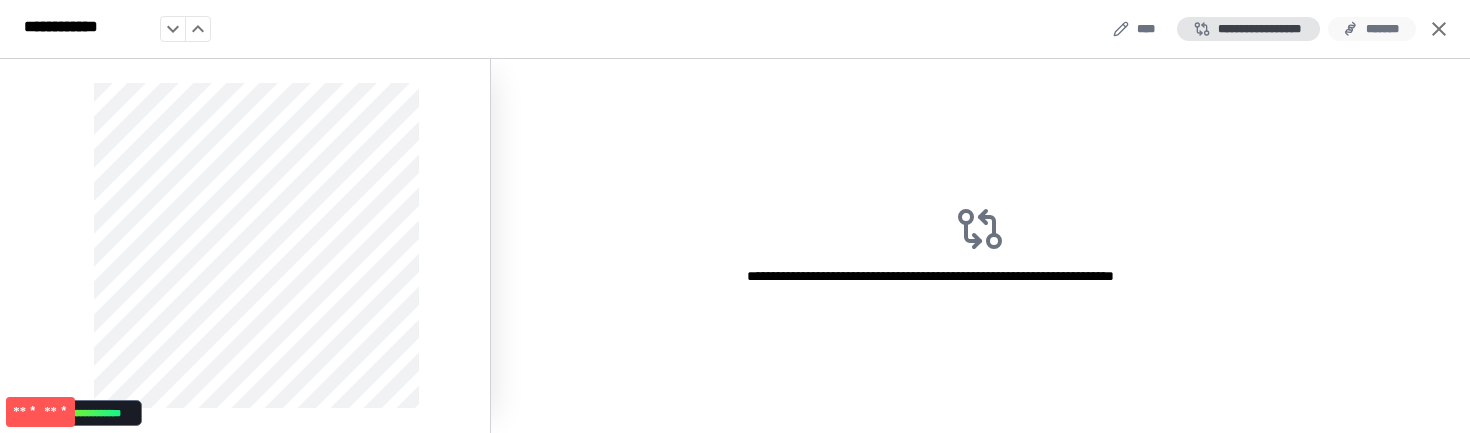 click on "*******" at bounding box center (1372, 29) 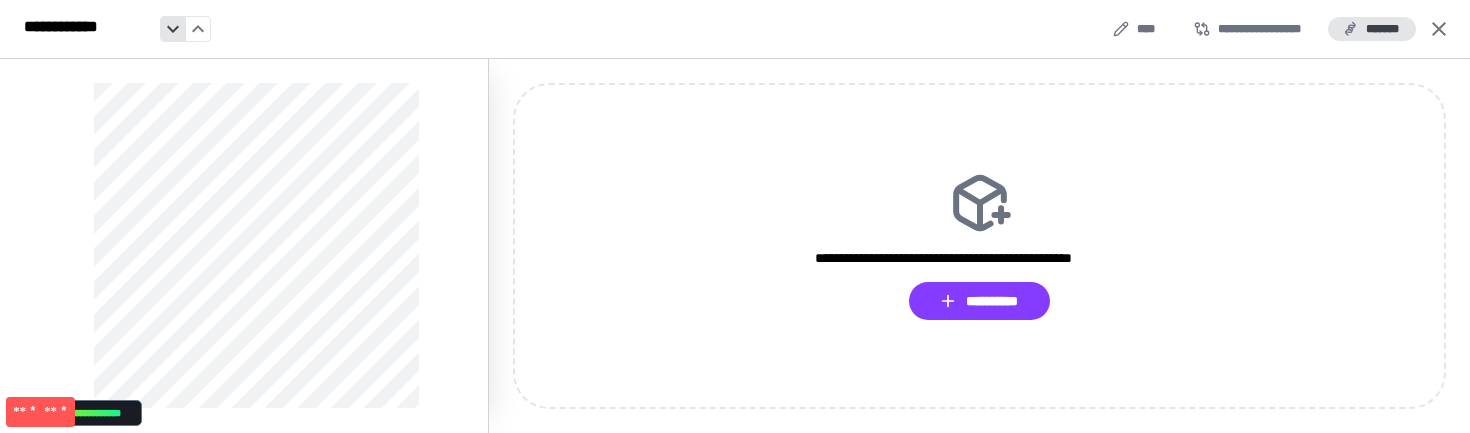 click 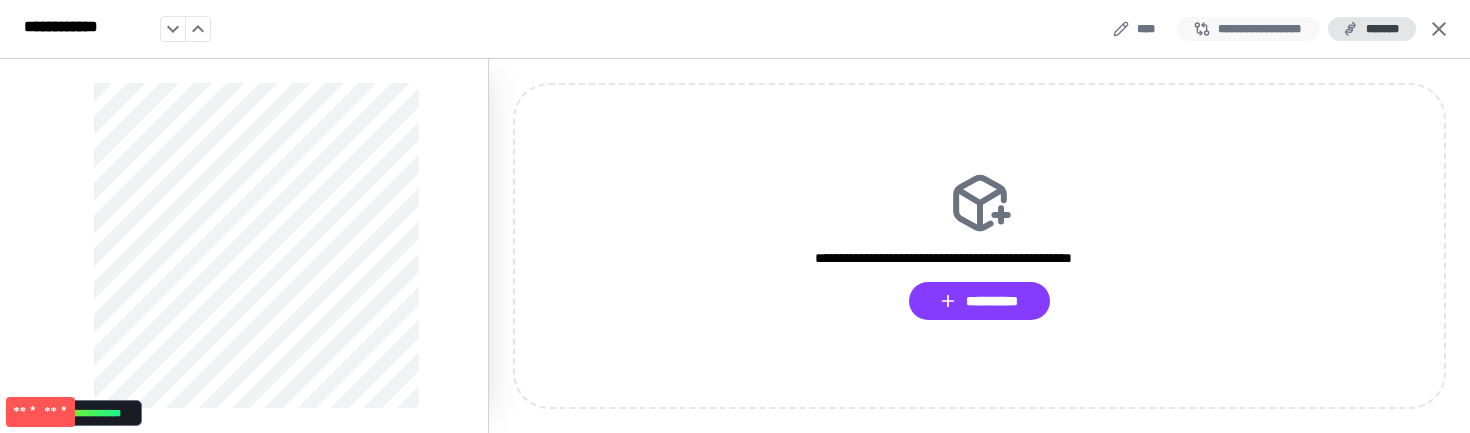 click on "**********" at bounding box center (1248, 29) 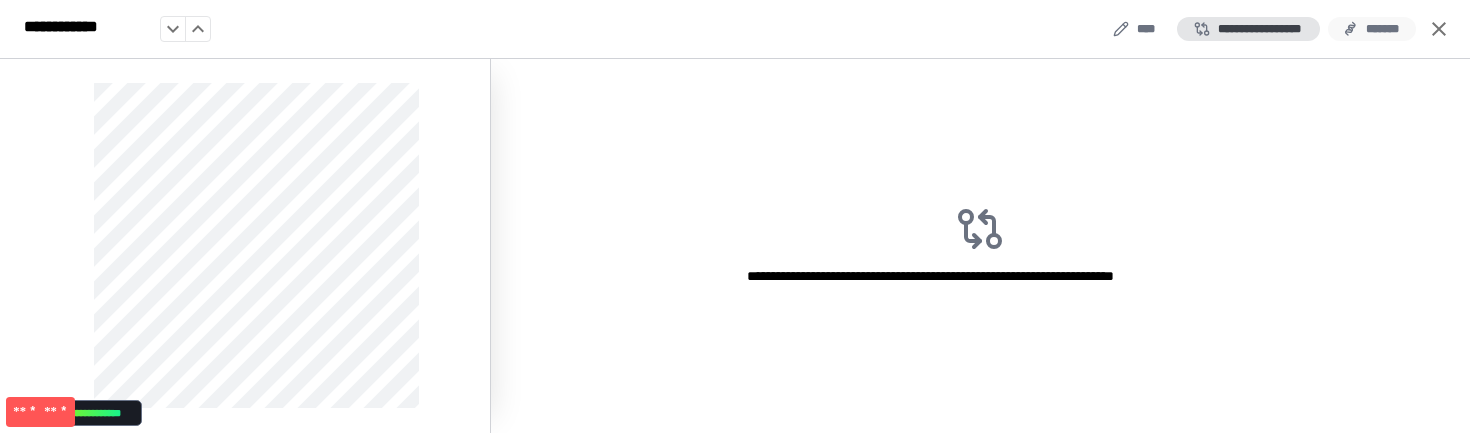 click 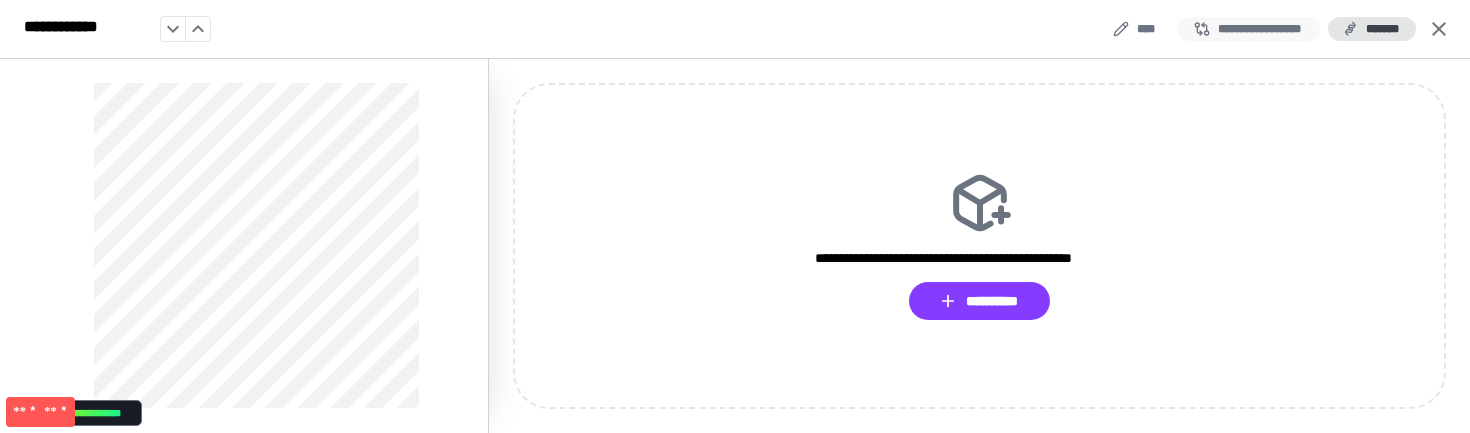 click on "**********" at bounding box center (1248, 29) 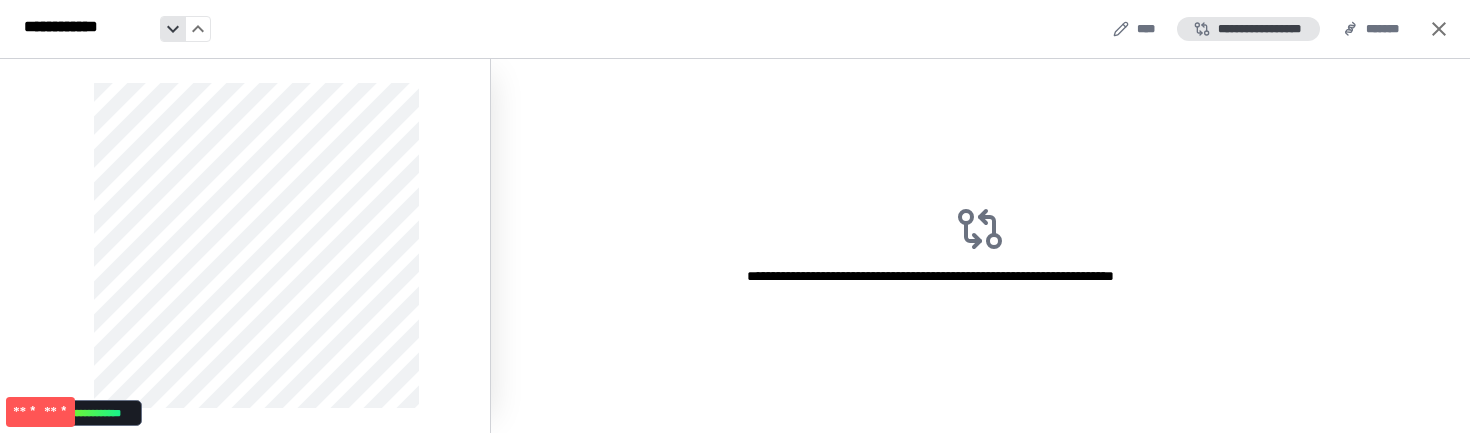 click 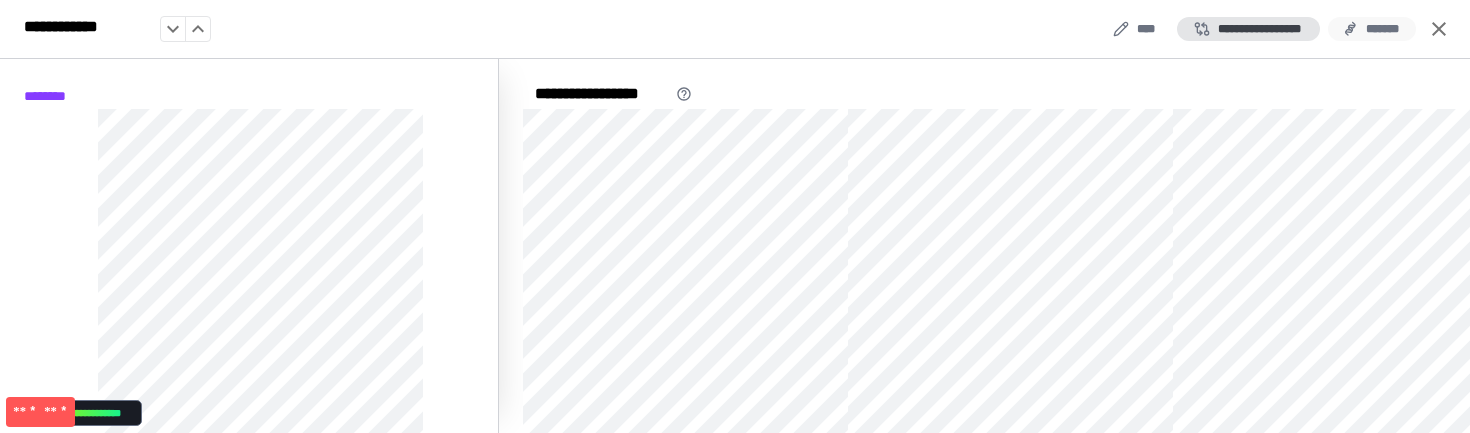 click on "*******" at bounding box center (1372, 29) 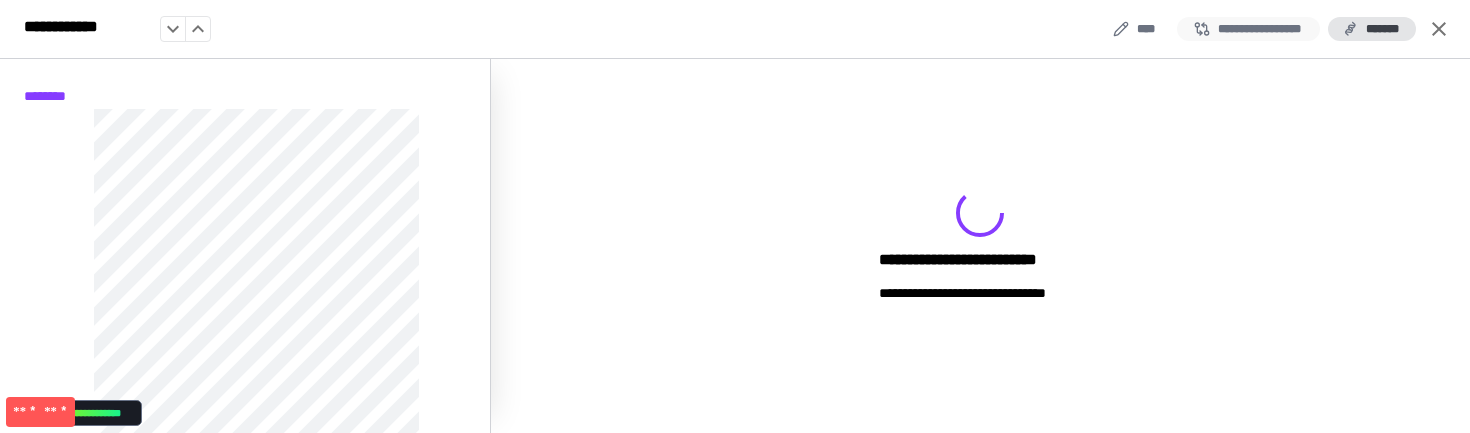 click on "**********" at bounding box center [1248, 29] 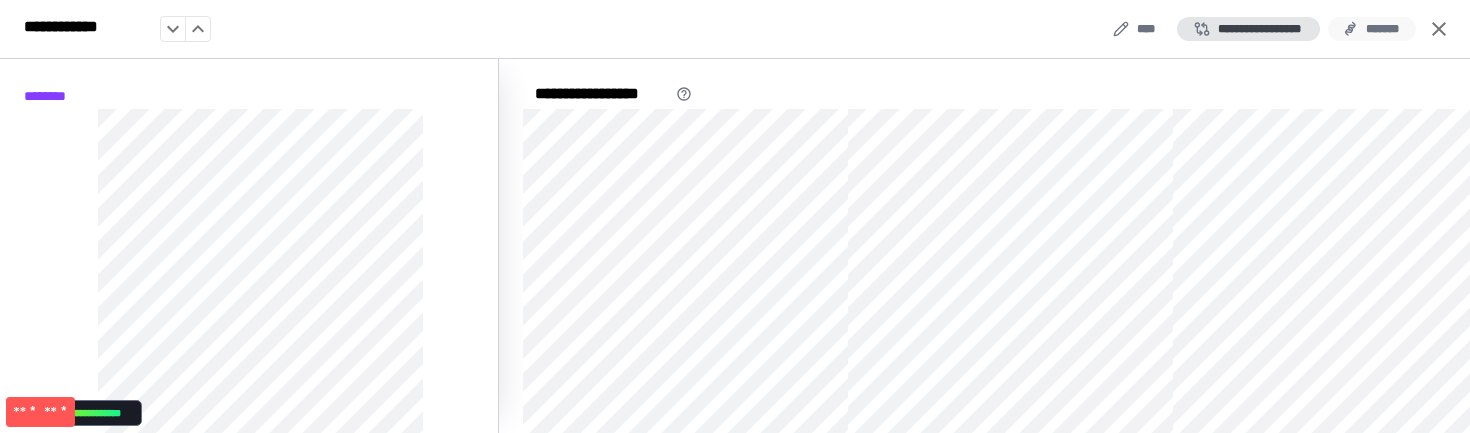 click on "*******" at bounding box center (1372, 29) 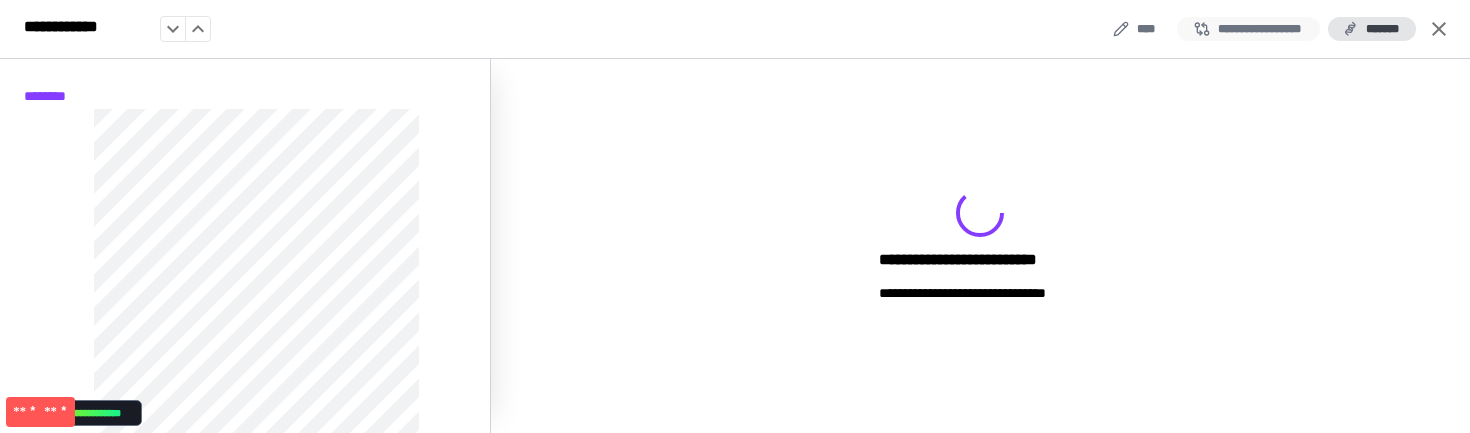 click on "**********" at bounding box center (1248, 29) 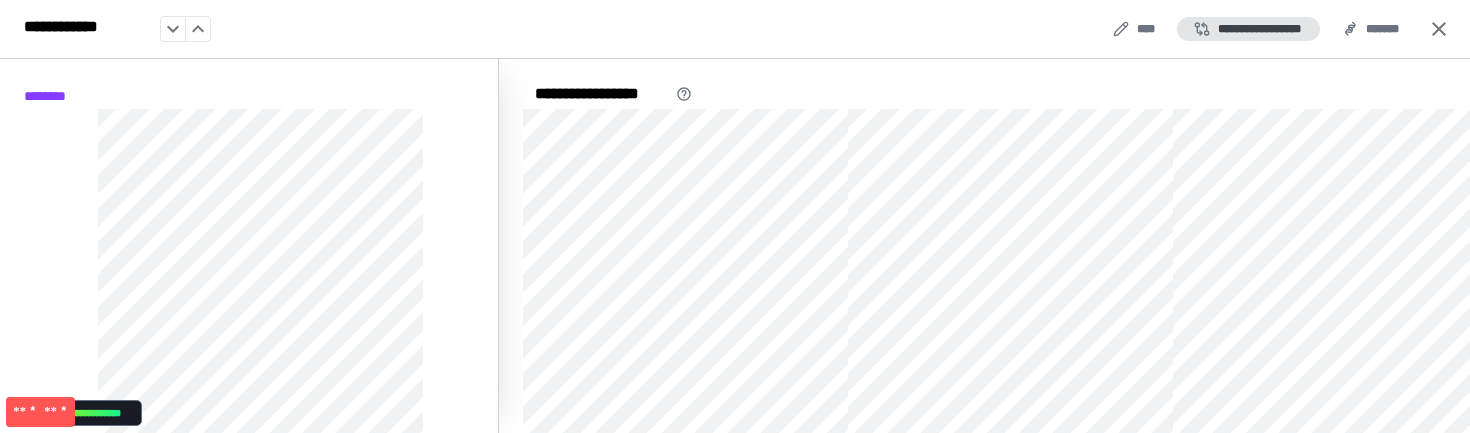 scroll, scrollTop: 42, scrollLeft: 0, axis: vertical 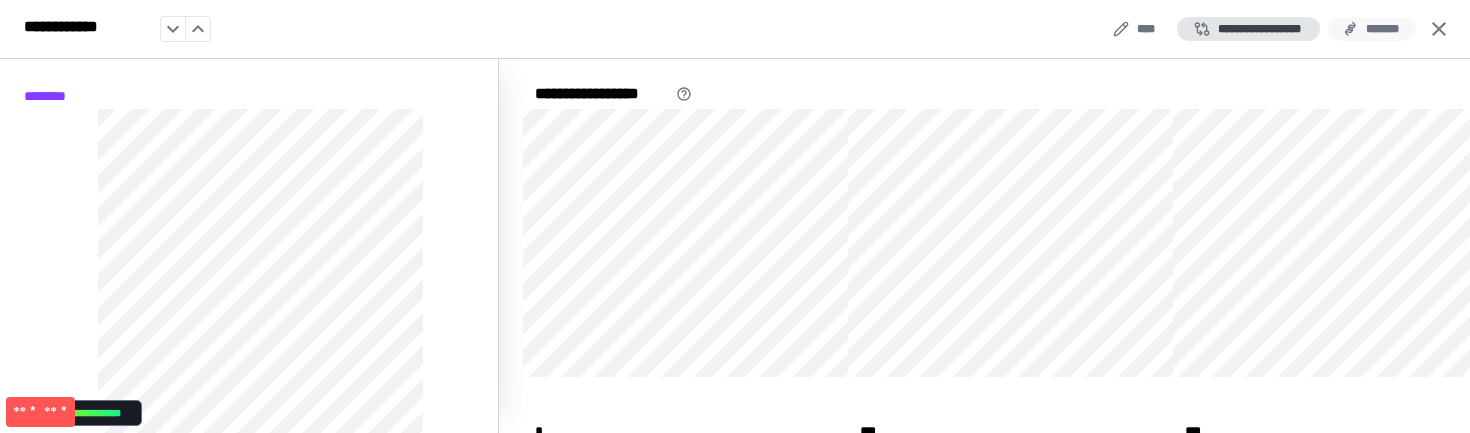 click on "*******" at bounding box center [1372, 29] 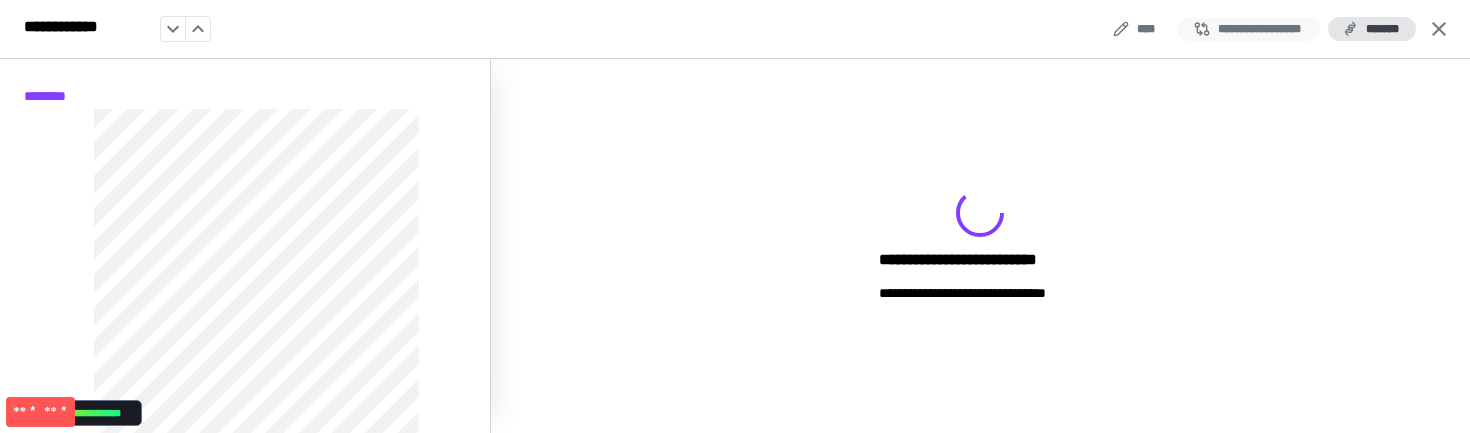 click on "**********" at bounding box center [1248, 29] 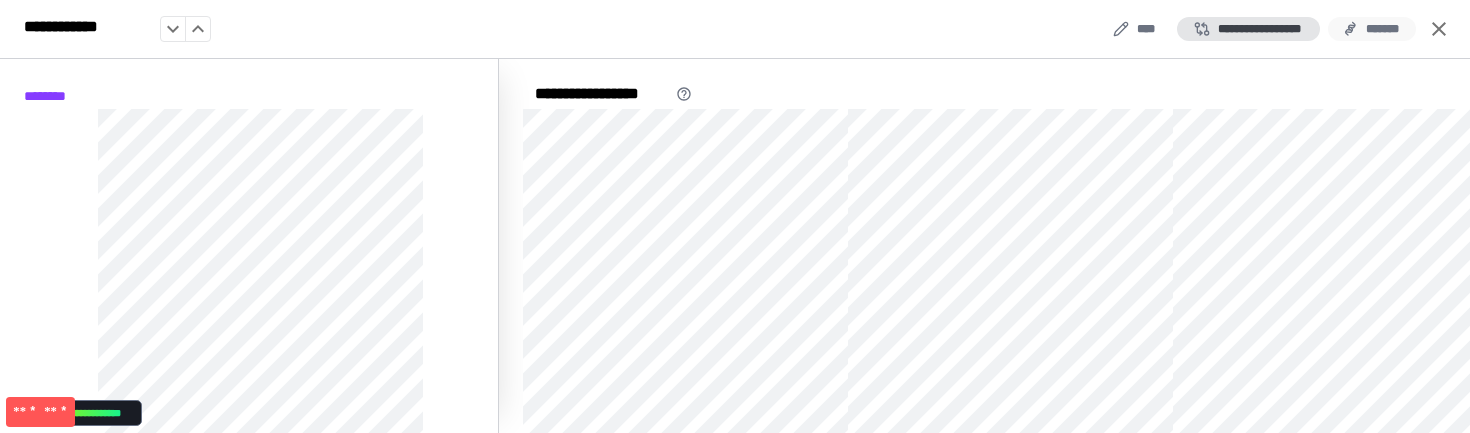 click on "*******" at bounding box center [1372, 29] 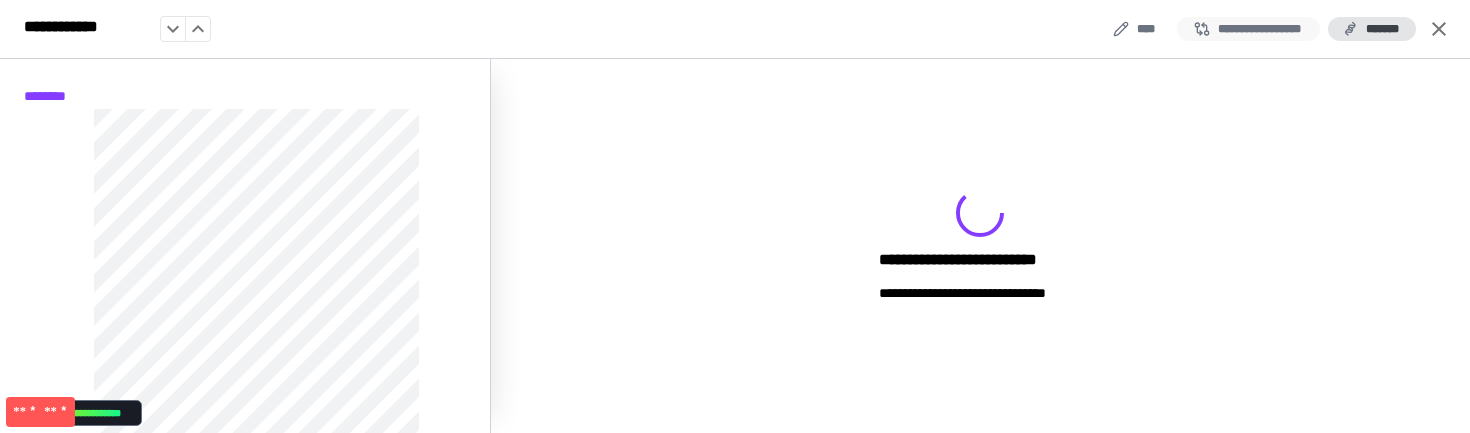 click on "**********" at bounding box center (1248, 29) 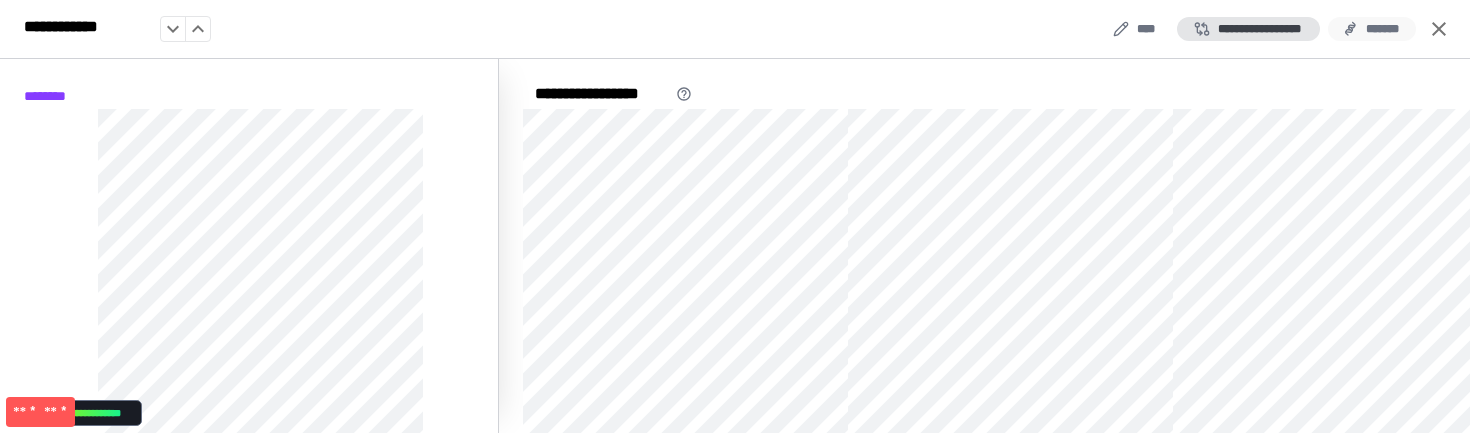 click on "*******" at bounding box center (1372, 29) 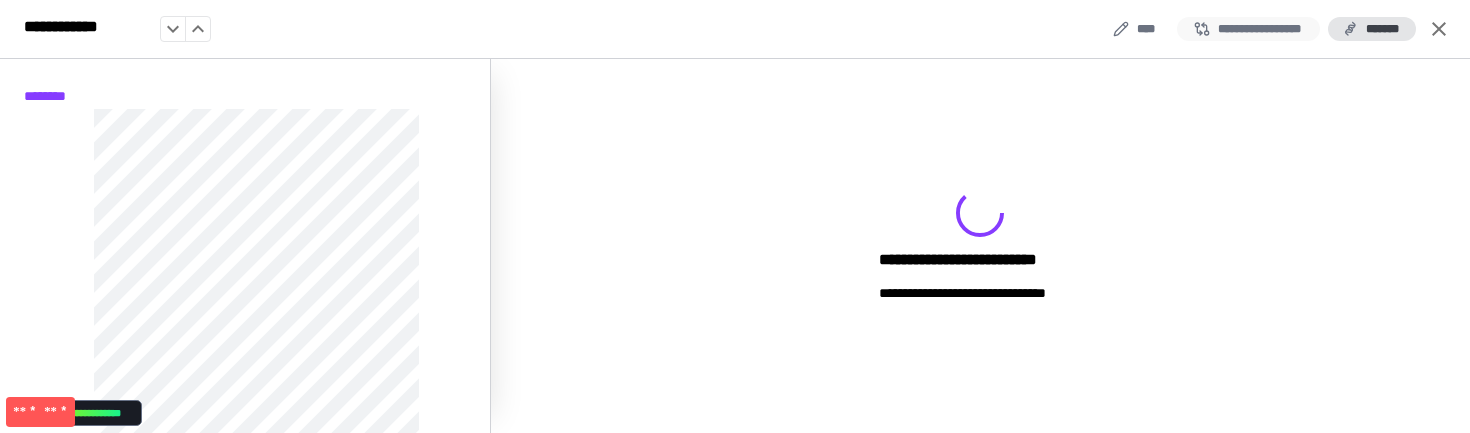 click on "**********" at bounding box center [1248, 29] 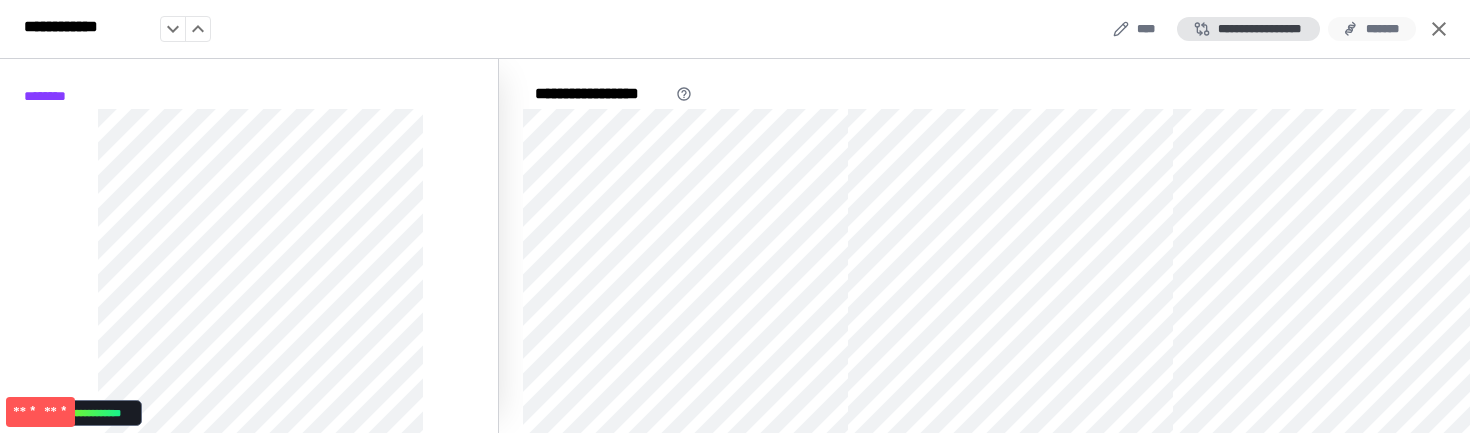 click 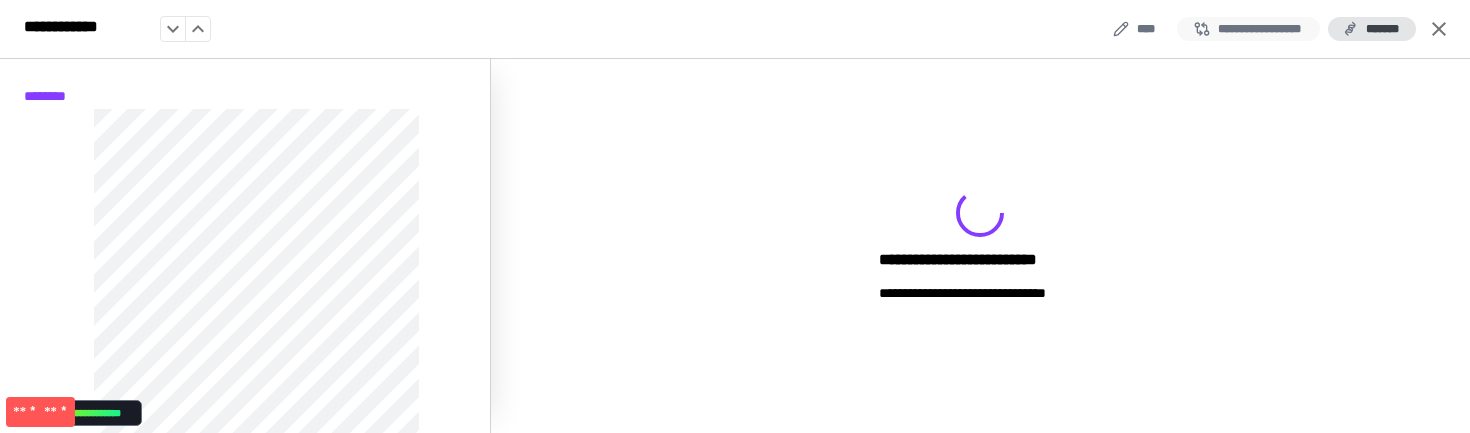 click on "**********" at bounding box center [1248, 29] 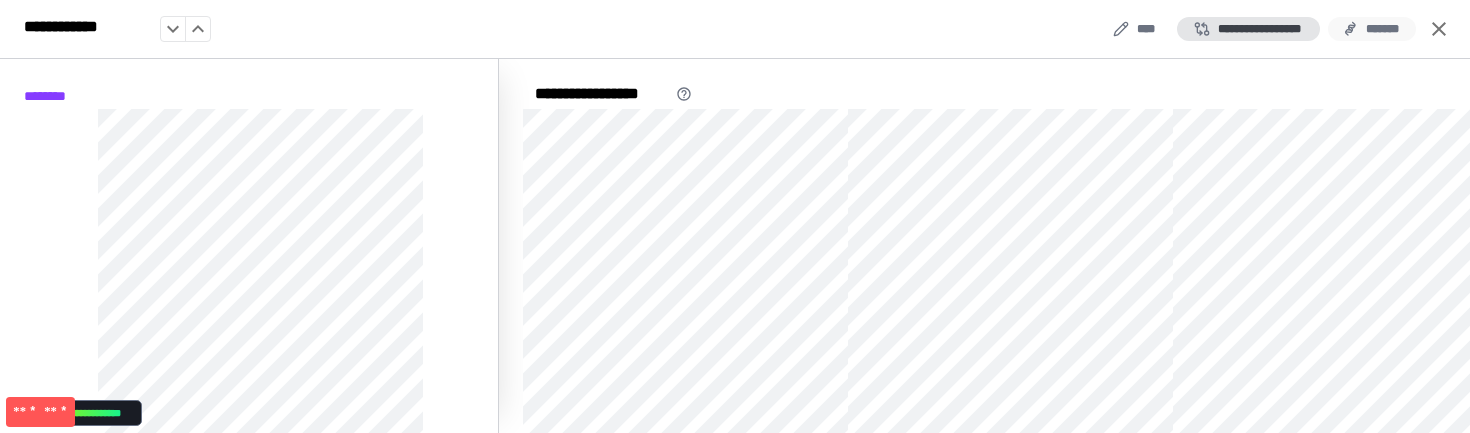 click on "*******" at bounding box center (1372, 29) 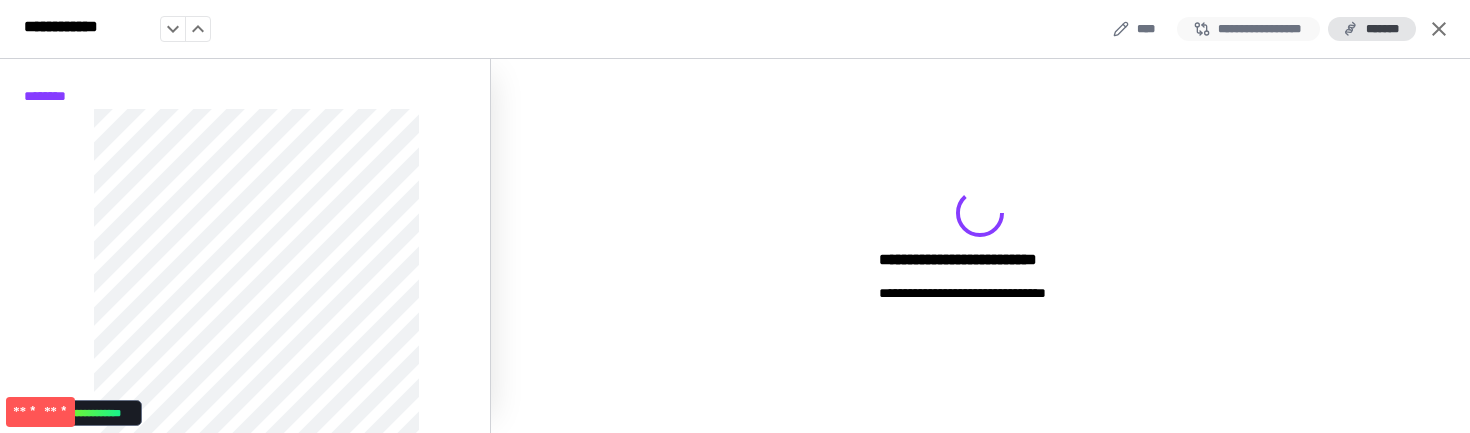 click on "**********" at bounding box center [1248, 29] 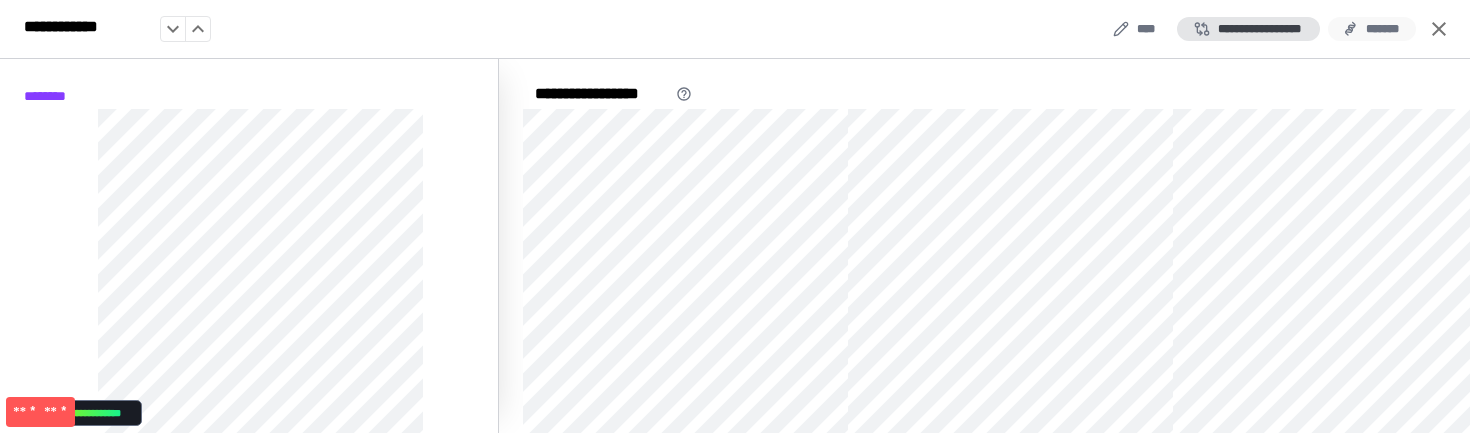 click on "*******" at bounding box center [1372, 29] 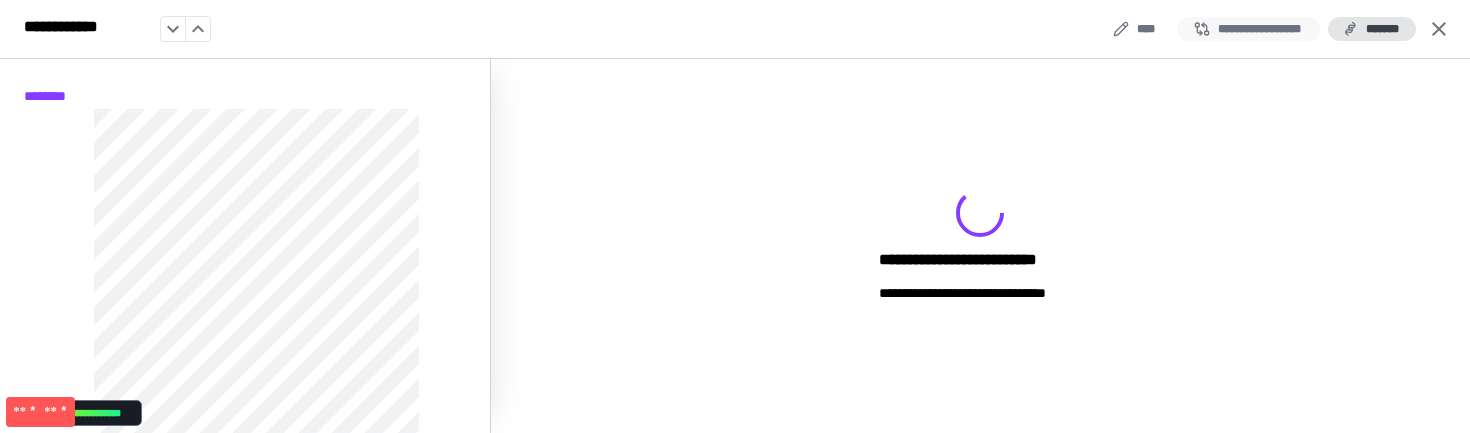 click on "**********" at bounding box center [1248, 29] 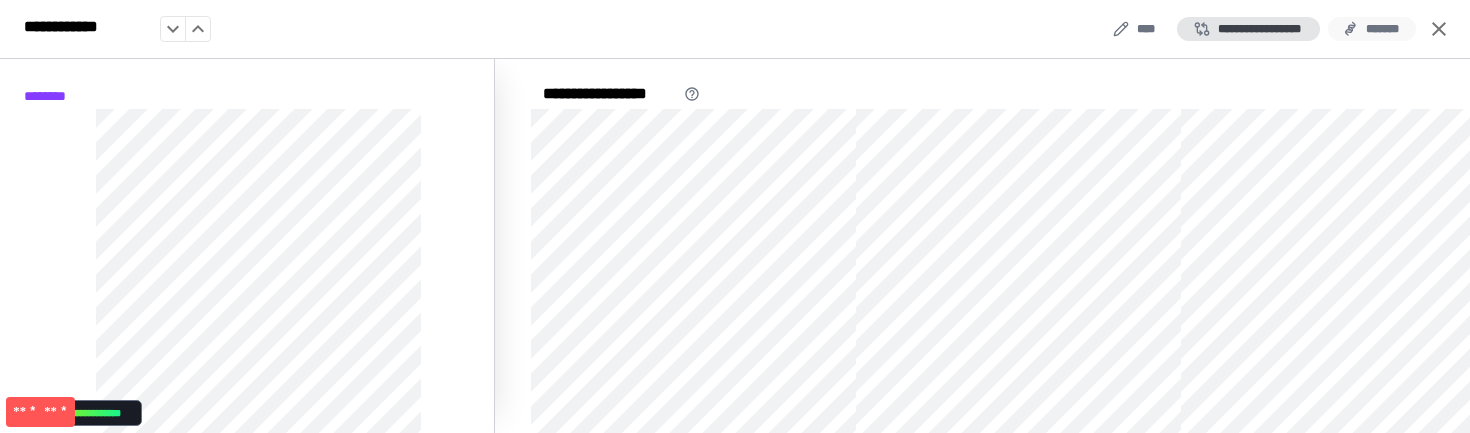 click on "*******" at bounding box center (1372, 29) 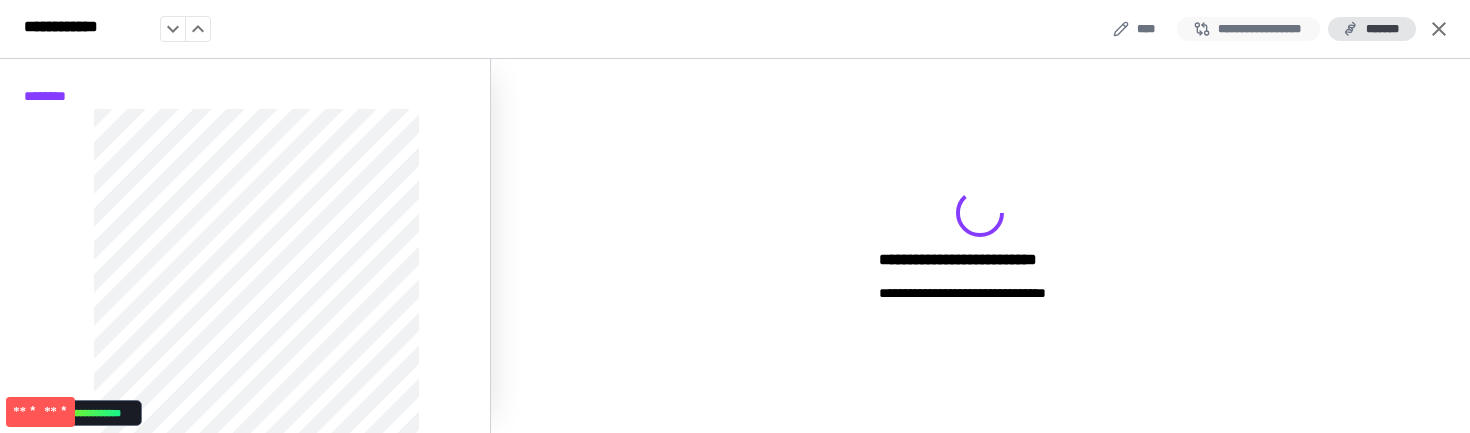click on "**********" at bounding box center [1248, 29] 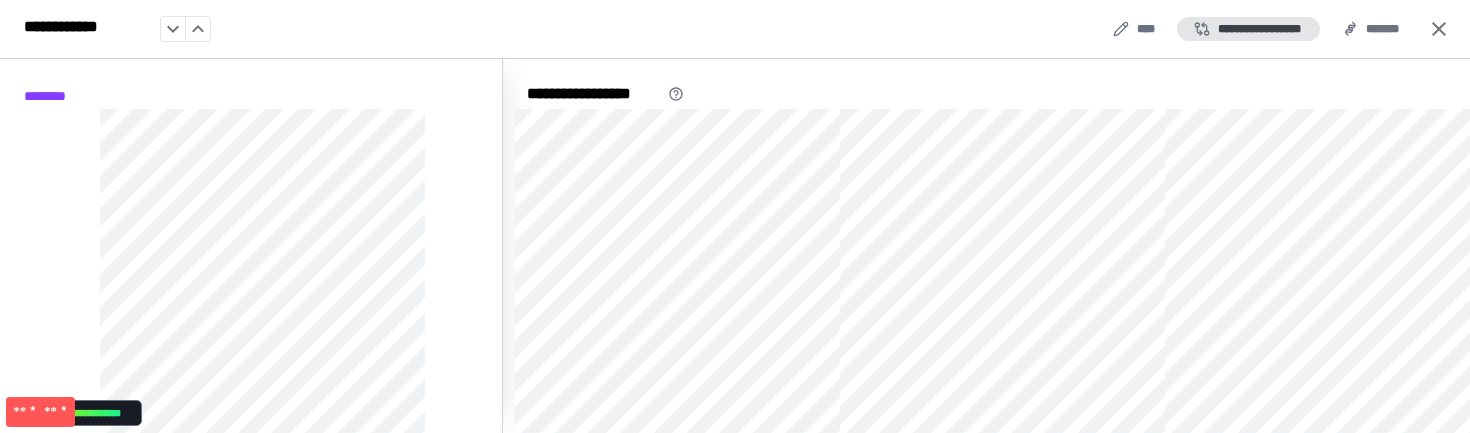 scroll, scrollTop: 0, scrollLeft: 1, axis: horizontal 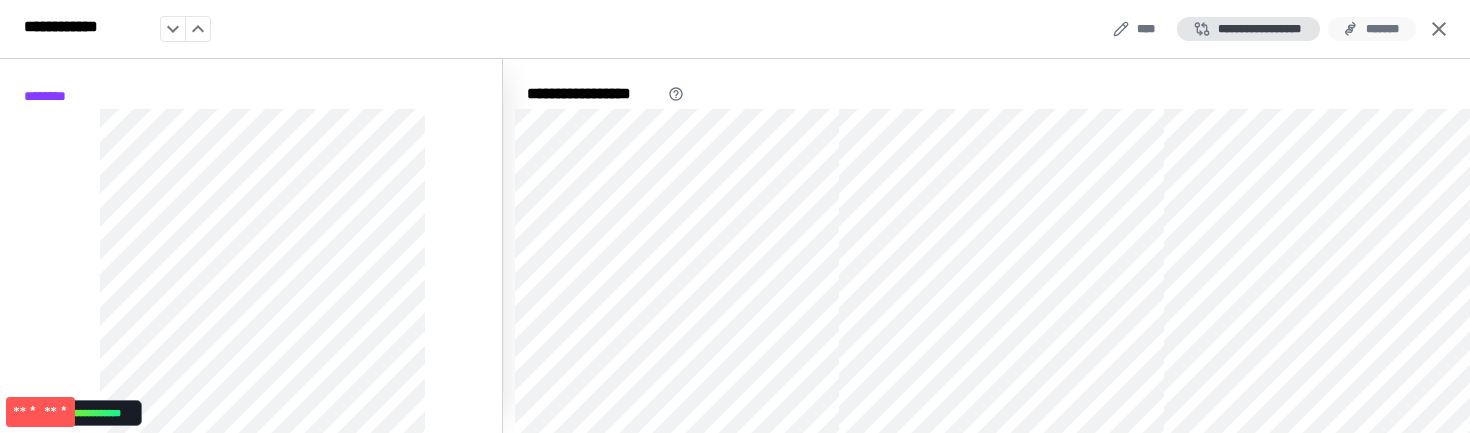 click on "*******" at bounding box center (1372, 29) 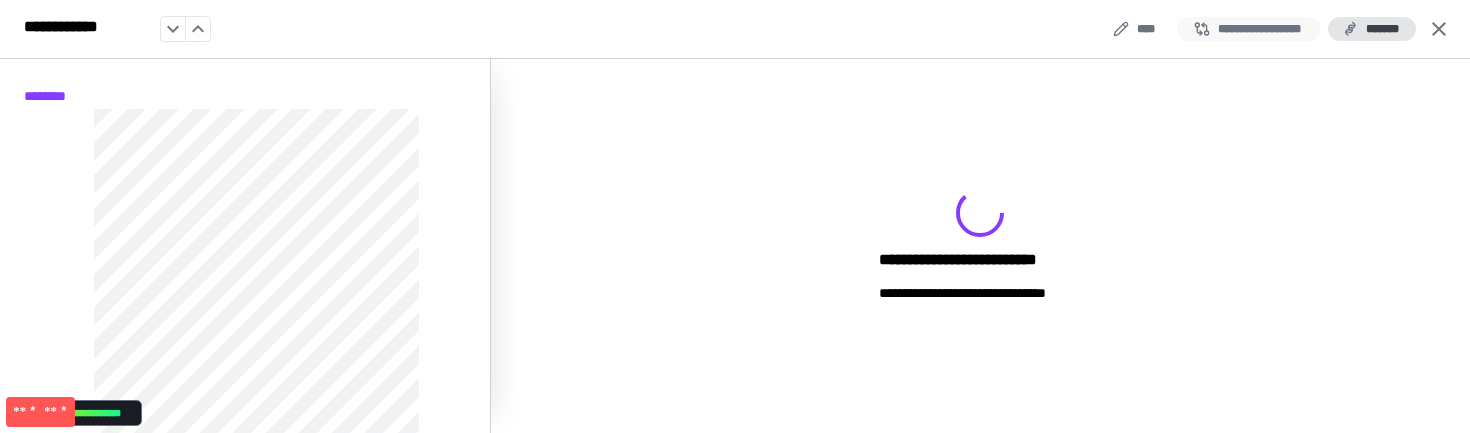 click on "**********" at bounding box center (1248, 29) 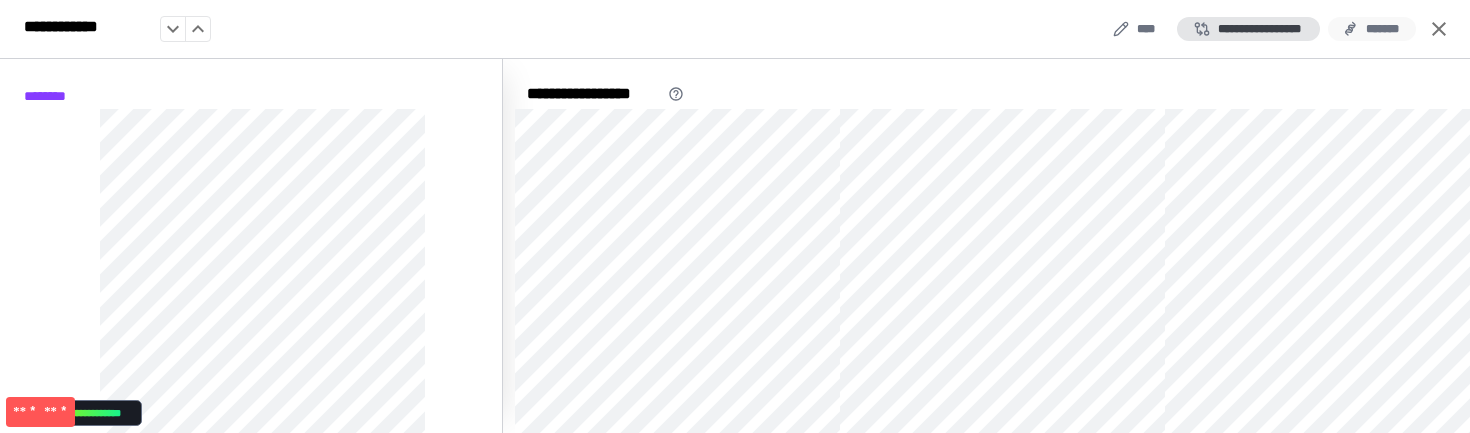 click on "*******" at bounding box center (1372, 29) 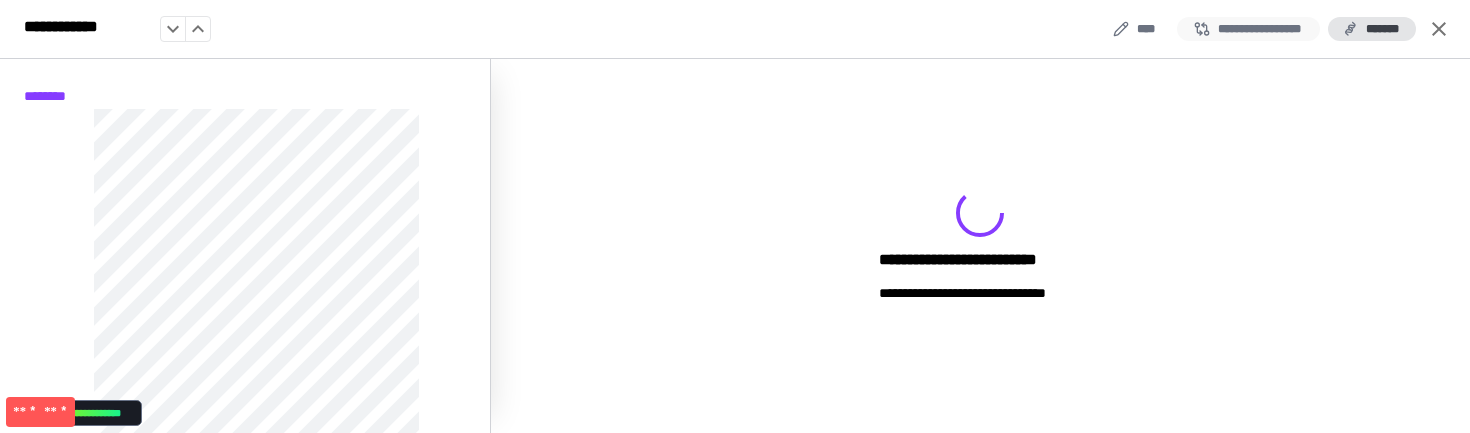 click on "**********" at bounding box center [1248, 29] 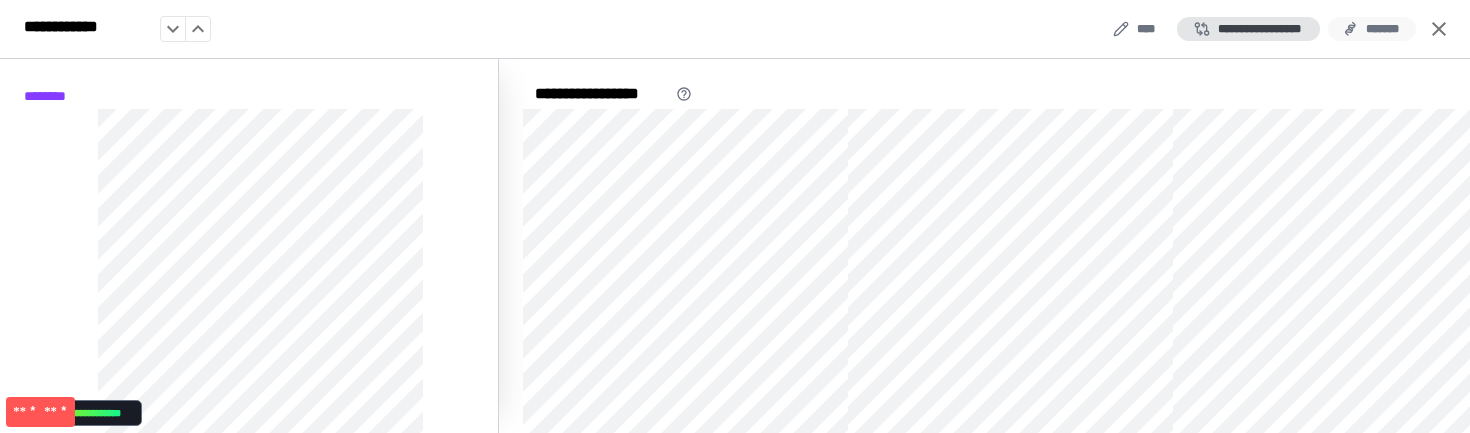 type 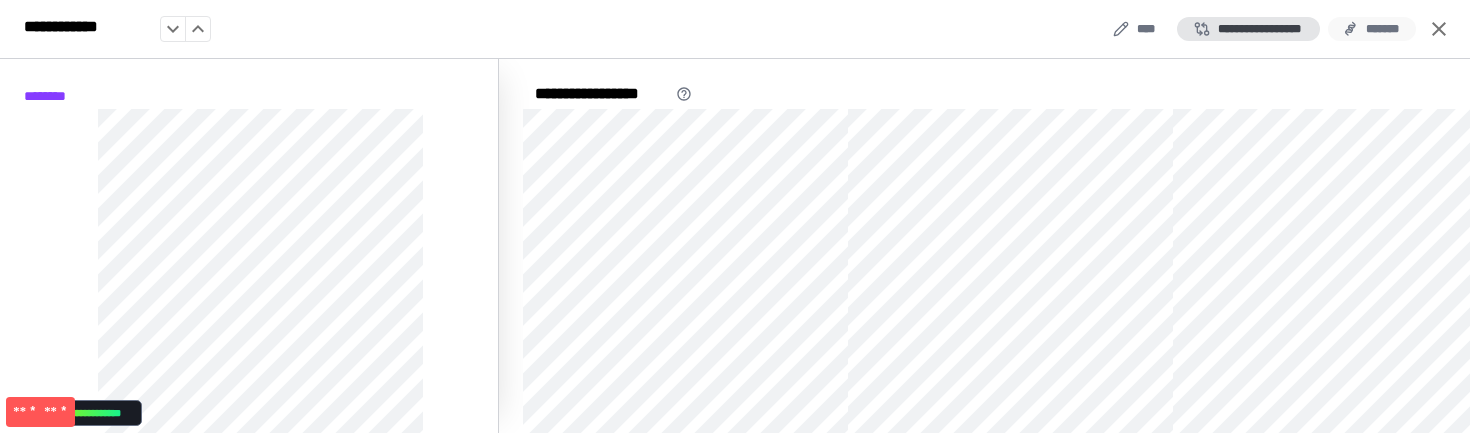 click on "*******" at bounding box center (1372, 29) 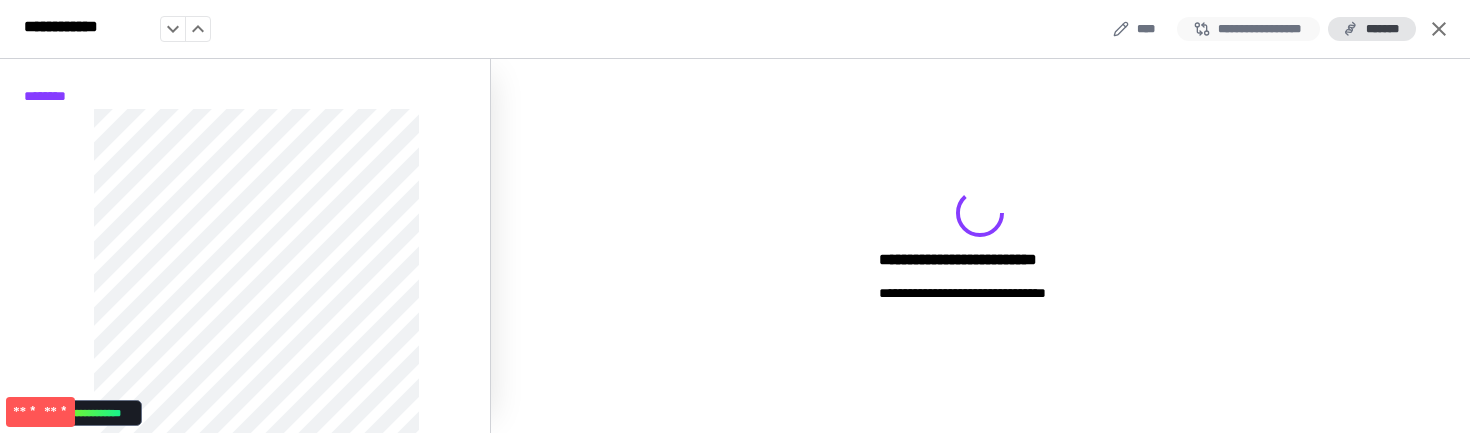 click on "**********" at bounding box center (1248, 29) 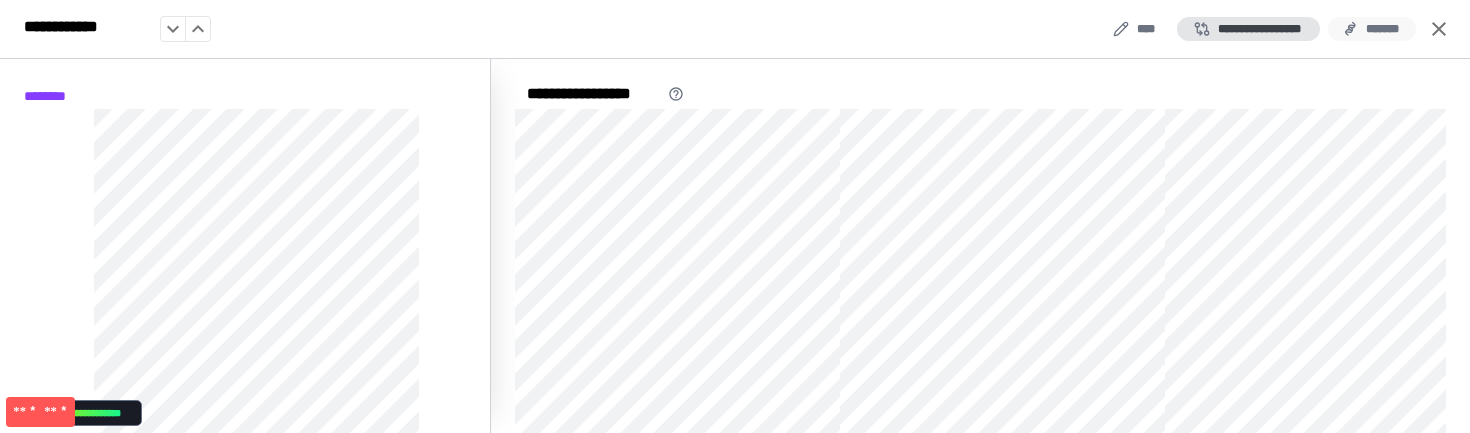 click on "*******" at bounding box center (1372, 29) 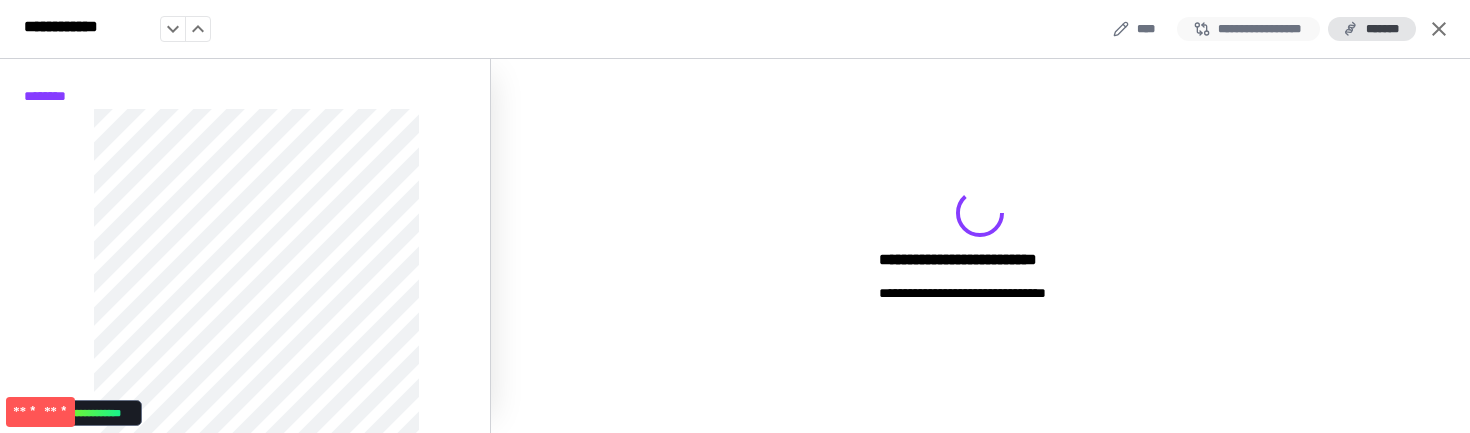 click on "**********" at bounding box center (1248, 29) 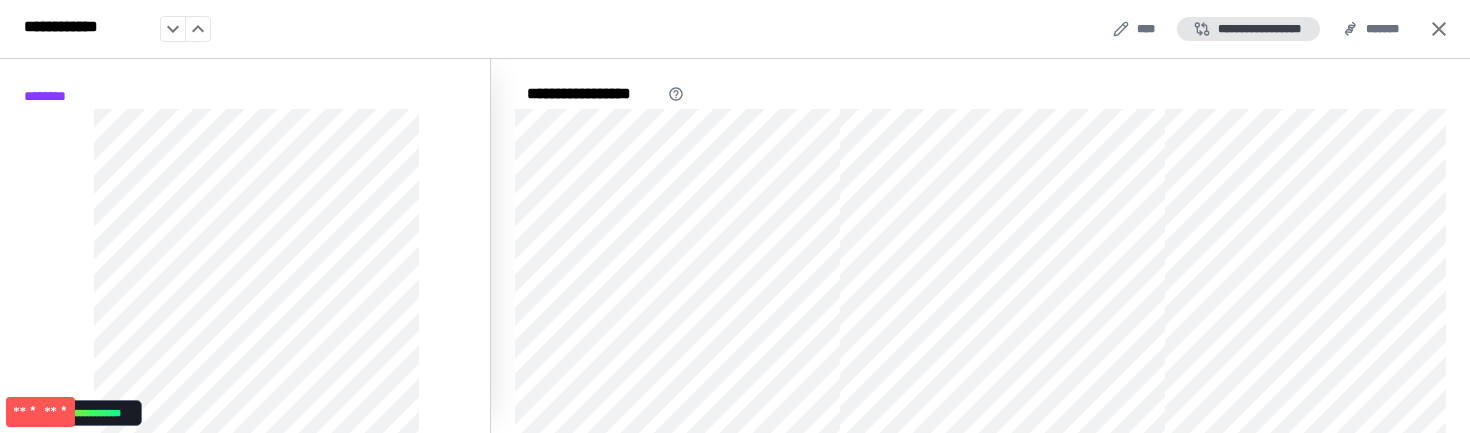 scroll, scrollTop: 157, scrollLeft: 0, axis: vertical 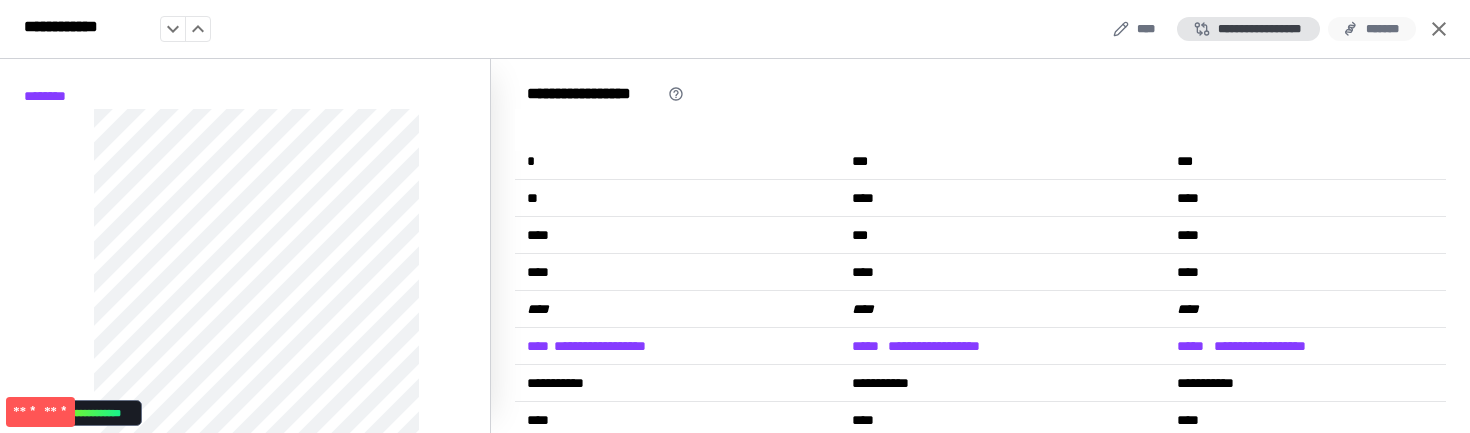 click on "*******" at bounding box center [1372, 29] 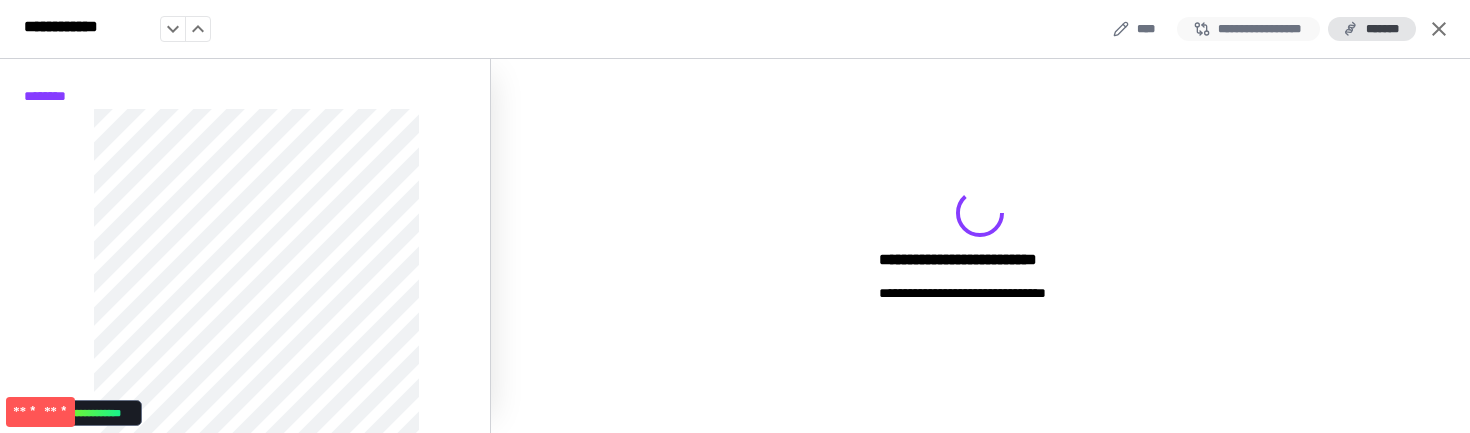click on "**********" at bounding box center (1248, 29) 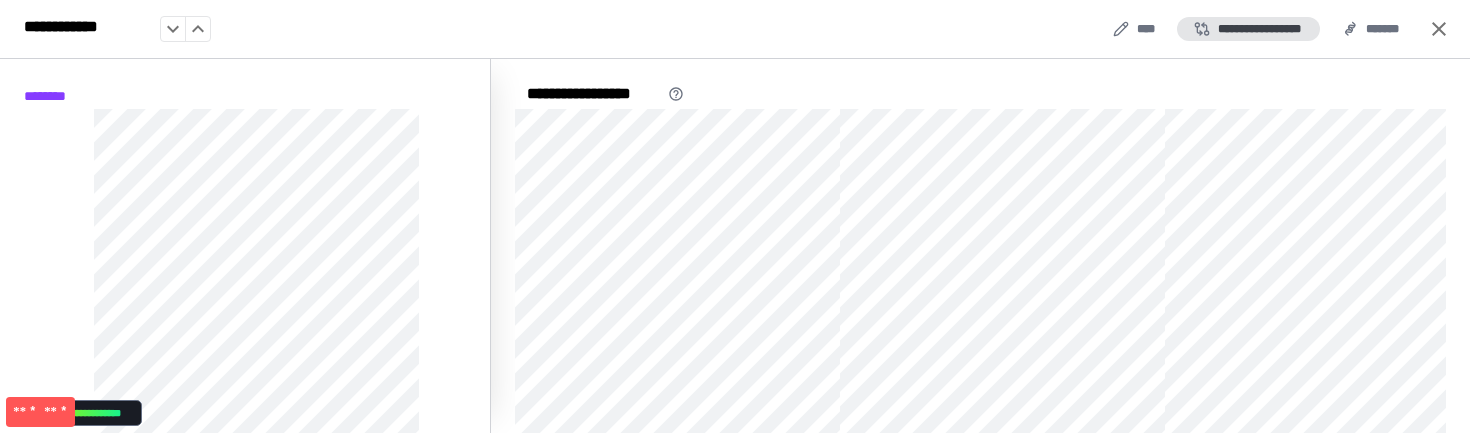 scroll, scrollTop: 66, scrollLeft: 0, axis: vertical 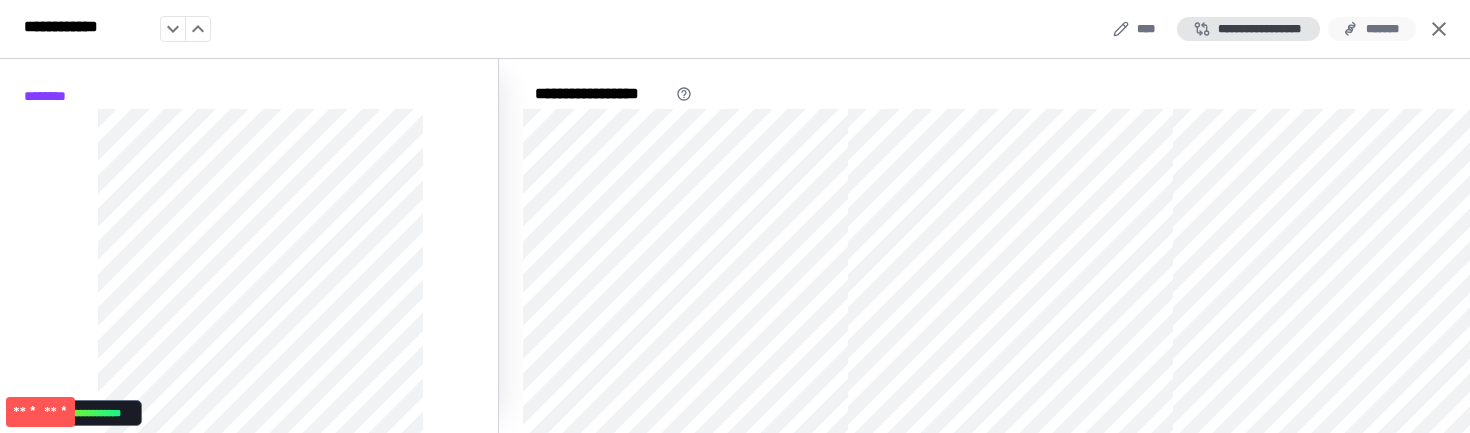 click on "*******" at bounding box center [1372, 29] 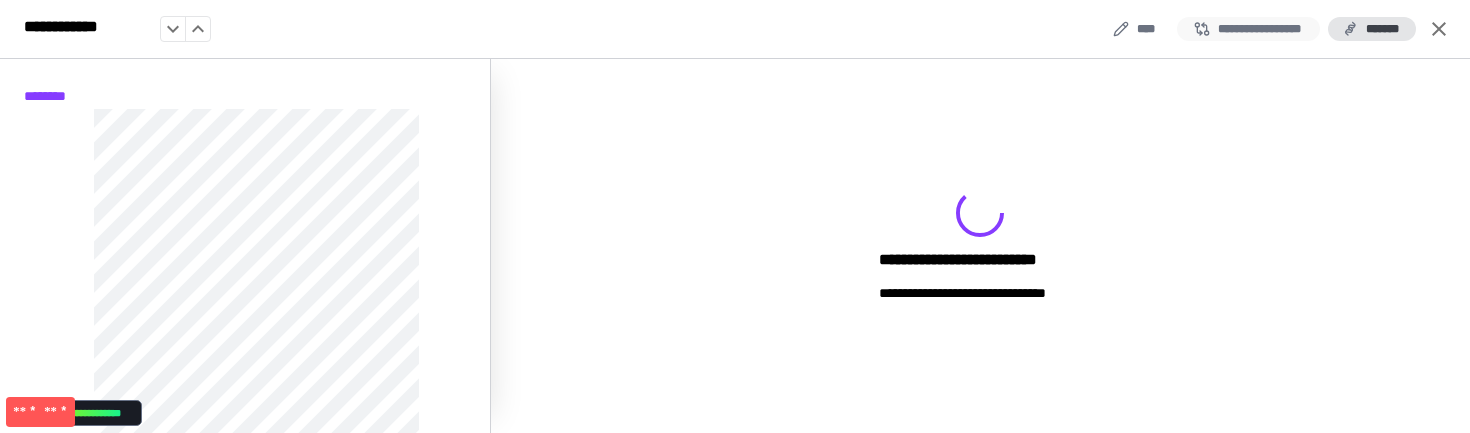 click on "**********" at bounding box center [1248, 29] 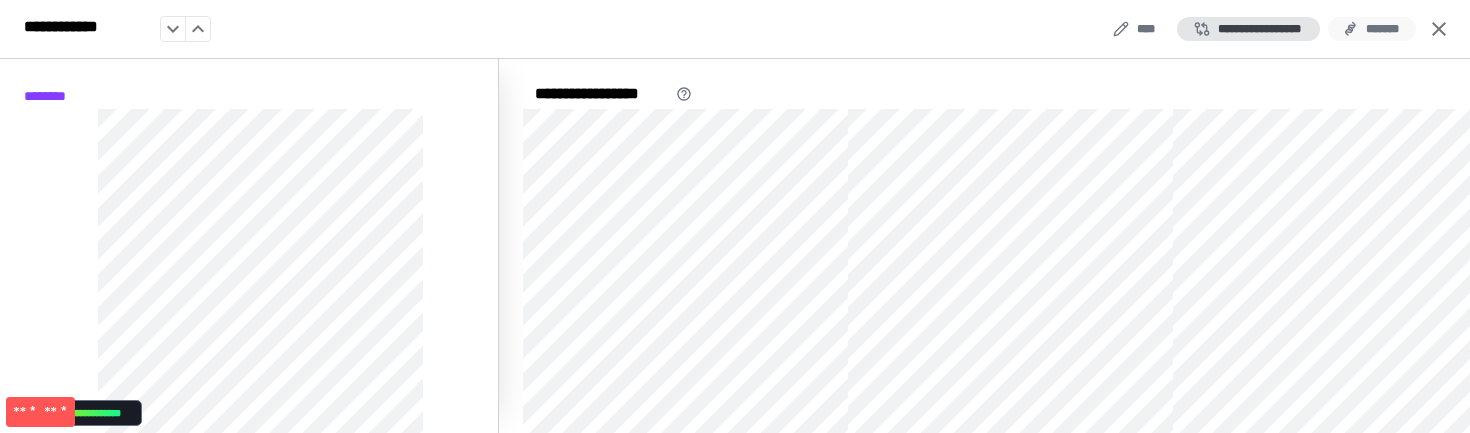 click on "*******" at bounding box center [1372, 29] 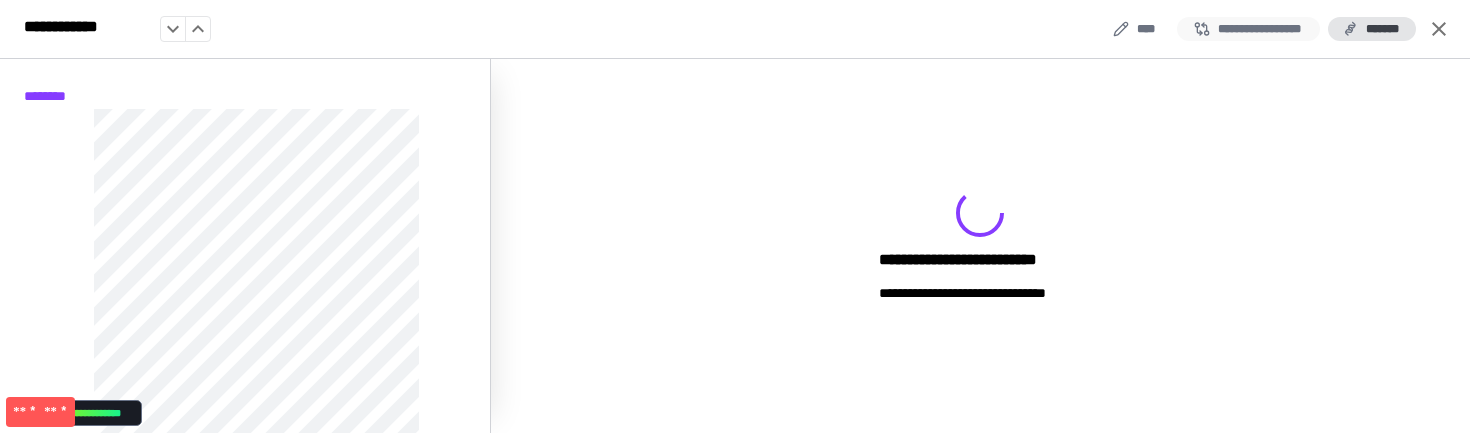 click on "**********" at bounding box center (1248, 29) 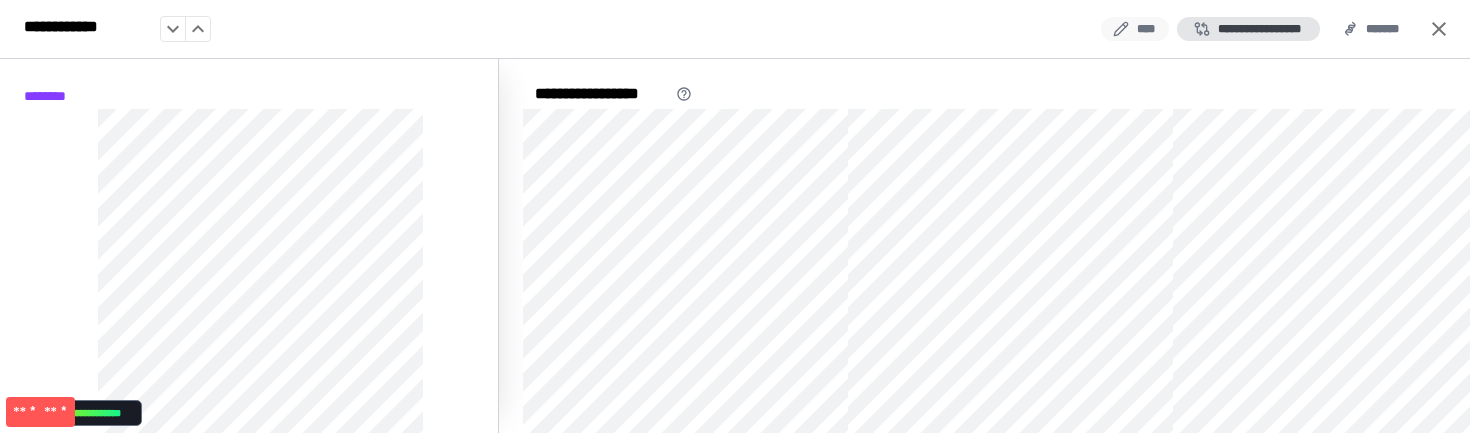click on "****" at bounding box center [1135, 29] 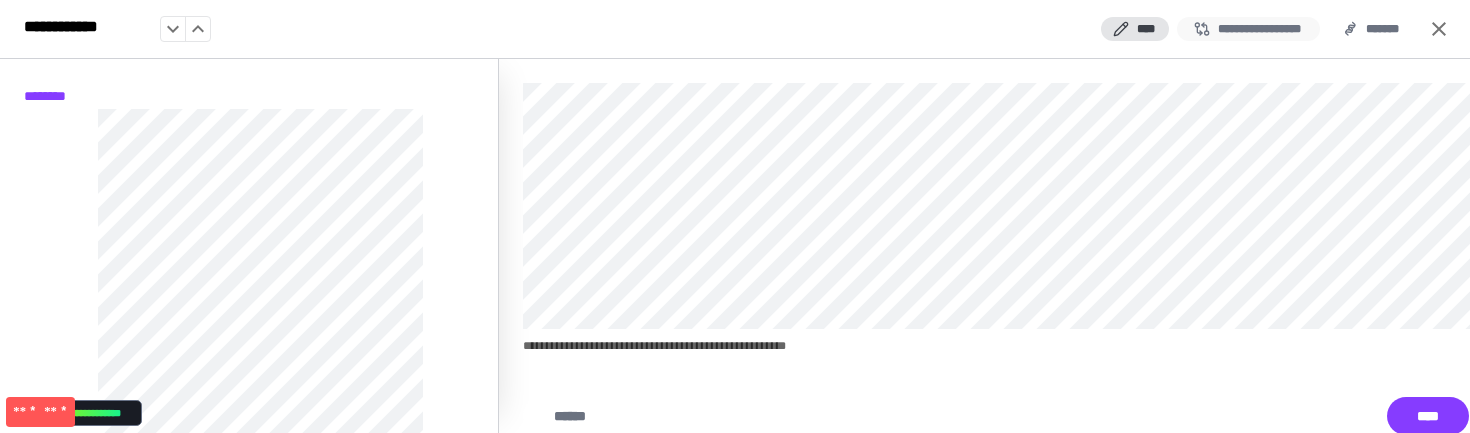 click on "**********" at bounding box center (1248, 29) 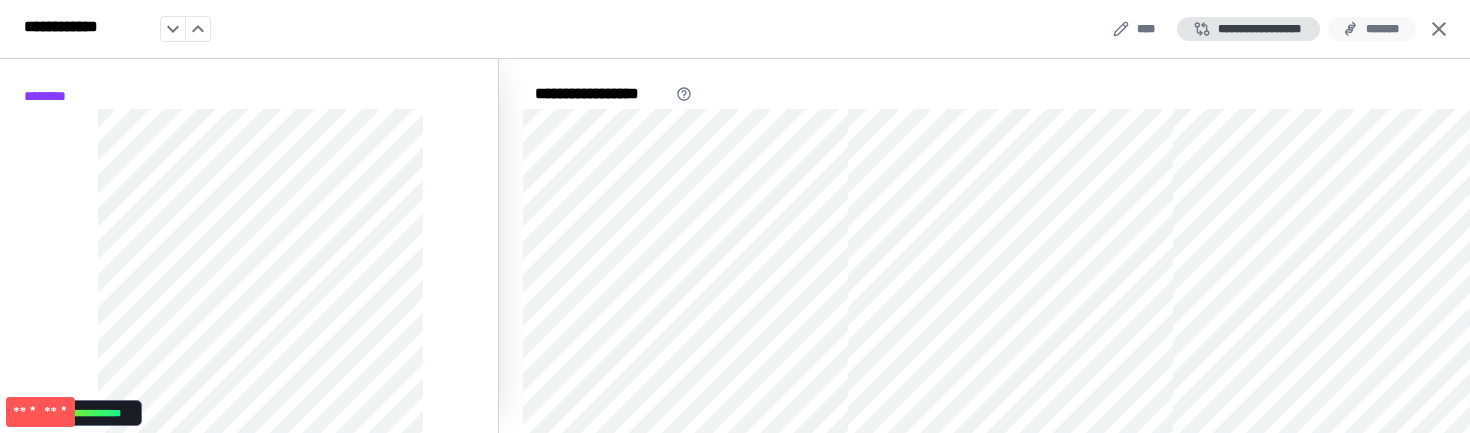 click on "*******" at bounding box center (1372, 29) 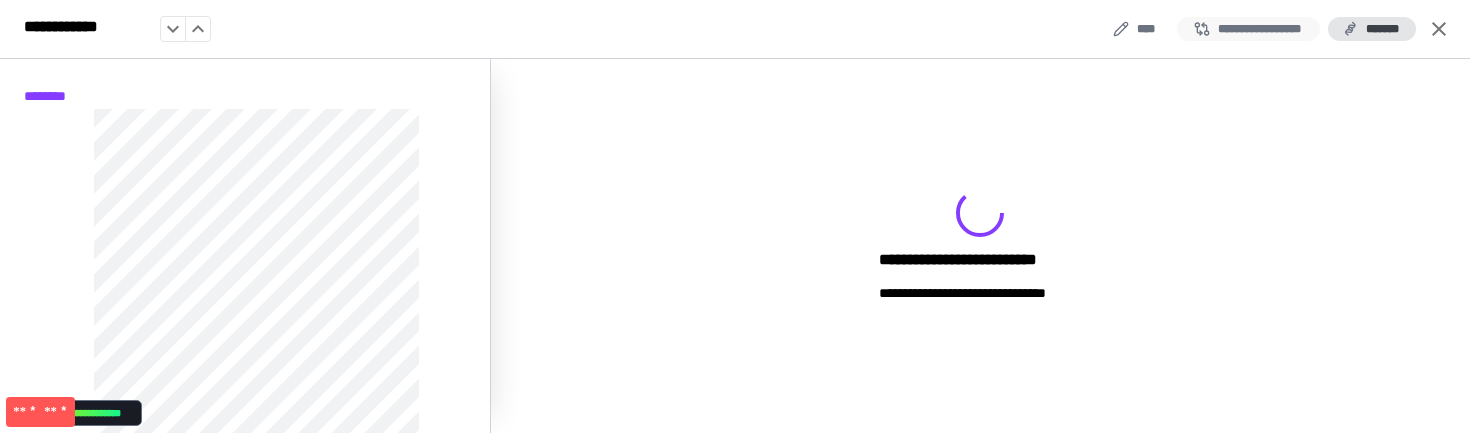 click on "**********" at bounding box center [1248, 29] 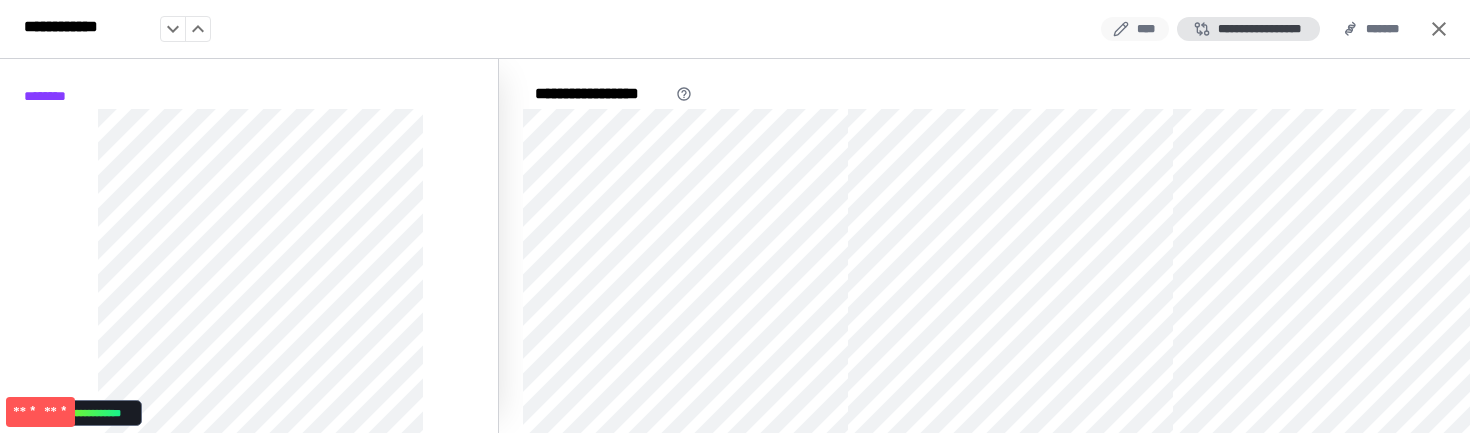 click on "****" at bounding box center (1135, 29) 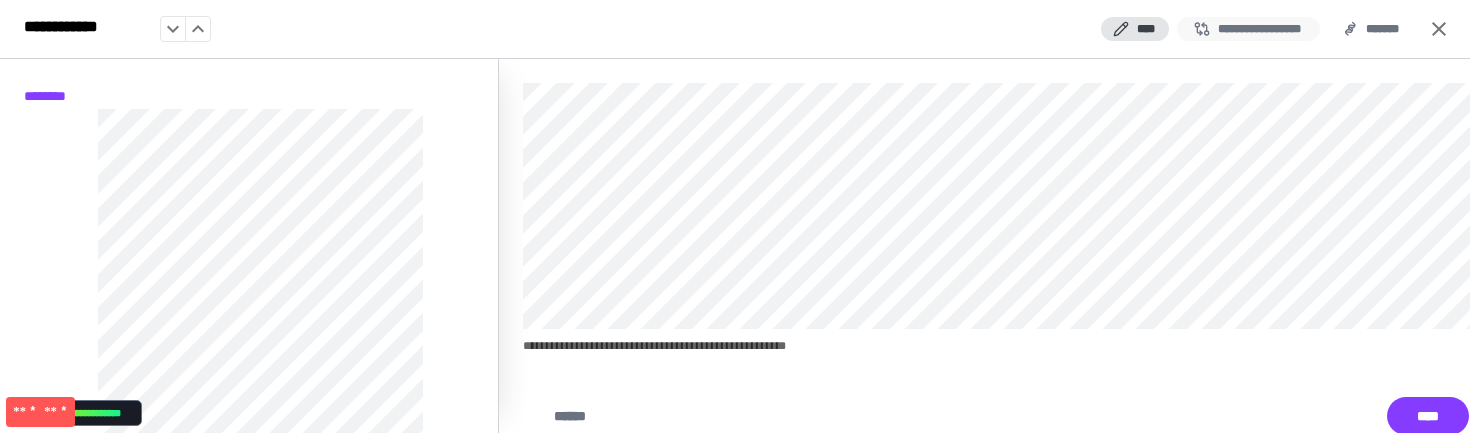 click on "**********" at bounding box center [1248, 29] 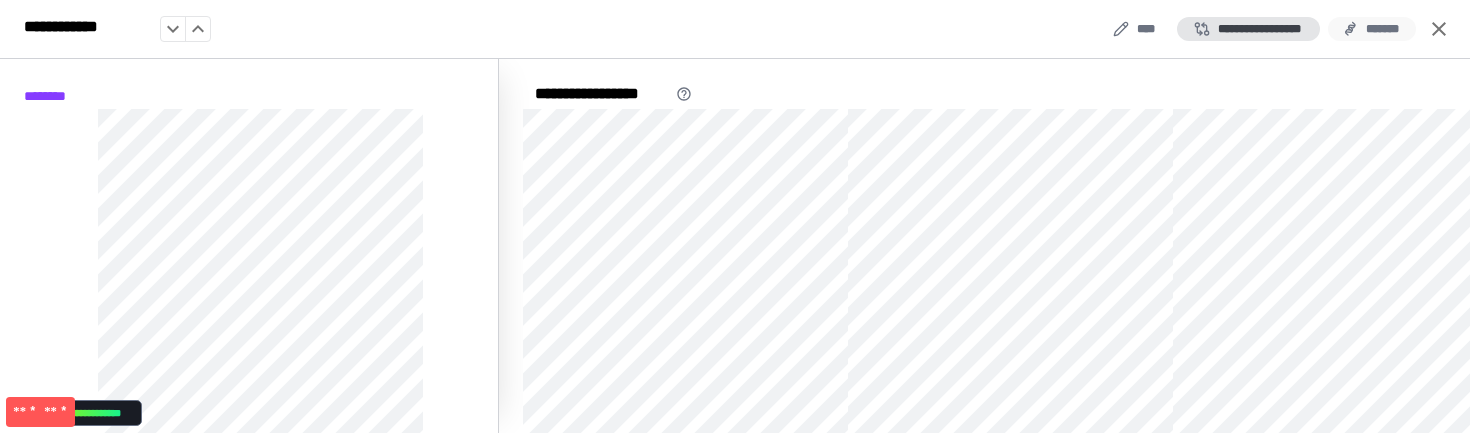 click on "*******" at bounding box center (1372, 29) 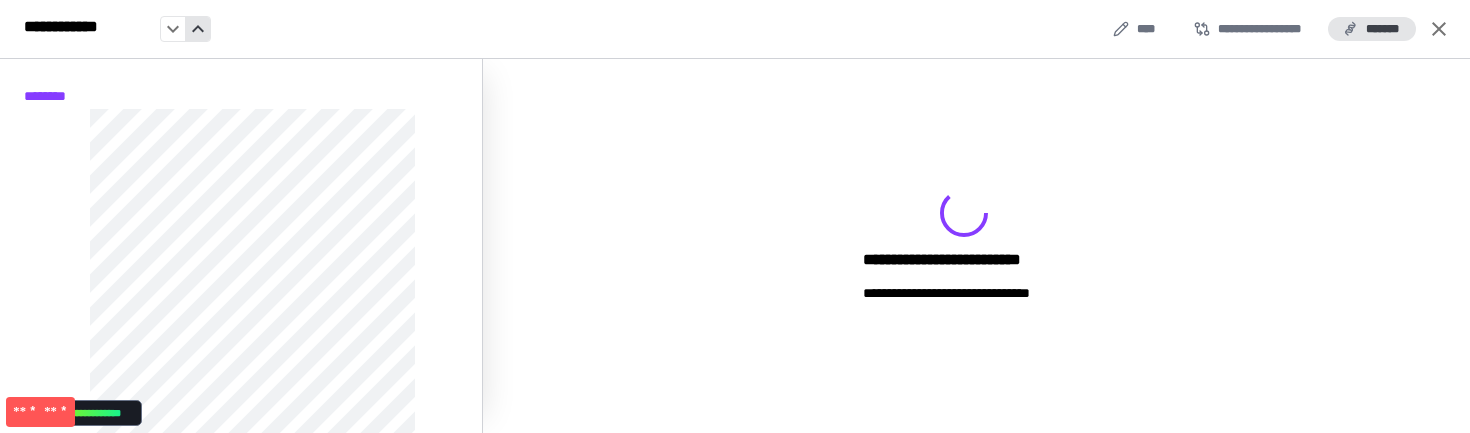 click 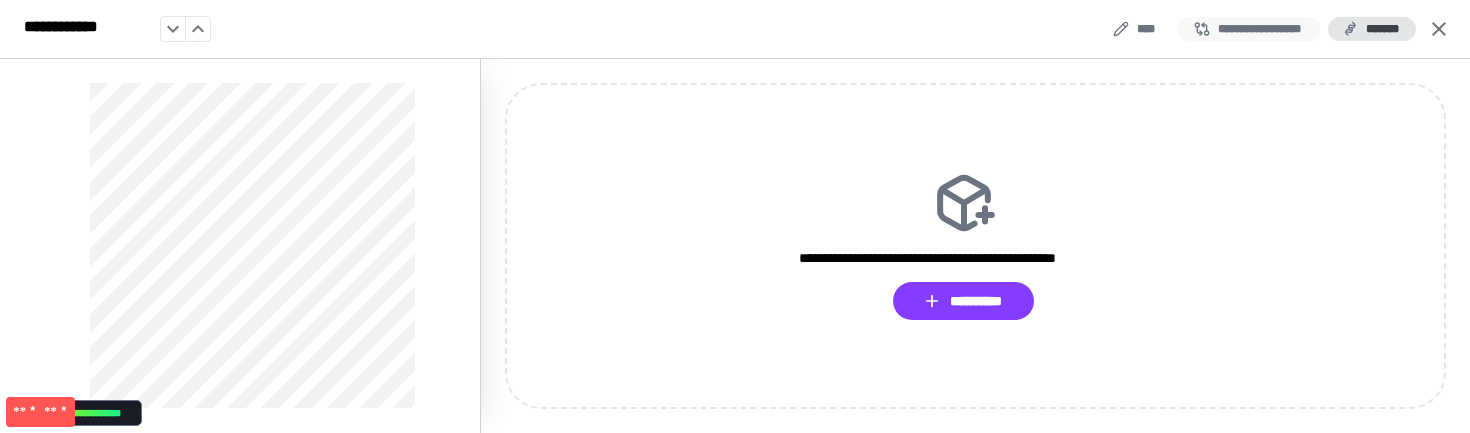 click on "**********" at bounding box center (1248, 29) 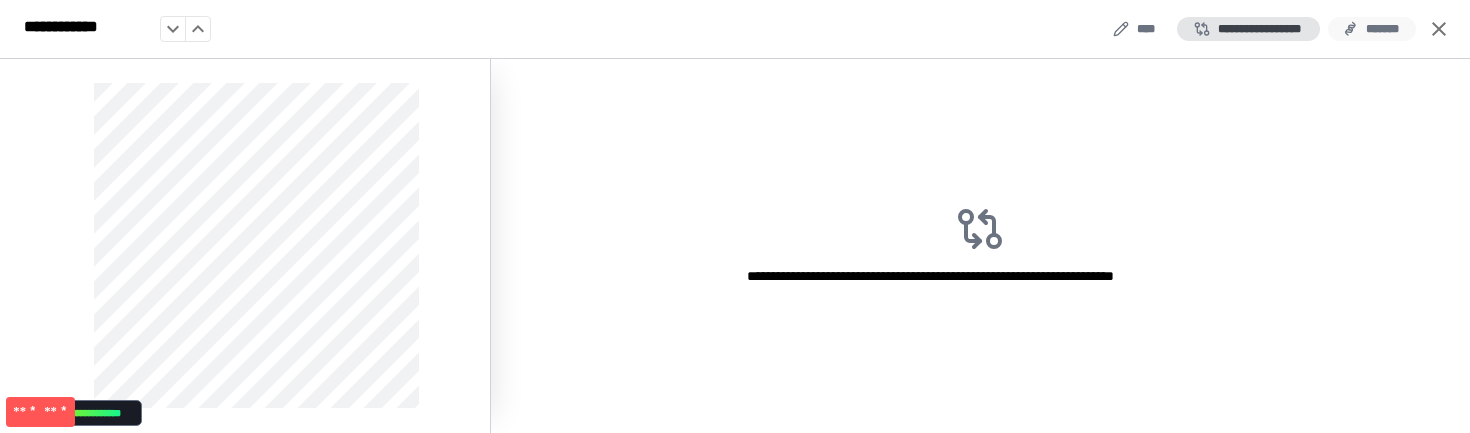 click on "*******" at bounding box center (1372, 29) 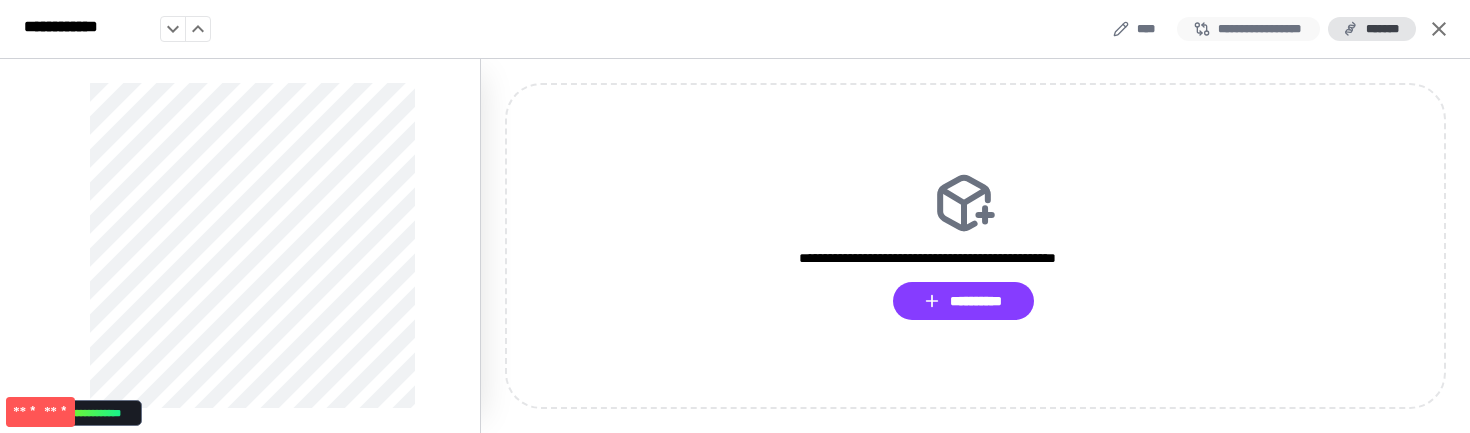 click on "**********" at bounding box center (1248, 29) 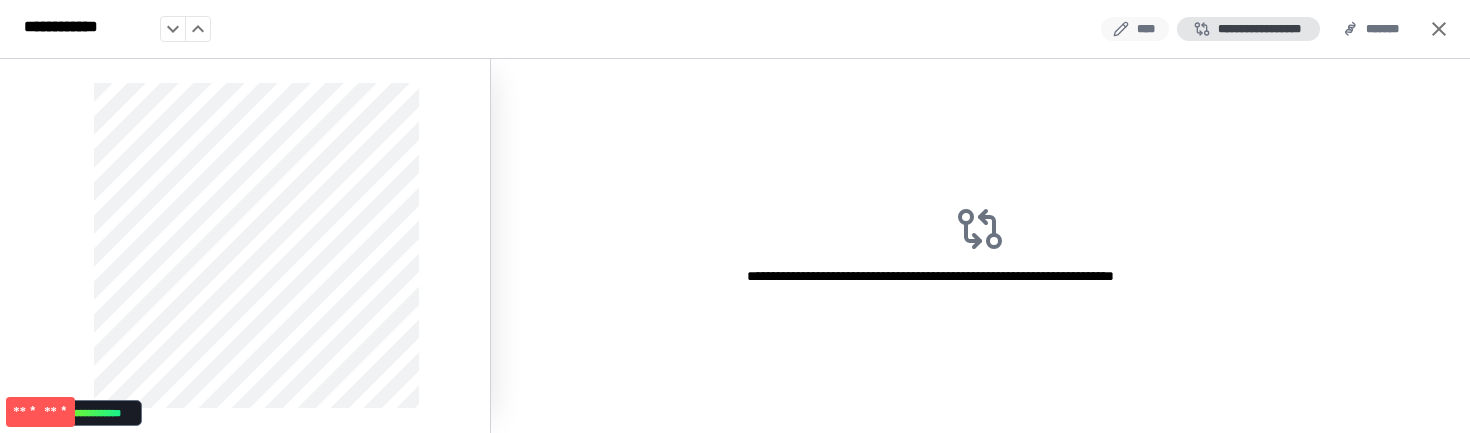 click on "****" at bounding box center (1135, 29) 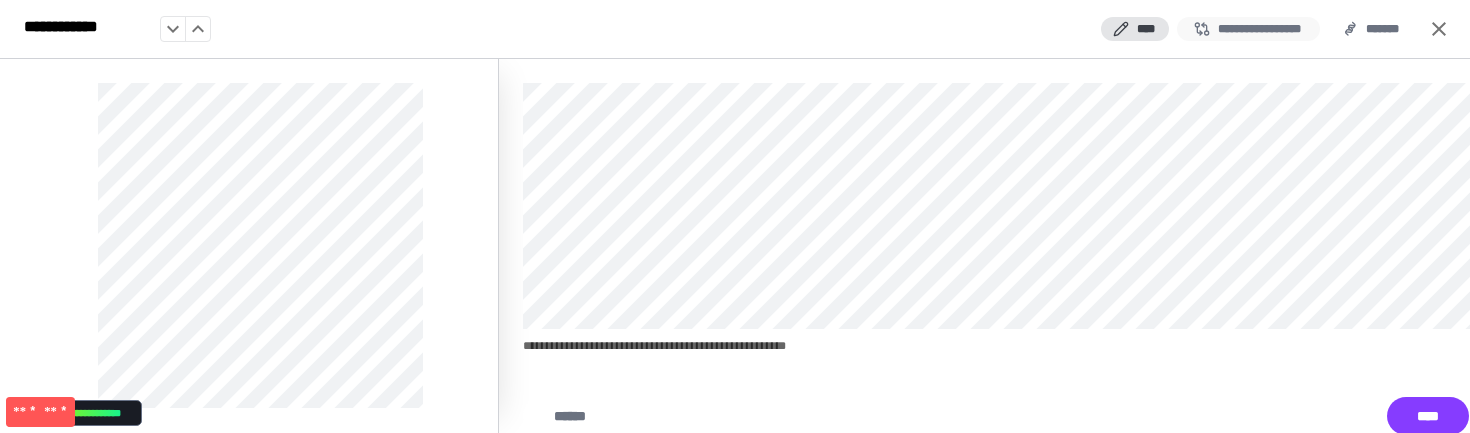 click on "**********" at bounding box center (1248, 29) 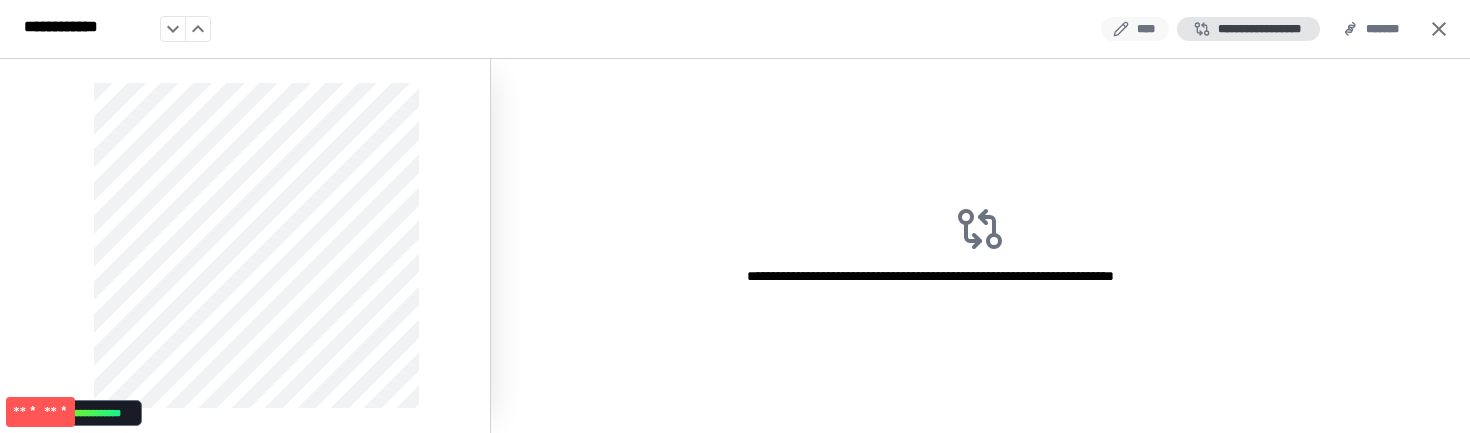 click on "****" at bounding box center [1135, 29] 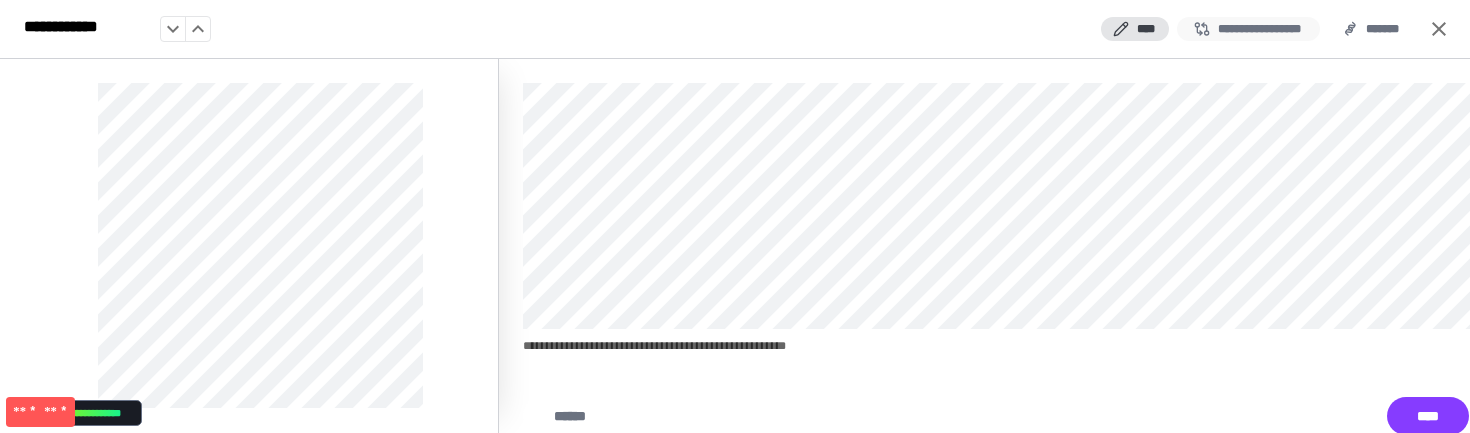 click on "**********" at bounding box center (1248, 29) 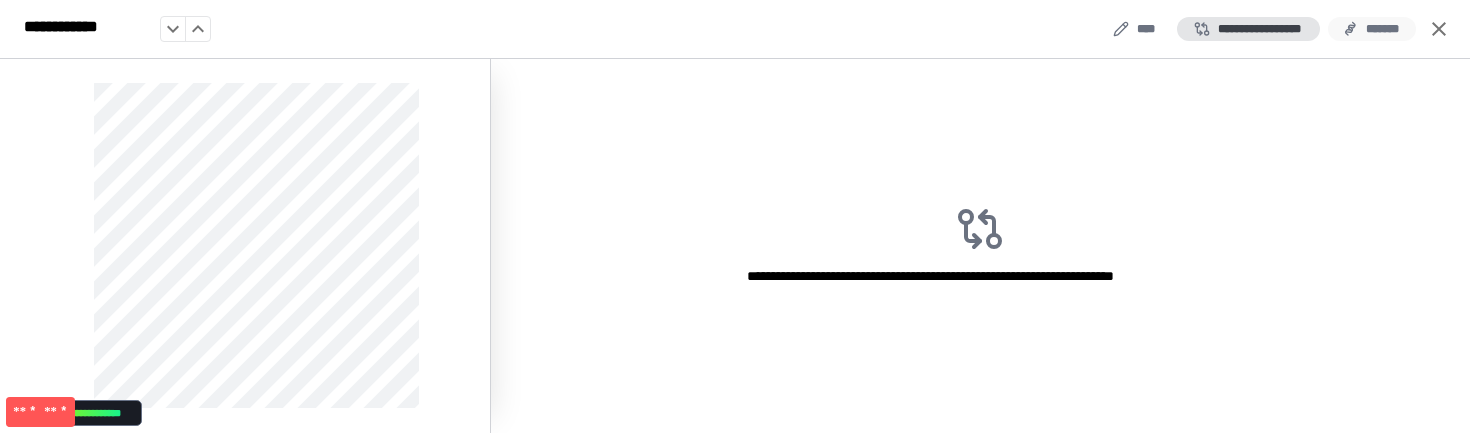click on "*******" at bounding box center (1372, 29) 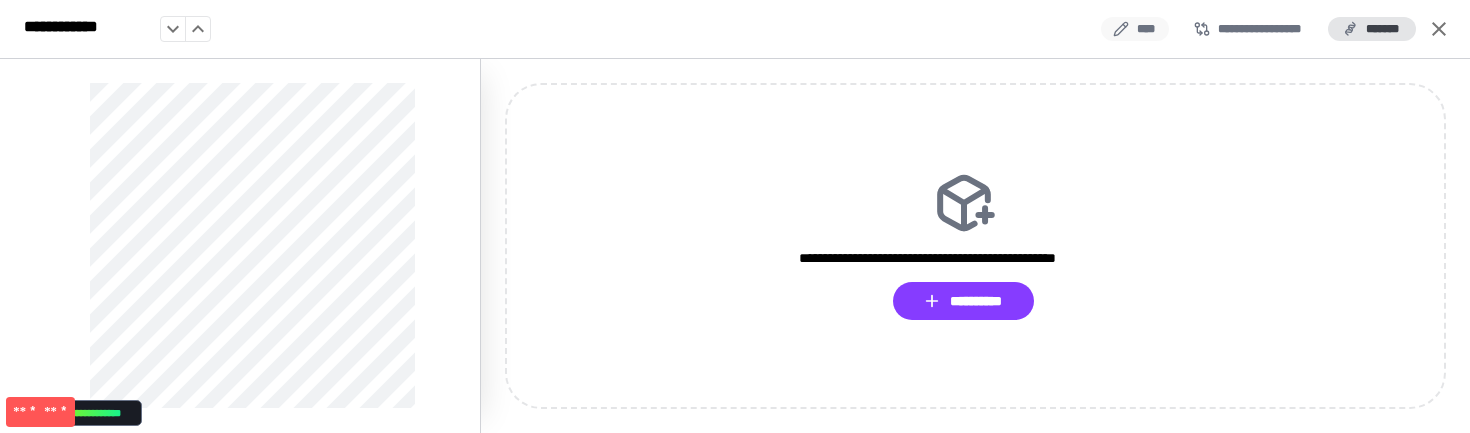 click on "****" at bounding box center [1135, 29] 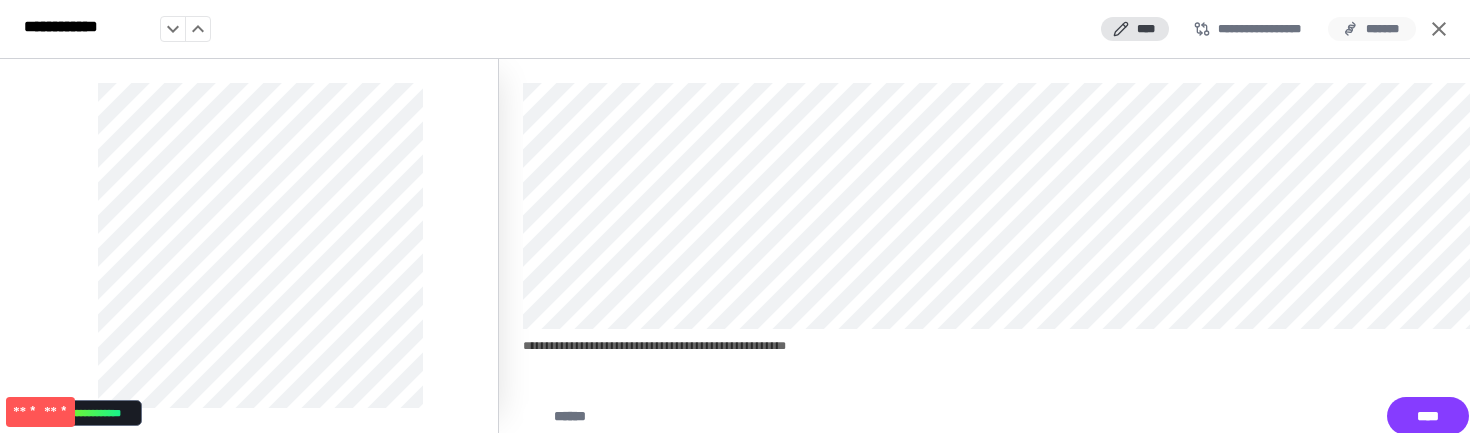 click on "*******" at bounding box center [1372, 29] 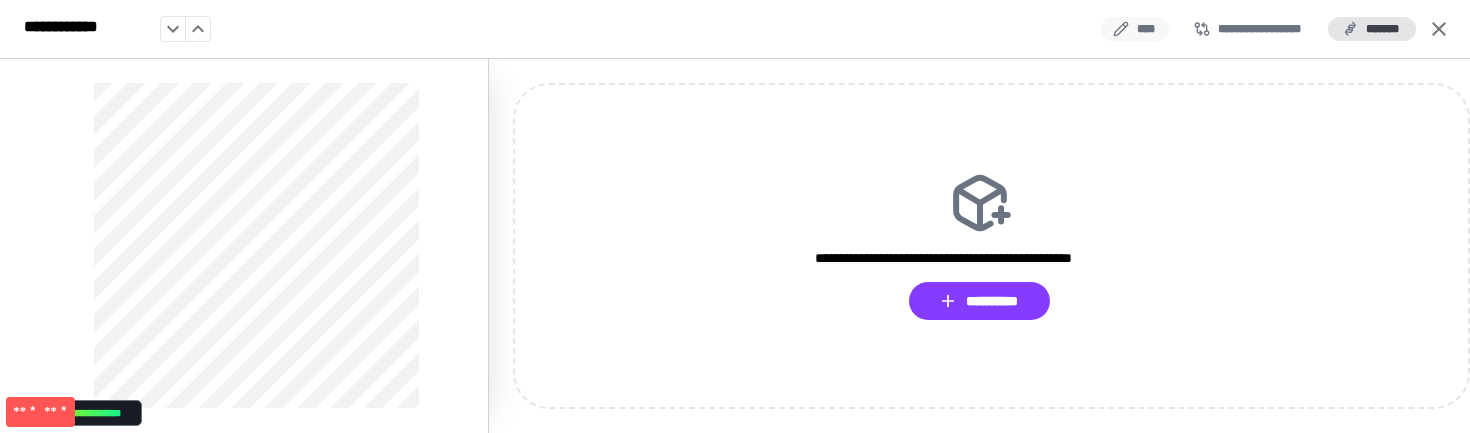 click on "****" at bounding box center (1135, 29) 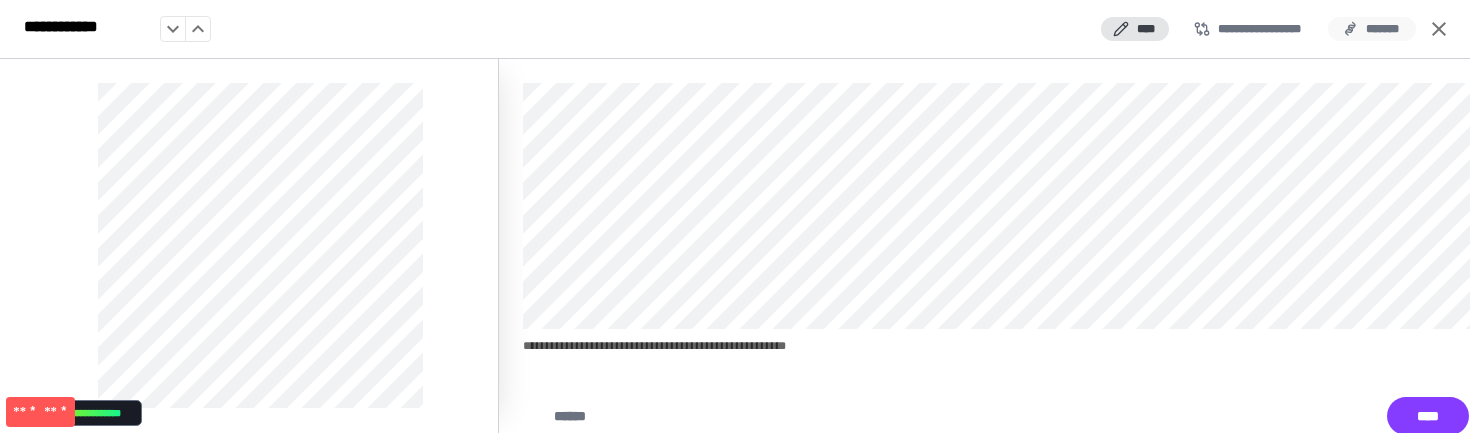 click on "*******" at bounding box center [1372, 29] 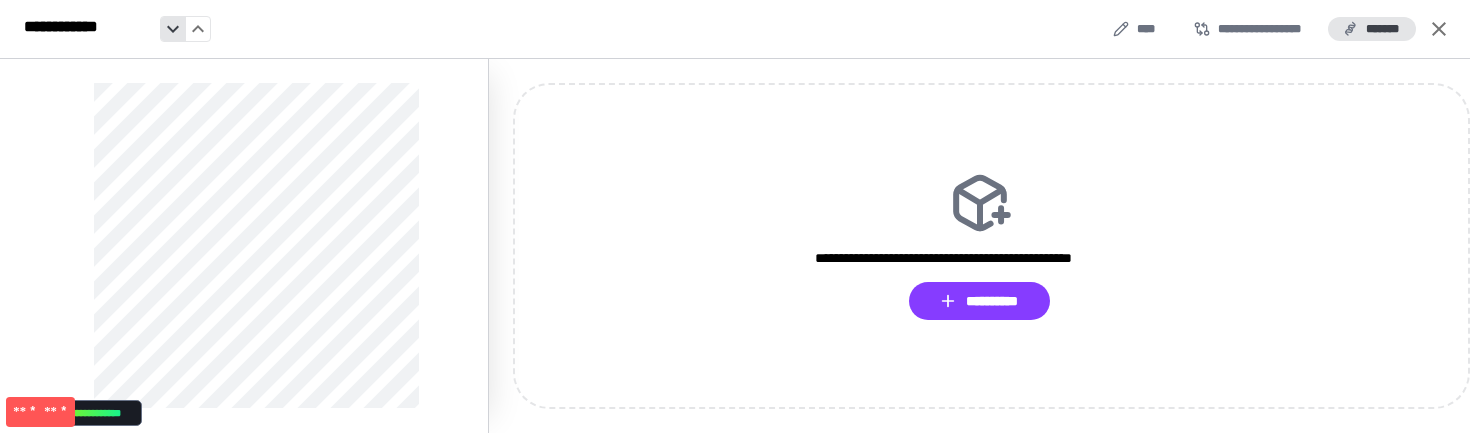 click 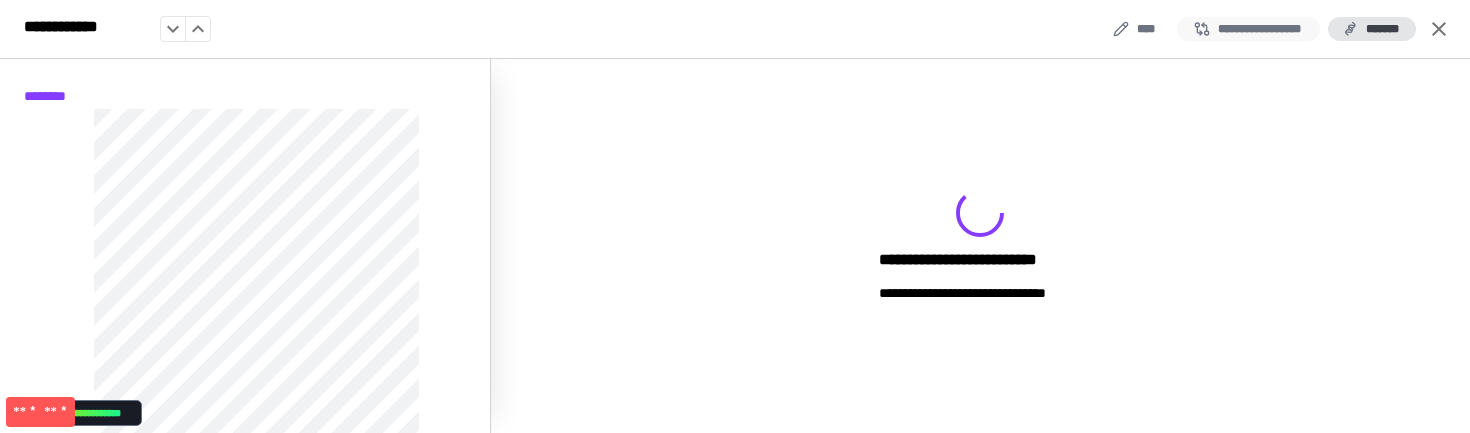click on "**********" at bounding box center [1248, 29] 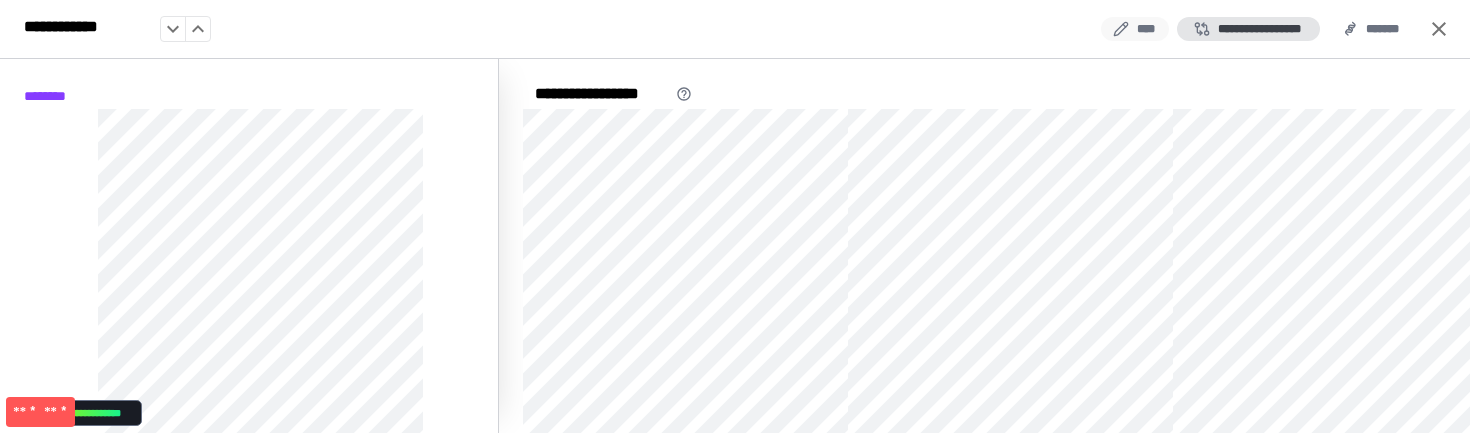 click on "****" at bounding box center [1135, 29] 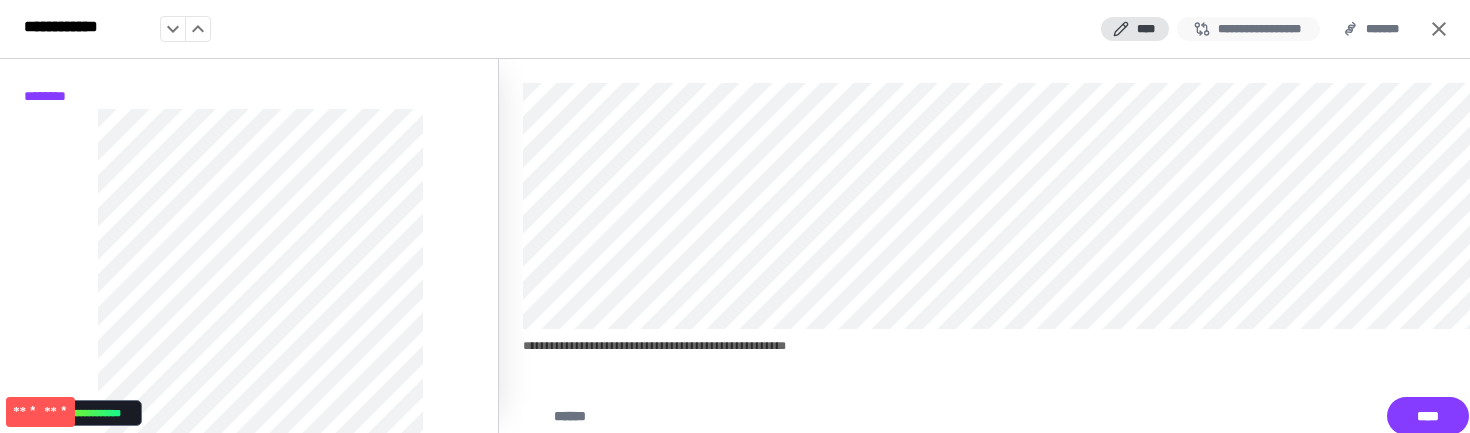 click on "**********" at bounding box center (1248, 29) 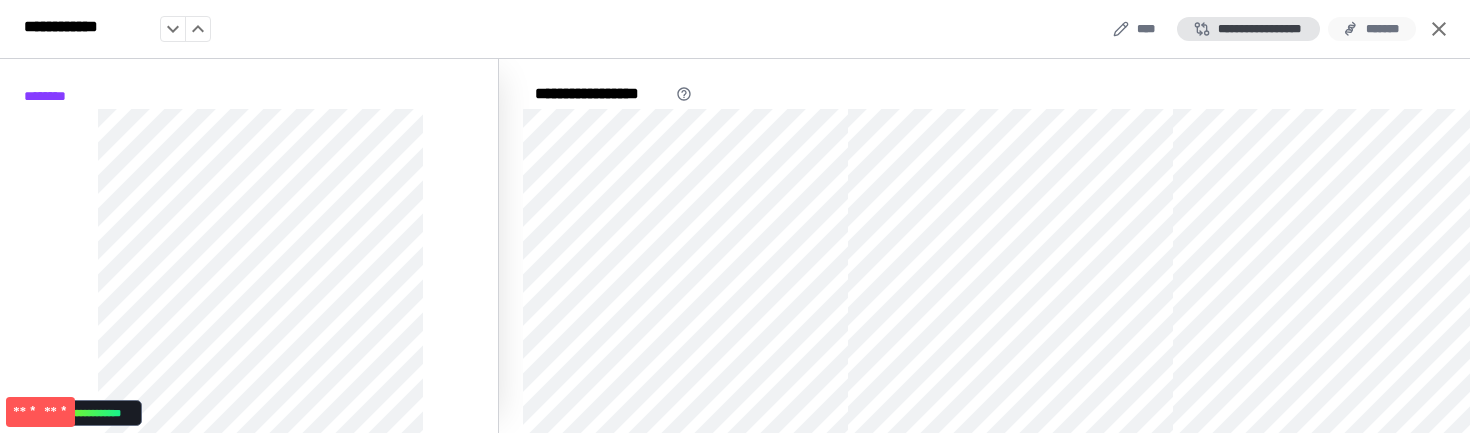 click on "*******" at bounding box center (1372, 29) 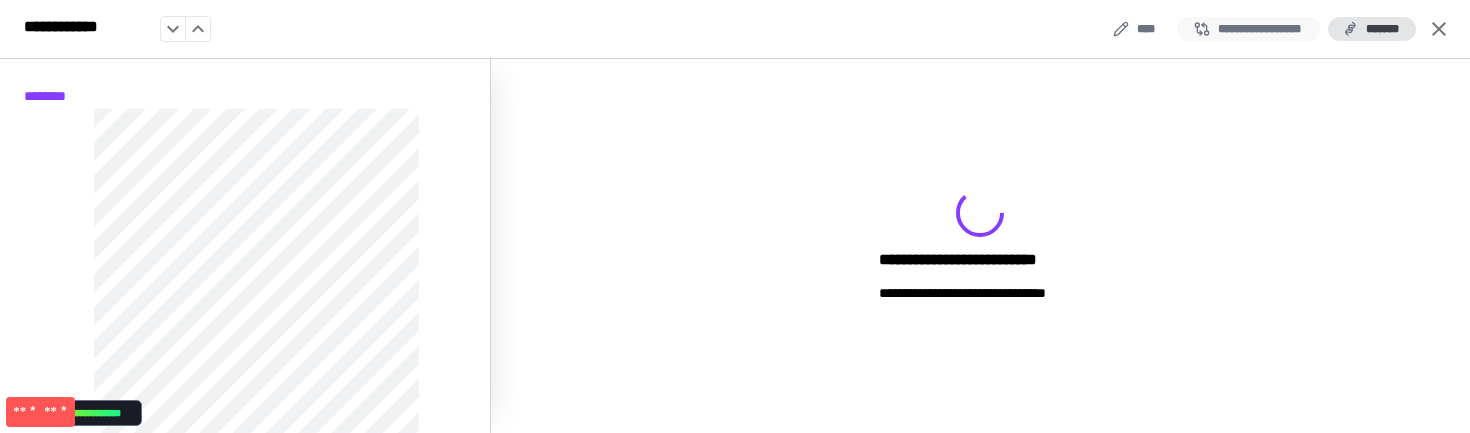 click on "**********" at bounding box center (1248, 29) 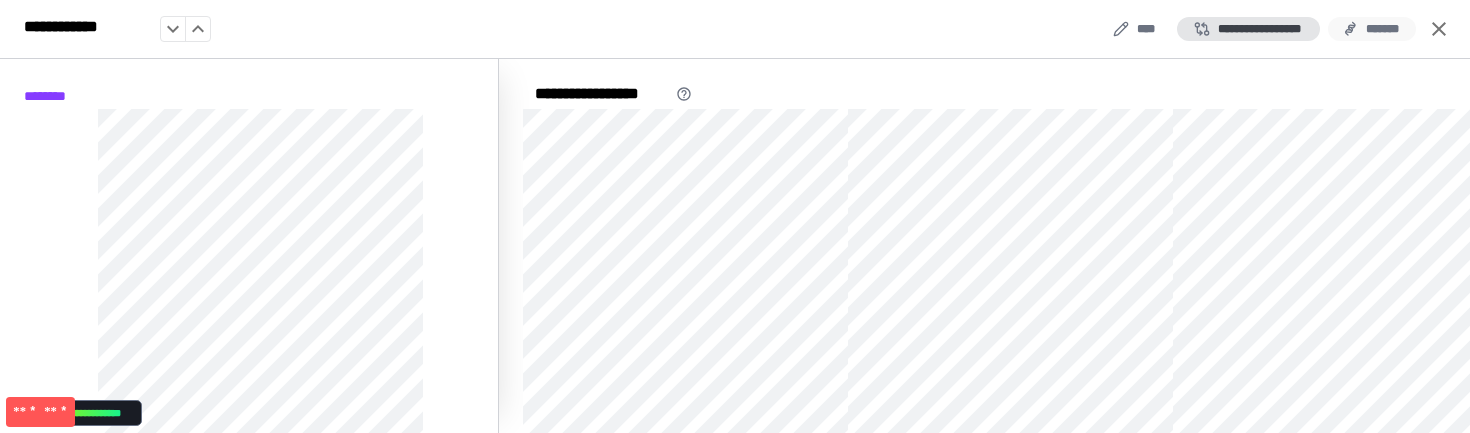 click on "*******" at bounding box center (1372, 29) 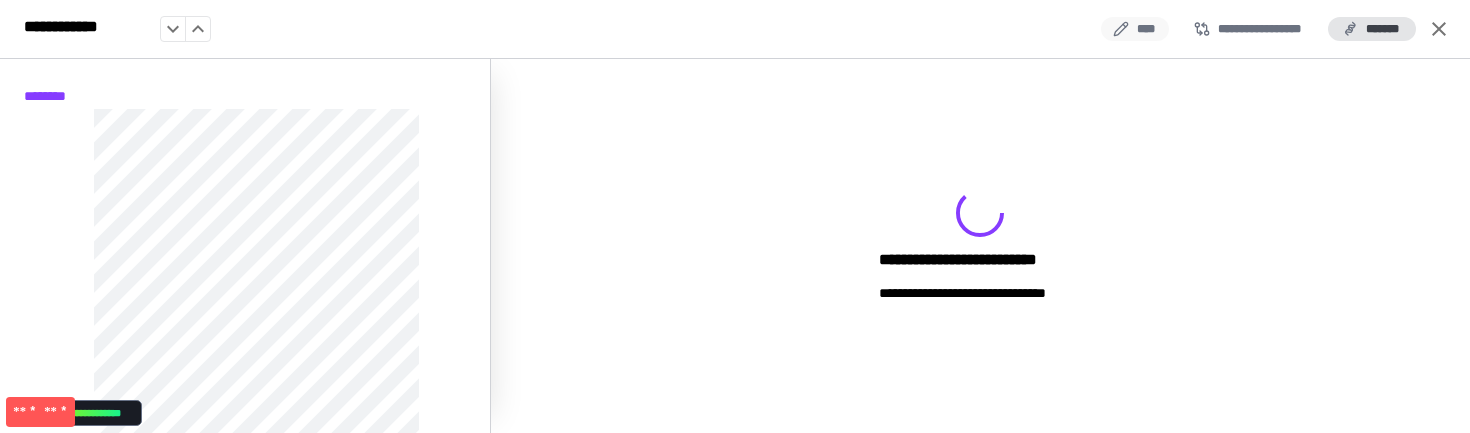 click on "****" at bounding box center [1135, 29] 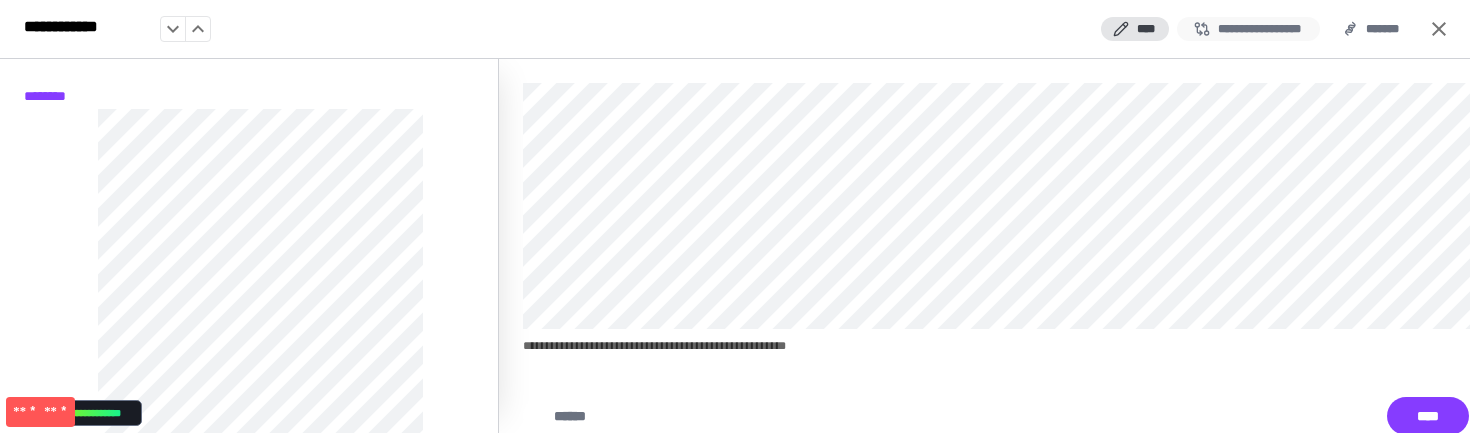 click on "**********" at bounding box center [1248, 29] 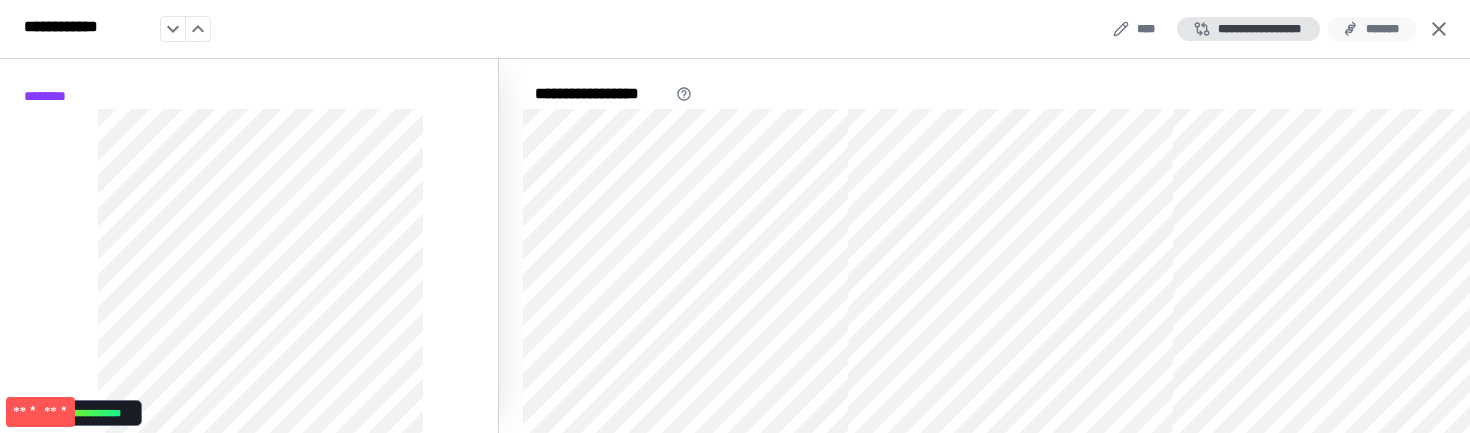 click on "*******" at bounding box center [1372, 29] 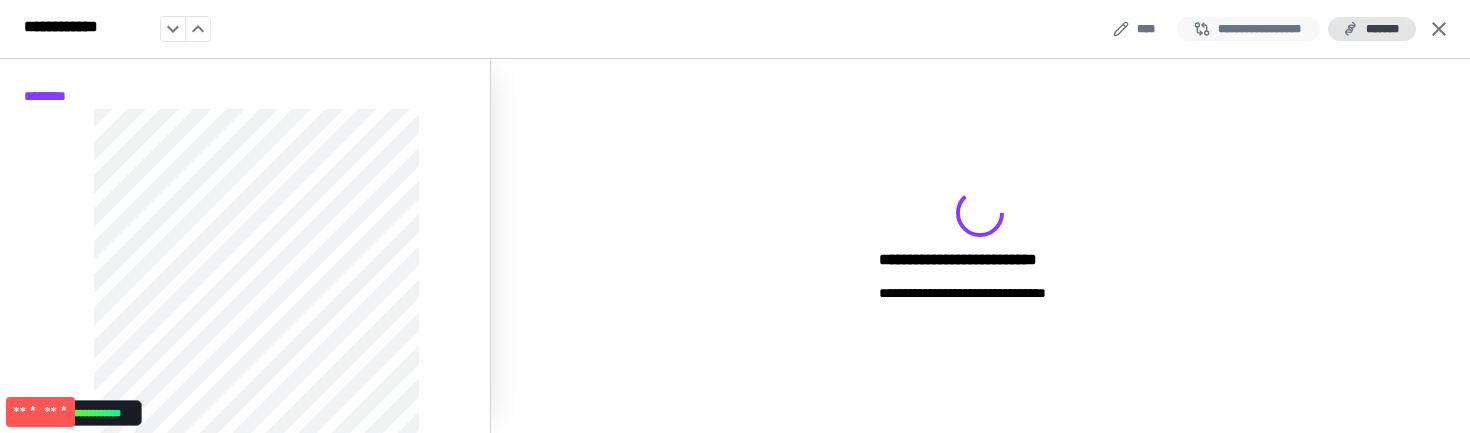 click on "**********" at bounding box center (1248, 29) 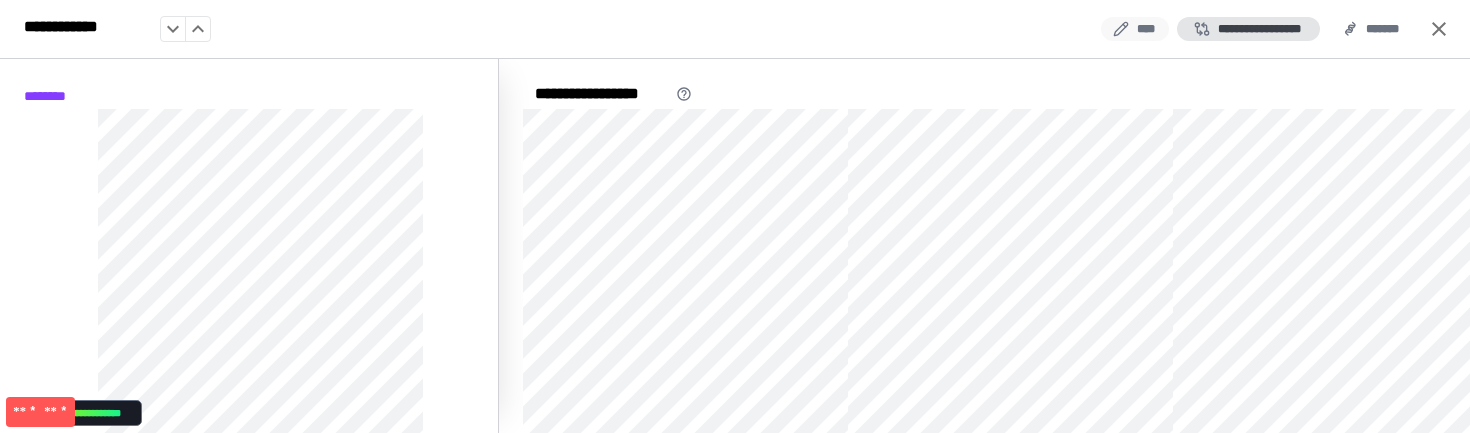 click on "****" at bounding box center [1135, 29] 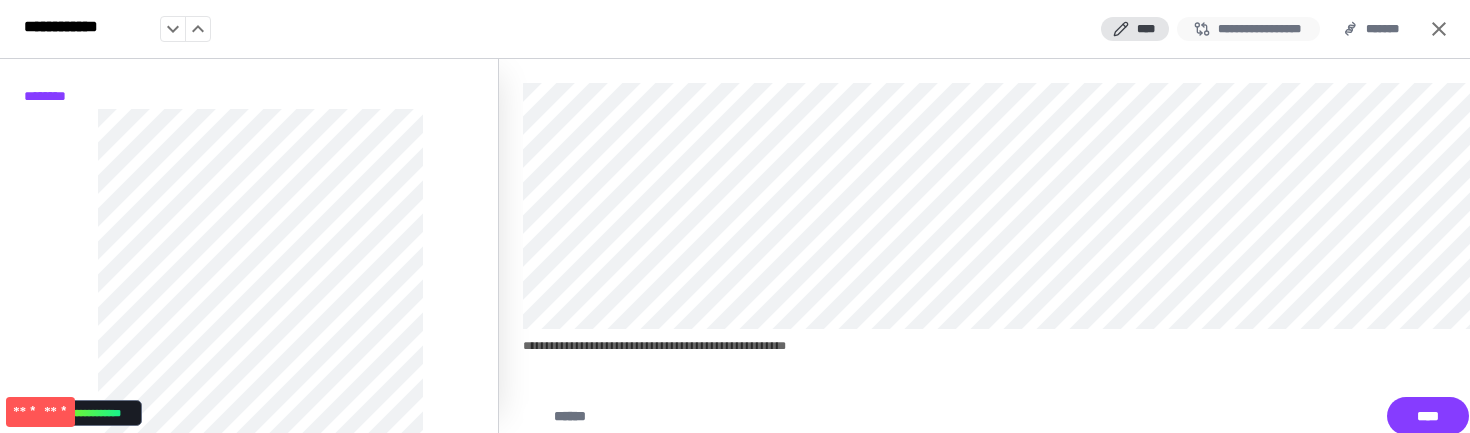 click on "**********" at bounding box center [1248, 29] 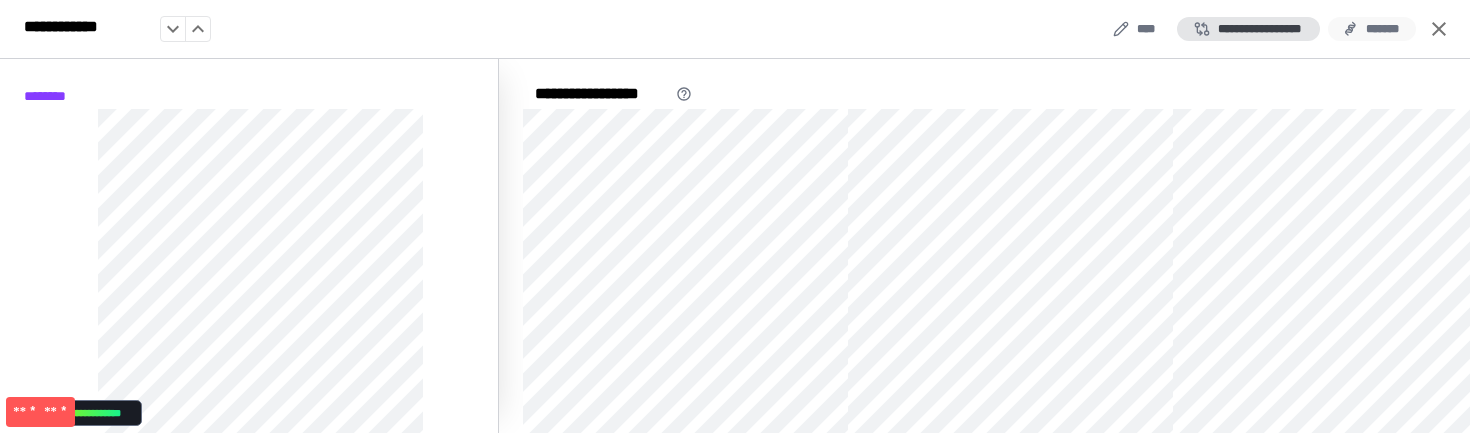 click on "*******" at bounding box center [1372, 29] 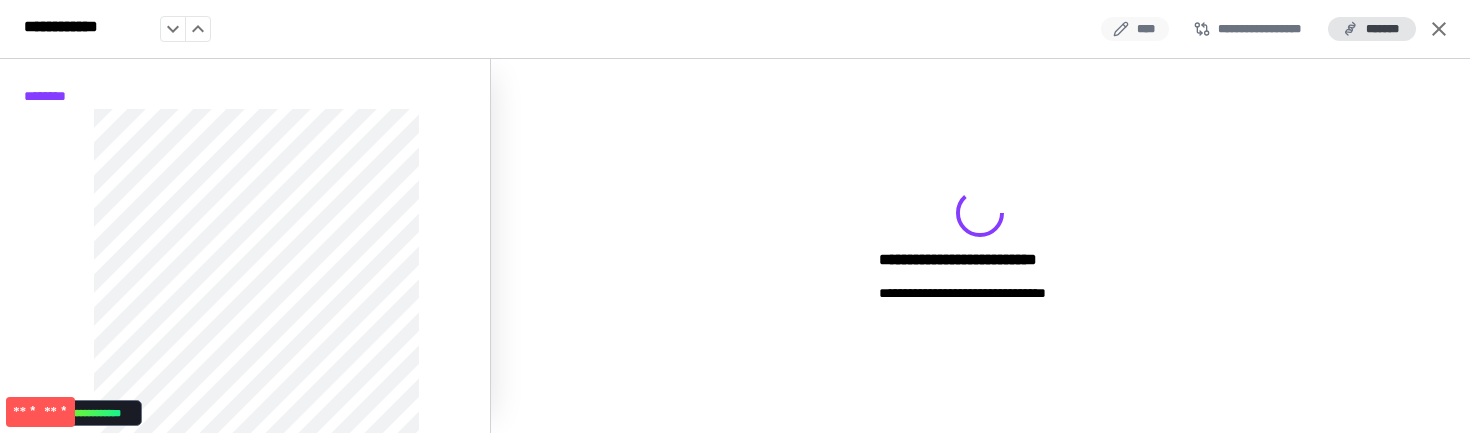 click on "****" at bounding box center (1135, 29) 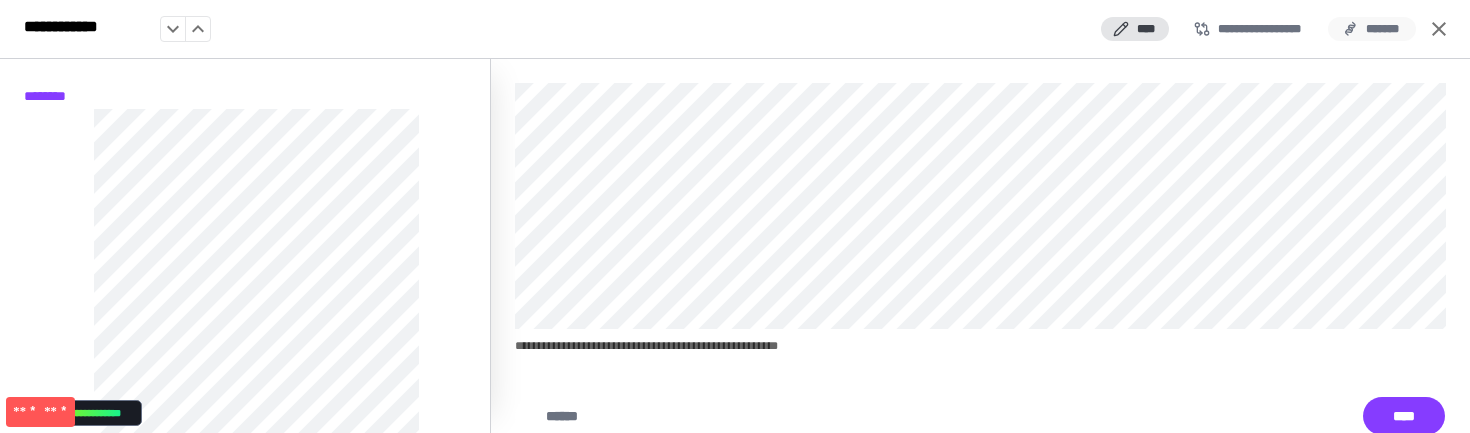 click on "*******" at bounding box center (1372, 29) 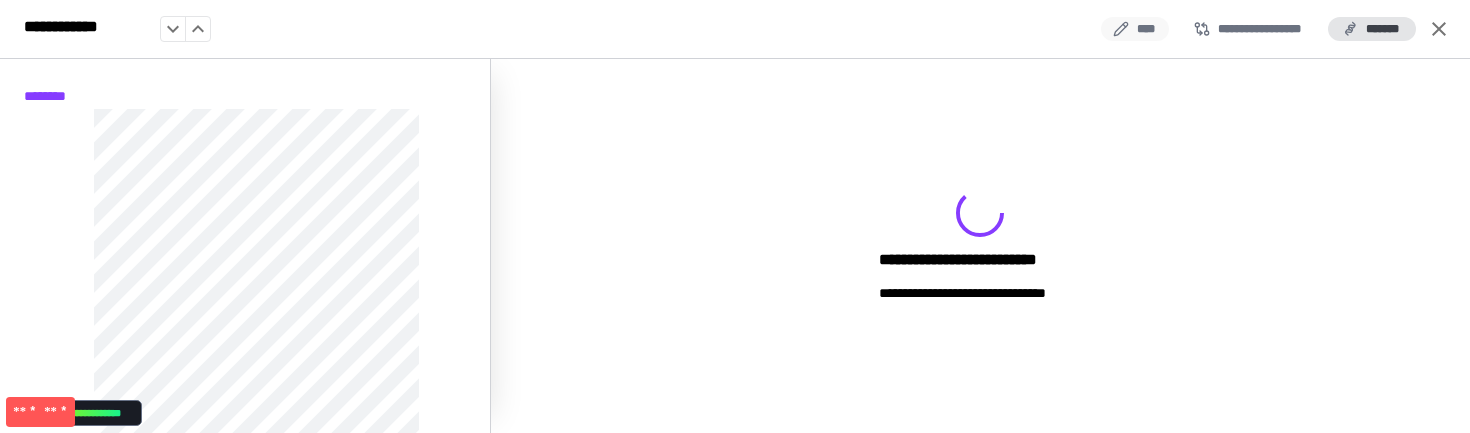 click on "****" at bounding box center [1135, 29] 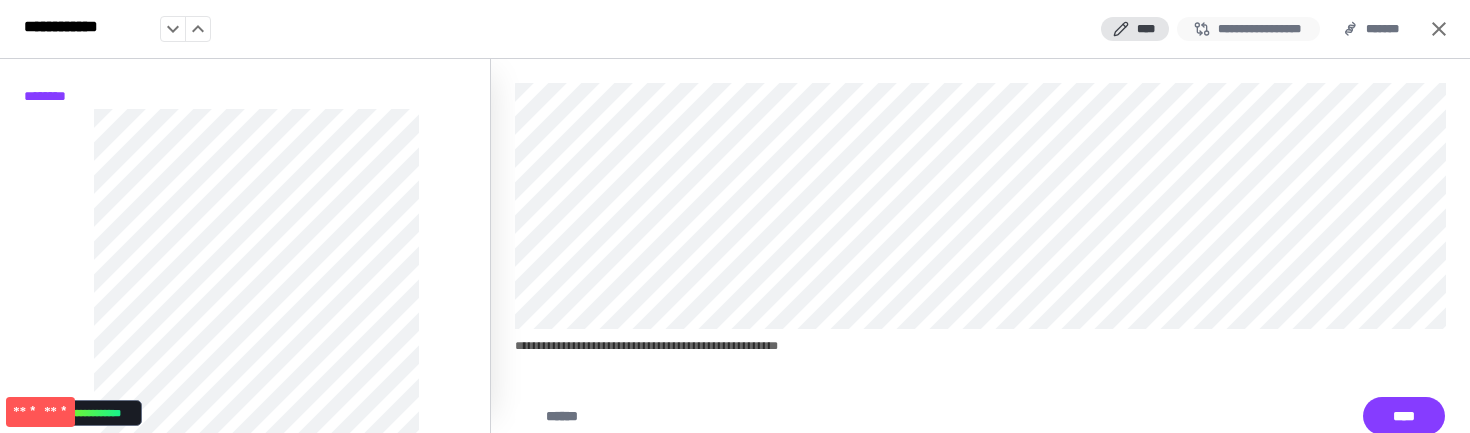 click on "**********" at bounding box center [1248, 29] 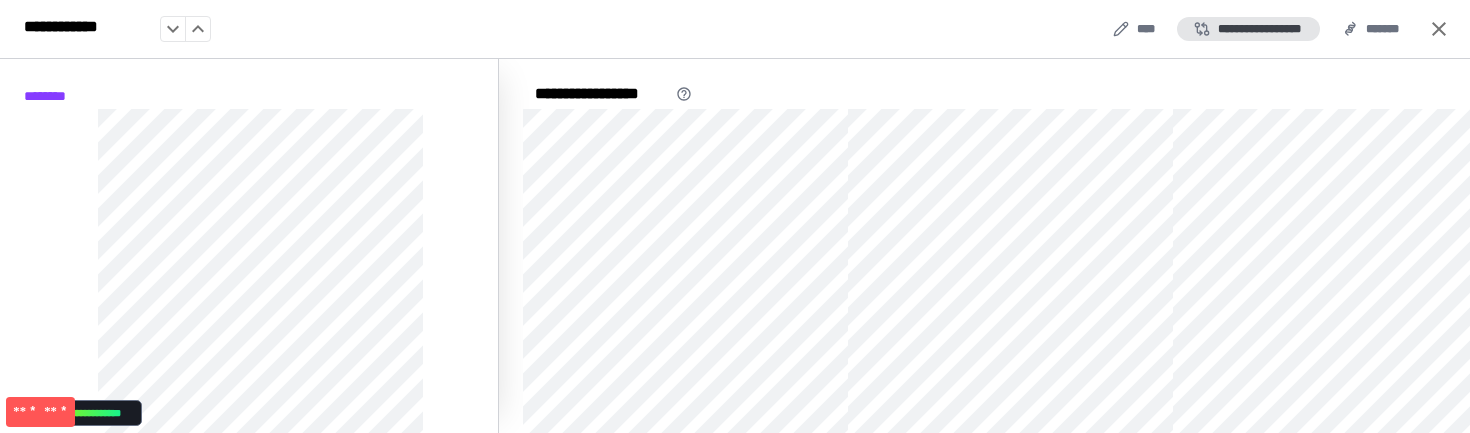 scroll, scrollTop: 67, scrollLeft: 0, axis: vertical 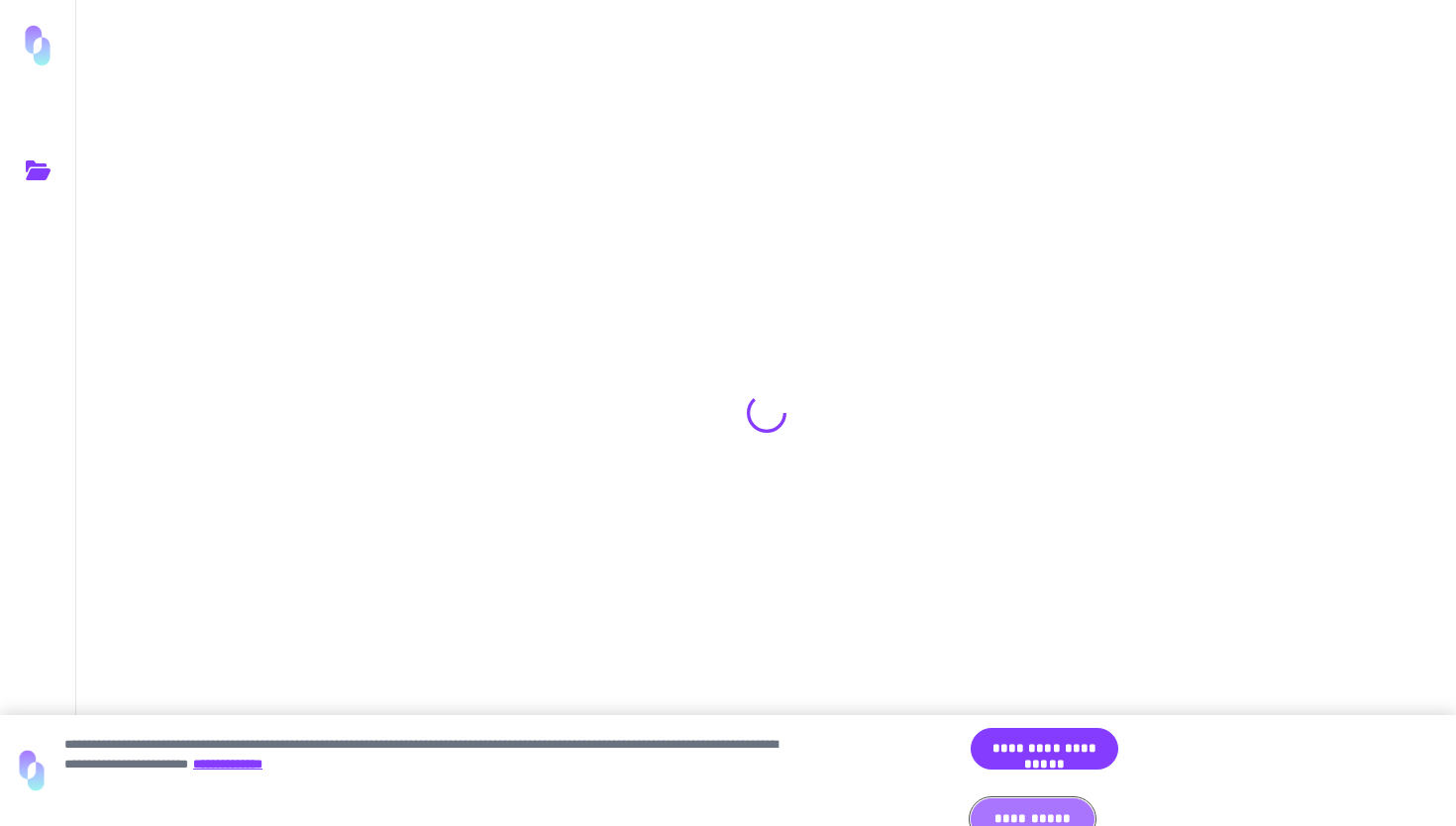 click on "**********" at bounding box center [1032, 819] 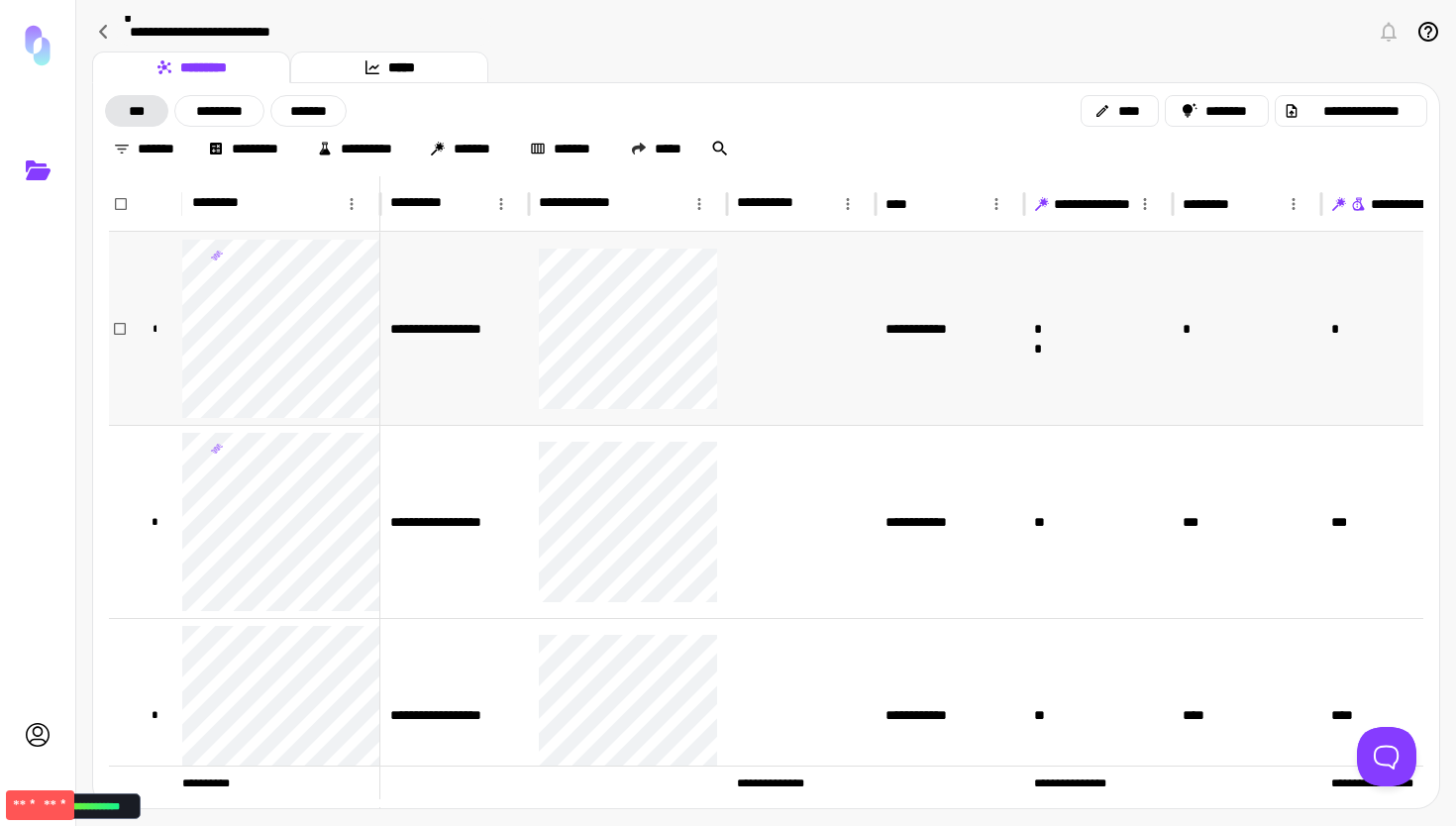 click on "**********" at bounding box center [455, 328] 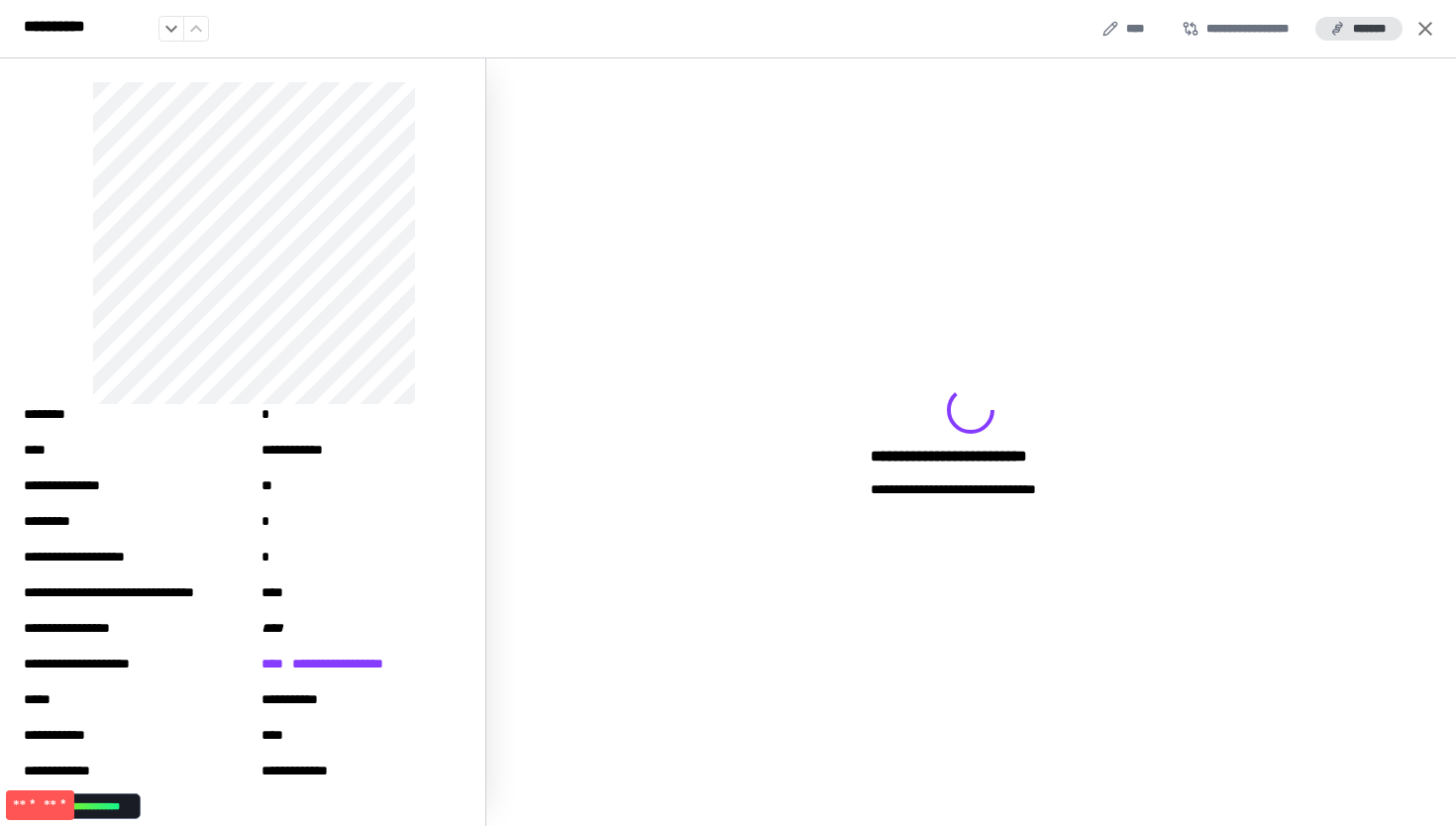 click 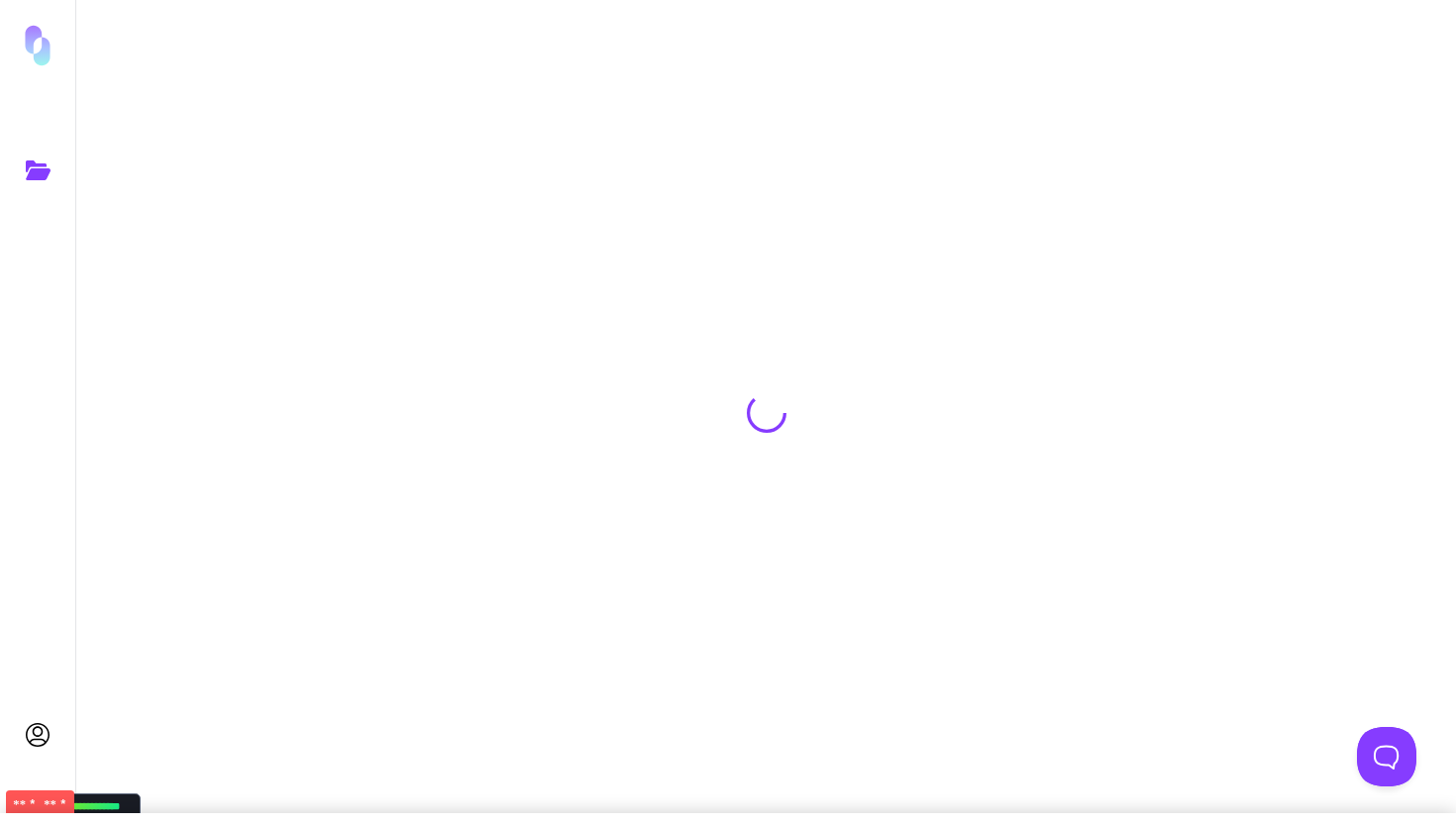 scroll, scrollTop: 0, scrollLeft: 0, axis: both 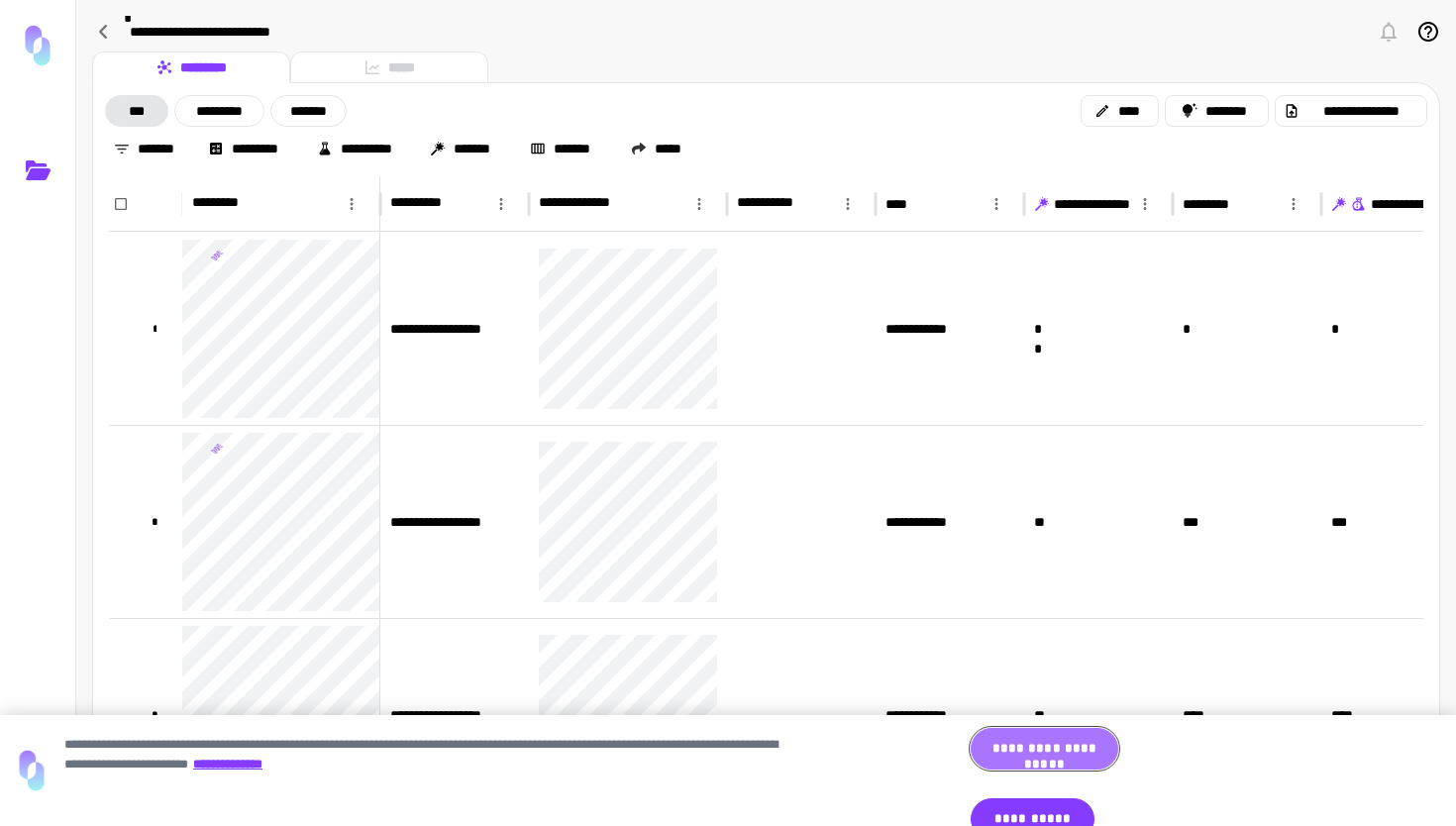 drag, startPoint x: 1028, startPoint y: 782, endPoint x: 994, endPoint y: 781, distance: 34.0147 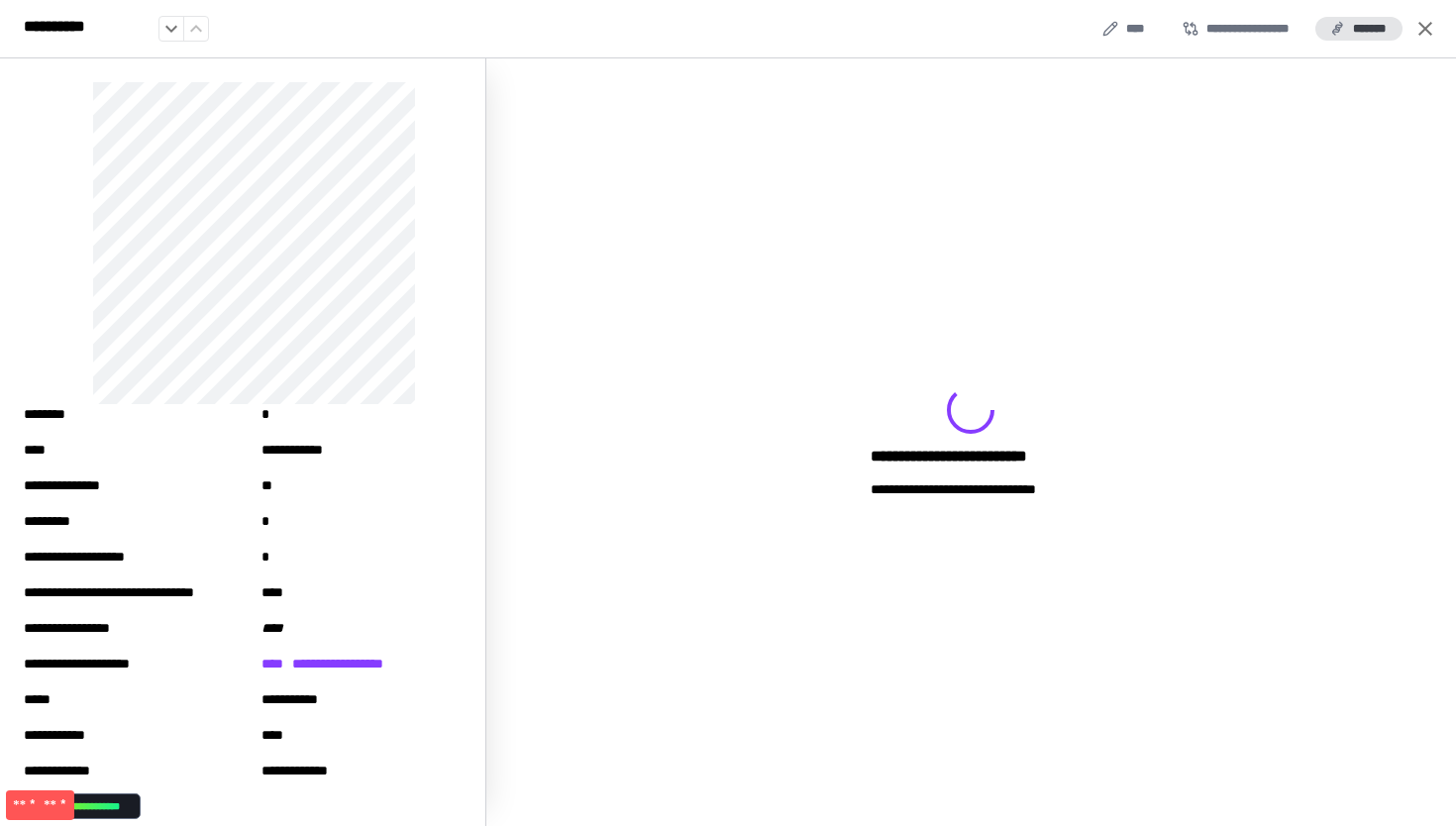 click 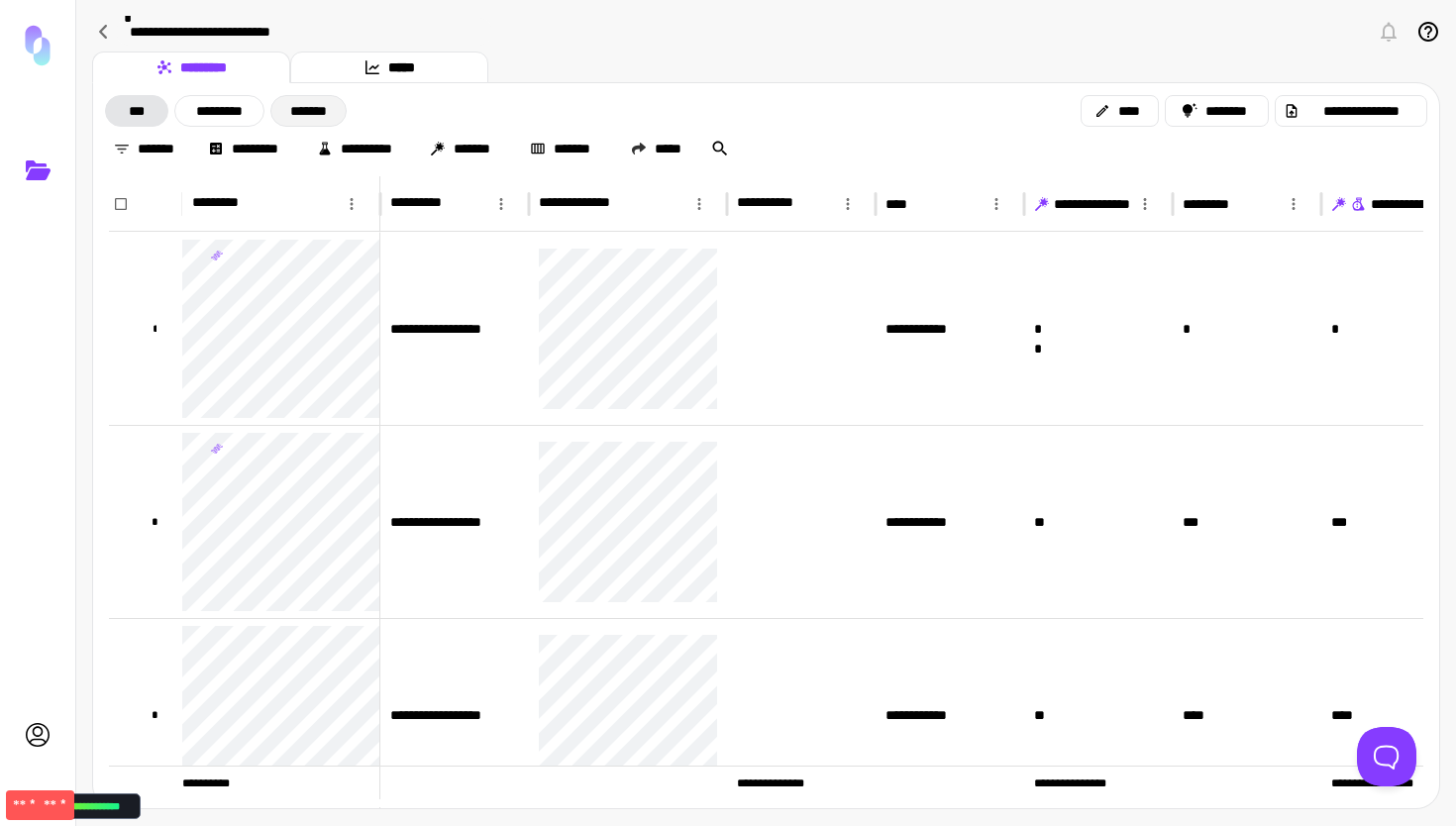 click on "*******" at bounding box center [308, 111] 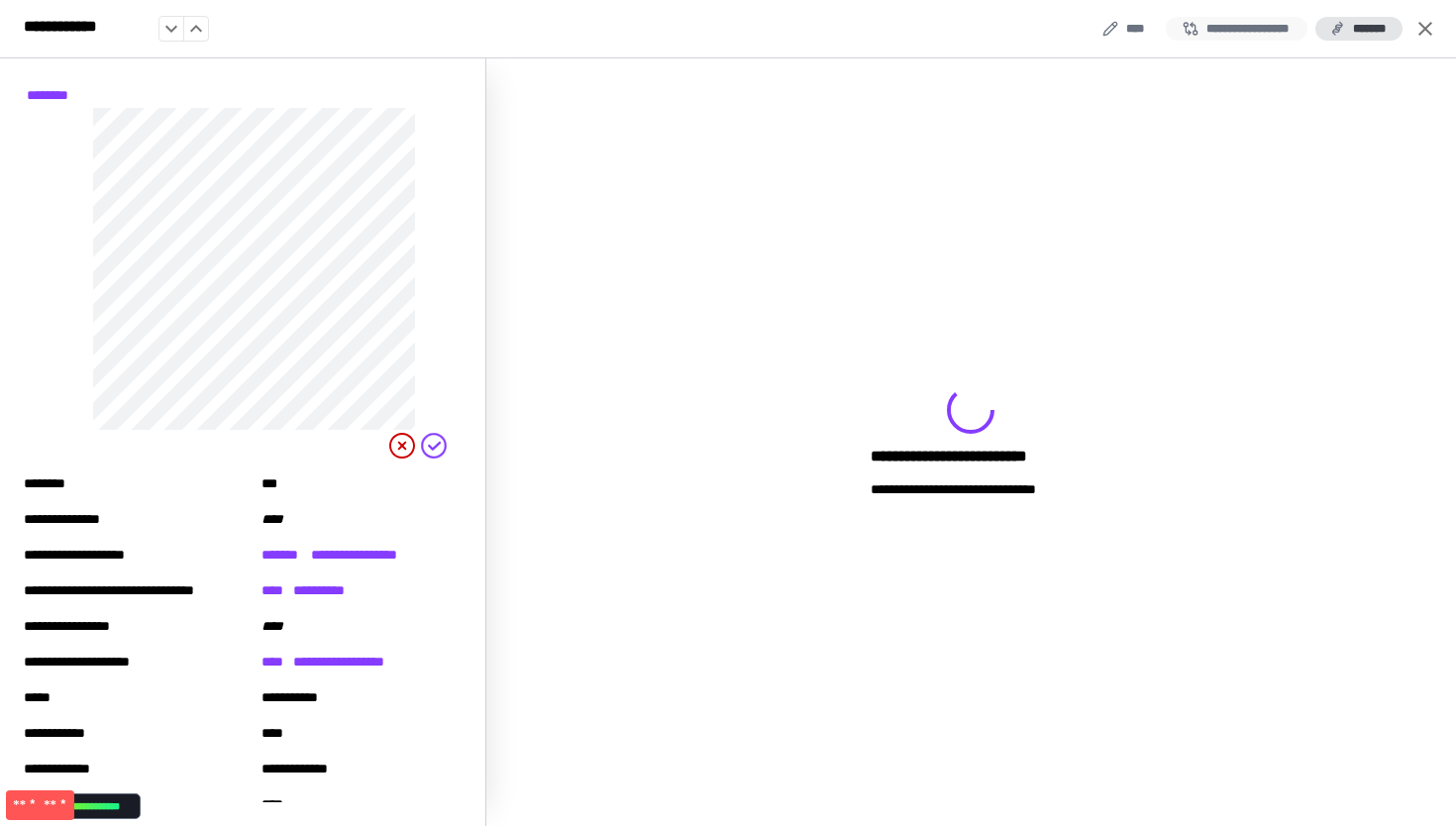 click on "**********" at bounding box center (1236, 29) 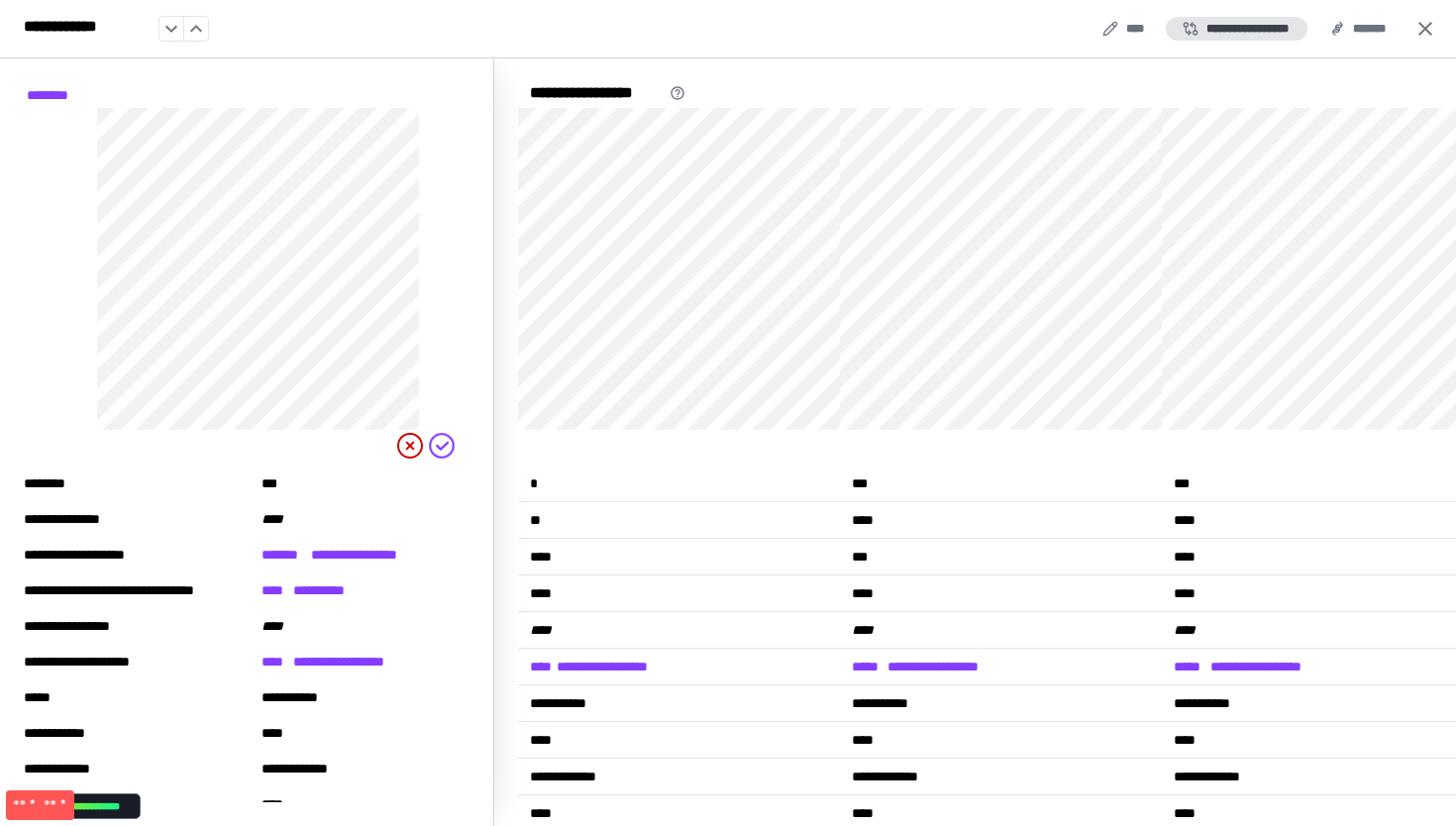 scroll, scrollTop: 29, scrollLeft: 0, axis: vertical 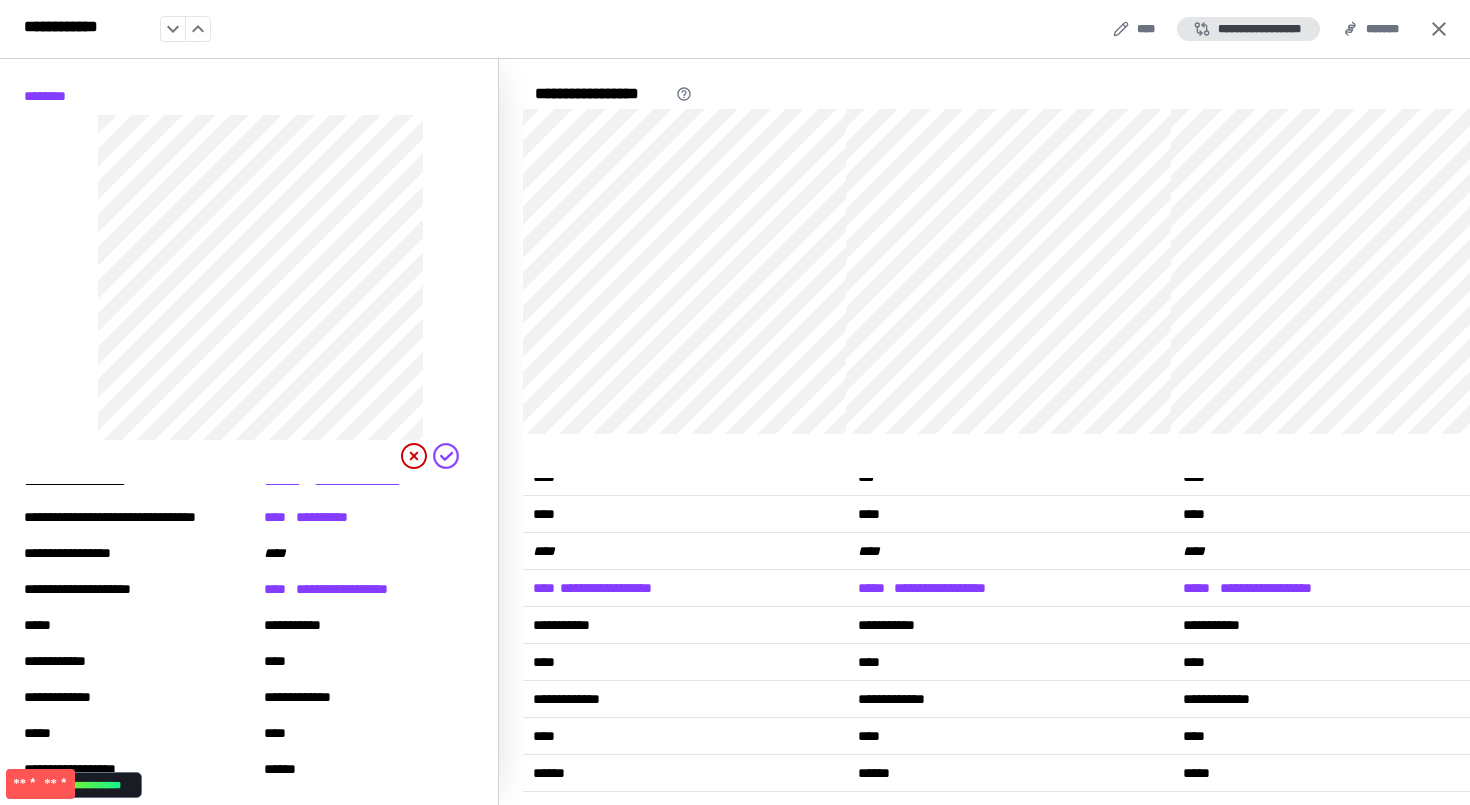 click on "****" at bounding box center (683, 555) 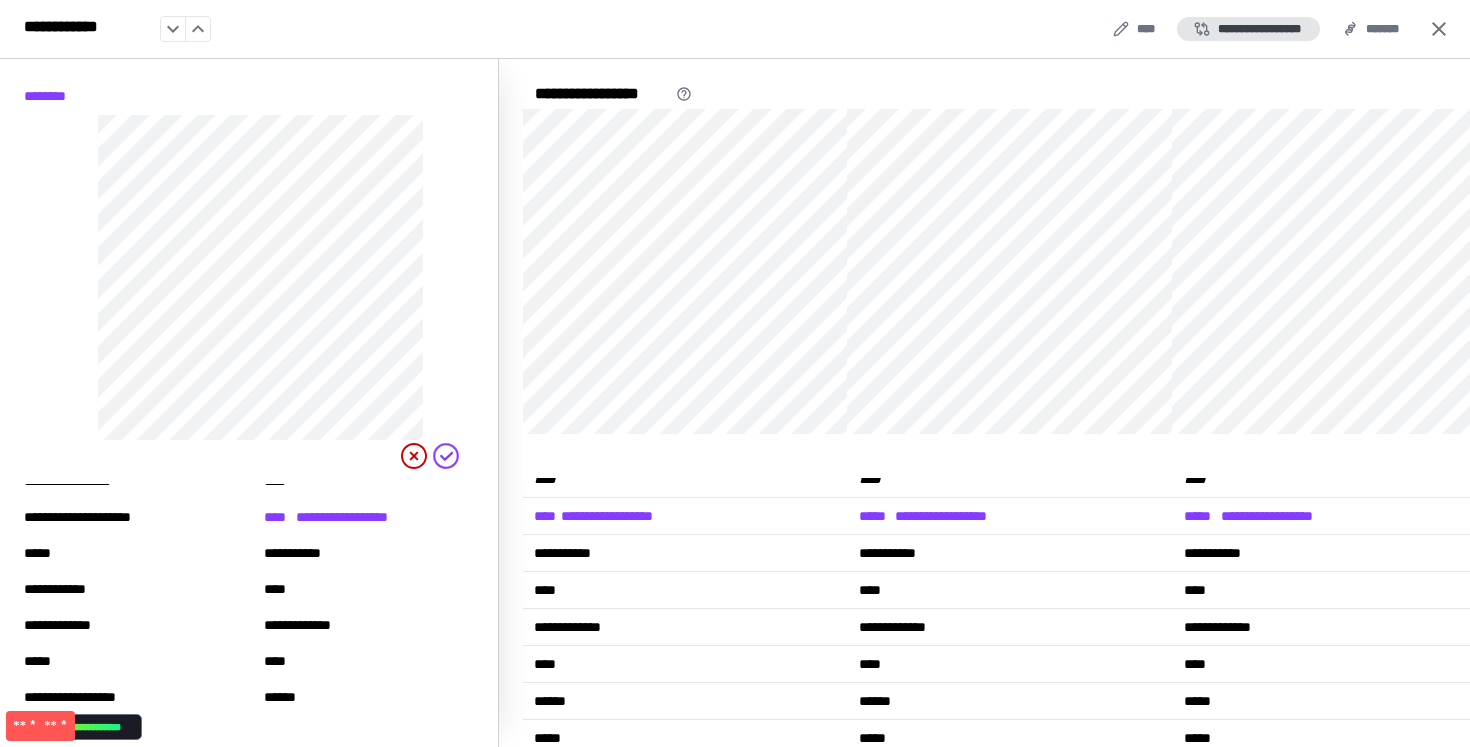 scroll, scrollTop: 191, scrollLeft: 0, axis: vertical 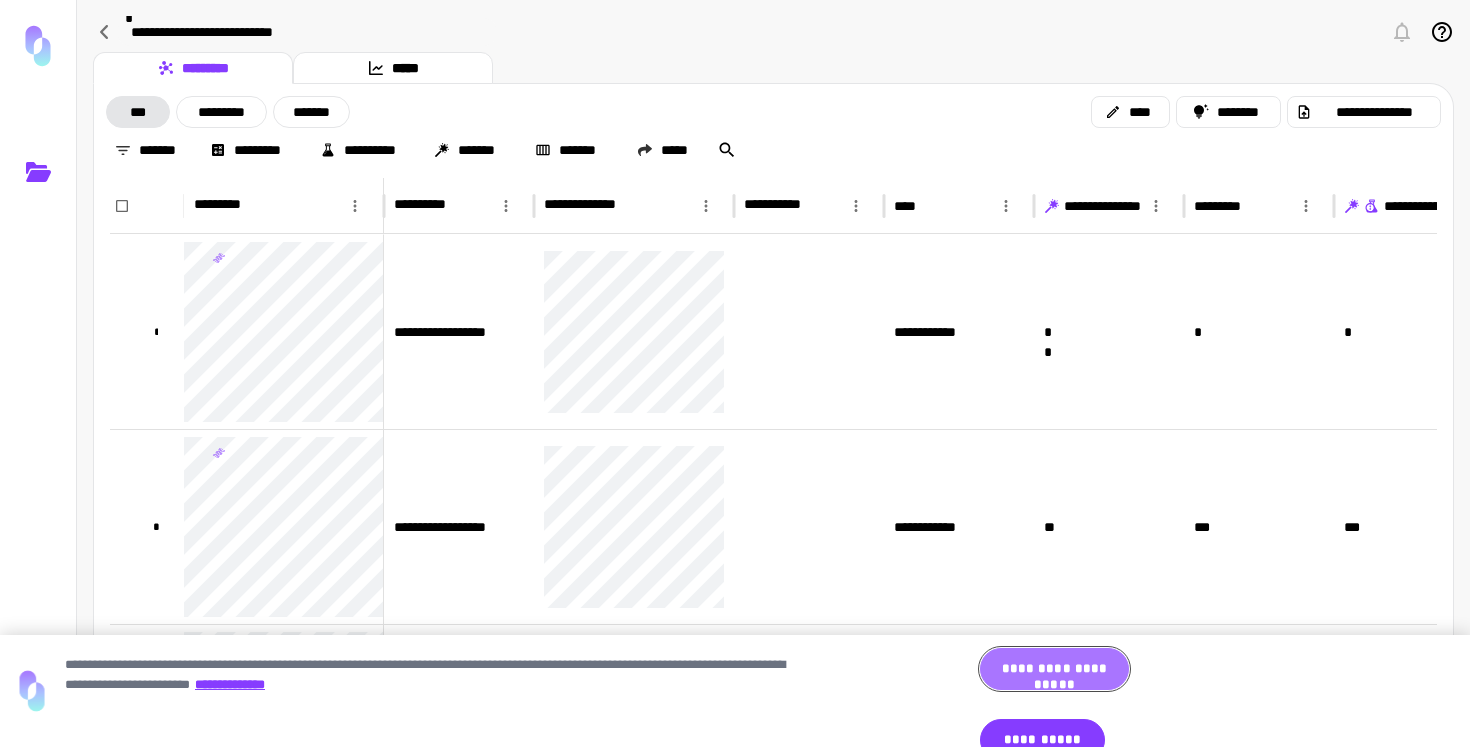 click on "**********" at bounding box center [1054, 669] 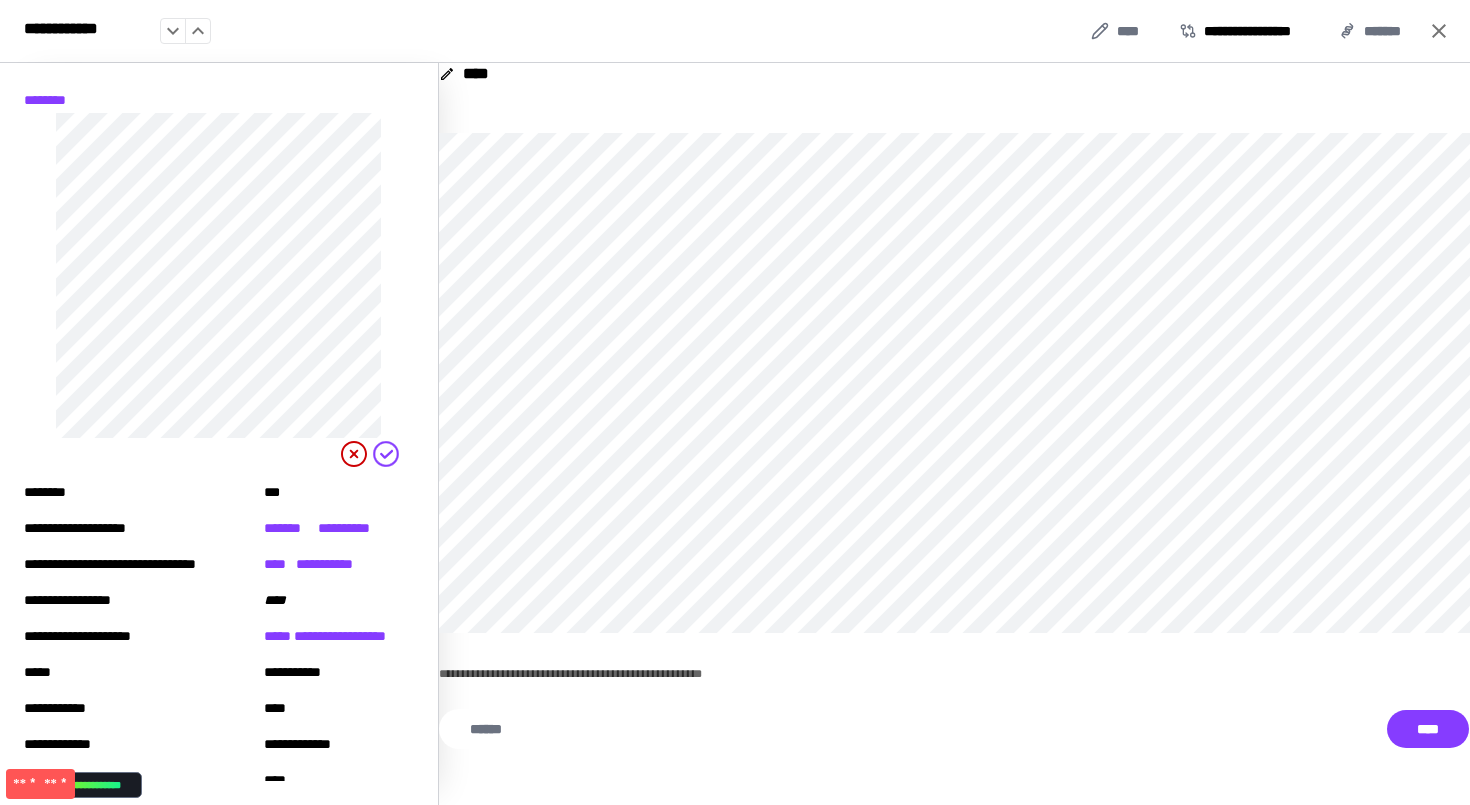scroll, scrollTop: 0, scrollLeft: 0, axis: both 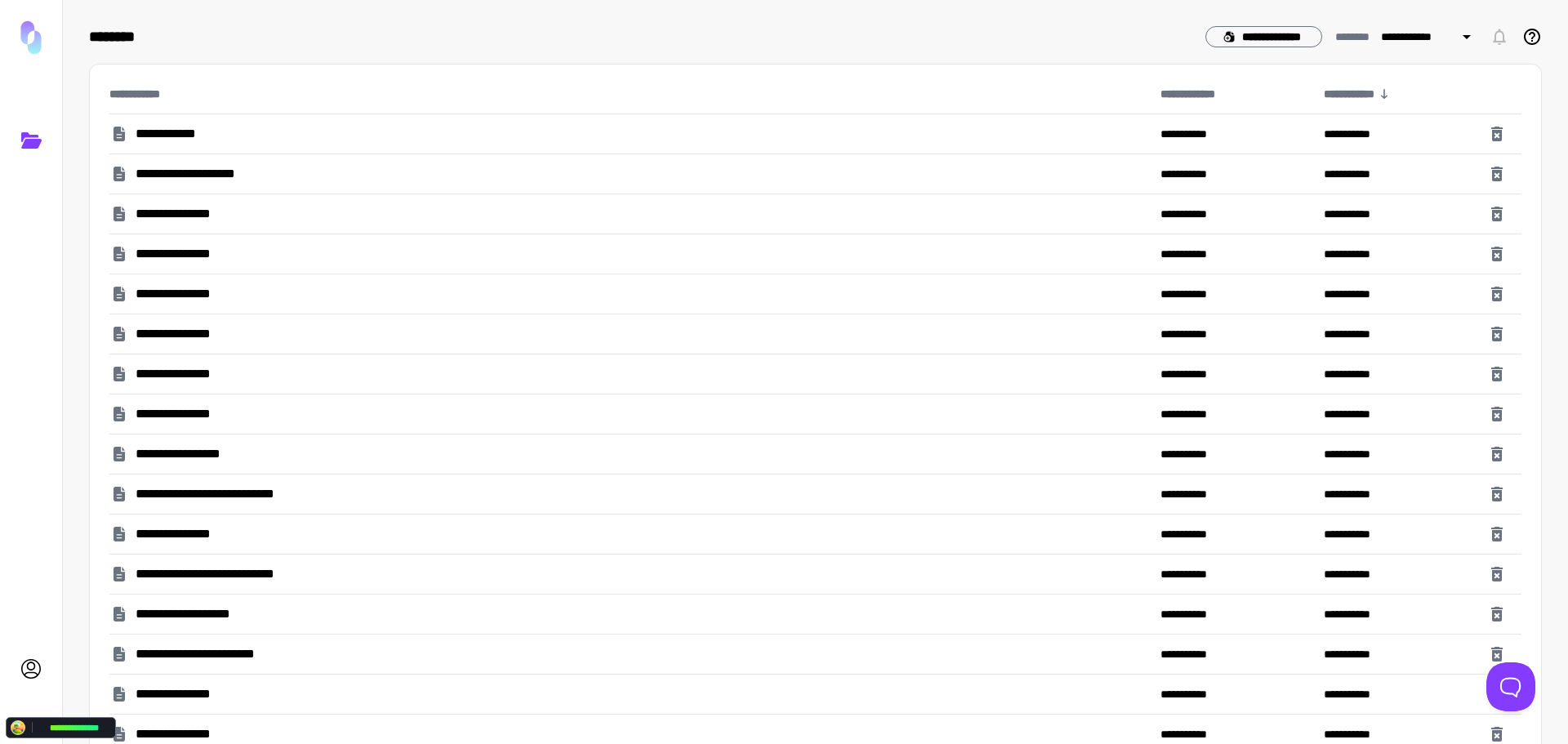 click on "**********" at bounding box center (216, 494) 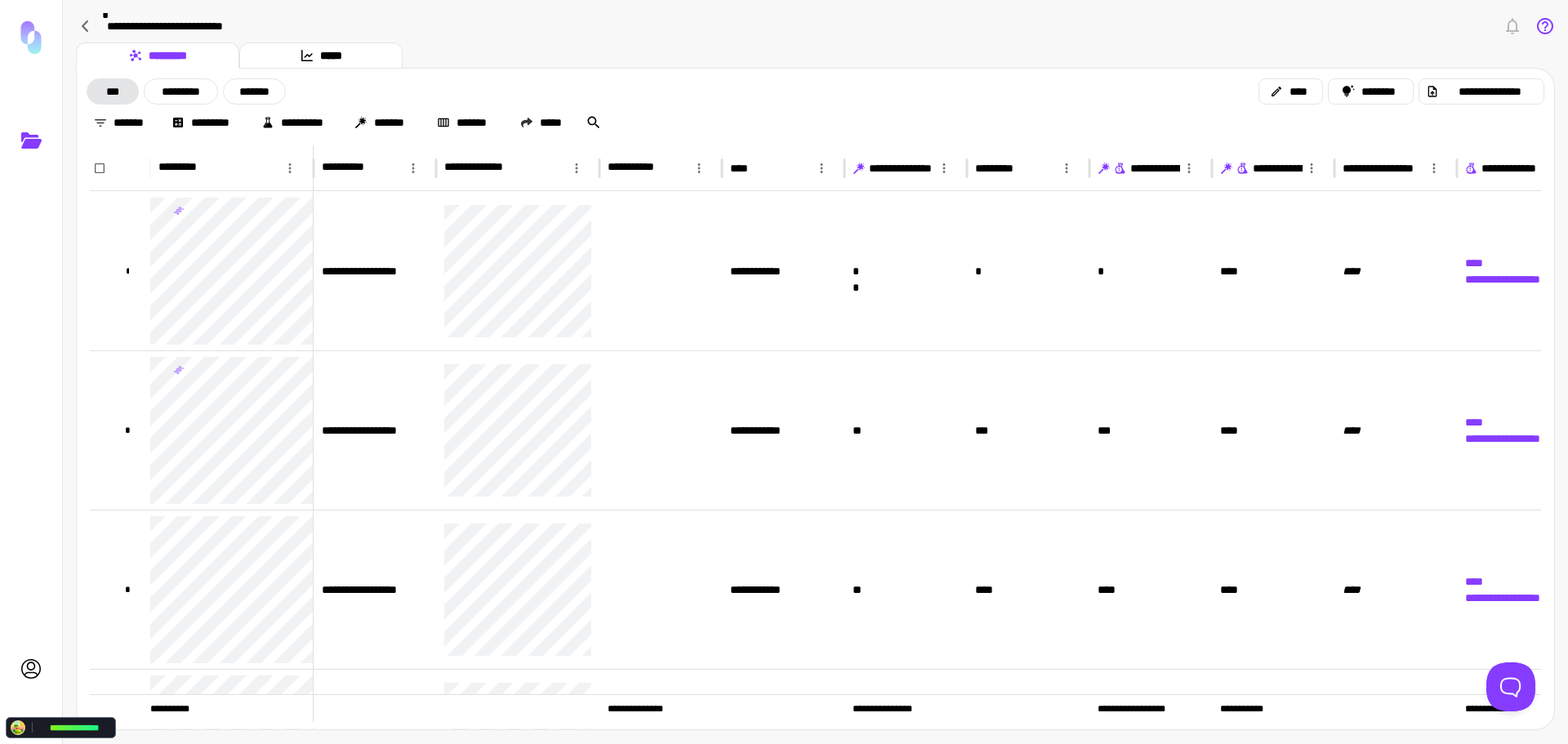 click 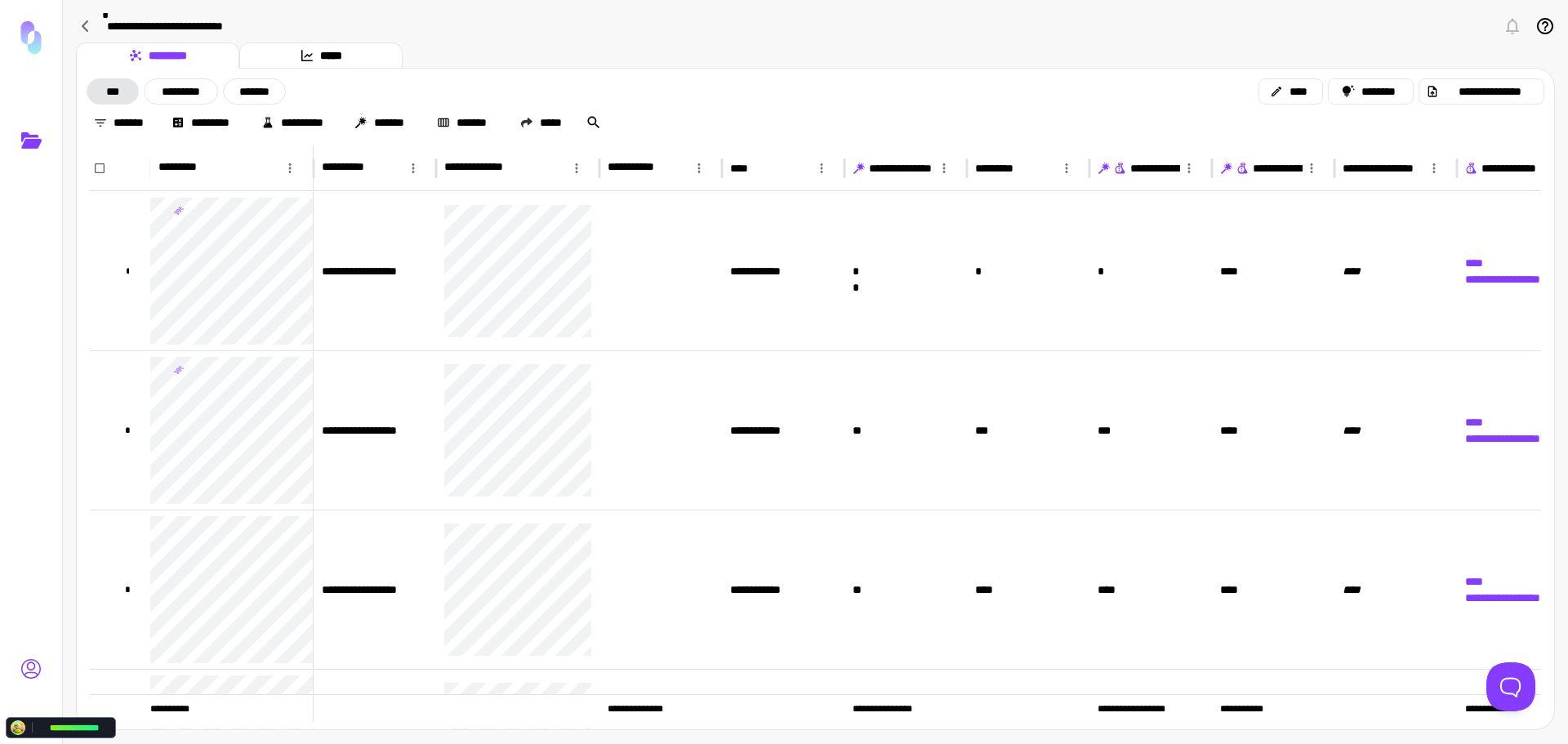 click 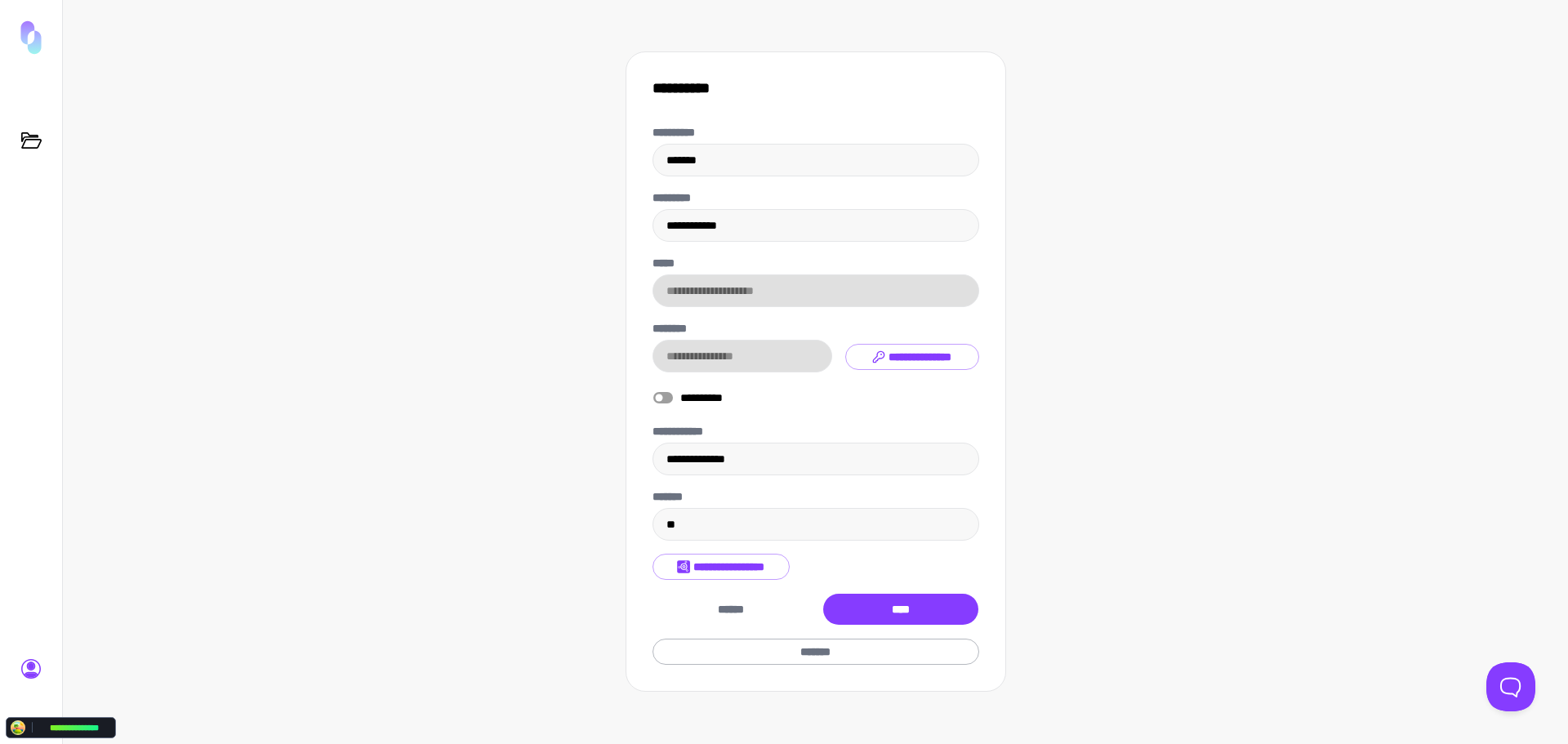 click on "*******" at bounding box center (816, 652) 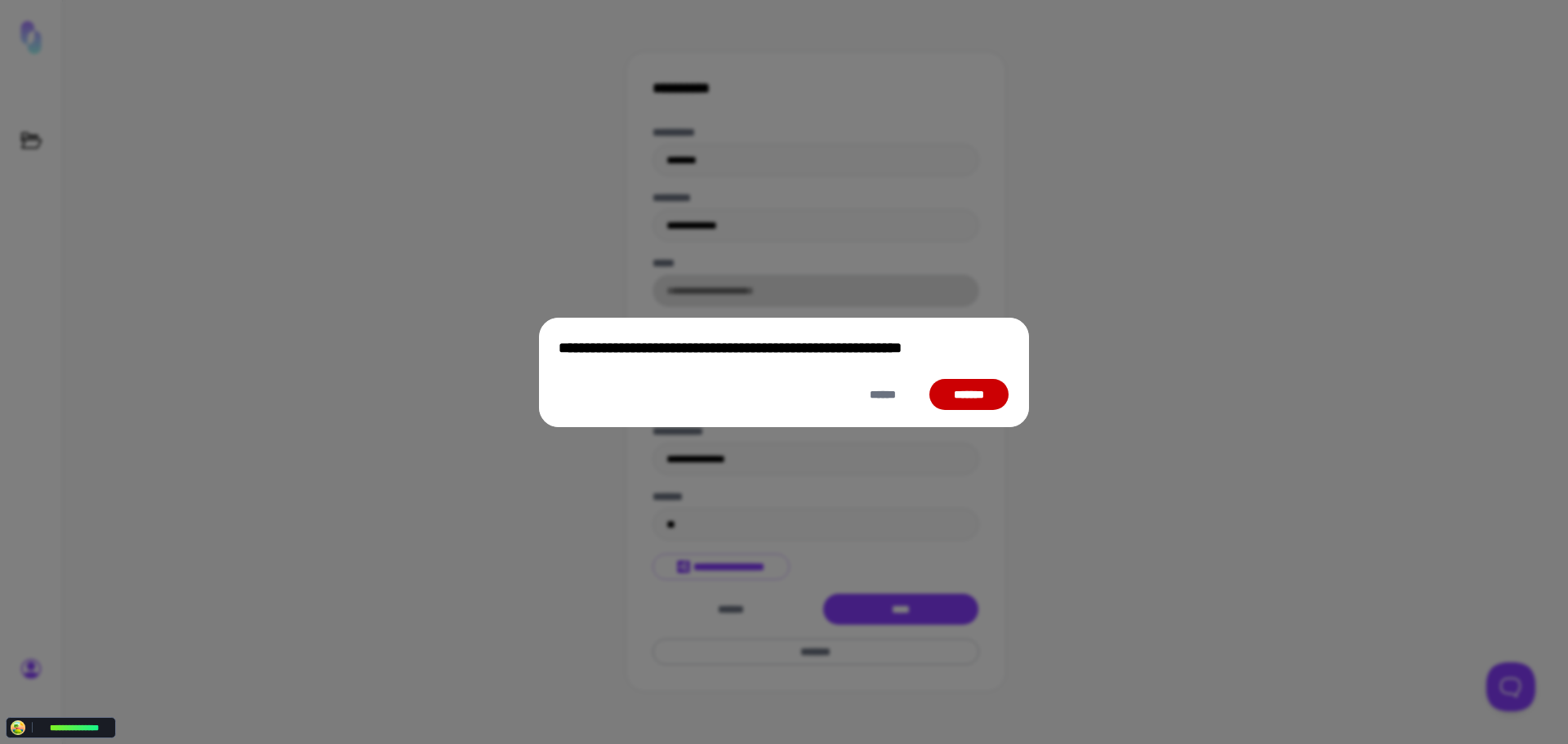 click on "*******" at bounding box center (969, 394) 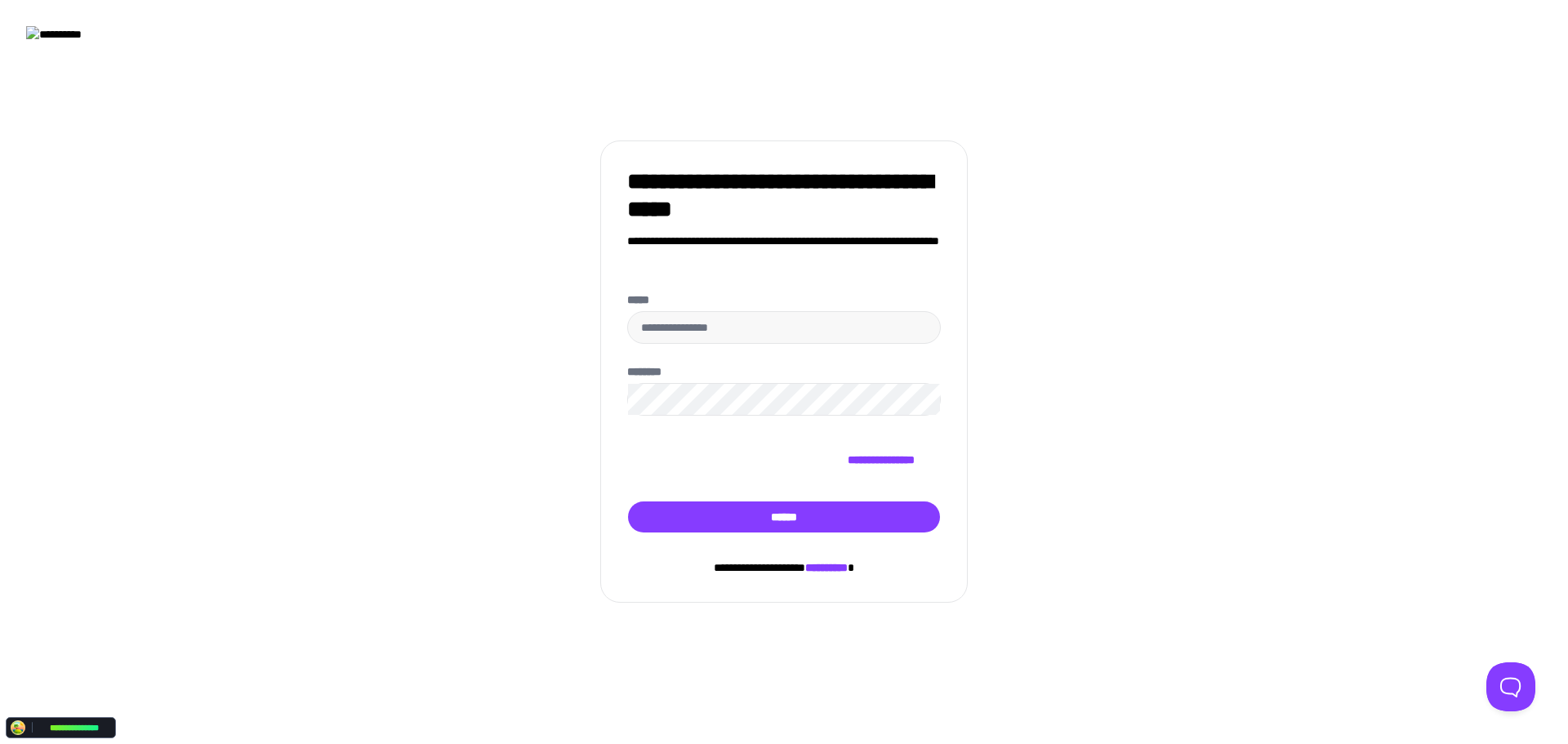 click on "**********" at bounding box center [784, 568] 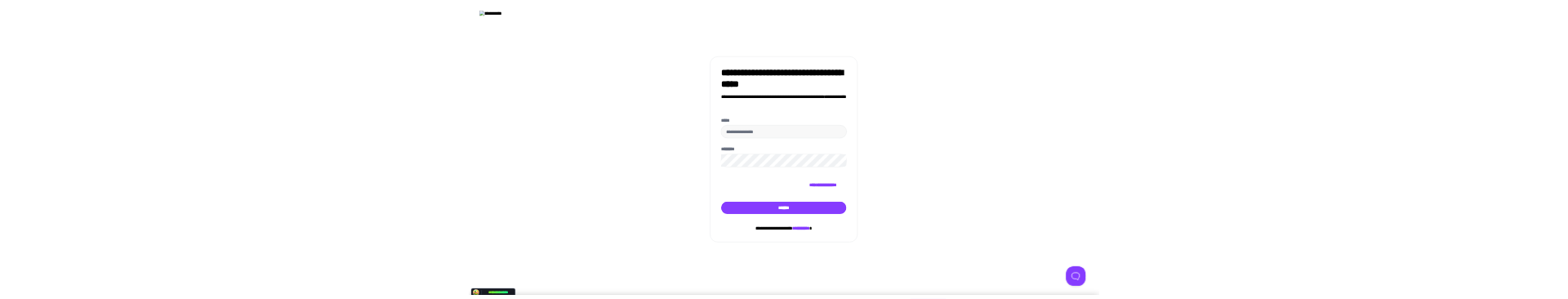 scroll, scrollTop: 0, scrollLeft: 0, axis: both 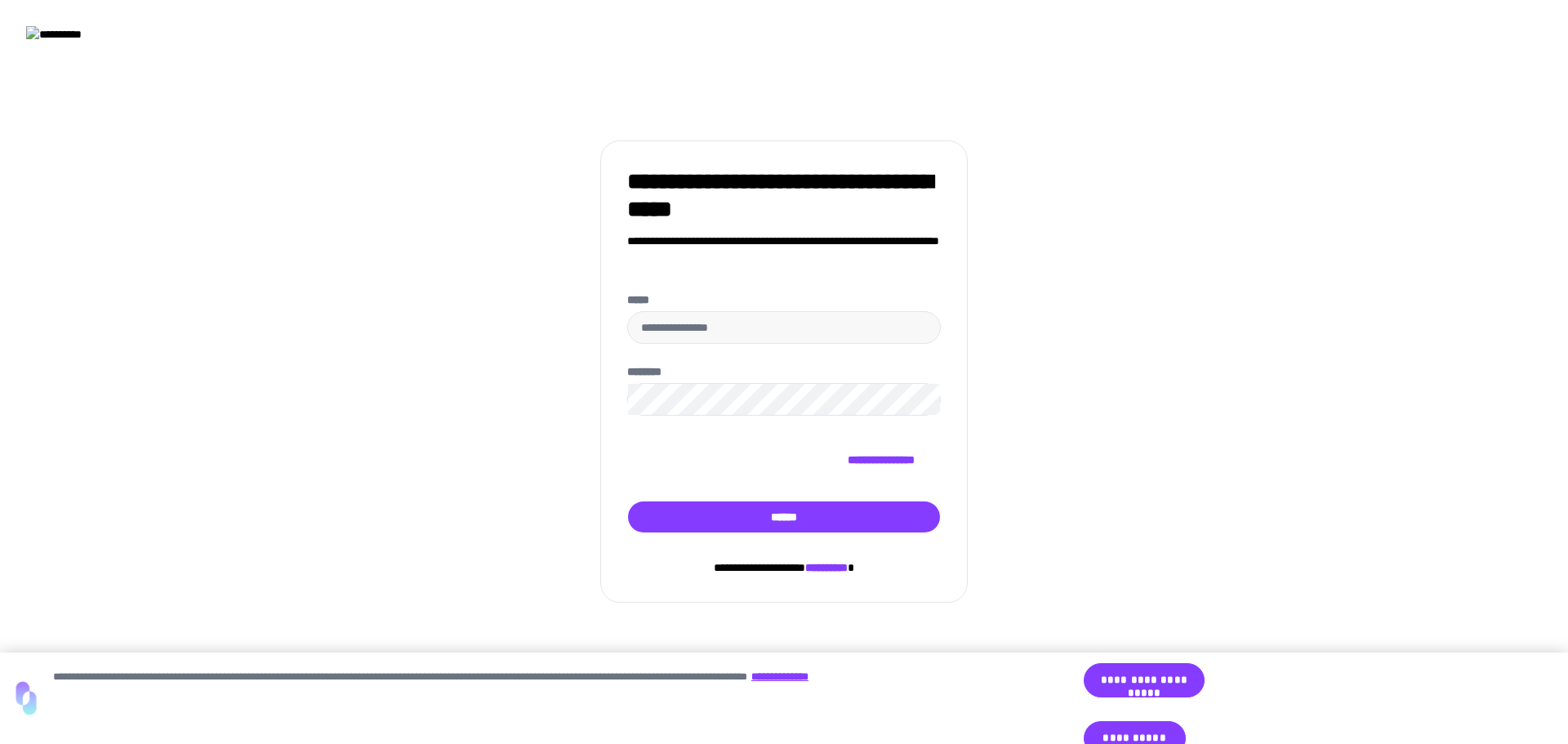 click at bounding box center [108, 34] 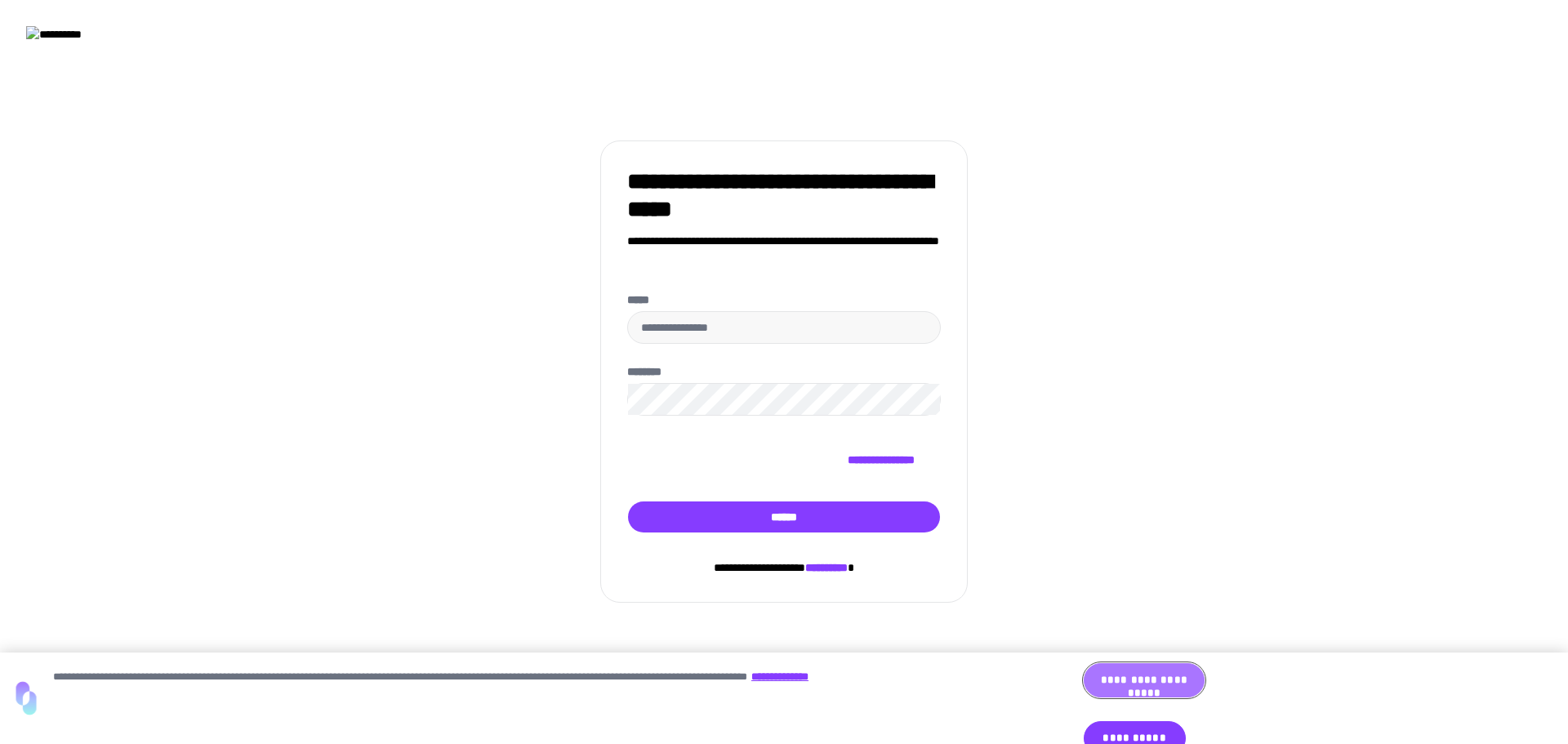 click on "**********" at bounding box center (1144, 680) 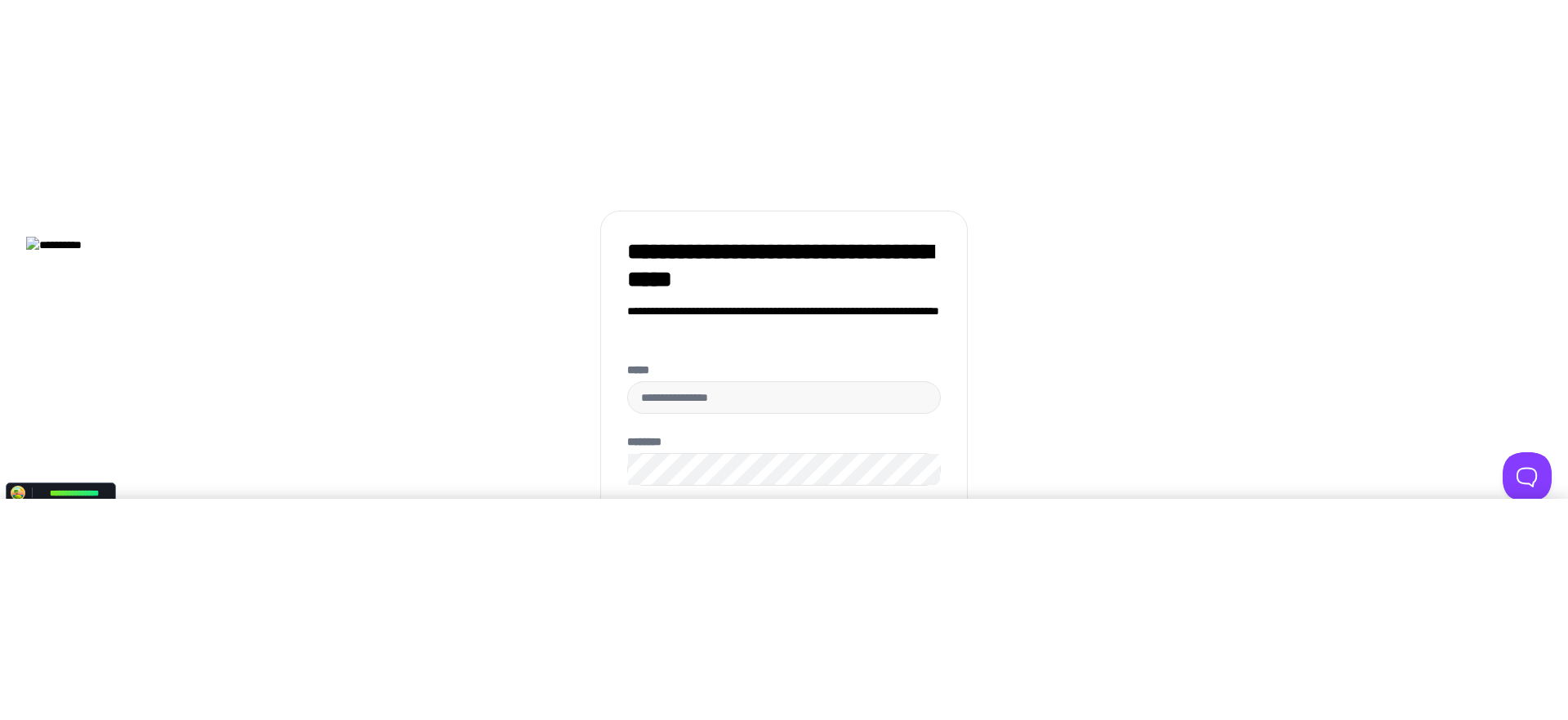 scroll, scrollTop: 0, scrollLeft: 0, axis: both 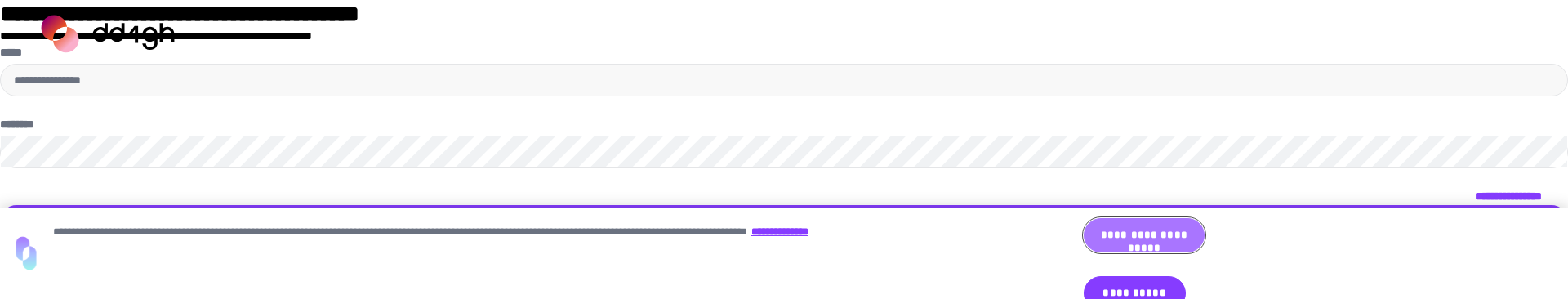click on "**********" at bounding box center (1144, 235) 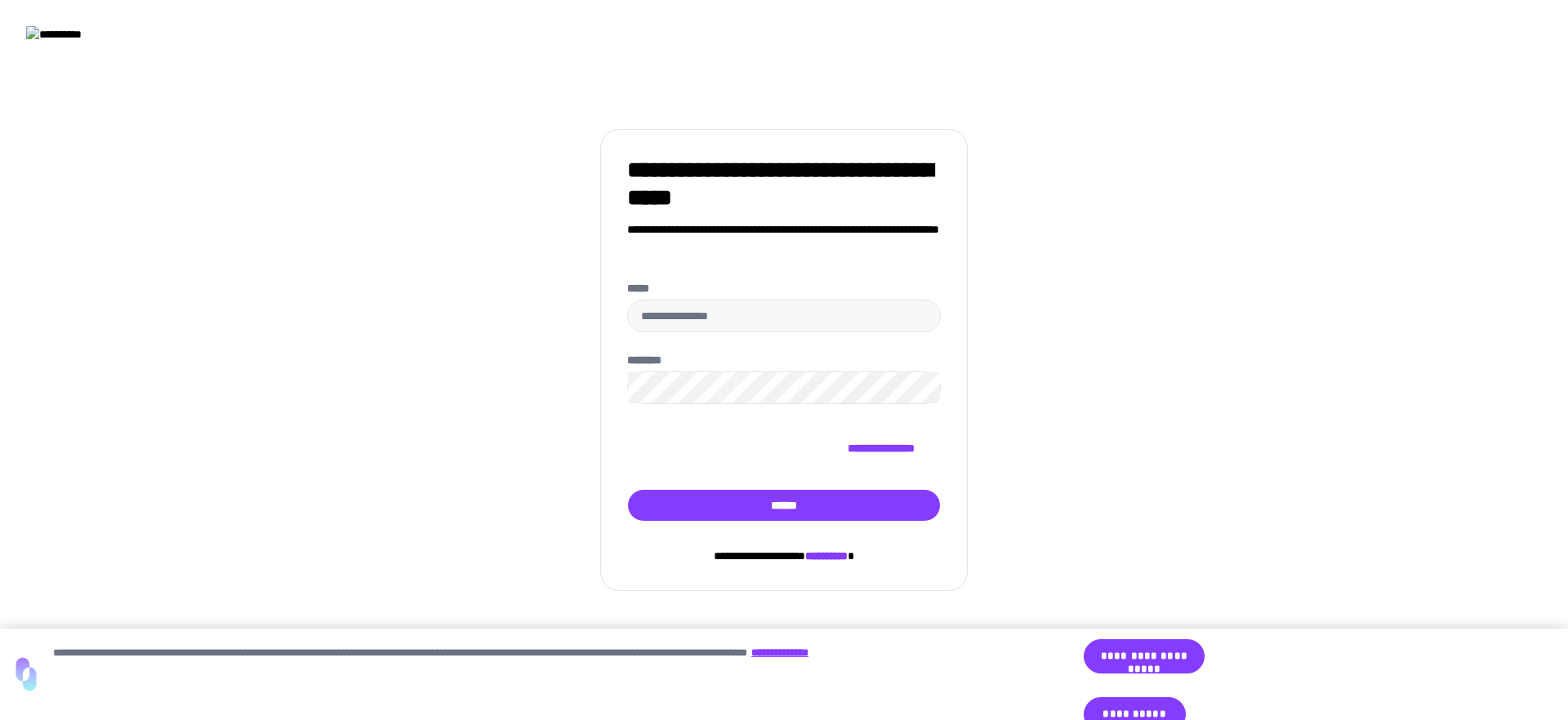 scroll, scrollTop: 0, scrollLeft: 0, axis: both 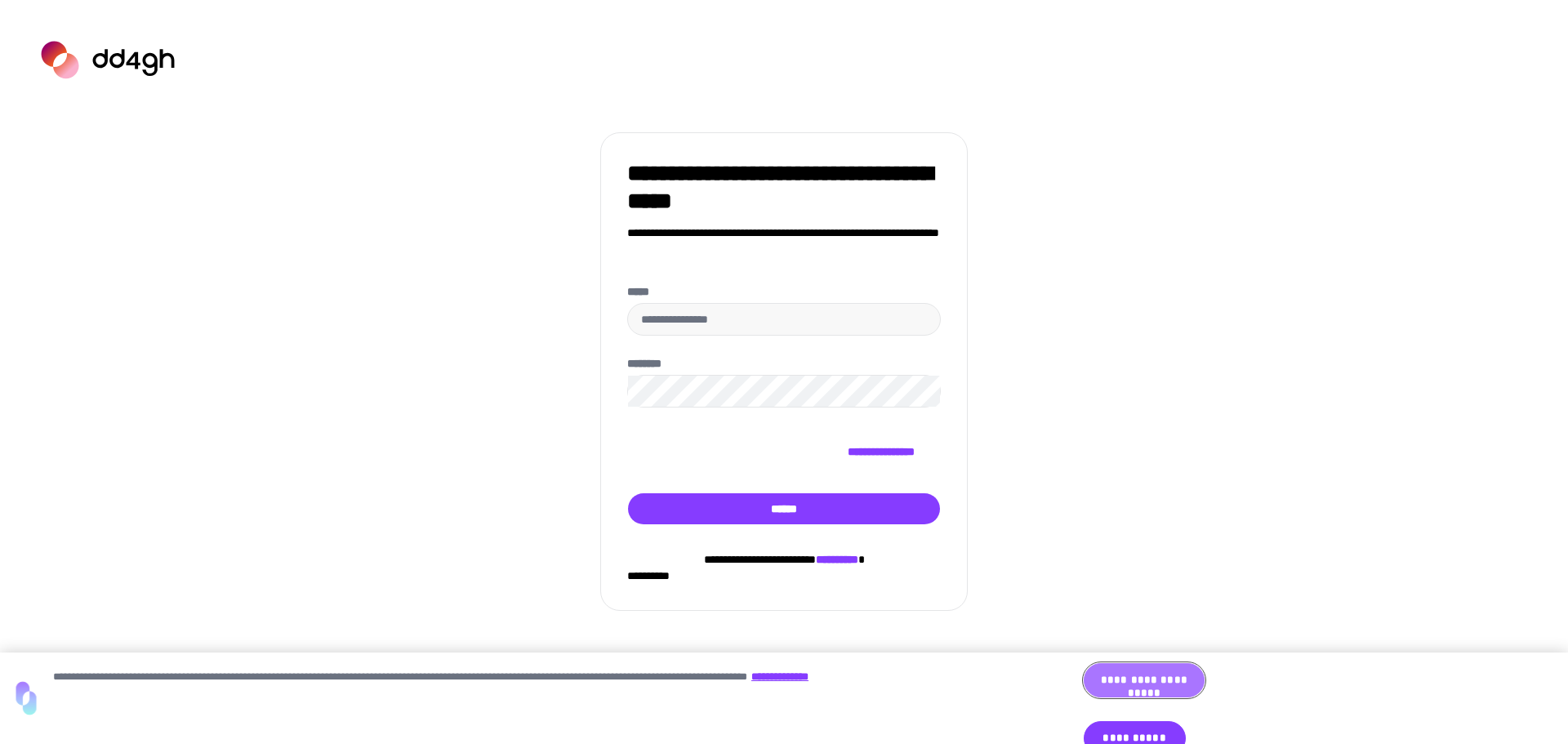 click on "**********" at bounding box center (1144, 680) 